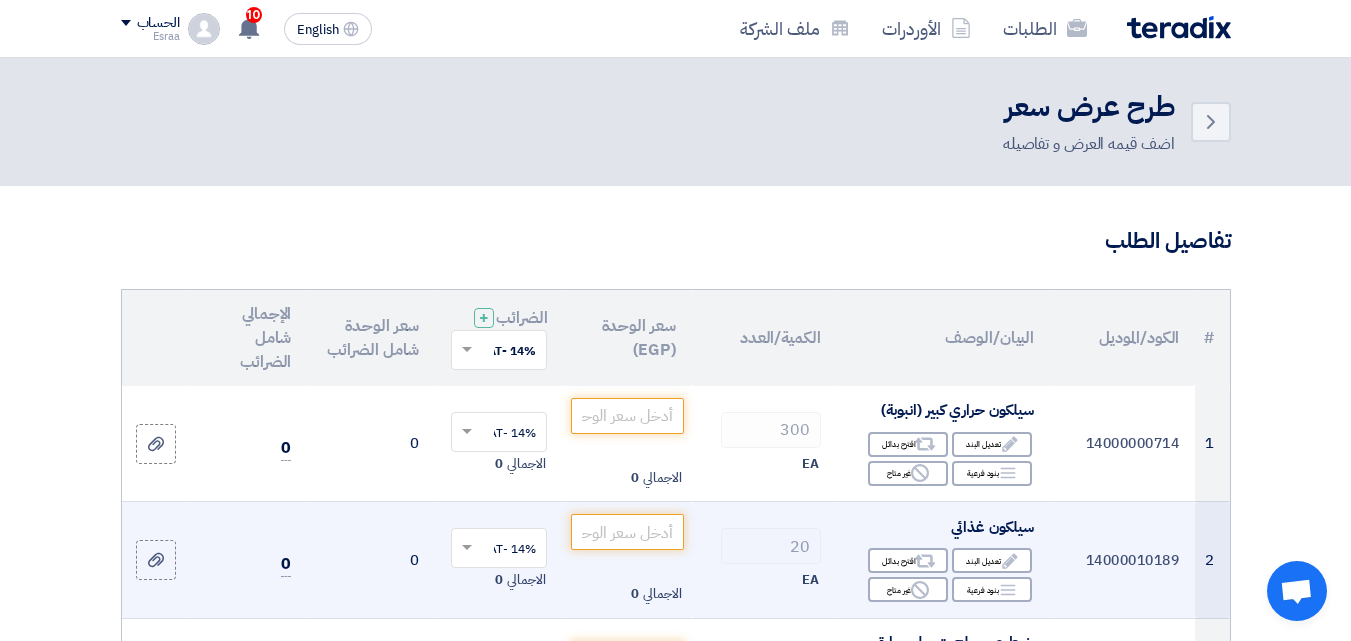 scroll, scrollTop: 0, scrollLeft: 0, axis: both 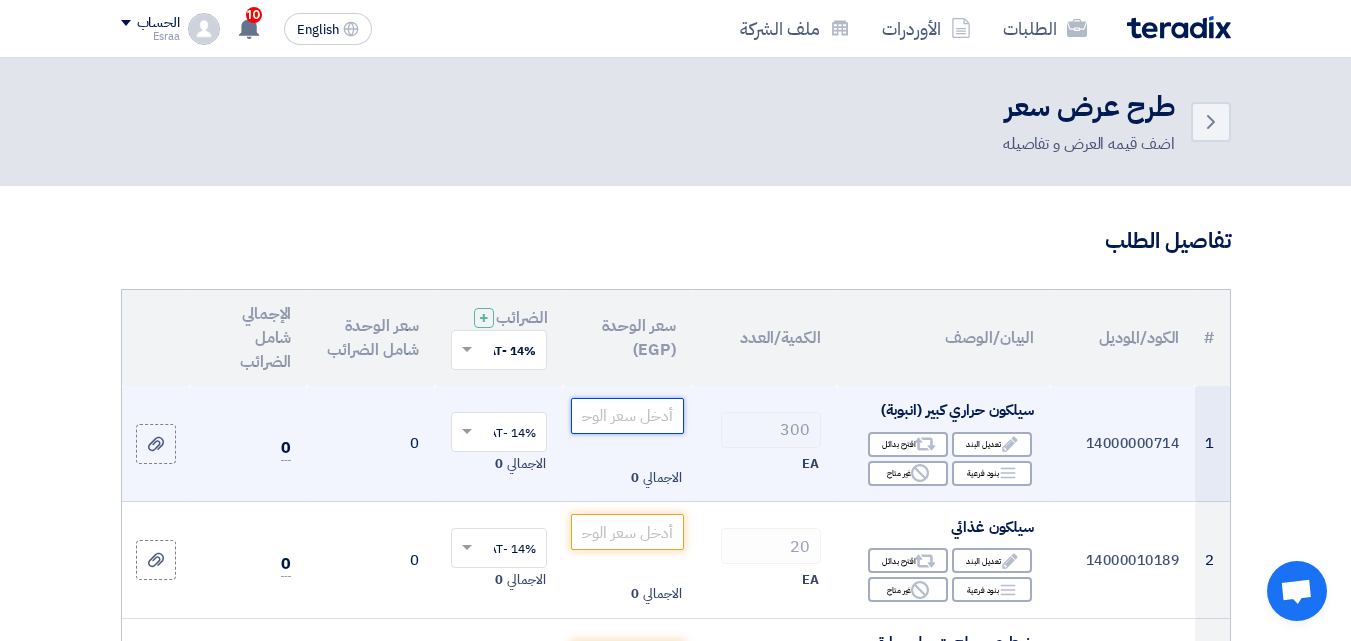 click 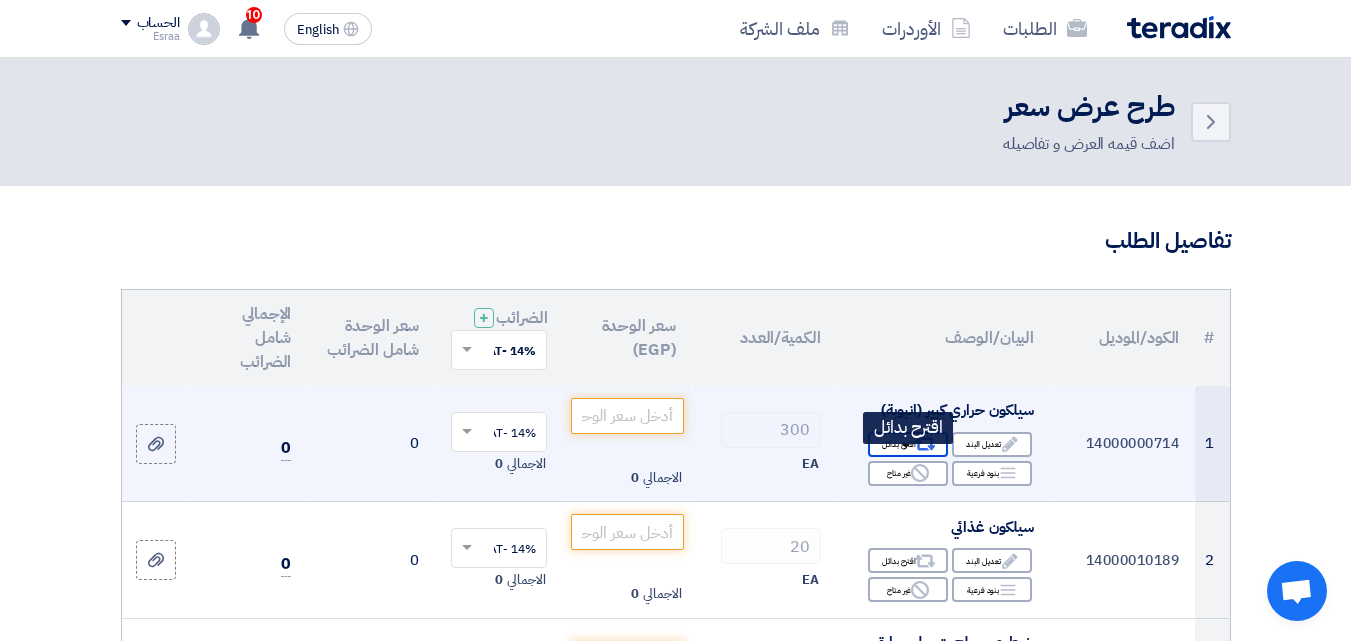 click on "Alternative" 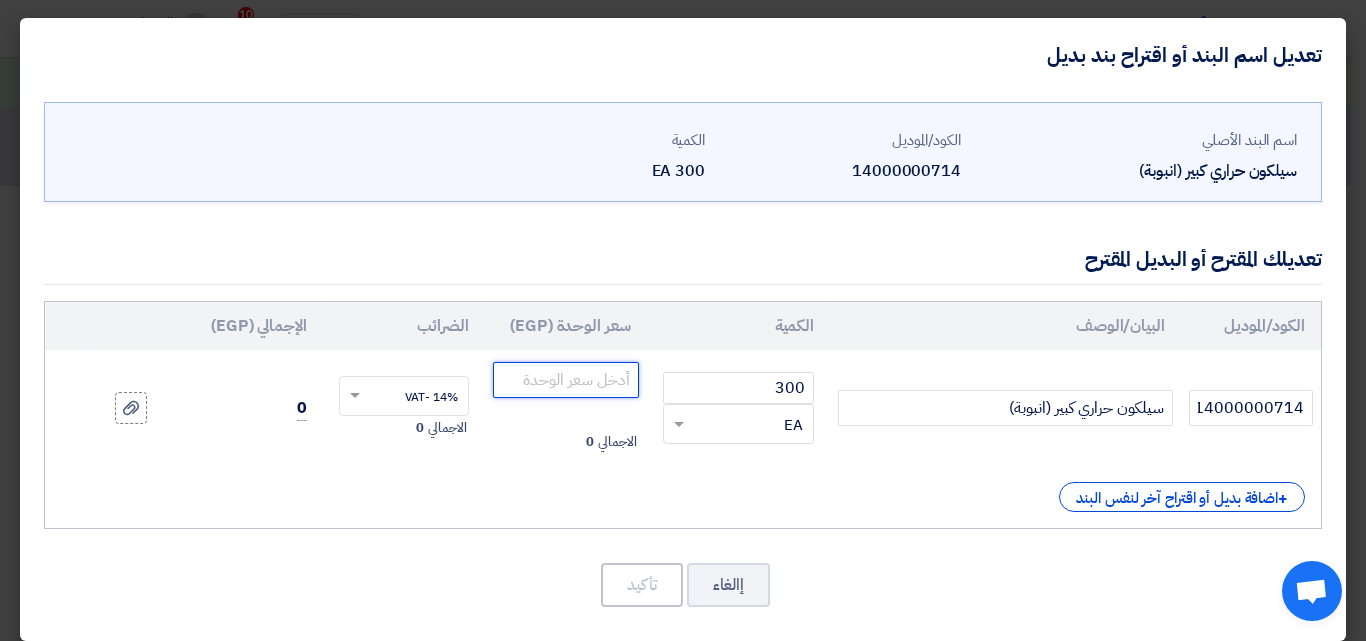 click 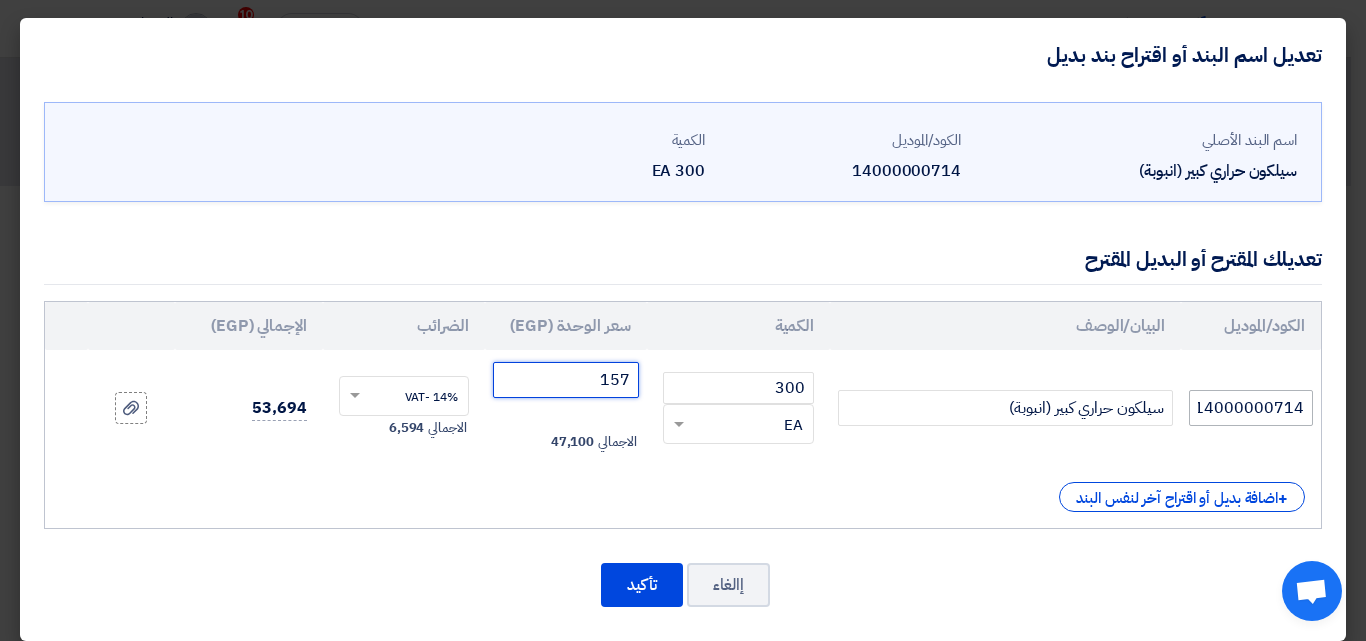 type on "157" 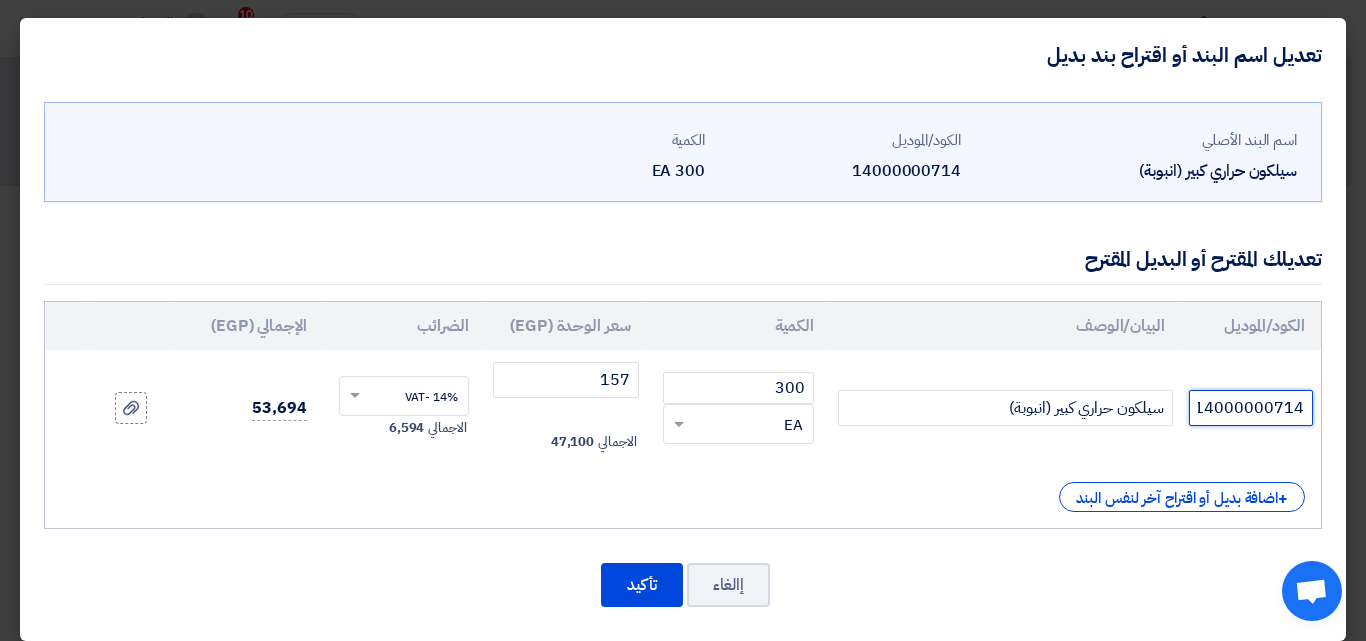 scroll, scrollTop: 0, scrollLeft: 1, axis: horizontal 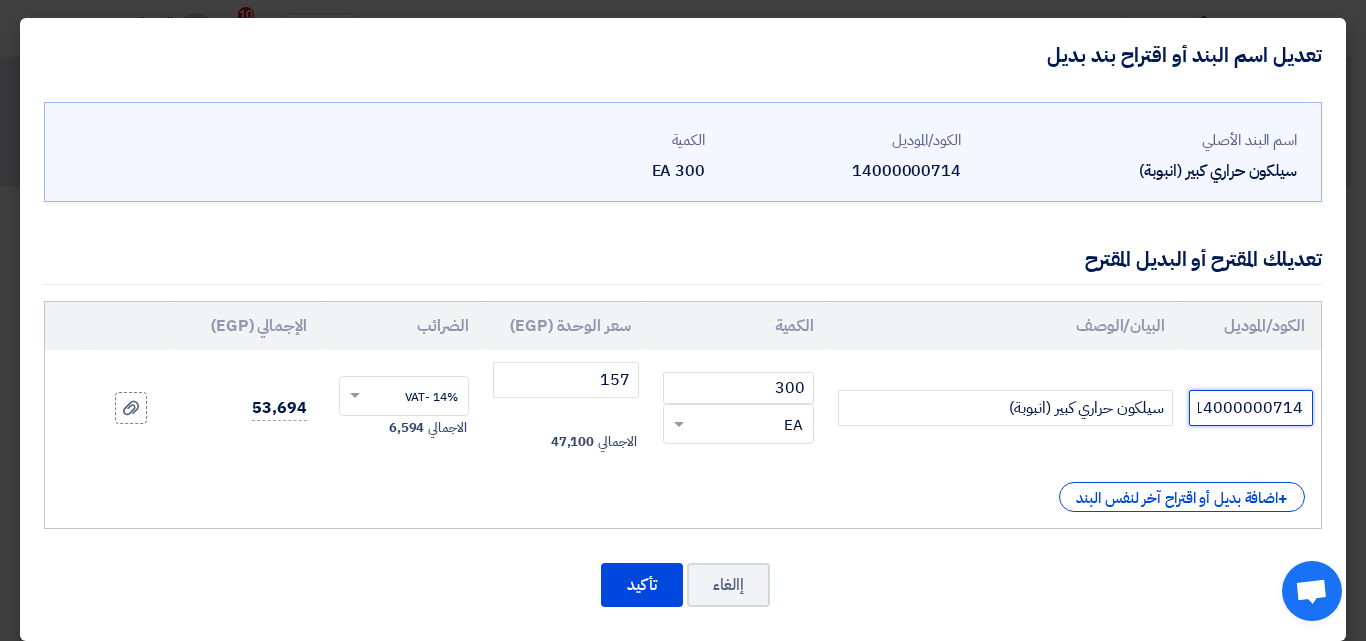 drag, startPoint x: 1197, startPoint y: 411, endPoint x: 1322, endPoint y: 423, distance: 125.57468 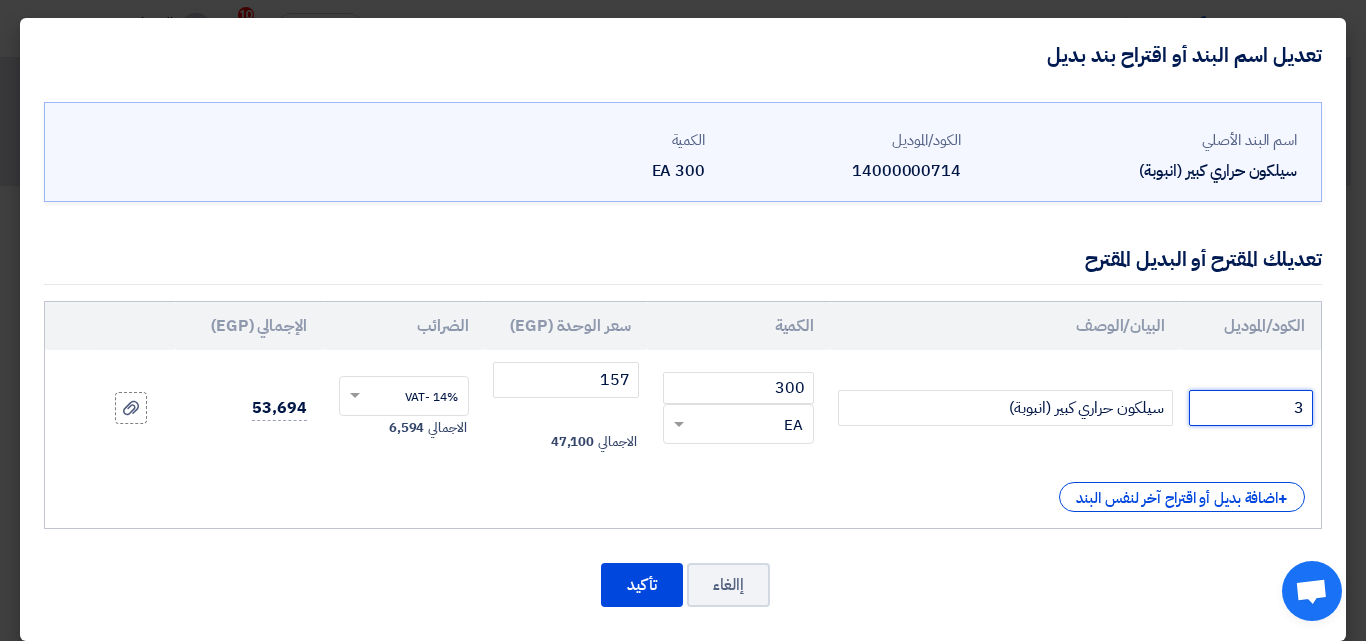 scroll, scrollTop: 0, scrollLeft: 0, axis: both 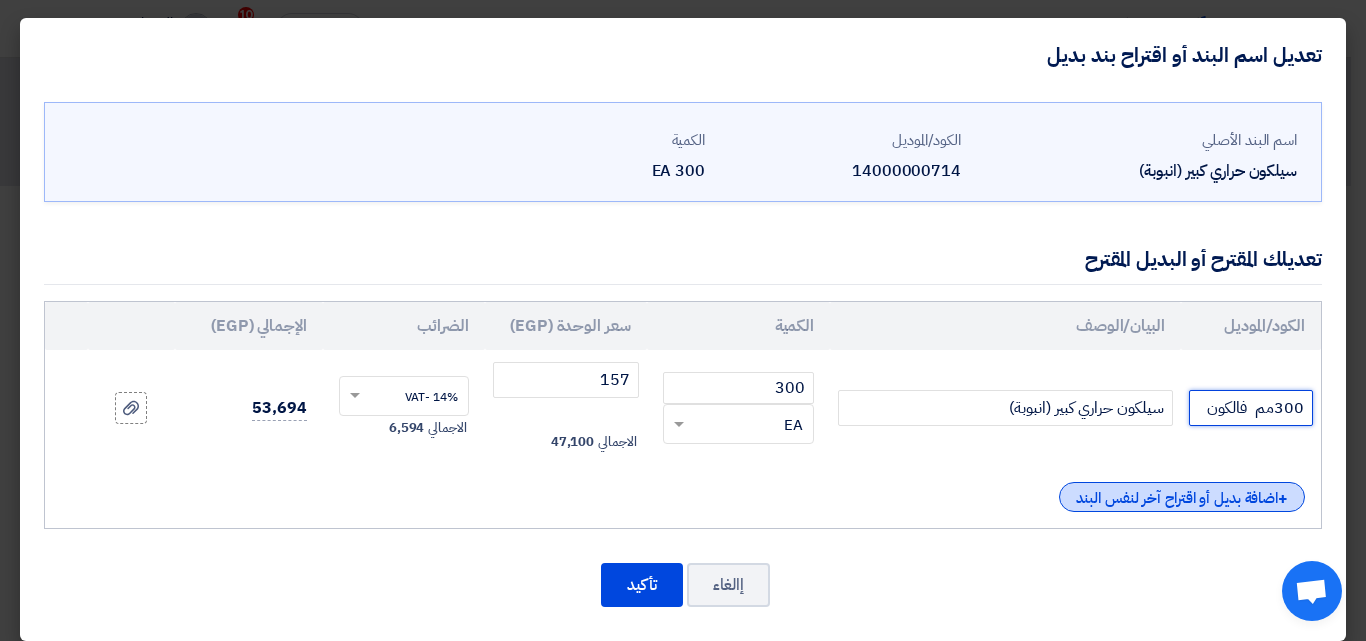 type on "300مم  فالكون" 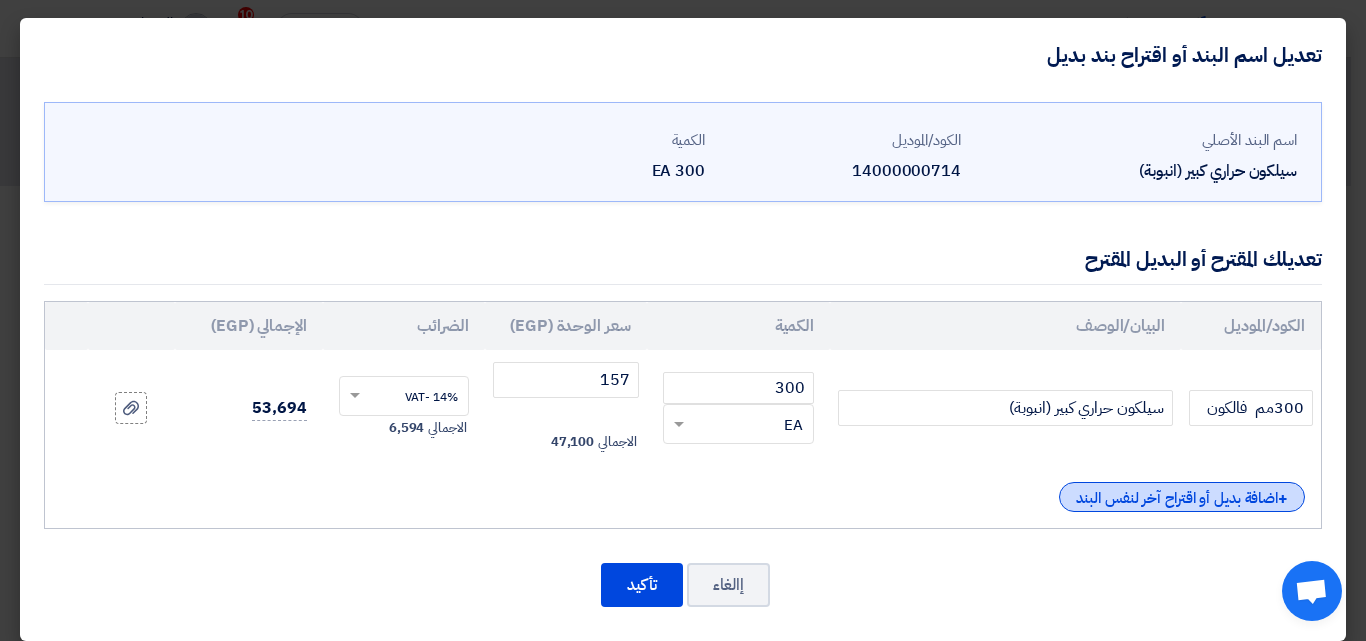 click on "+
اضافة بديل أو اقتراح آخر لنفس البند" 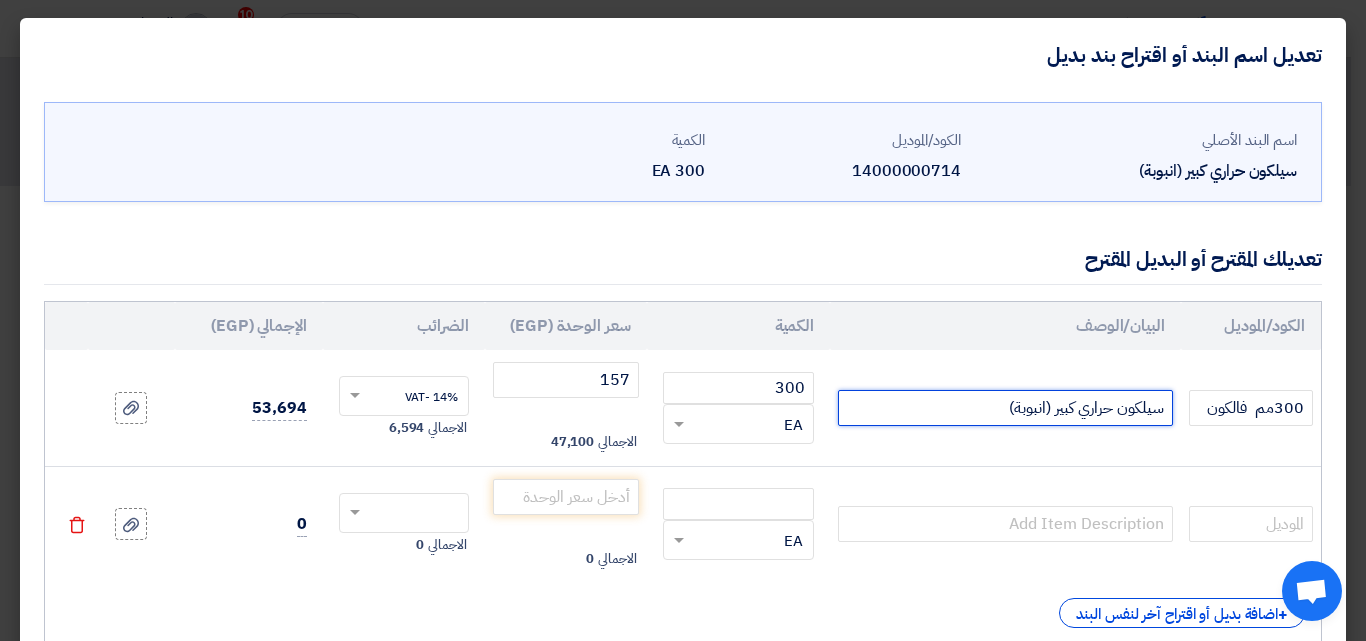 drag, startPoint x: 1166, startPoint y: 411, endPoint x: 965, endPoint y: 441, distance: 203.22647 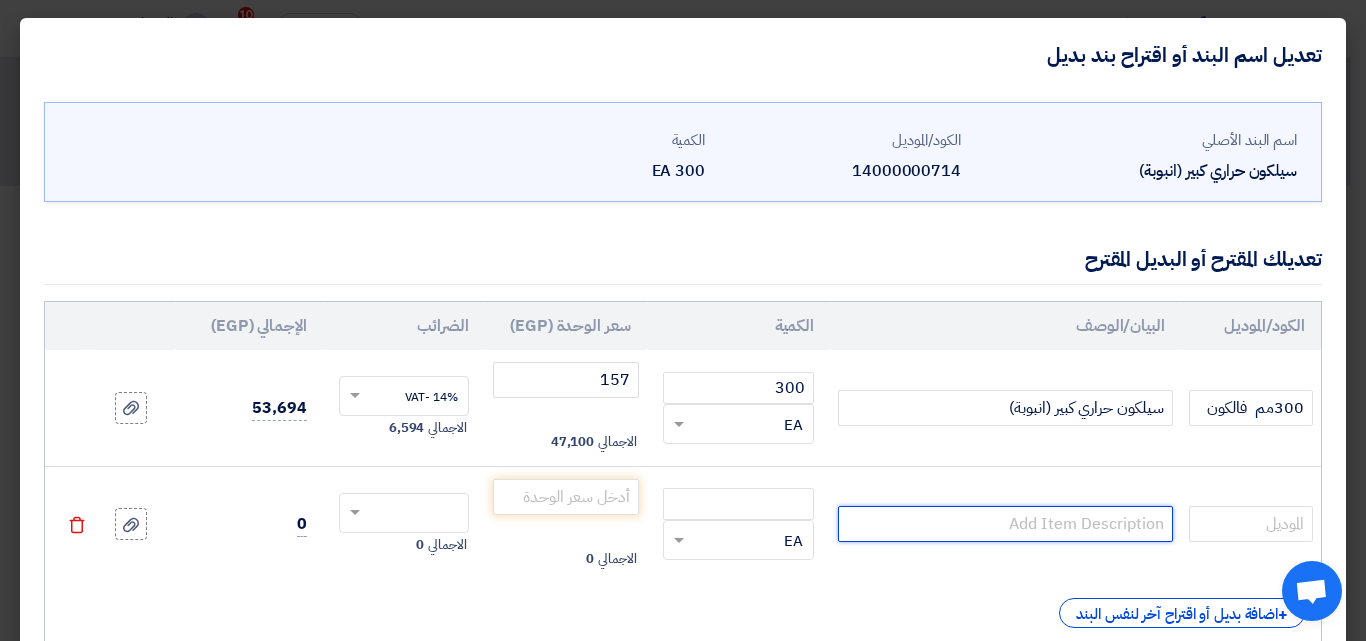 click 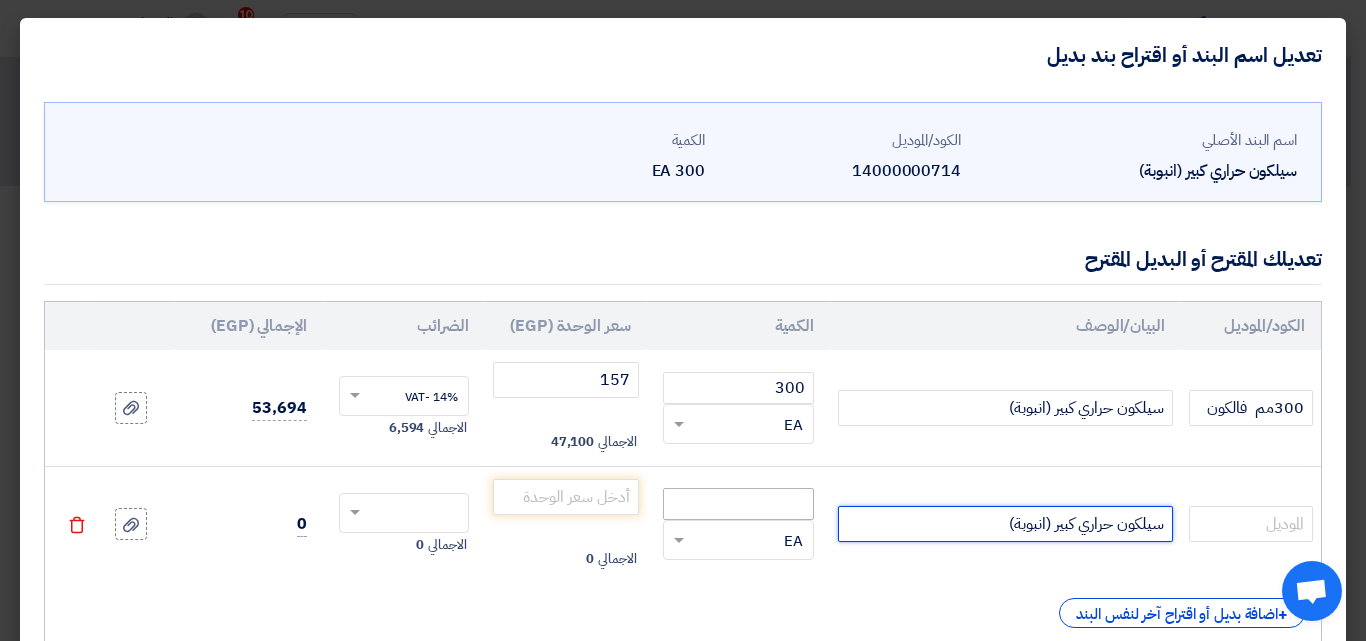 type on "سيلكون حراري كبير (انبوبة)" 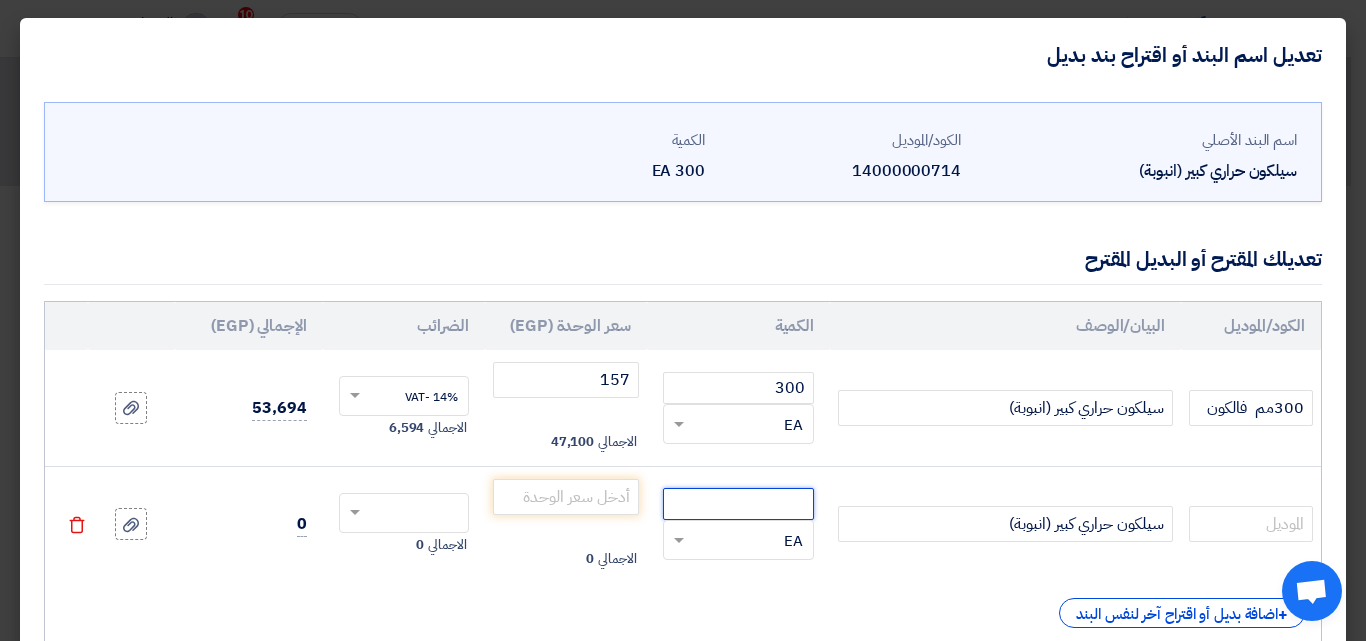click 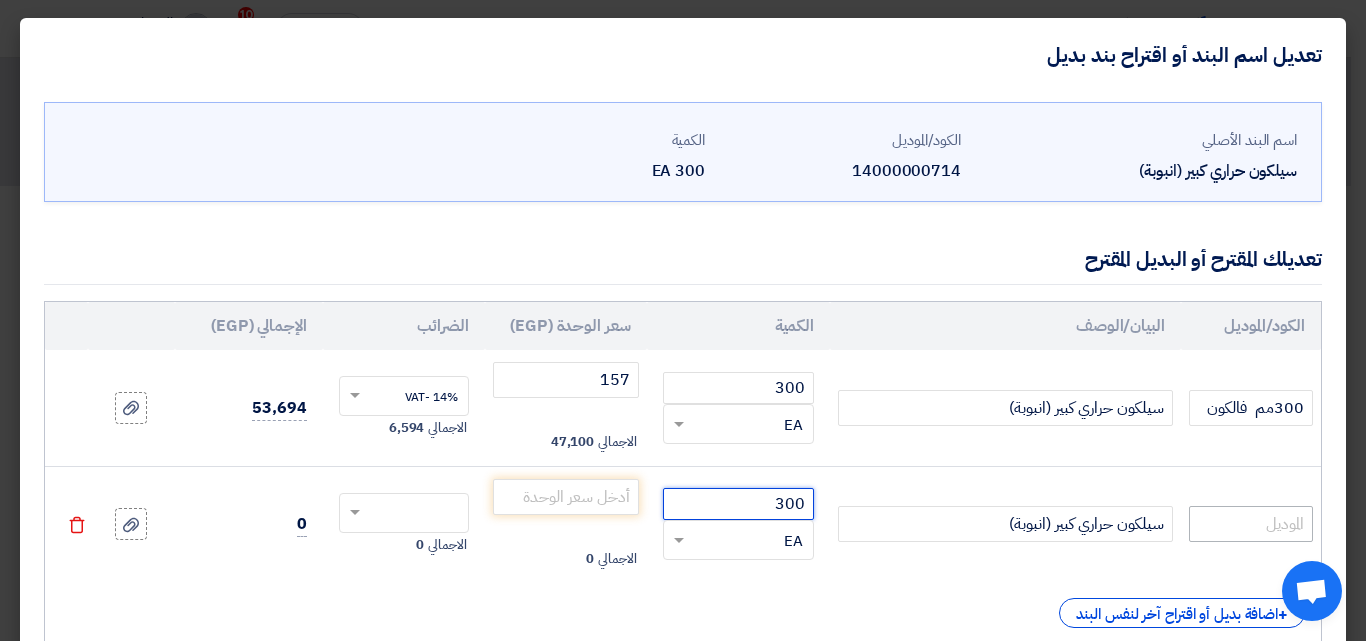 type on "300" 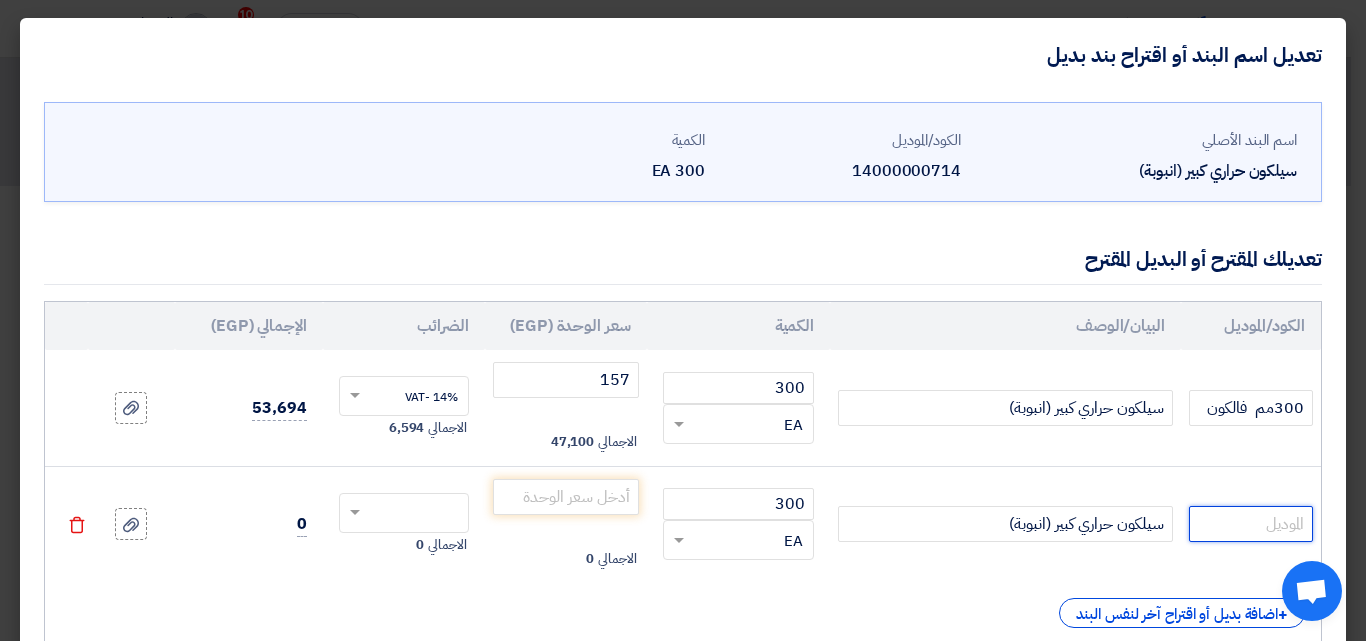 click 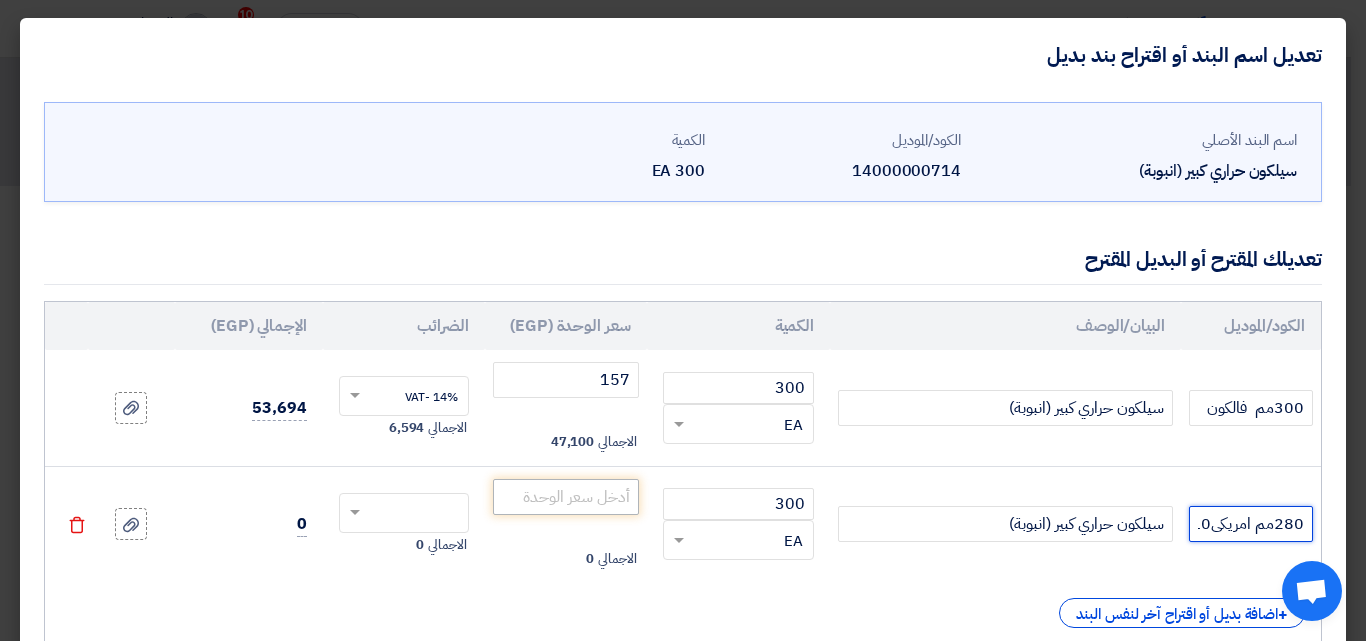 scroll, scrollTop: 0, scrollLeft: -4, axis: horizontal 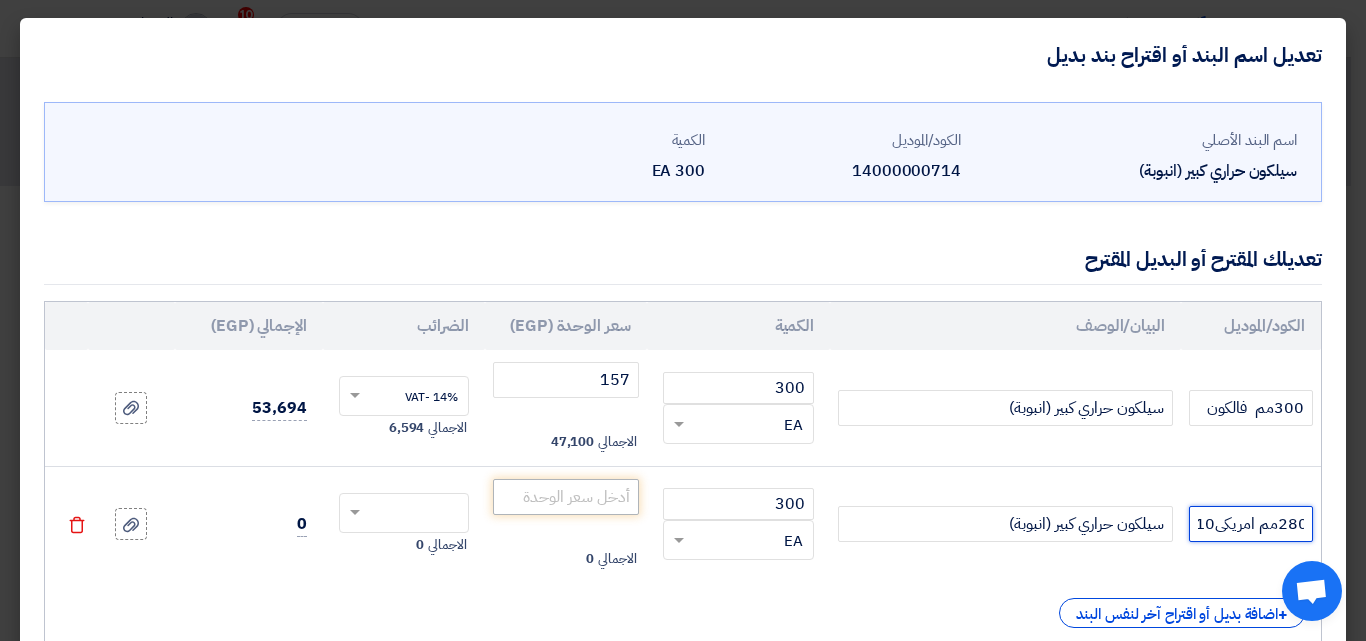 type on "280مم امريكى10" 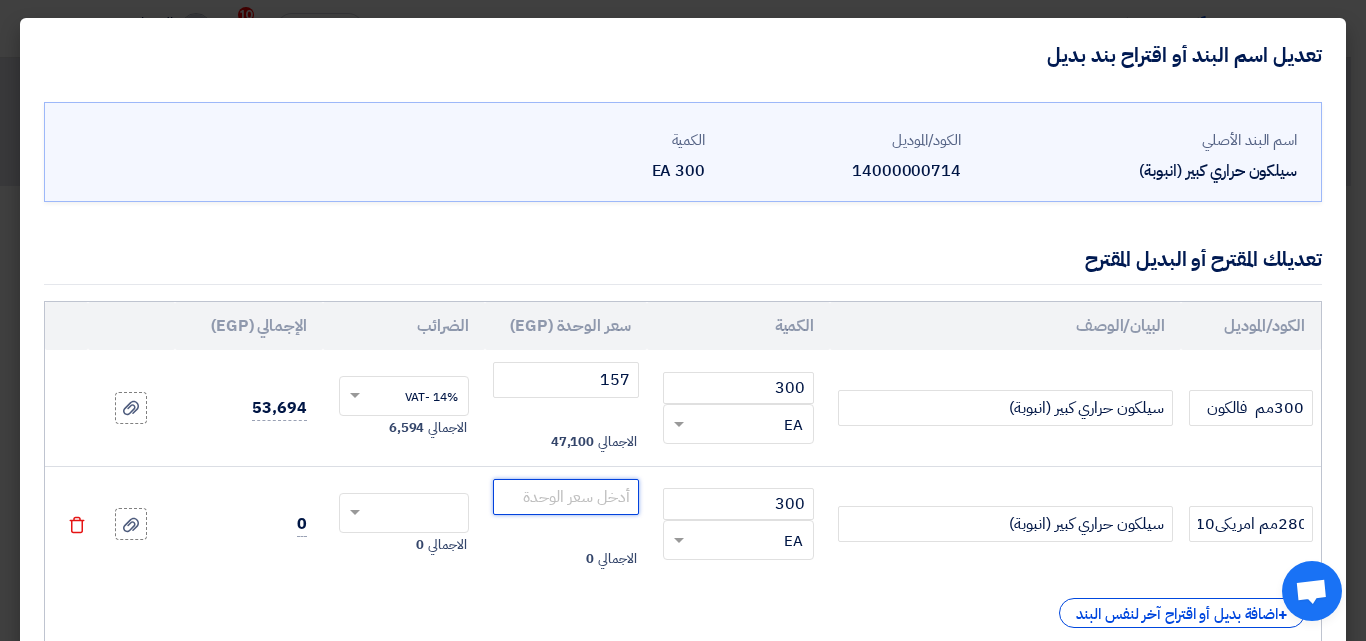 scroll, scrollTop: 0, scrollLeft: 0, axis: both 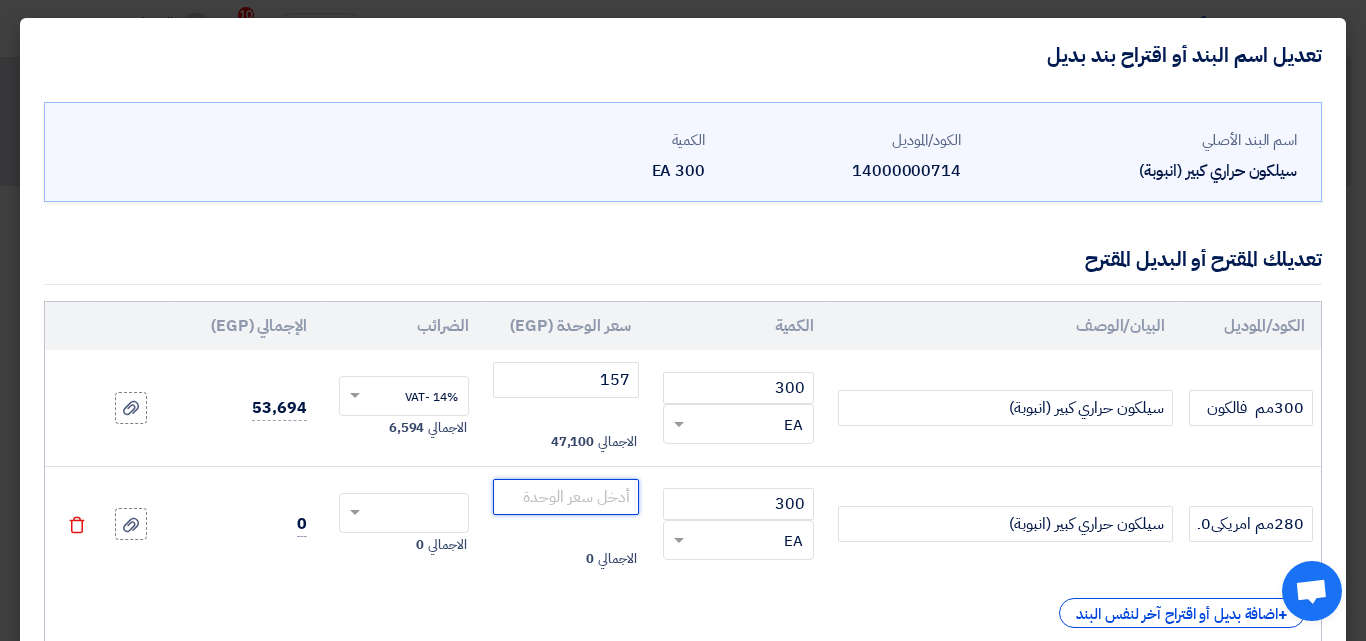 click 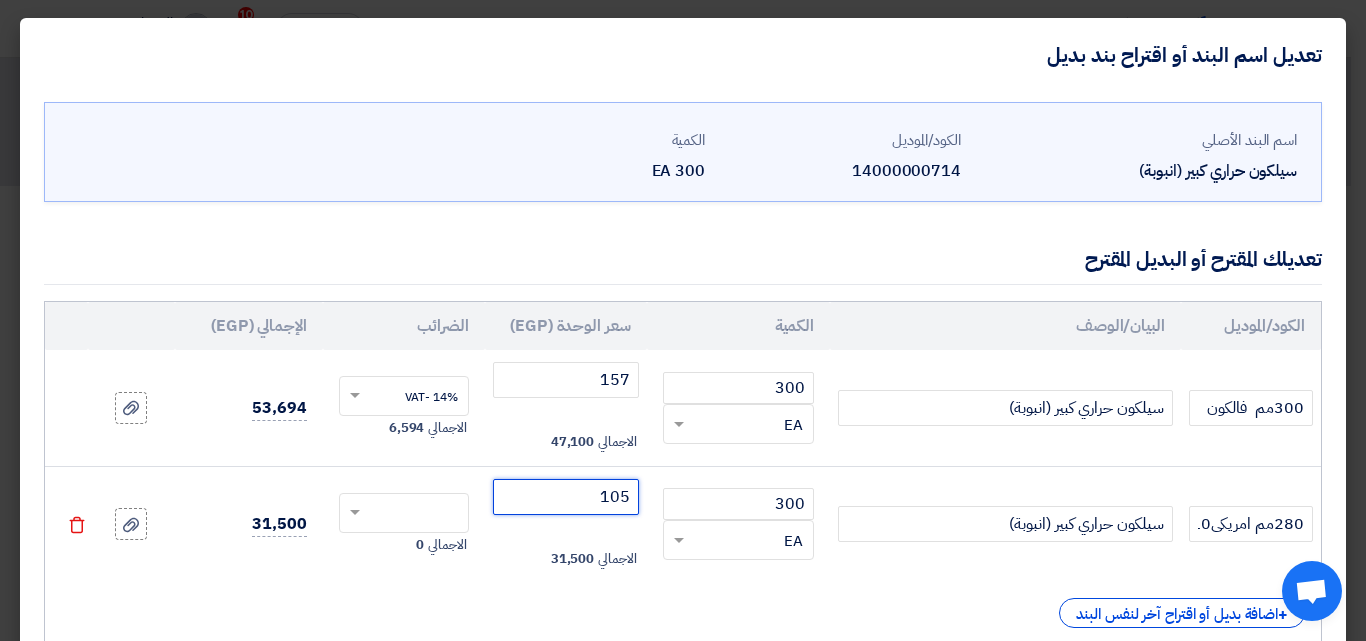 type on "105" 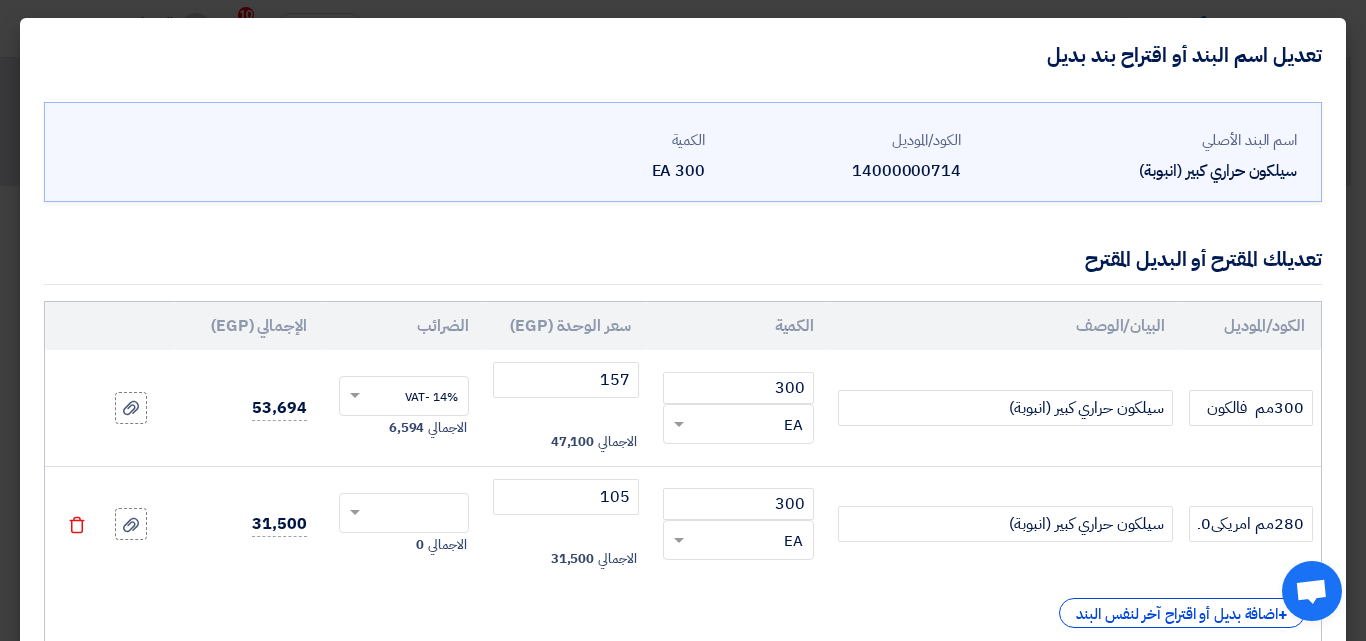 click on "+
اضافة بديل أو اقتراح آخر لنفس البند" 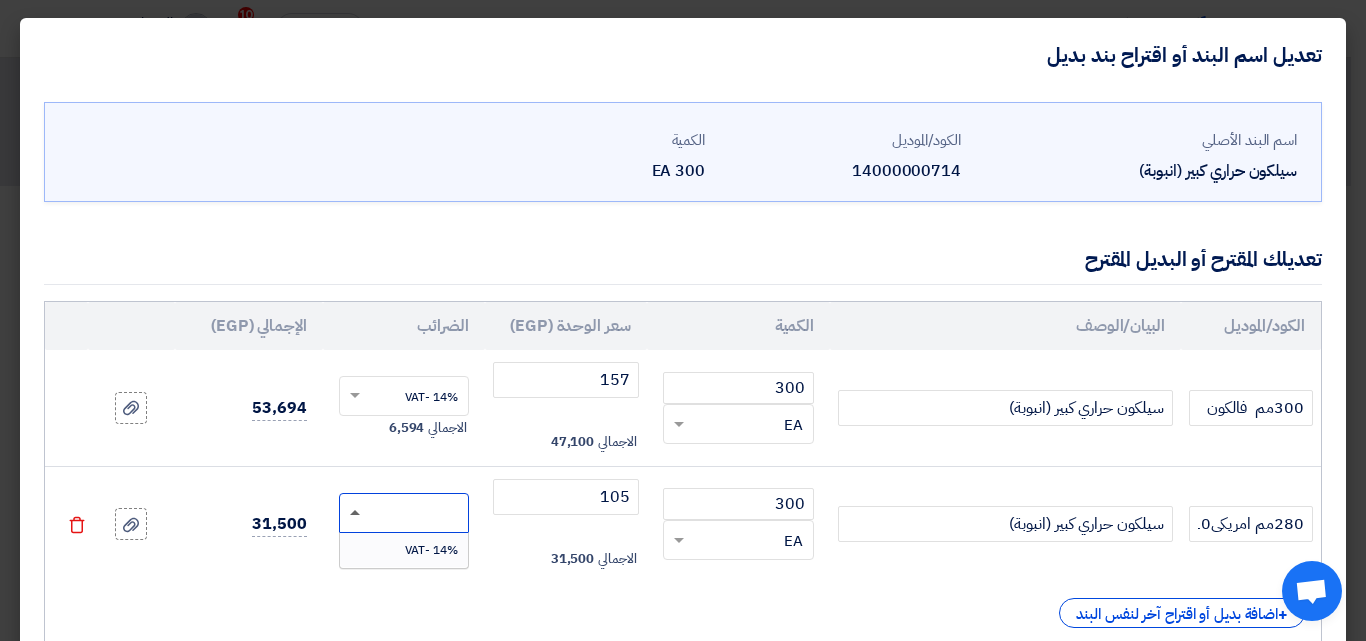 click 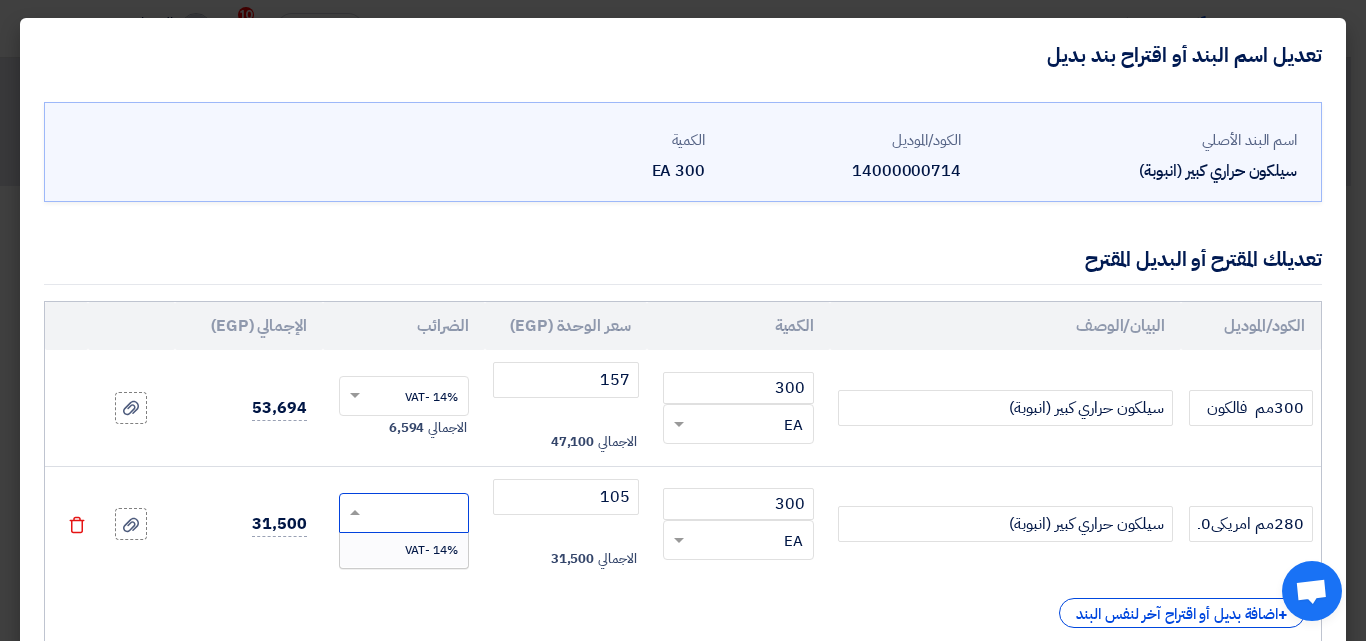 click on "14% -VAT" at bounding box center [404, 550] 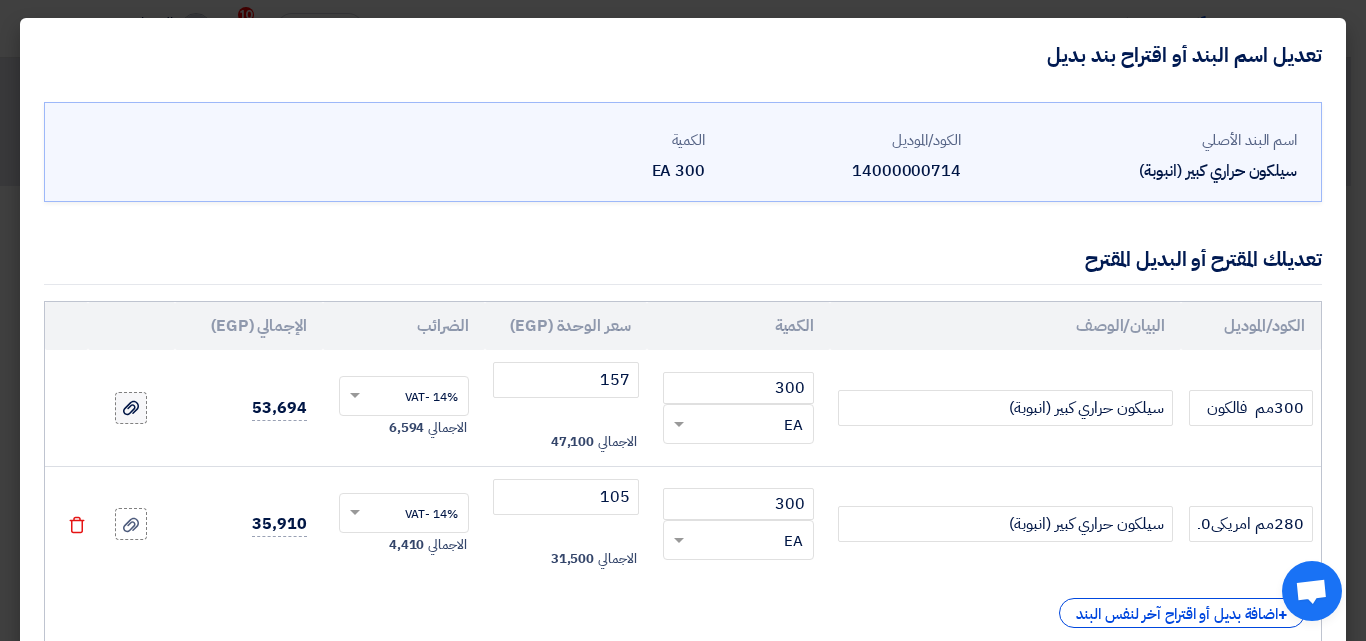 click 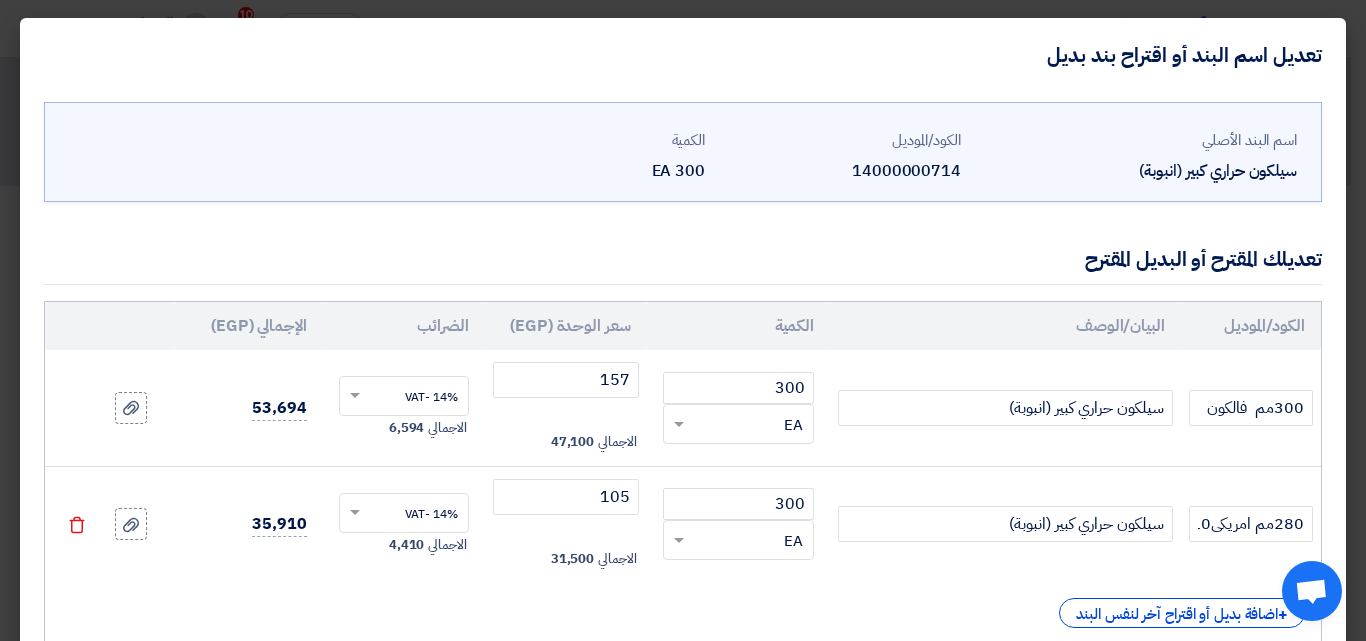 drag, startPoint x: 139, startPoint y: 417, endPoint x: 620, endPoint y: 235, distance: 514.28107 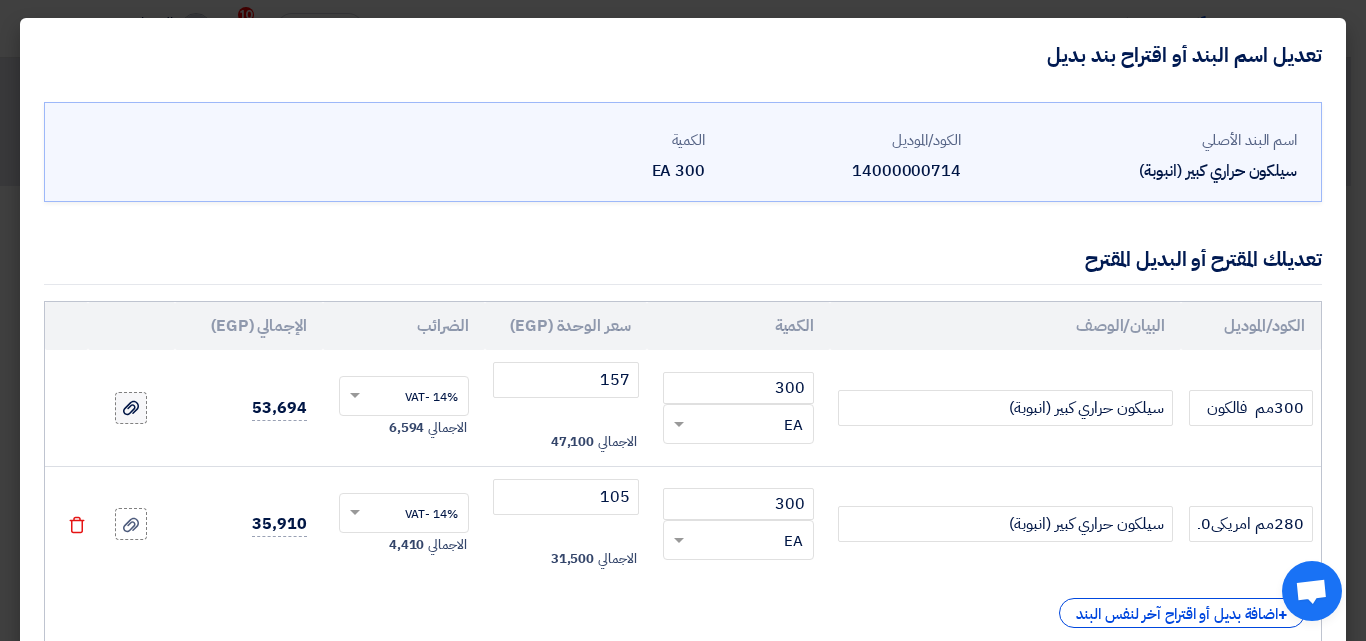 click 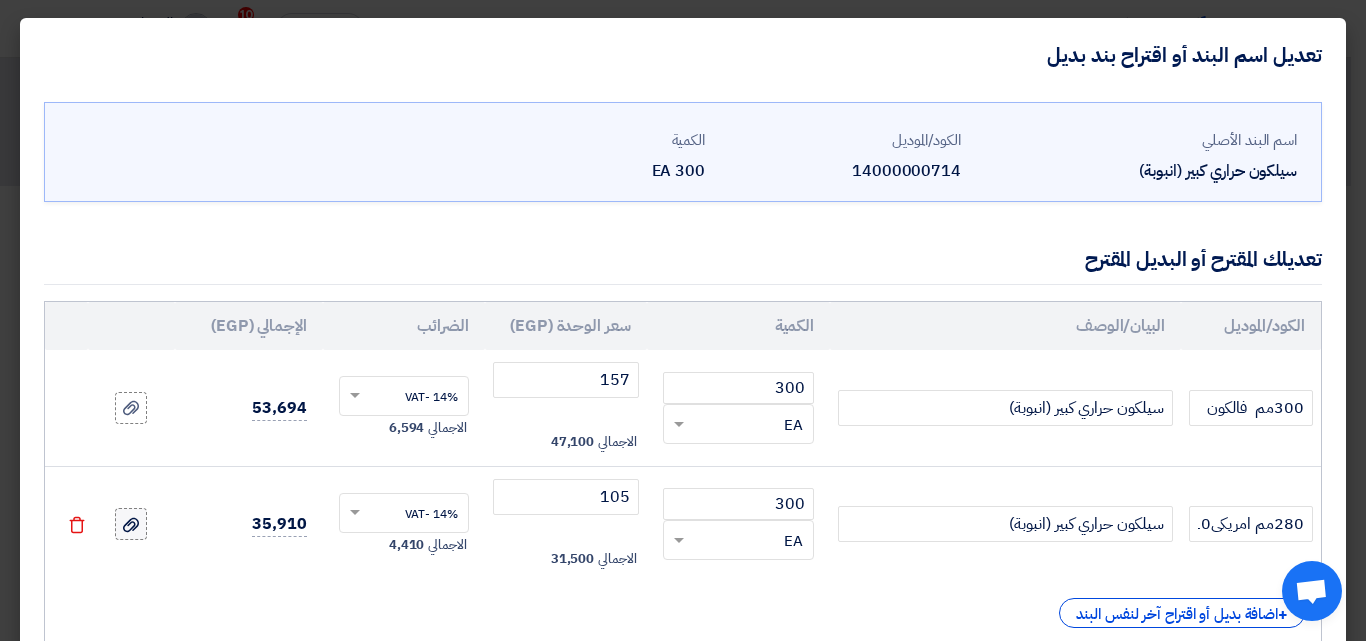 click 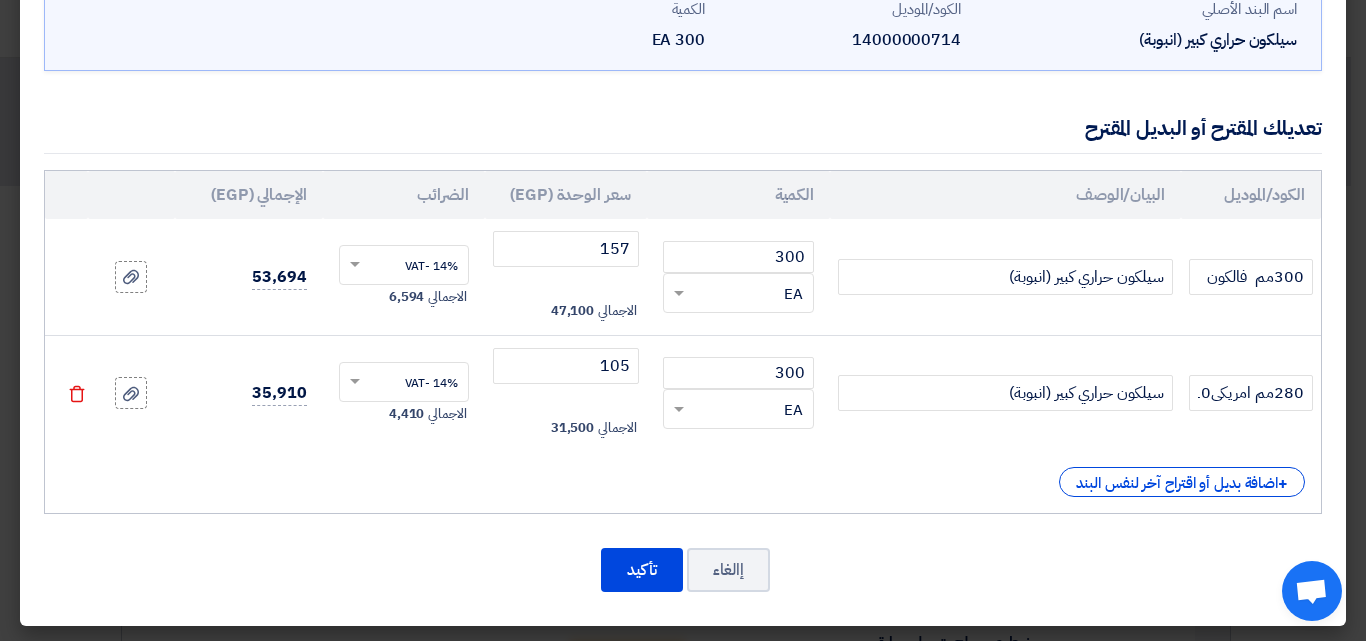 scroll, scrollTop: 134, scrollLeft: 0, axis: vertical 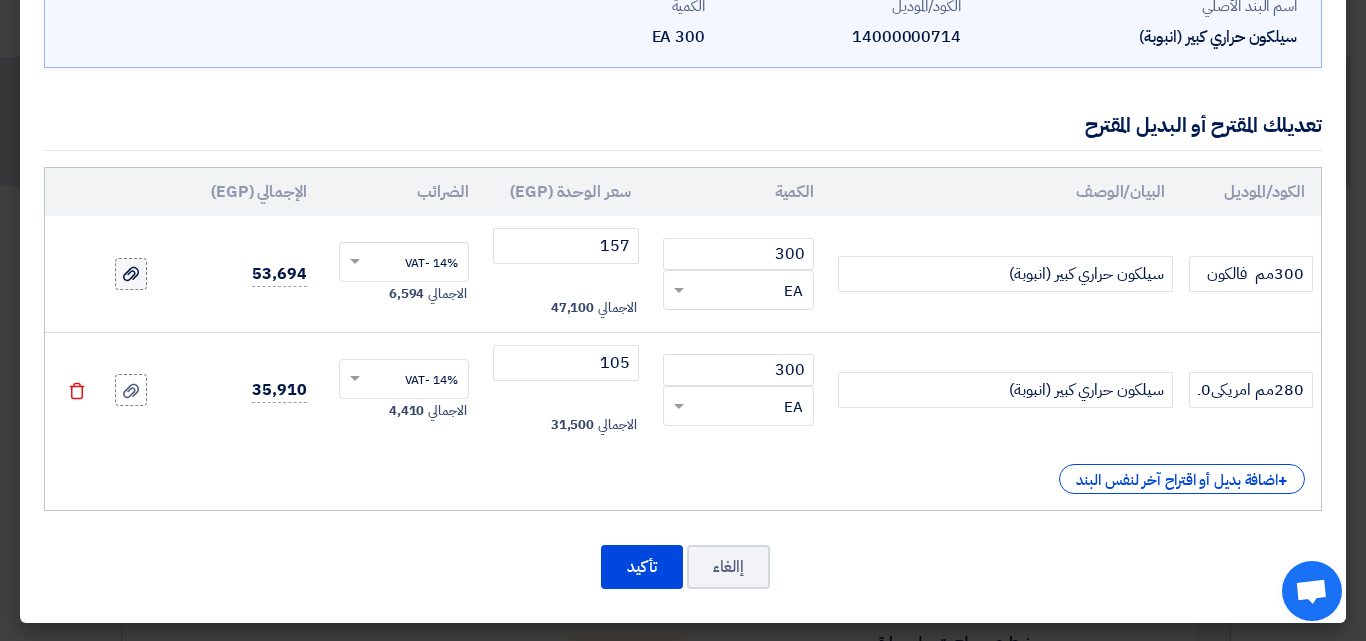 click 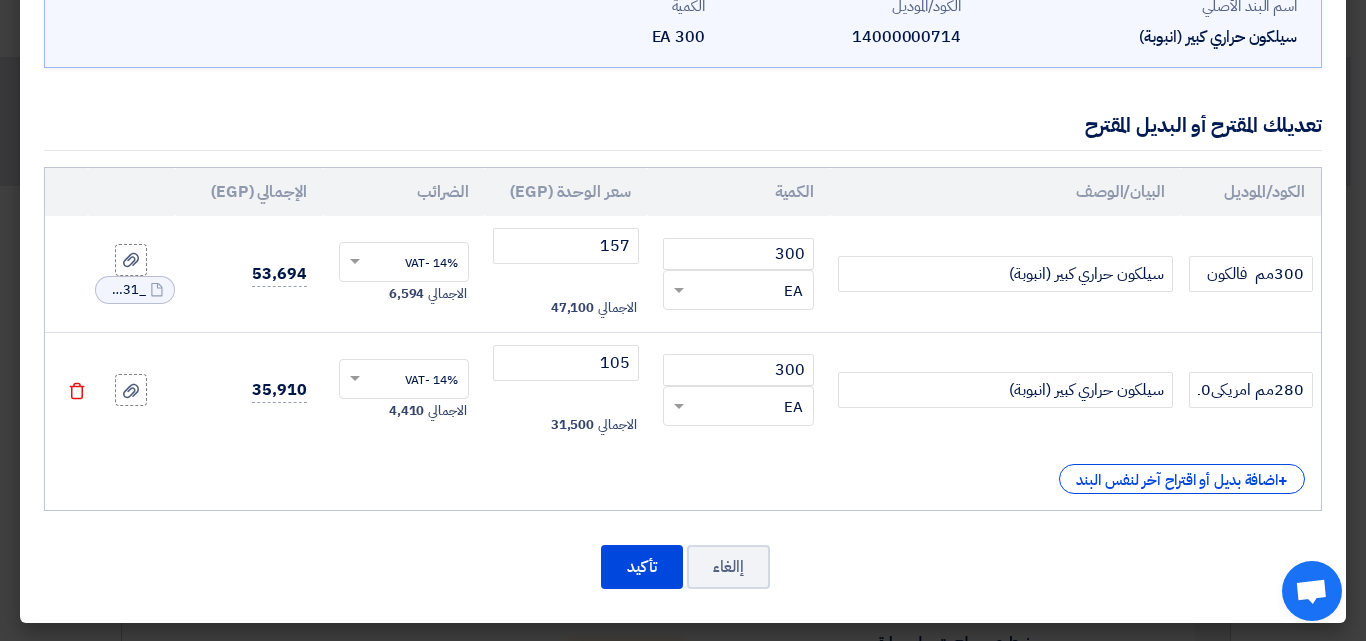 click on "File
_1753167291131.pdf" 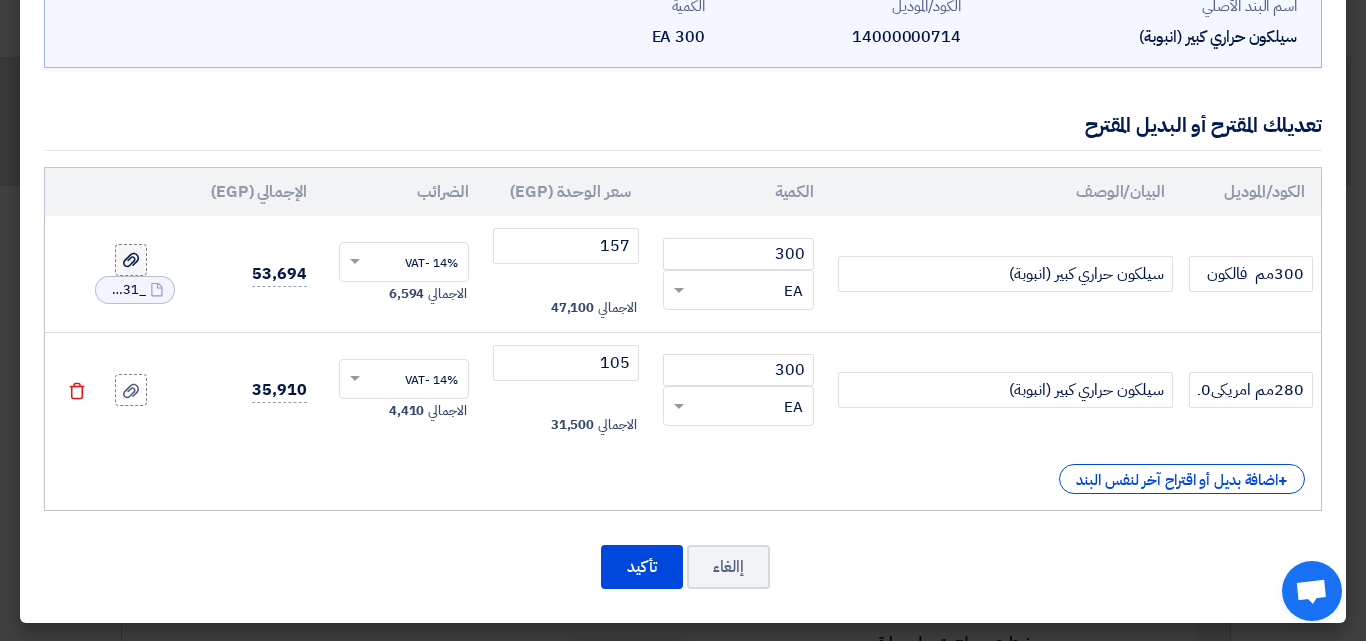 click 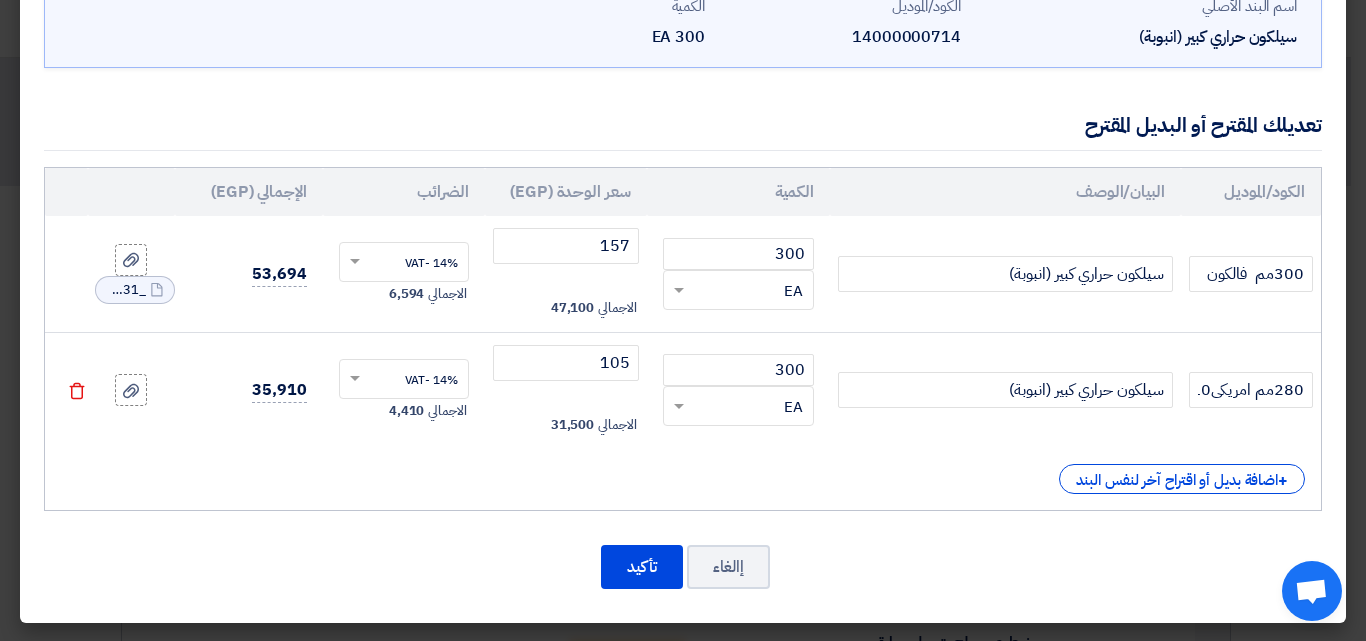 click on "_1753167291131.pdf" 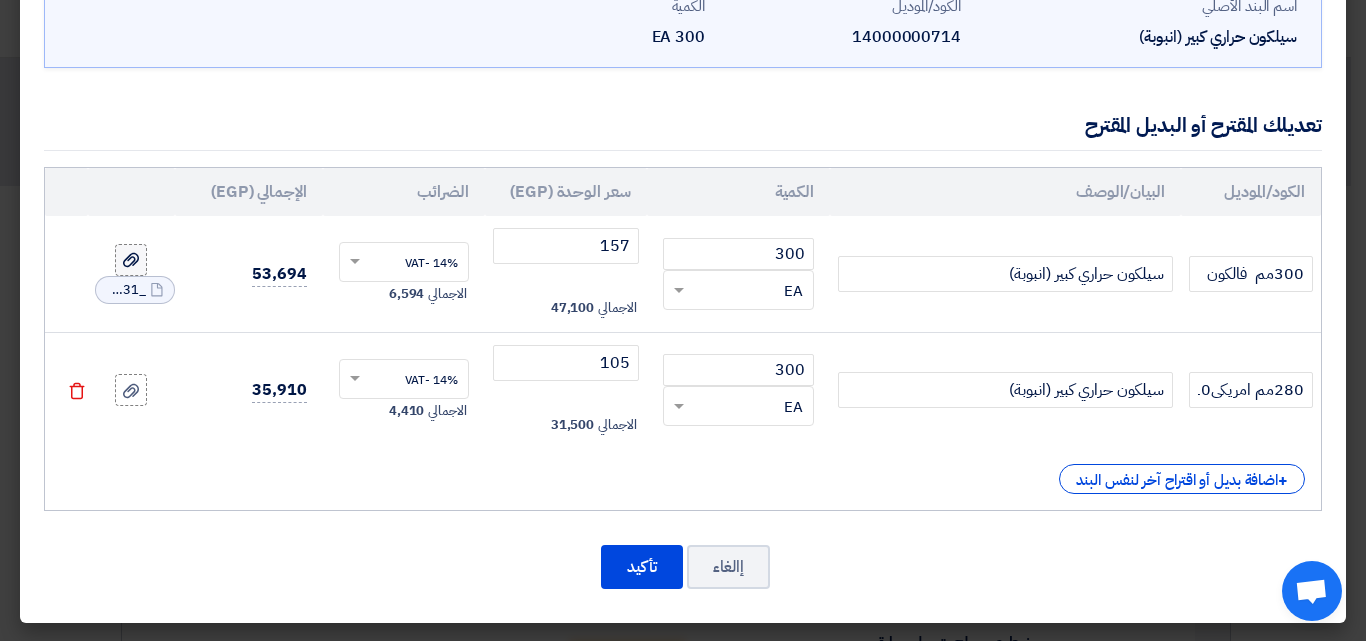 click 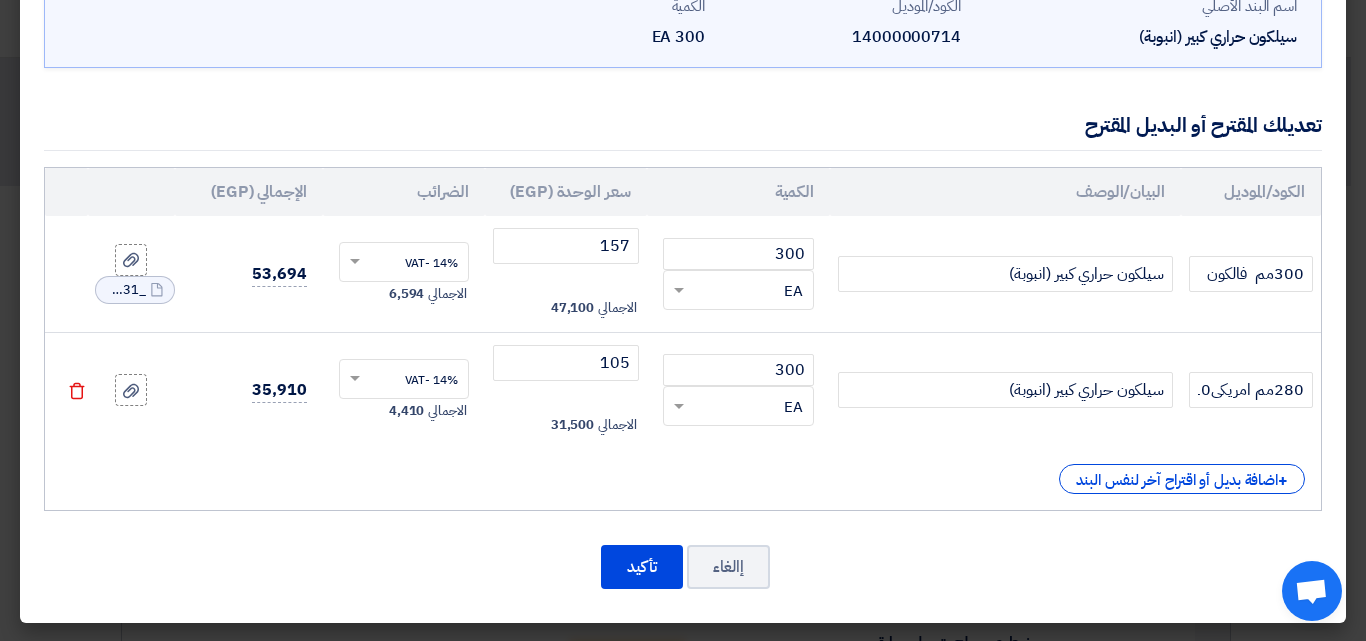 click on "File
_1753167291131.pdf" 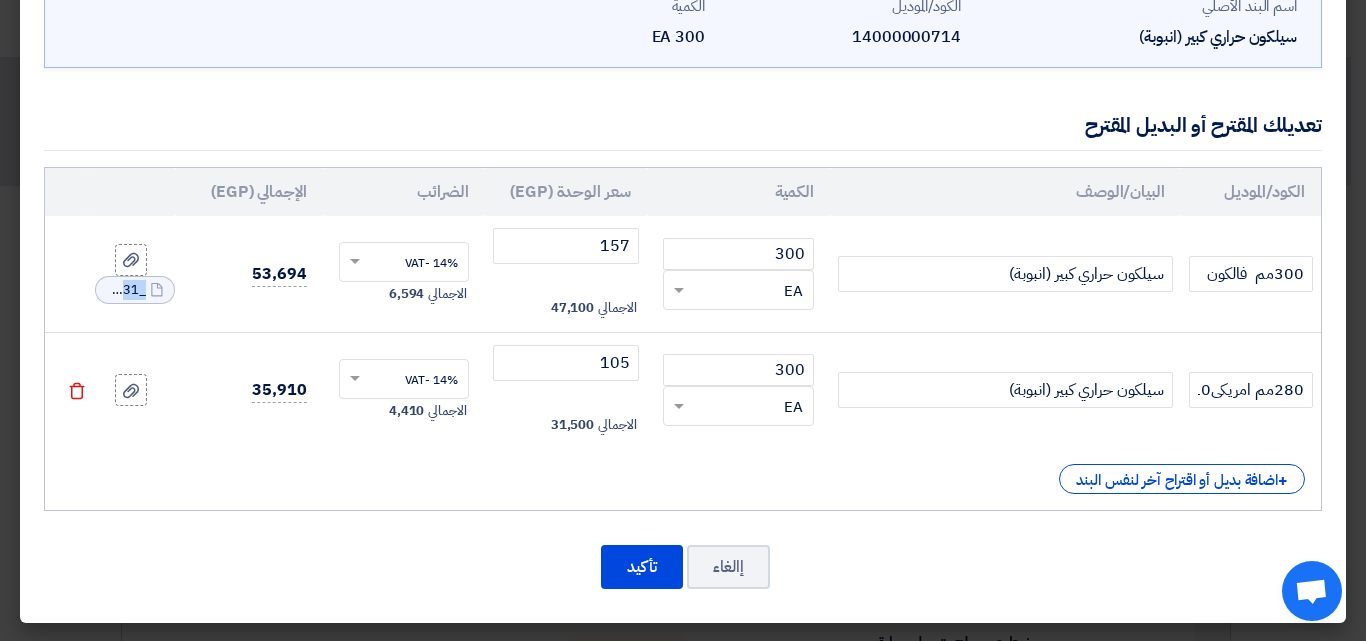 click on "File
_1753167291131.pdf" 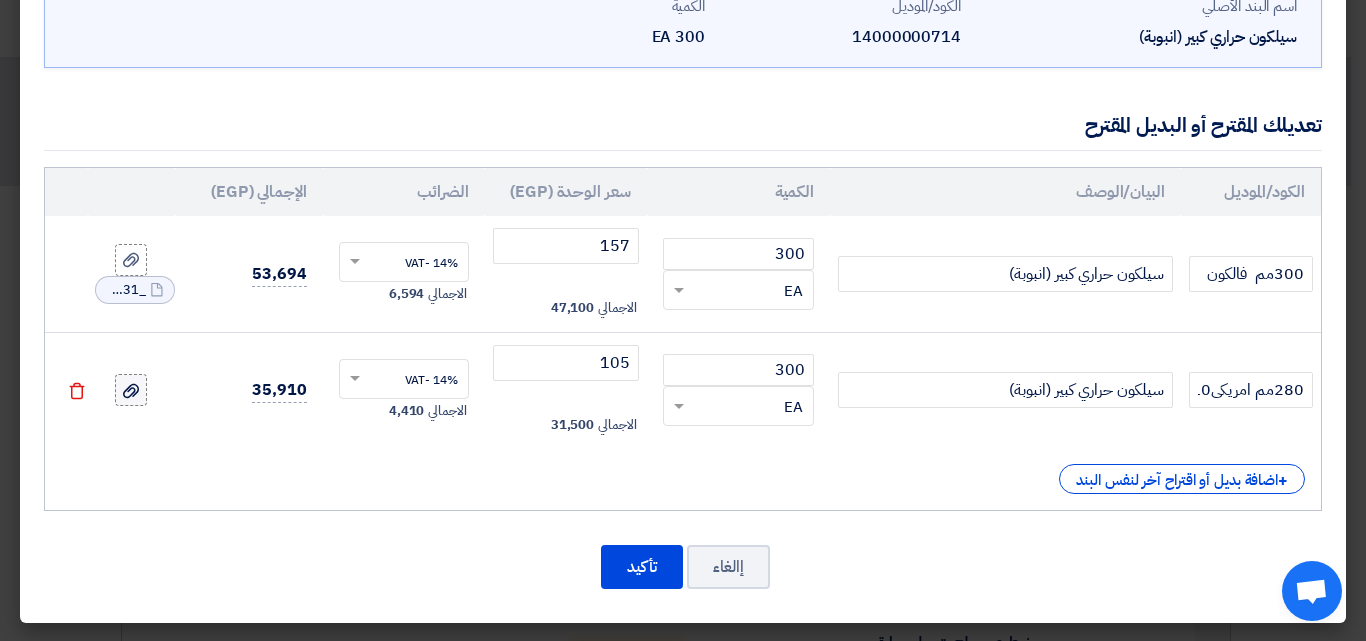 click 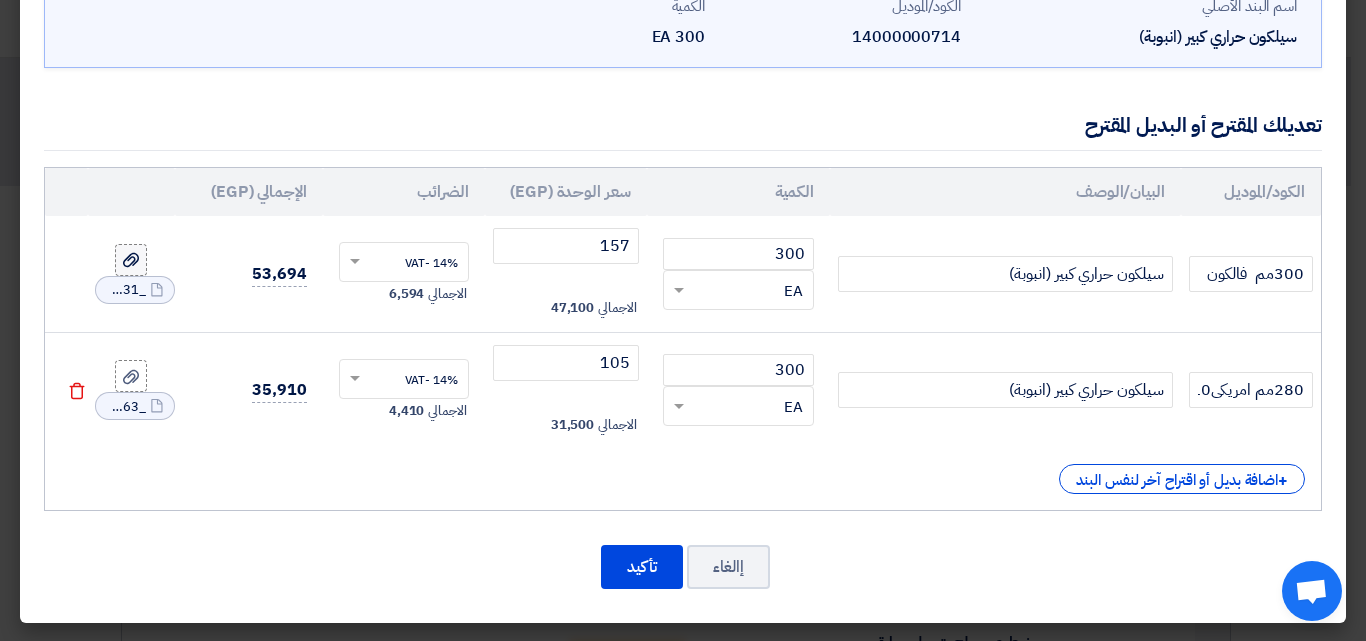 click 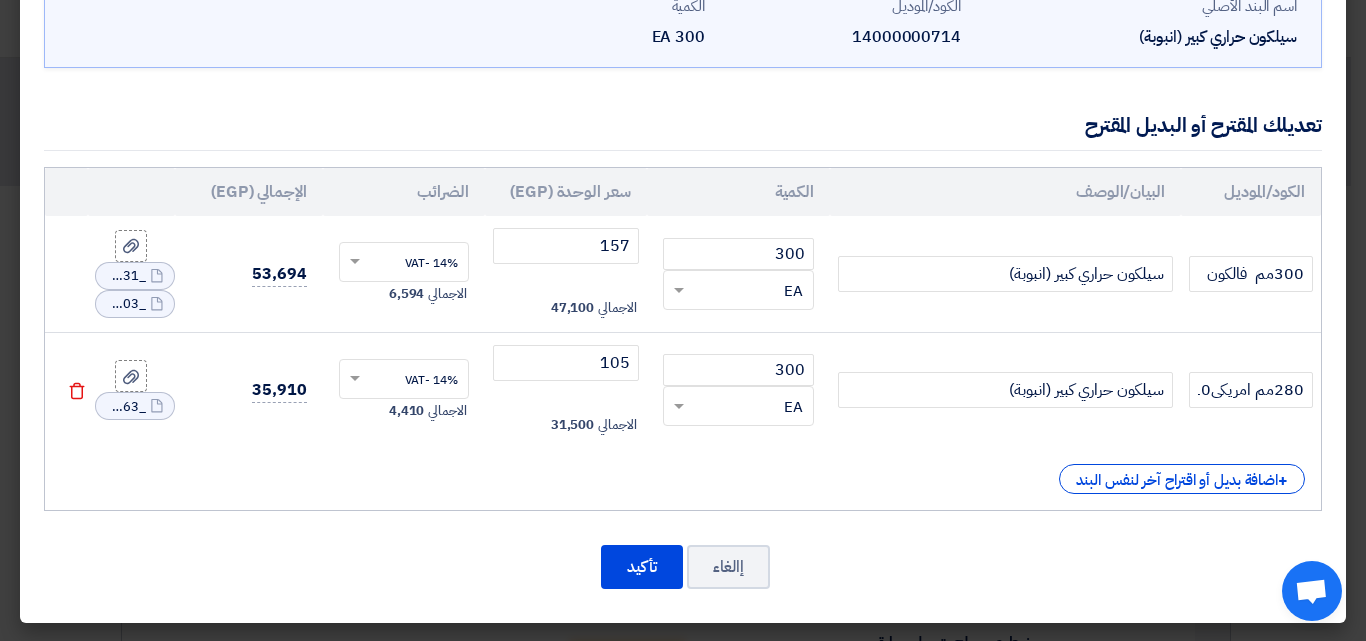 click on "_1753167420703.pdf" 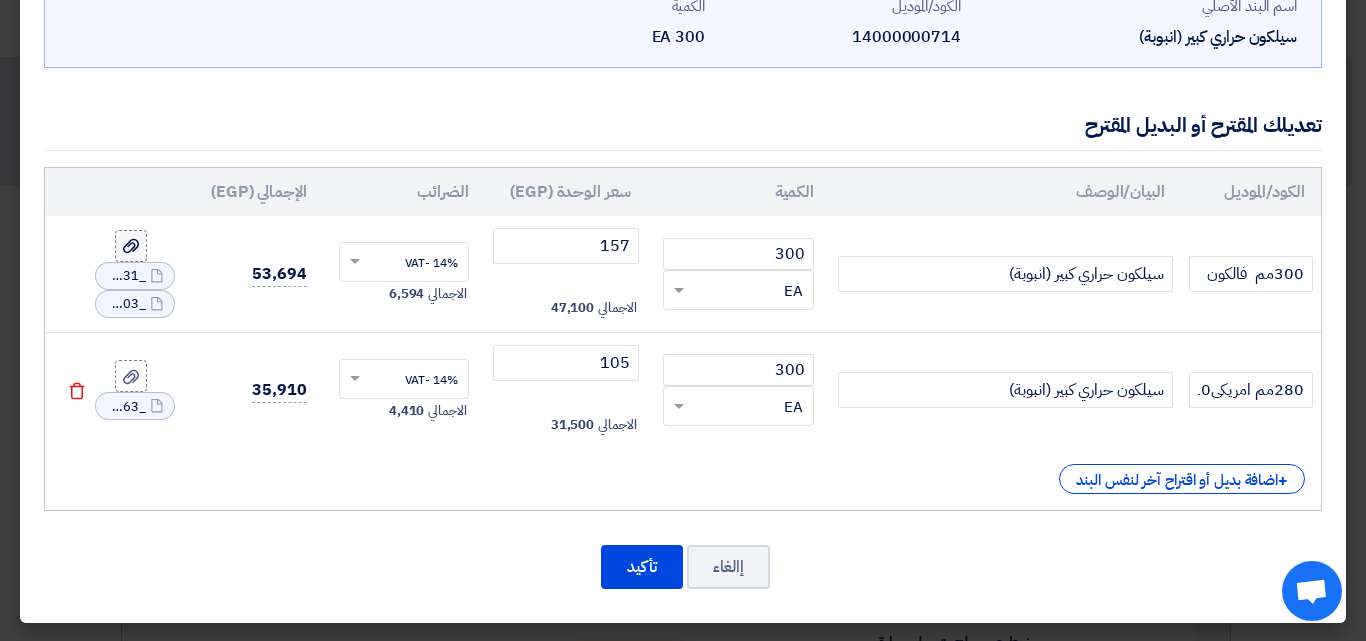 drag, startPoint x: 179, startPoint y: 301, endPoint x: 148, endPoint y: 248, distance: 61.400326 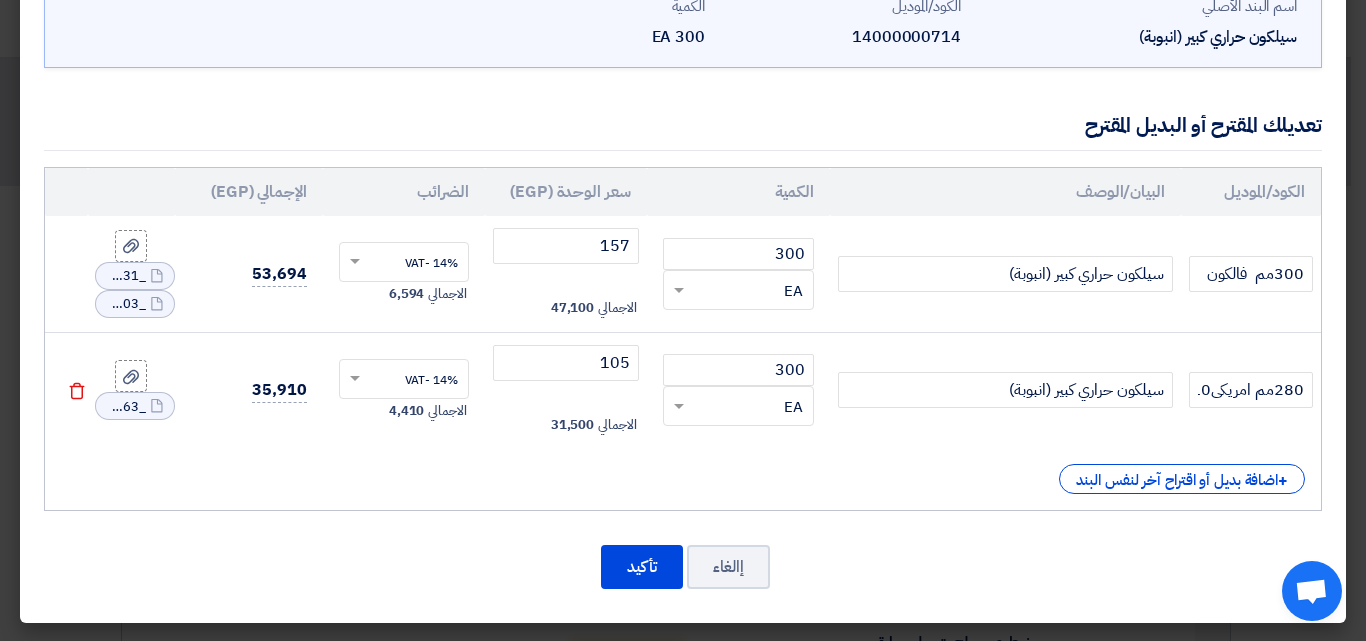 drag, startPoint x: 171, startPoint y: 305, endPoint x: 125, endPoint y: 302, distance: 46.09772 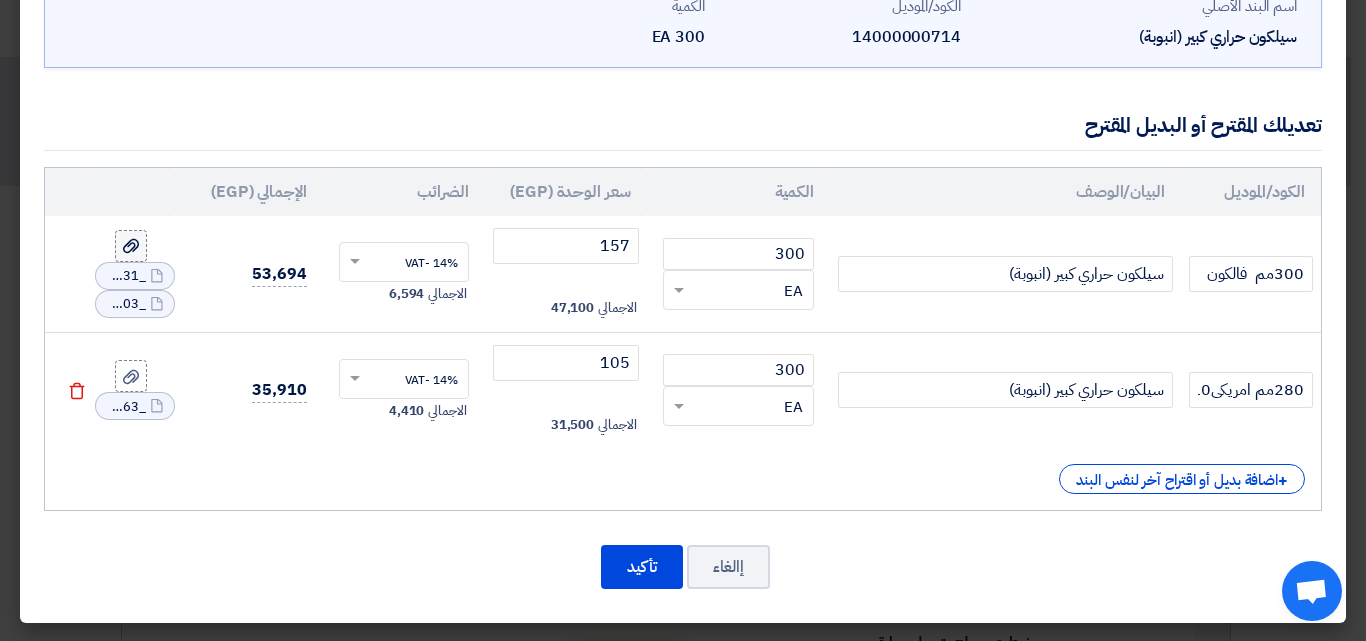 click 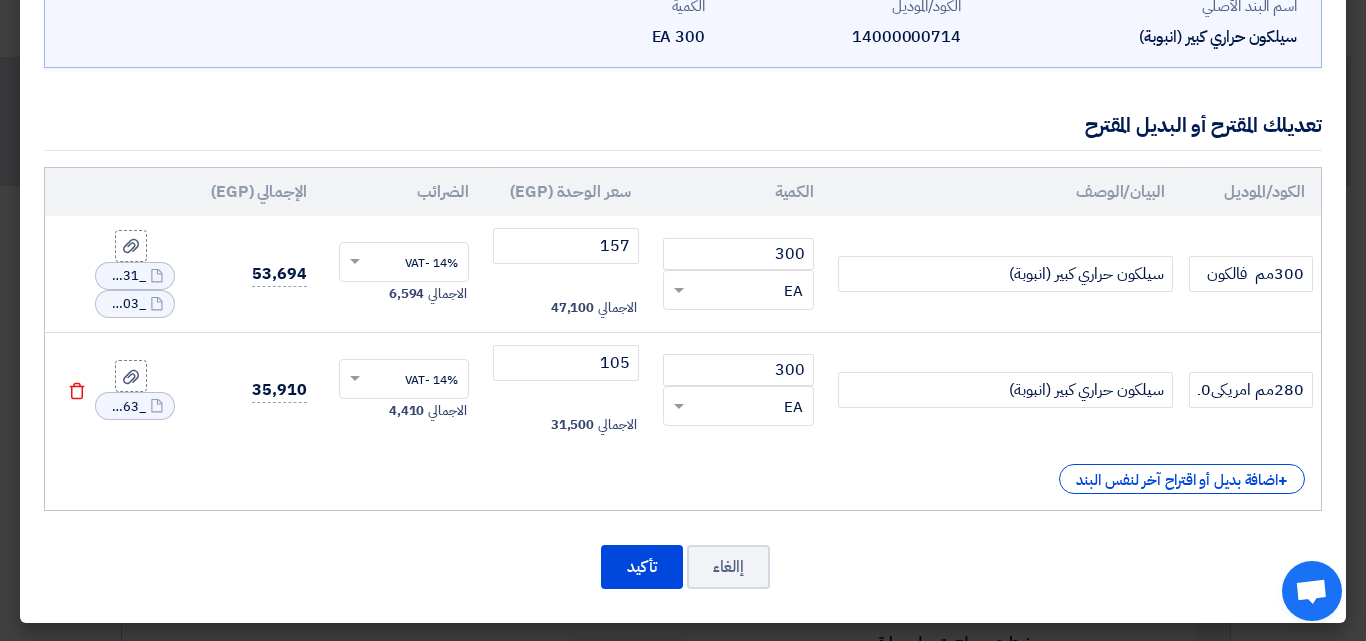 click 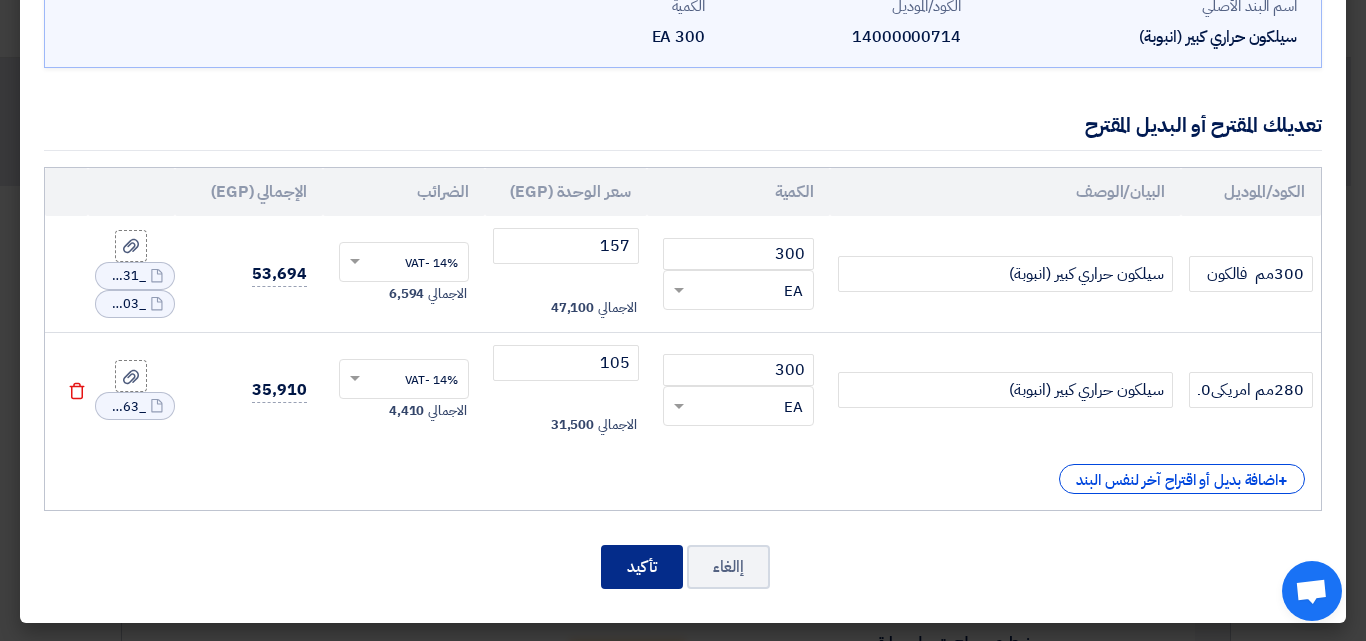 click on "تأكيد" 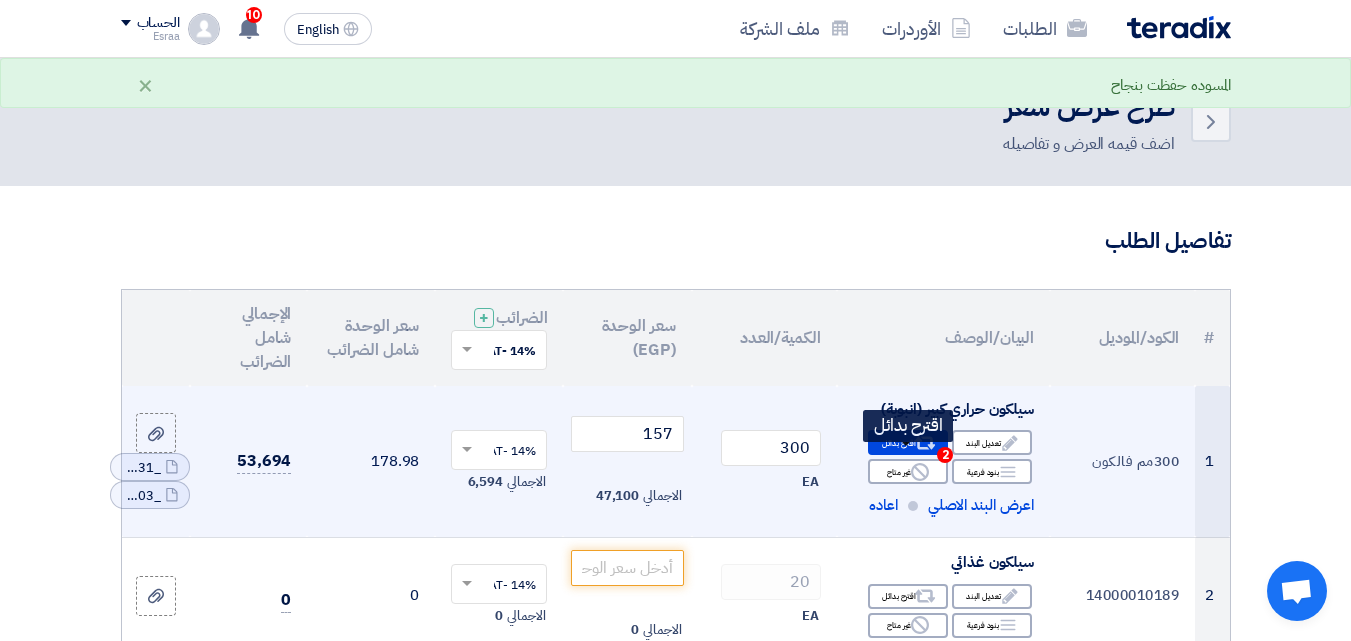 click on "Alternative
اقترح بدائل
2" 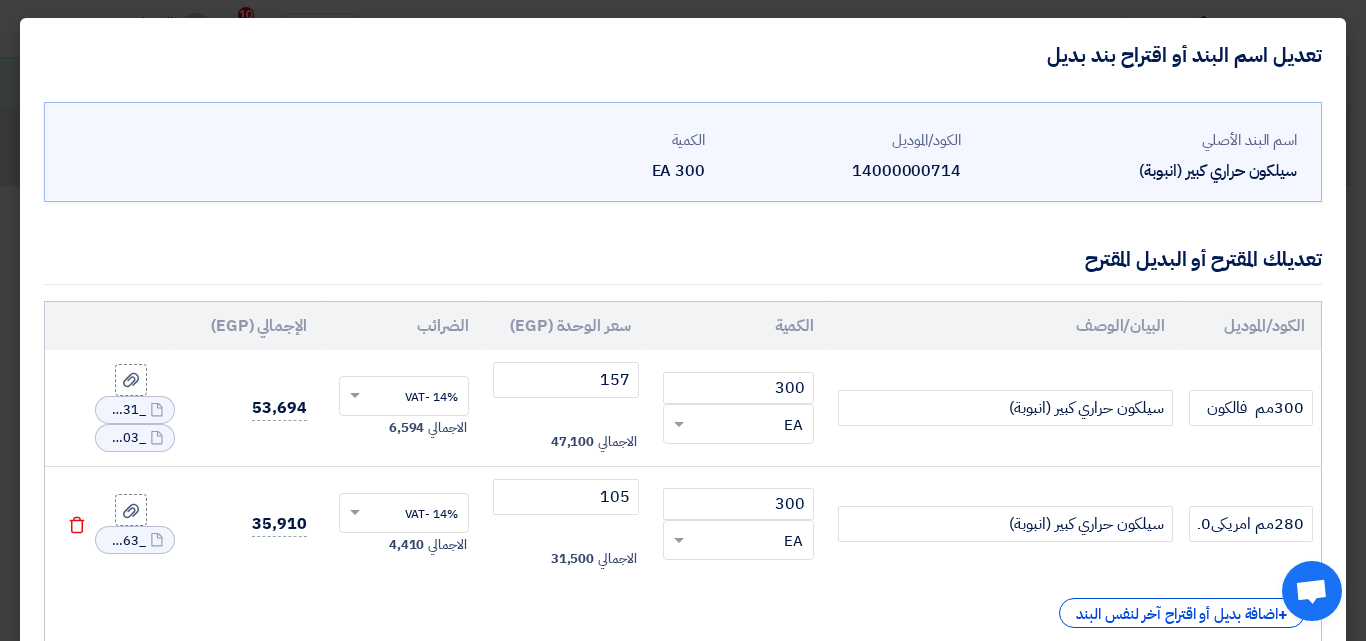 click 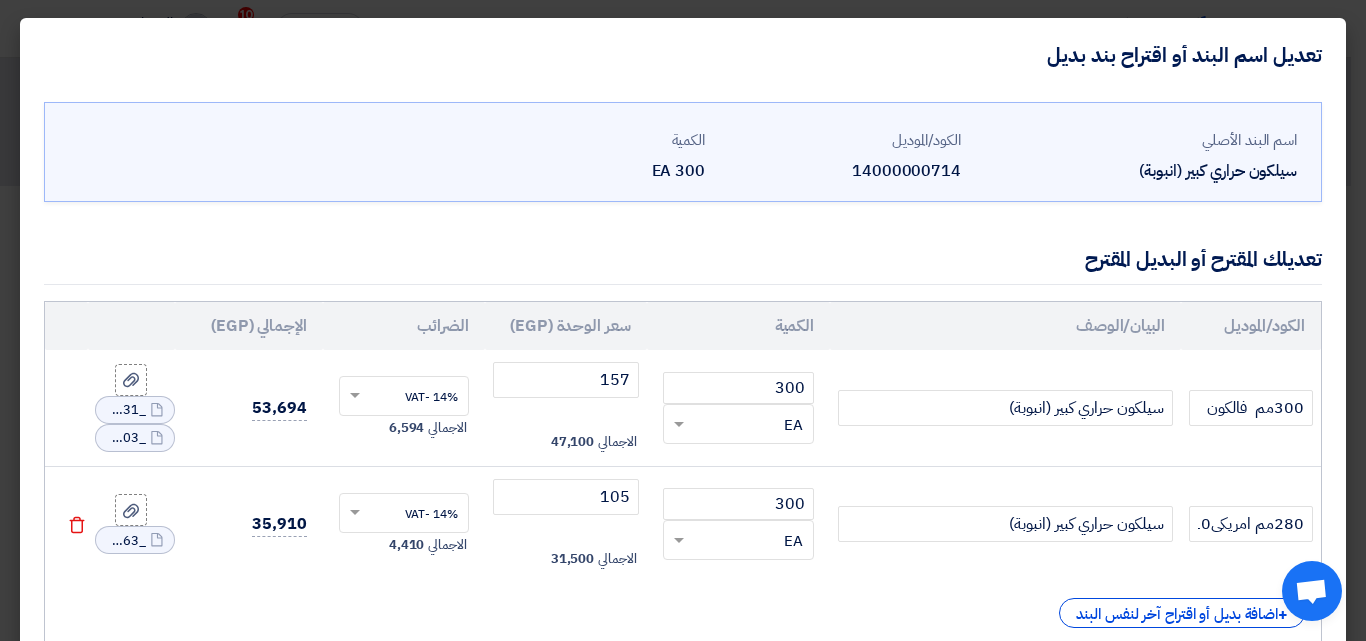 drag, startPoint x: 152, startPoint y: 414, endPoint x: 151, endPoint y: 432, distance: 18.027756 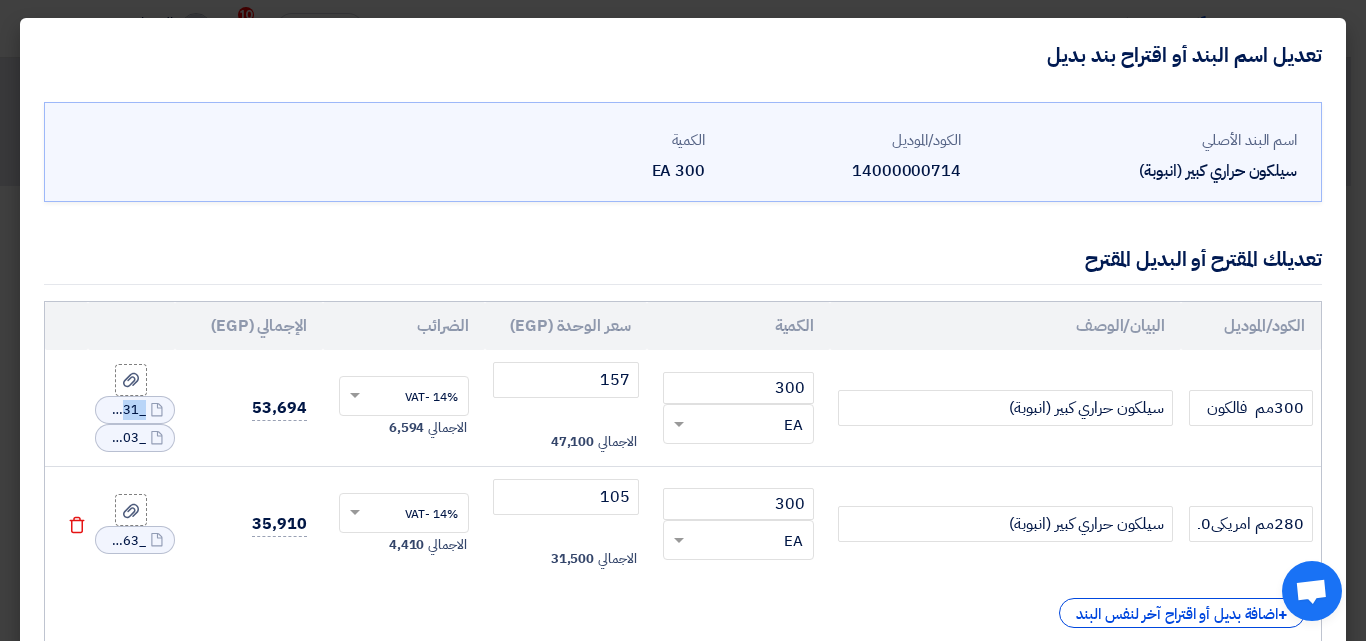 click on "File
_1753167291131.pdf
File
_1753167420703.pdf" 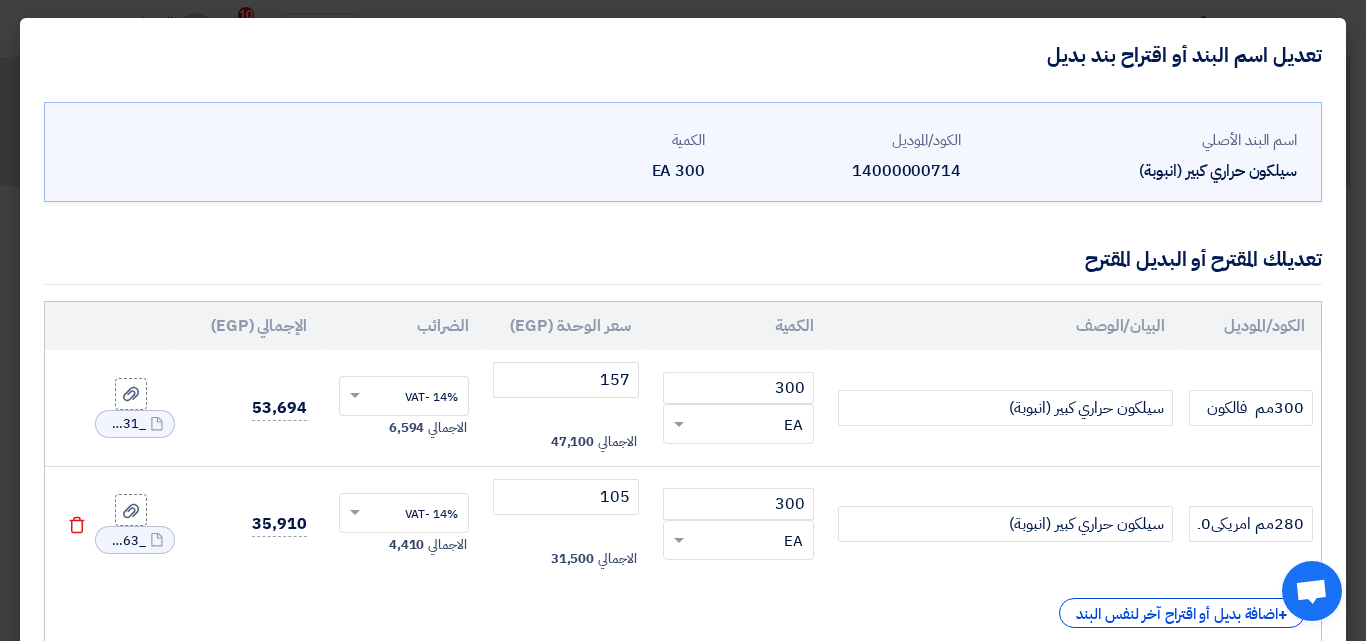 click on "File
_1753167291131.pdf" 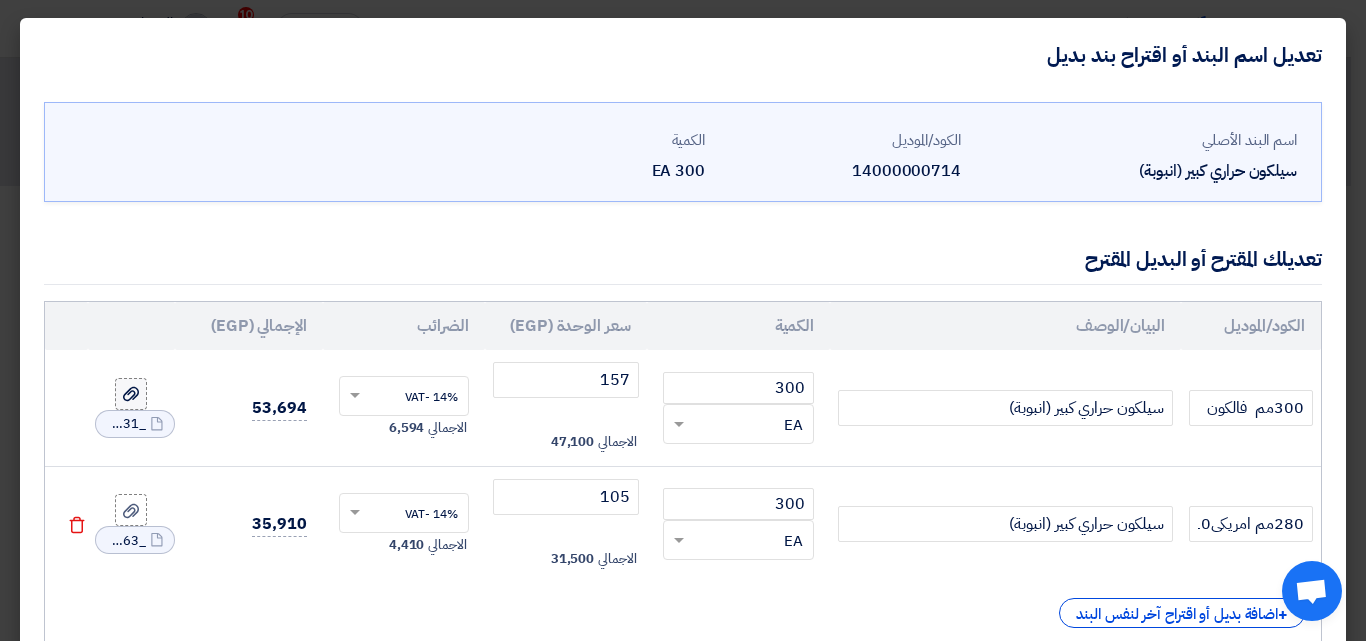 click 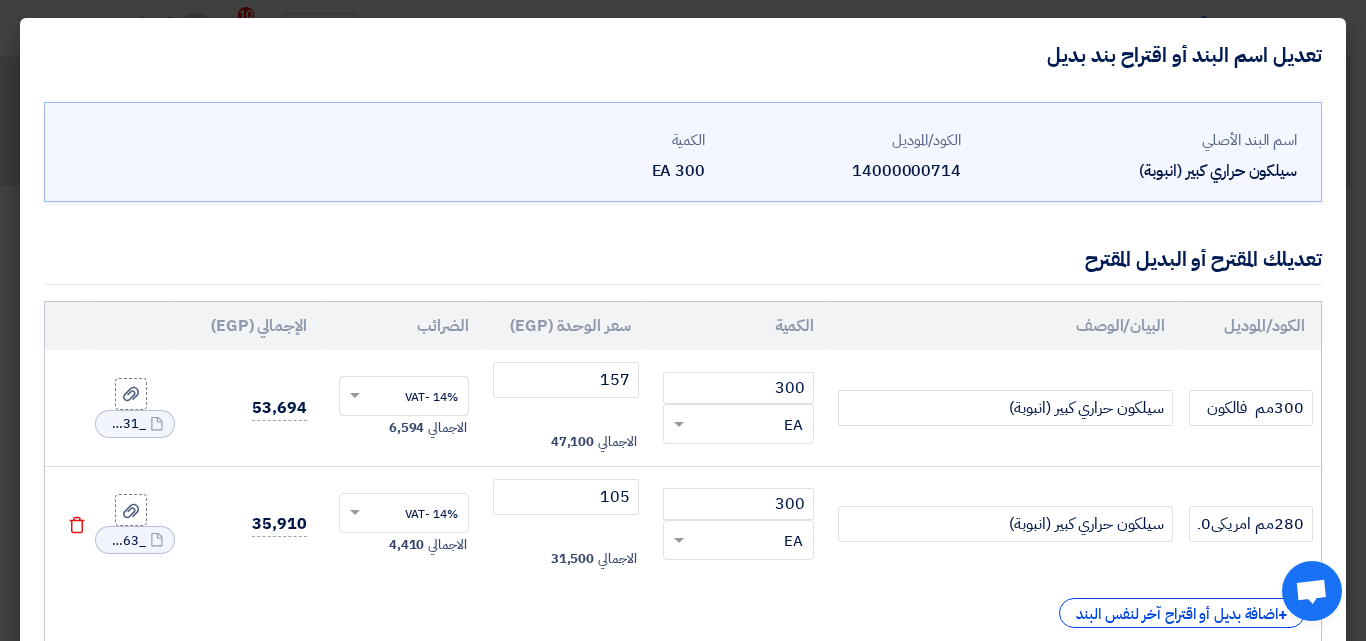 click on "File
_1753167291131.pdf" 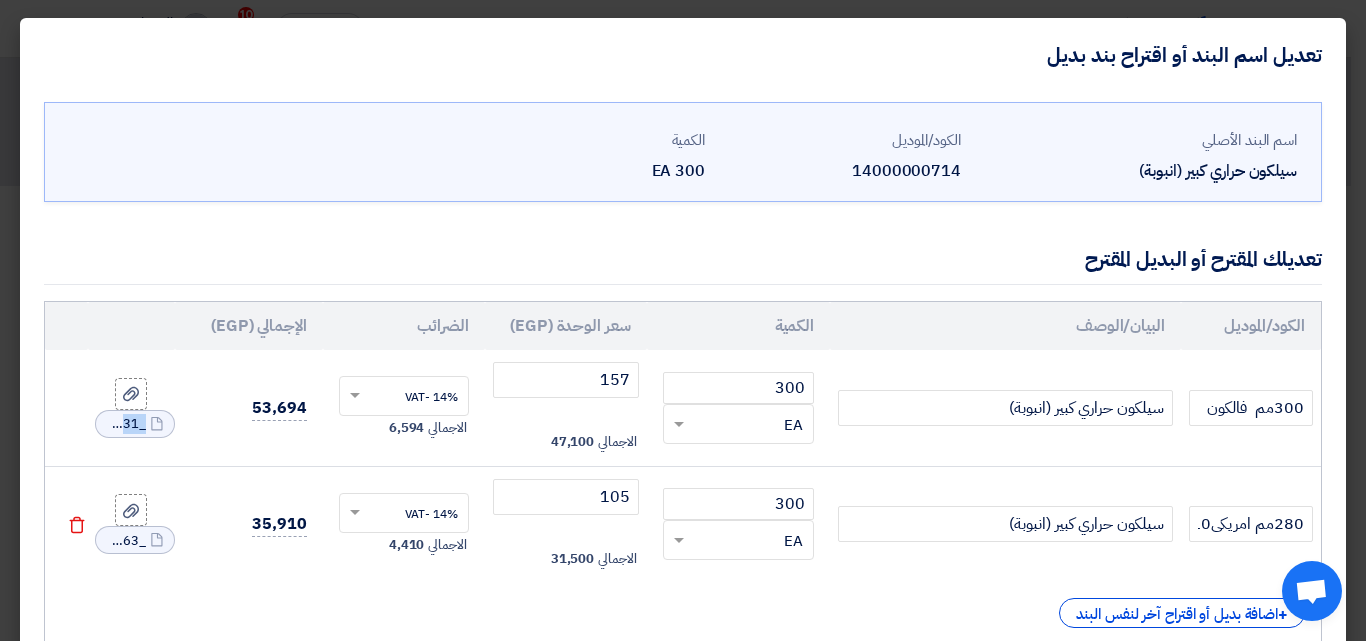 click on "File
_1753167291131.pdf" 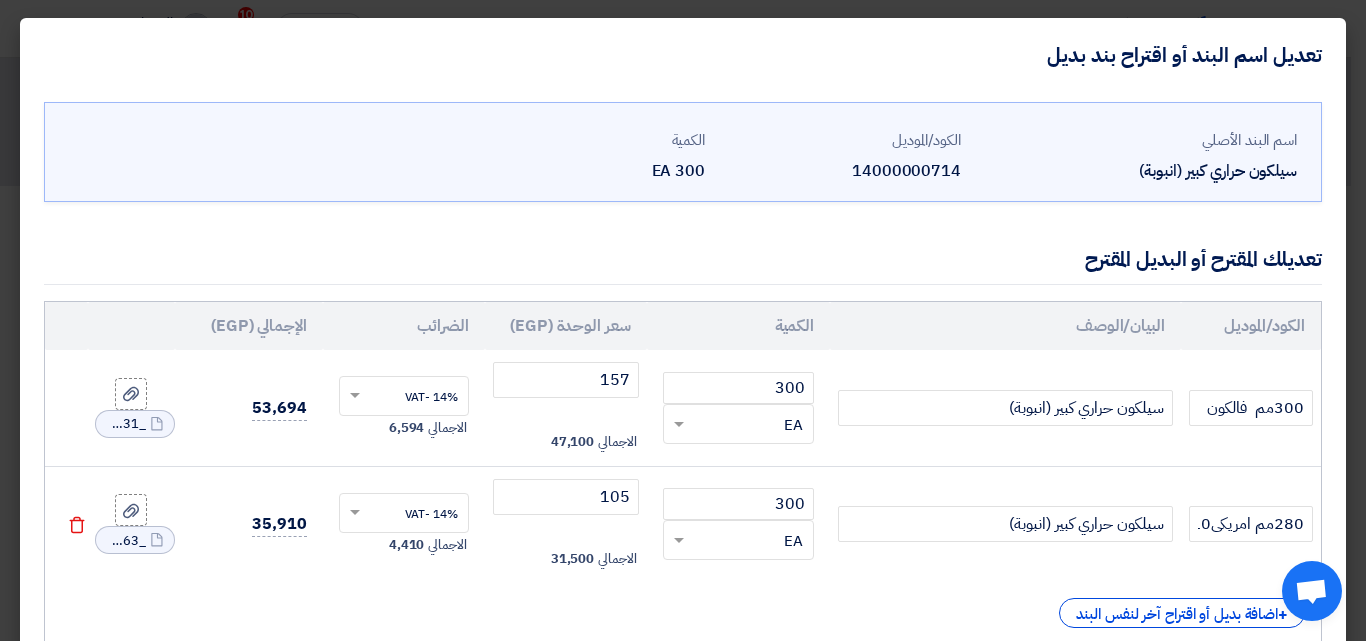 click on "File" 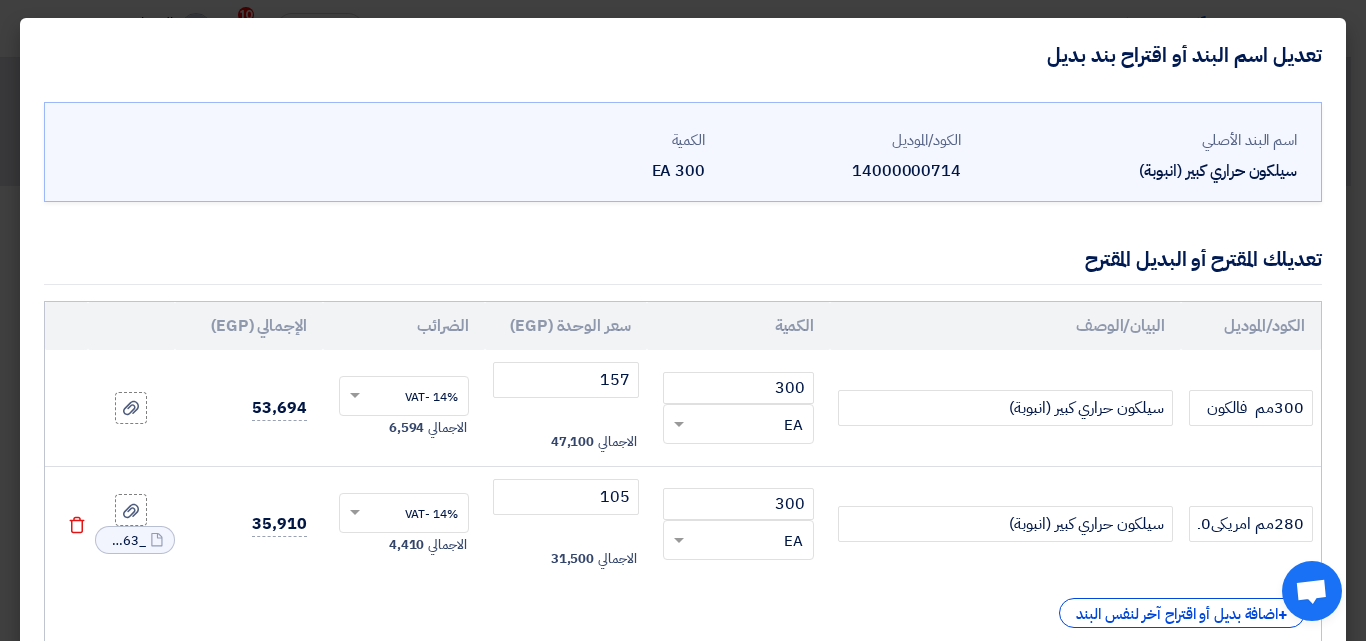 click 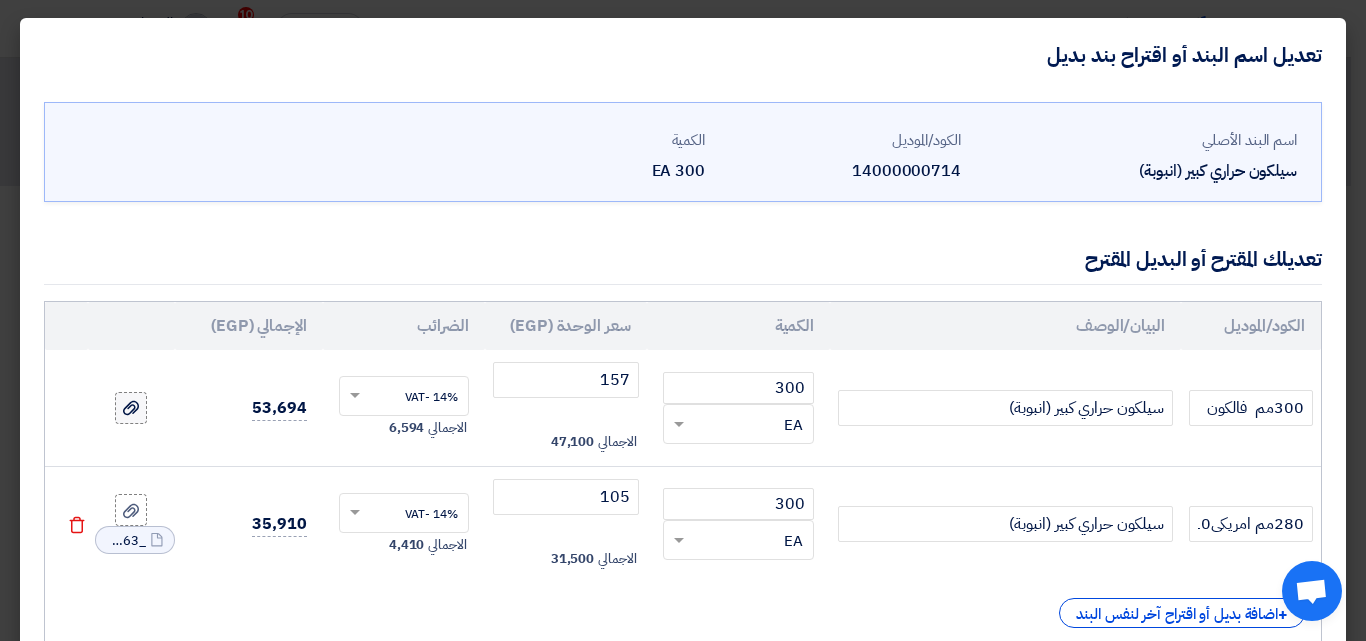 click 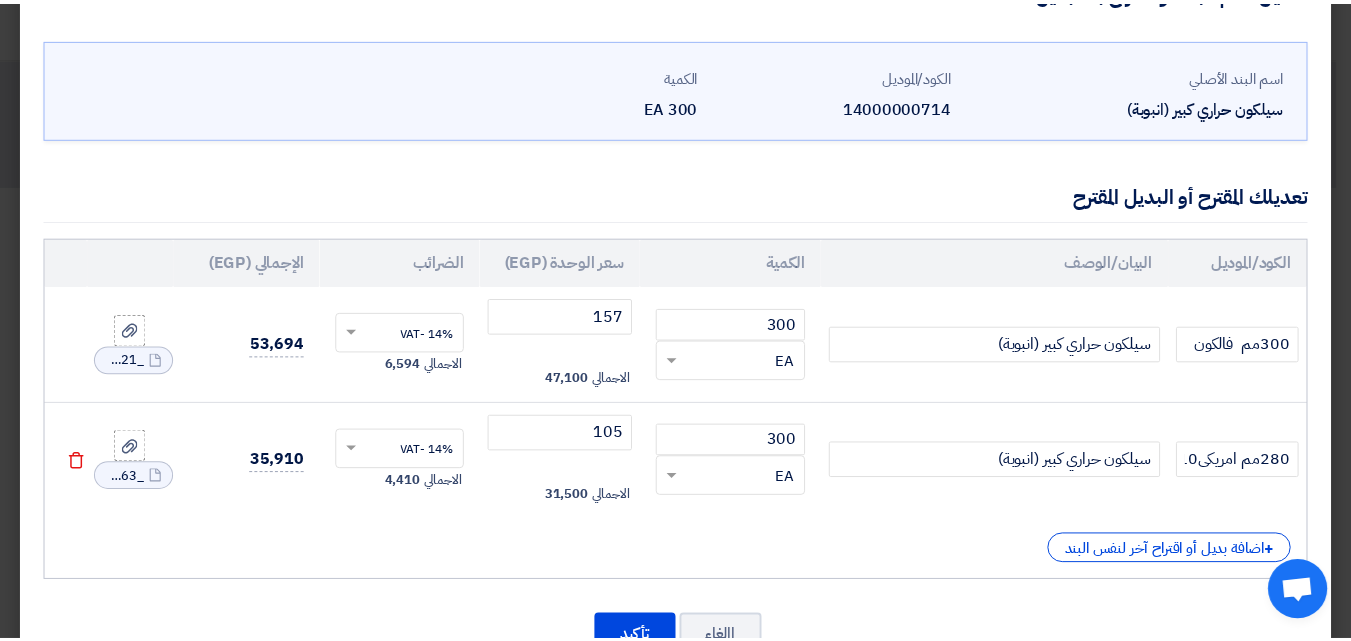 scroll, scrollTop: 134, scrollLeft: 0, axis: vertical 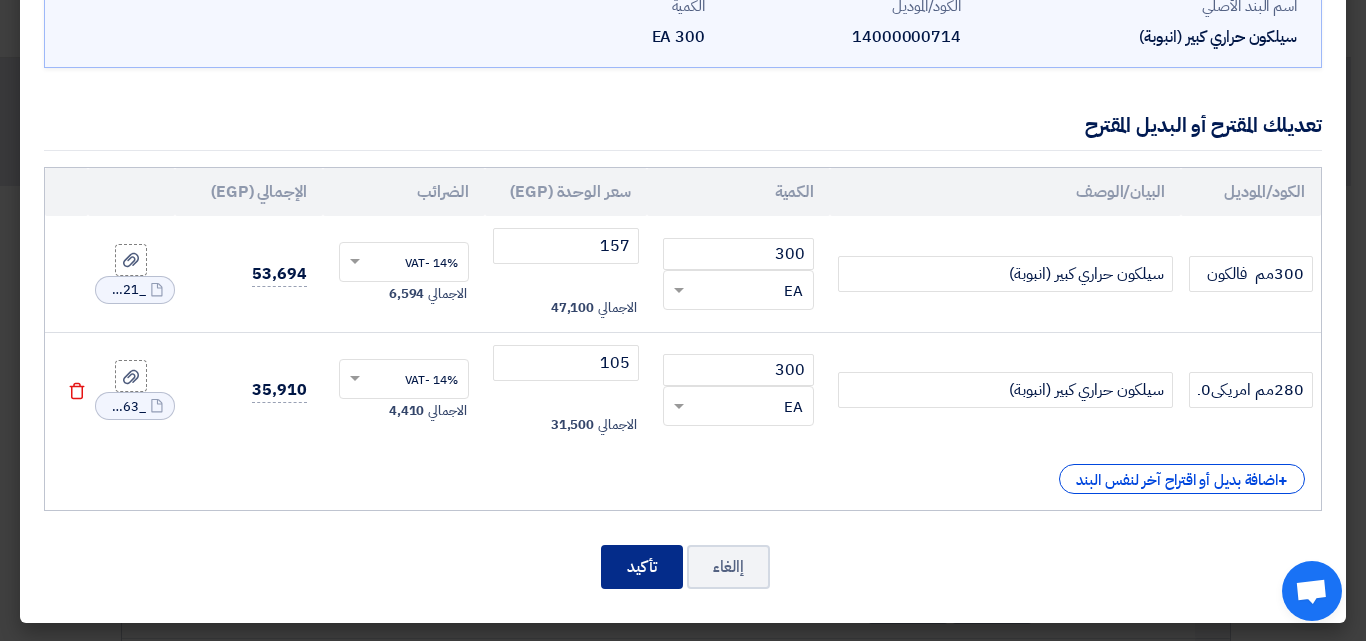 click on "تأكيد" 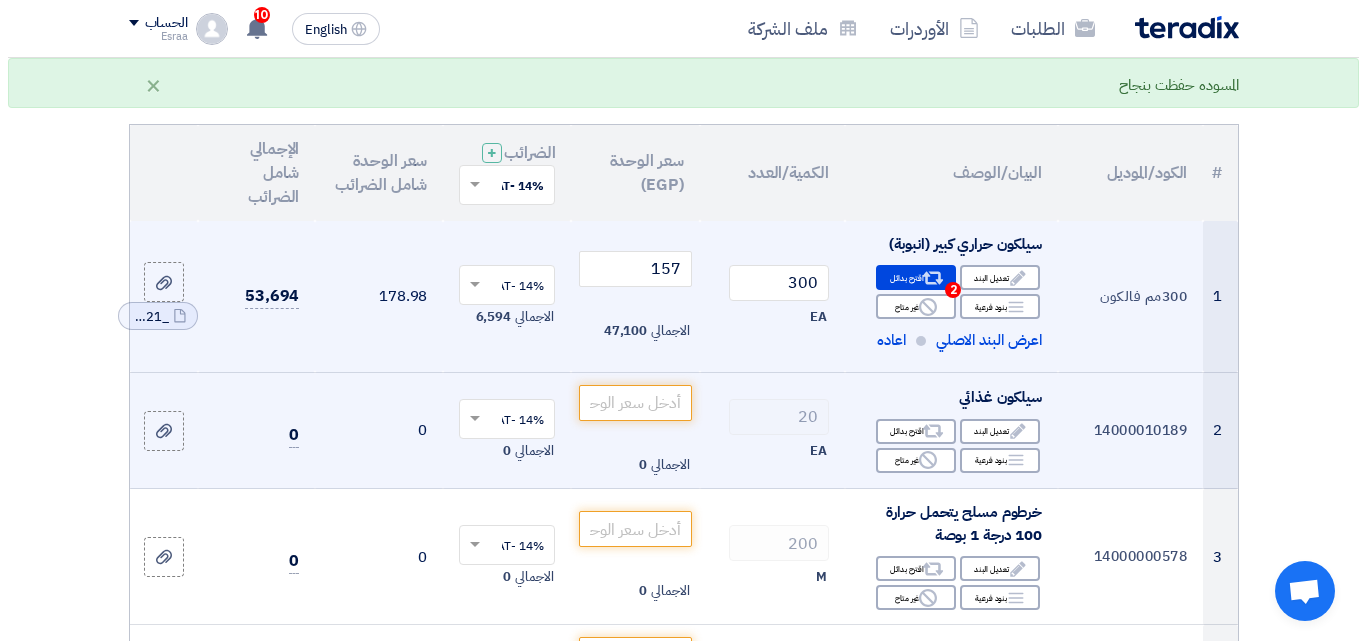 scroll, scrollTop: 200, scrollLeft: 0, axis: vertical 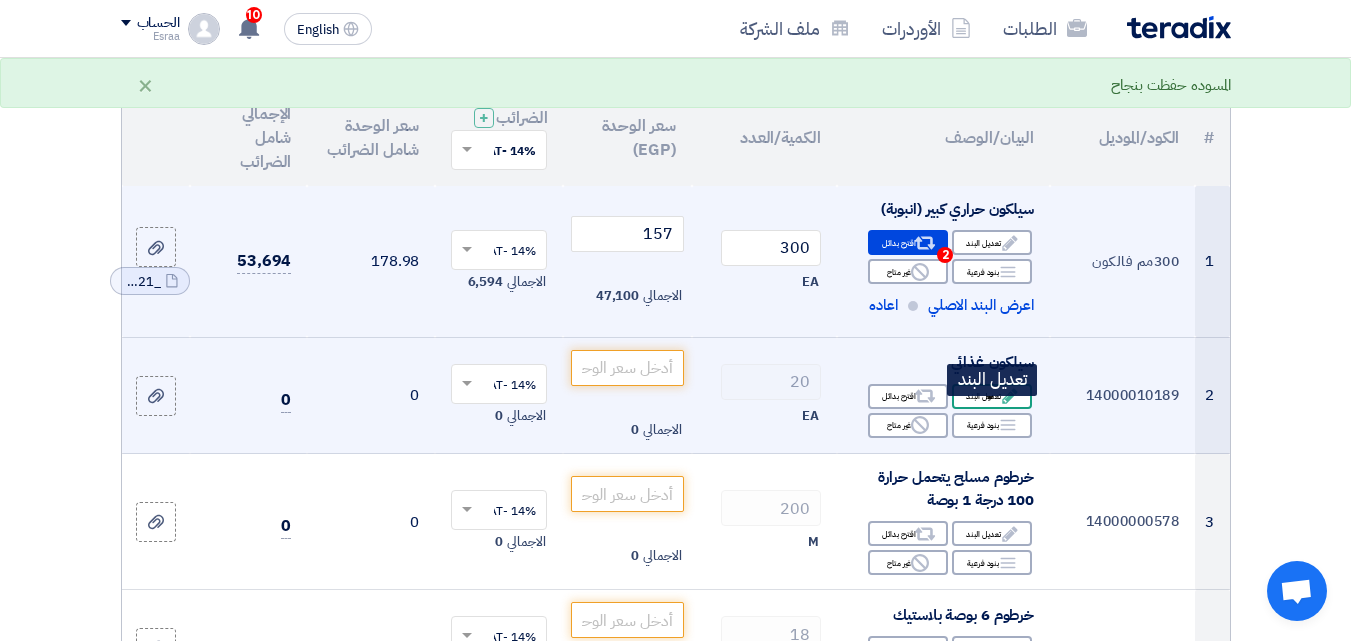 click on "Edit
تعديل البند" 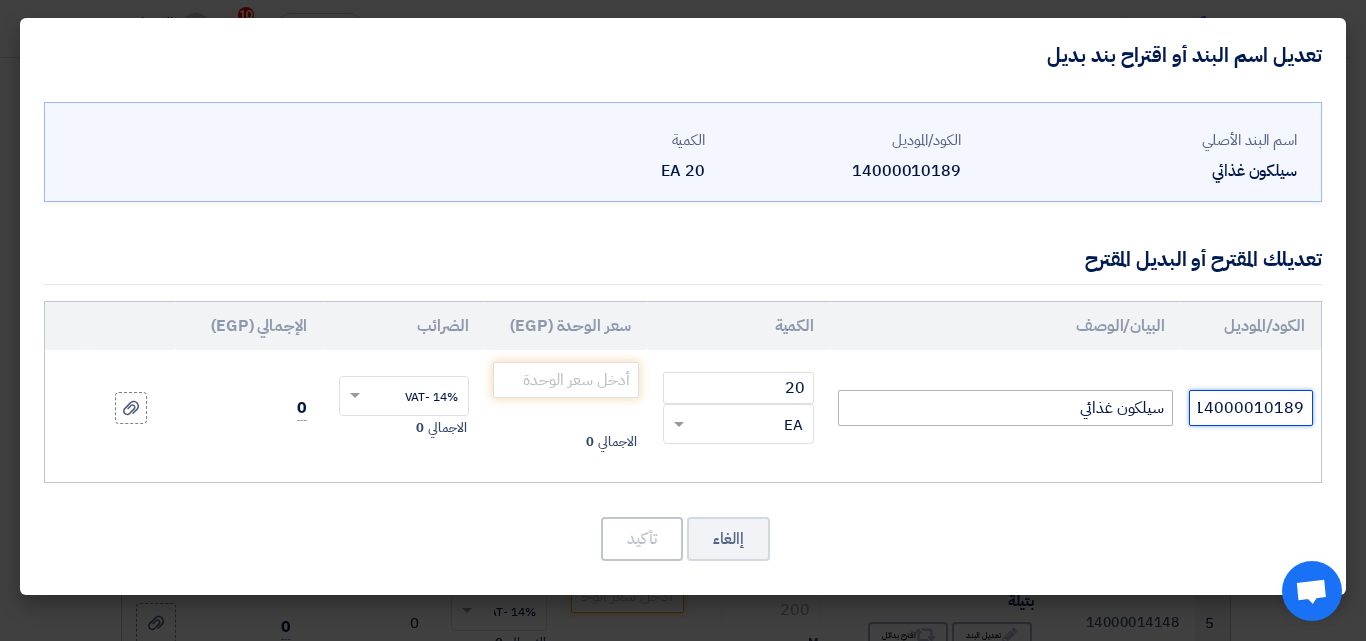 drag, startPoint x: 1307, startPoint y: 412, endPoint x: 1117, endPoint y: 407, distance: 190.06578 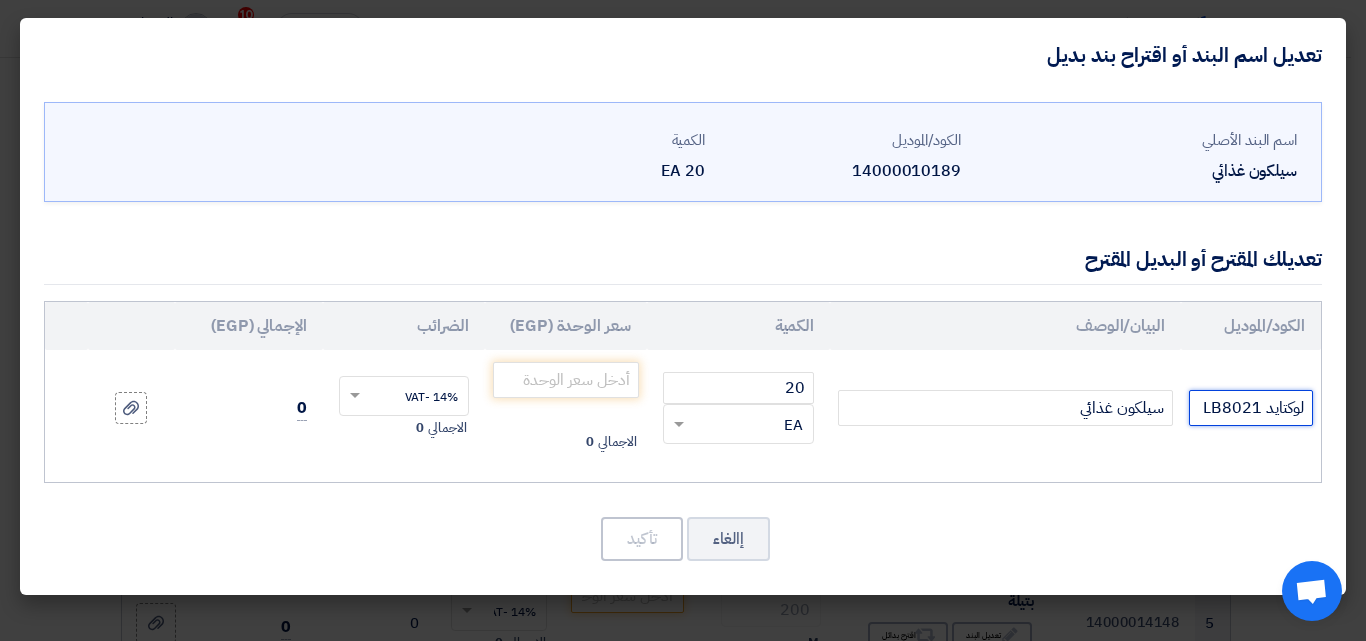 click on "لوكتايد LB8021" 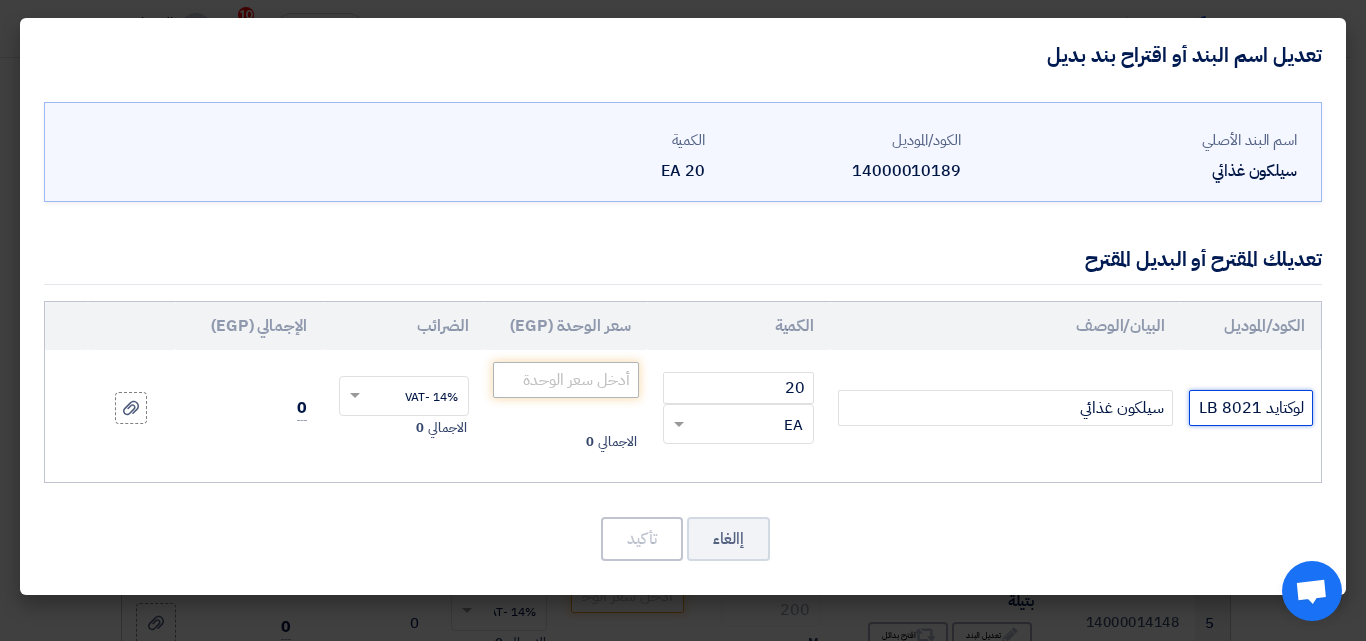 type on "لوكتايد LB 8021" 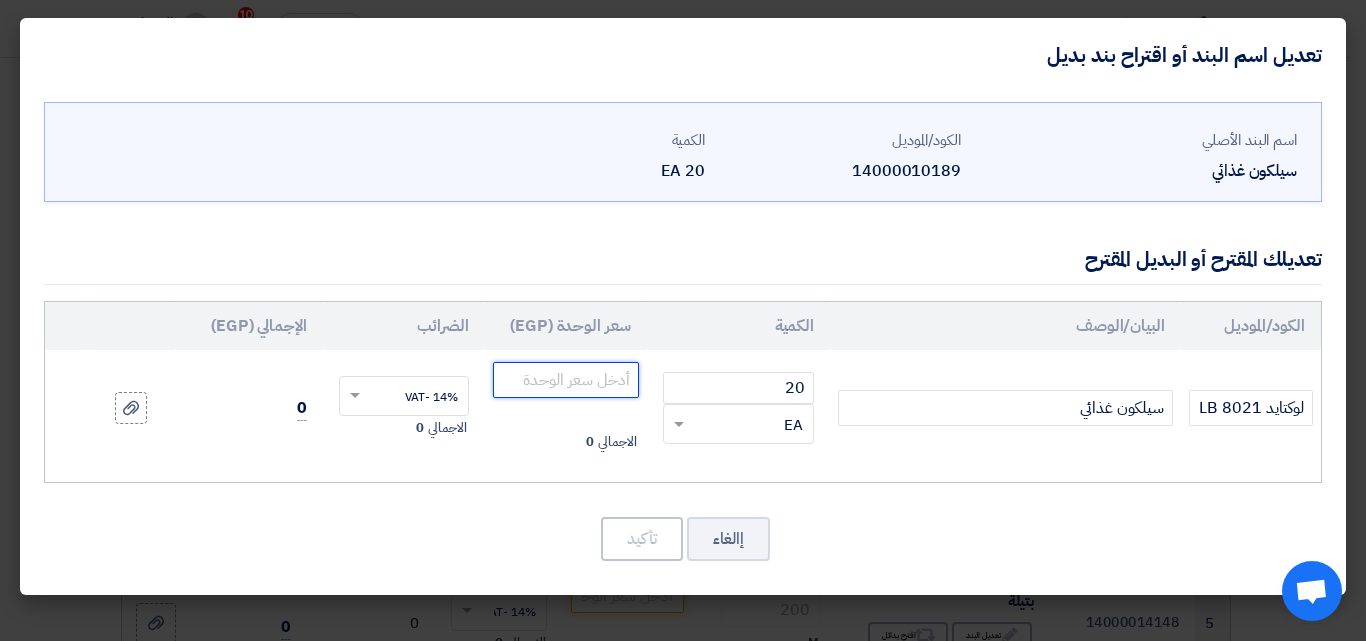 click 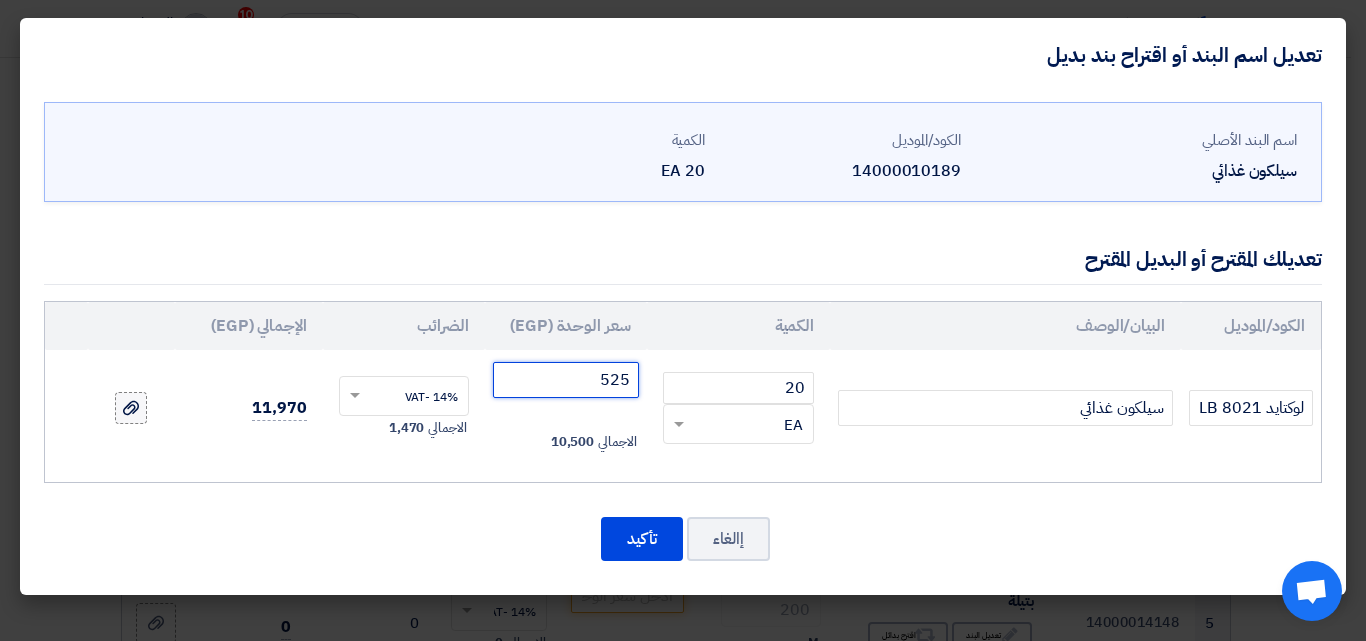type on "525" 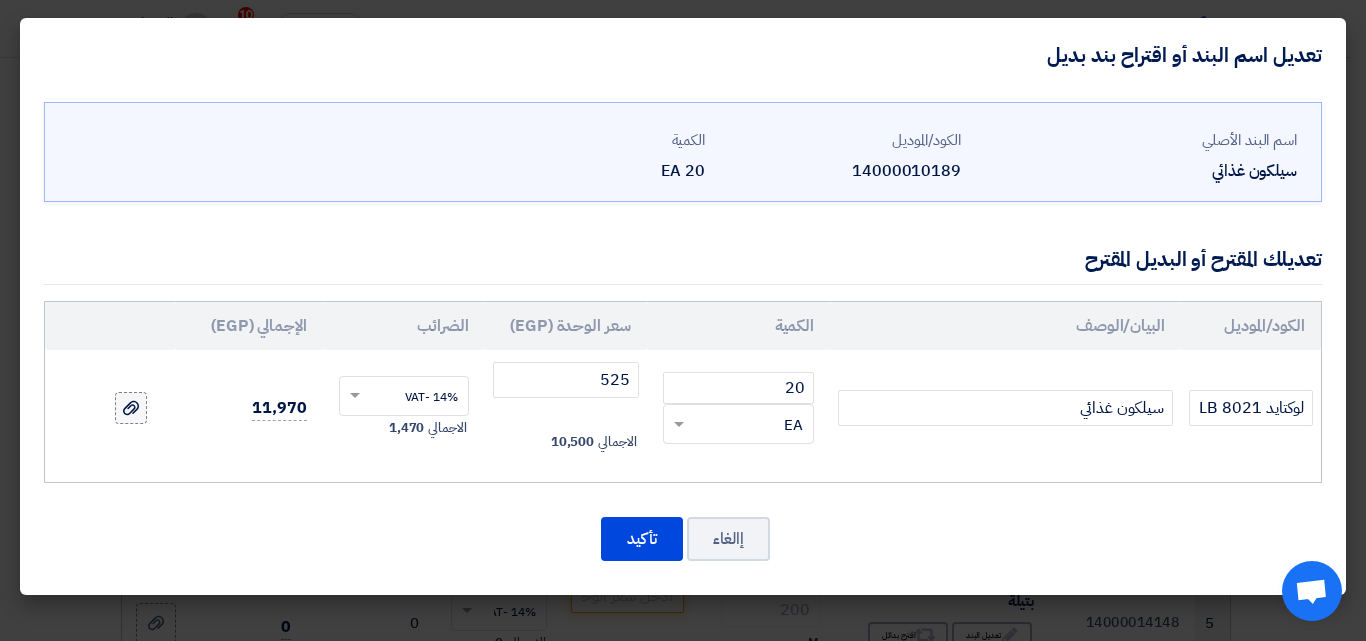 click 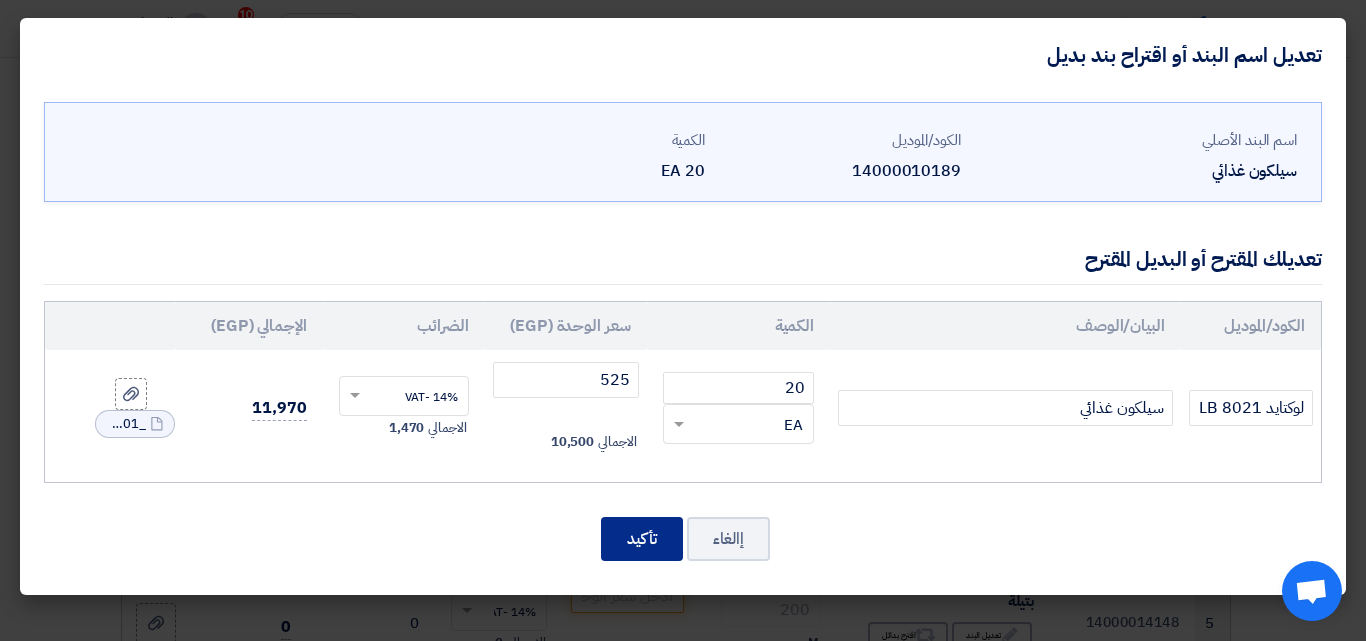 click on "تأكيد" 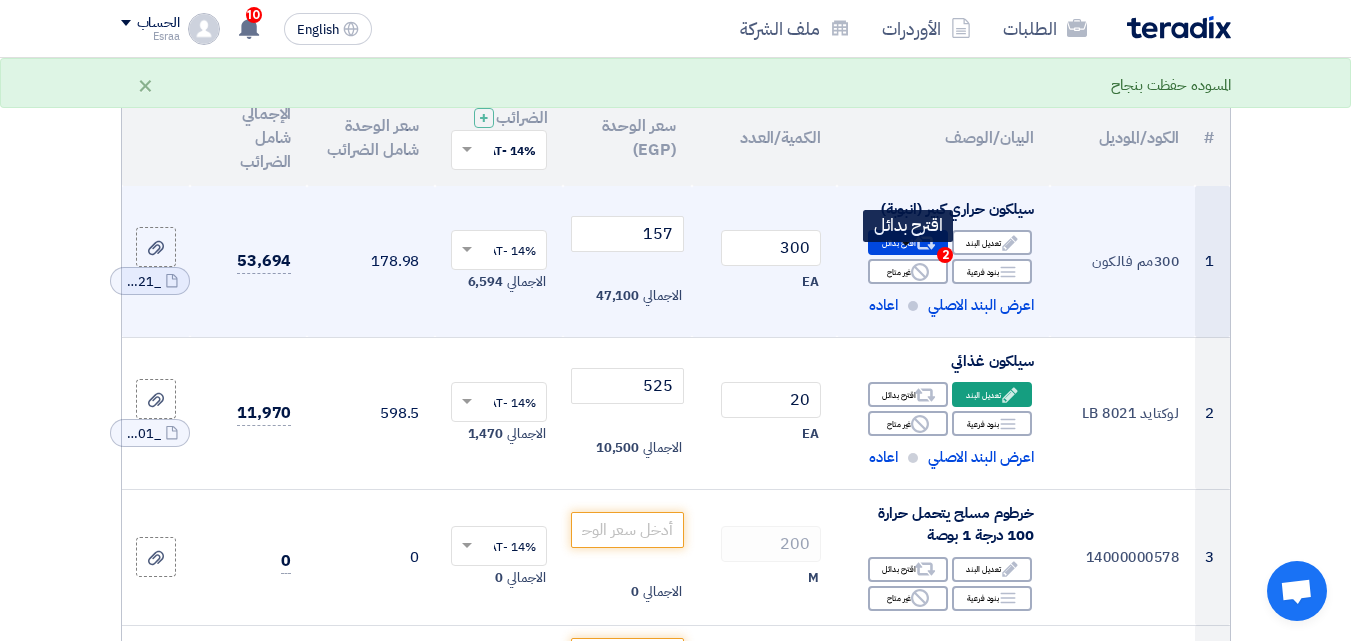 click on "Alternative
اقترح بدائل
2" 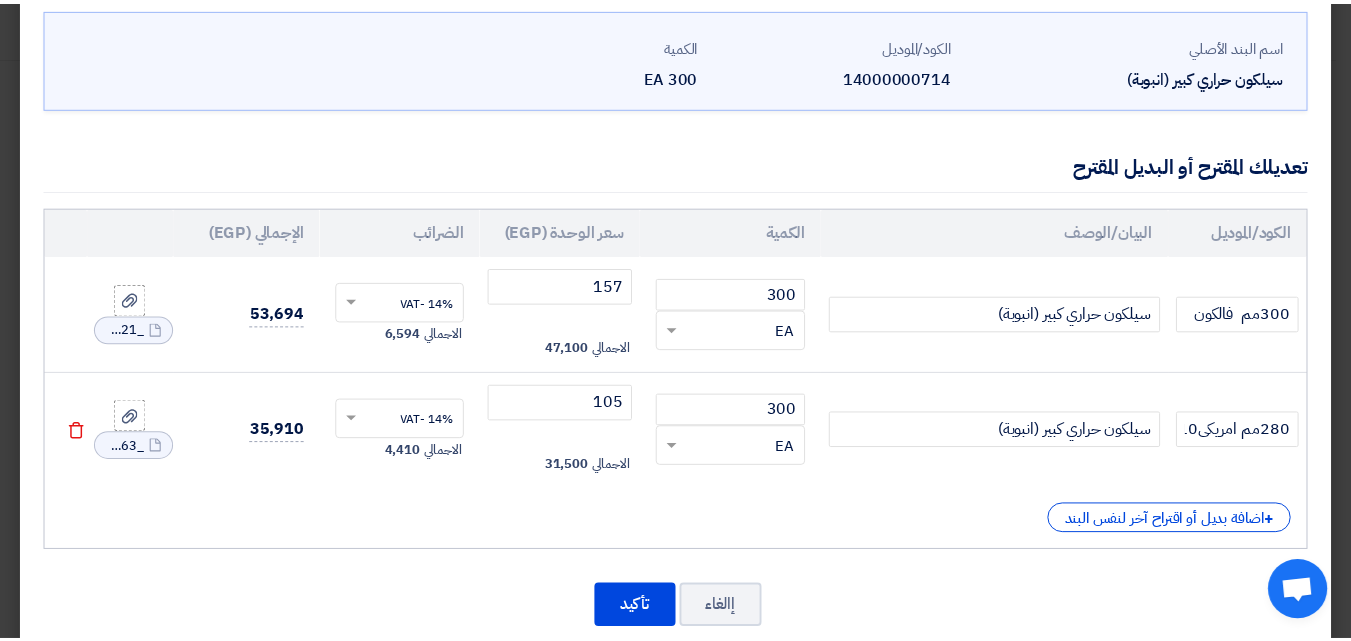 scroll, scrollTop: 134, scrollLeft: 0, axis: vertical 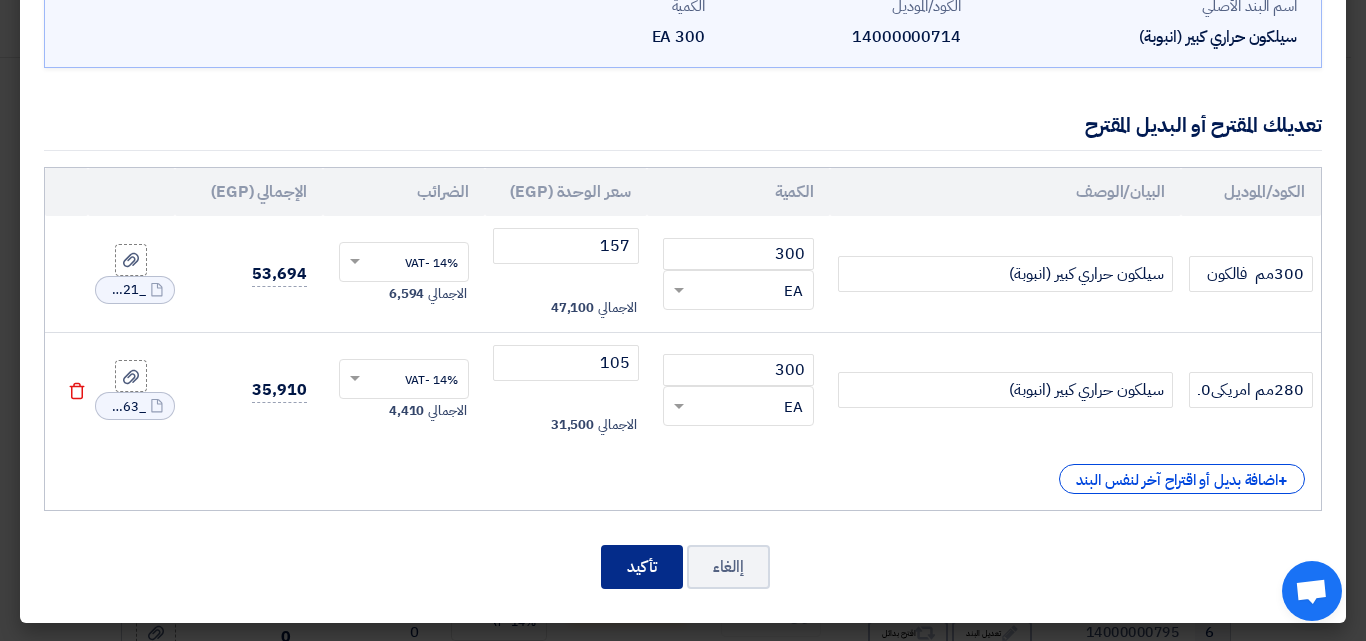 click on "تأكيد" 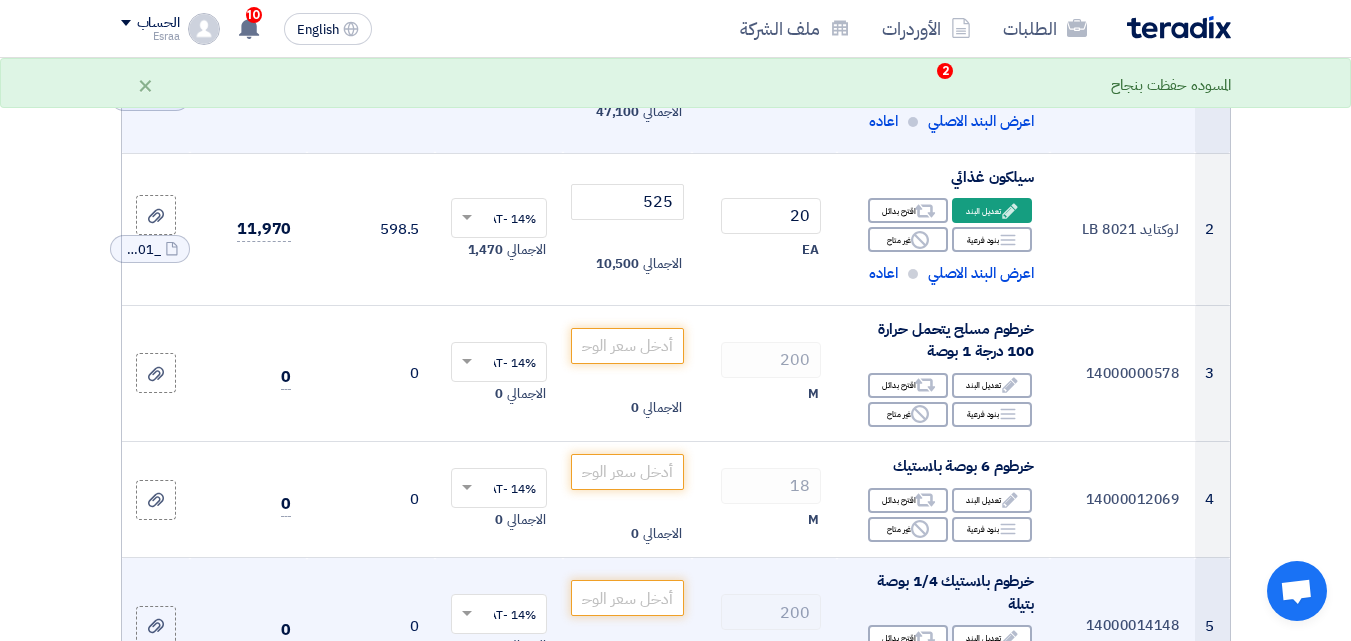 scroll, scrollTop: 400, scrollLeft: 0, axis: vertical 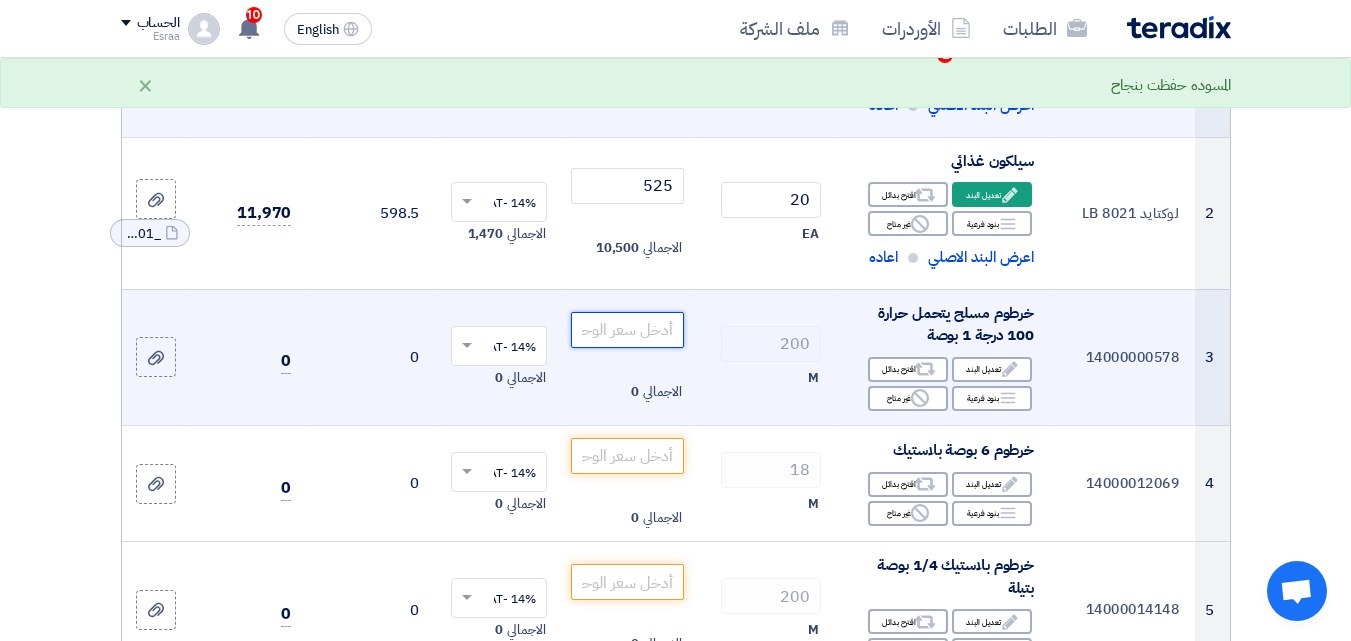 click 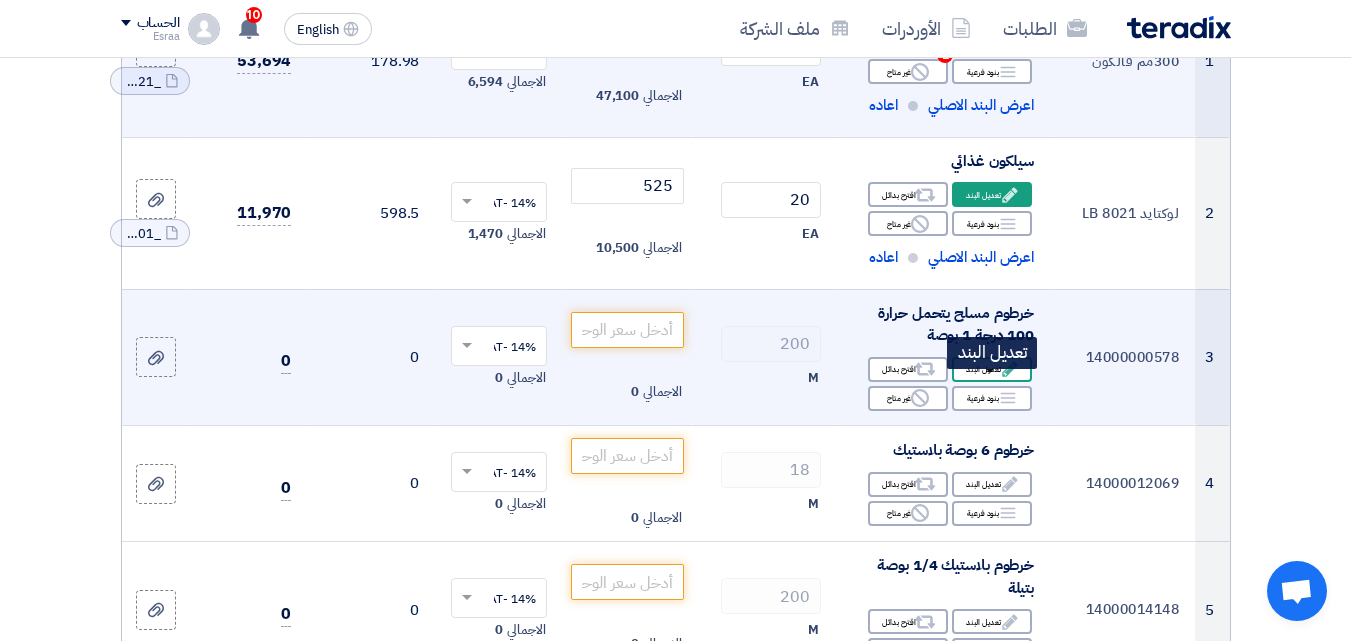 click on "Edit
تعديل البند" 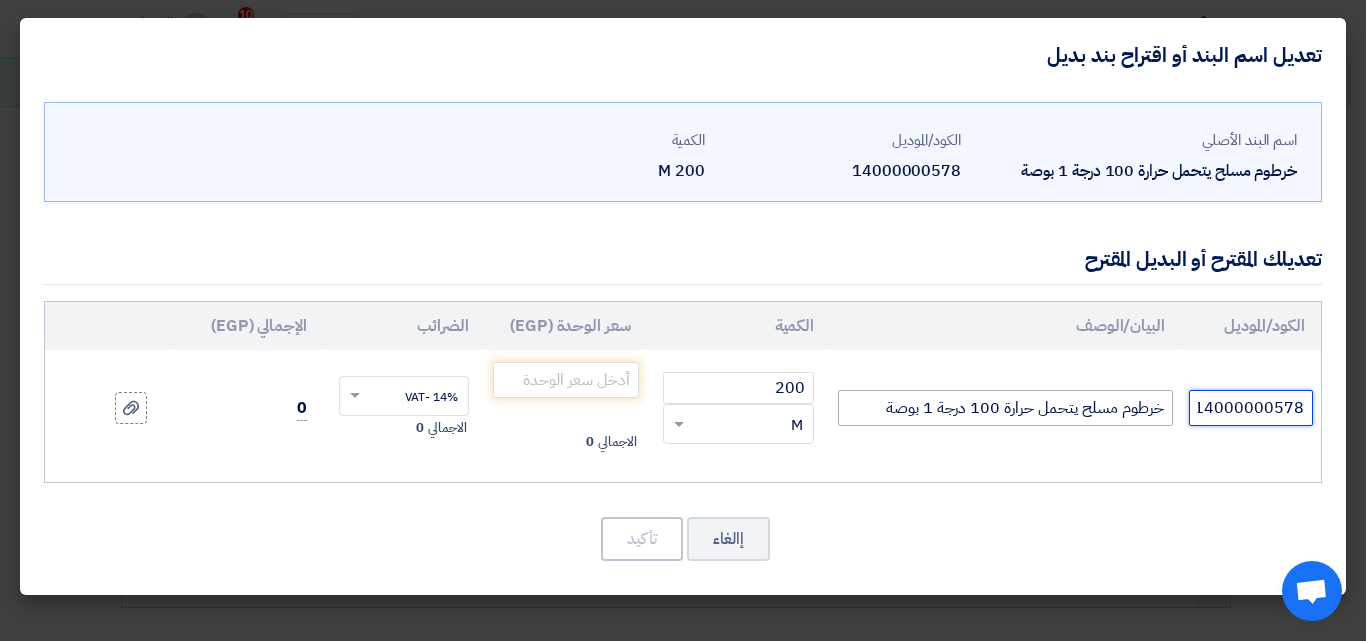 drag, startPoint x: 1303, startPoint y: 411, endPoint x: 1144, endPoint y: 401, distance: 159.31415 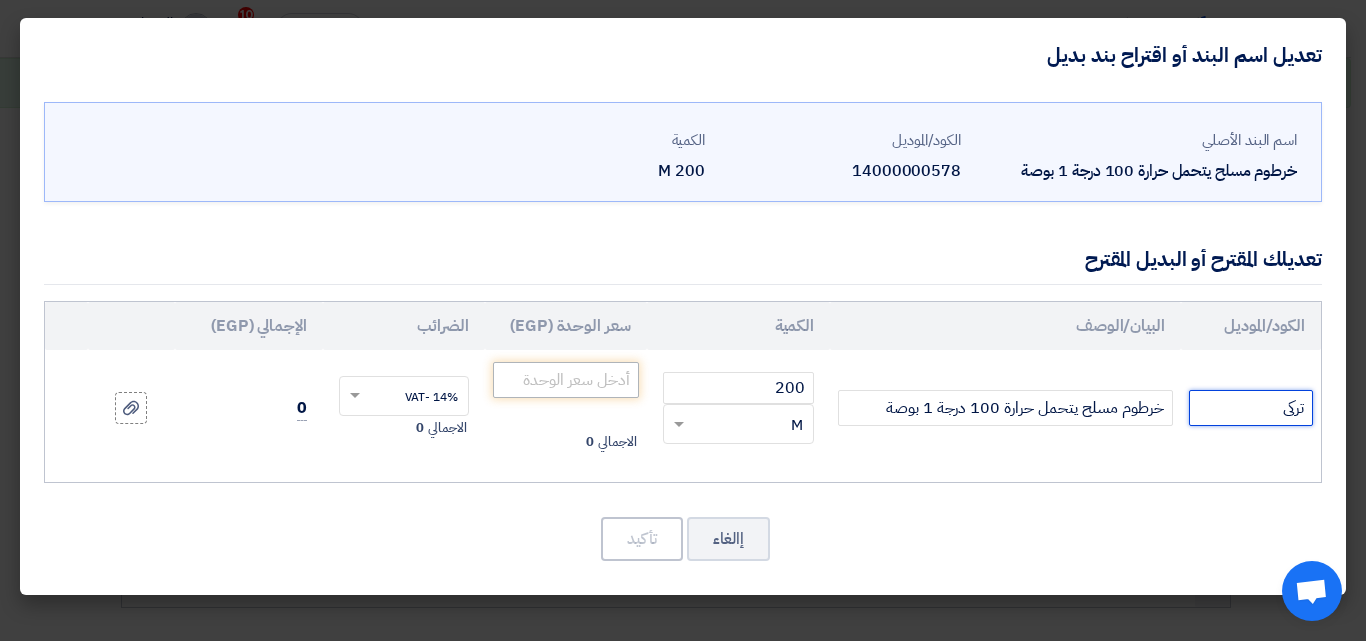 type on "تركى" 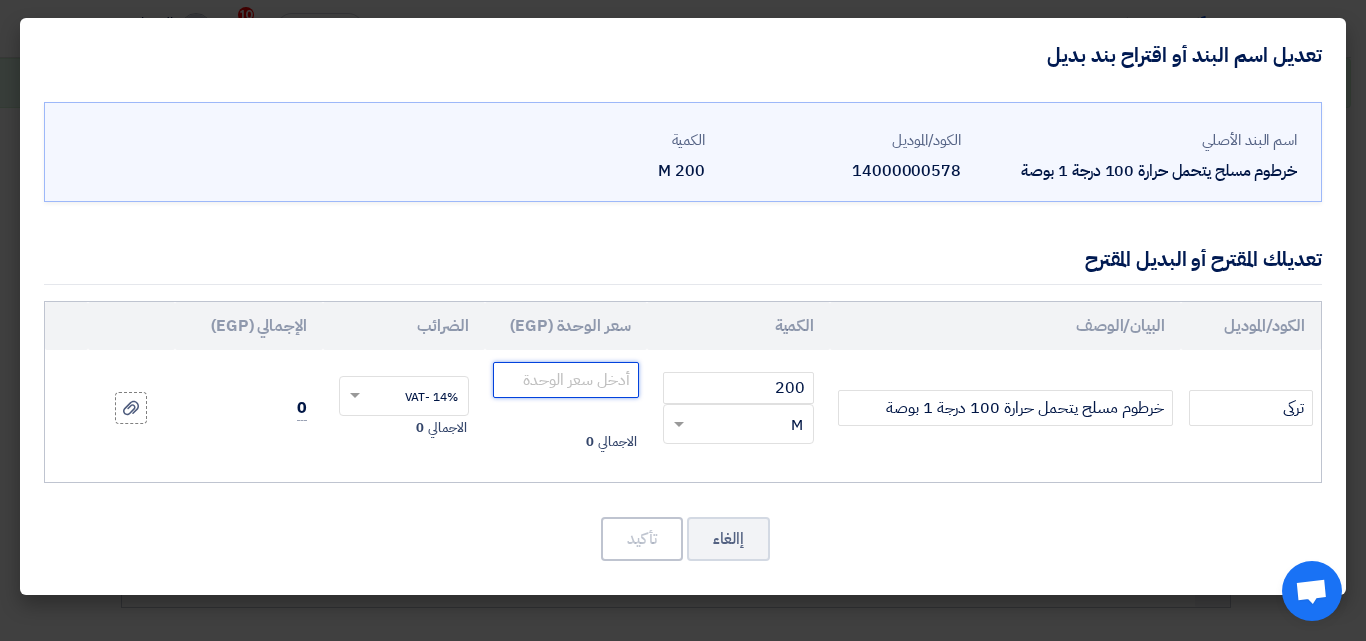 click 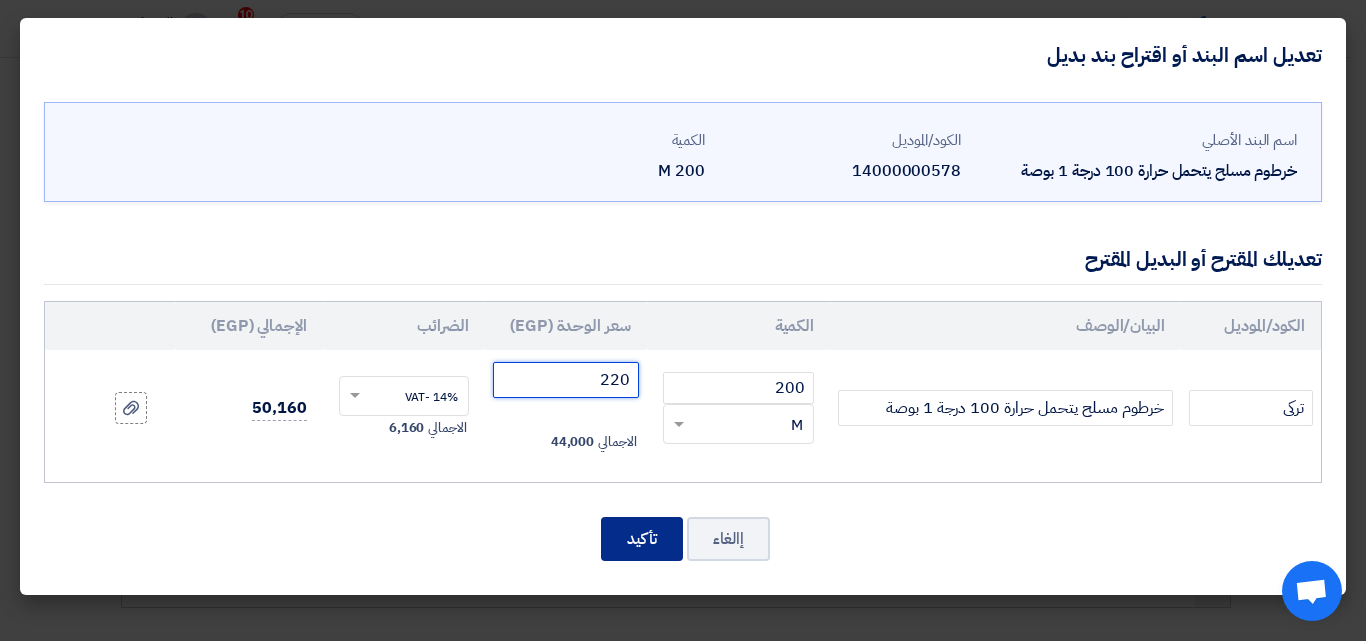 type on "220" 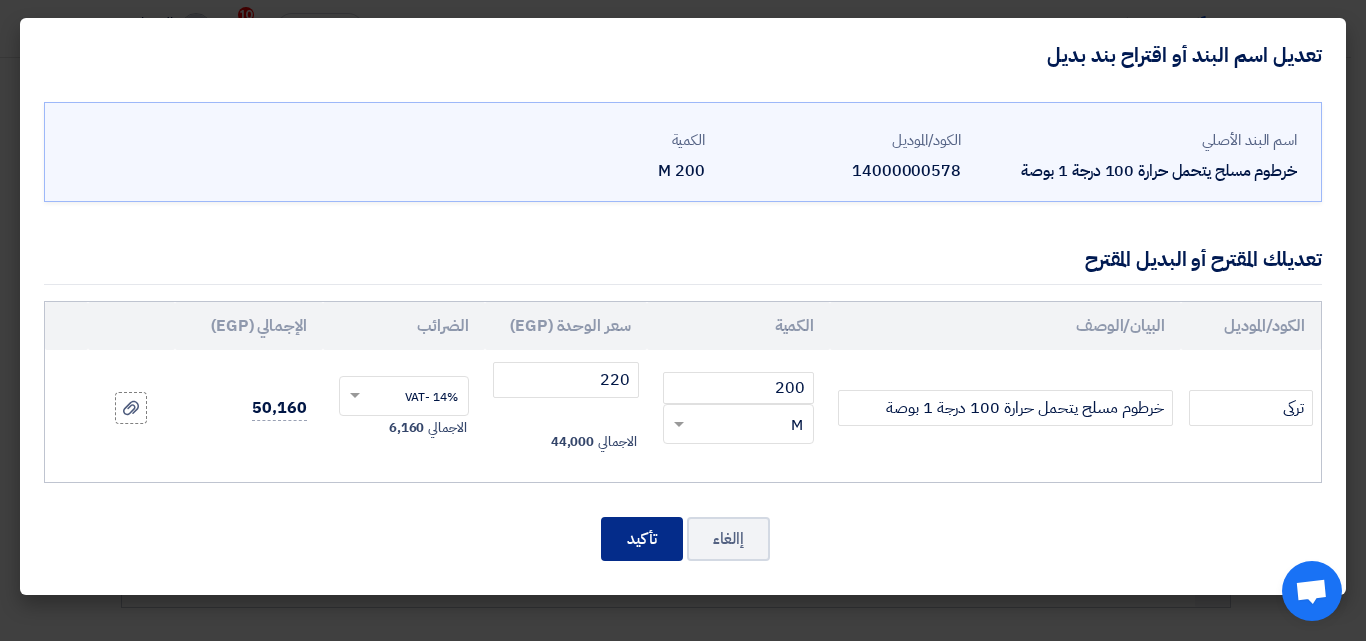 click on "تأكيد" 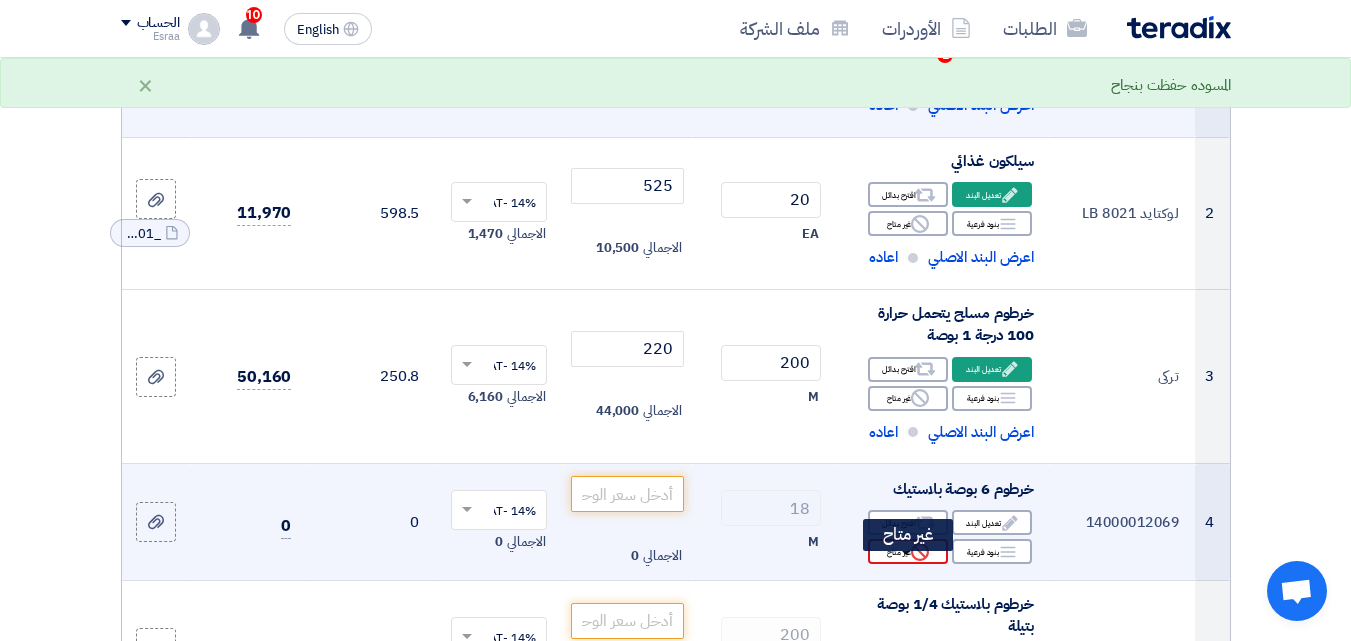 click 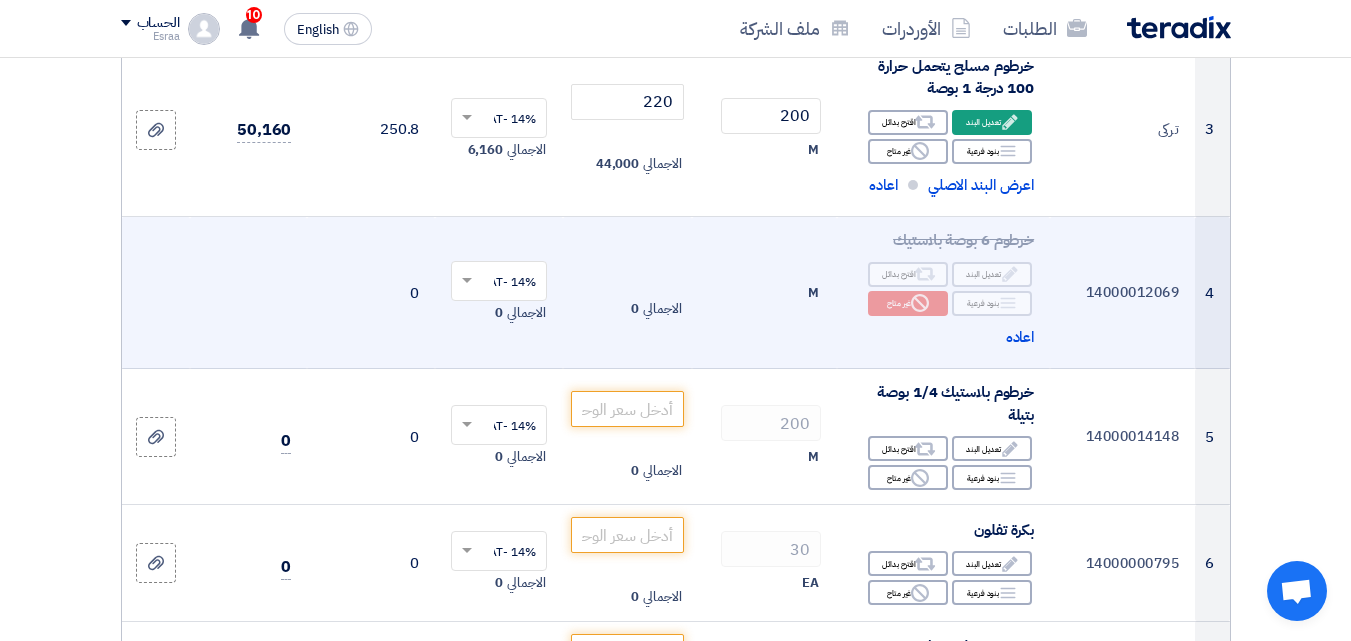 scroll, scrollTop: 700, scrollLeft: 0, axis: vertical 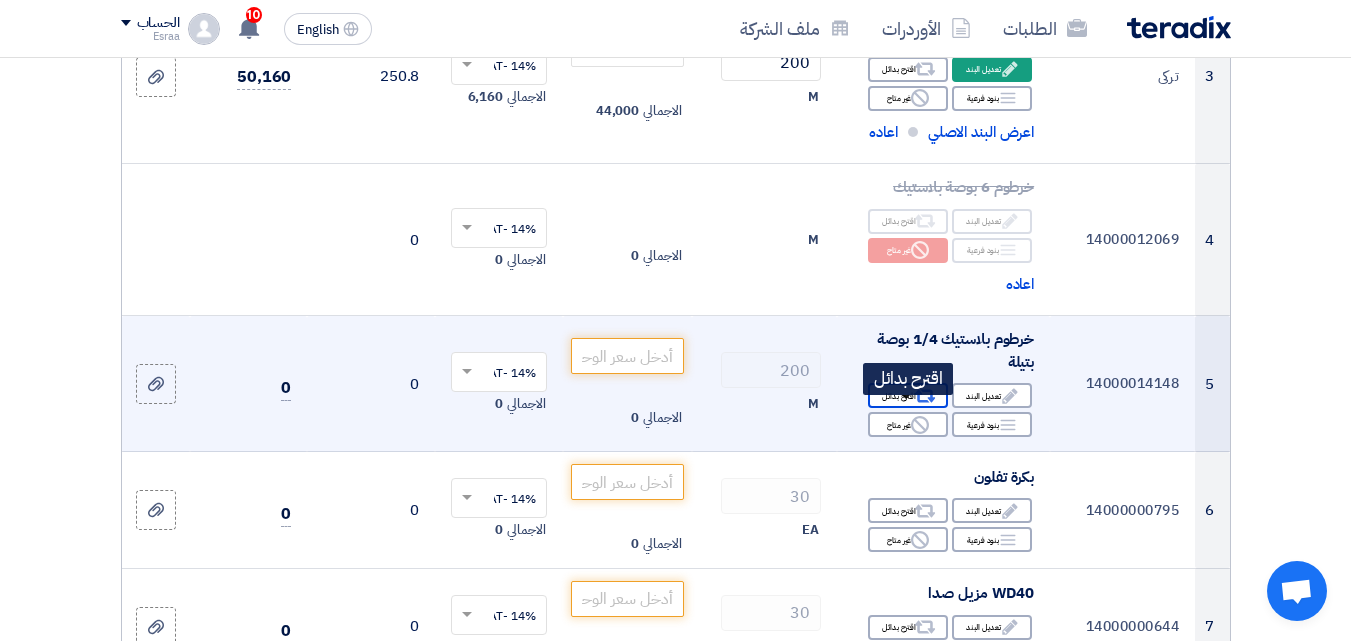 click on "Alternative
اقترح بدائل" 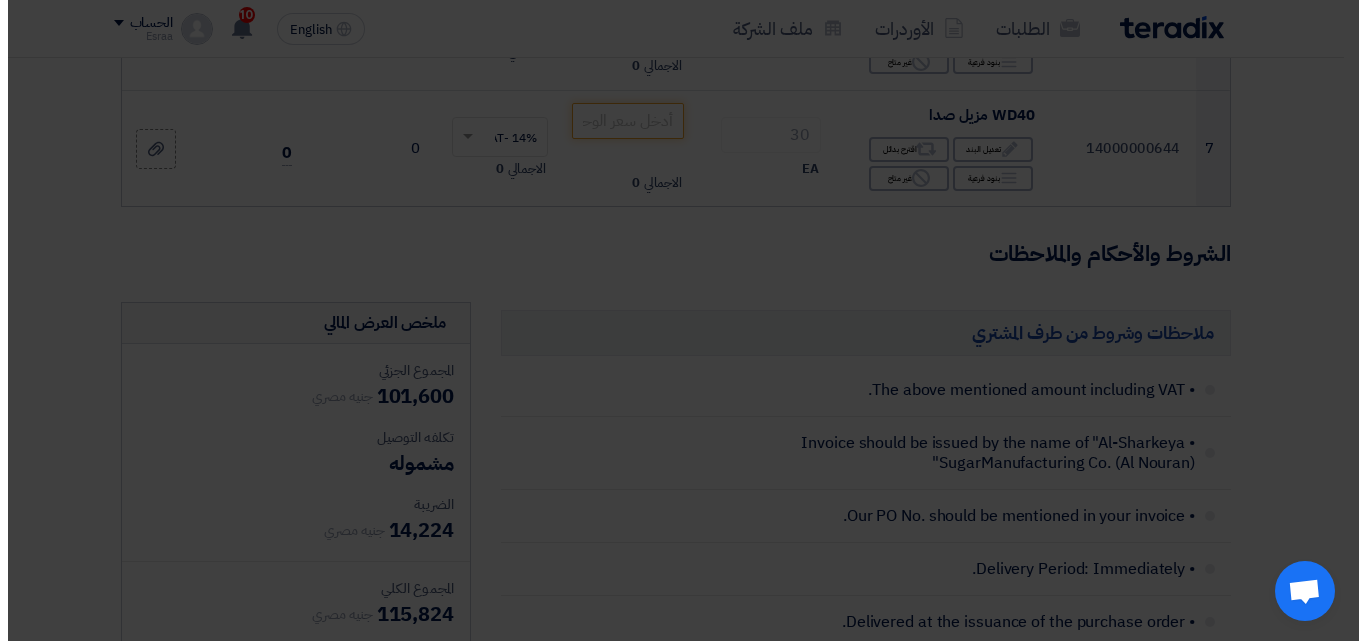 scroll, scrollTop: 549, scrollLeft: 0, axis: vertical 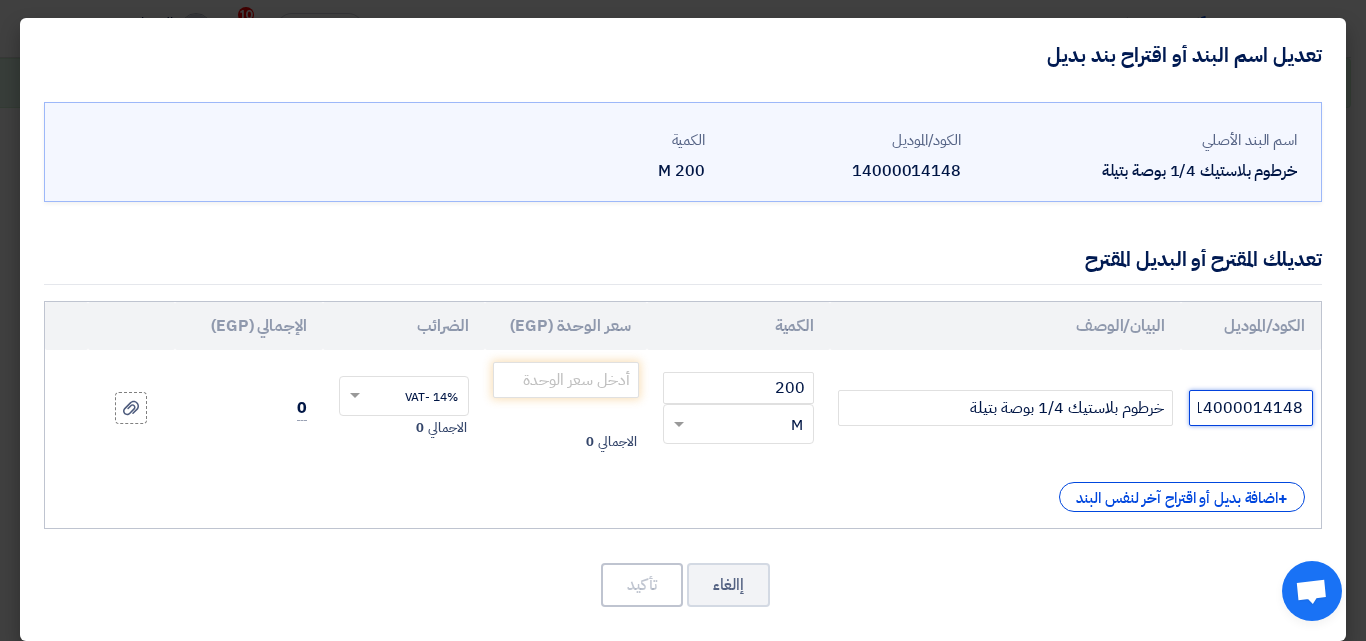 drag, startPoint x: 1196, startPoint y: 407, endPoint x: 1335, endPoint y: 411, distance: 139.05754 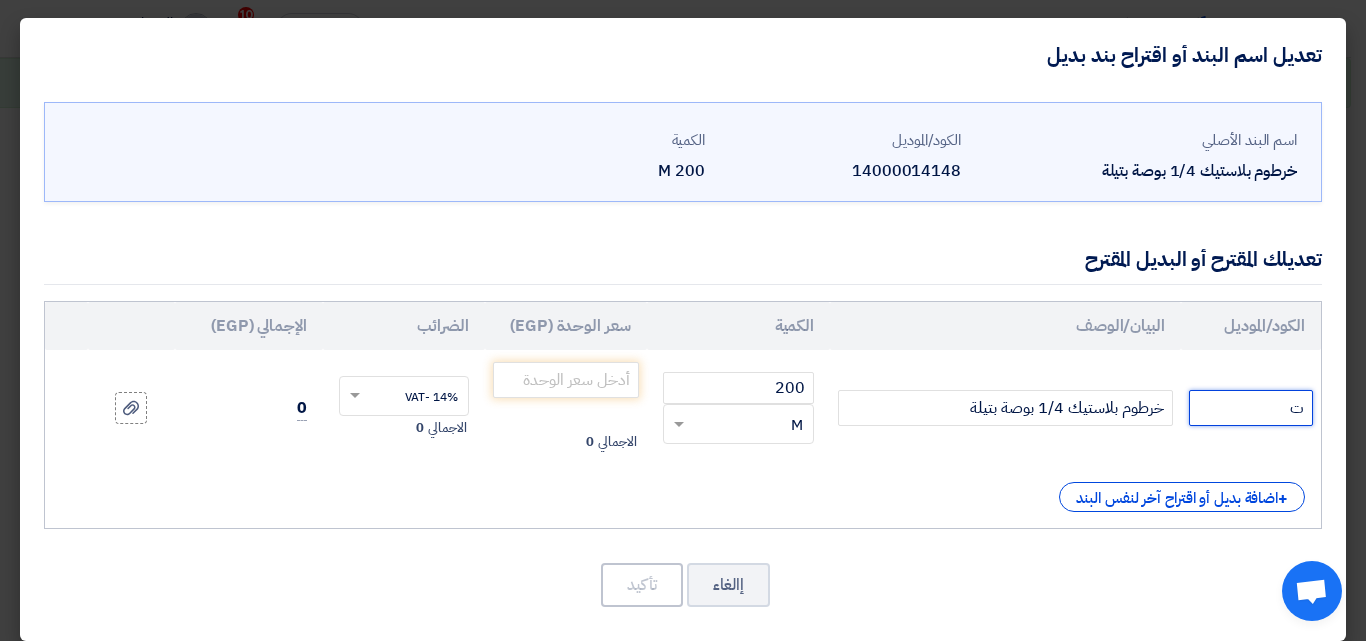 scroll, scrollTop: 0, scrollLeft: 0, axis: both 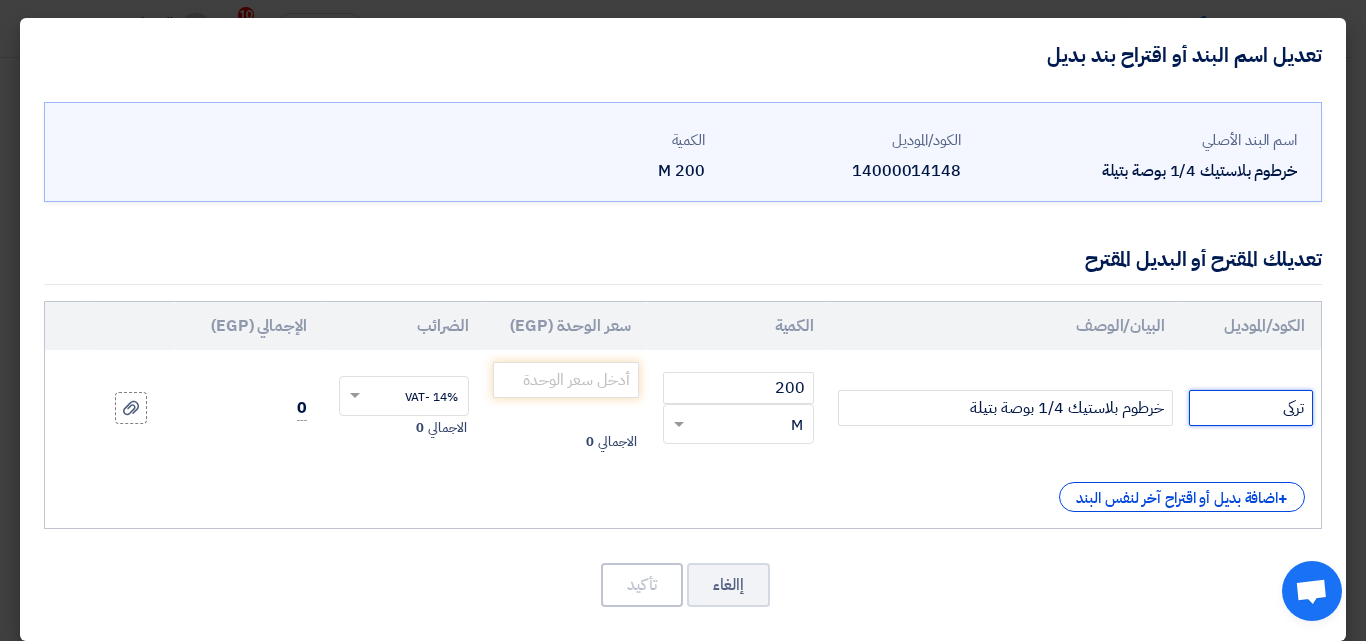 click on "تركى" 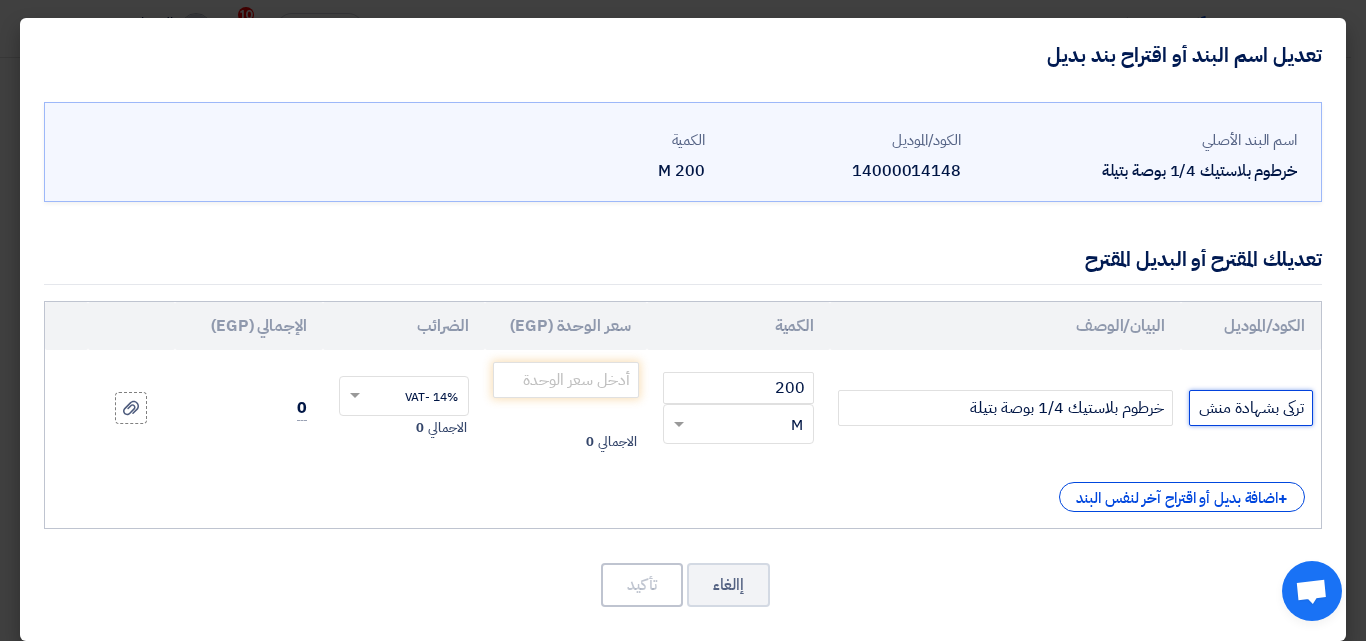scroll, scrollTop: 0, scrollLeft: -1, axis: horizontal 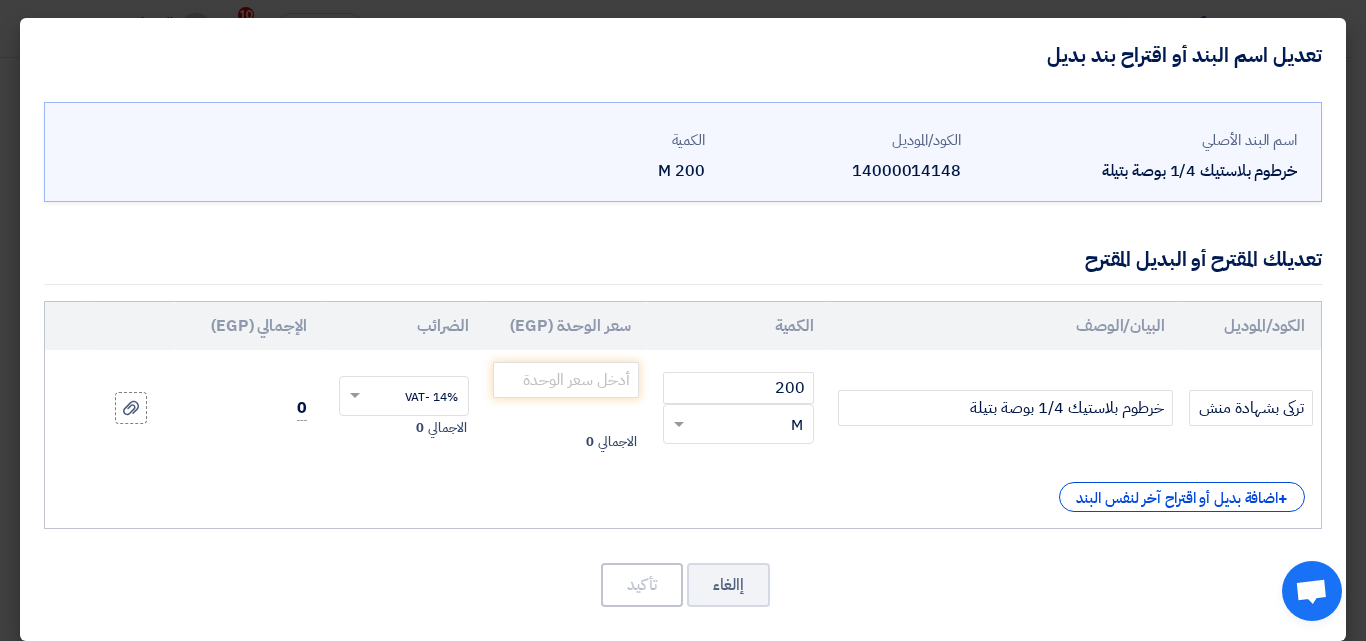 click on "تركى بشهادة منش" 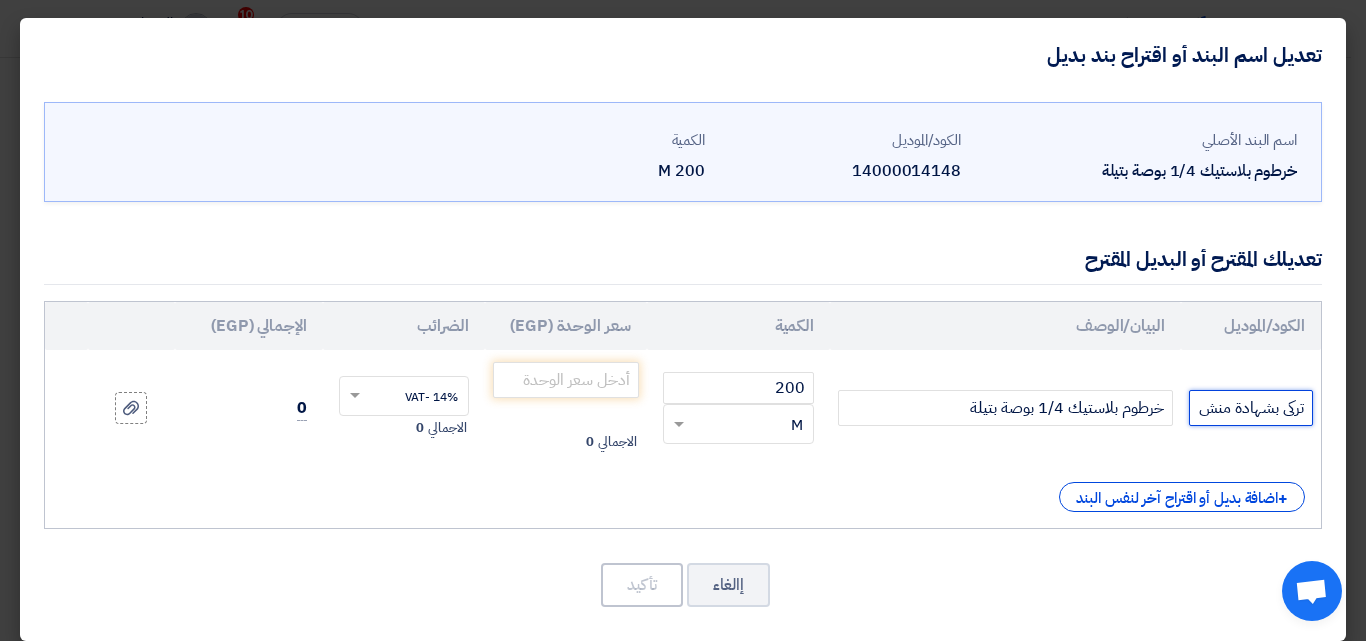 click on "تركى بشهادة منش" 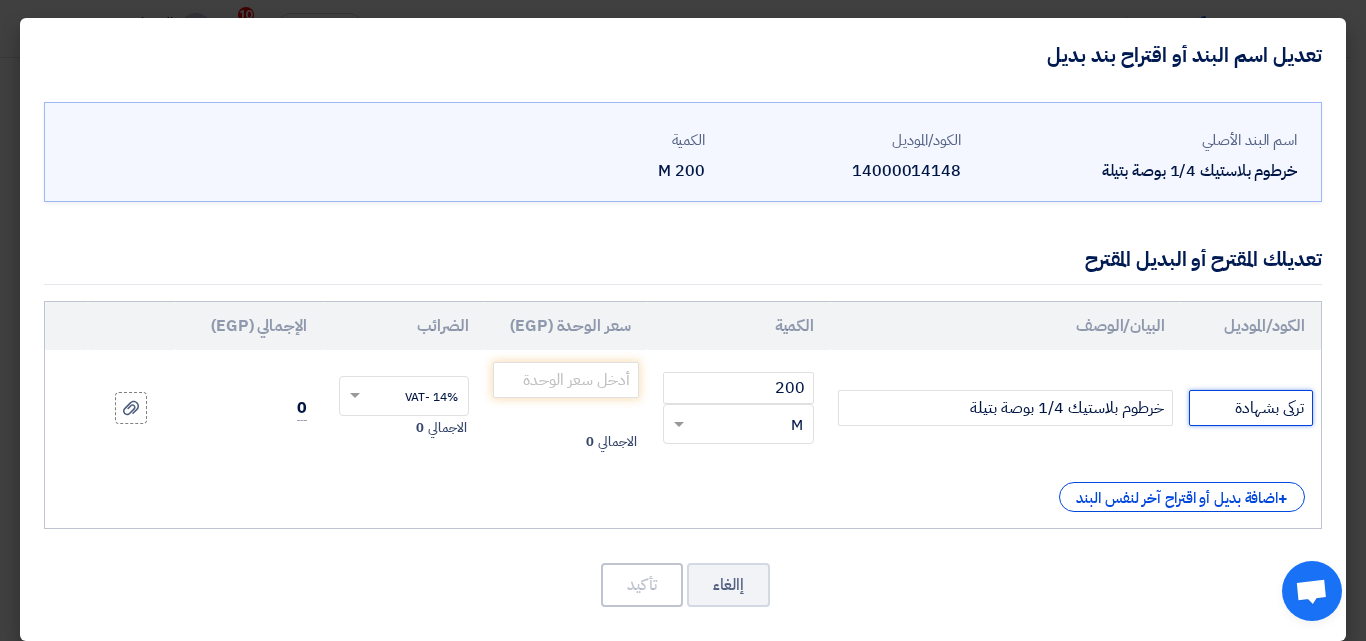click on "تركى بشهادة" 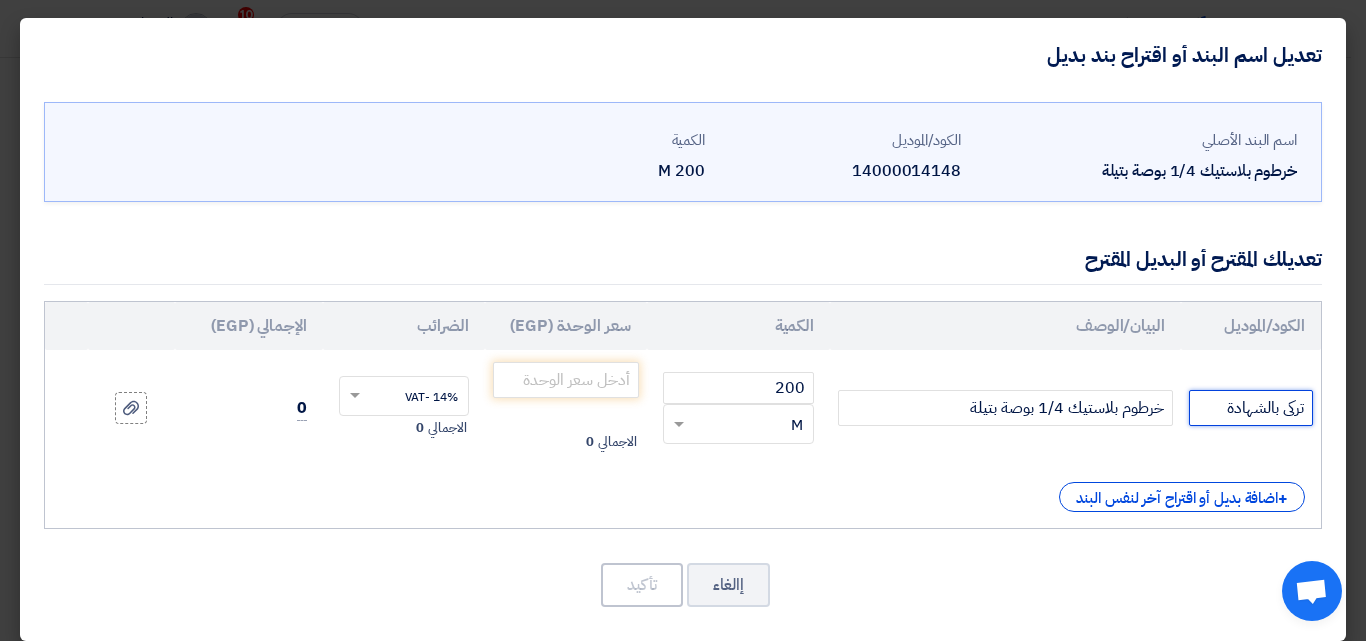 type on "تركى بالشهادة" 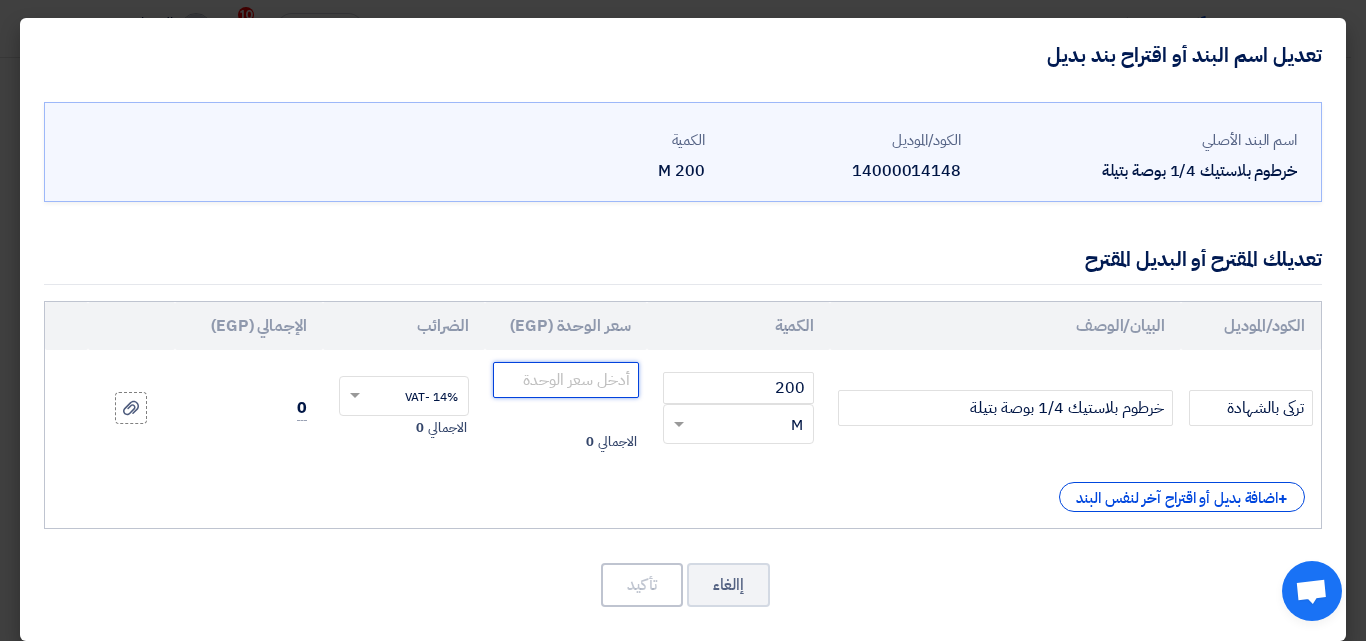 click 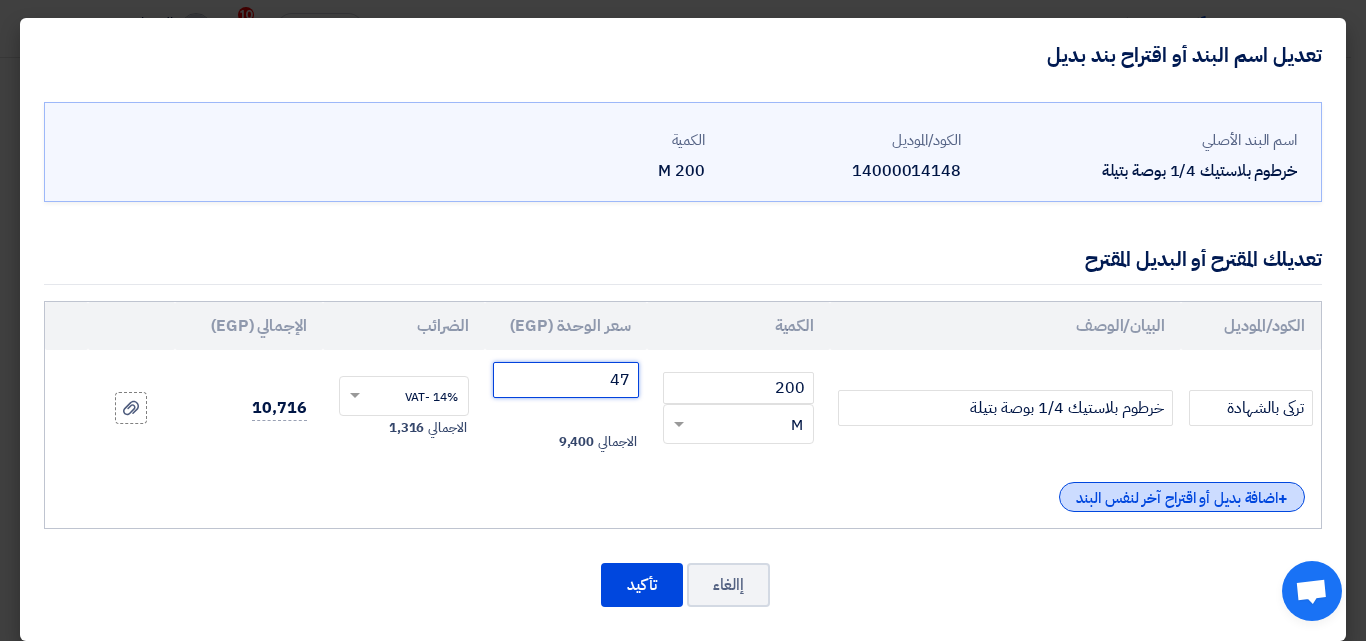 type on "47" 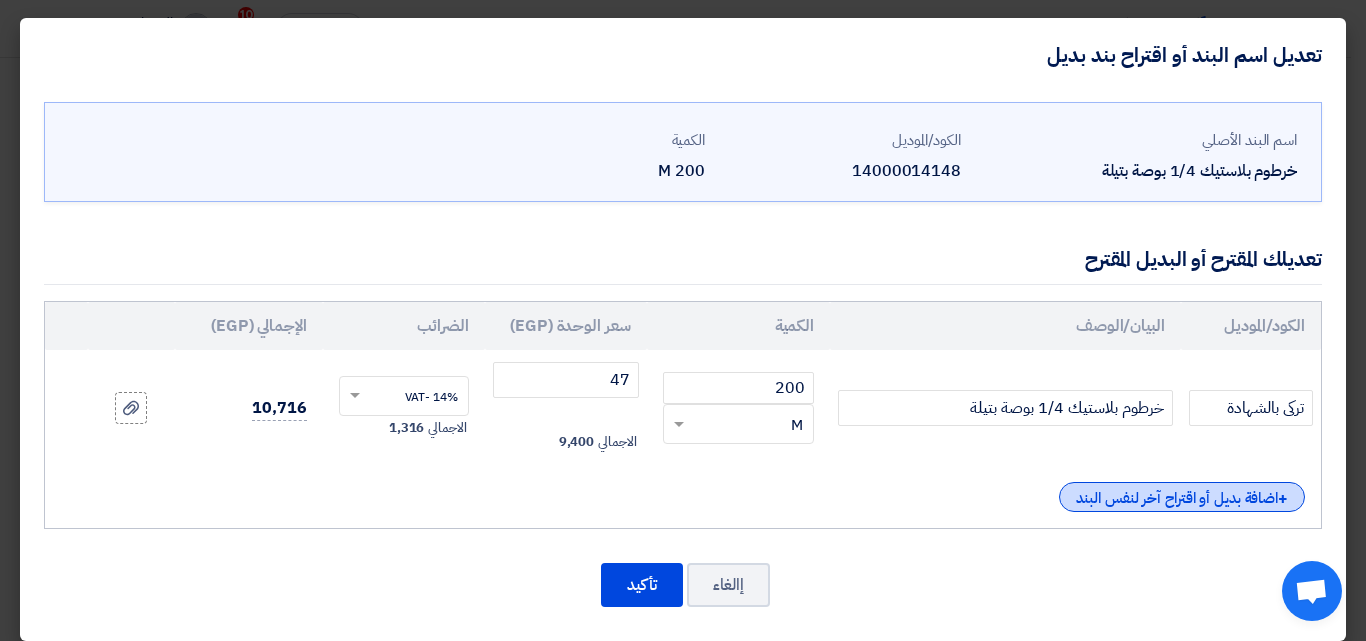 click on "+
اضافة بديل أو اقتراح آخر لنفس البند" 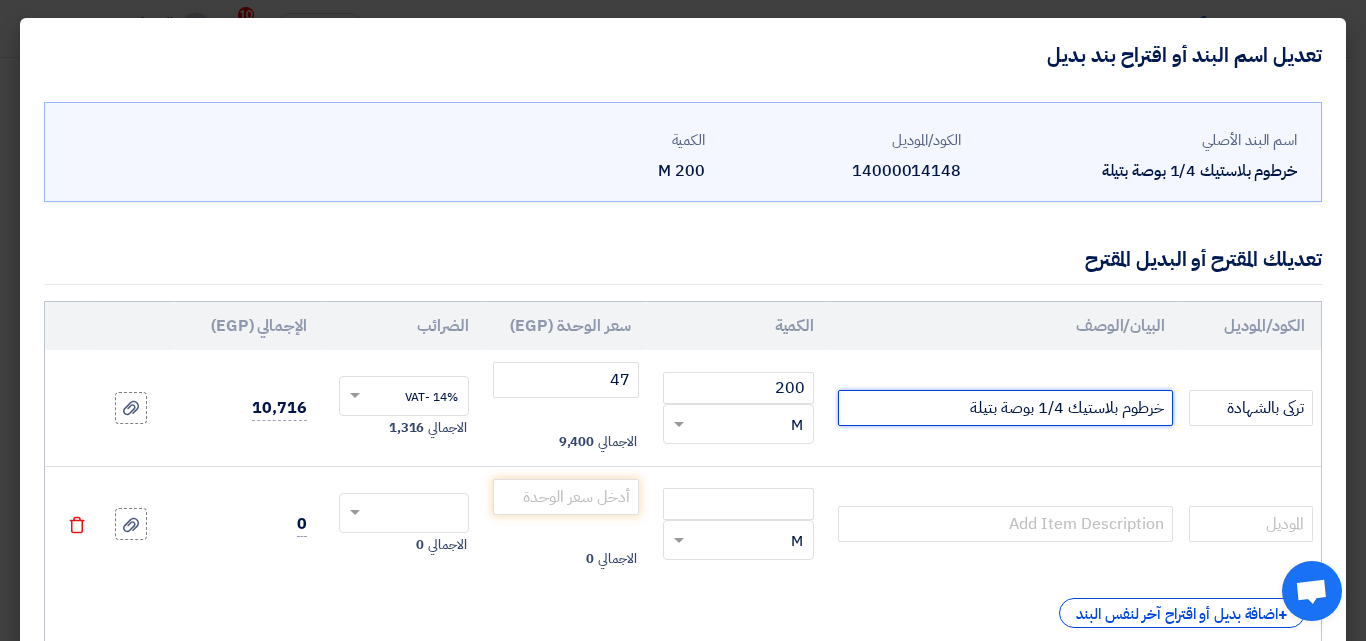 drag, startPoint x: 1170, startPoint y: 409, endPoint x: 1010, endPoint y: 417, distance: 160.19987 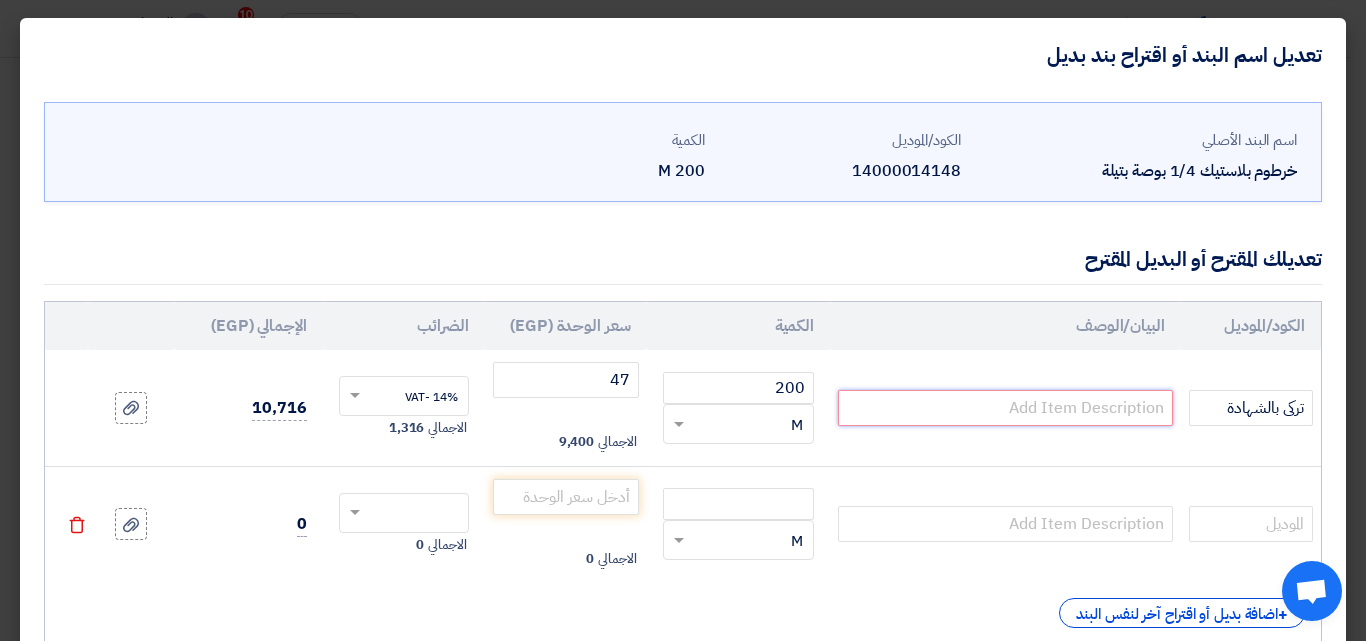 drag, startPoint x: 1018, startPoint y: 529, endPoint x: 979, endPoint y: 408, distance: 127.12985 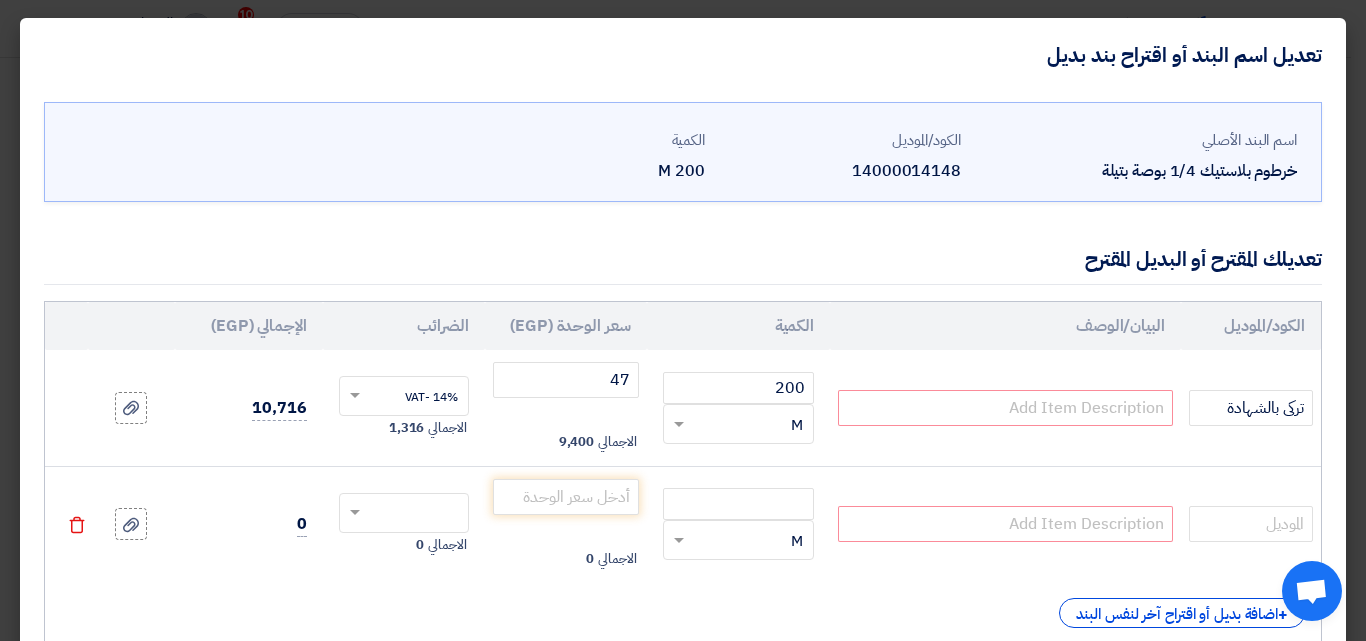 click 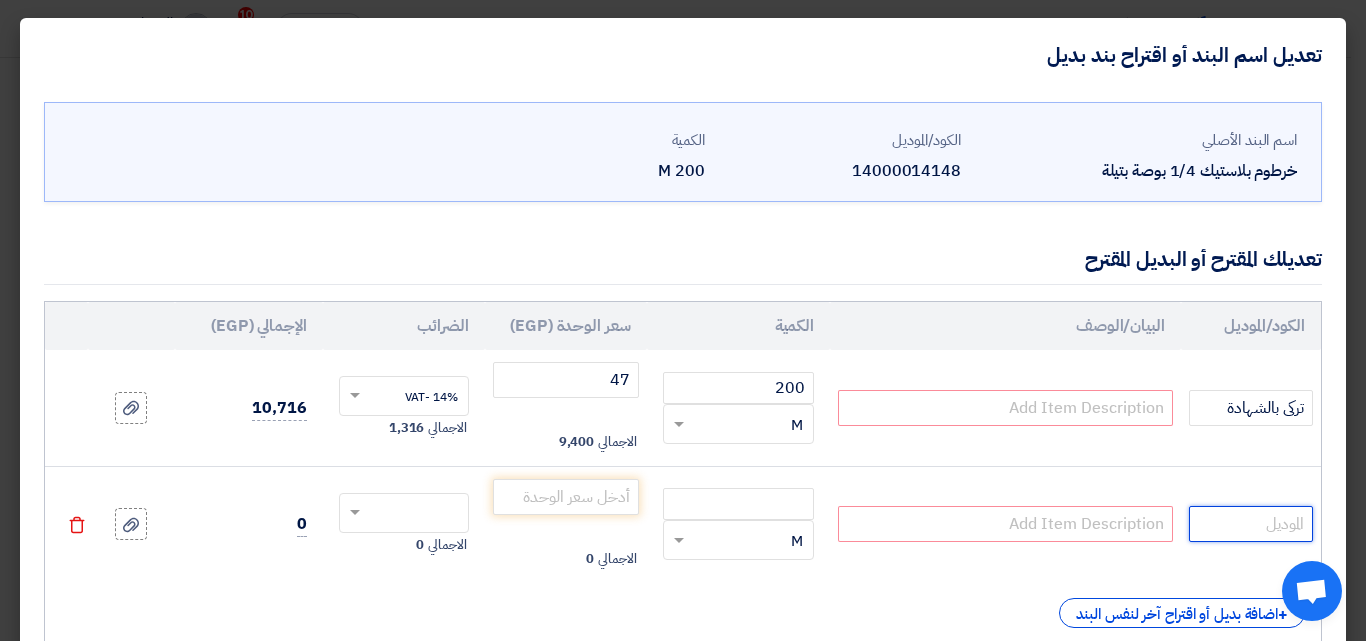 click 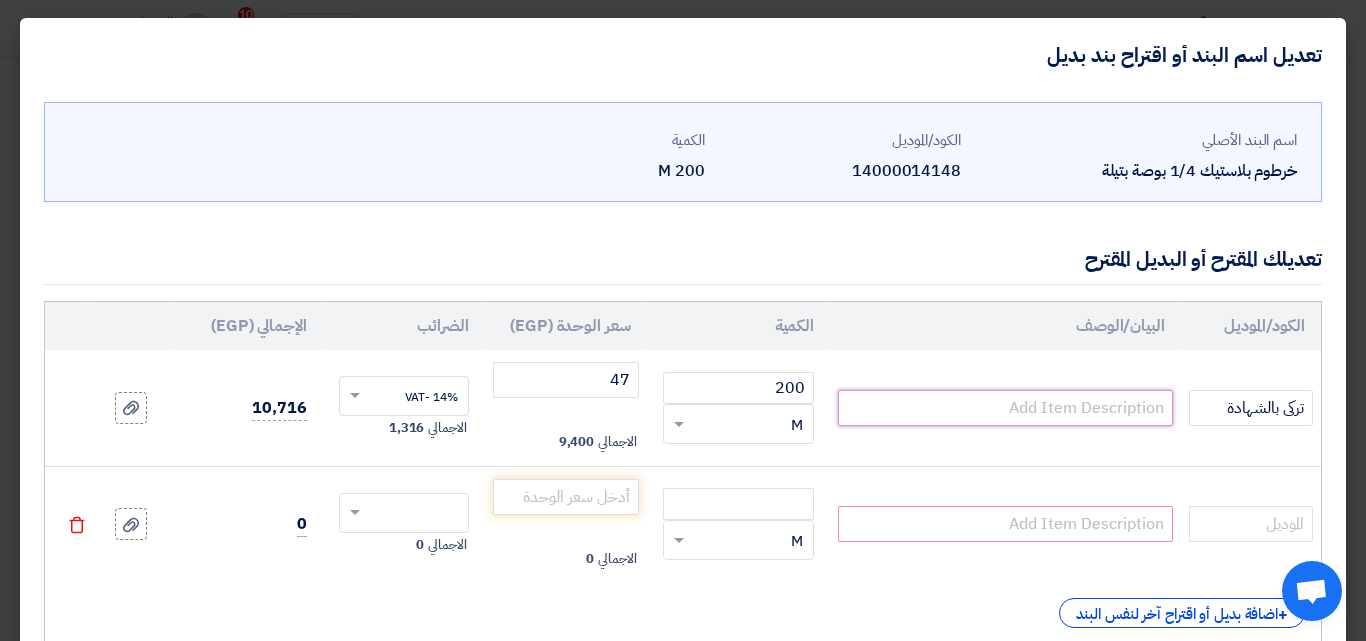 click 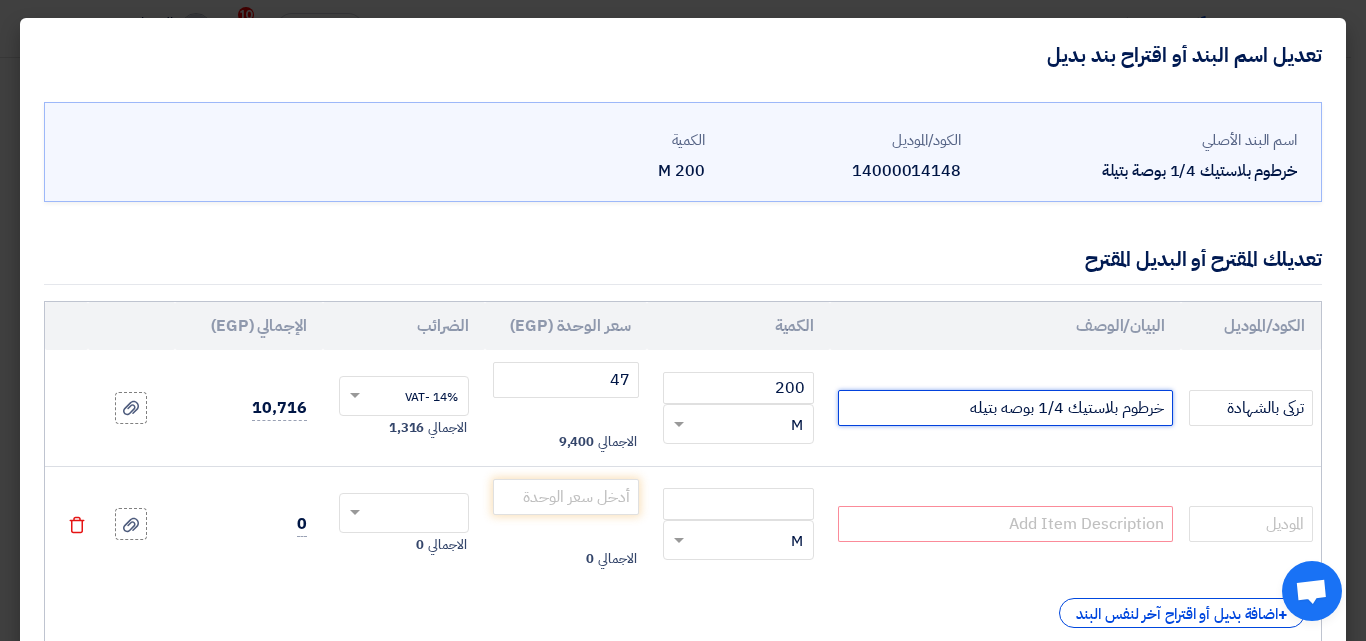 type on "خرطوم بلاستيك 1/4 بوصه بتيله" 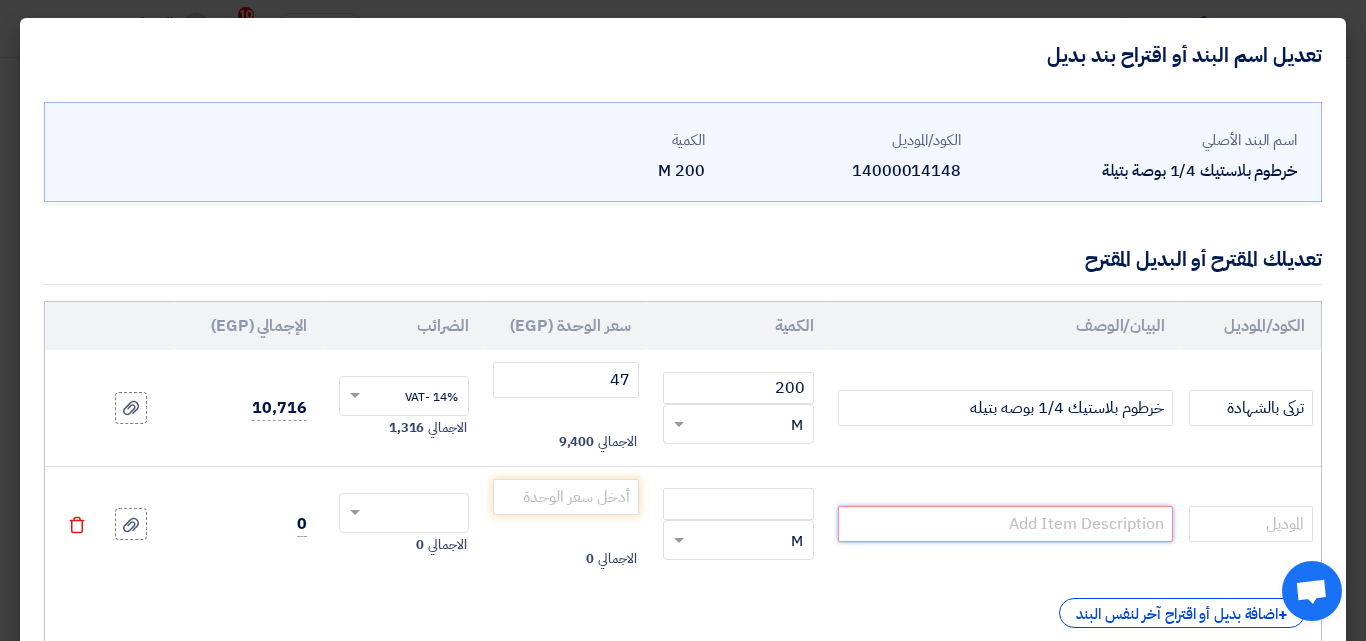click 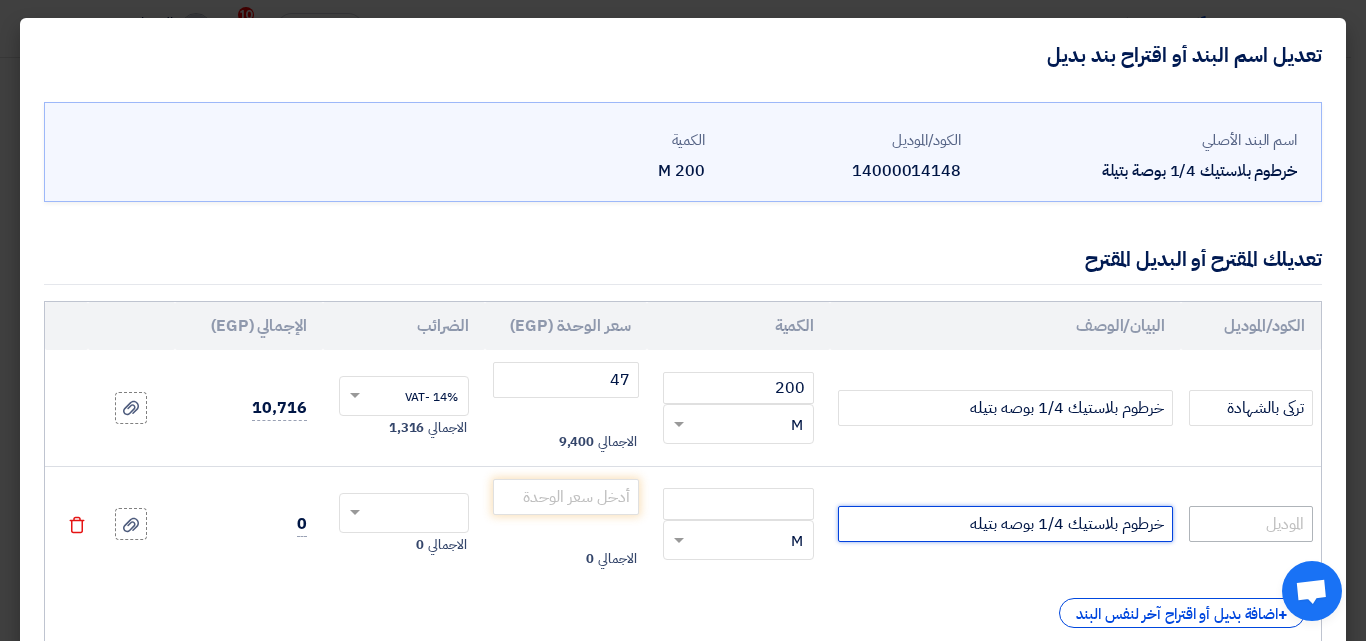 type on "خرطوم بلاستيك 1/4 بوصه بتيله" 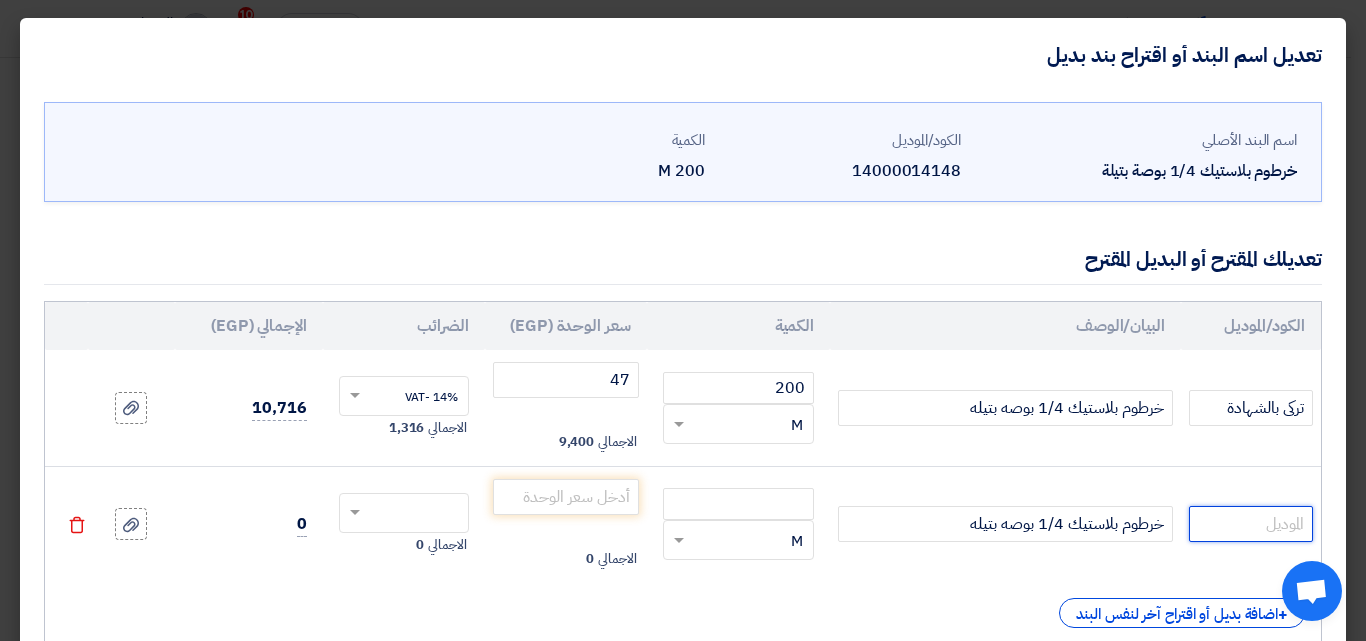click 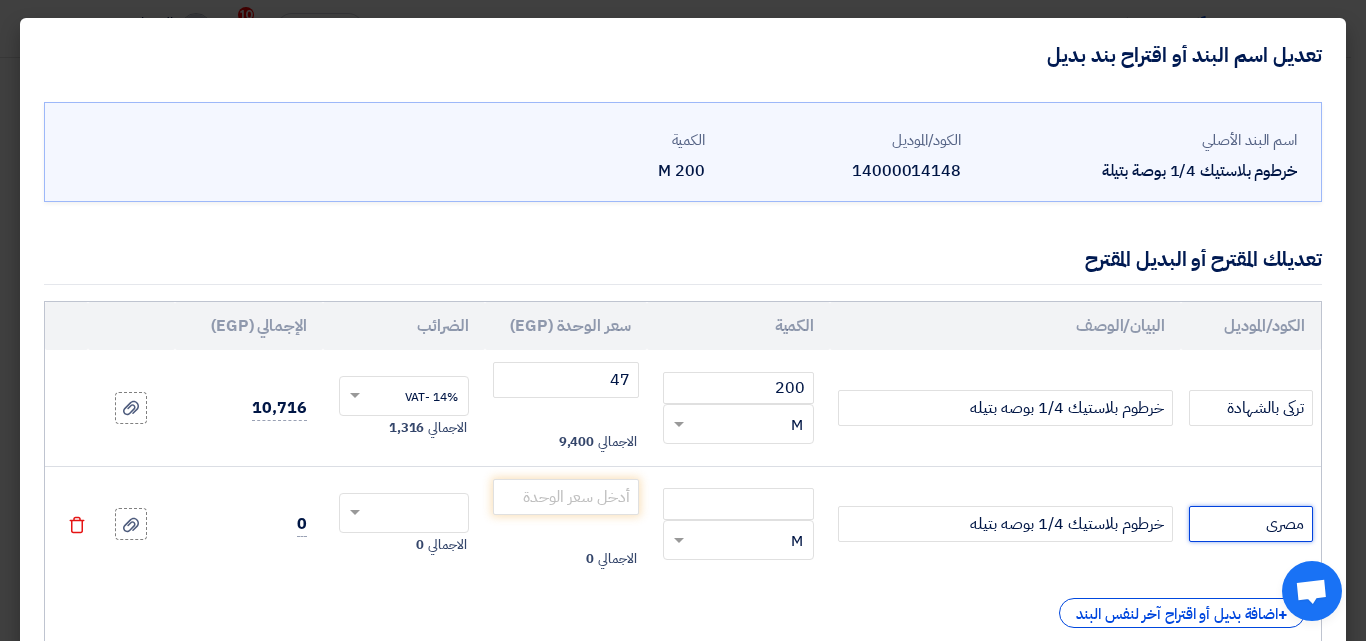 type on "مصرى" 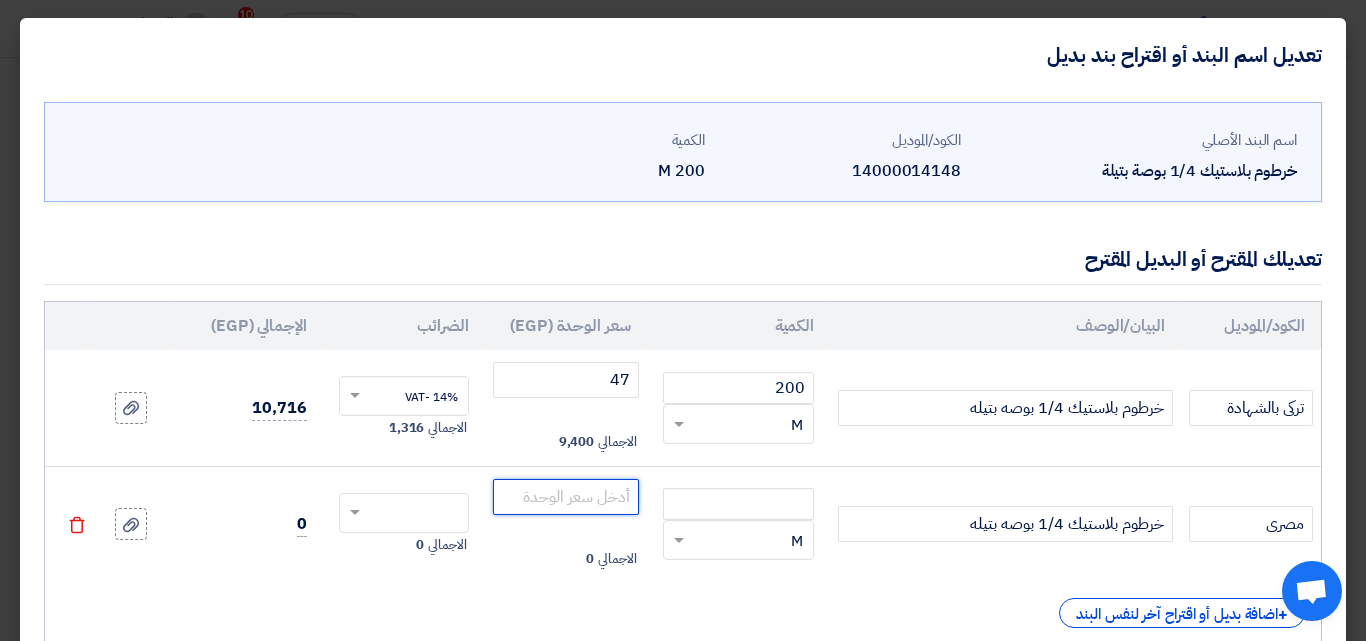 click 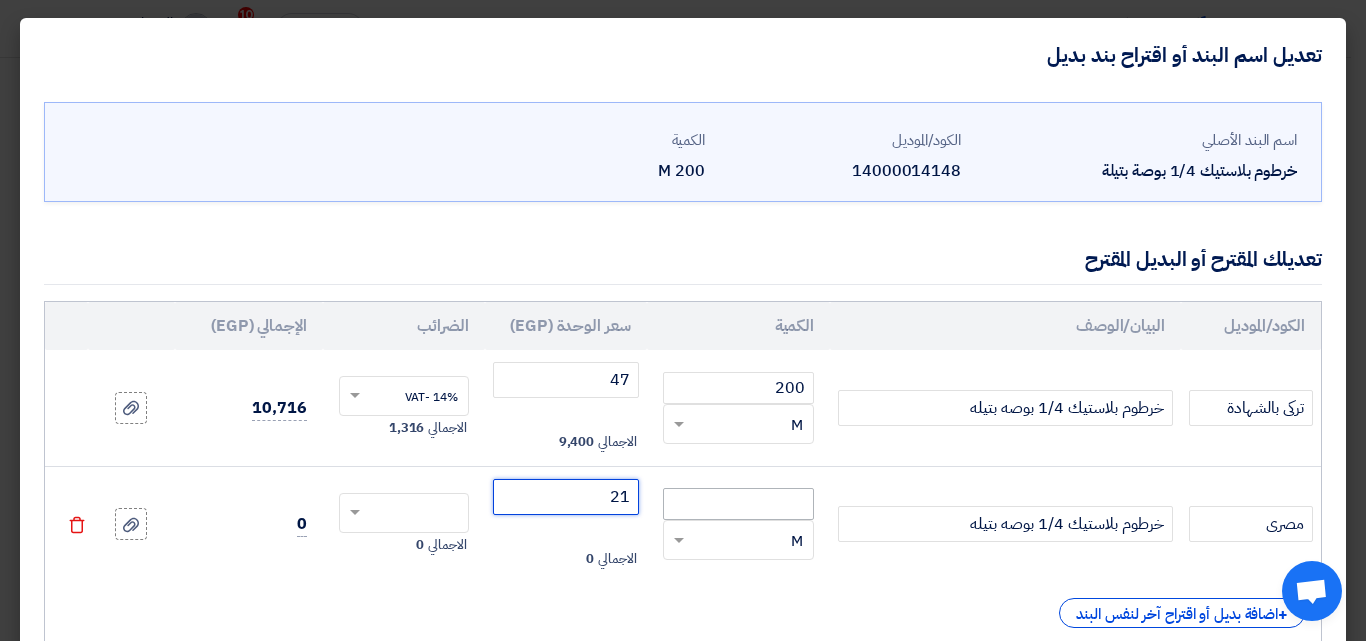 type on "21" 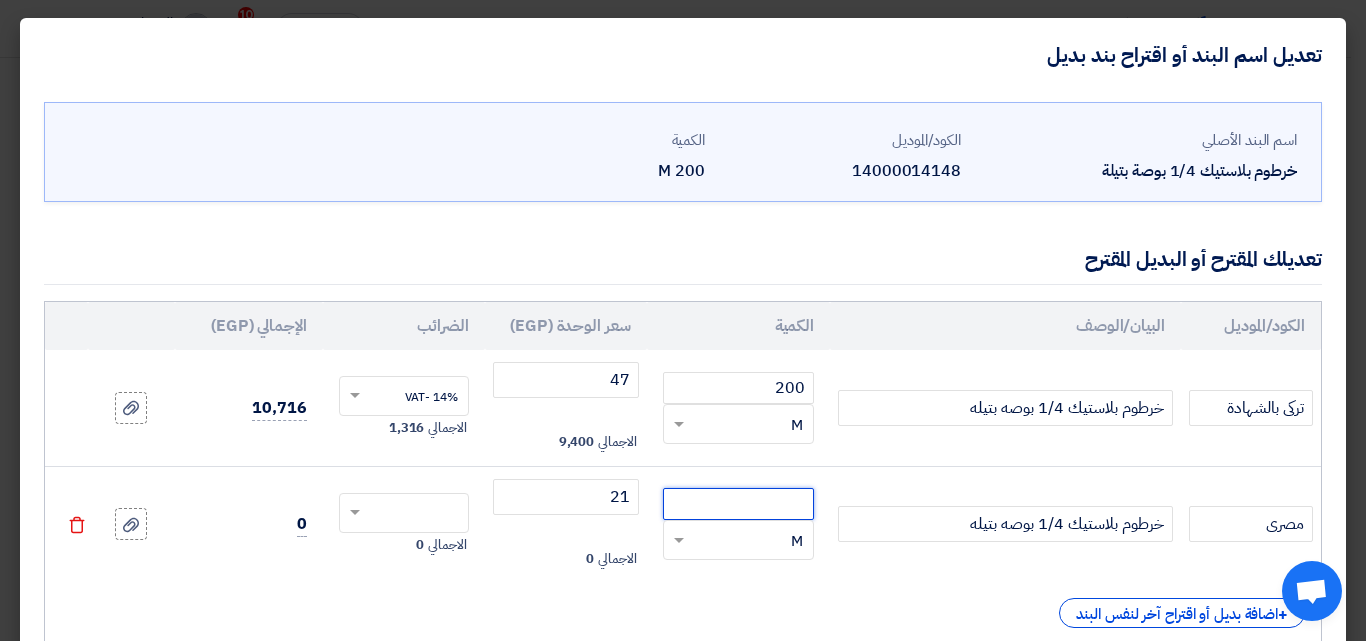 click 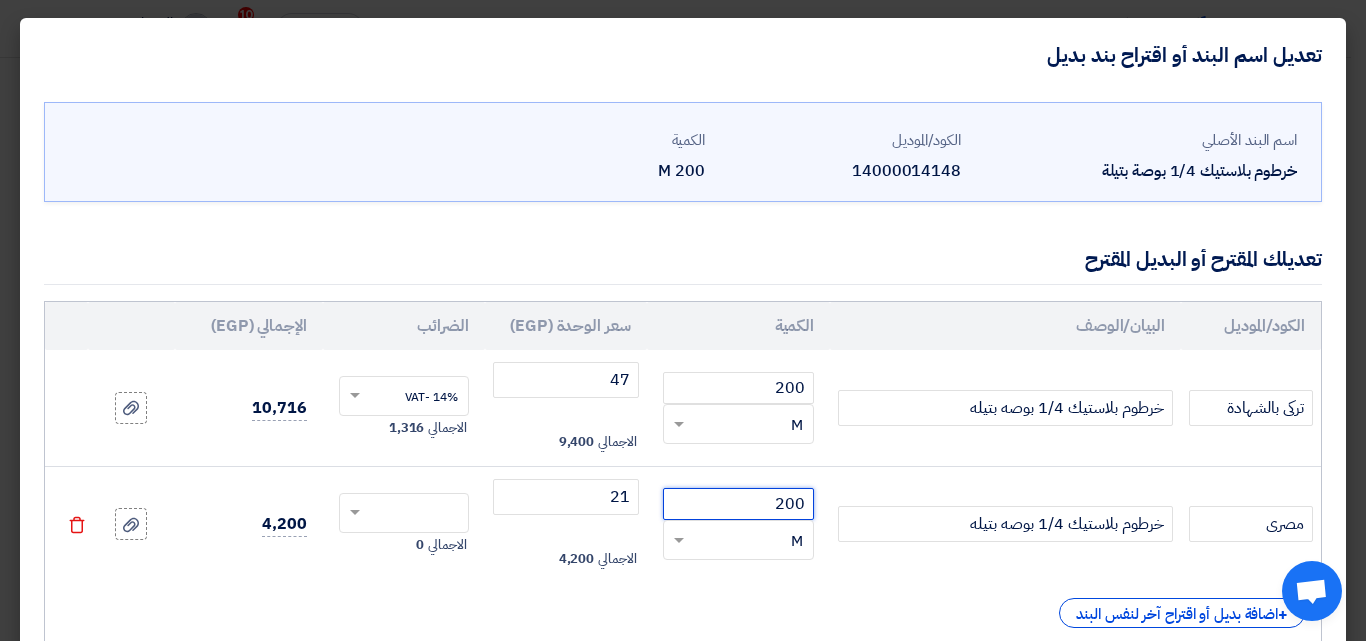 type on "200" 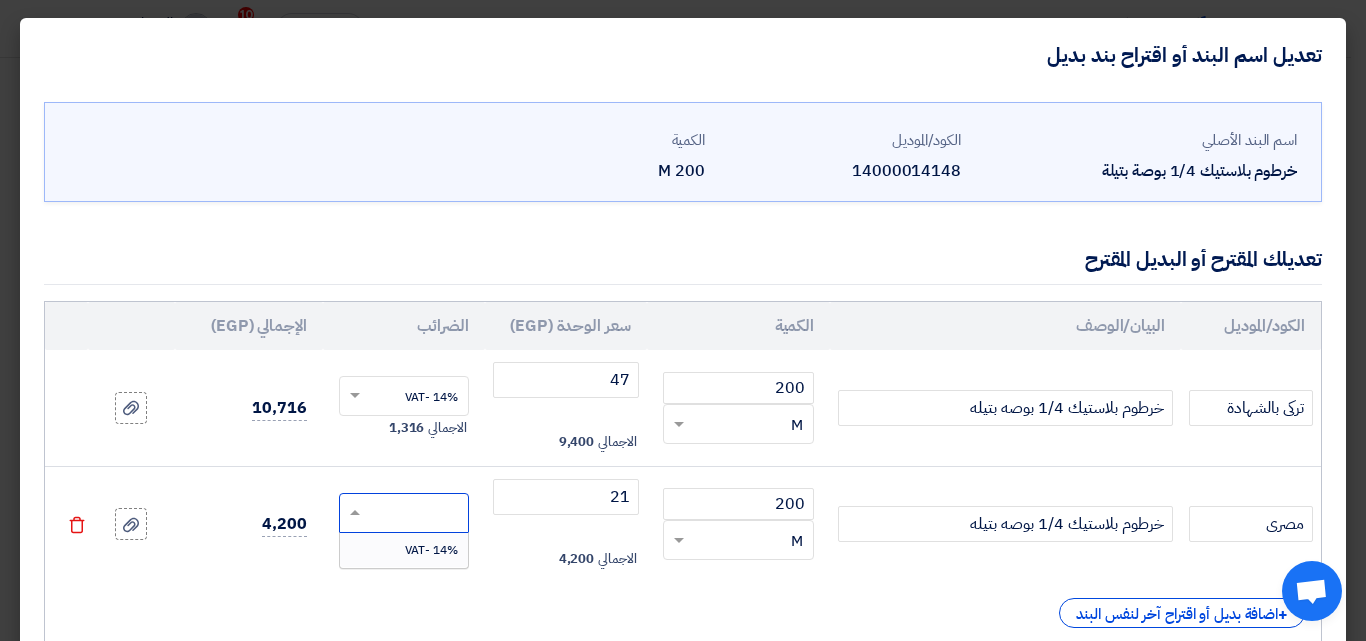 click 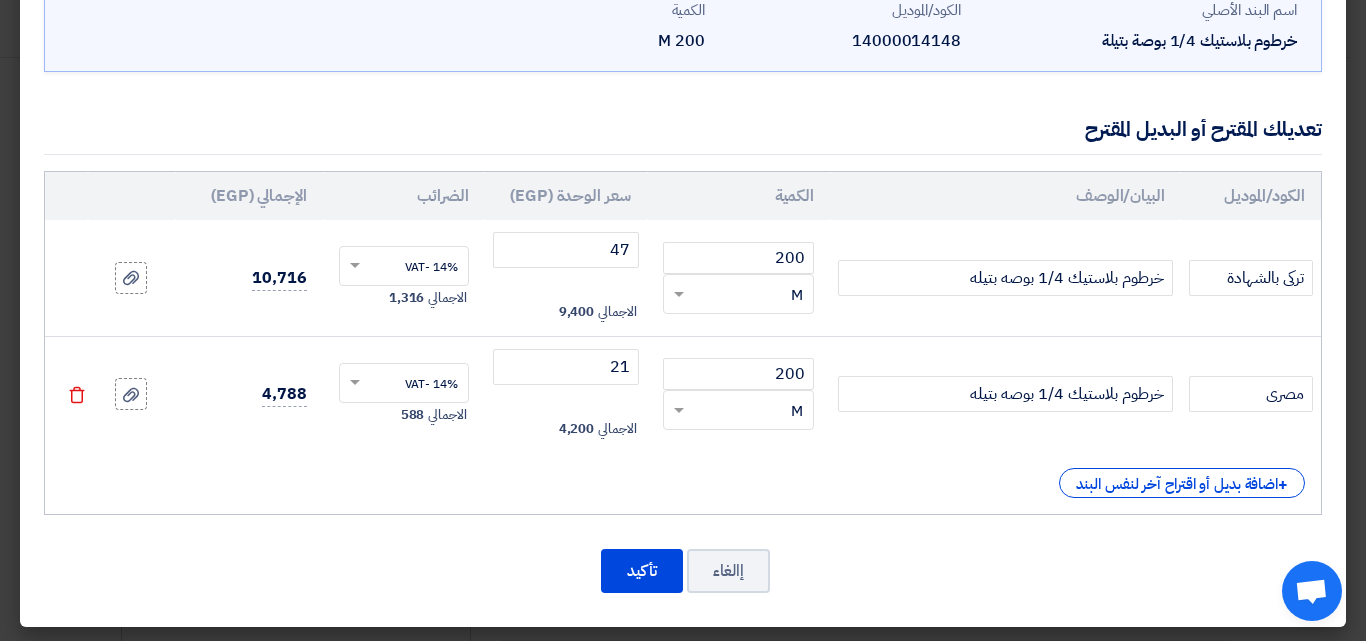 scroll, scrollTop: 134, scrollLeft: 0, axis: vertical 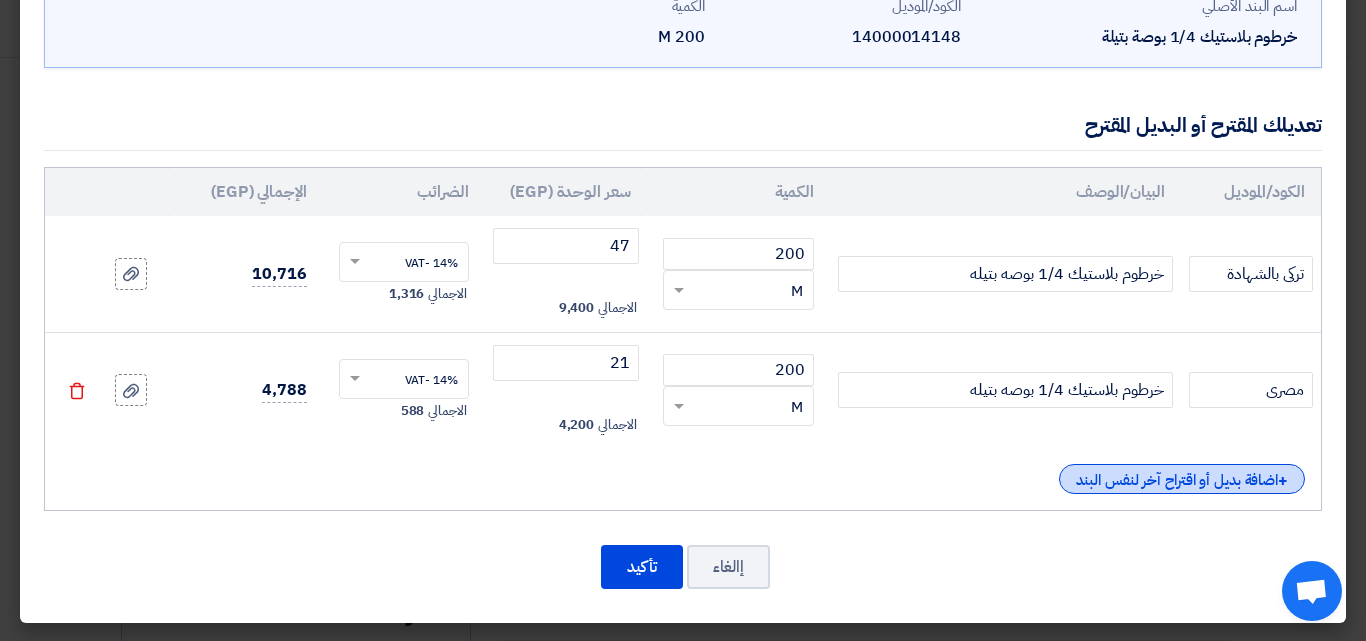 click on "+
اضافة بديل أو اقتراح آخر لنفس البند" 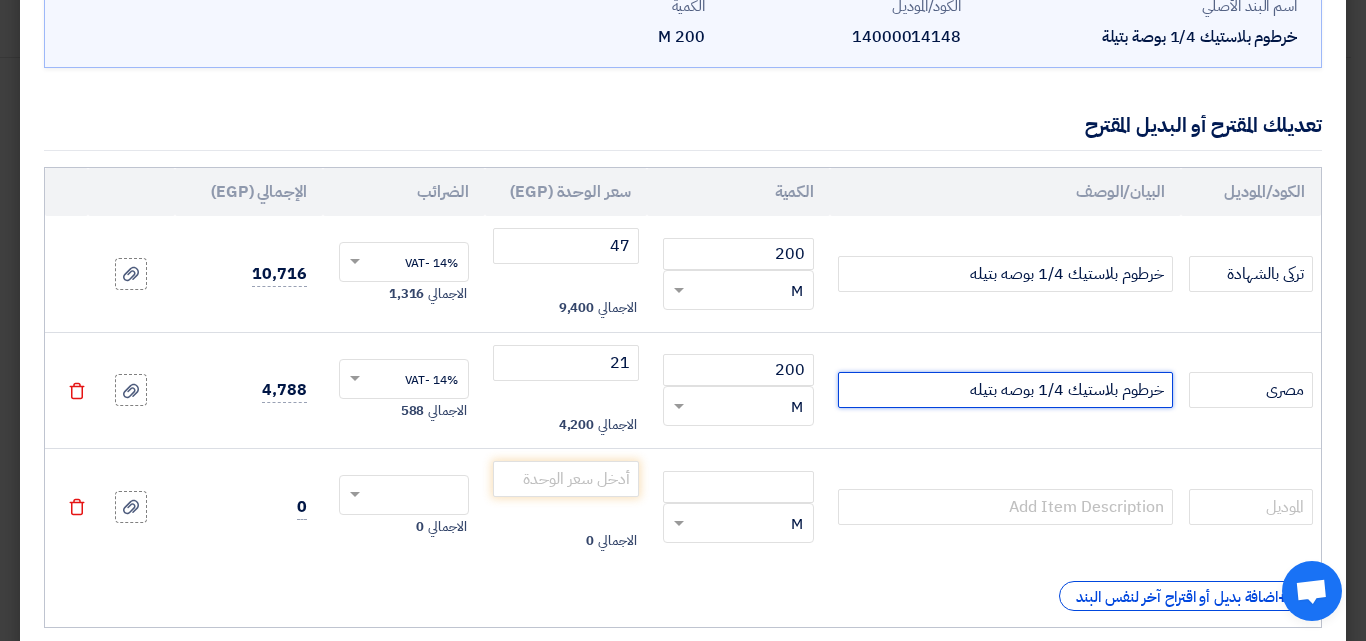drag, startPoint x: 1173, startPoint y: 393, endPoint x: 901, endPoint y: 379, distance: 272.36005 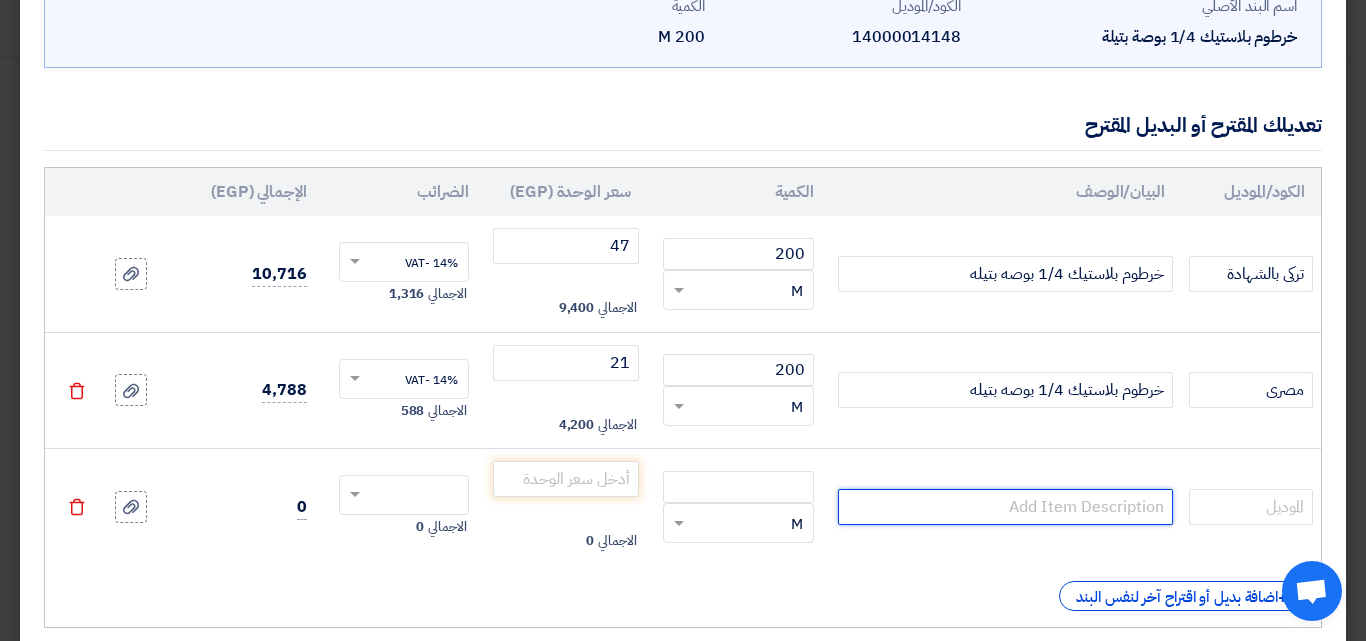 click 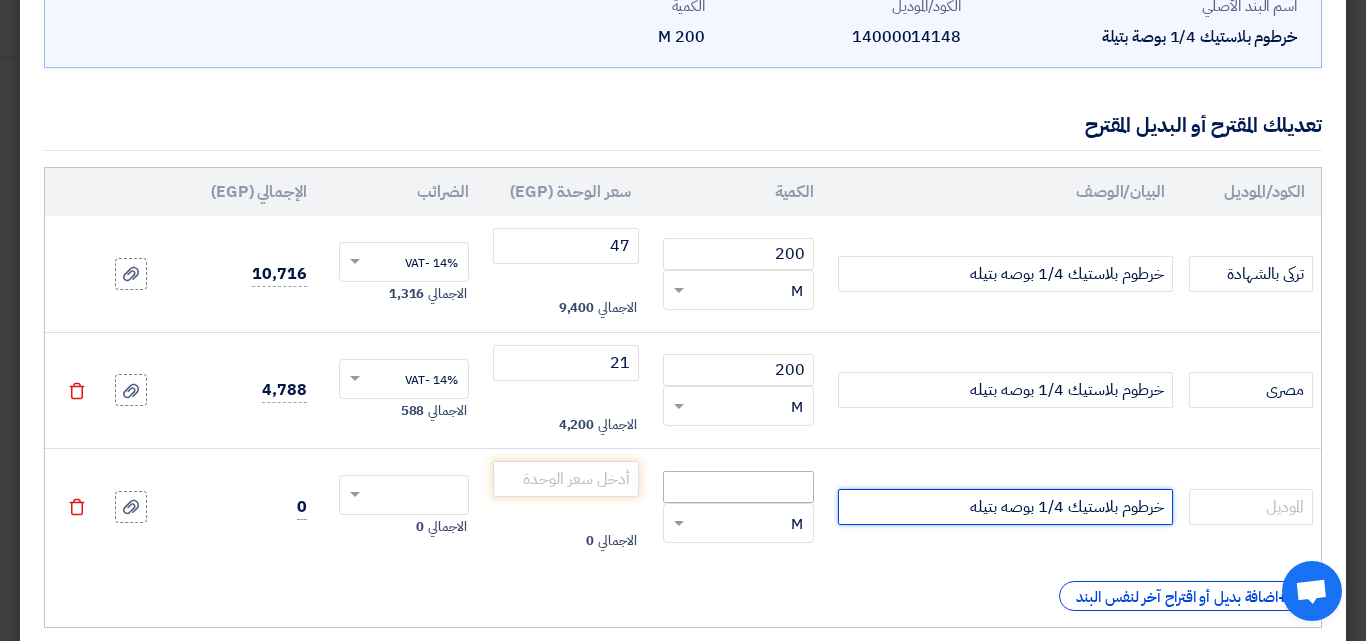 type on "خرطوم بلاستيك 1/4 بوصه بتيله" 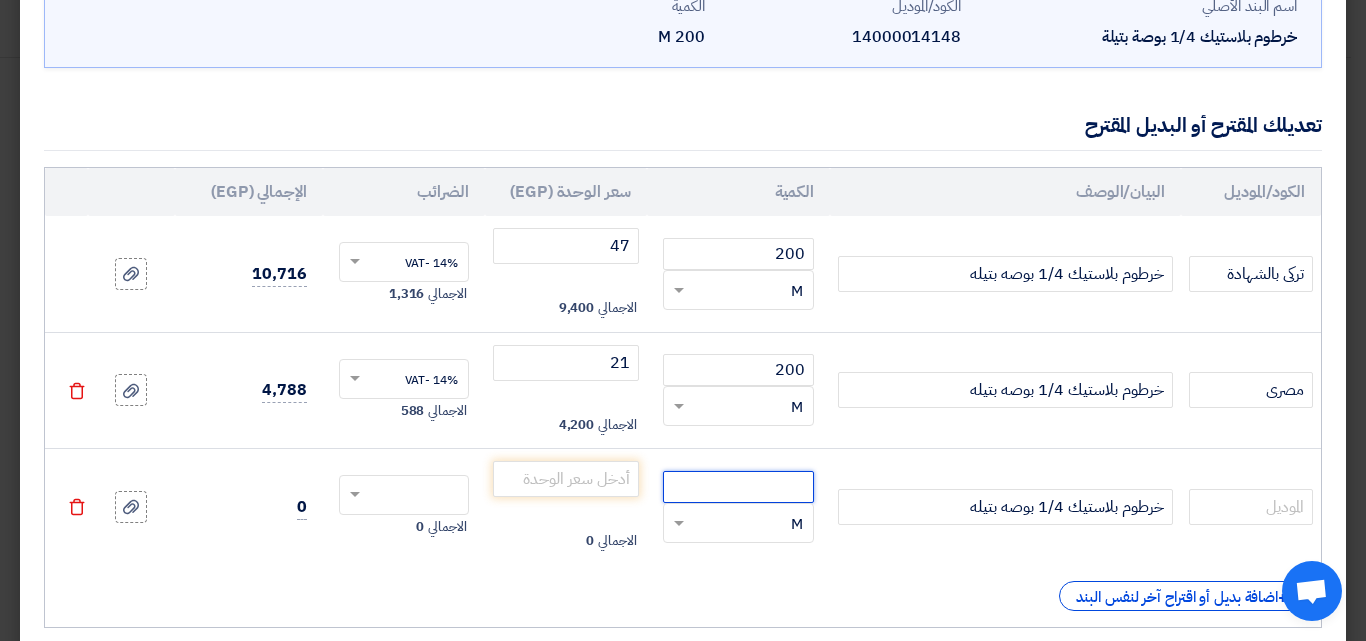 click 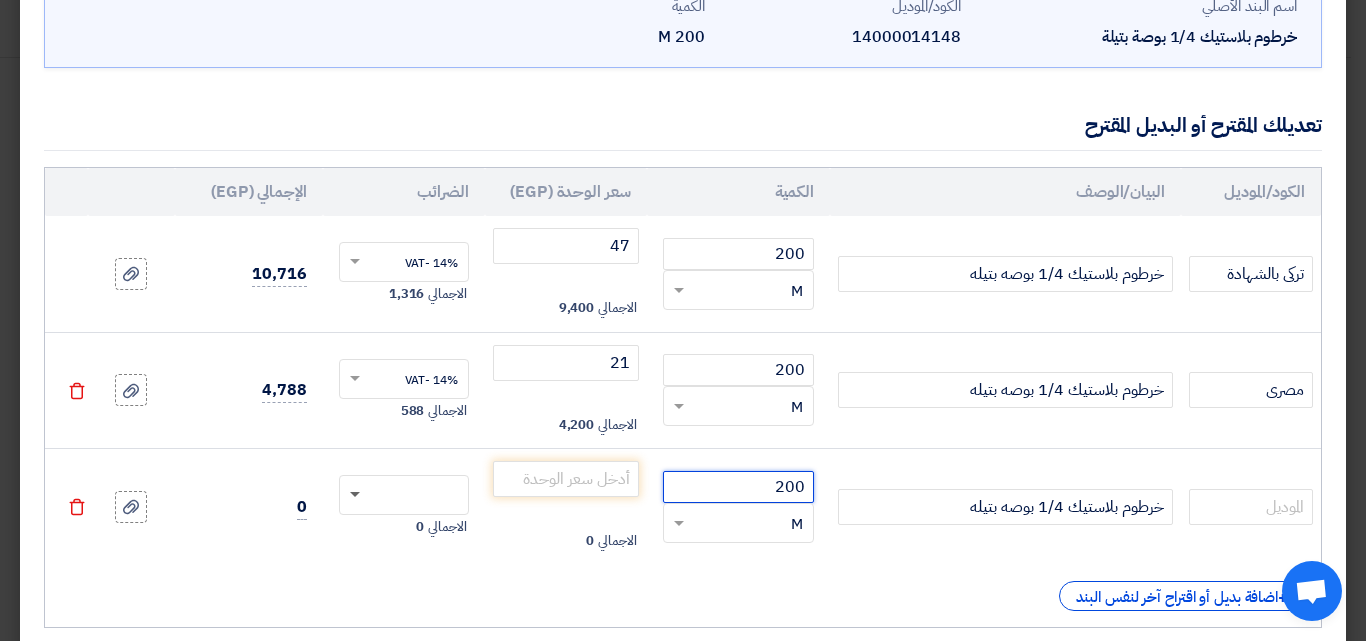 type on "200" 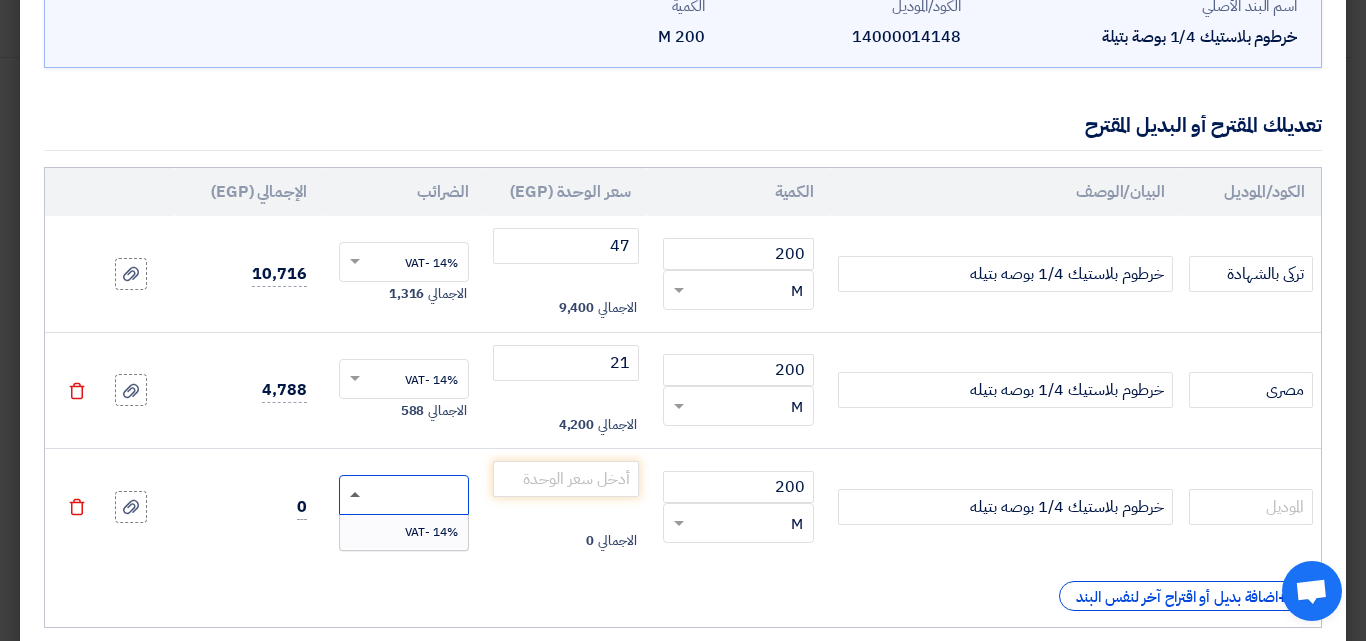 click 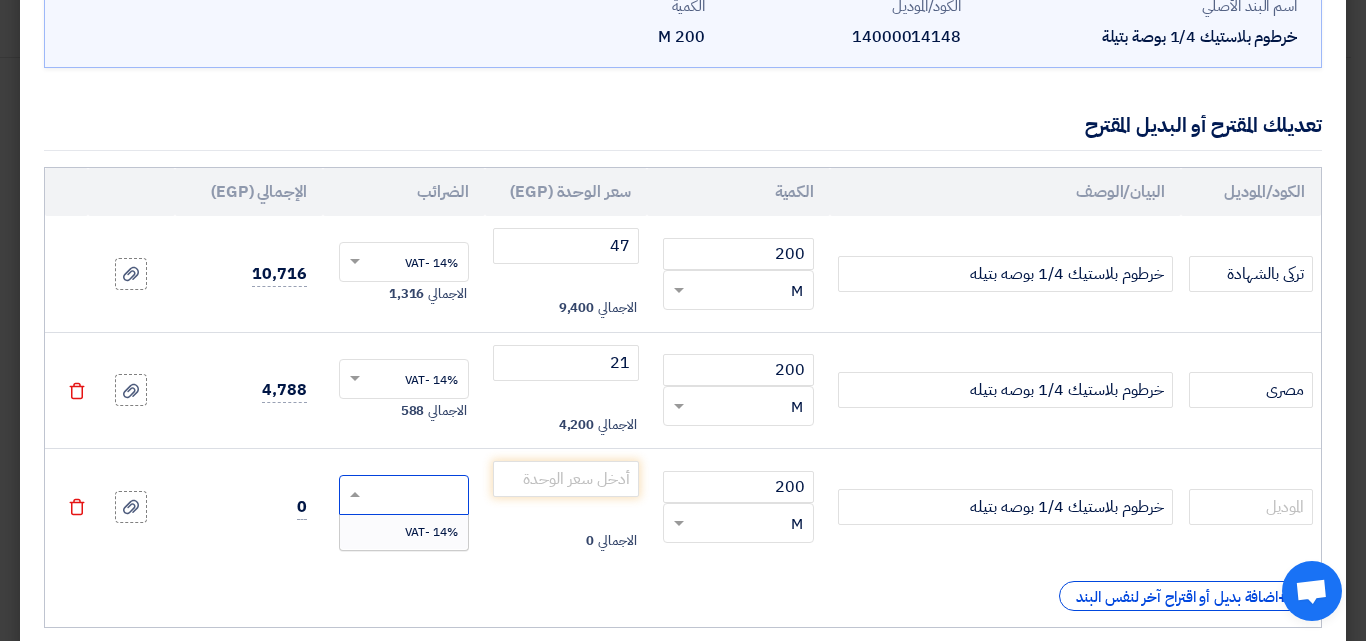 click on "14% -VAT" at bounding box center (431, 532) 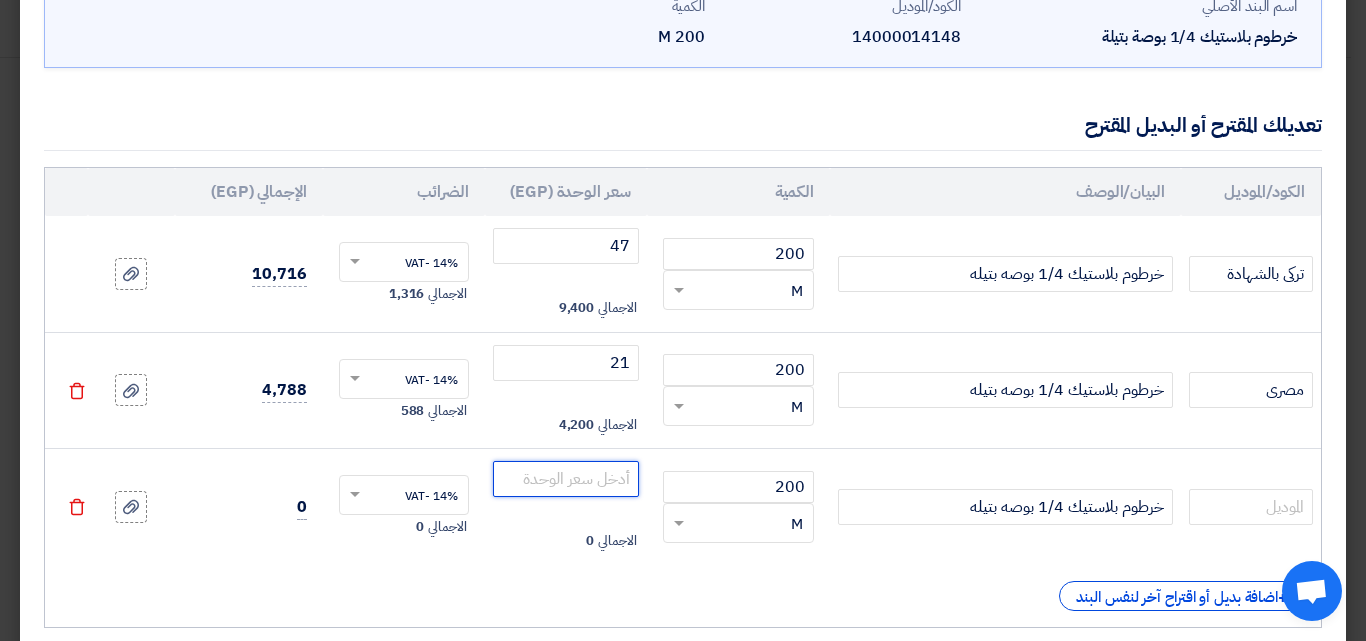 click 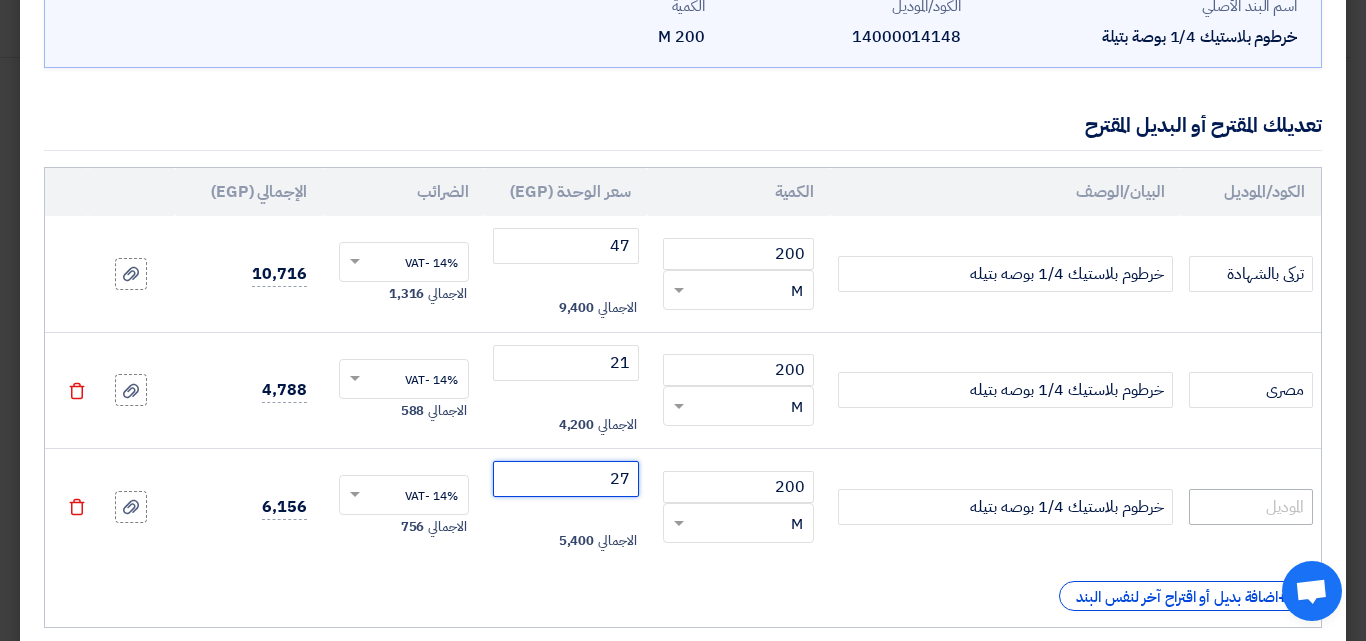 type on "27" 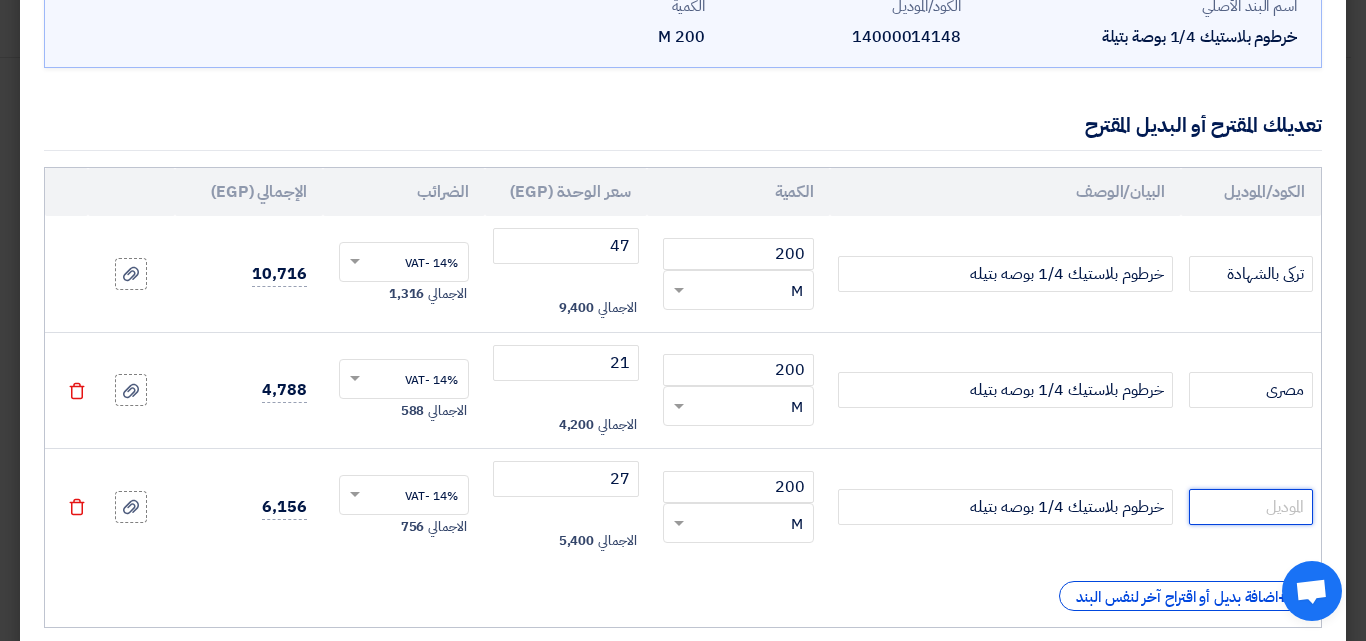 click 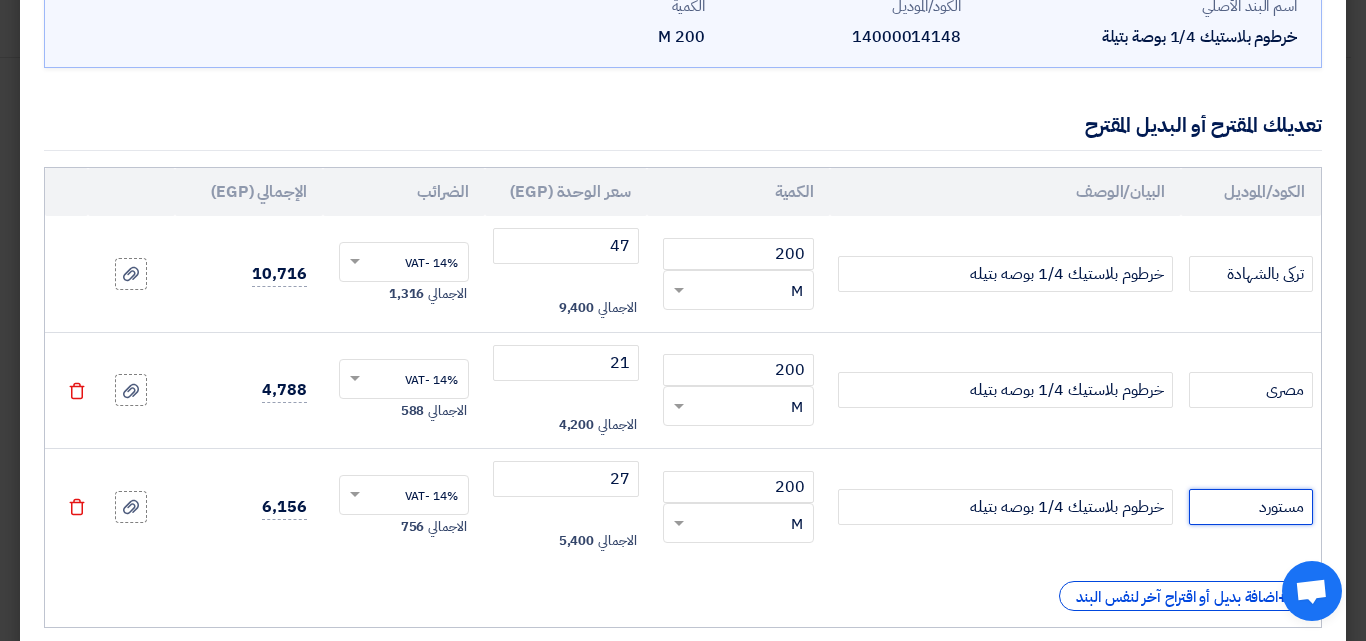 type on "مستورد" 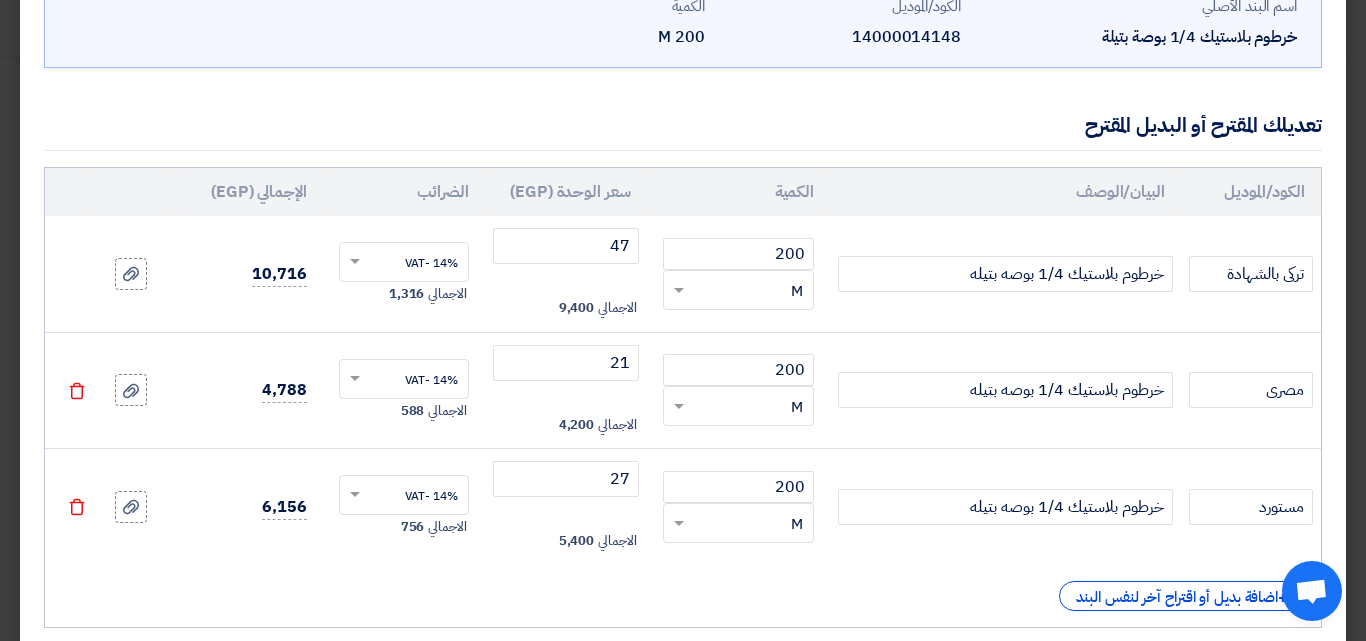 click on "مستورد" 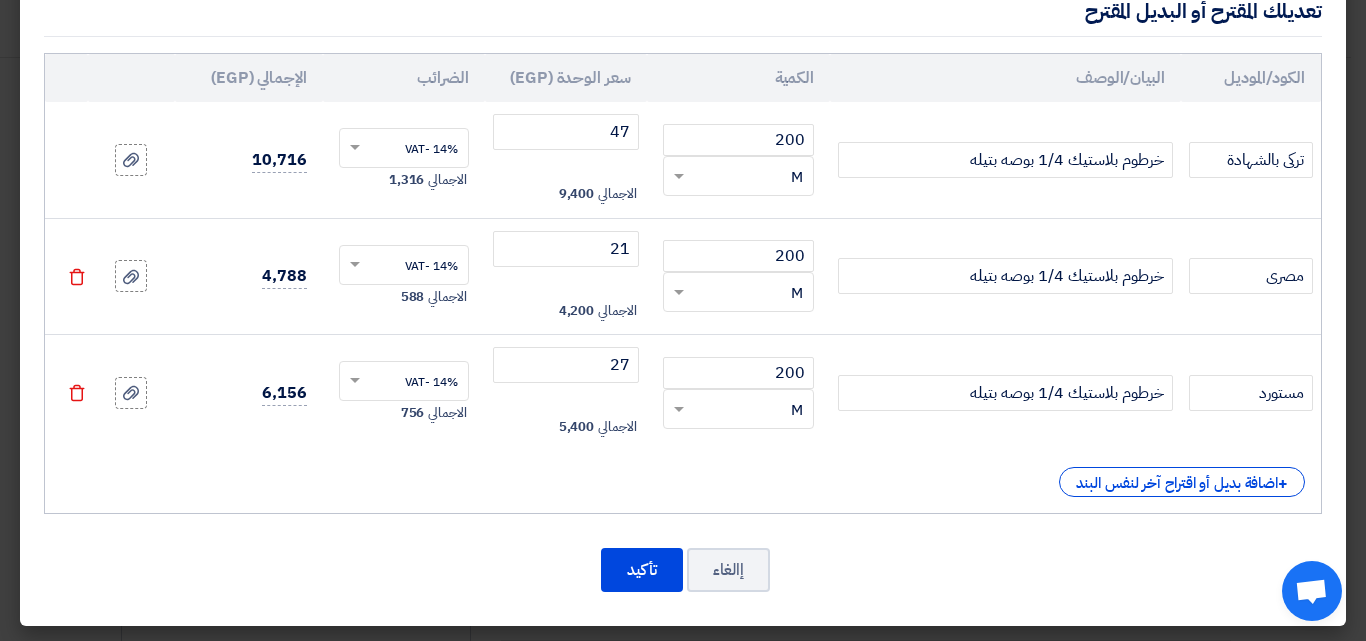 scroll, scrollTop: 250, scrollLeft: 0, axis: vertical 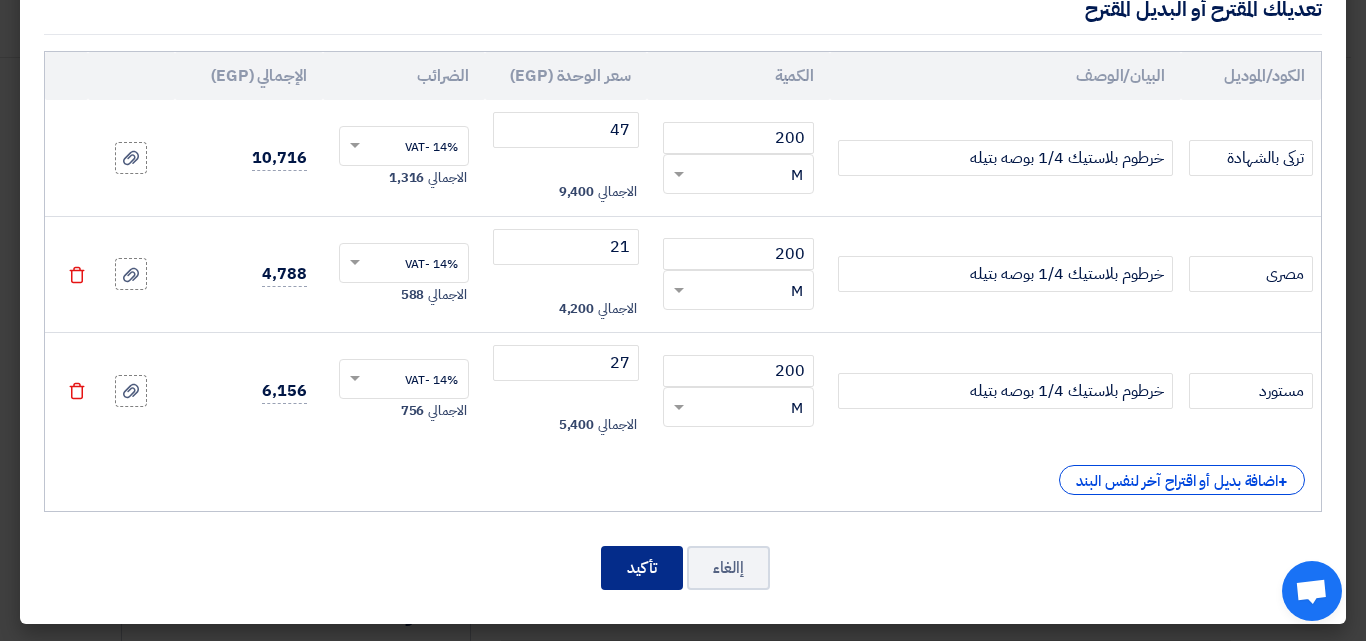 click on "تأكيد" 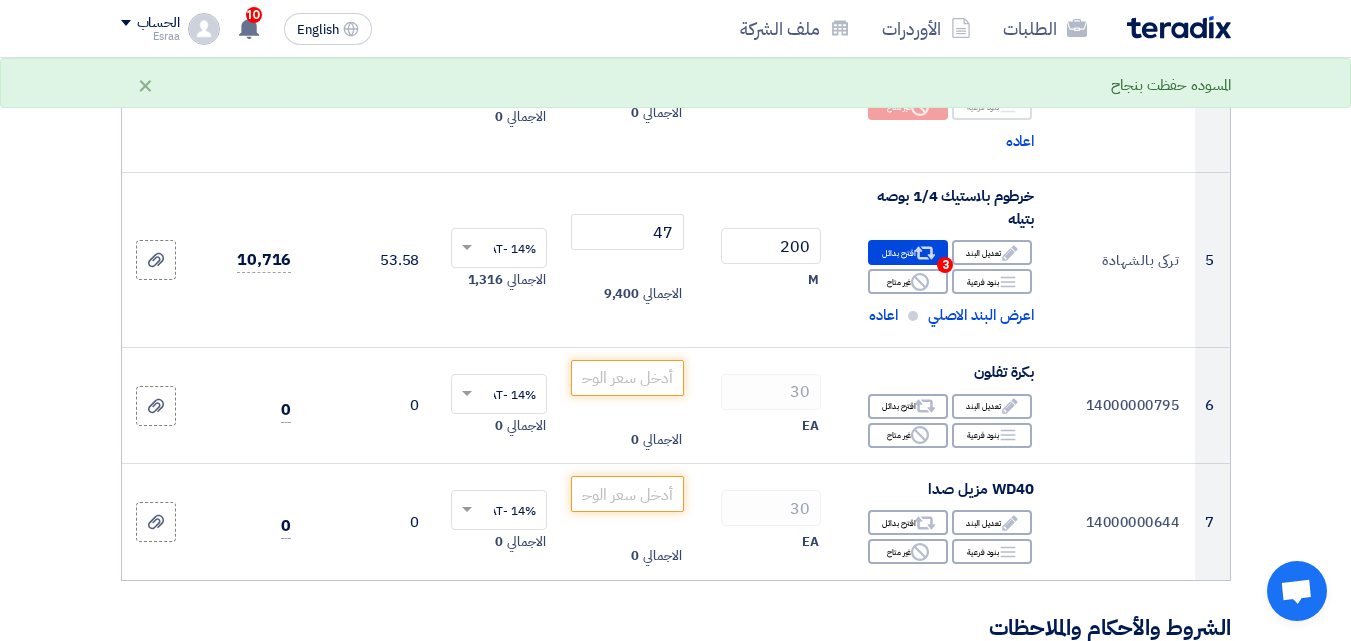 scroll, scrollTop: 827, scrollLeft: 0, axis: vertical 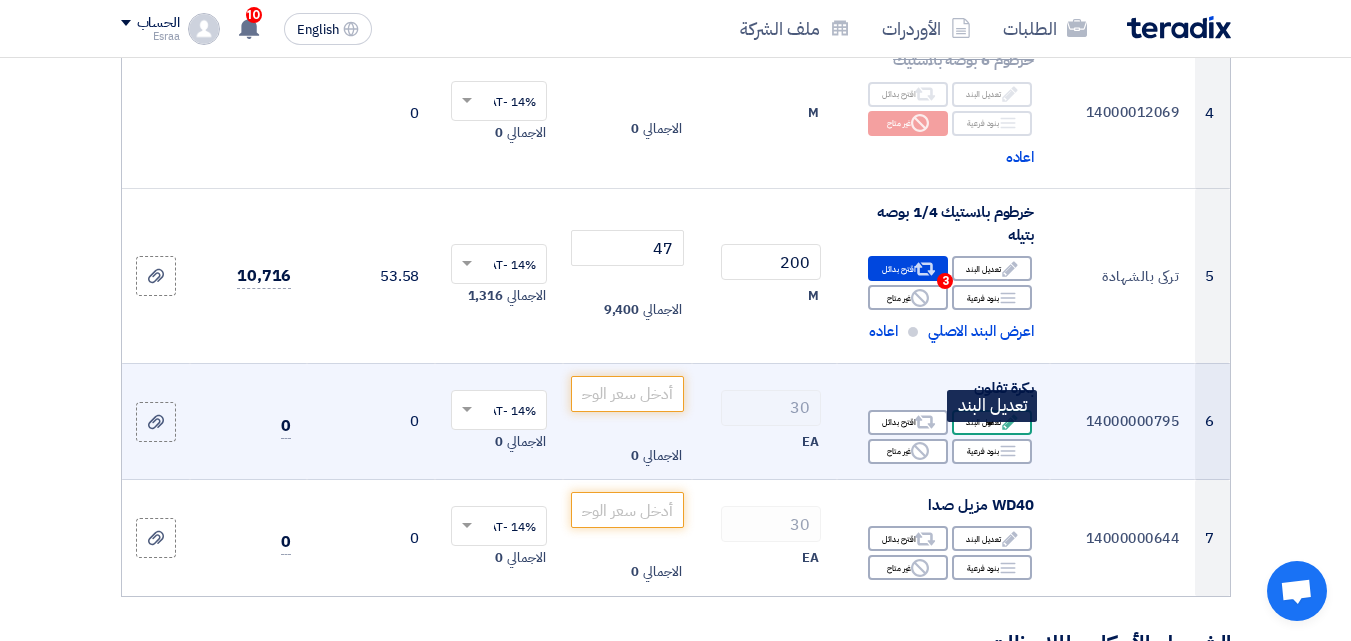 click 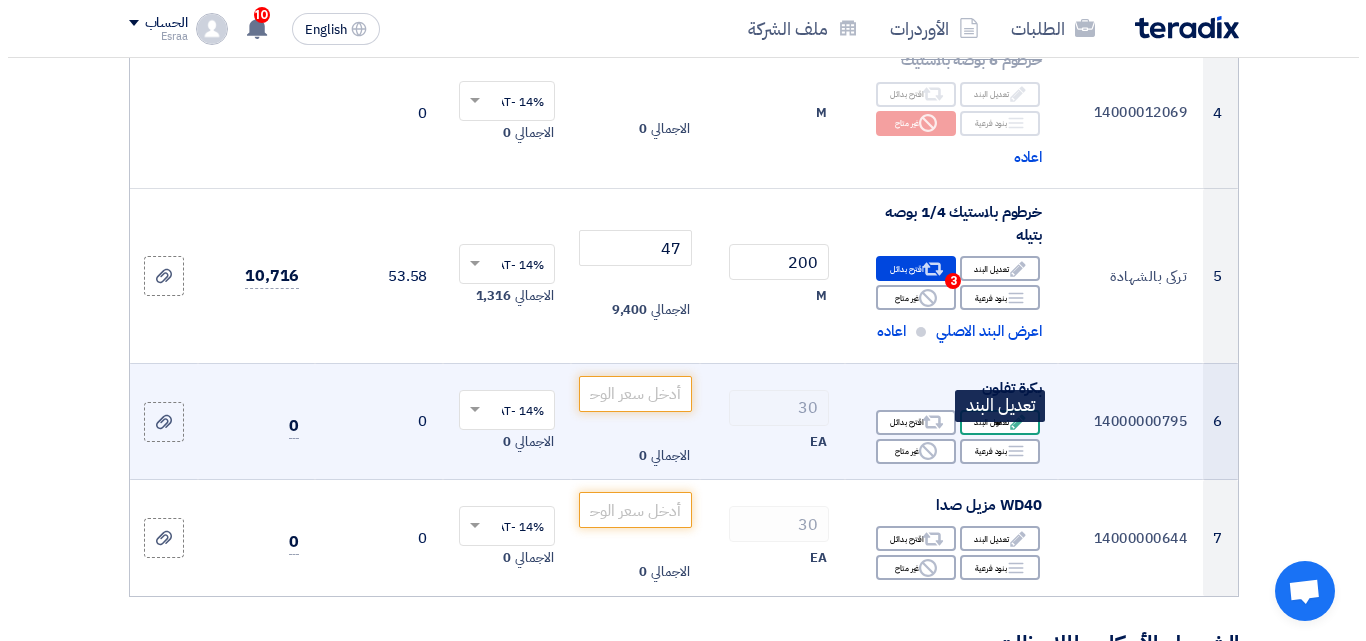 scroll, scrollTop: 524, scrollLeft: 0, axis: vertical 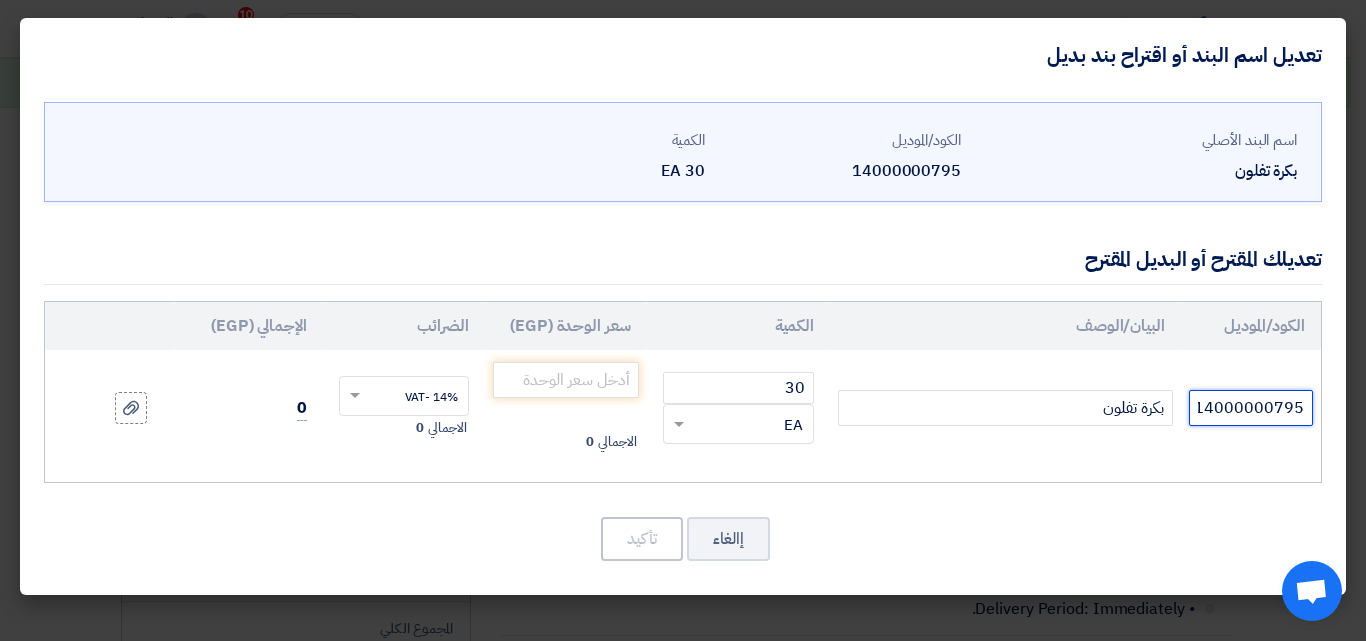 drag, startPoint x: 1198, startPoint y: 409, endPoint x: 1340, endPoint y: 418, distance: 142.28493 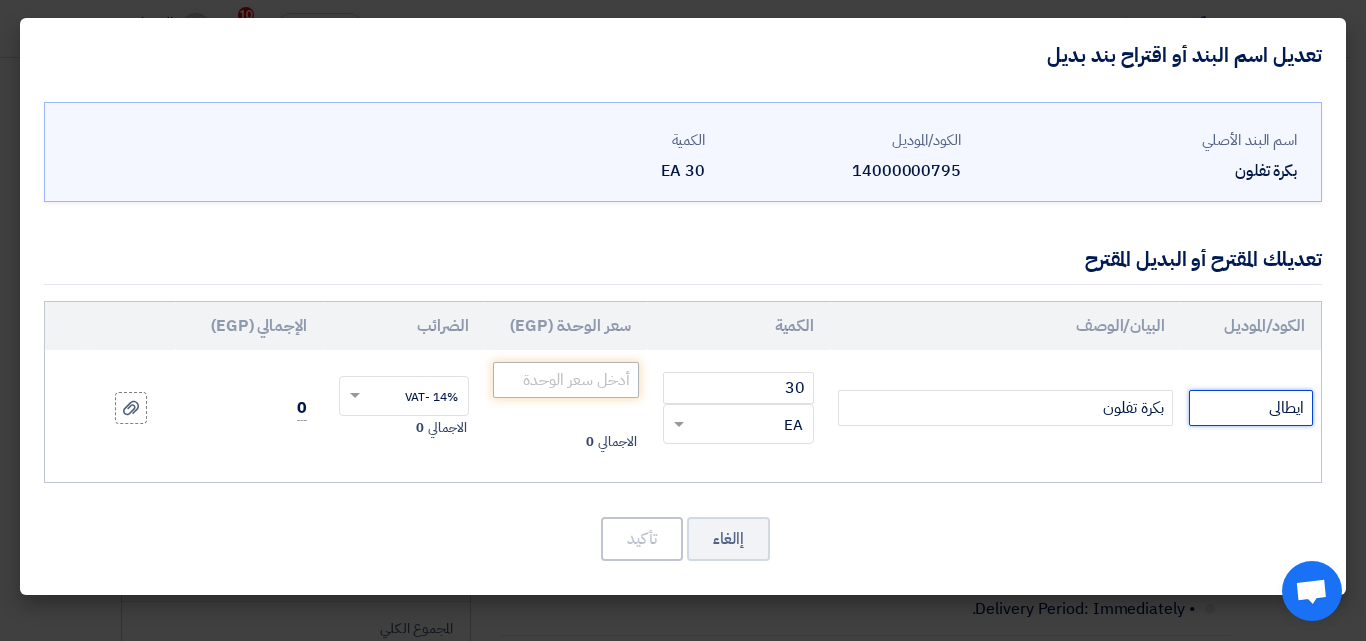 type on "ايطالى" 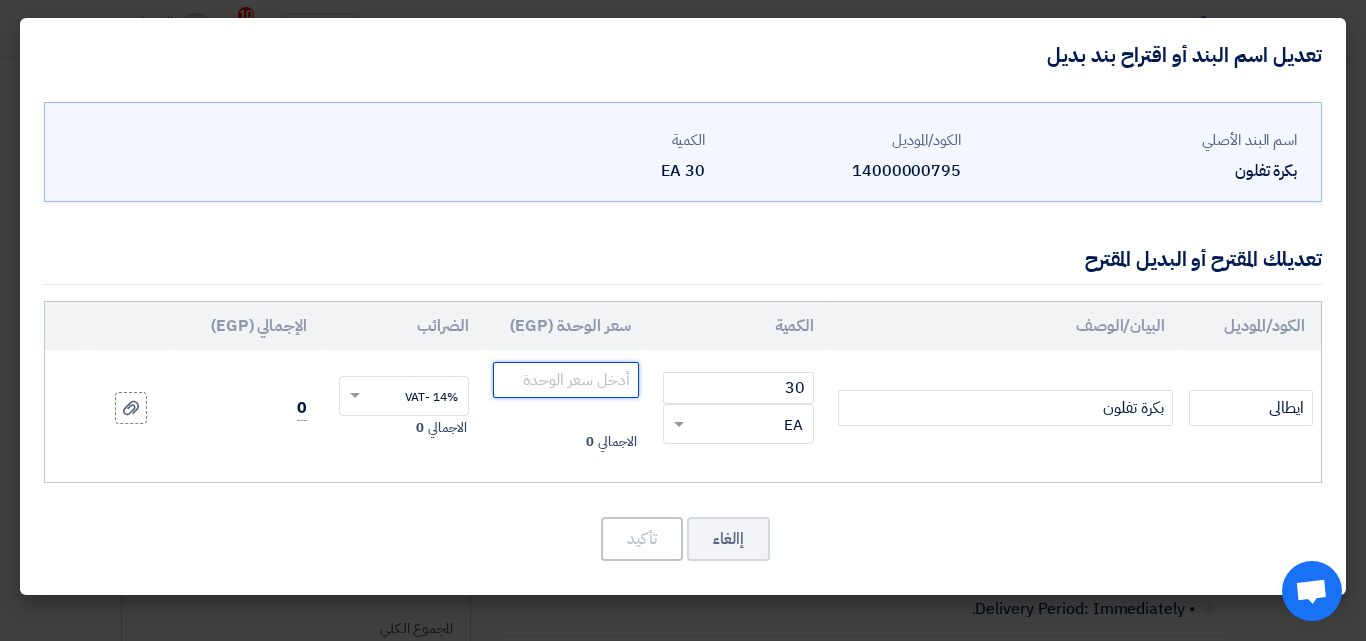 click 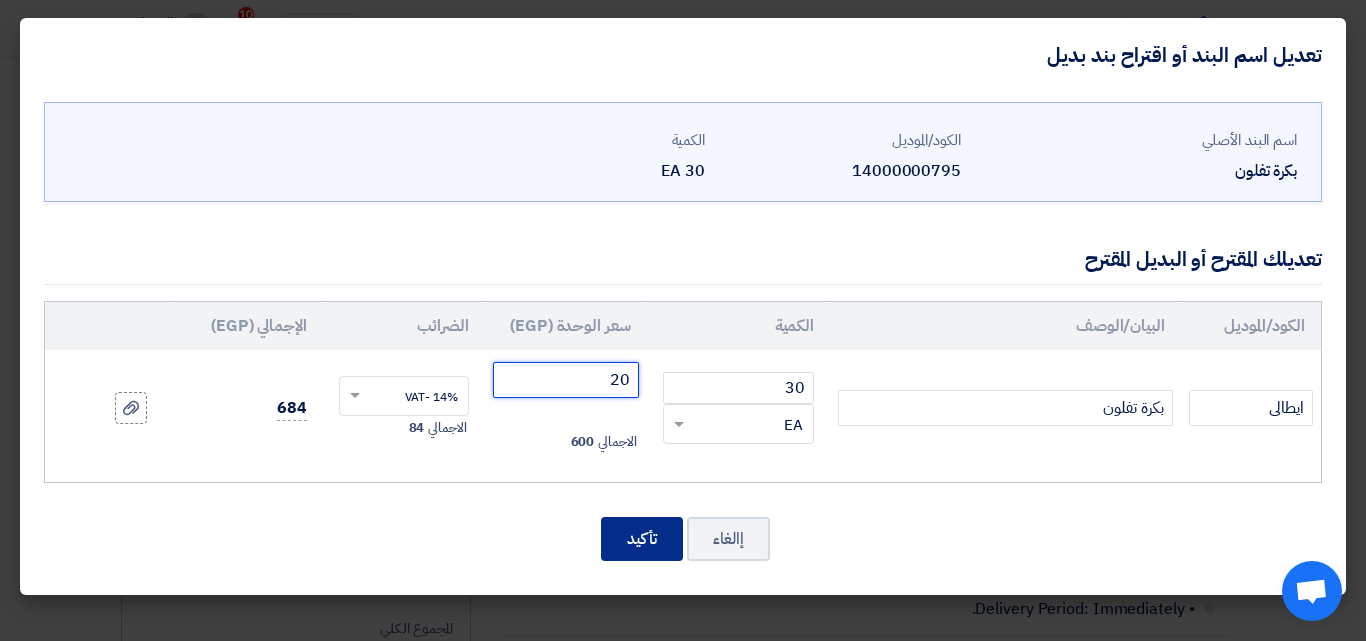type on "20" 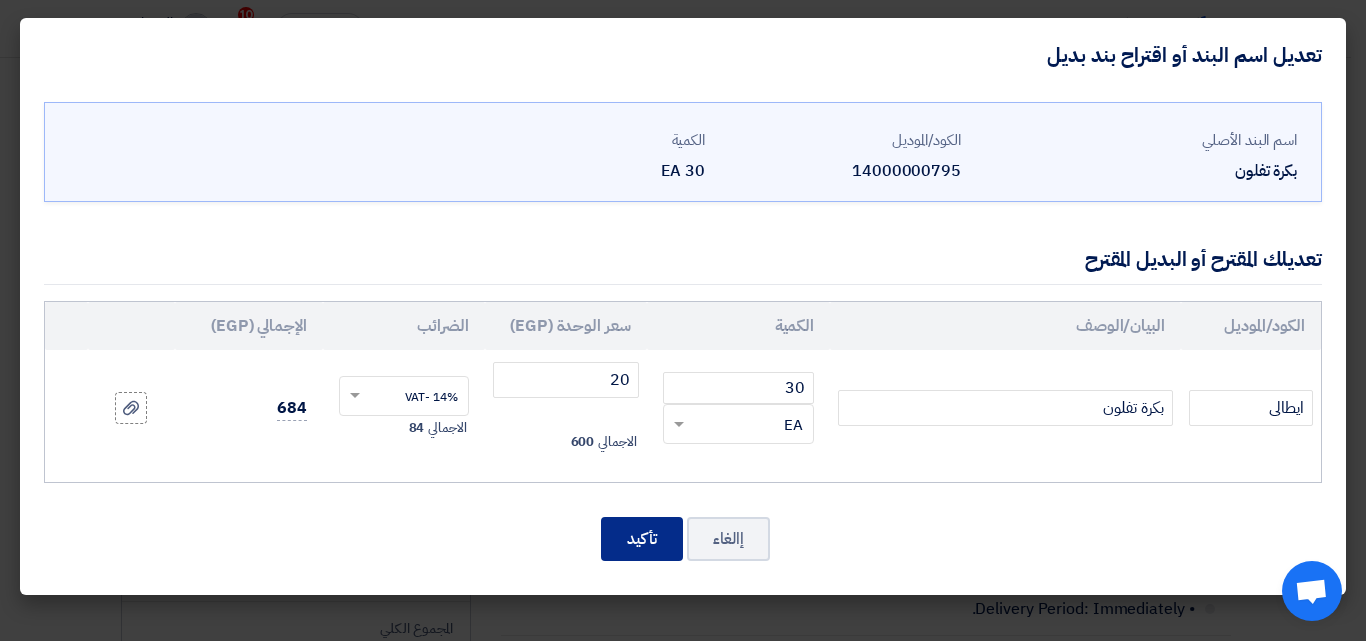 click on "تأكيد" 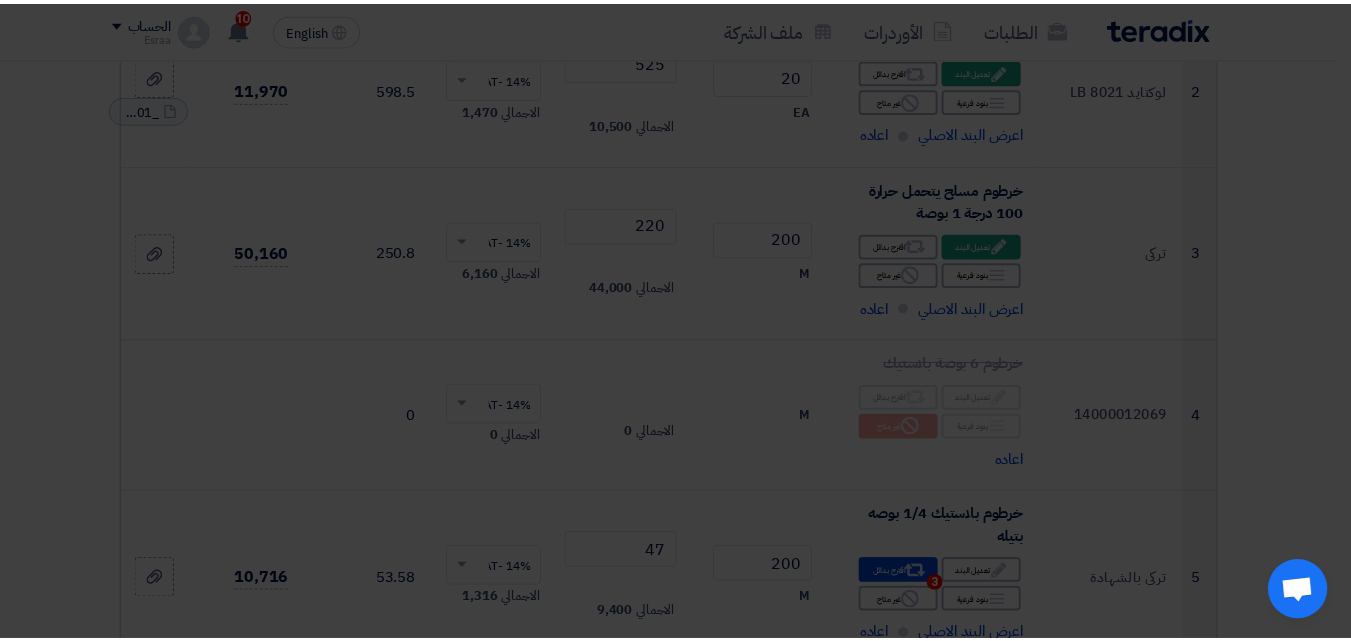 scroll, scrollTop: 1002, scrollLeft: 0, axis: vertical 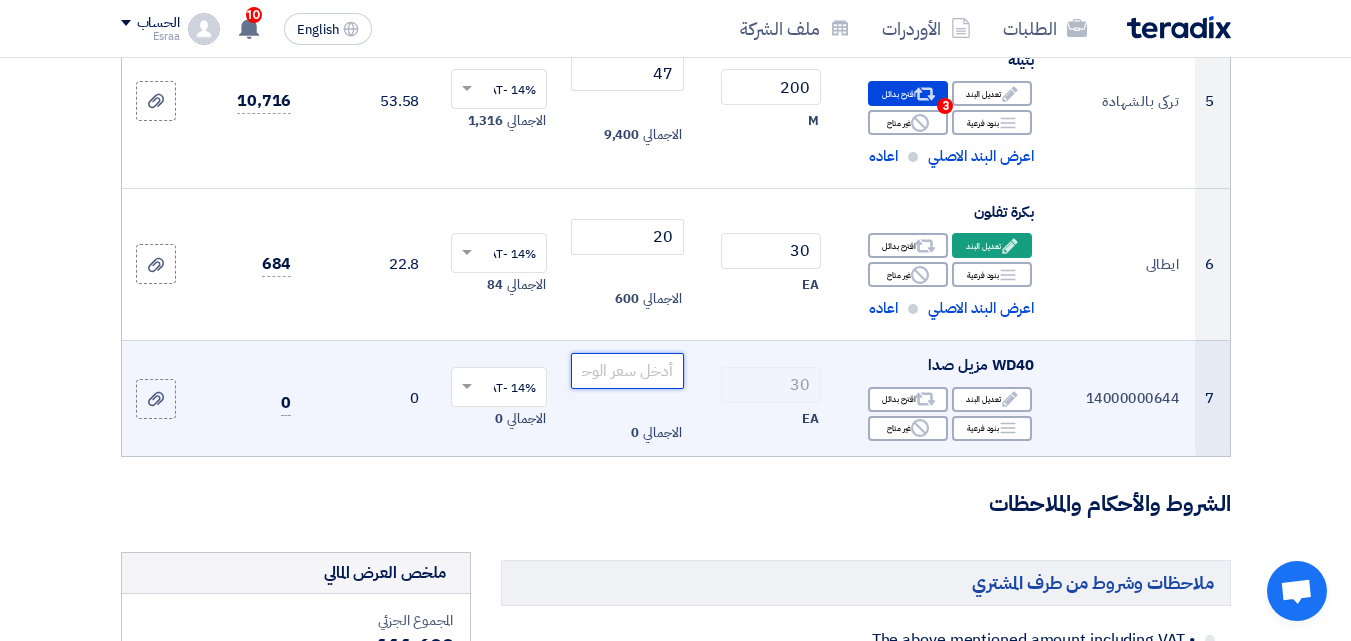 click 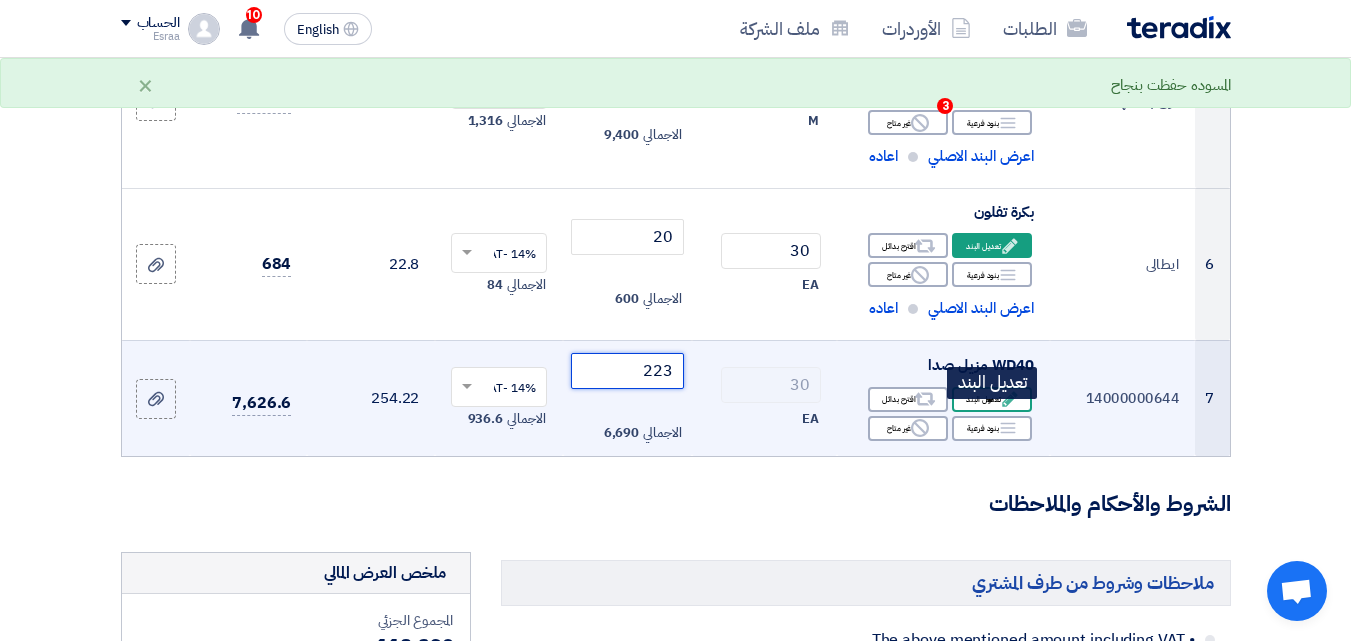 type on "223" 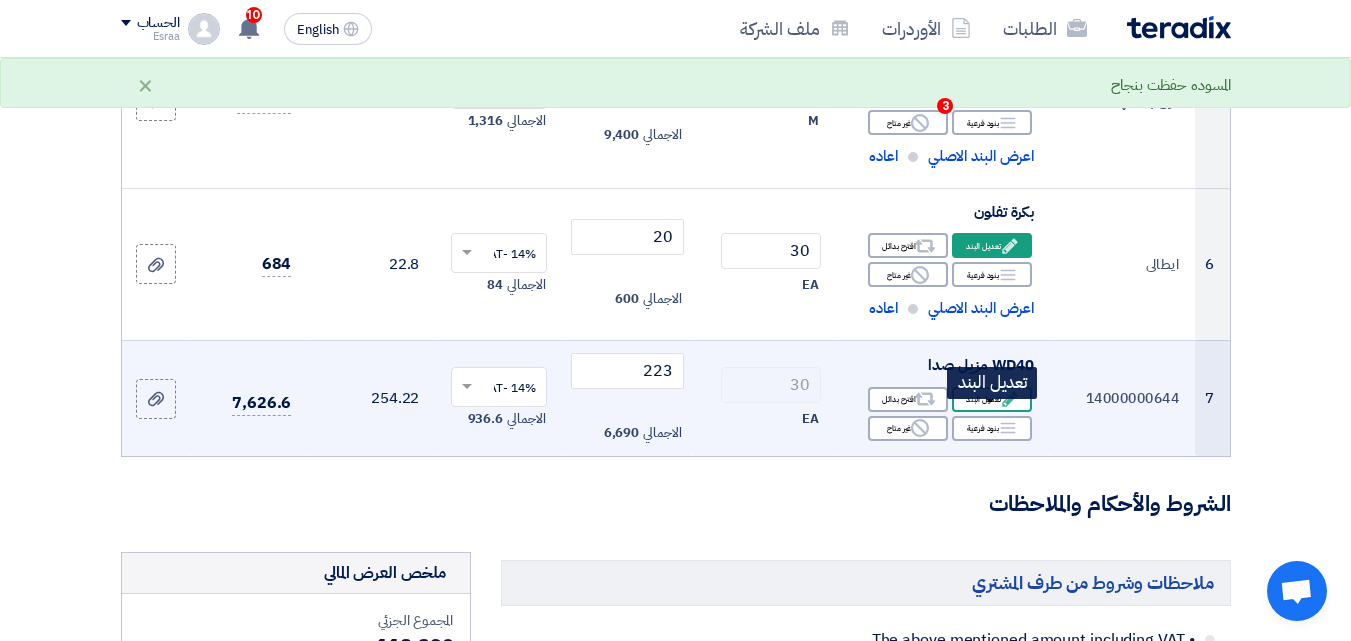 click on "Edit
تعديل البند" 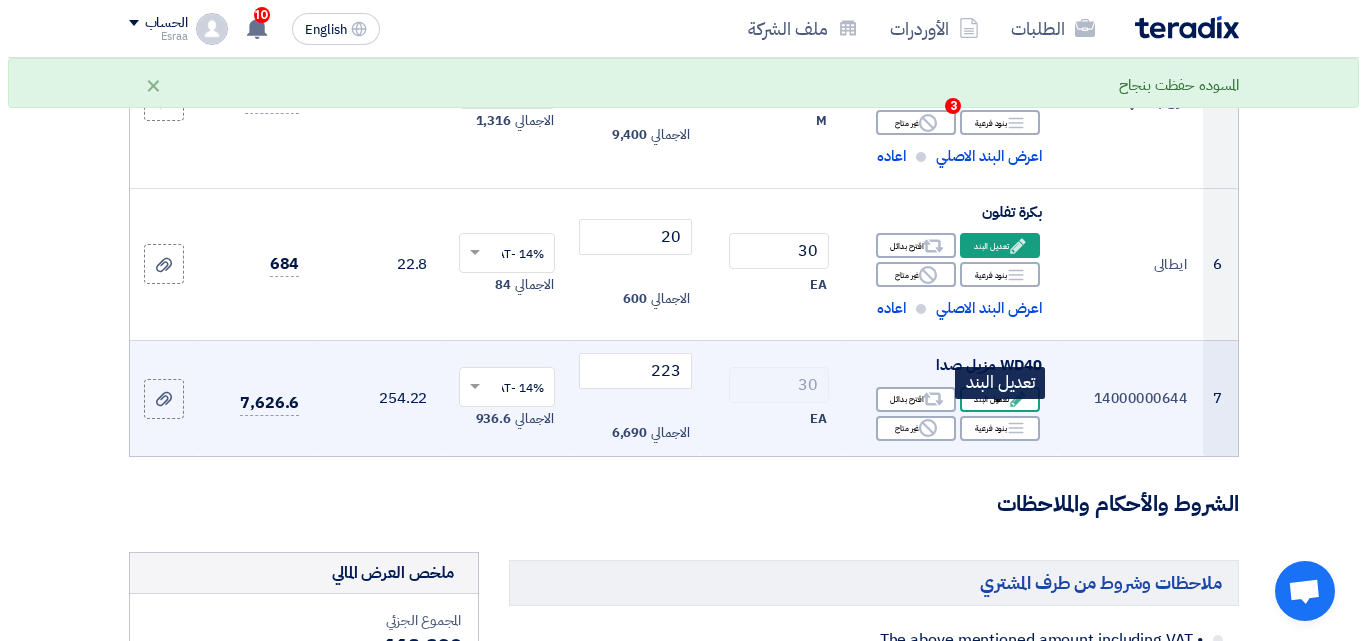 scroll, scrollTop: 524, scrollLeft: 0, axis: vertical 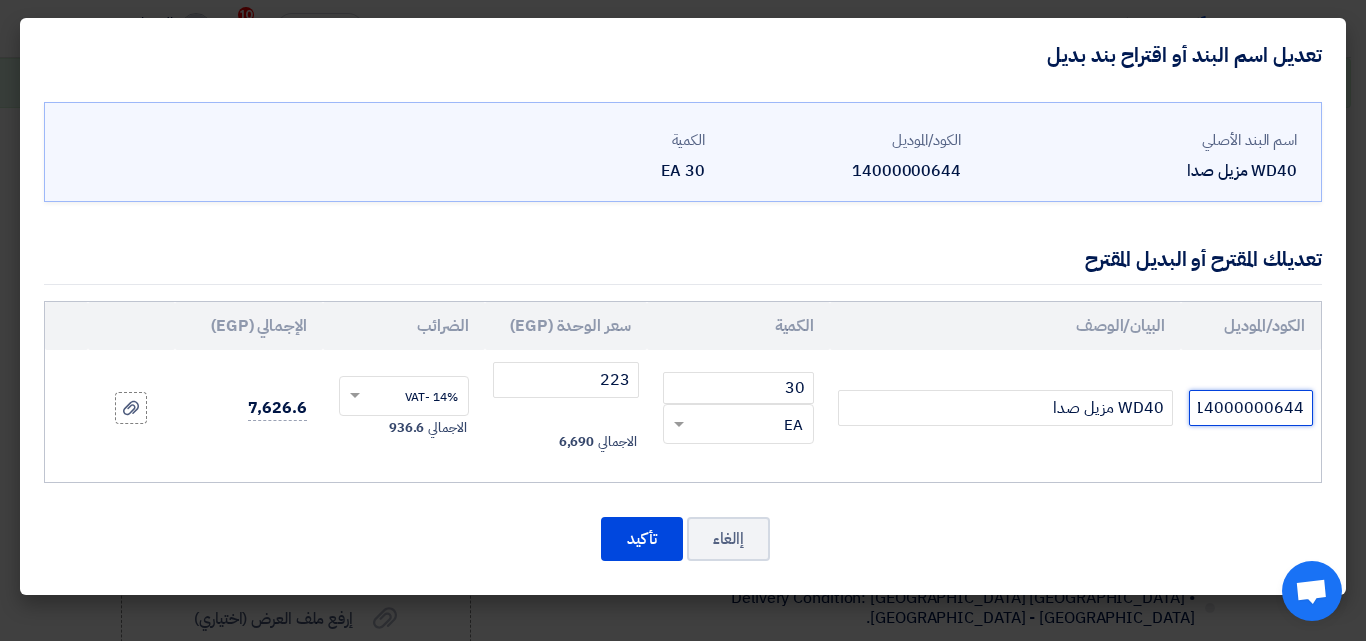 drag, startPoint x: 1196, startPoint y: 409, endPoint x: 1365, endPoint y: 415, distance: 169.10648 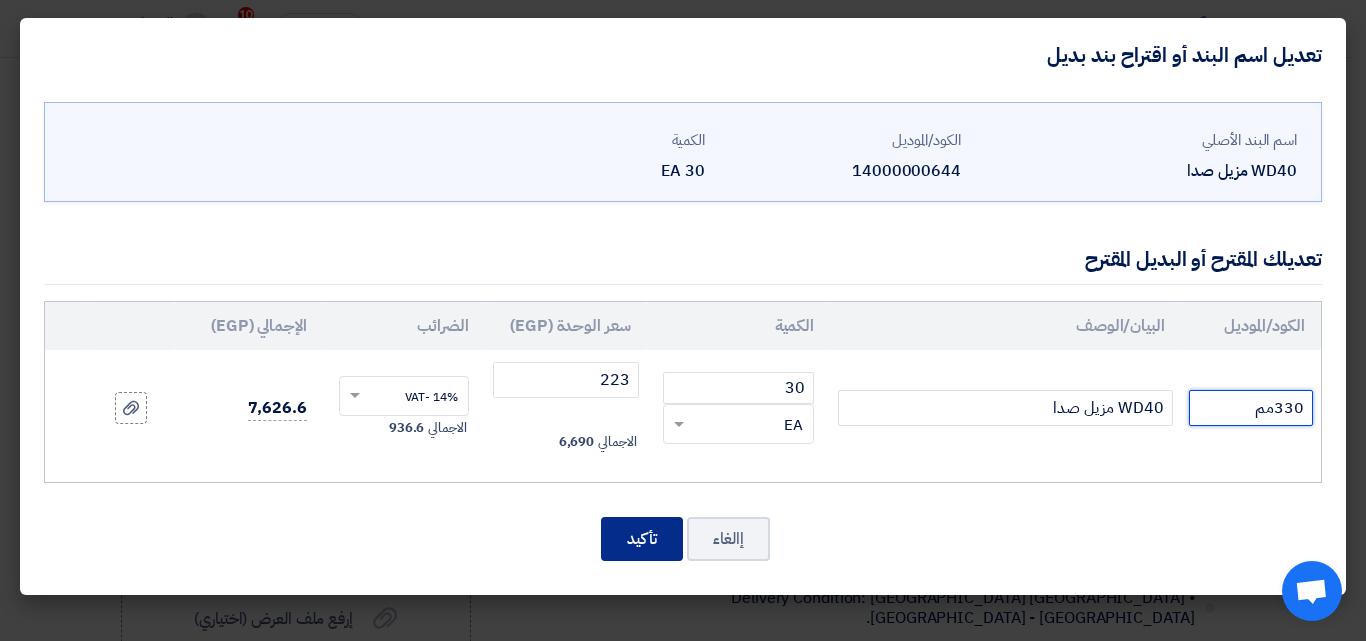type on "330مم" 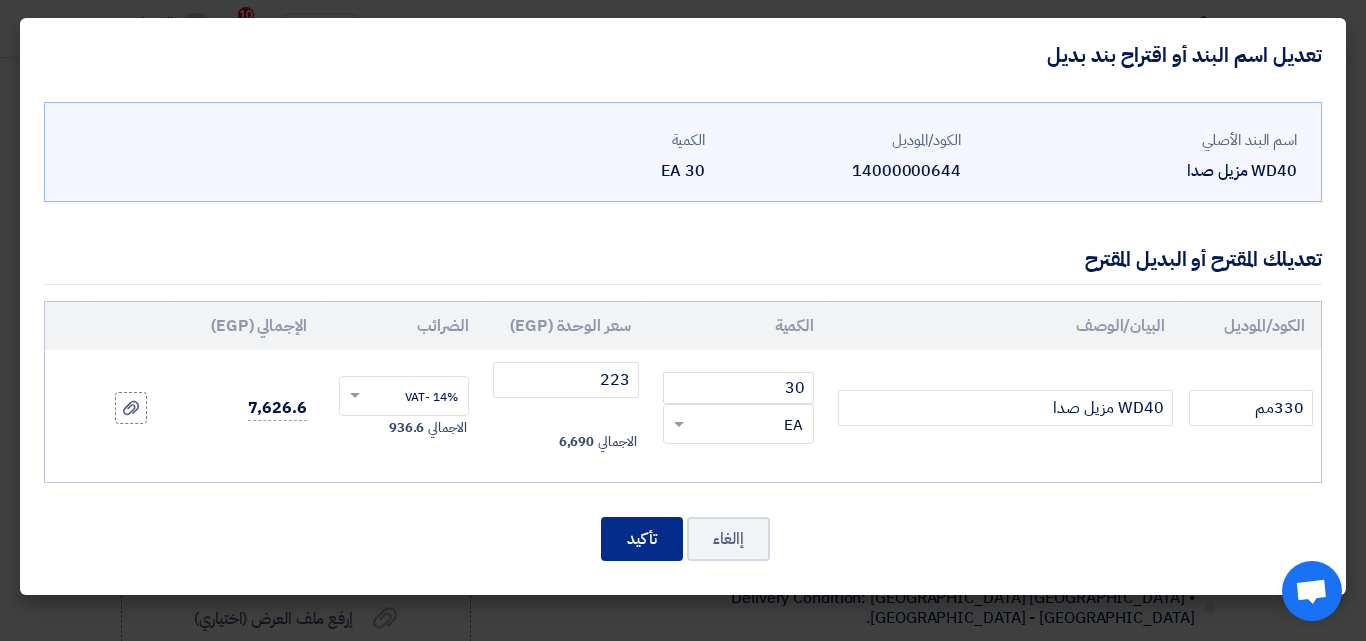 click on "تأكيد" 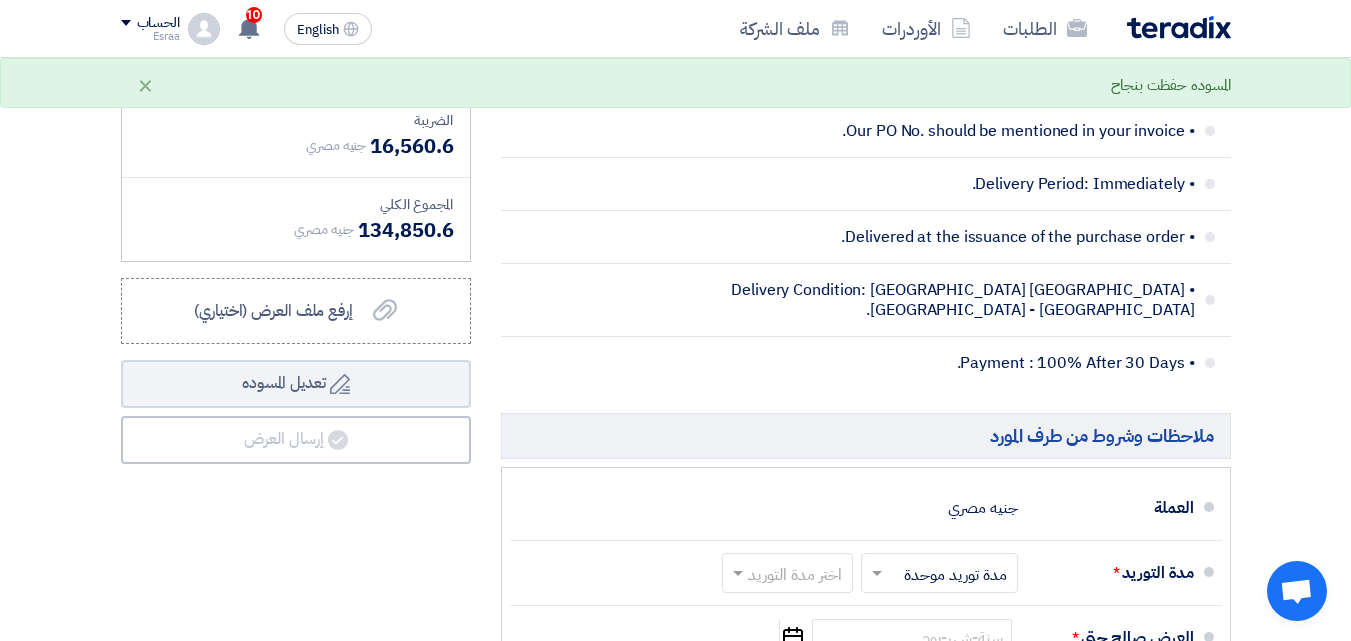scroll, scrollTop: 1802, scrollLeft: 0, axis: vertical 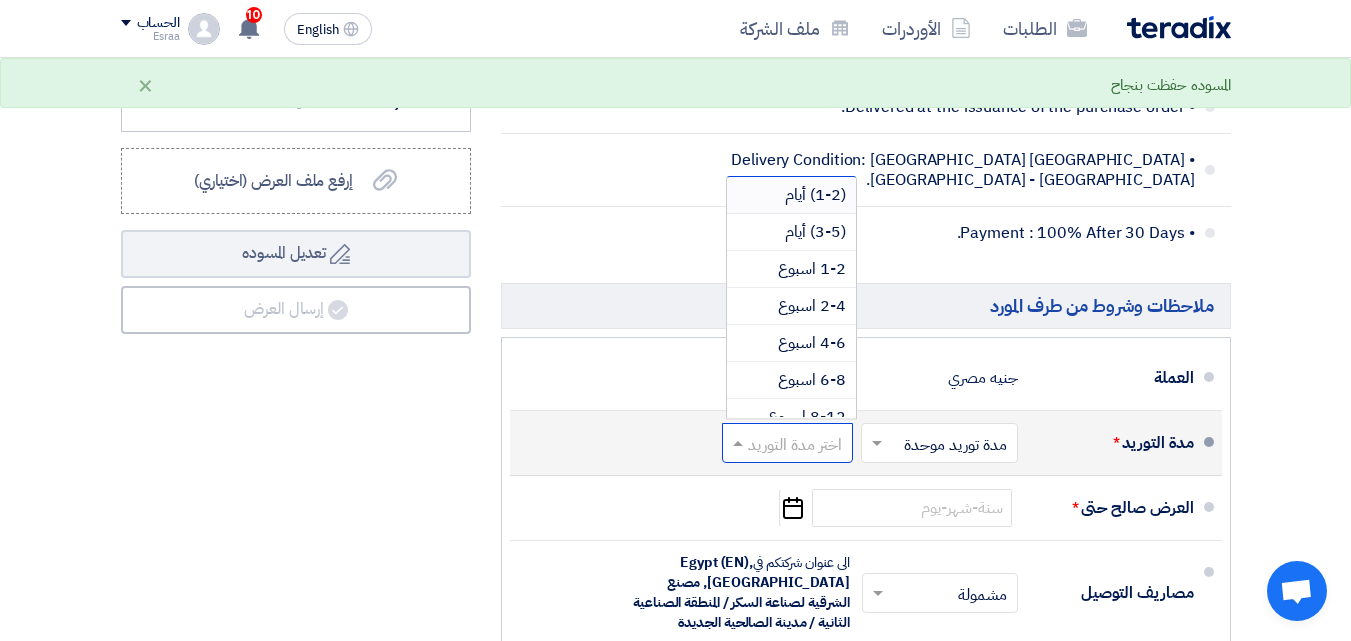 click 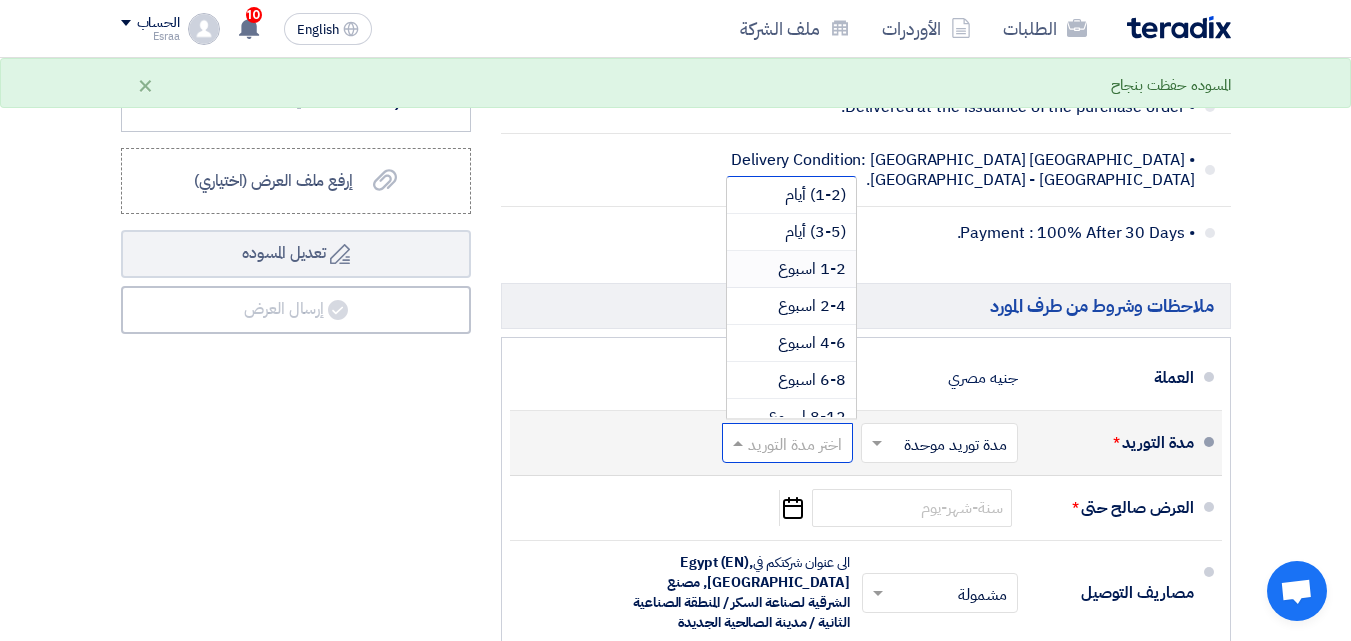 click on "1-2 اسبوع" at bounding box center (791, 269) 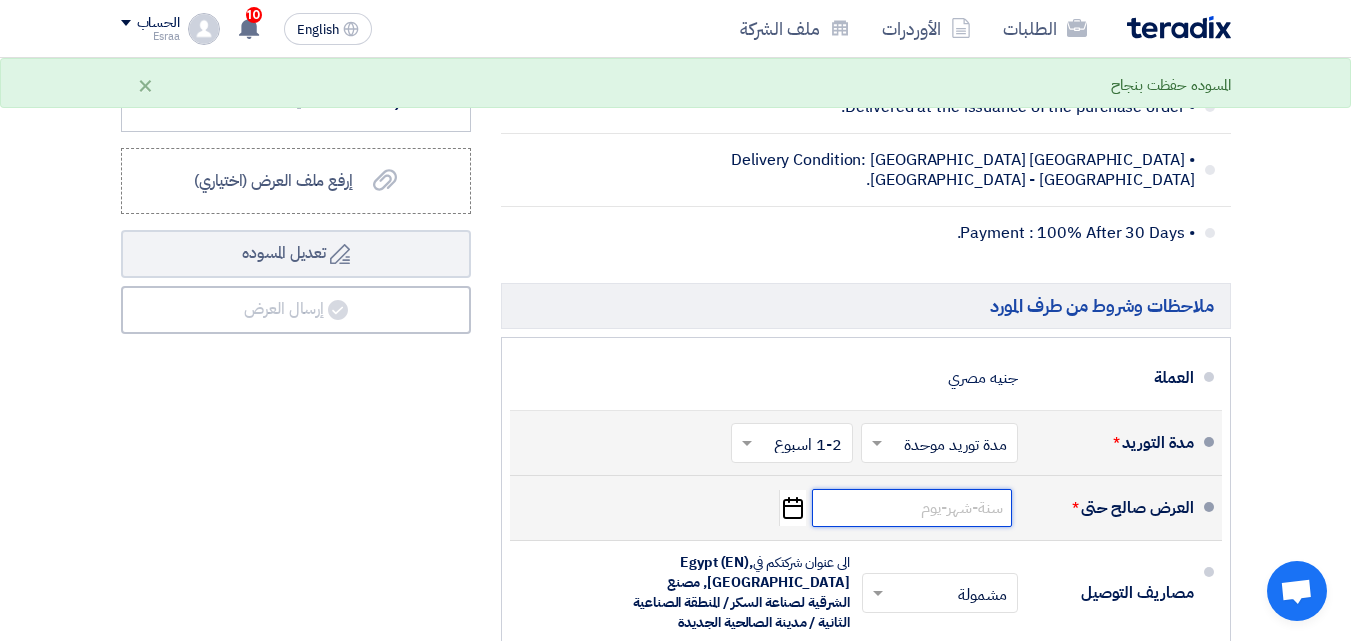click 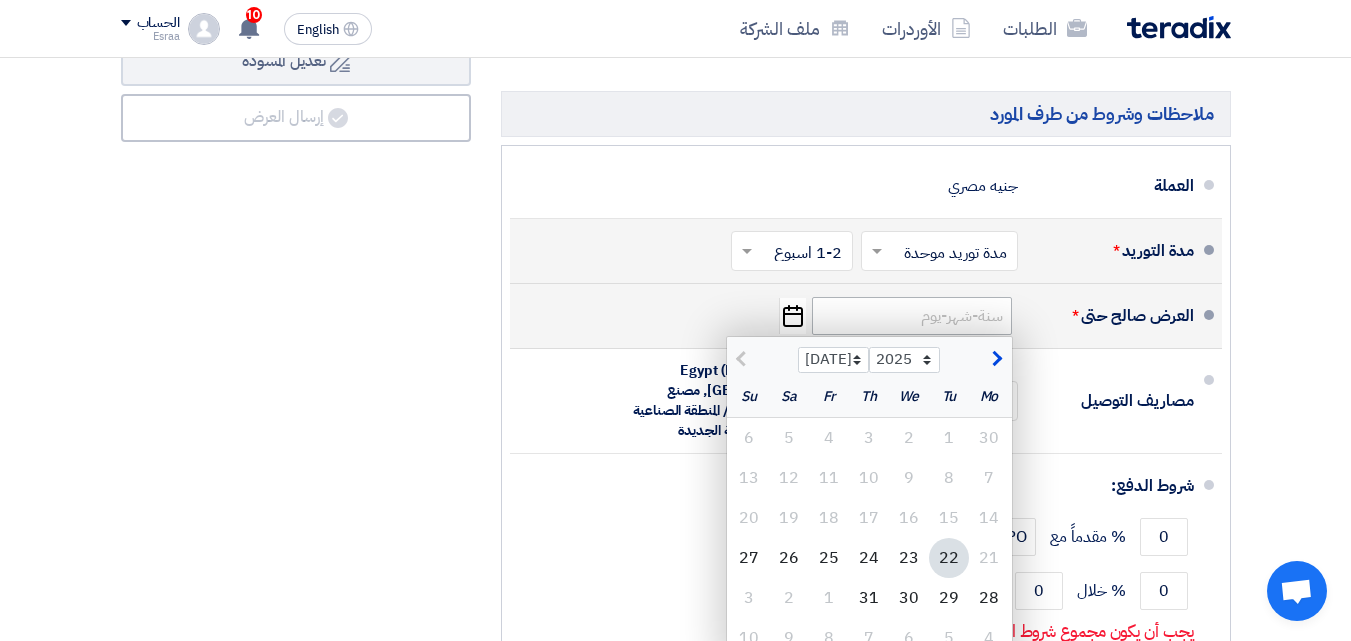scroll, scrollTop: 2002, scrollLeft: 0, axis: vertical 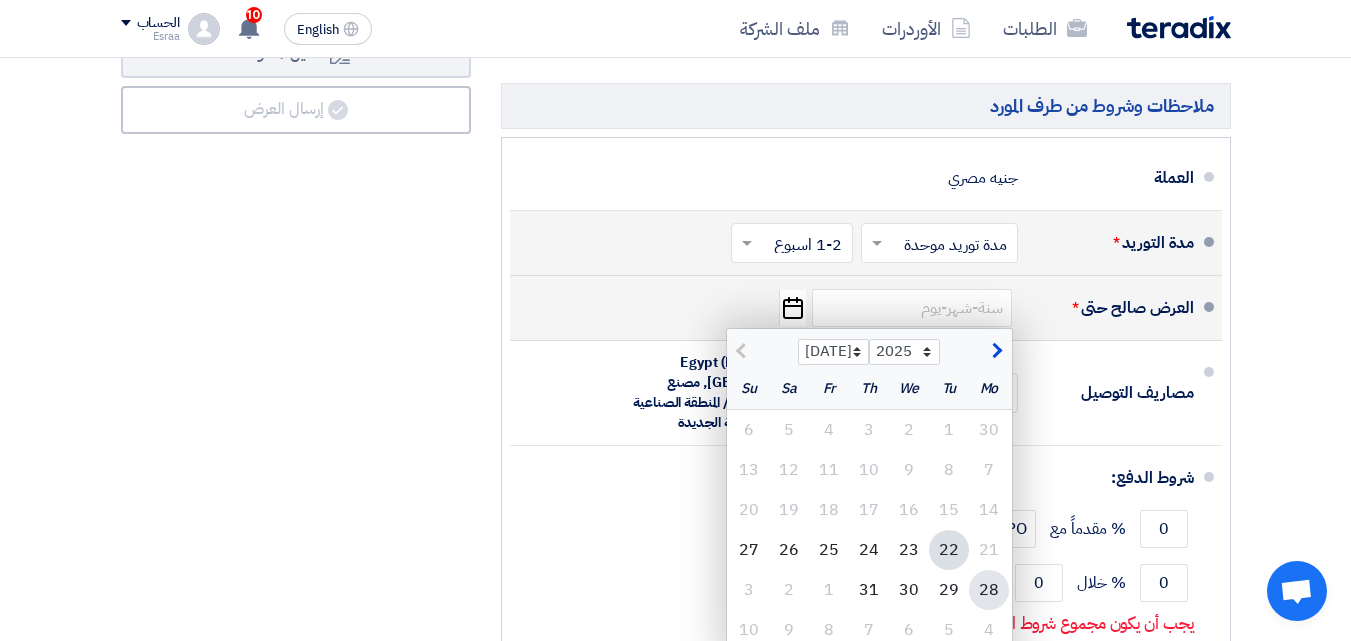 click on "28" 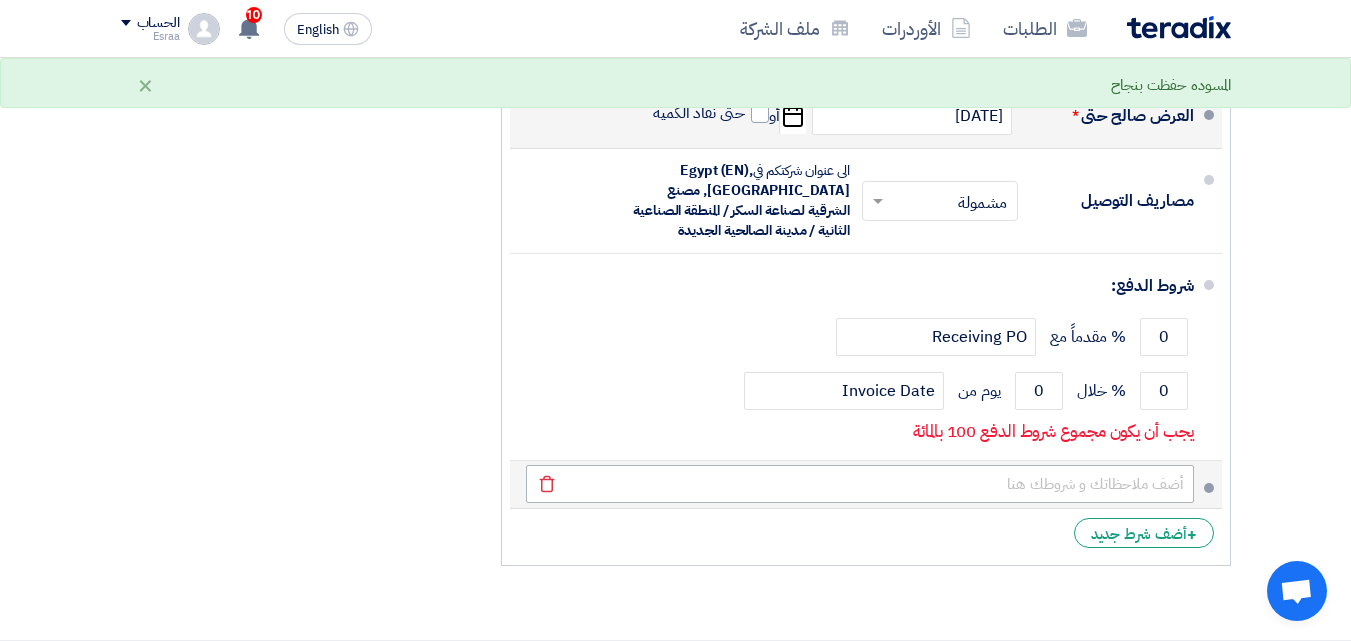 scroll, scrollTop: 2202, scrollLeft: 0, axis: vertical 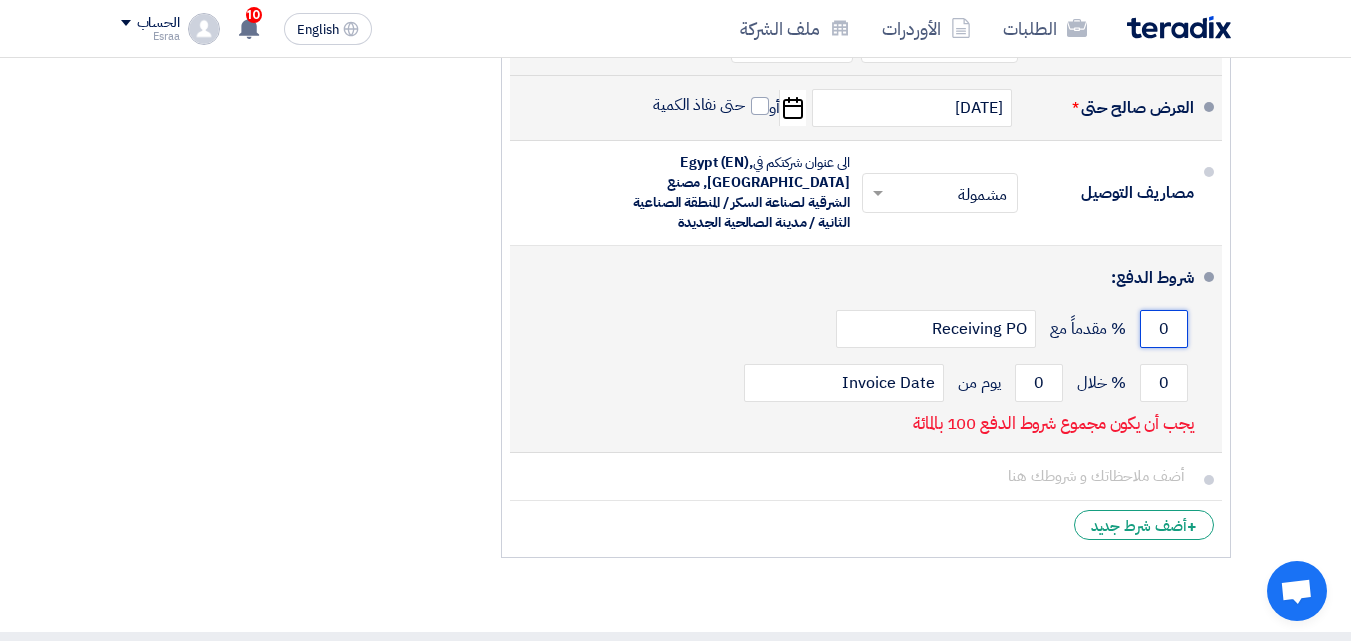 drag, startPoint x: 1171, startPoint y: 353, endPoint x: 1149, endPoint y: 345, distance: 23.409399 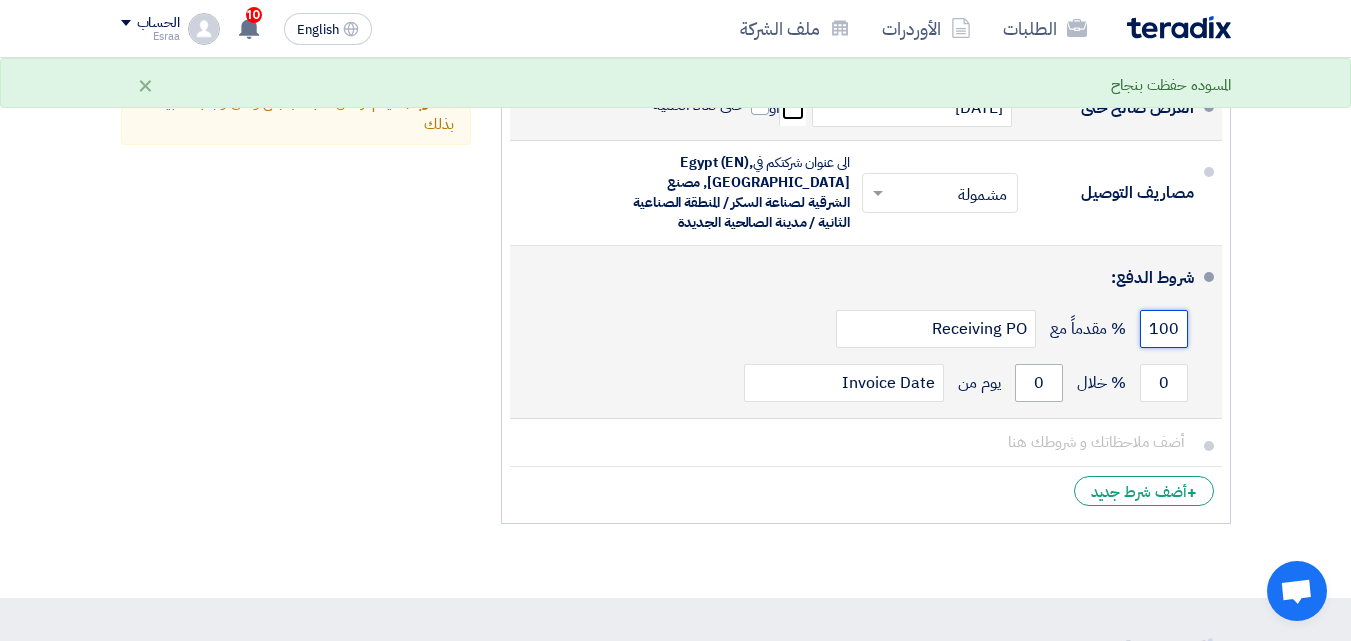 type on "100" 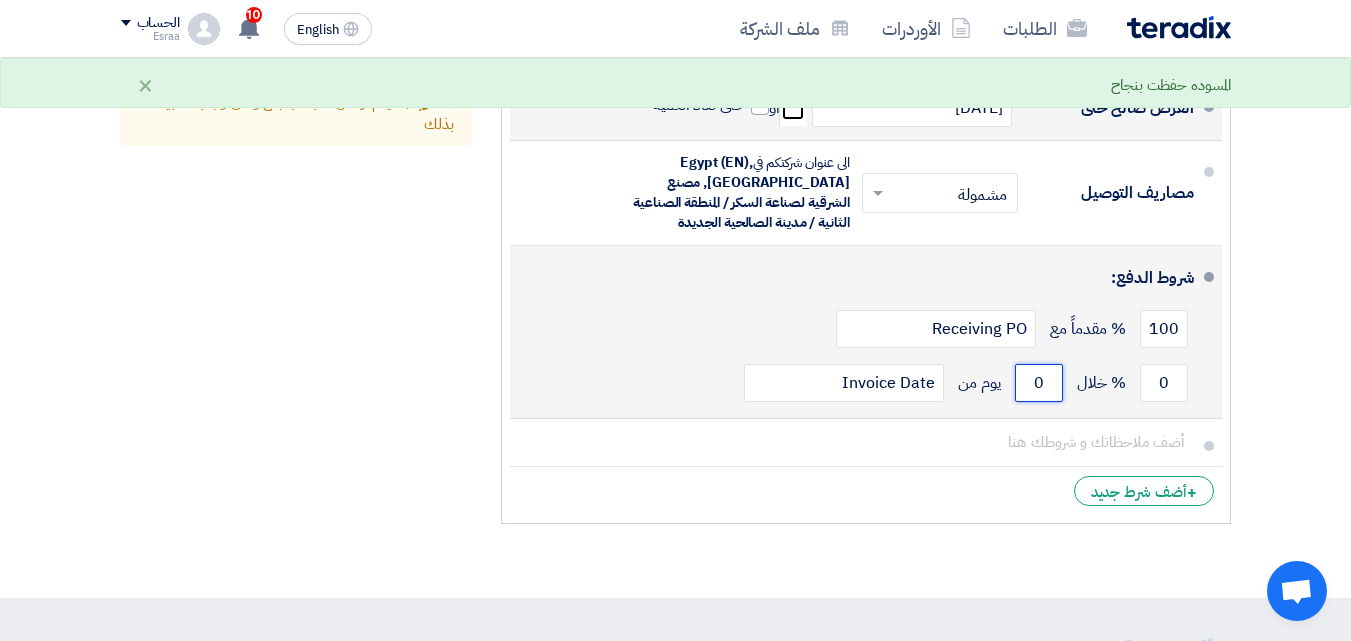 drag, startPoint x: 1045, startPoint y: 399, endPoint x: 1000, endPoint y: 401, distance: 45.044422 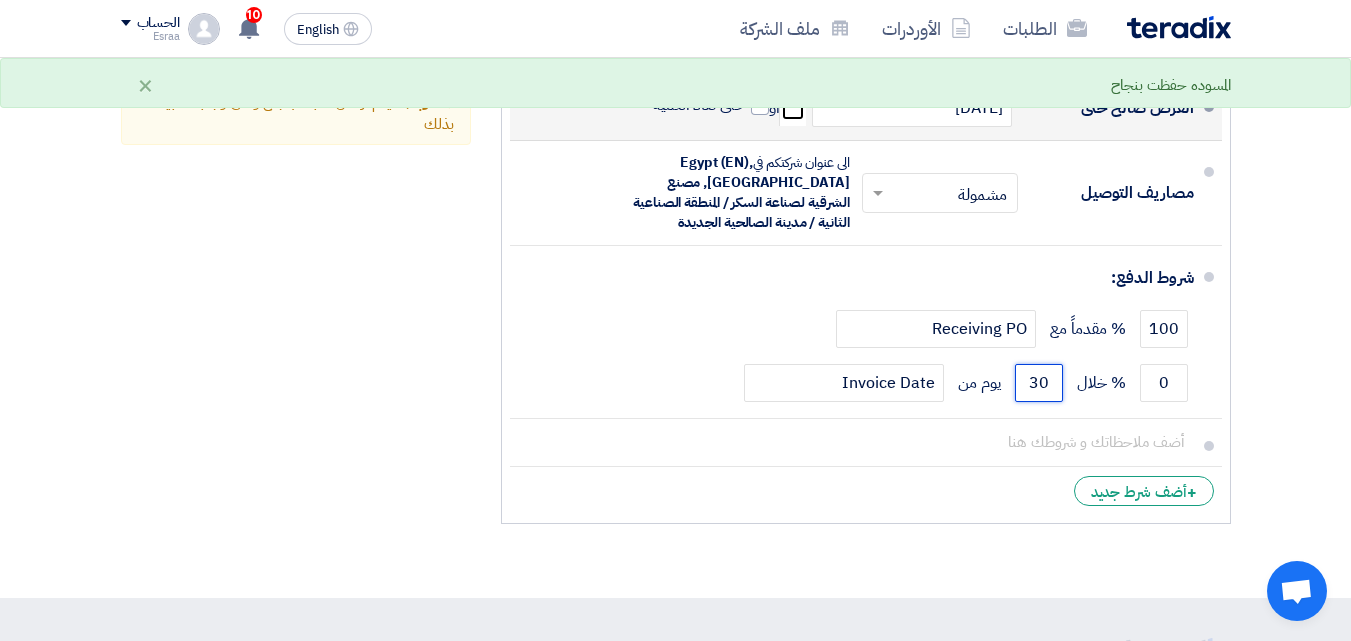 type on "30" 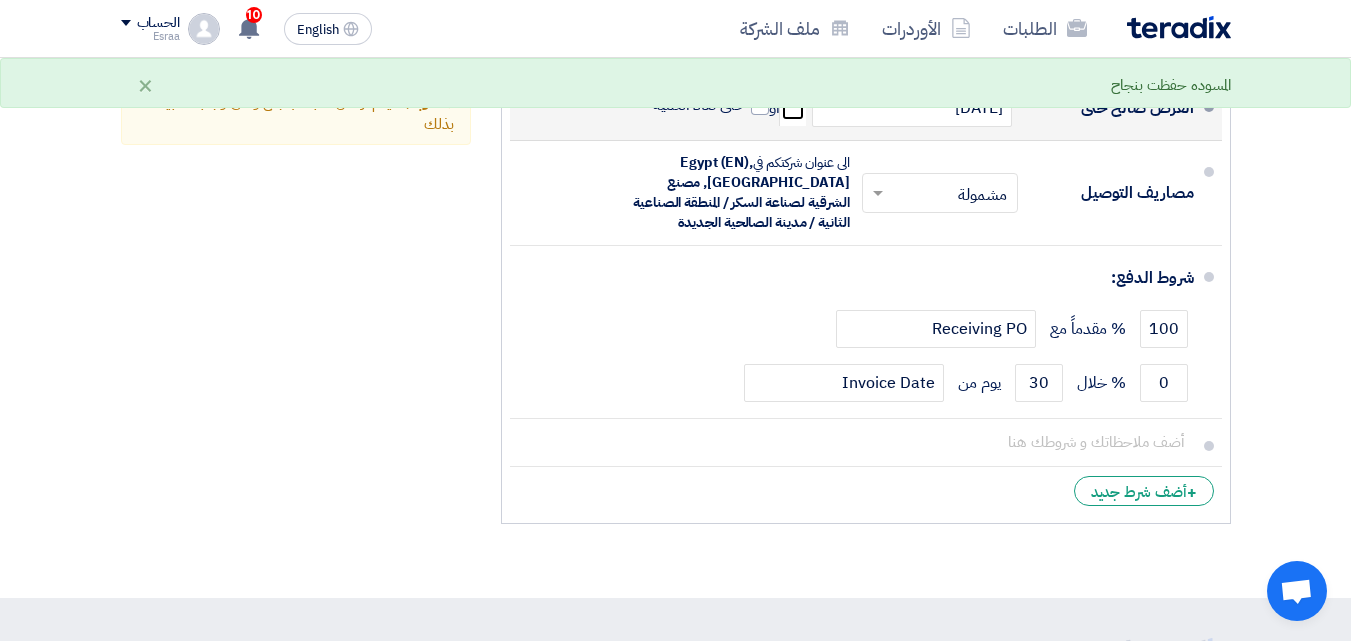 click on "ملخص العرض المالي
المجموع الجزئي
جنيه مصري
118,290
تكلفه التوصيل" 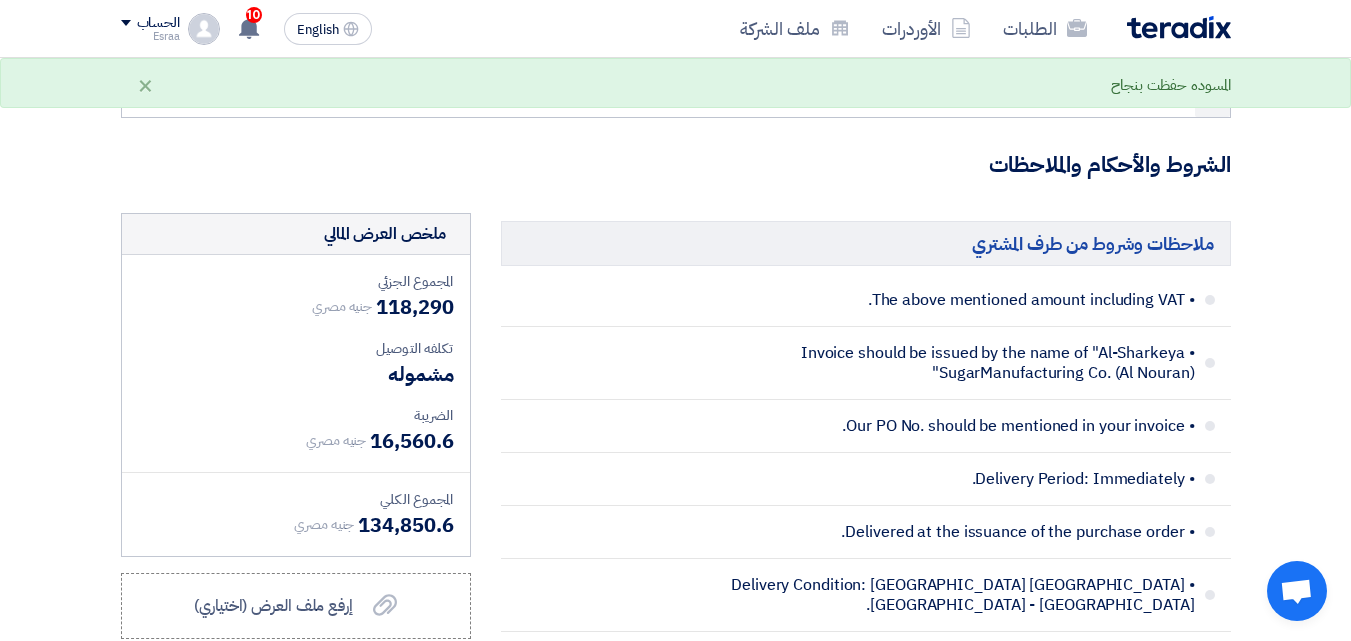 scroll, scrollTop: 1702, scrollLeft: 0, axis: vertical 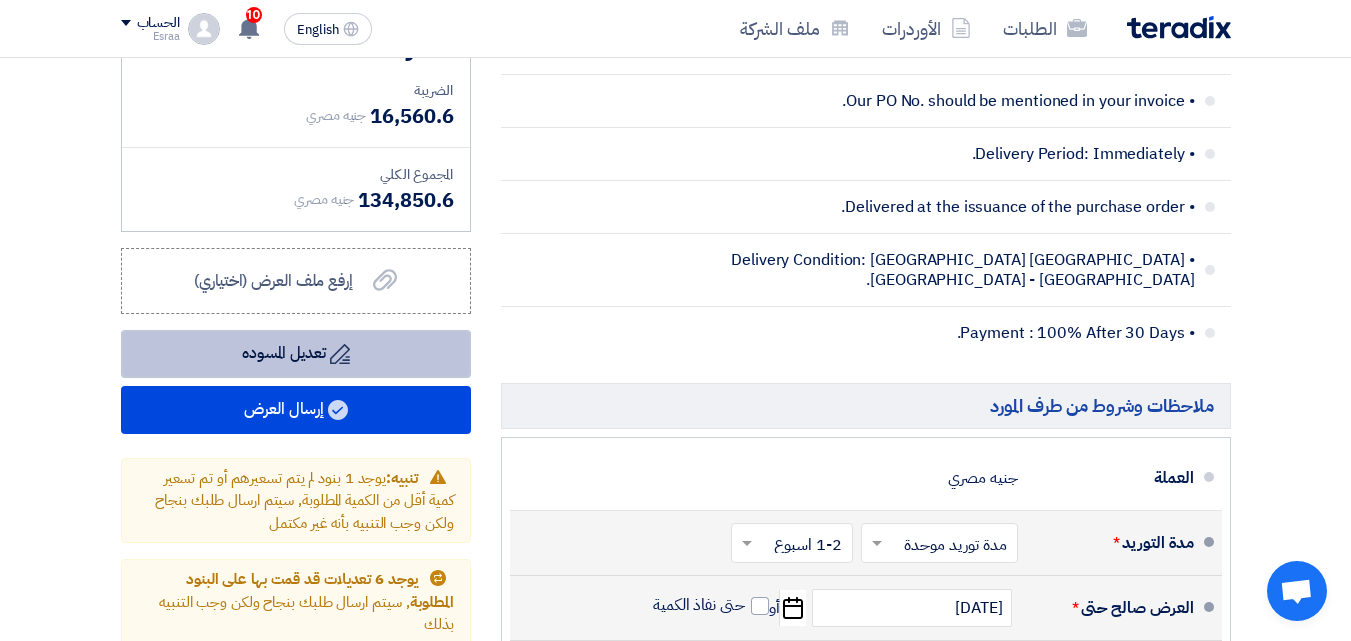 click on "Draft
تعديل المسوده" 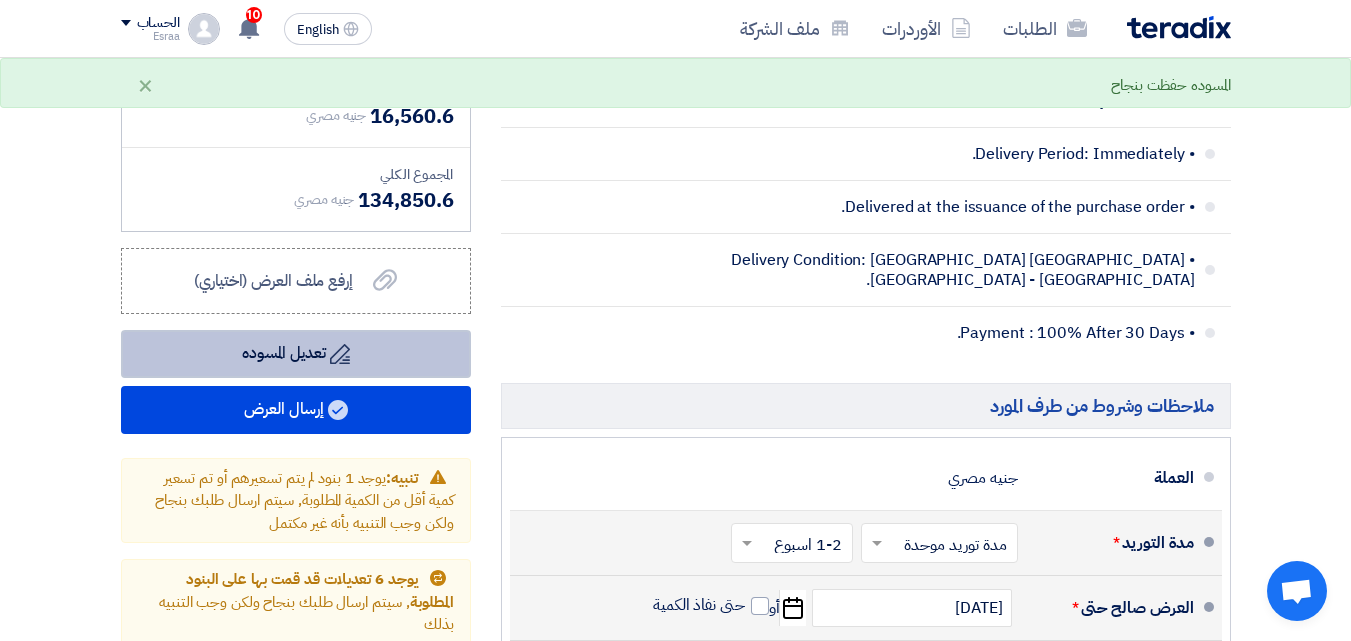 click on "Draft
تعديل المسوده" 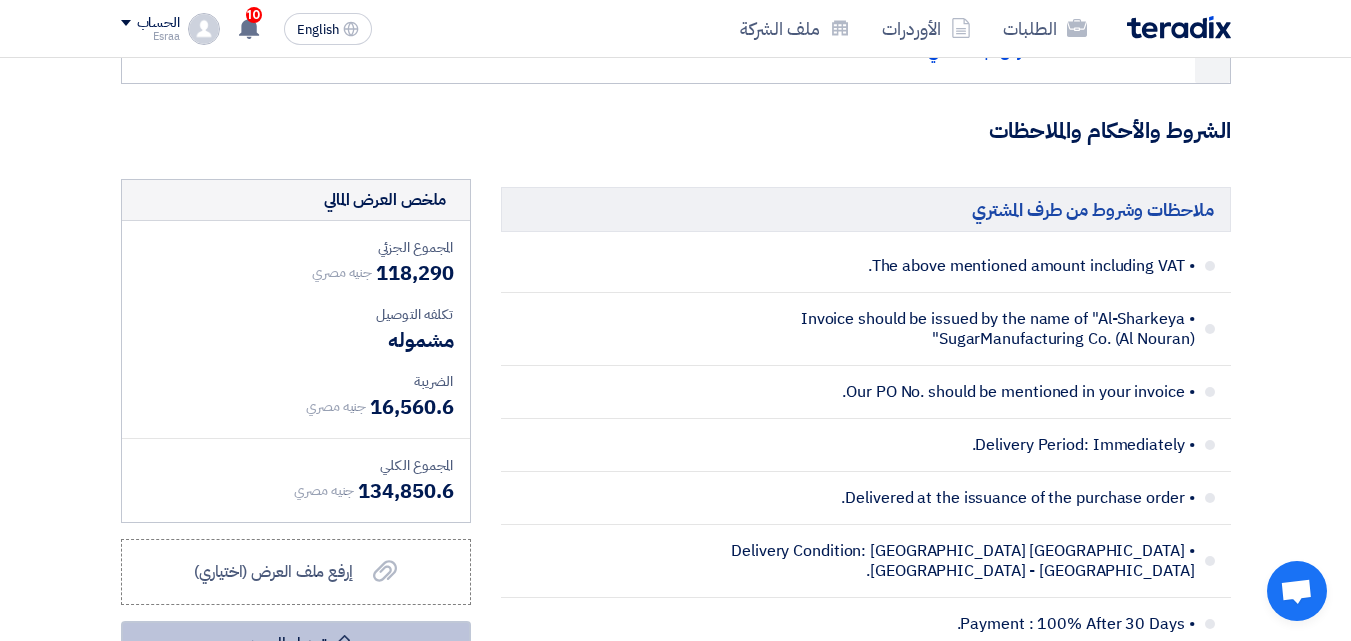 scroll, scrollTop: 1602, scrollLeft: 0, axis: vertical 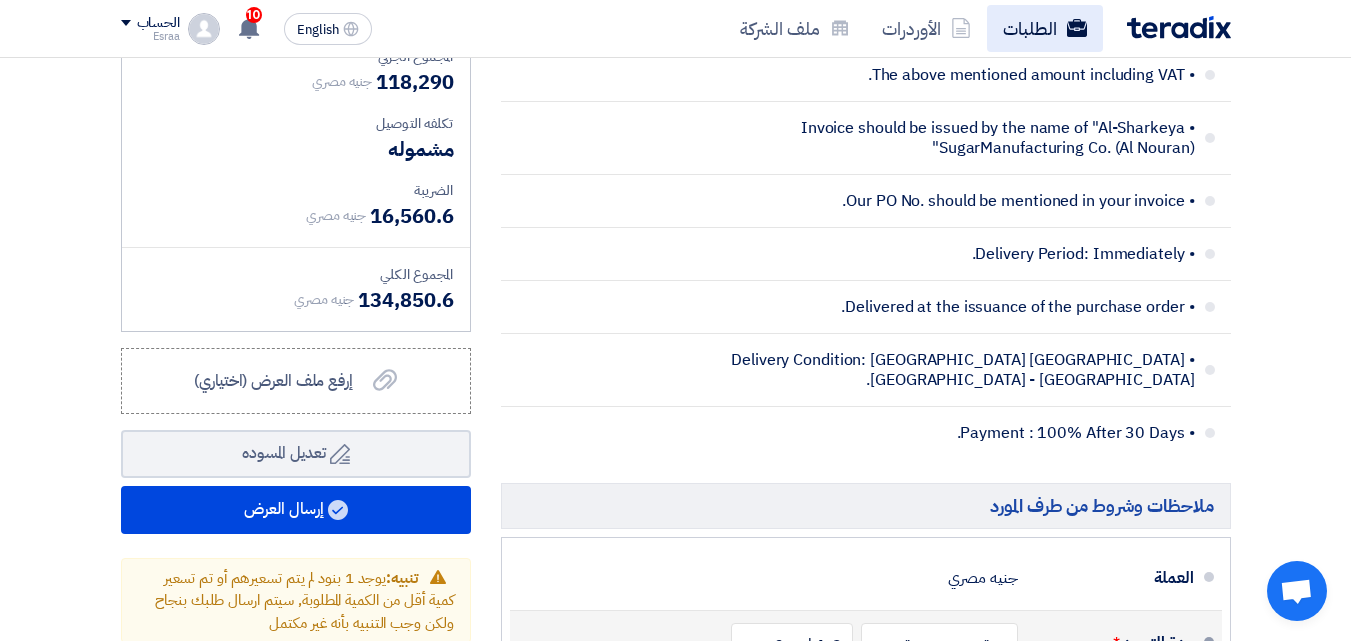 click on "الطلبات" 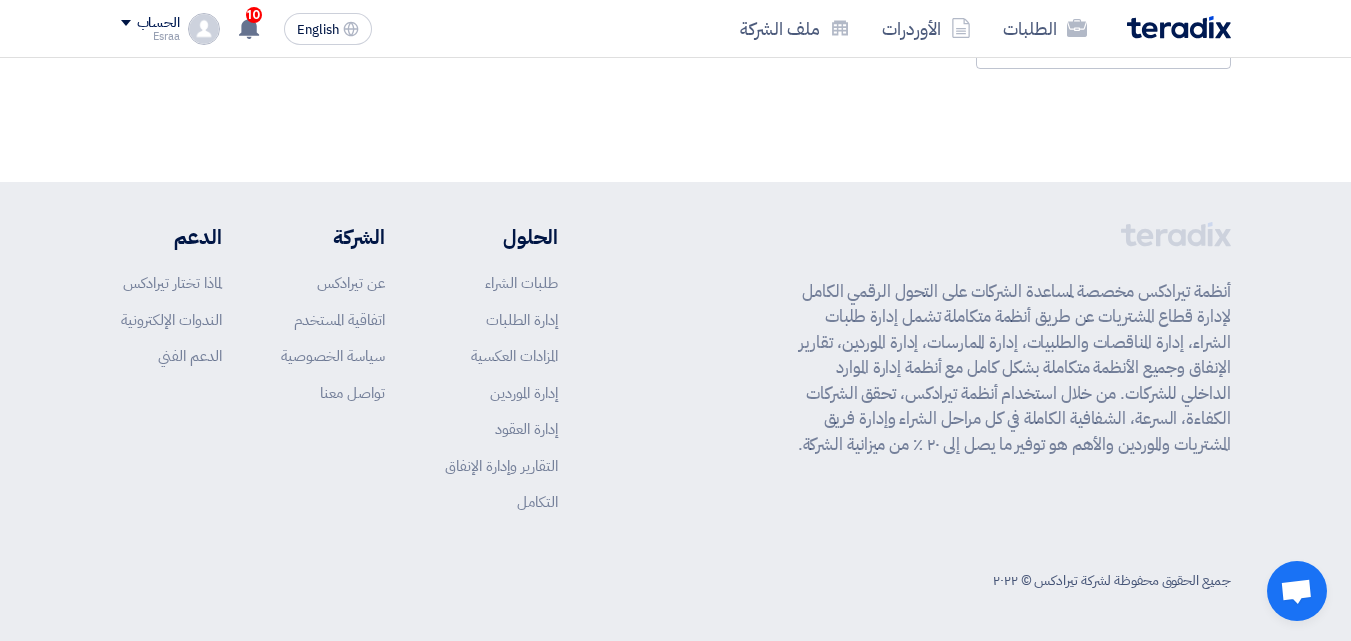 scroll, scrollTop: 0, scrollLeft: 0, axis: both 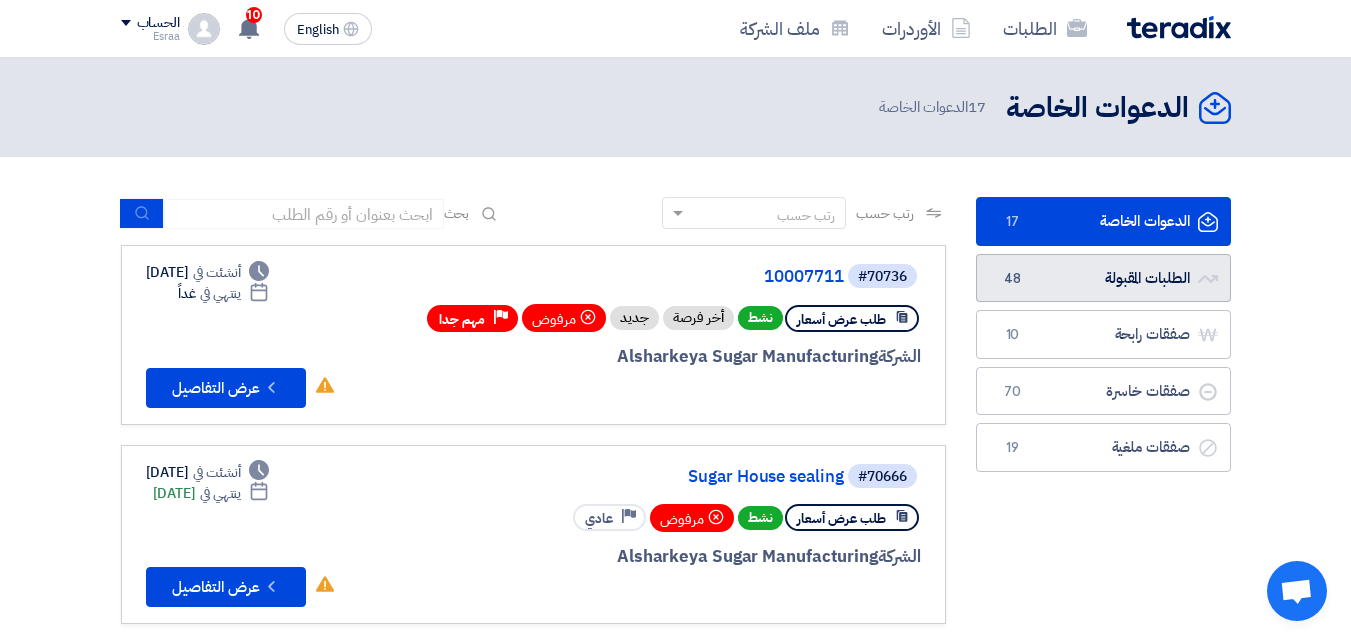 click on "الطلبات المقبولة
الطلبات المقبولة
48" 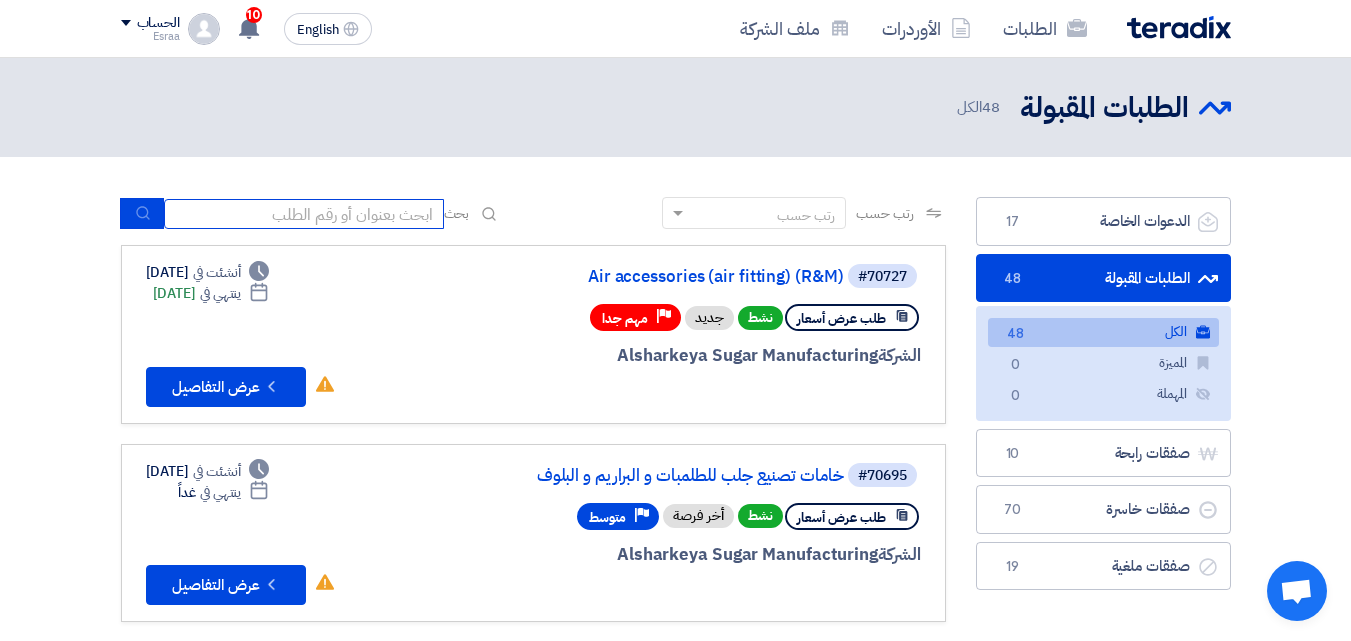 click 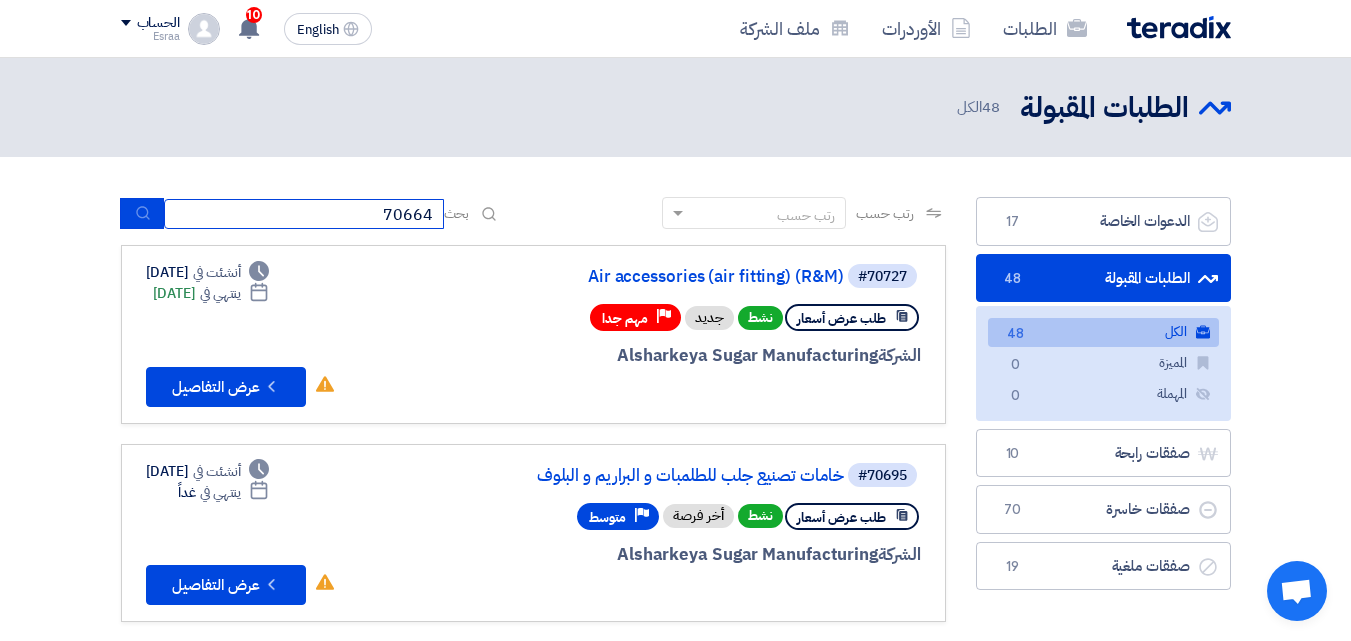 type on "70664" 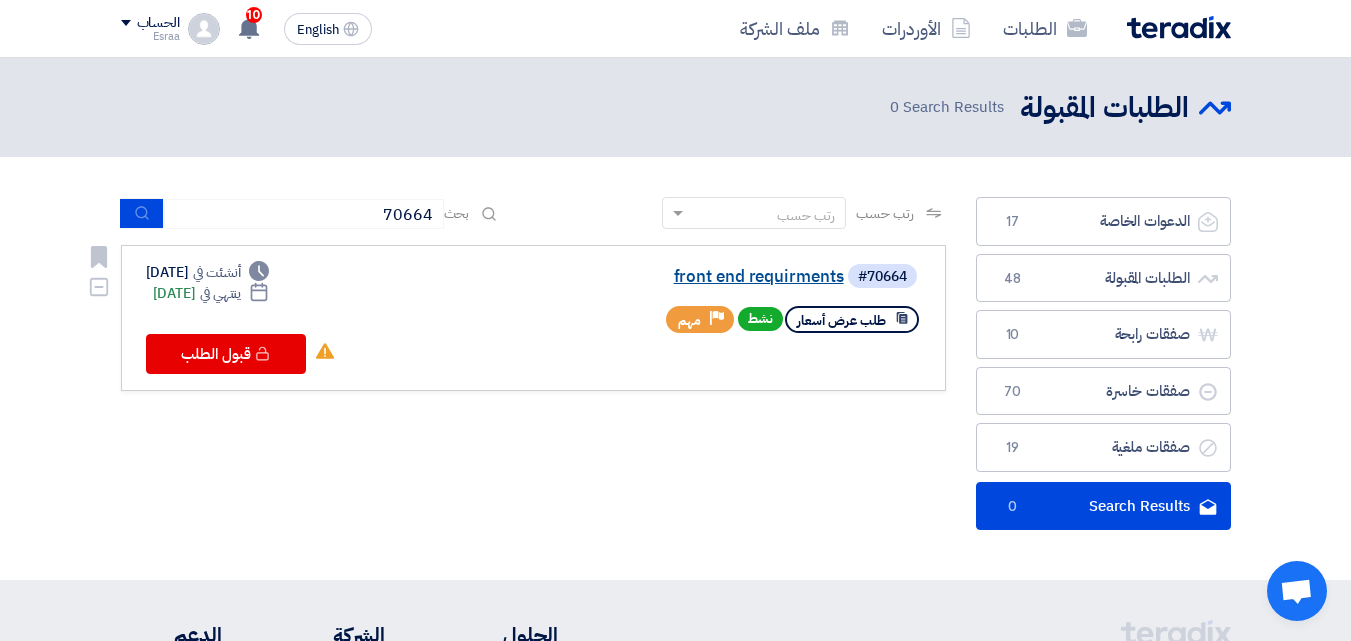 click on "front end requirments" 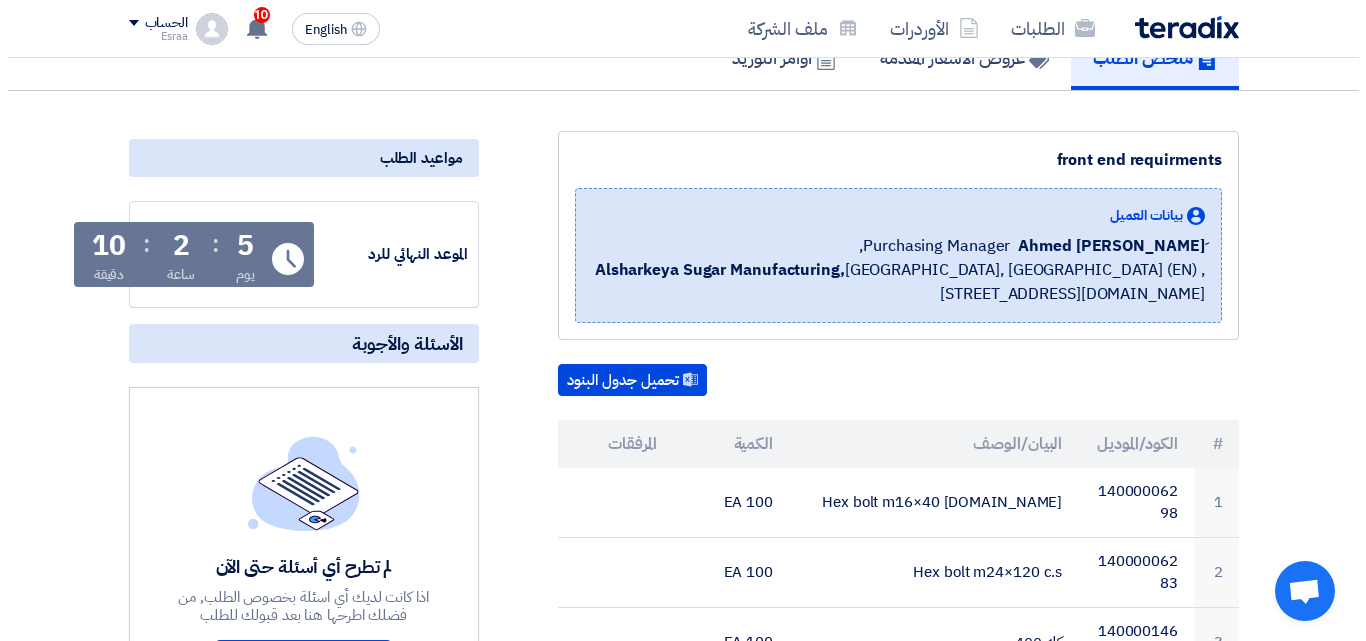scroll, scrollTop: 0, scrollLeft: 0, axis: both 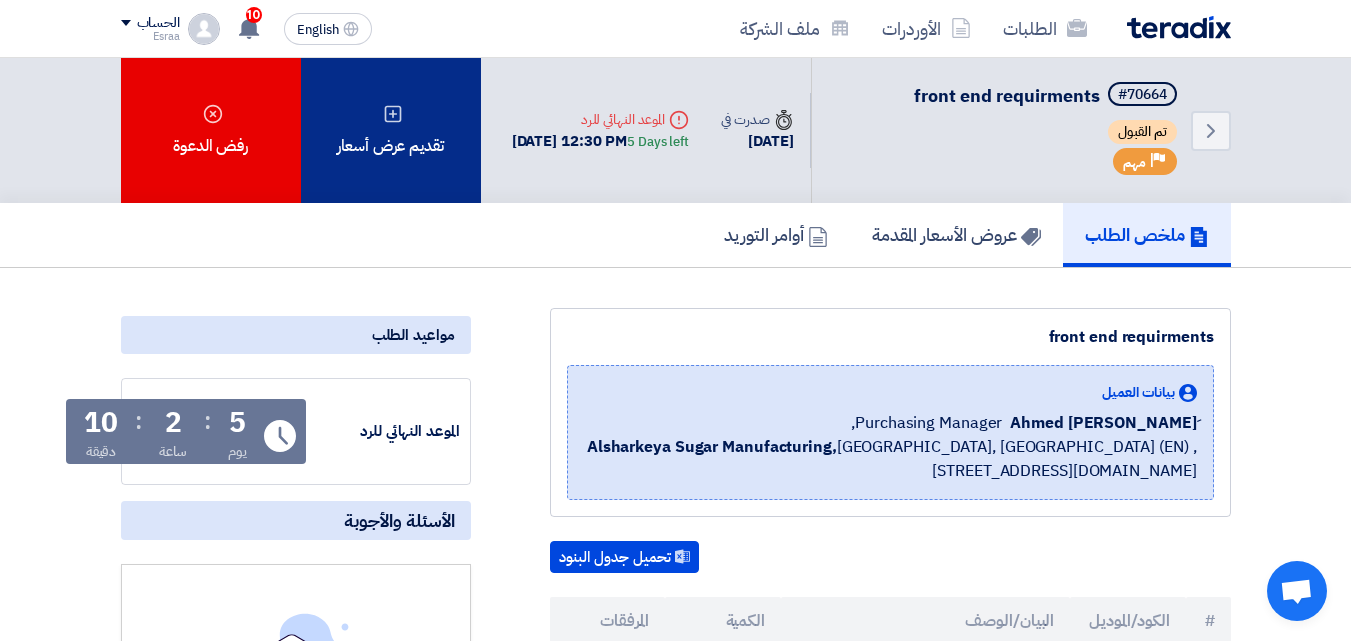 click 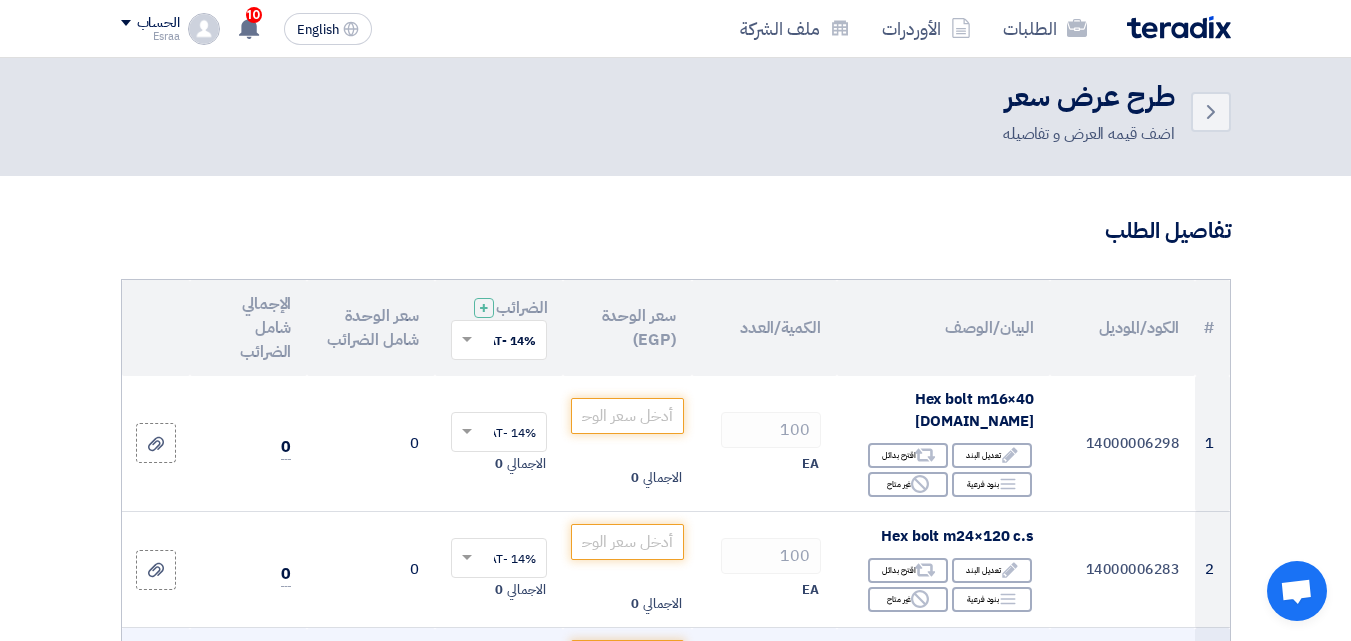 scroll, scrollTop: 0, scrollLeft: 0, axis: both 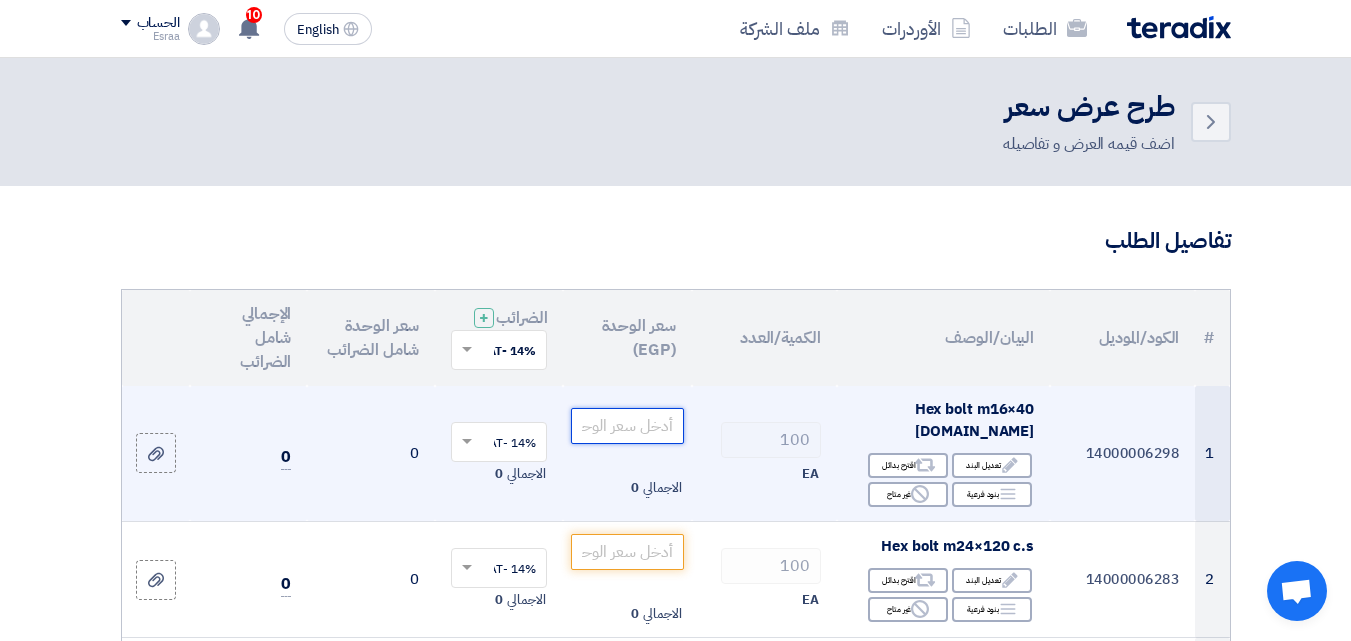 click 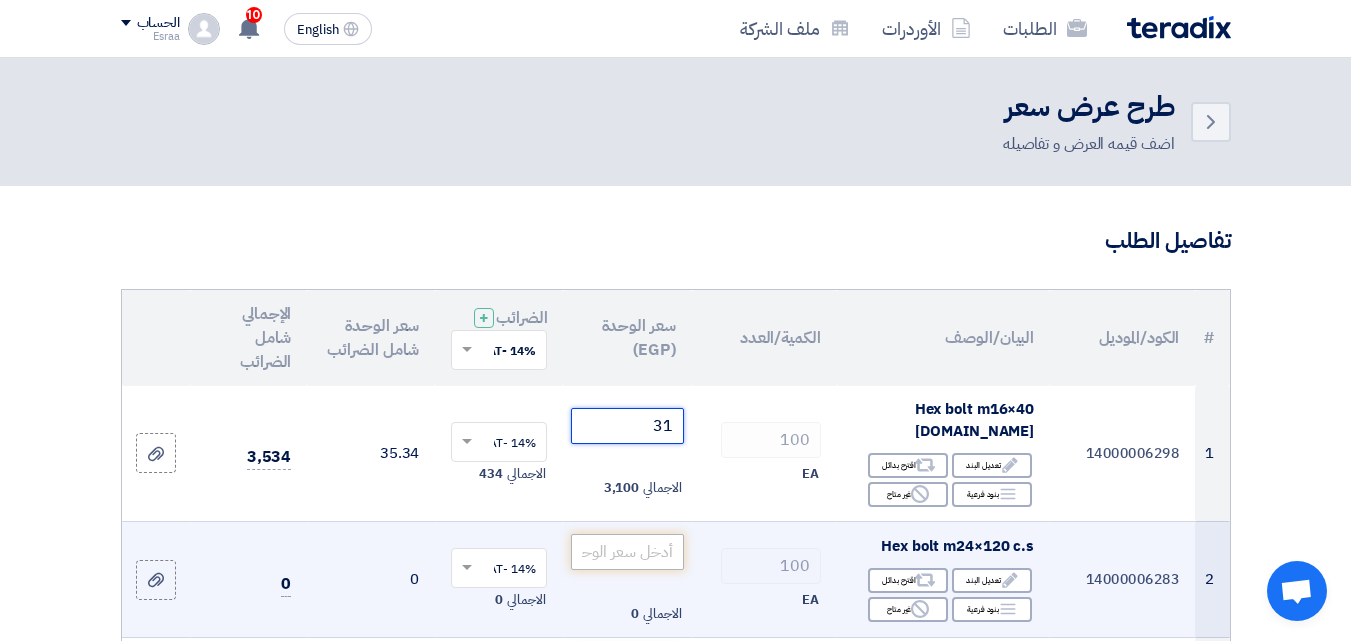type on "31" 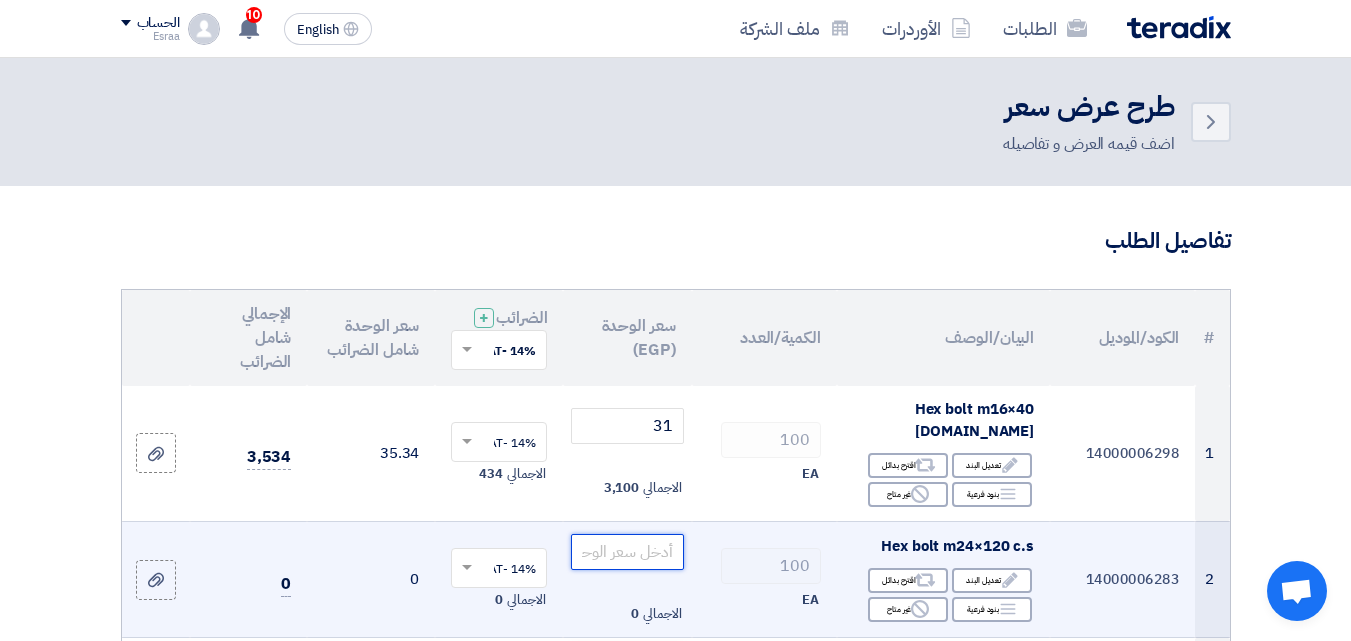 click 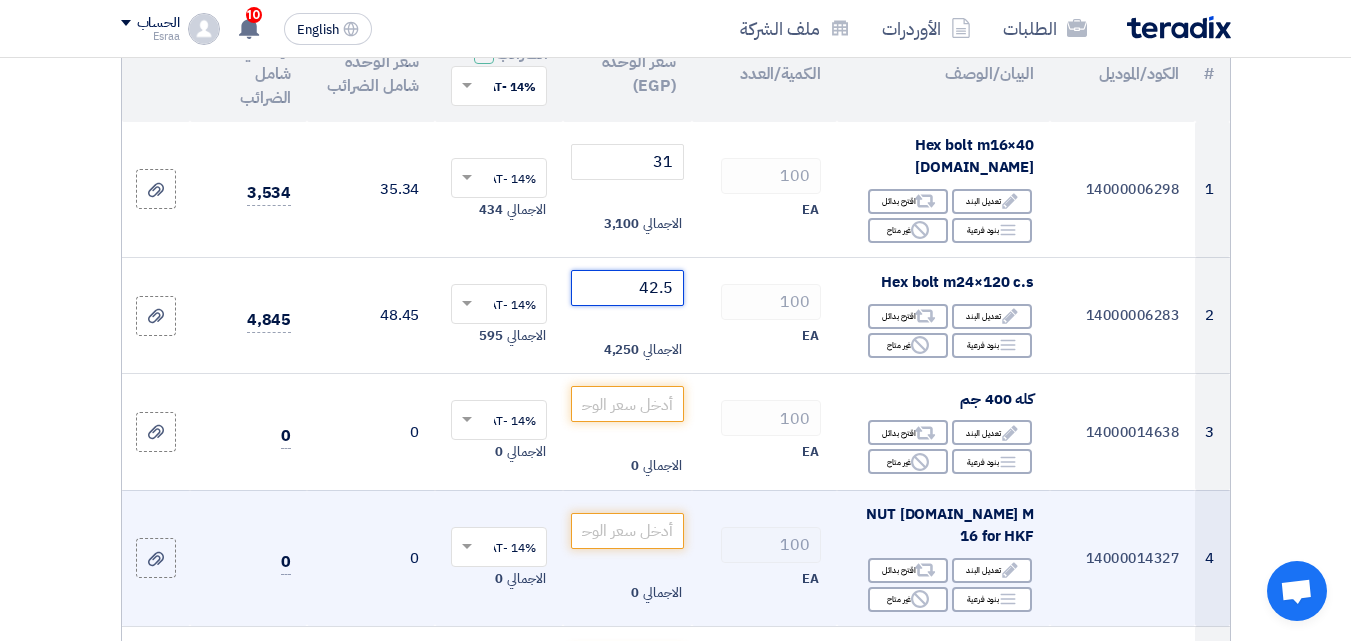 scroll, scrollTop: 300, scrollLeft: 0, axis: vertical 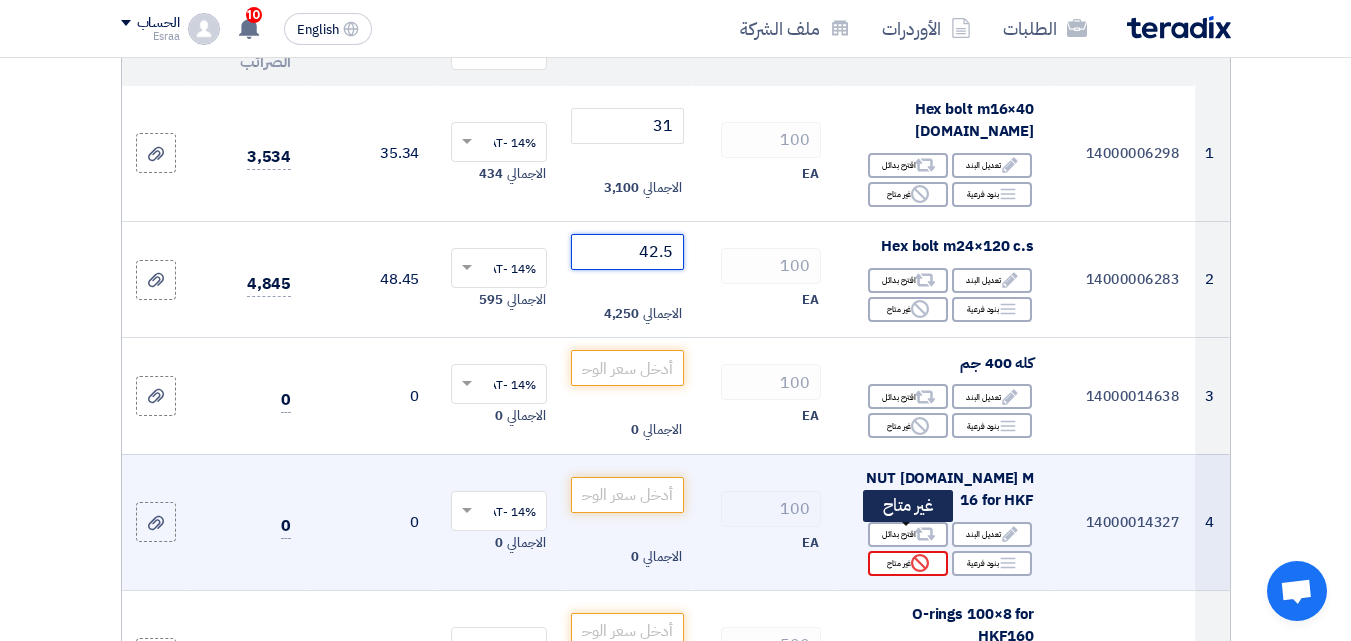 type on "42.5" 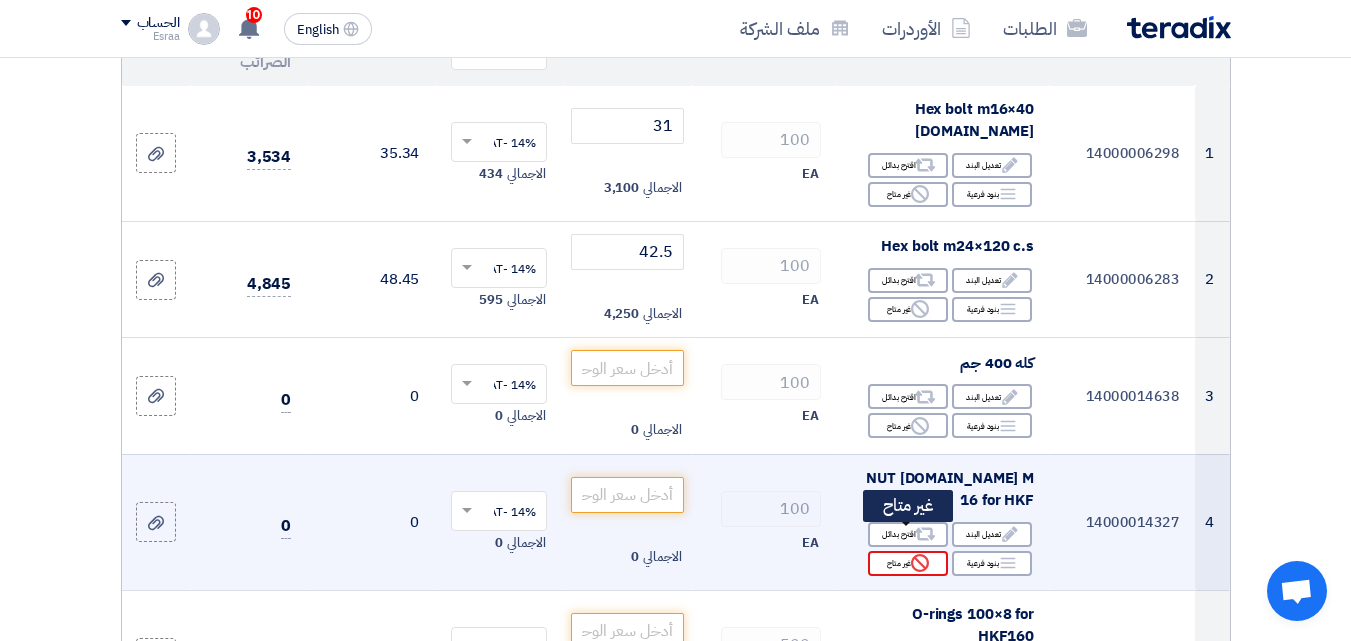 click 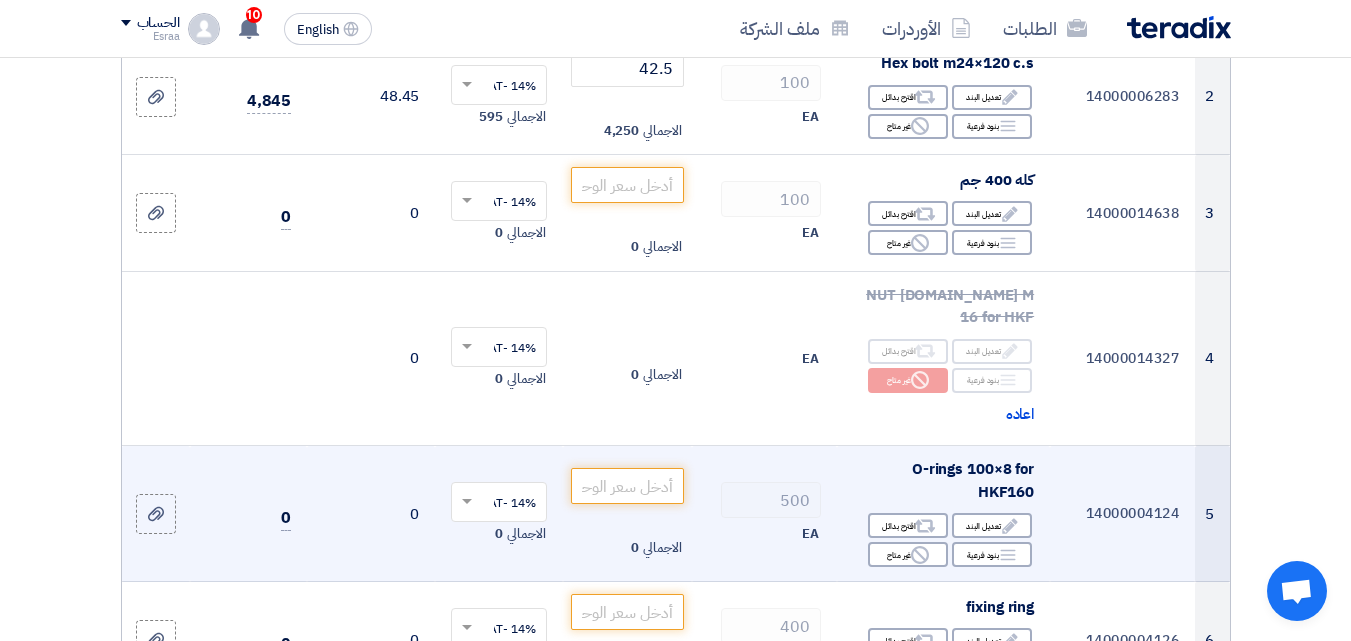 scroll, scrollTop: 500, scrollLeft: 0, axis: vertical 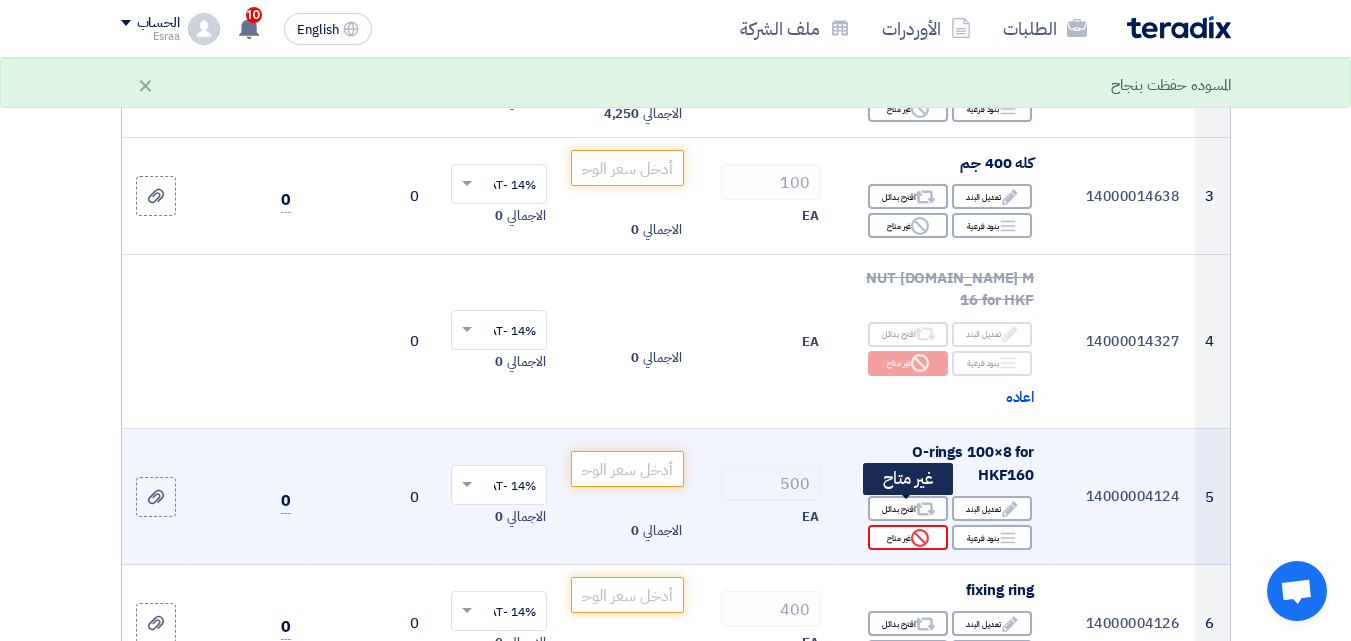 click on "Reject" 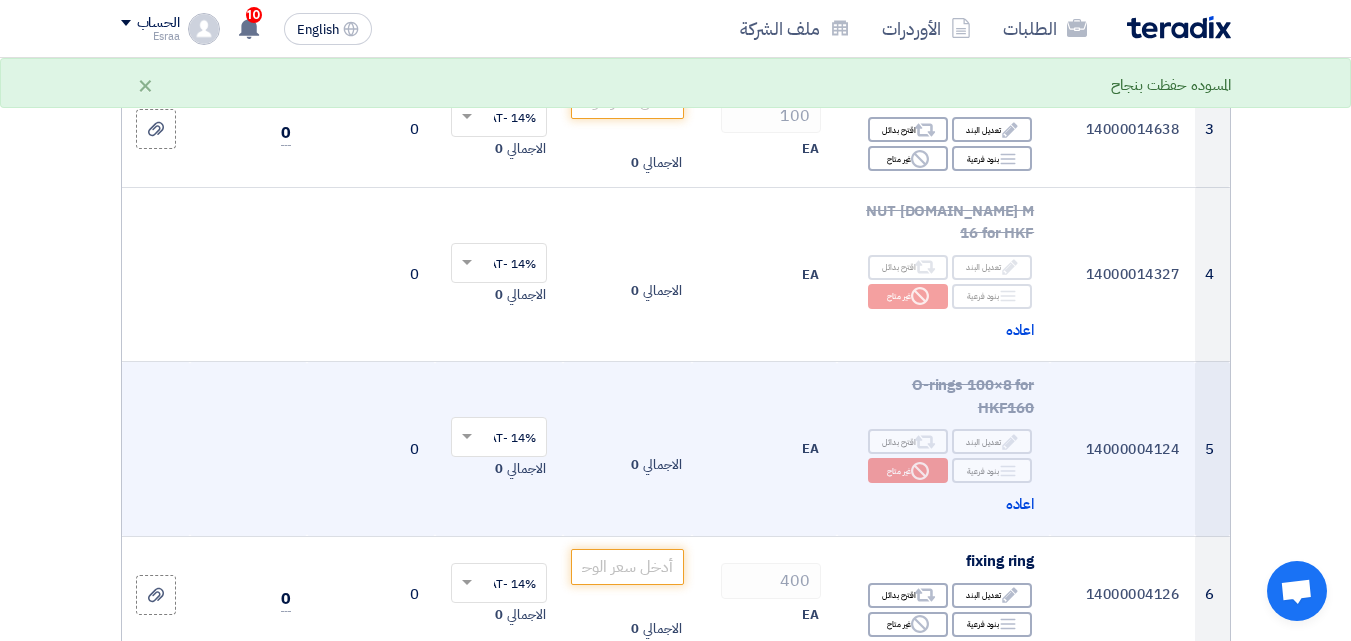 scroll, scrollTop: 600, scrollLeft: 0, axis: vertical 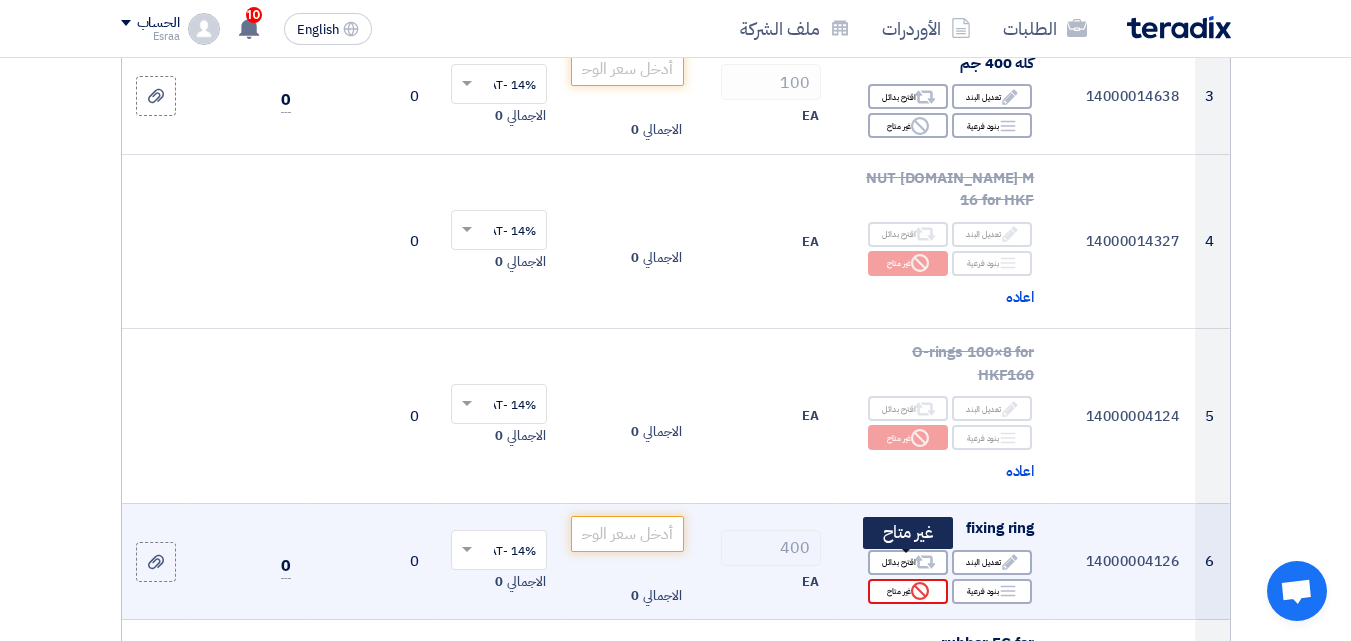 click on "Reject" 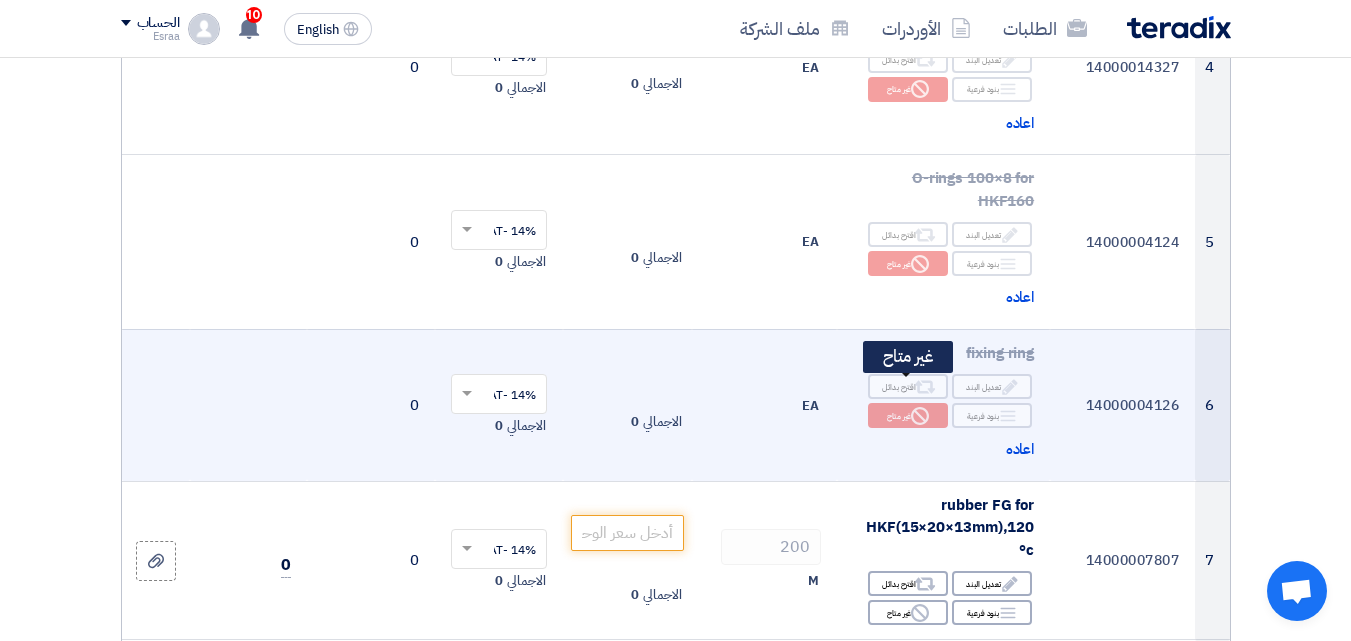 scroll, scrollTop: 800, scrollLeft: 0, axis: vertical 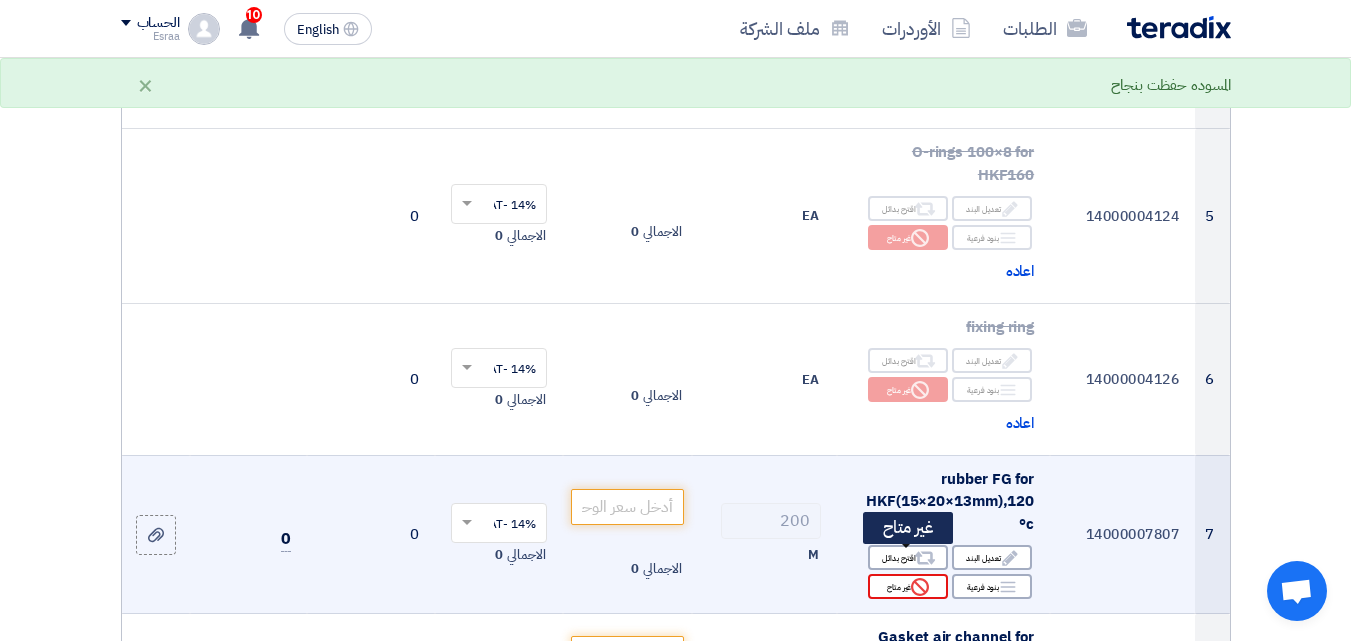click on "Reject
غير متاح" 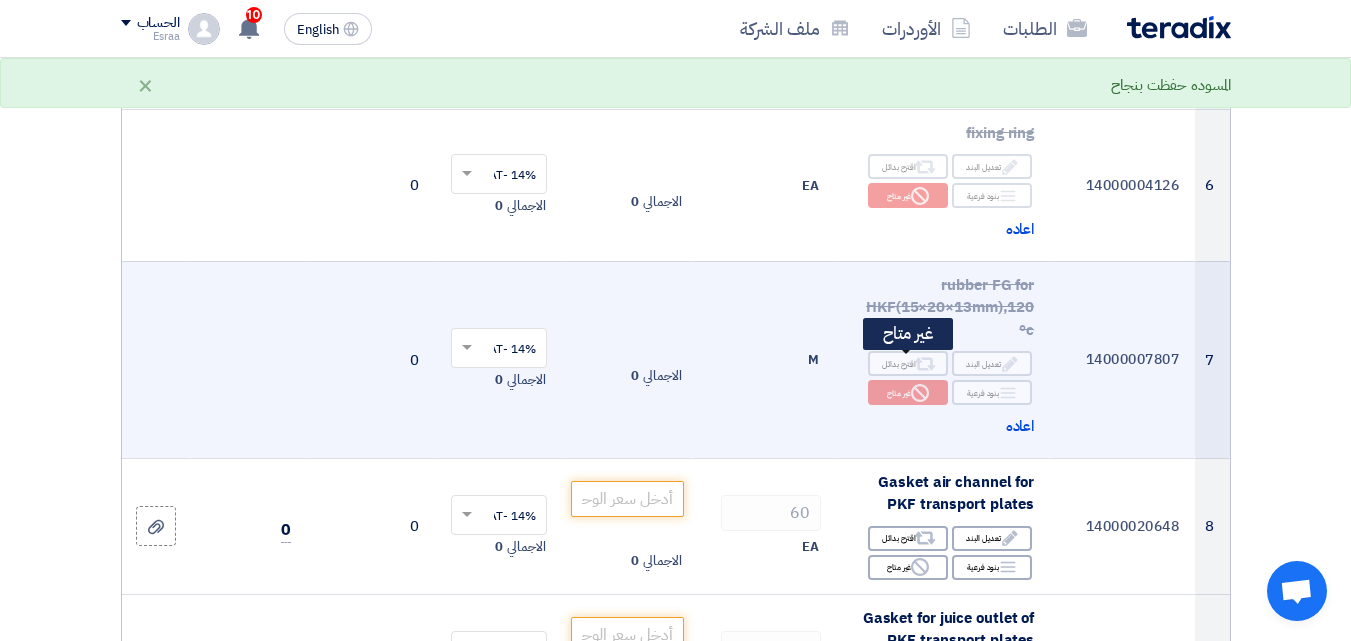 scroll, scrollTop: 1000, scrollLeft: 0, axis: vertical 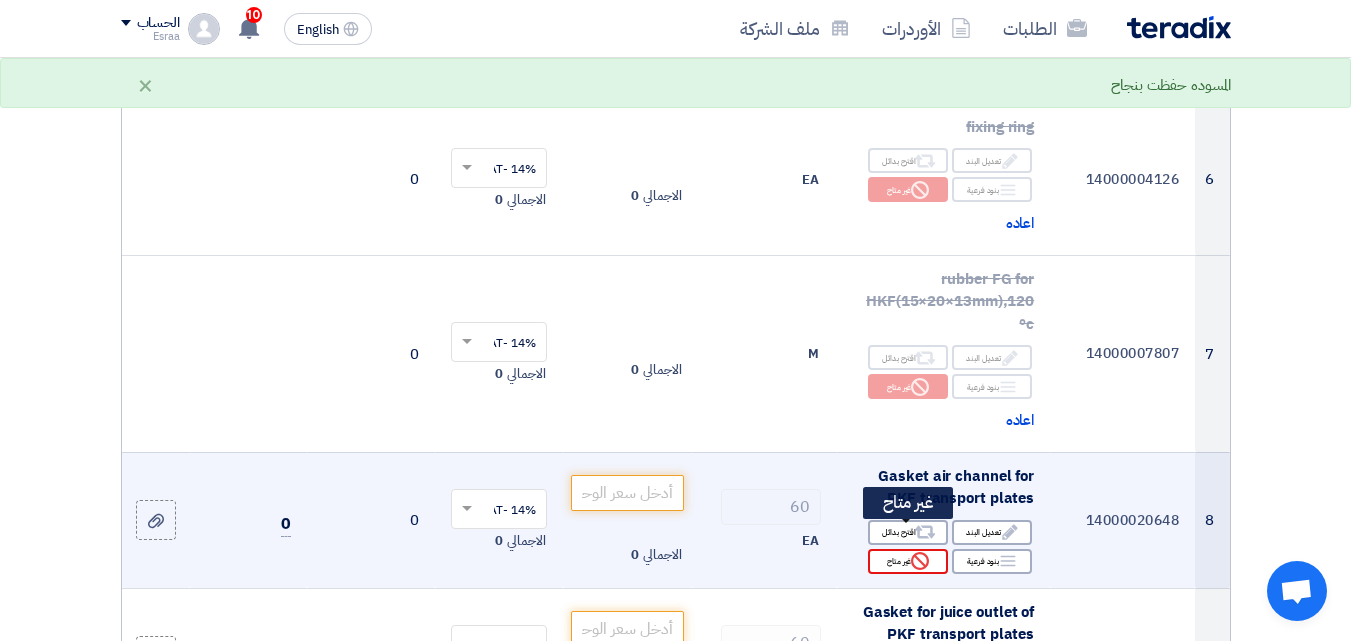 click on "Reject
غير متاح" 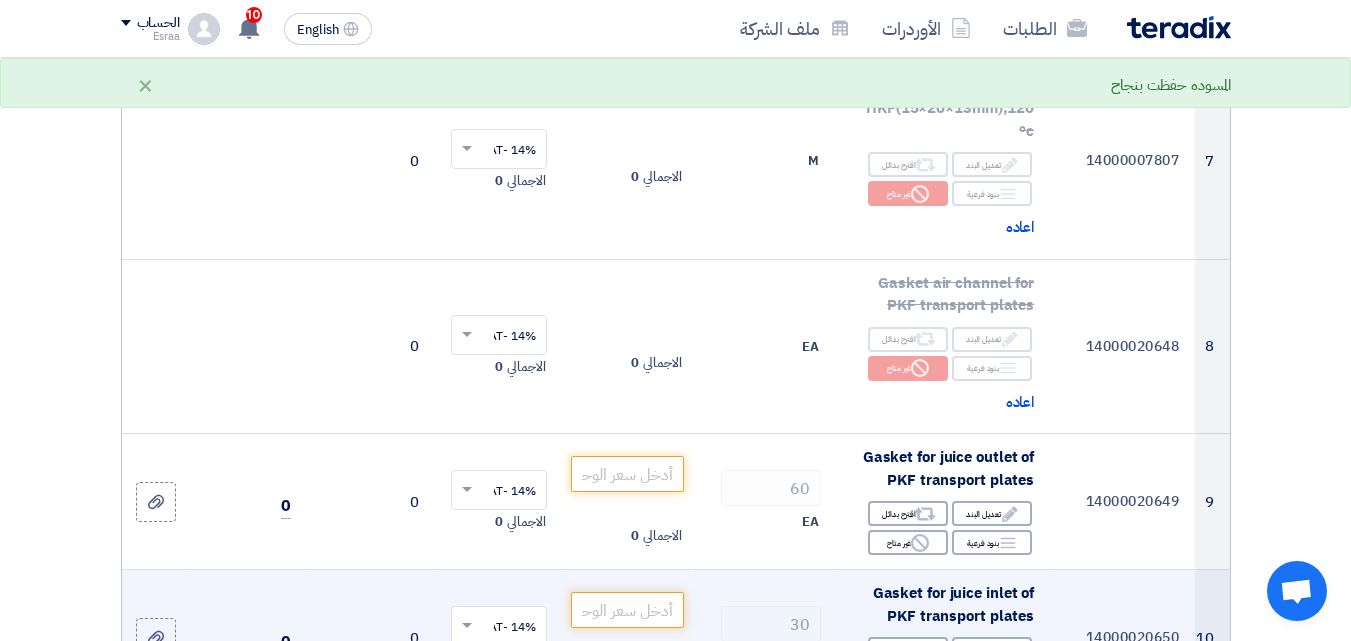 scroll, scrollTop: 1200, scrollLeft: 0, axis: vertical 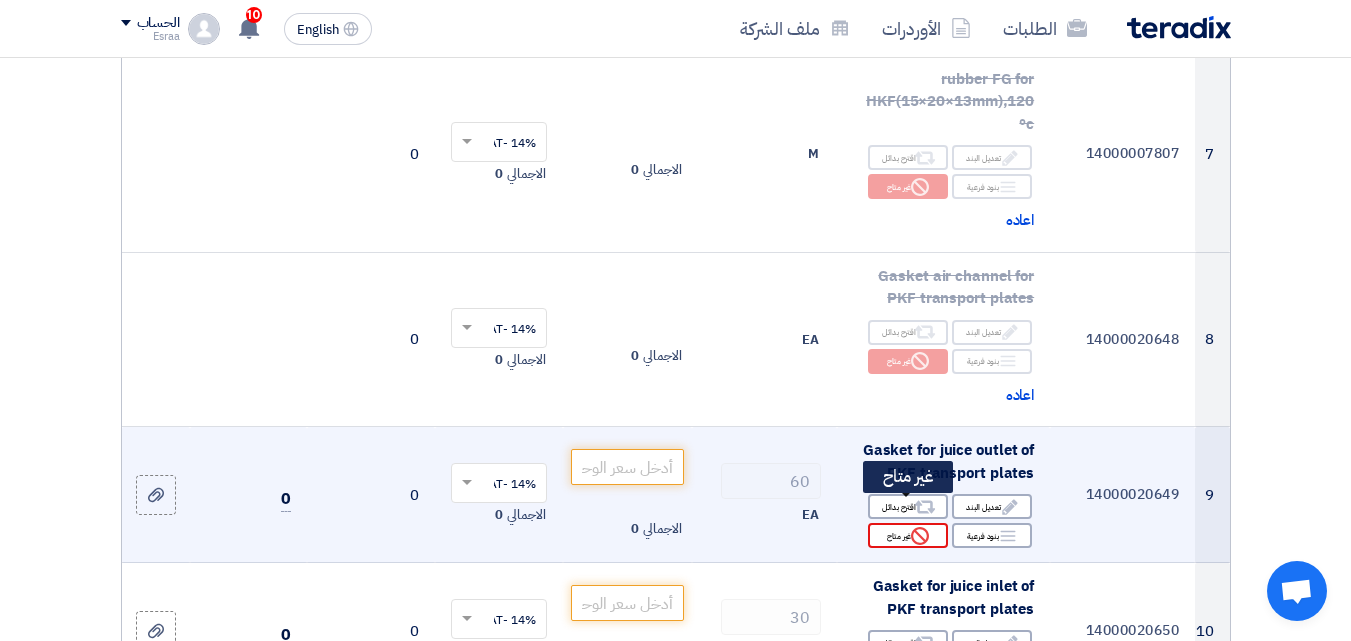 click 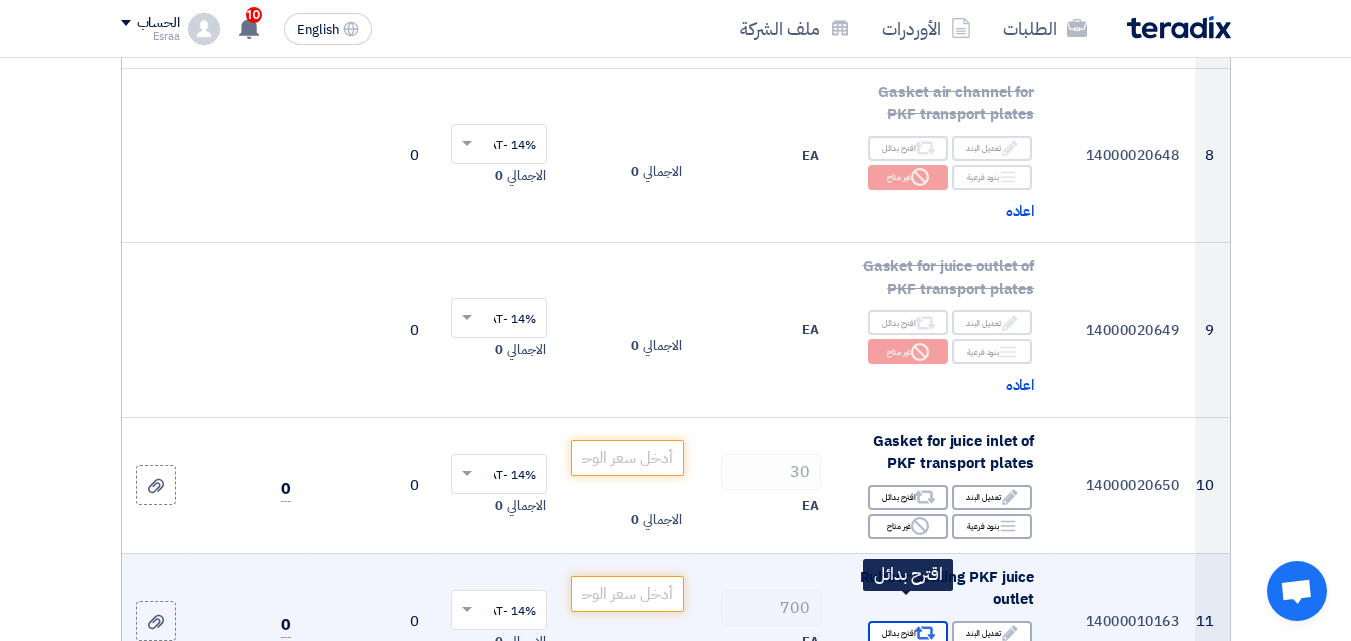 scroll, scrollTop: 1400, scrollLeft: 0, axis: vertical 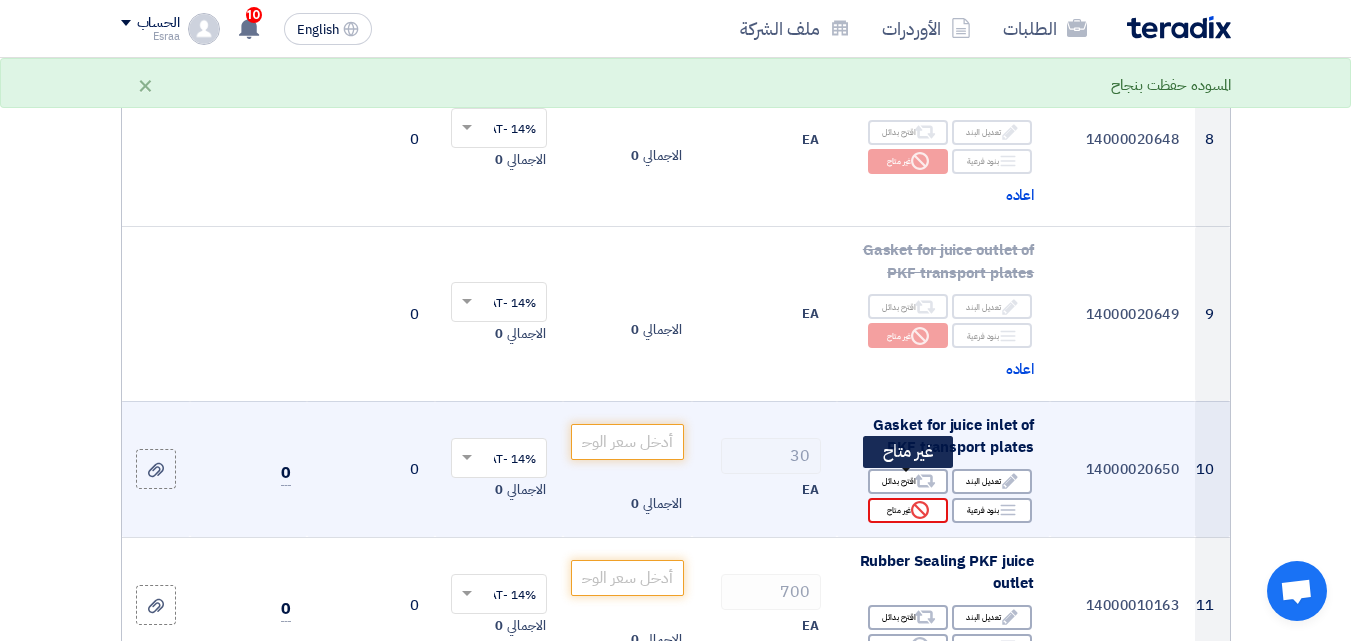click on "Reject" 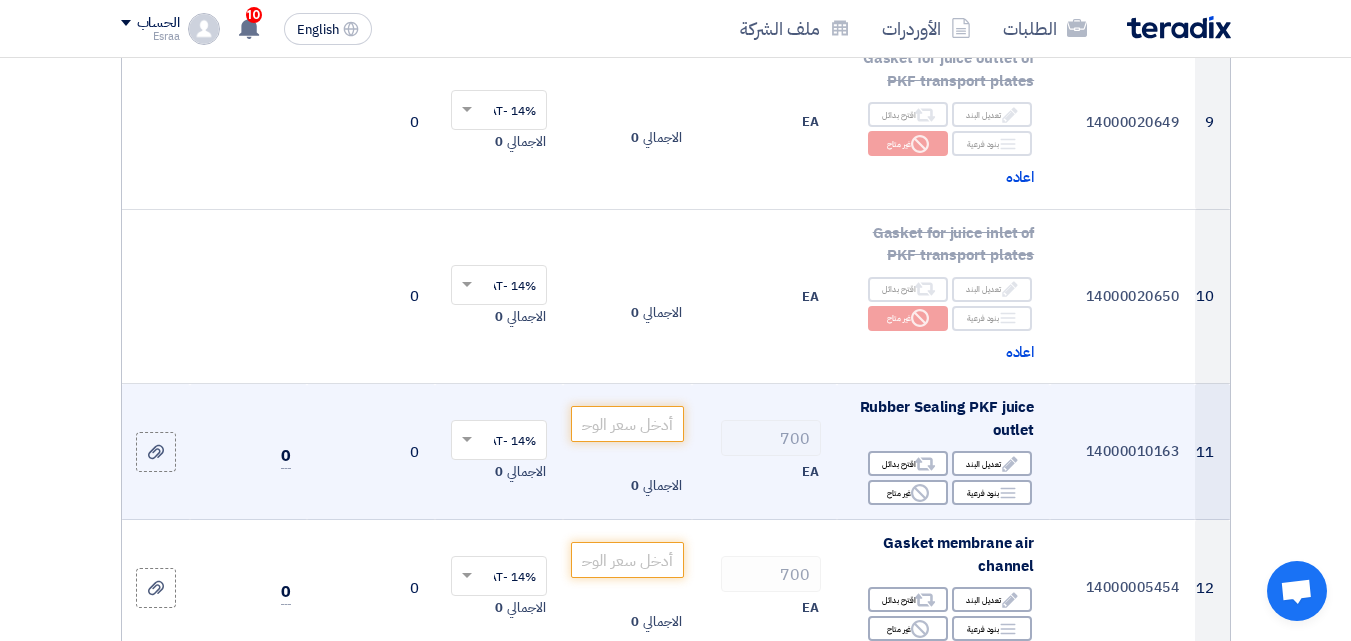 scroll, scrollTop: 1600, scrollLeft: 0, axis: vertical 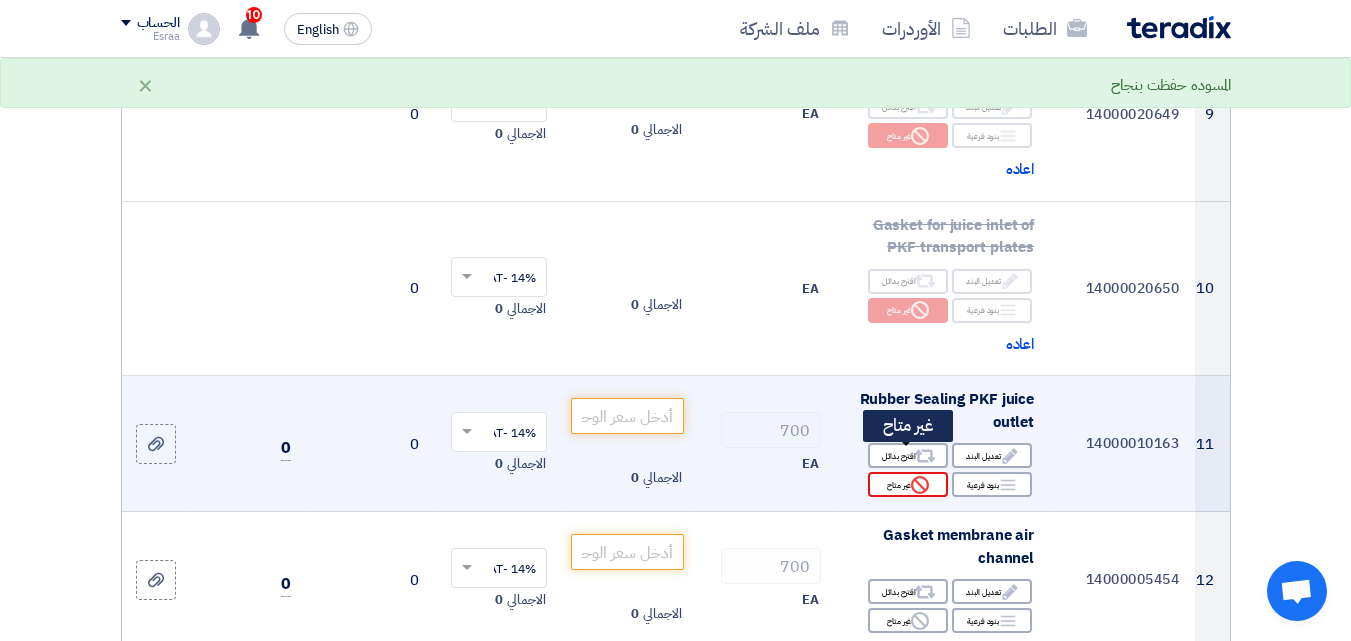 click on "Reject
غير متاح" 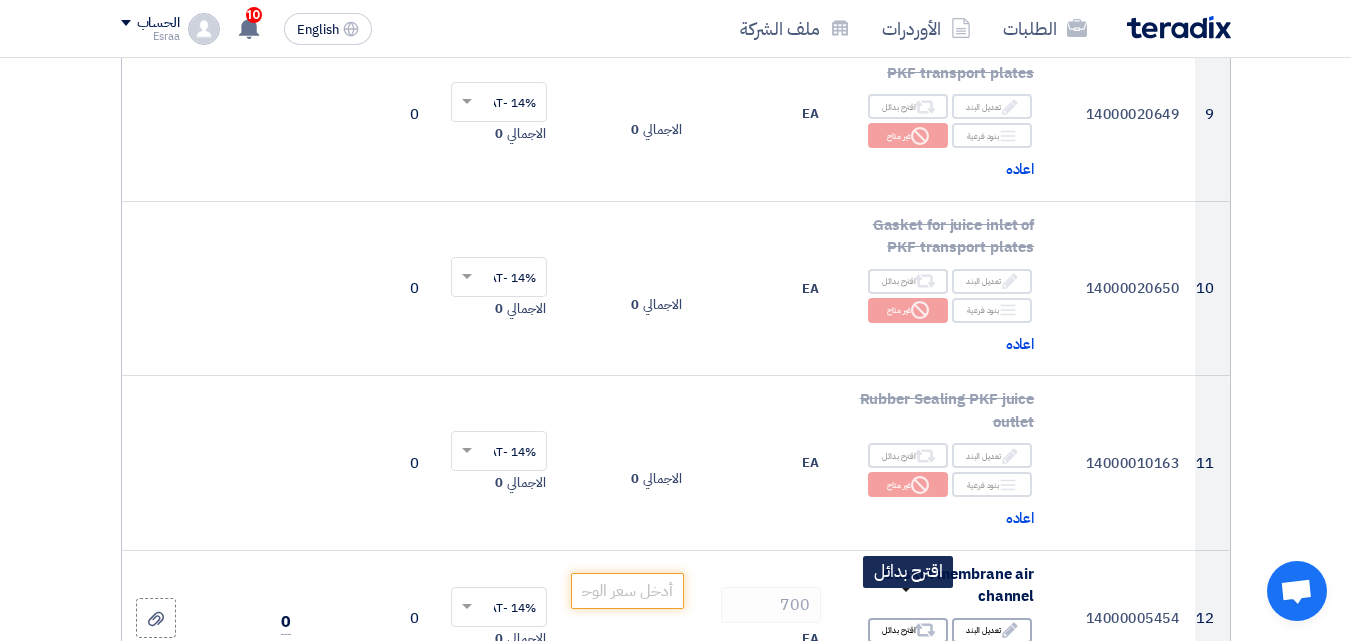 scroll, scrollTop: 1700, scrollLeft: 0, axis: vertical 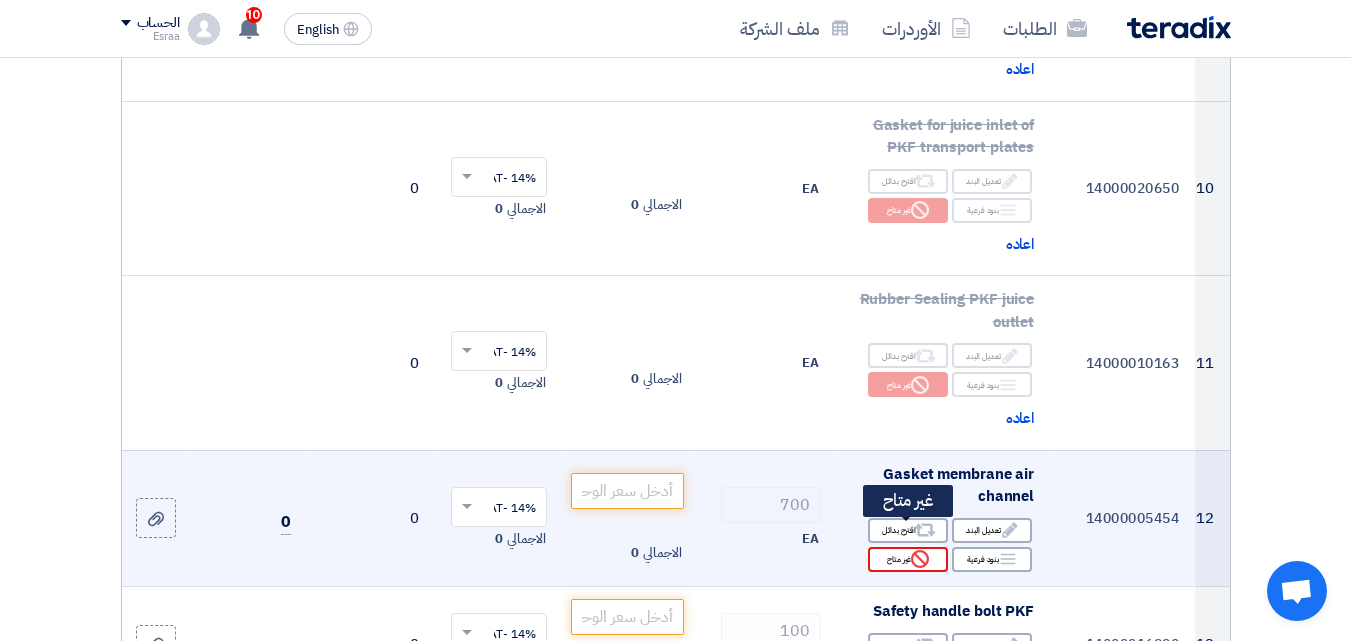 click on "Reject
غير متاح" 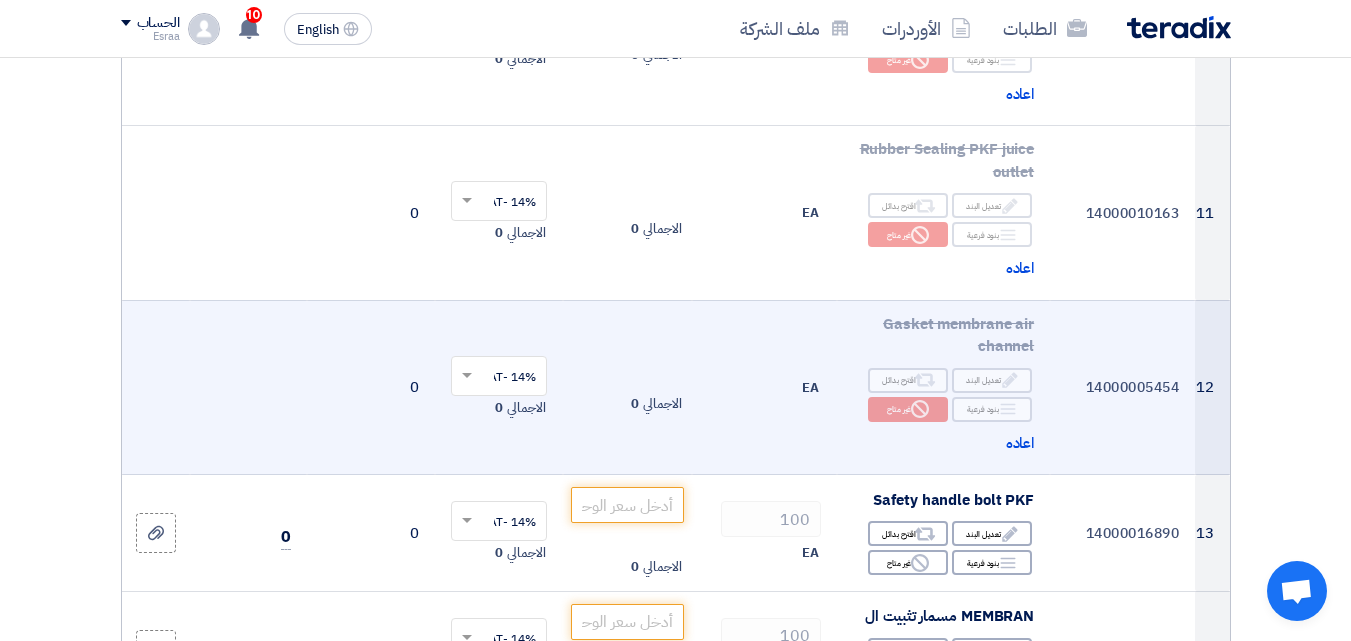 scroll, scrollTop: 1900, scrollLeft: 0, axis: vertical 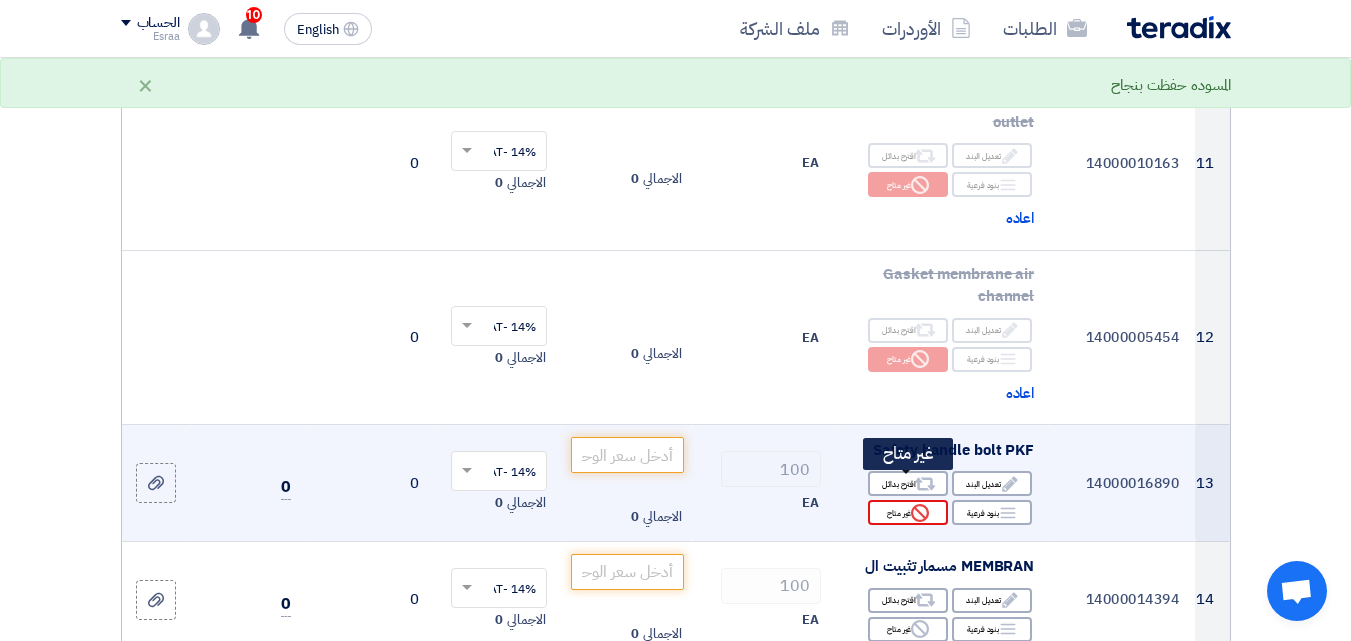 click on "Reject
غير متاح" 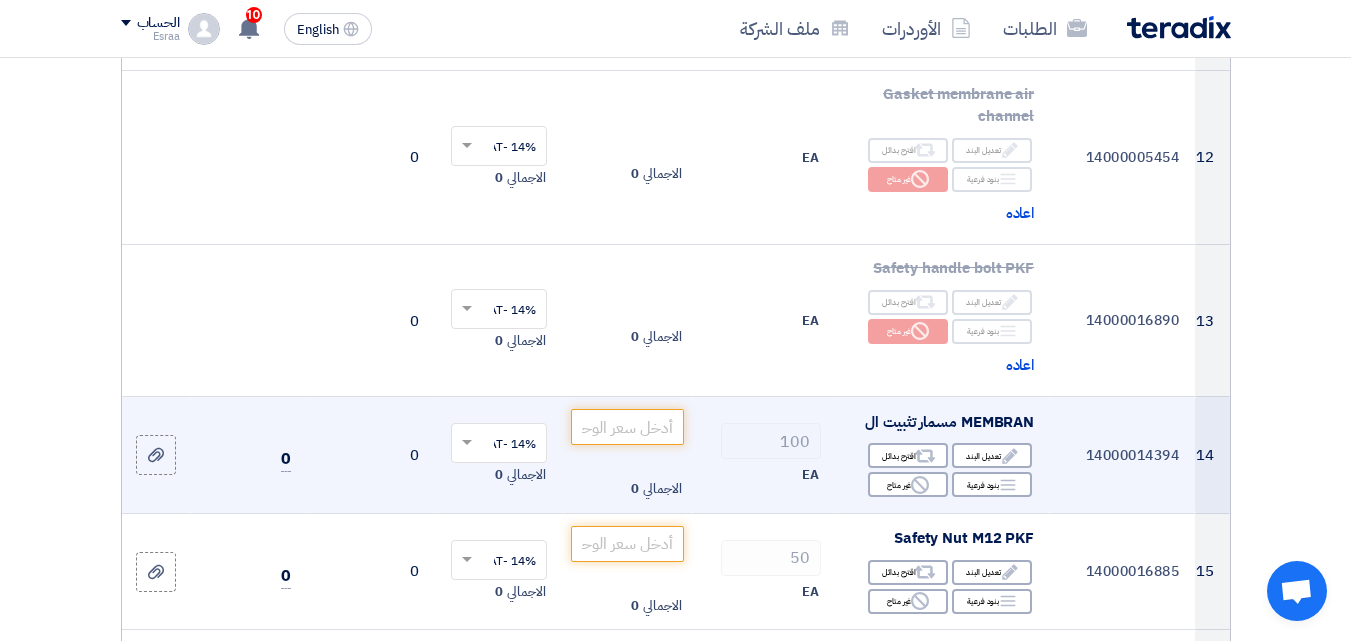 scroll, scrollTop: 2100, scrollLeft: 0, axis: vertical 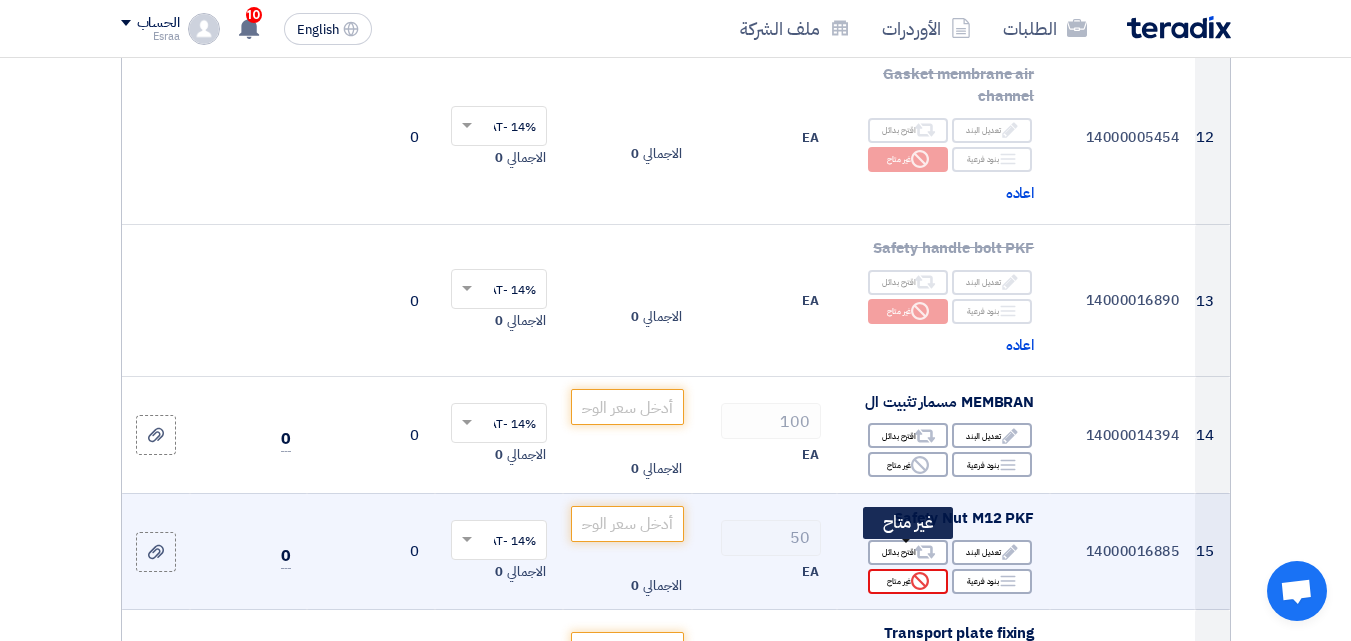 click on "Reject
غير متاح" 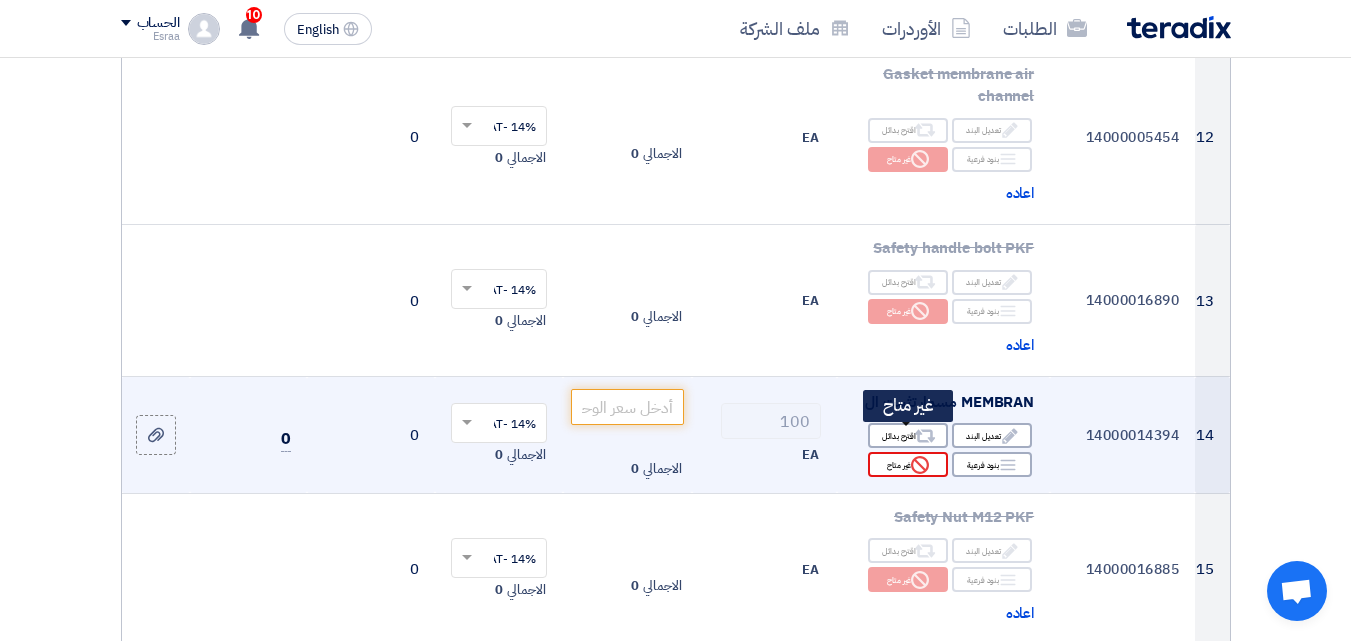 click 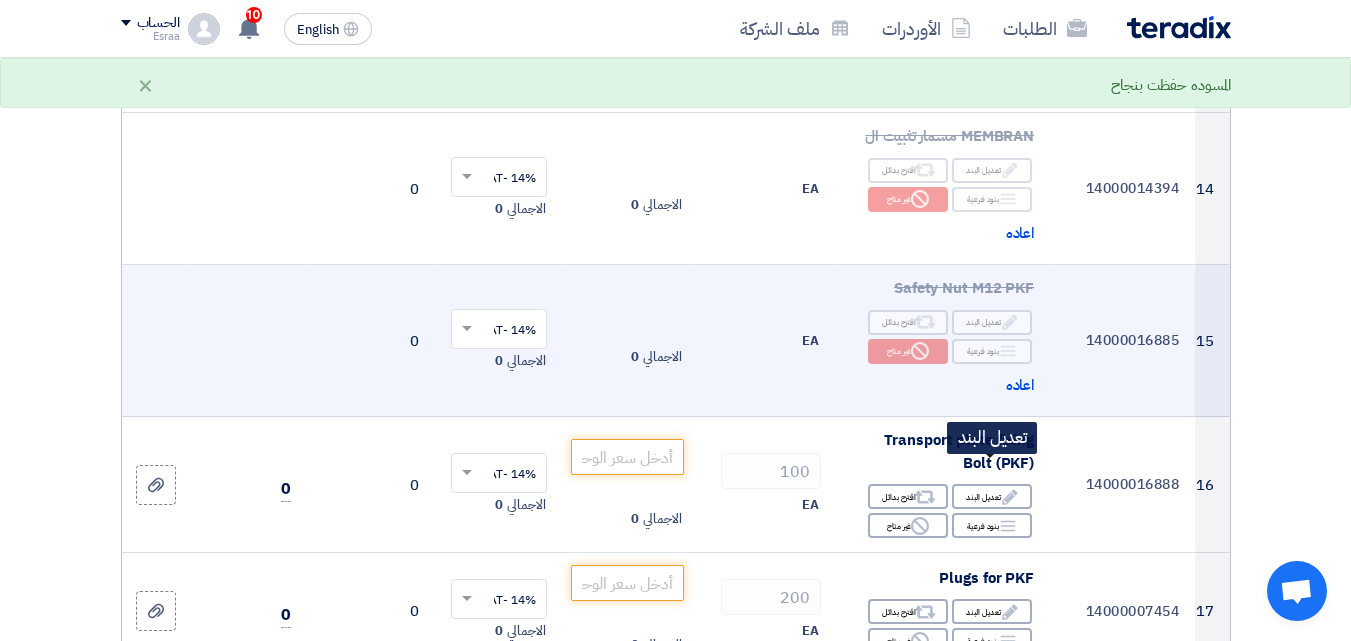 scroll, scrollTop: 2400, scrollLeft: 0, axis: vertical 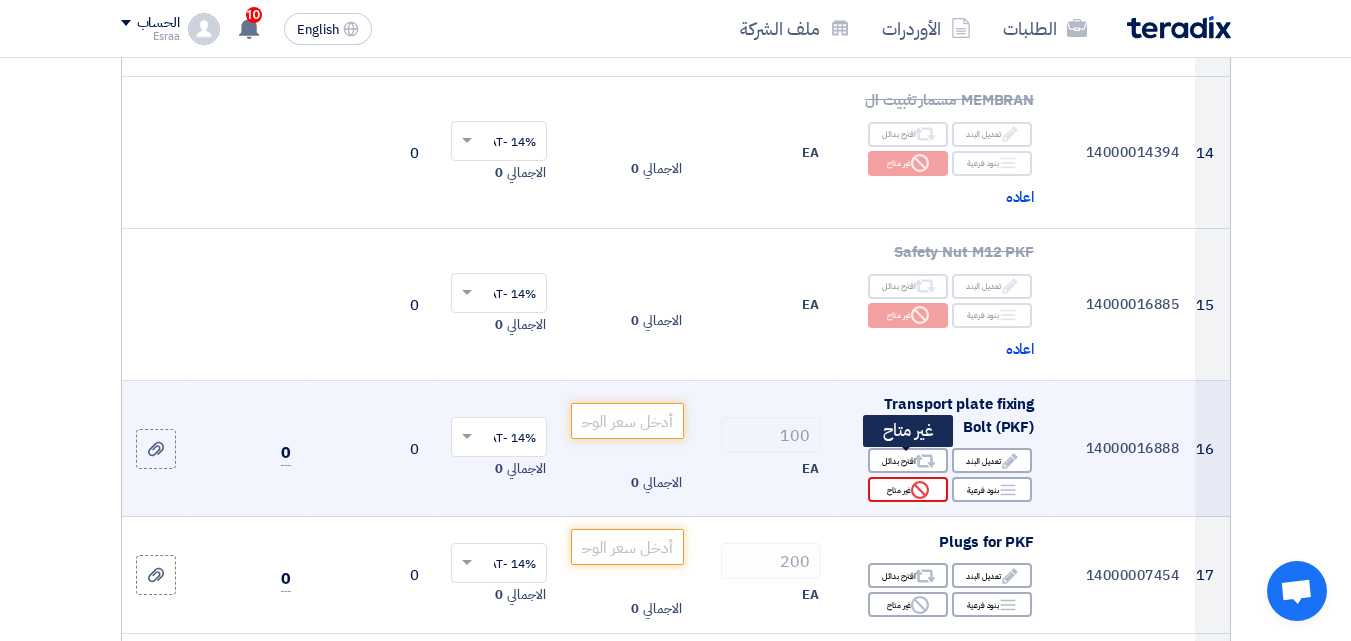 click on "Reject" 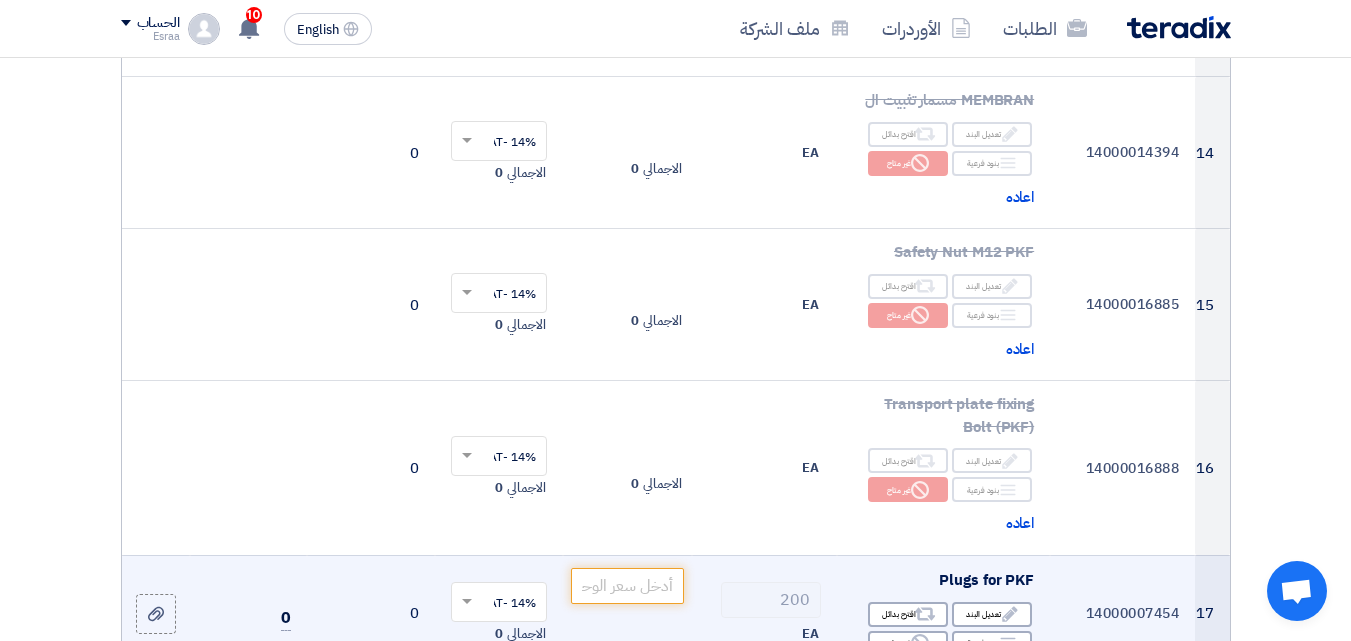scroll, scrollTop: 2500, scrollLeft: 0, axis: vertical 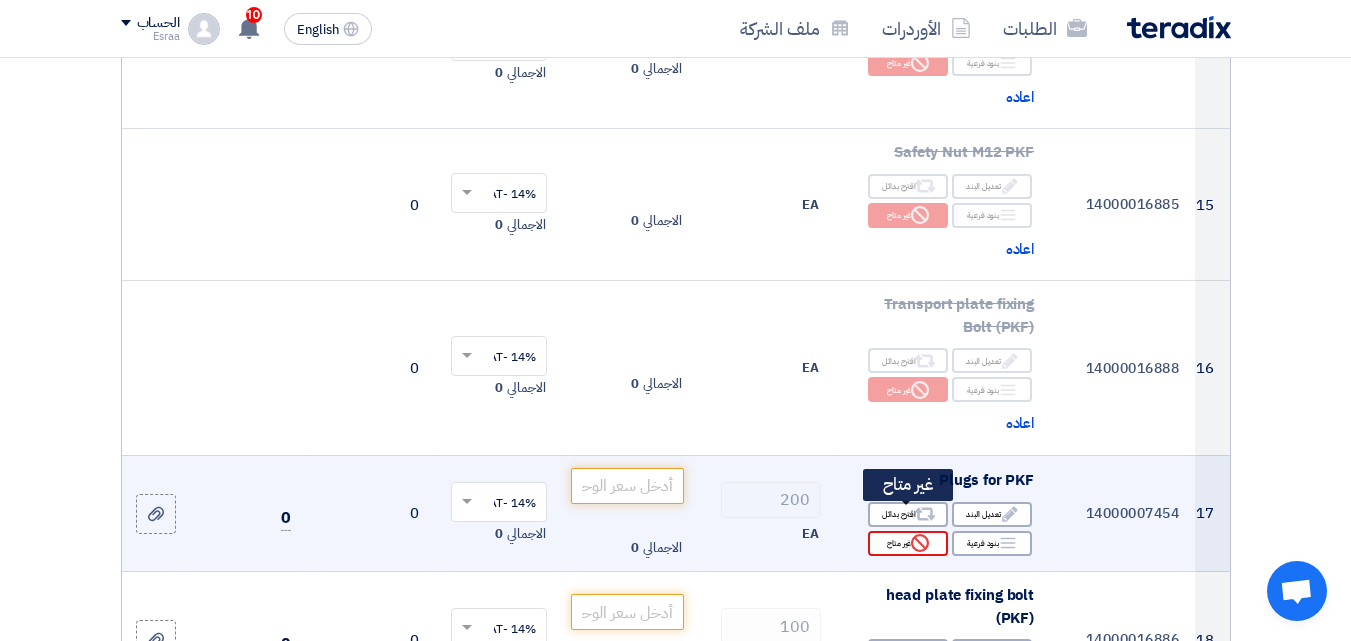 click on "Reject
غير متاح" 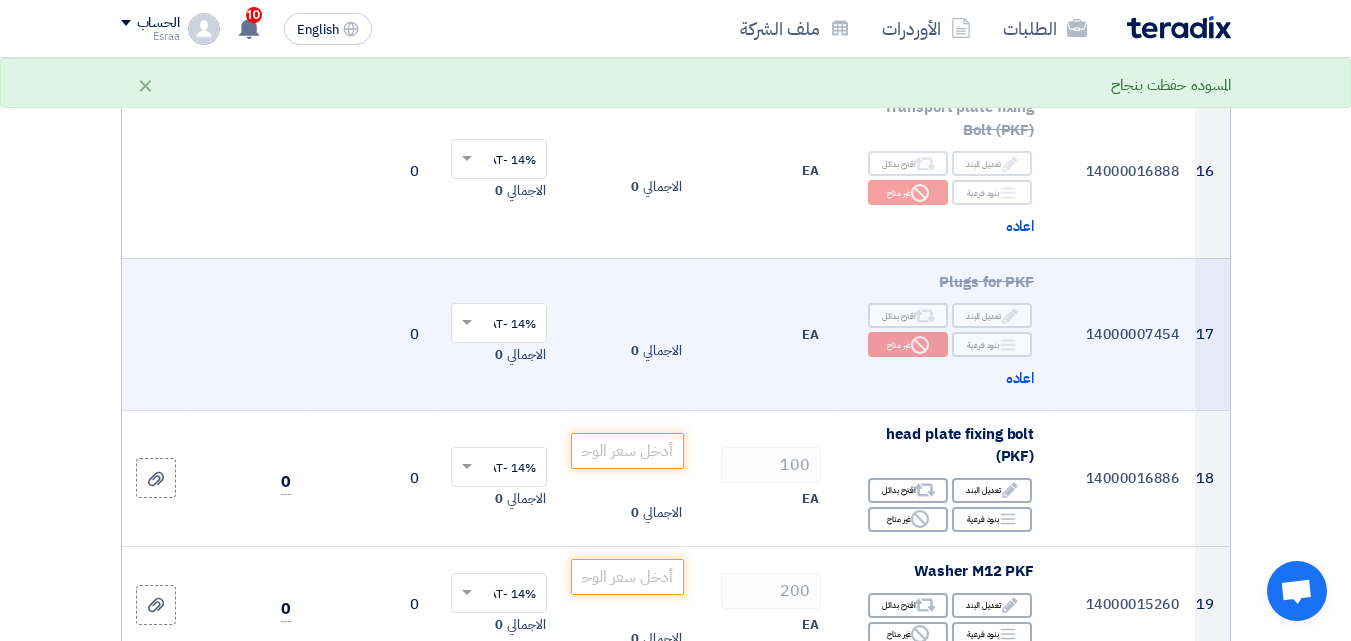 scroll, scrollTop: 2700, scrollLeft: 0, axis: vertical 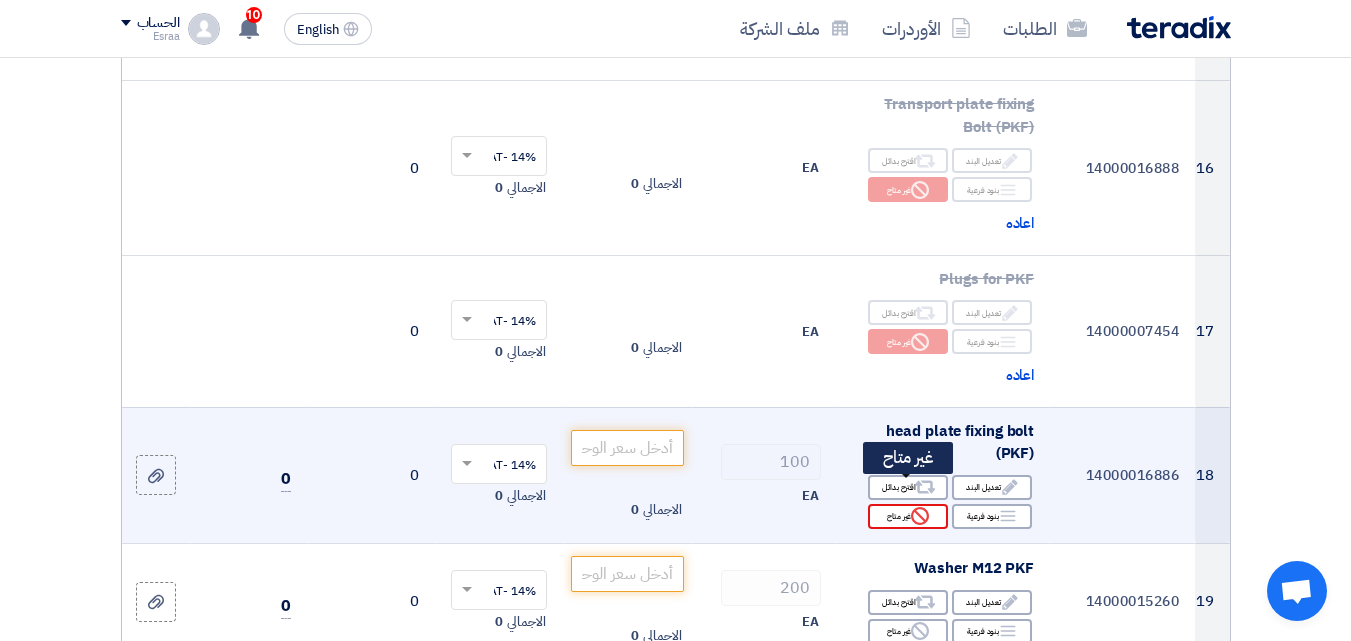 click on "Reject
غير متاح" 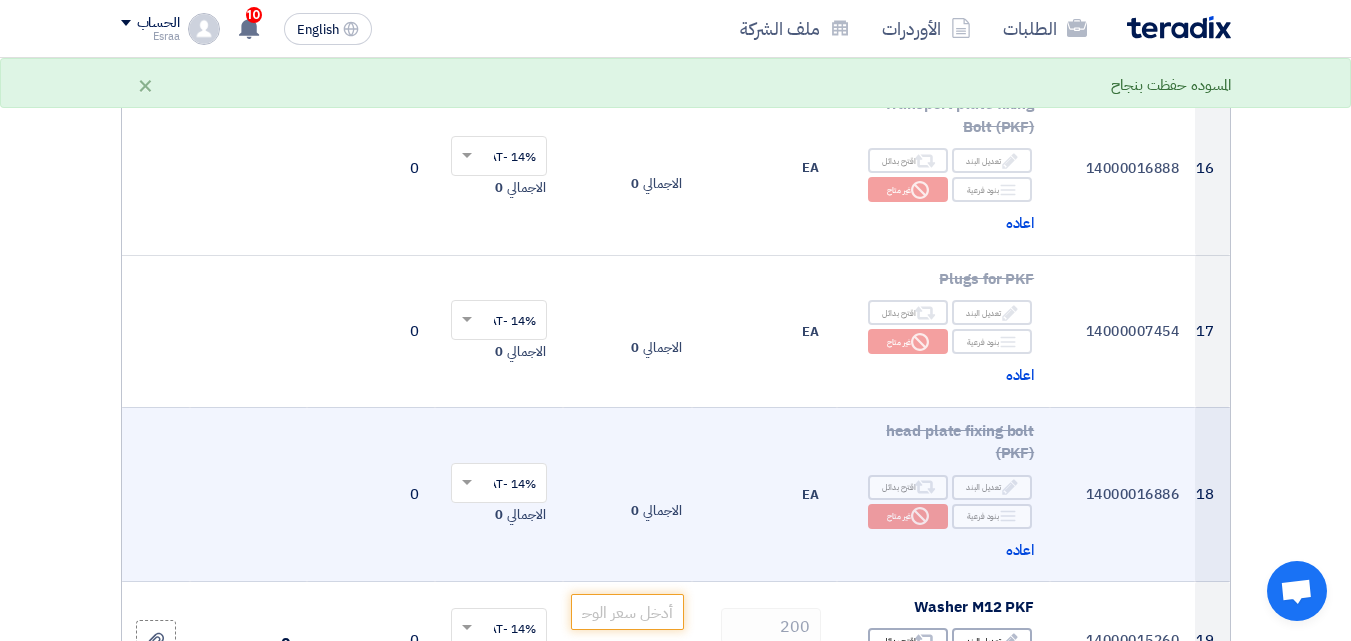 scroll, scrollTop: 2800, scrollLeft: 0, axis: vertical 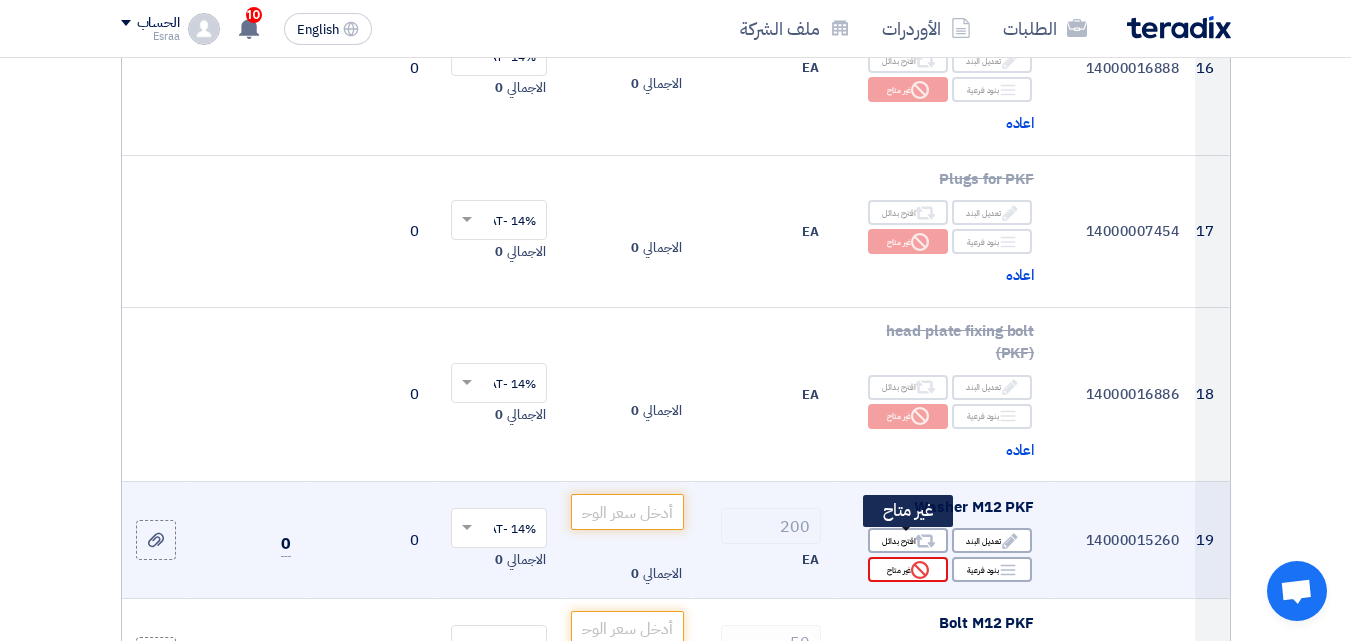 click on "Reject
غير متاح" 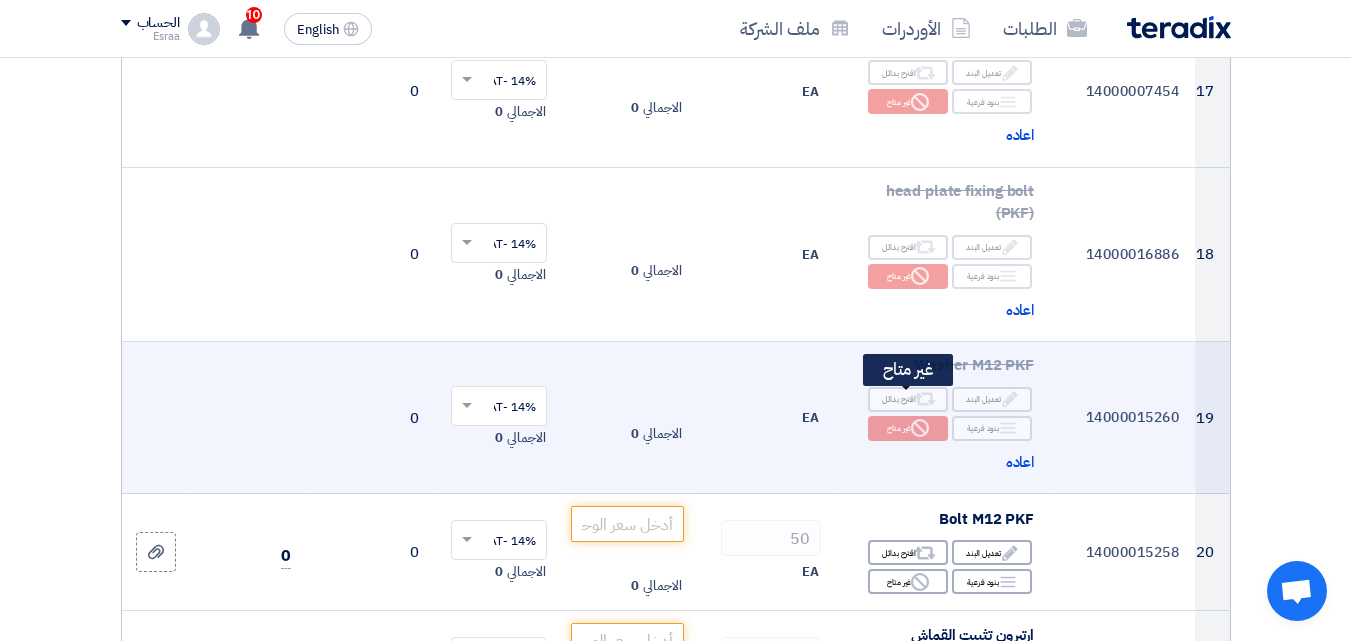 scroll, scrollTop: 3000, scrollLeft: 0, axis: vertical 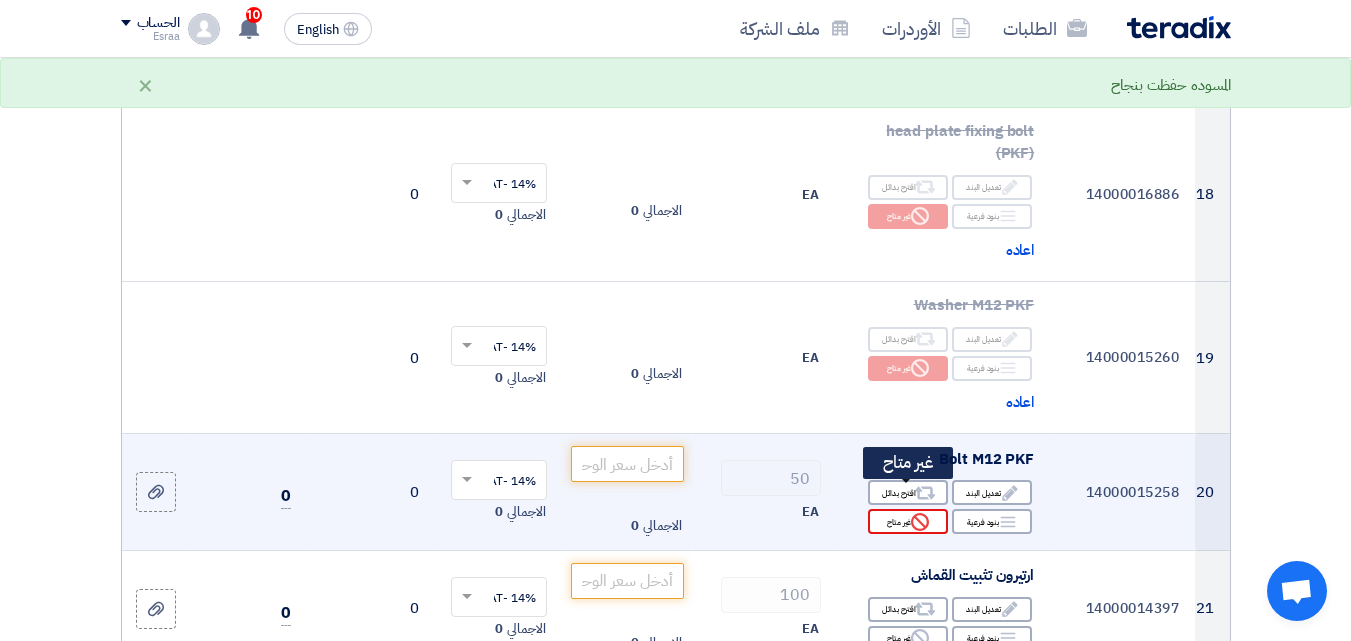 click on "Reject
غير متاح" 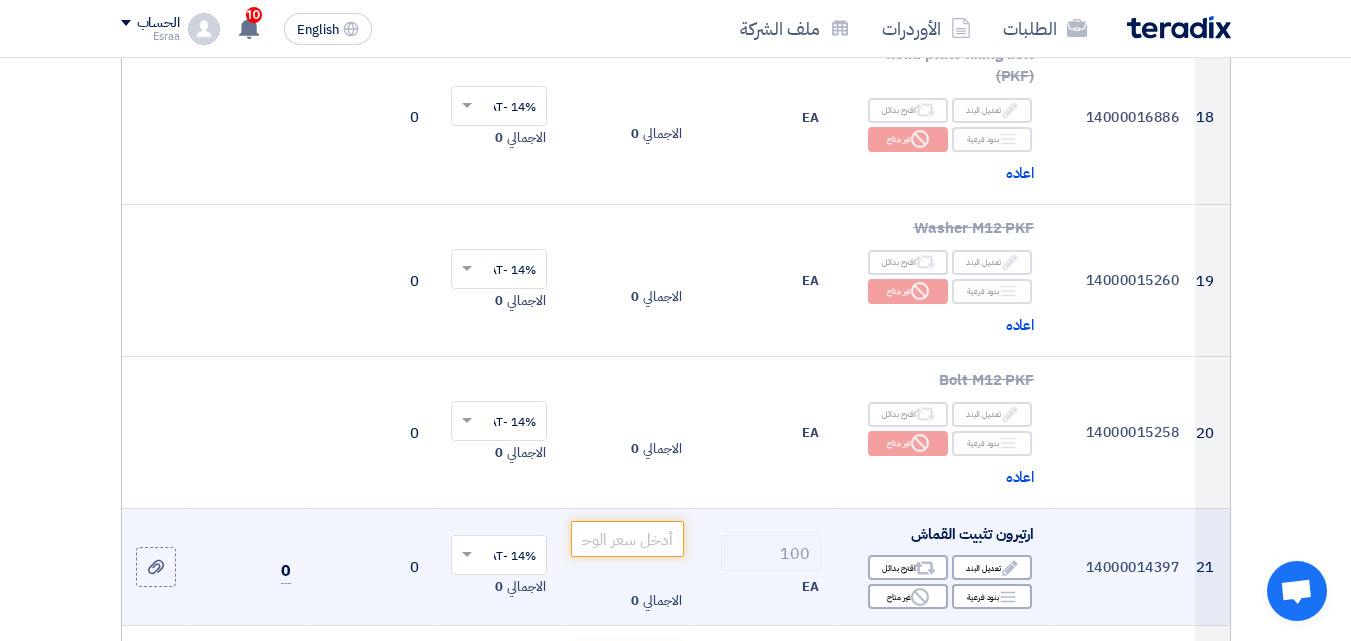 scroll, scrollTop: 3100, scrollLeft: 0, axis: vertical 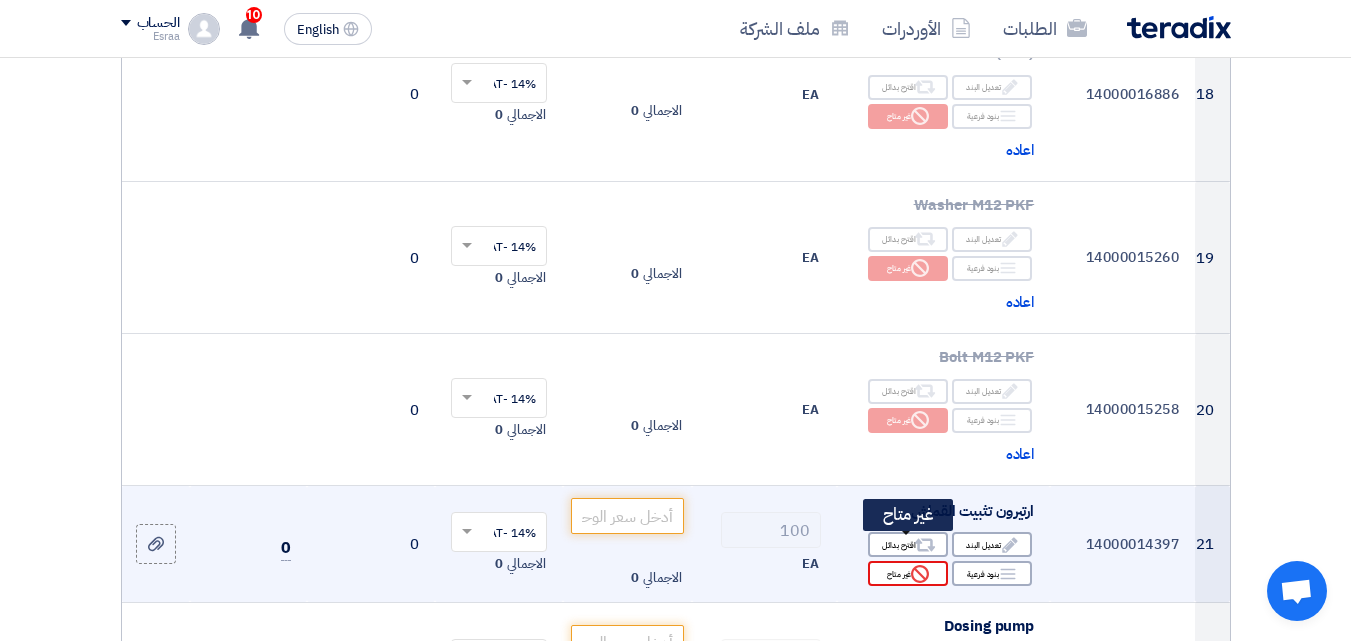 click on "Reject
غير متاح" 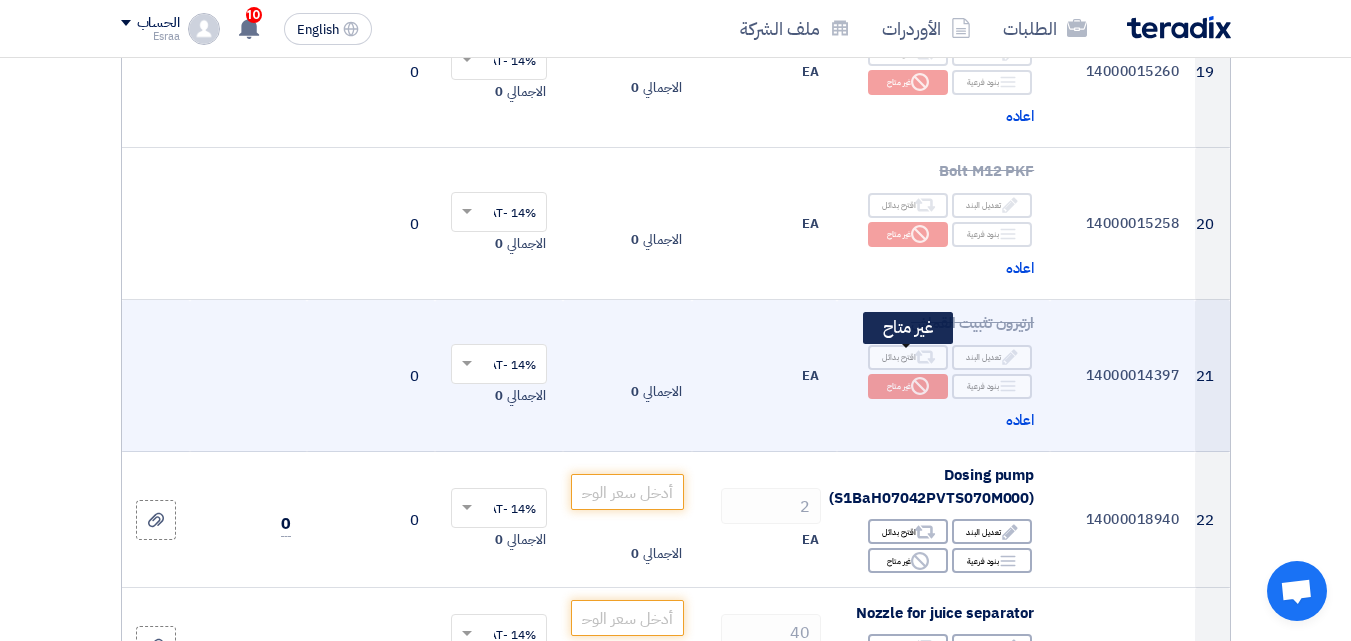 scroll, scrollTop: 3300, scrollLeft: 0, axis: vertical 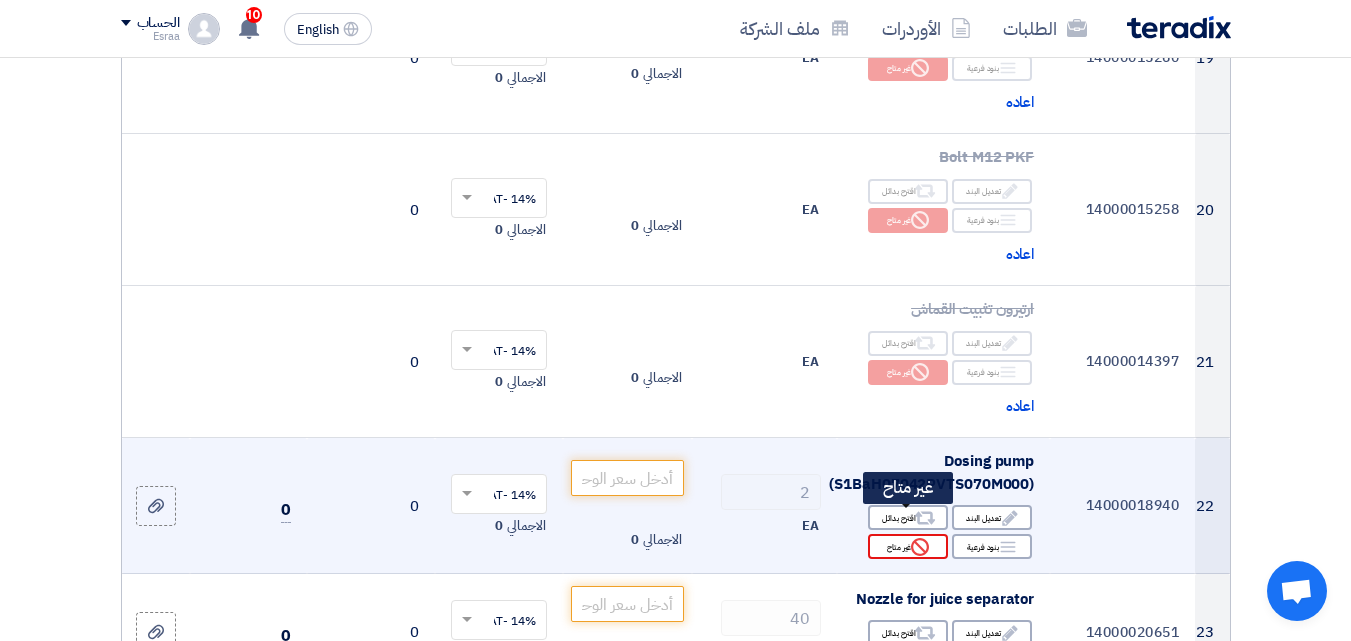 click on "Reject
غير متاح" 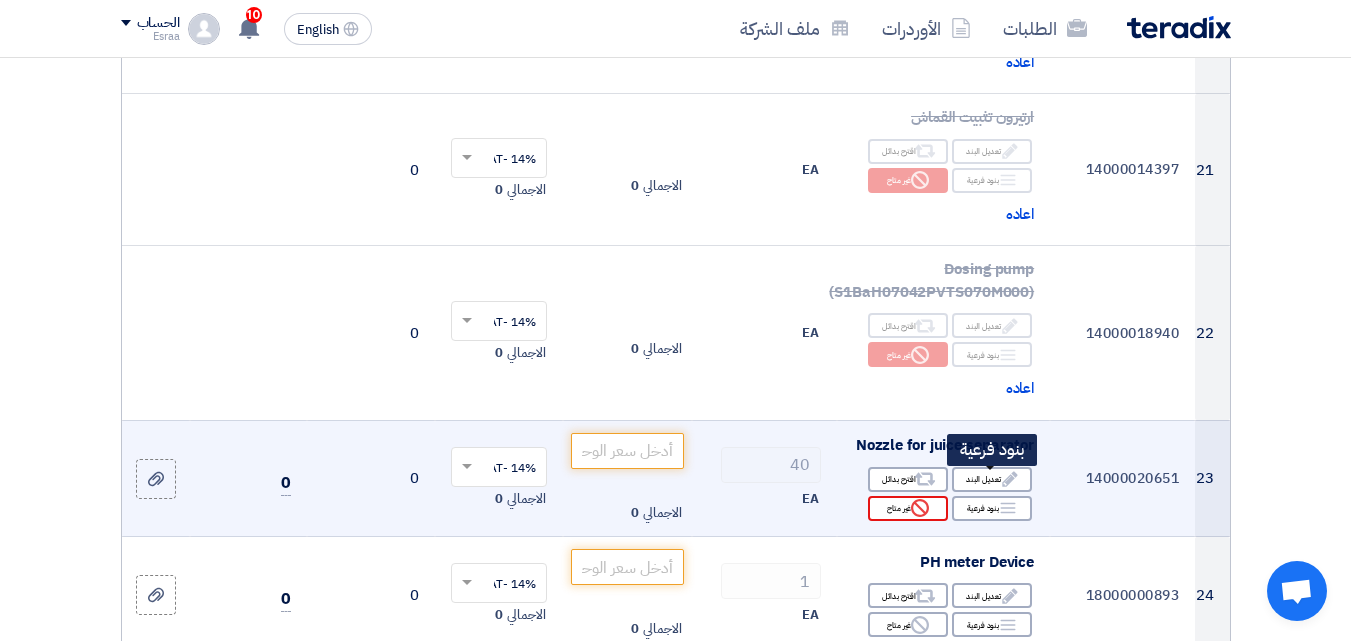 scroll, scrollTop: 3500, scrollLeft: 0, axis: vertical 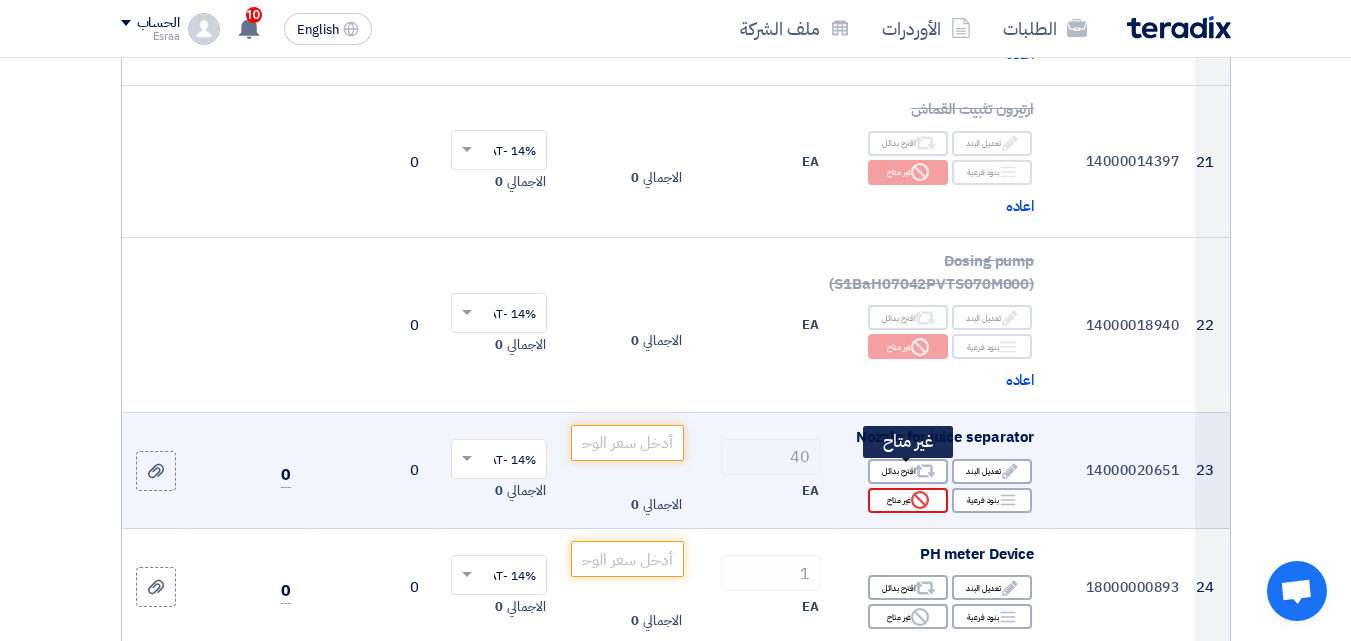 click on "Reject" 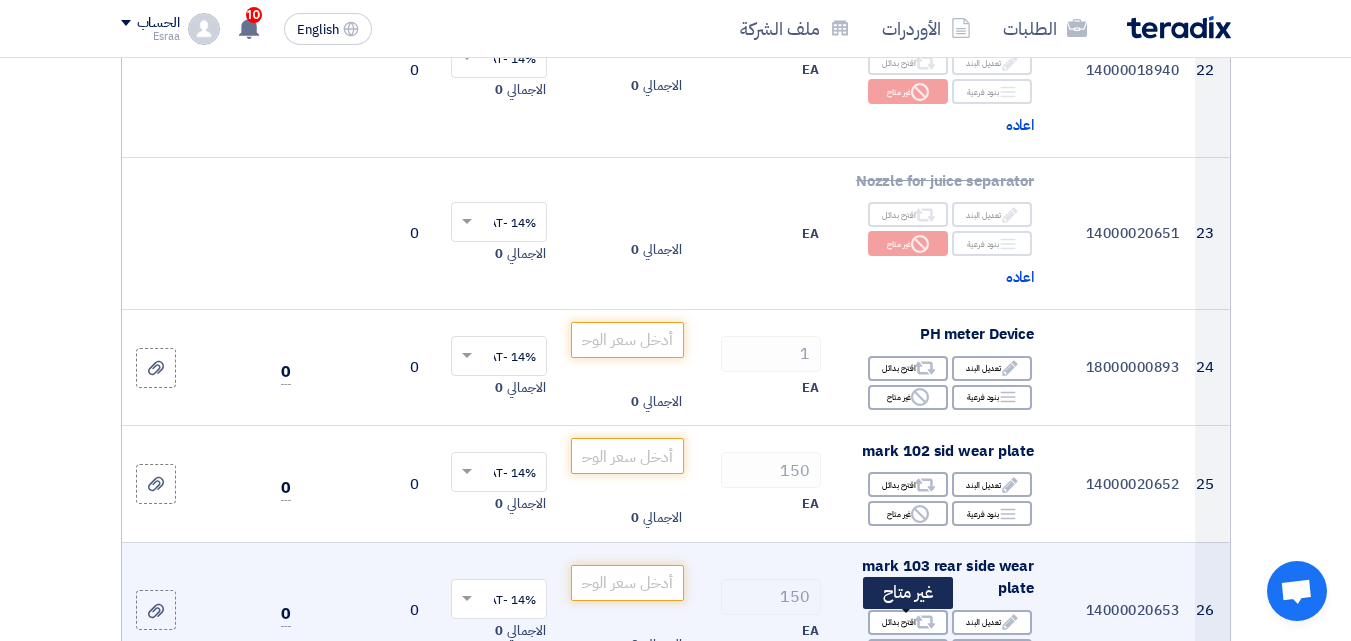 scroll, scrollTop: 3800, scrollLeft: 0, axis: vertical 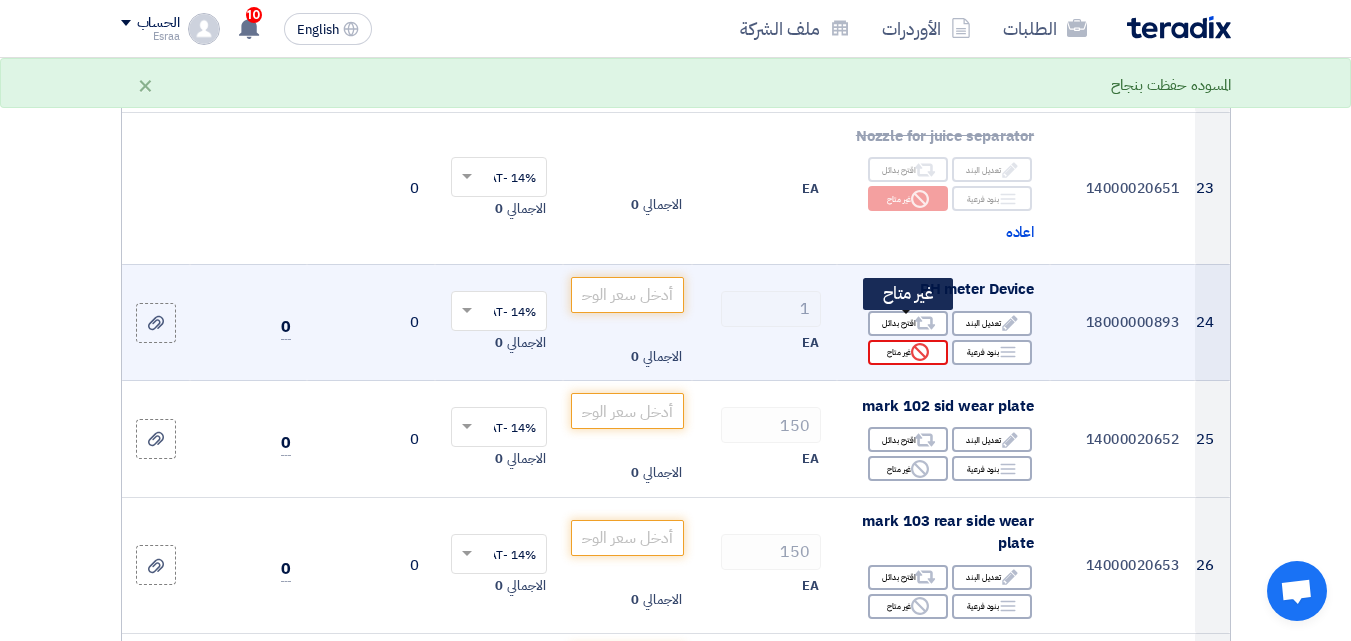 click on "Reject" 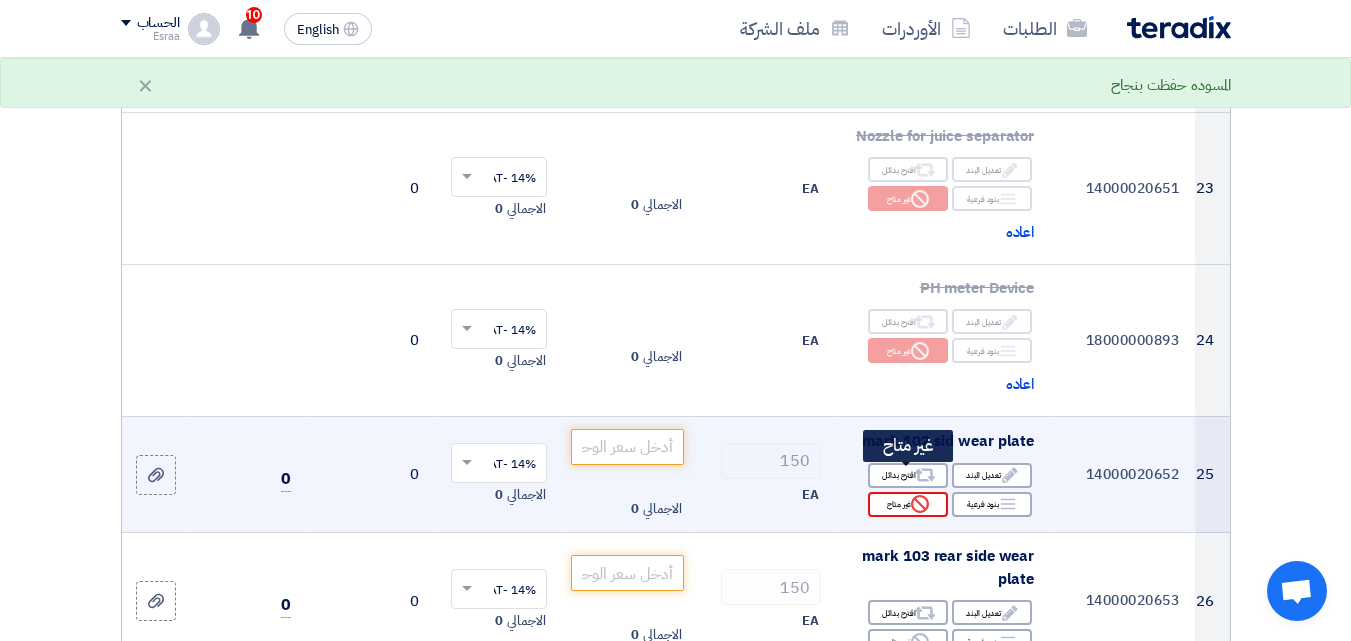 click on "Reject
غير متاح" 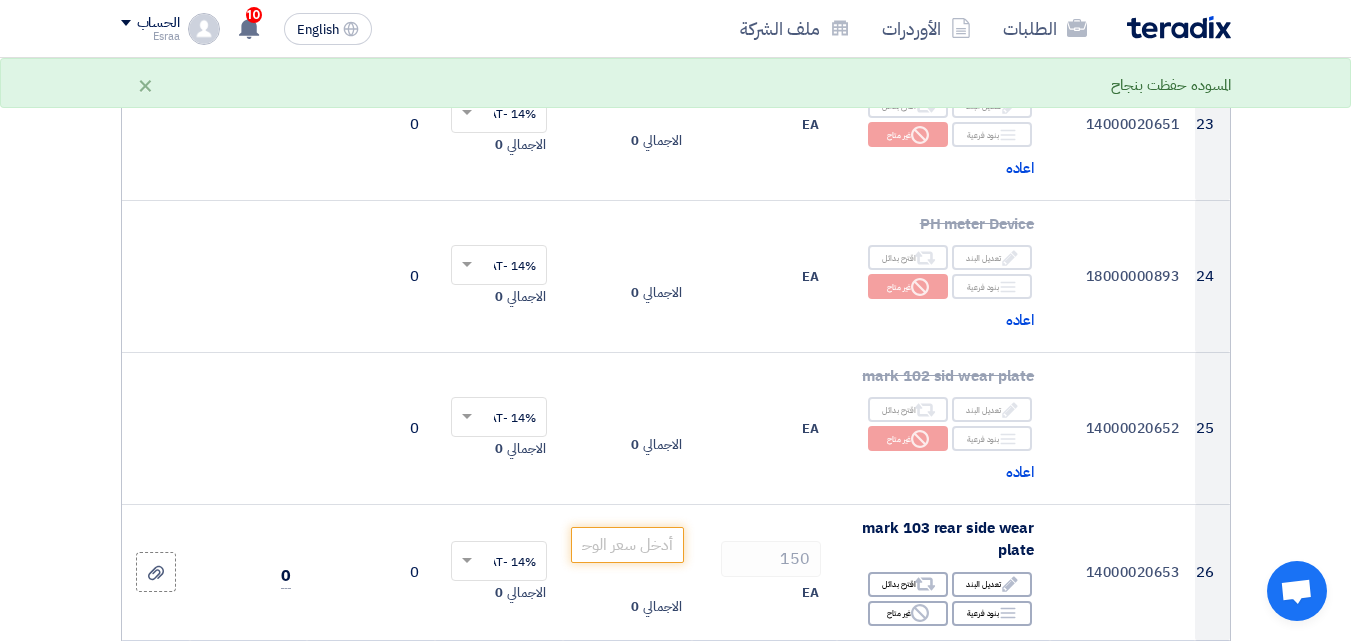 scroll, scrollTop: 3900, scrollLeft: 0, axis: vertical 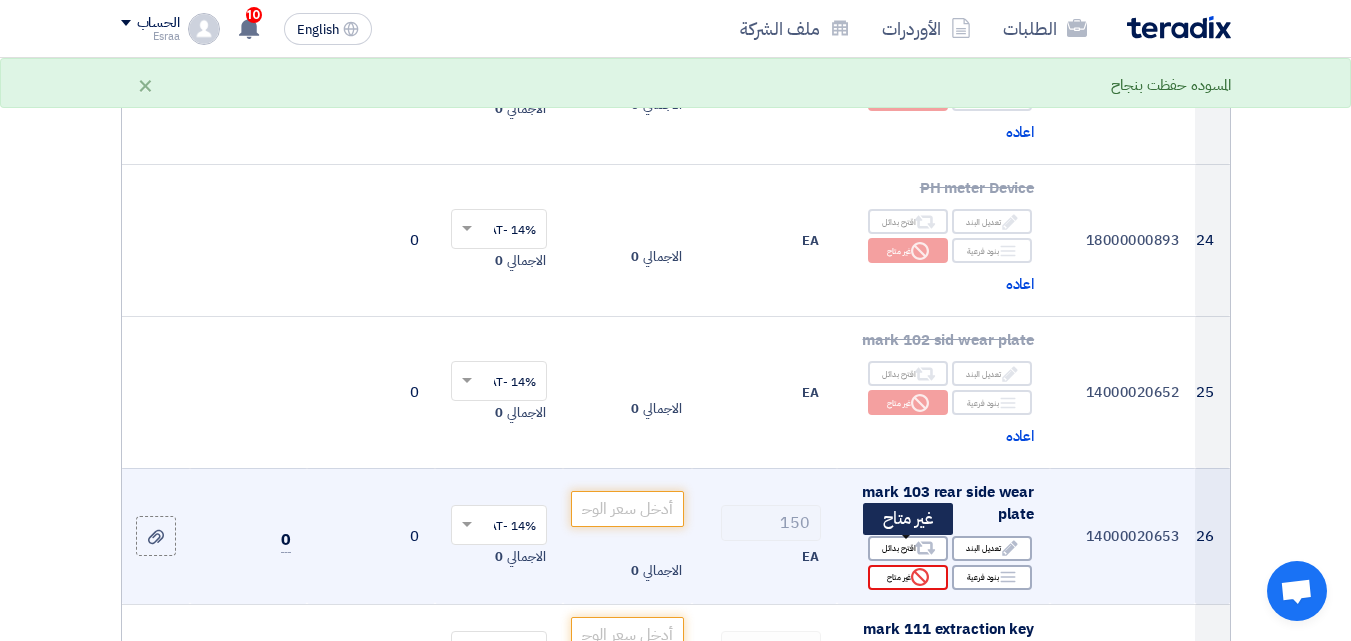 click 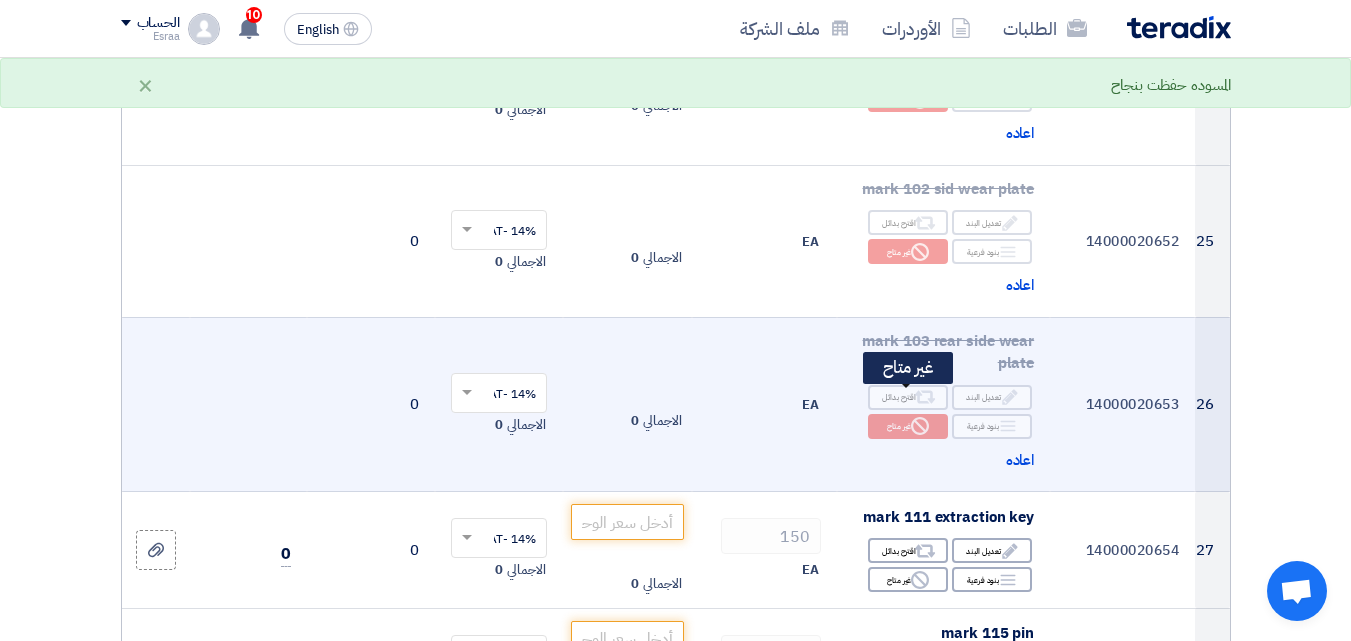 scroll, scrollTop: 4100, scrollLeft: 0, axis: vertical 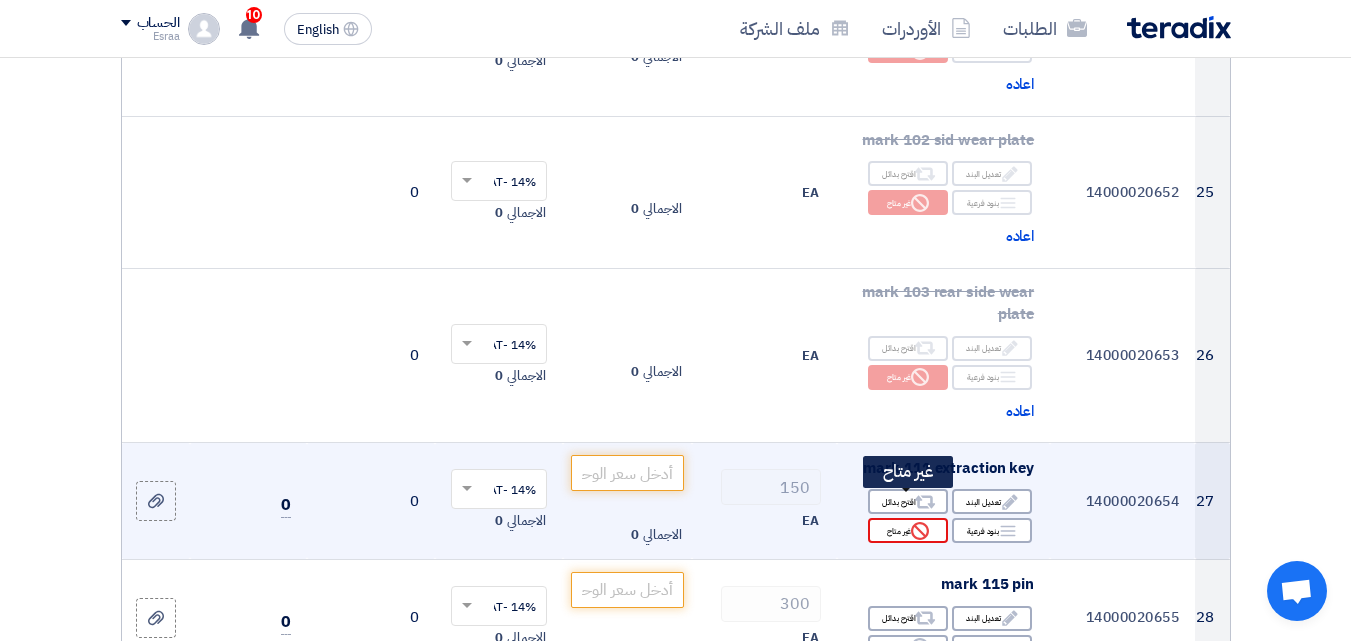 click on "Reject
غير متاح" 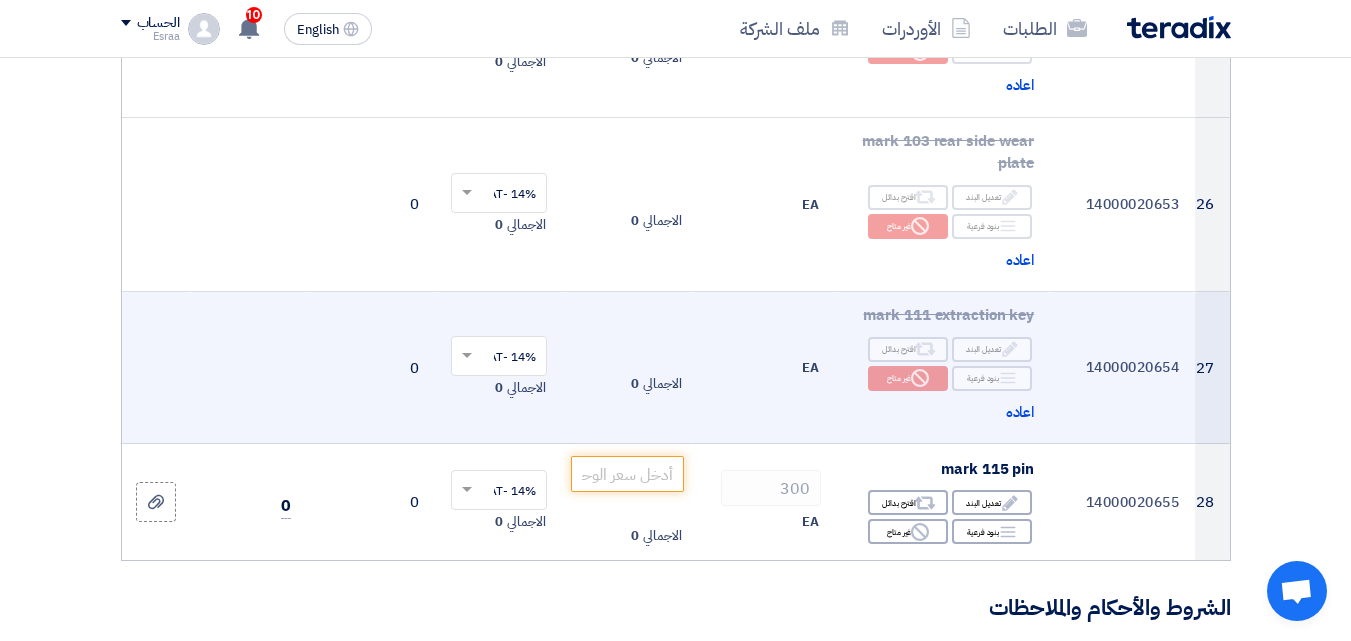 scroll, scrollTop: 4300, scrollLeft: 0, axis: vertical 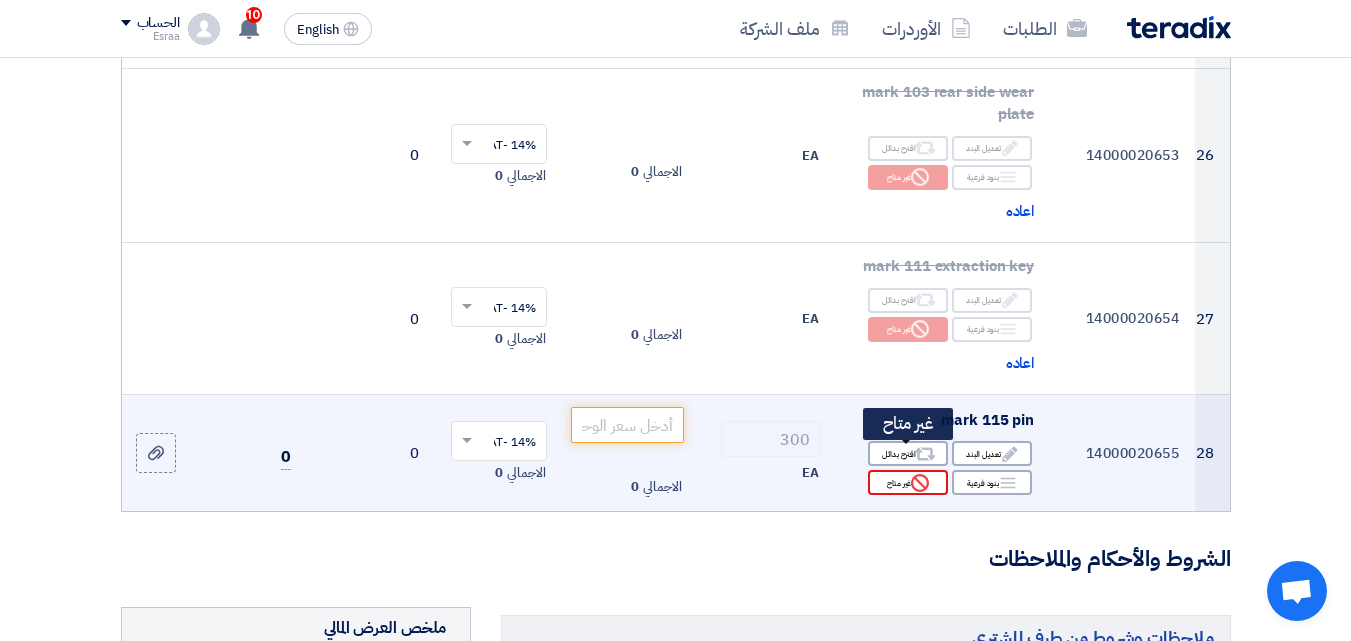 click 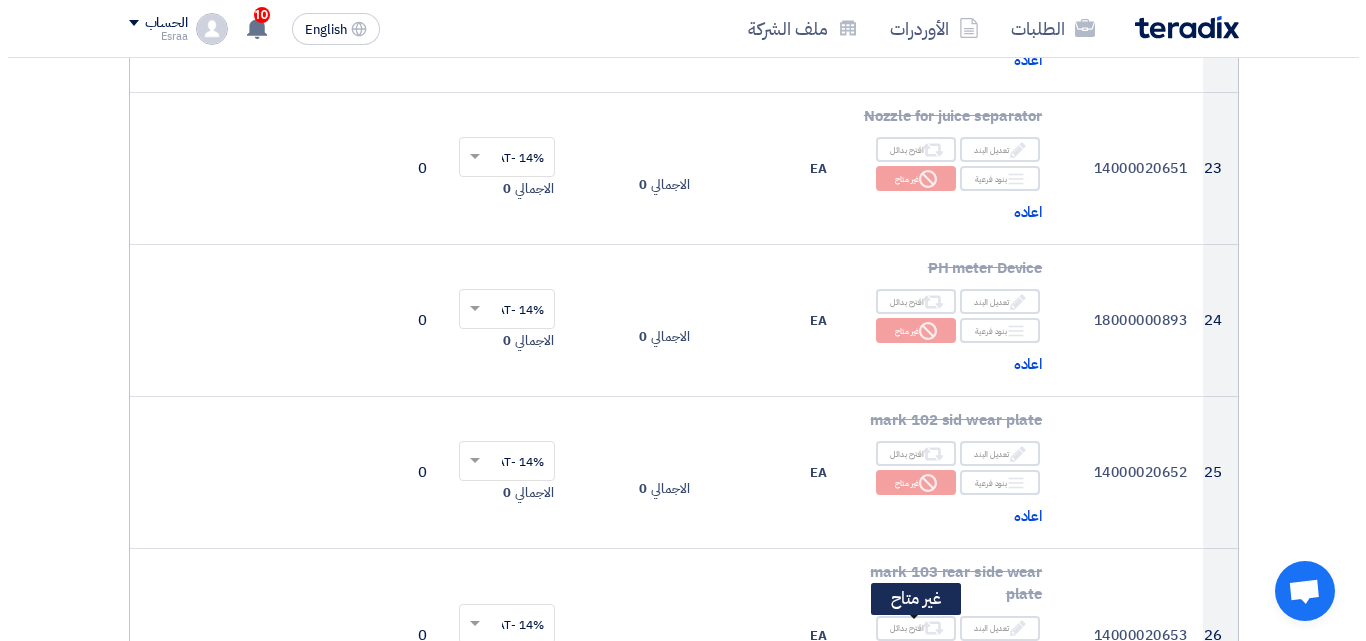 scroll, scrollTop: 3800, scrollLeft: 0, axis: vertical 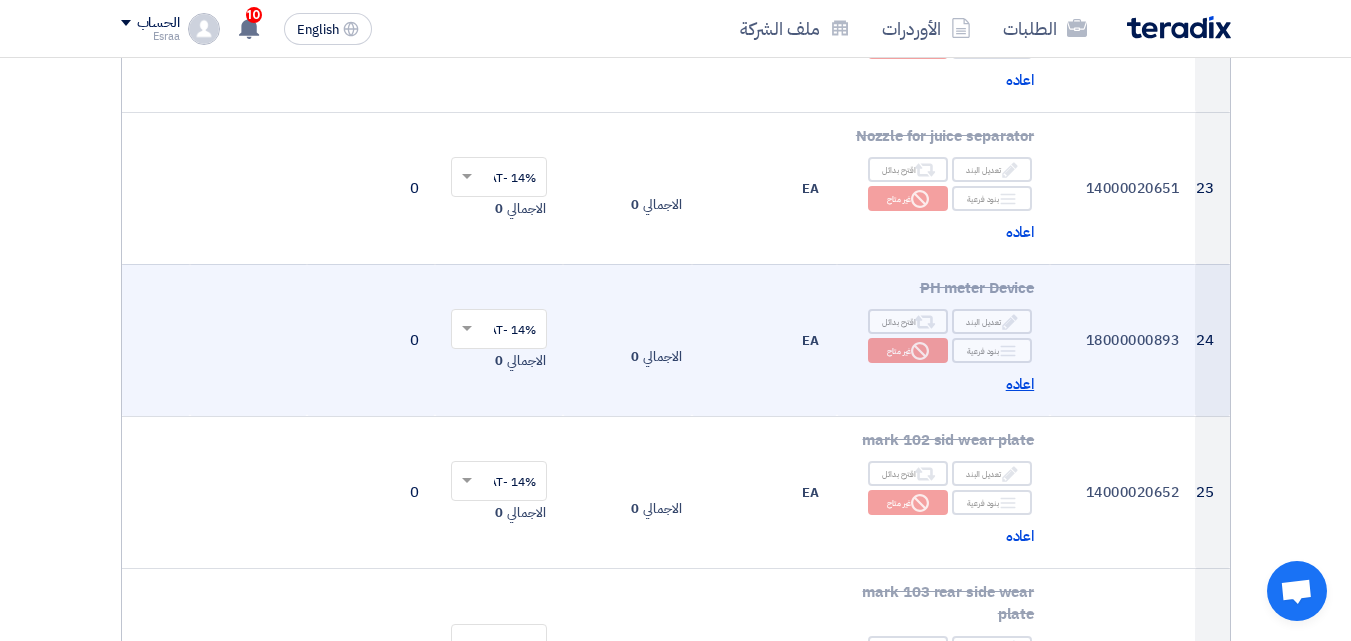 click on "اعاده" 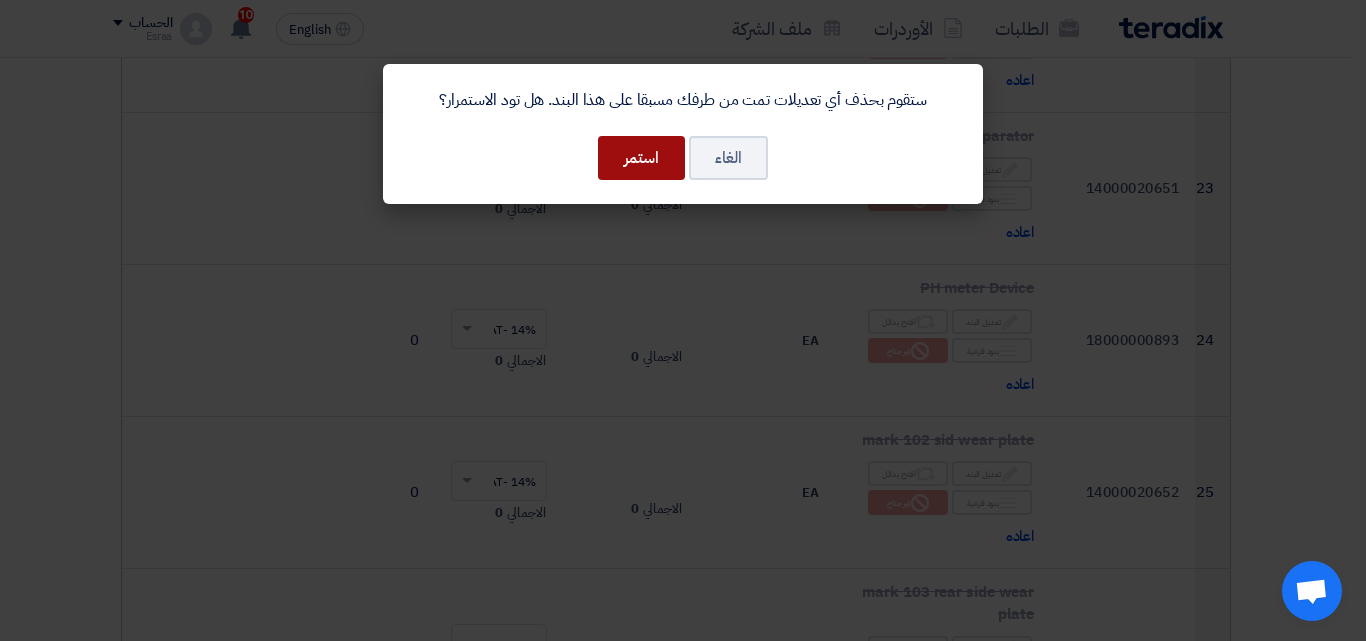 click on "استمر" 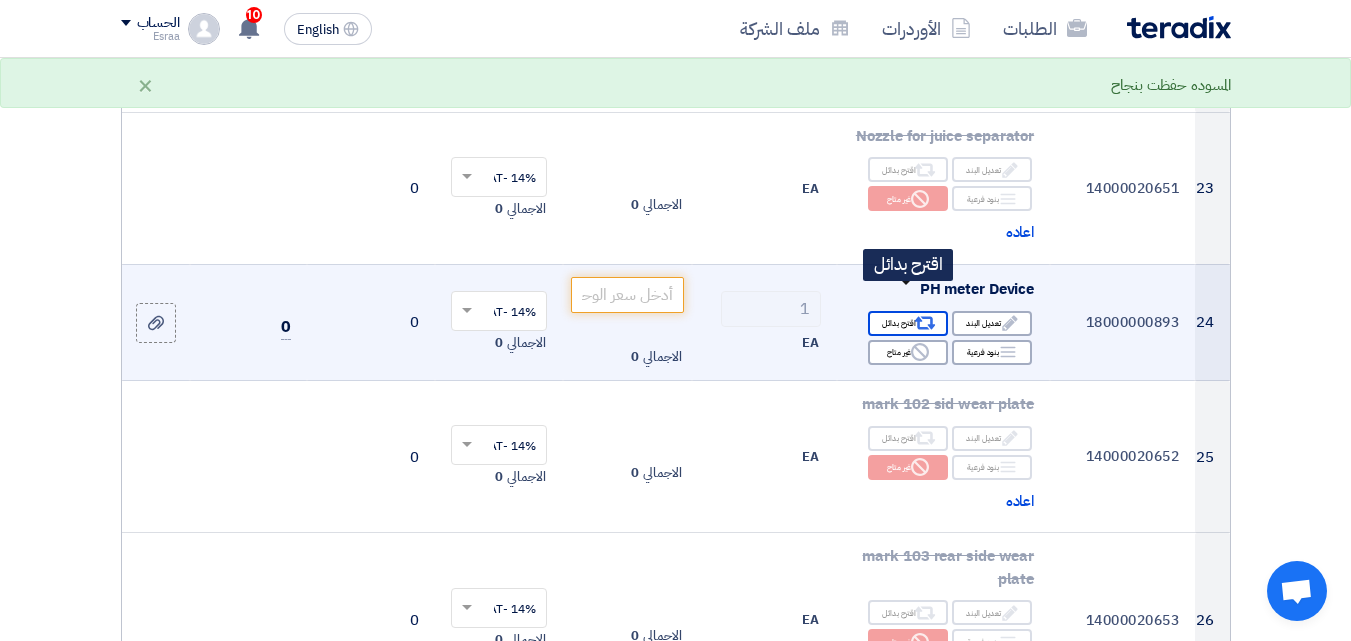 click on "Alternative
اقترح بدائل" 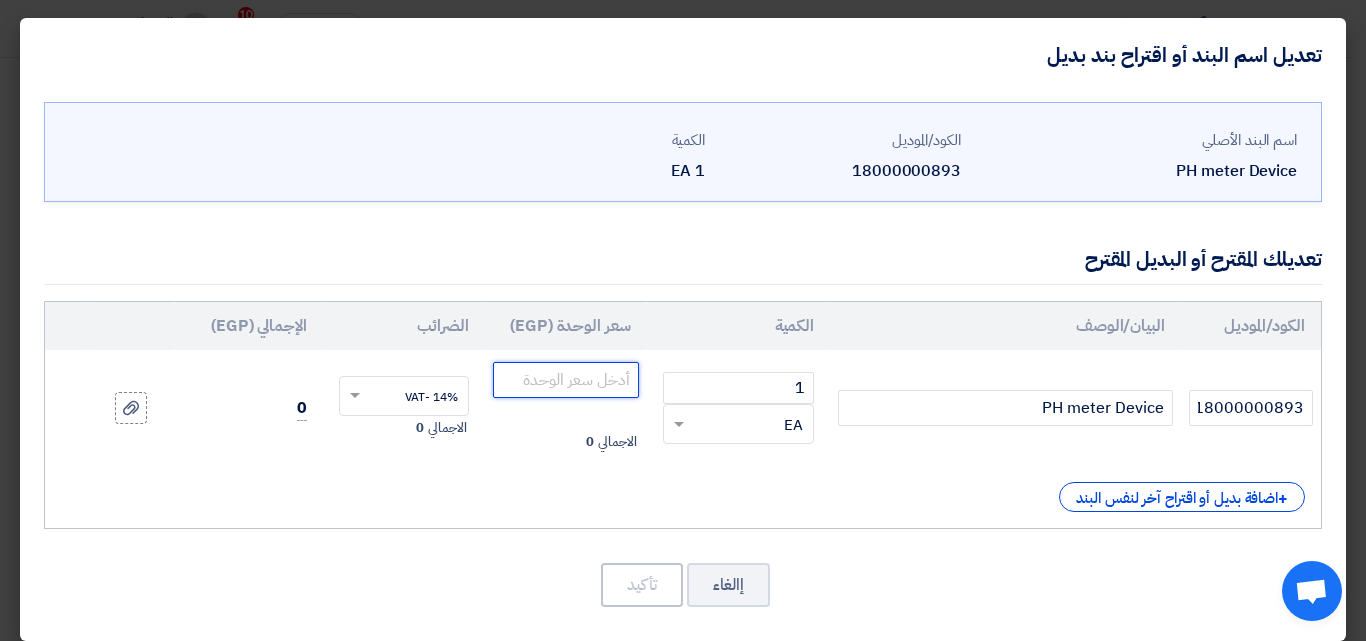 click 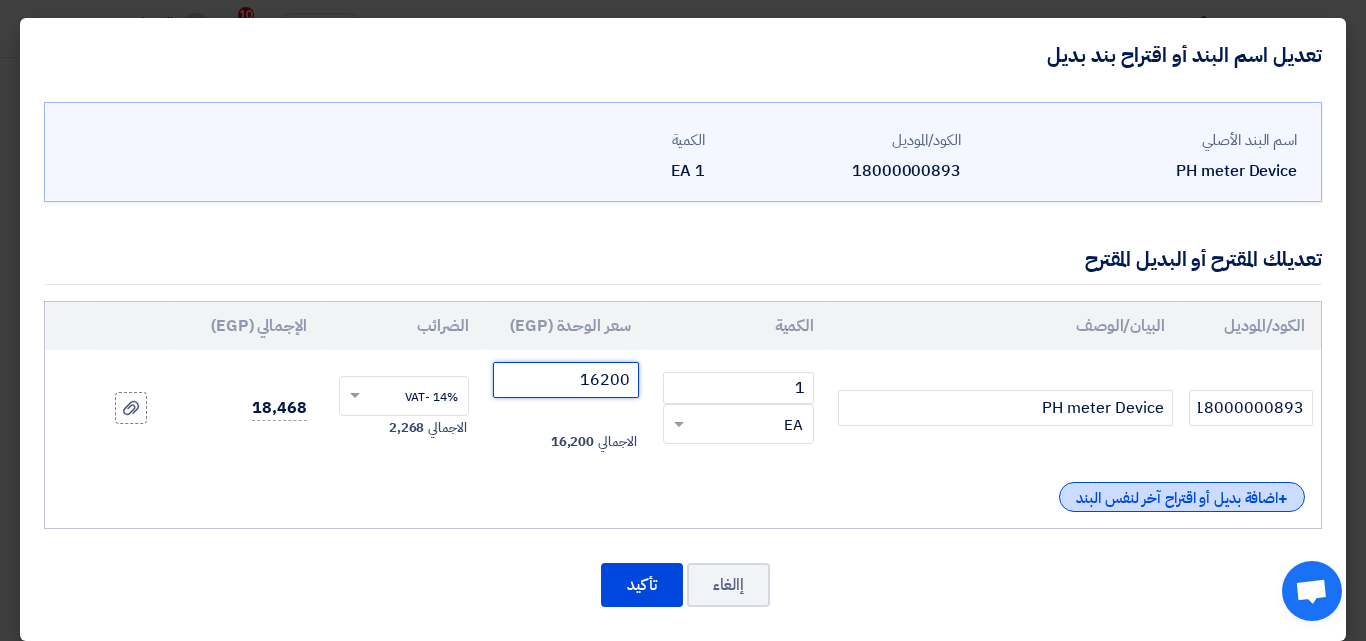 type on "16200" 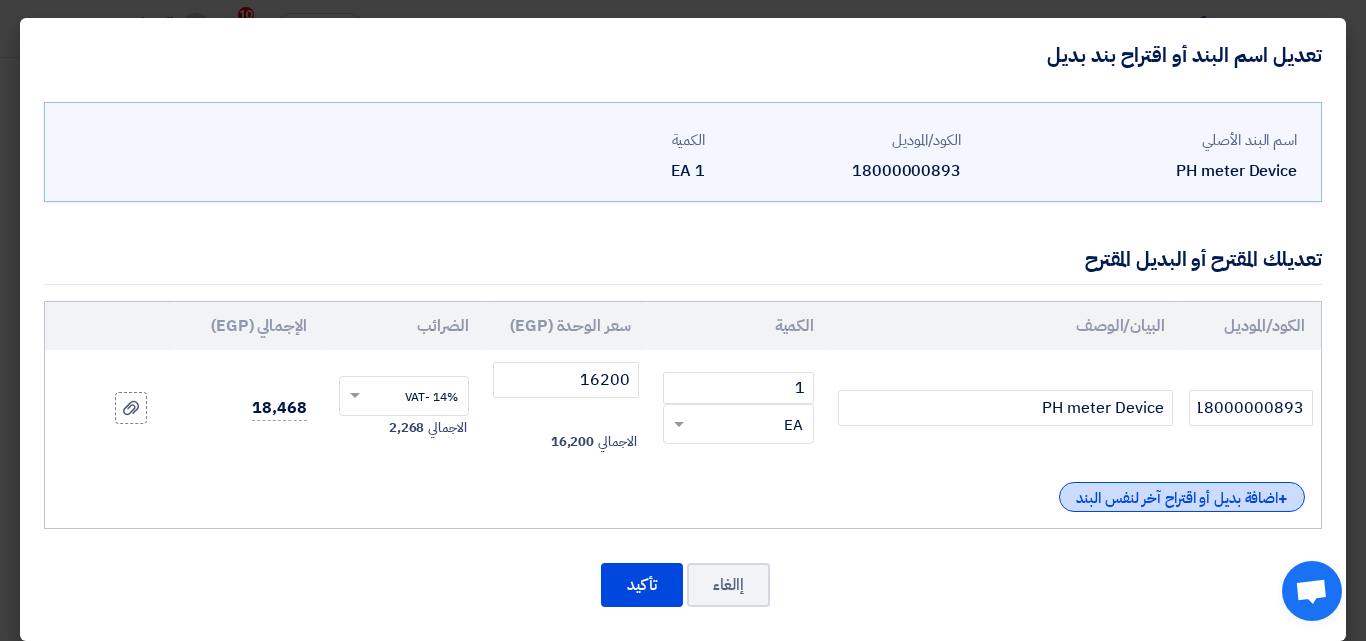 click on "+
اضافة بديل أو اقتراح آخر لنفس البند" 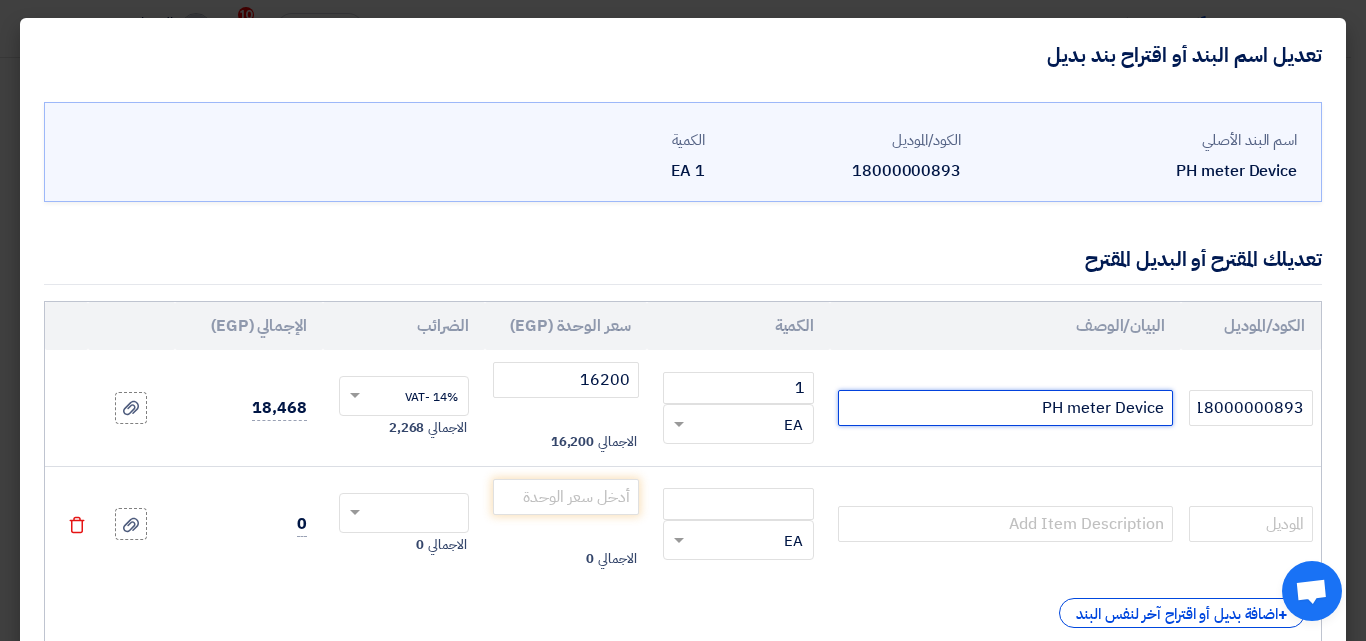 drag, startPoint x: 1024, startPoint y: 413, endPoint x: 1182, endPoint y: 404, distance: 158.25612 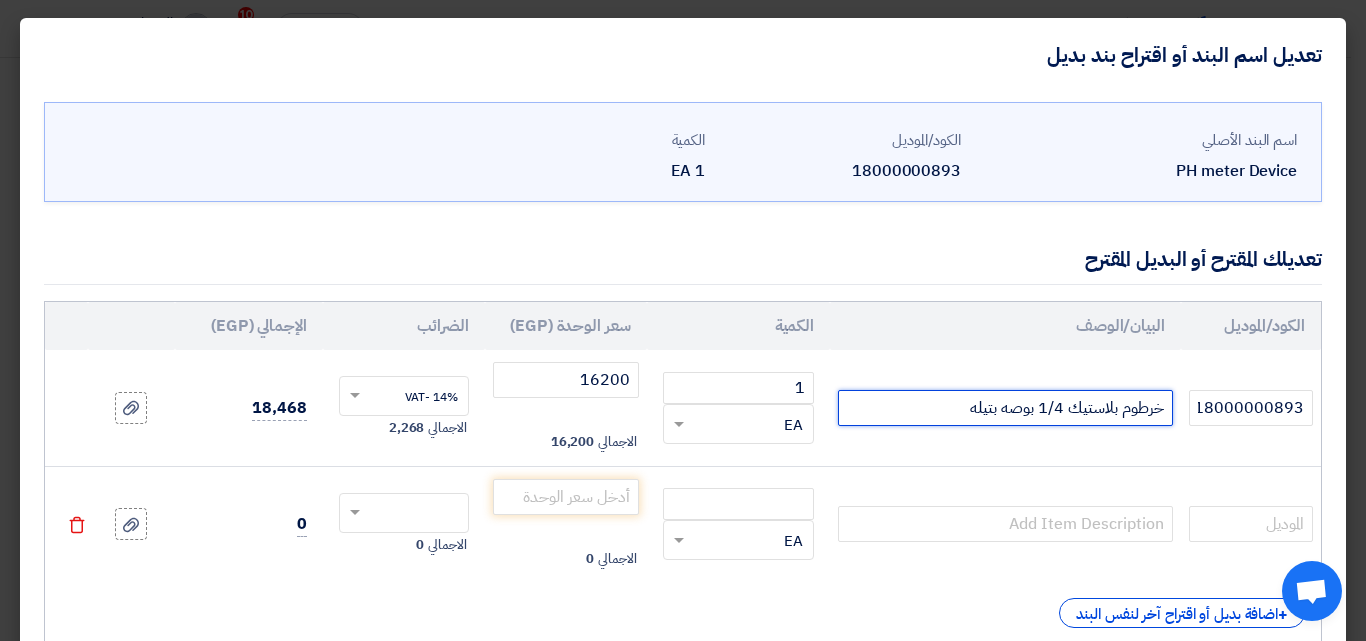 scroll, scrollTop: 0, scrollLeft: 0, axis: both 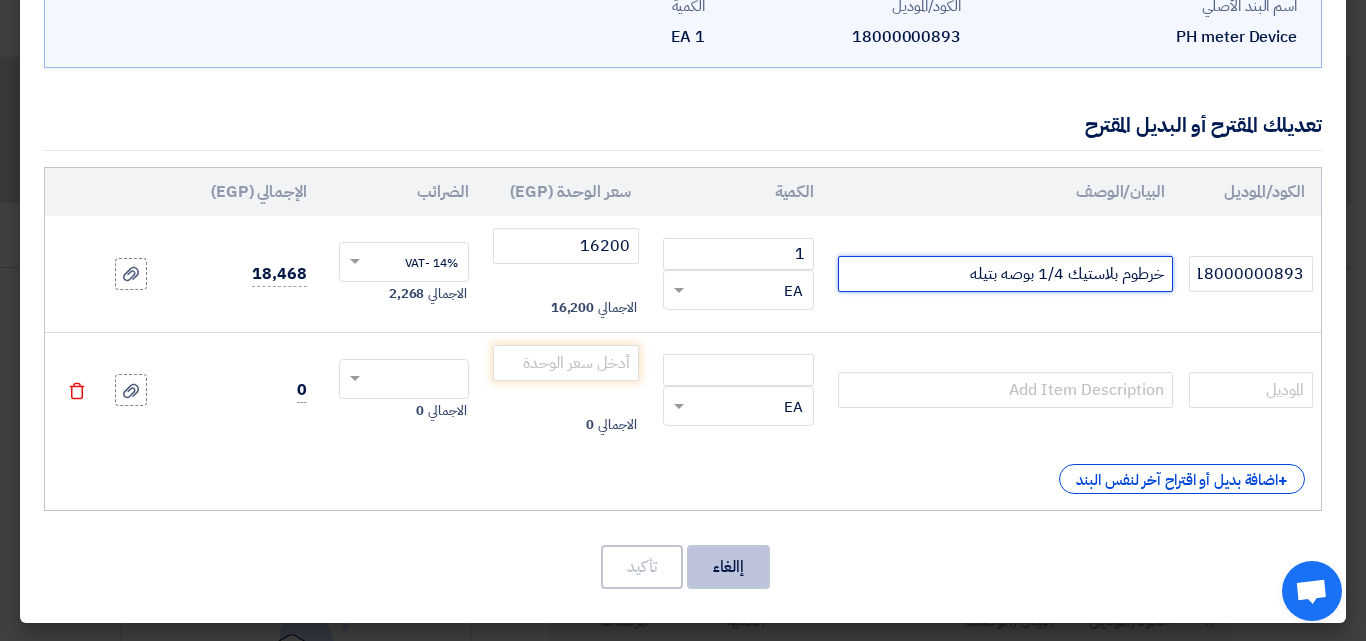 type on "خرطوم بلاستيك 1/4 بوصه بتيله" 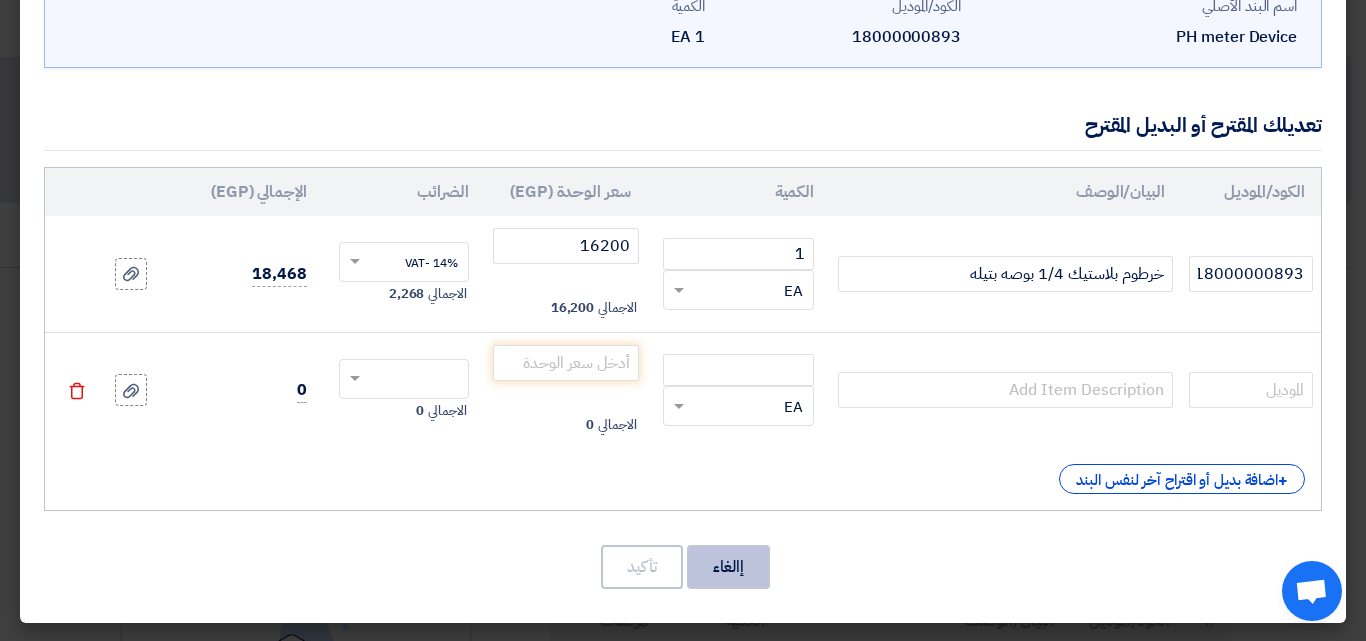 click on "إالغاء" 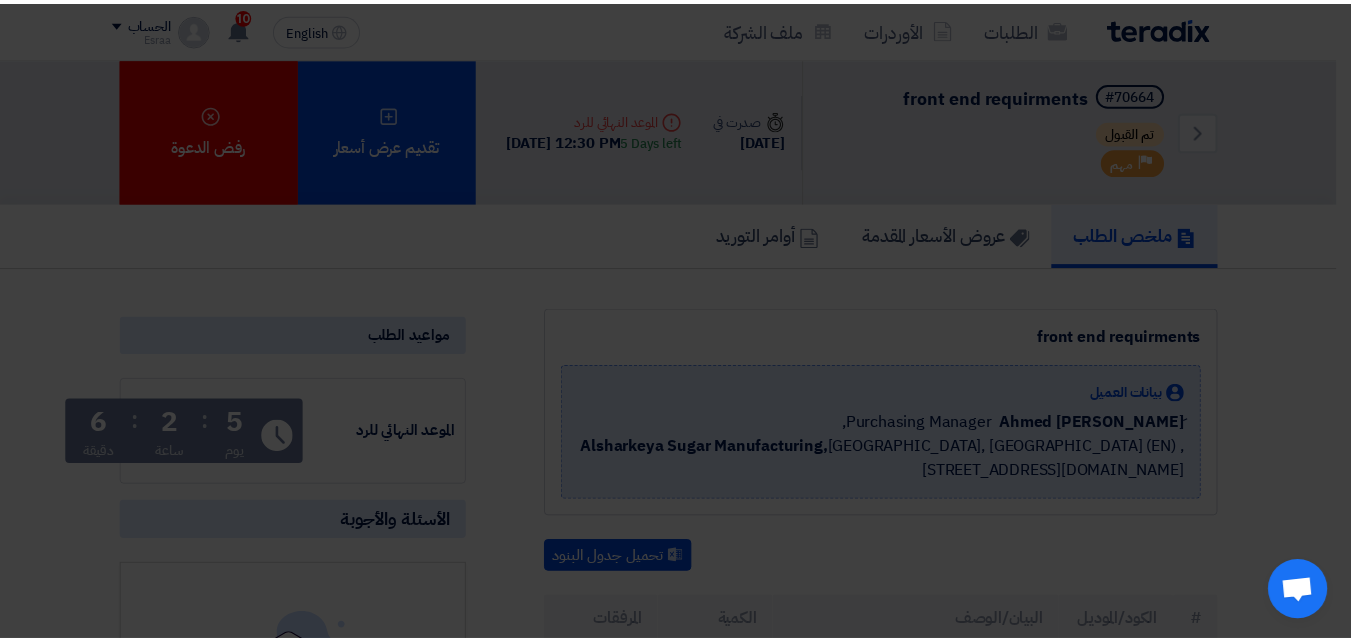 scroll, scrollTop: 0, scrollLeft: 0, axis: both 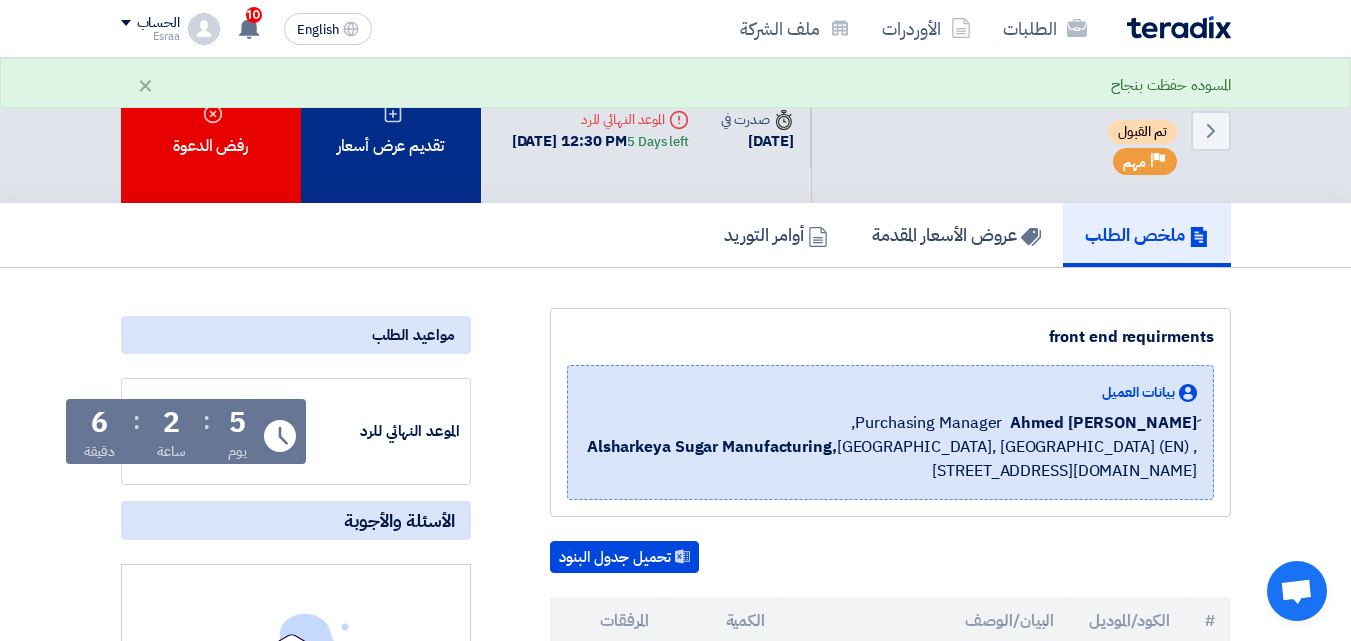 click on "تقديم عرض أسعار" 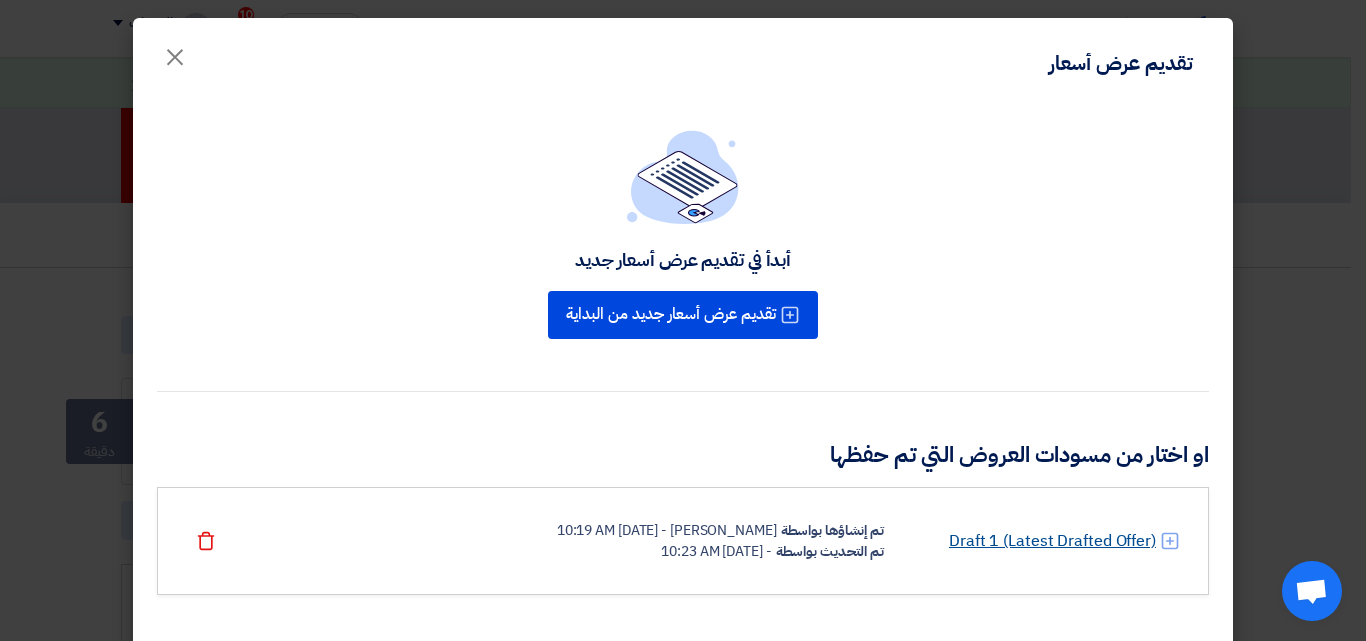 click on "Draft 1 (Latest Drafted Offer)" 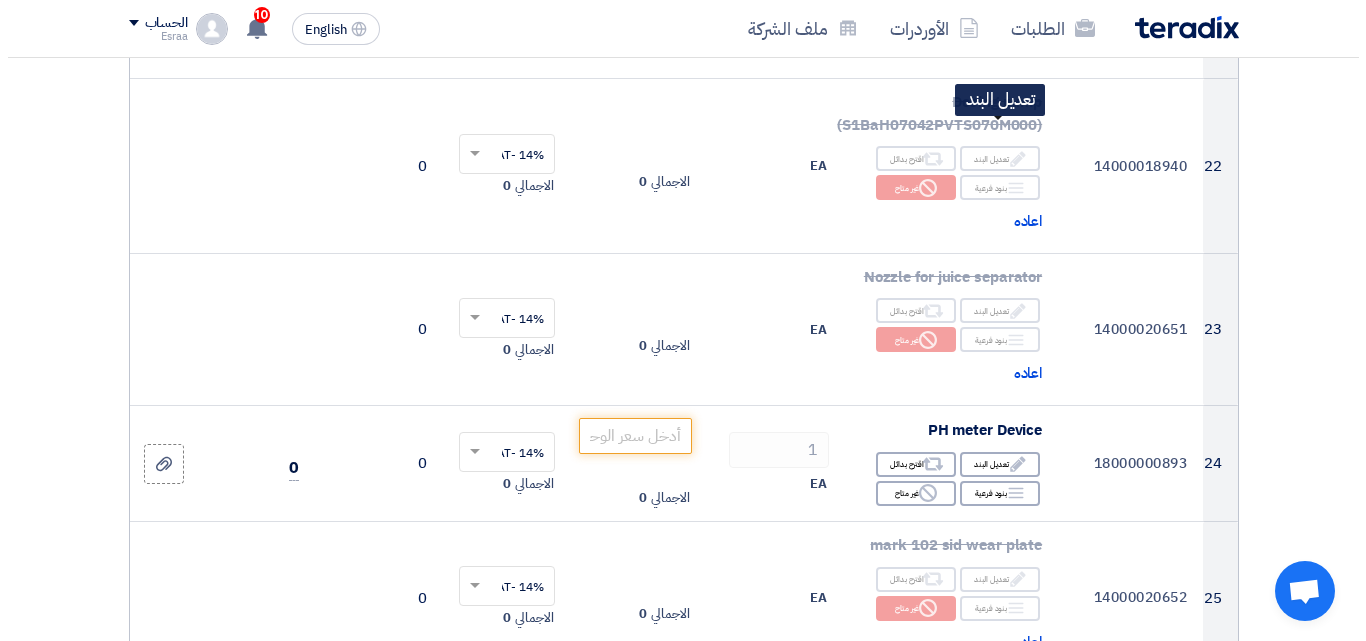 scroll, scrollTop: 3700, scrollLeft: 0, axis: vertical 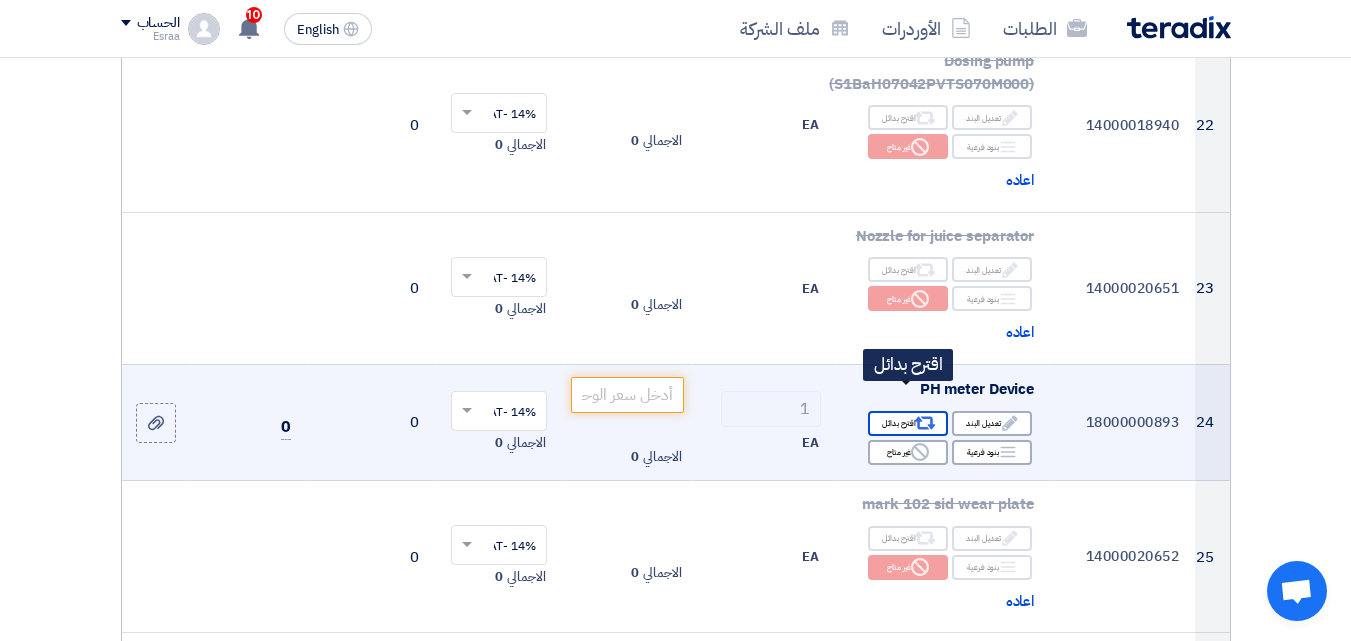 click on "Alternative
اقترح بدائل" 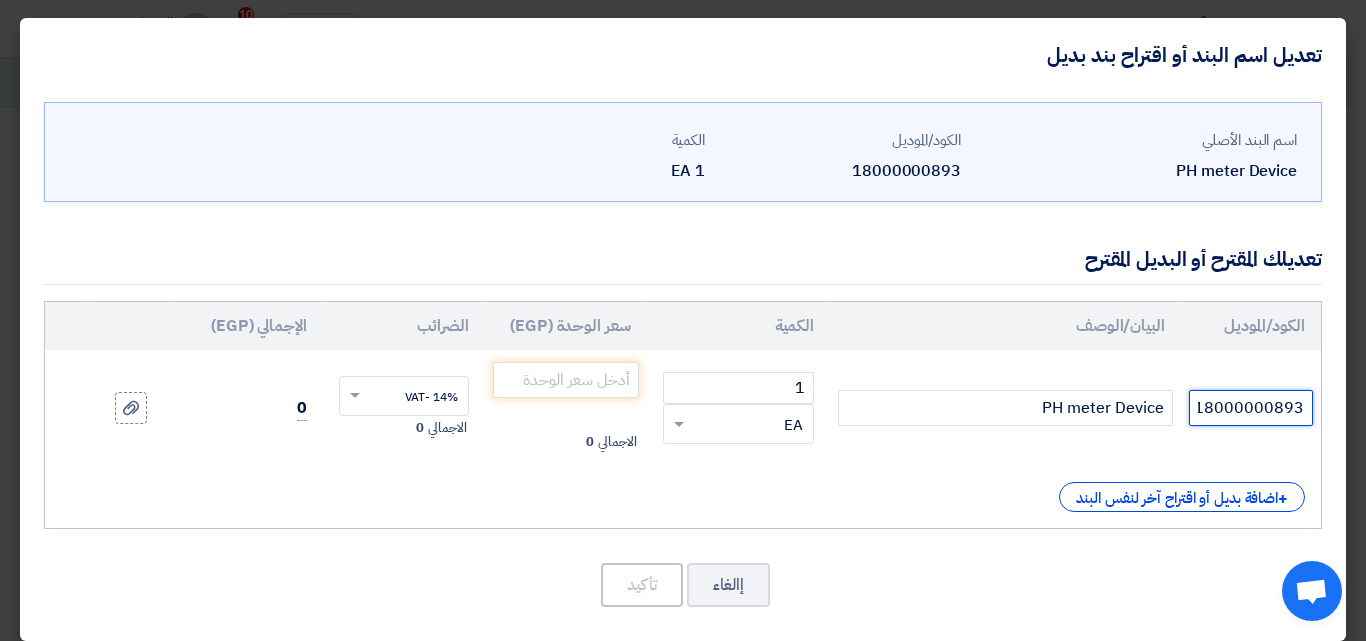 scroll, scrollTop: 0, scrollLeft: 1, axis: horizontal 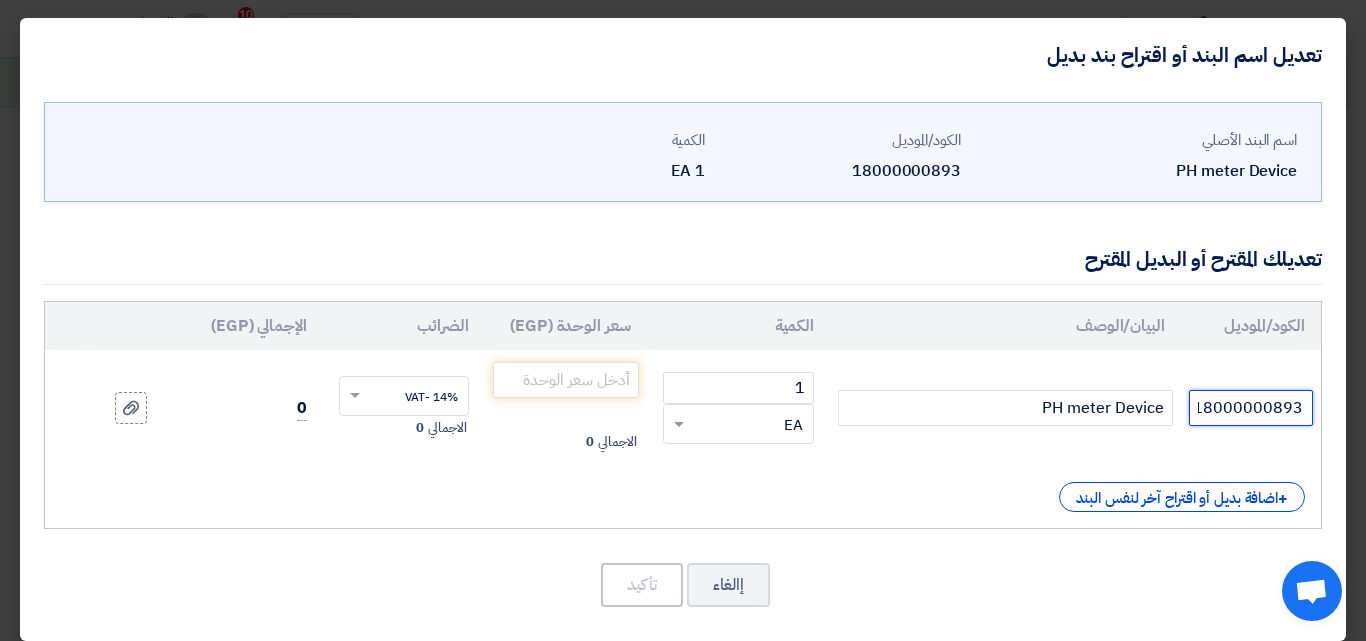 drag, startPoint x: 1199, startPoint y: 410, endPoint x: 1365, endPoint y: 411, distance: 166.003 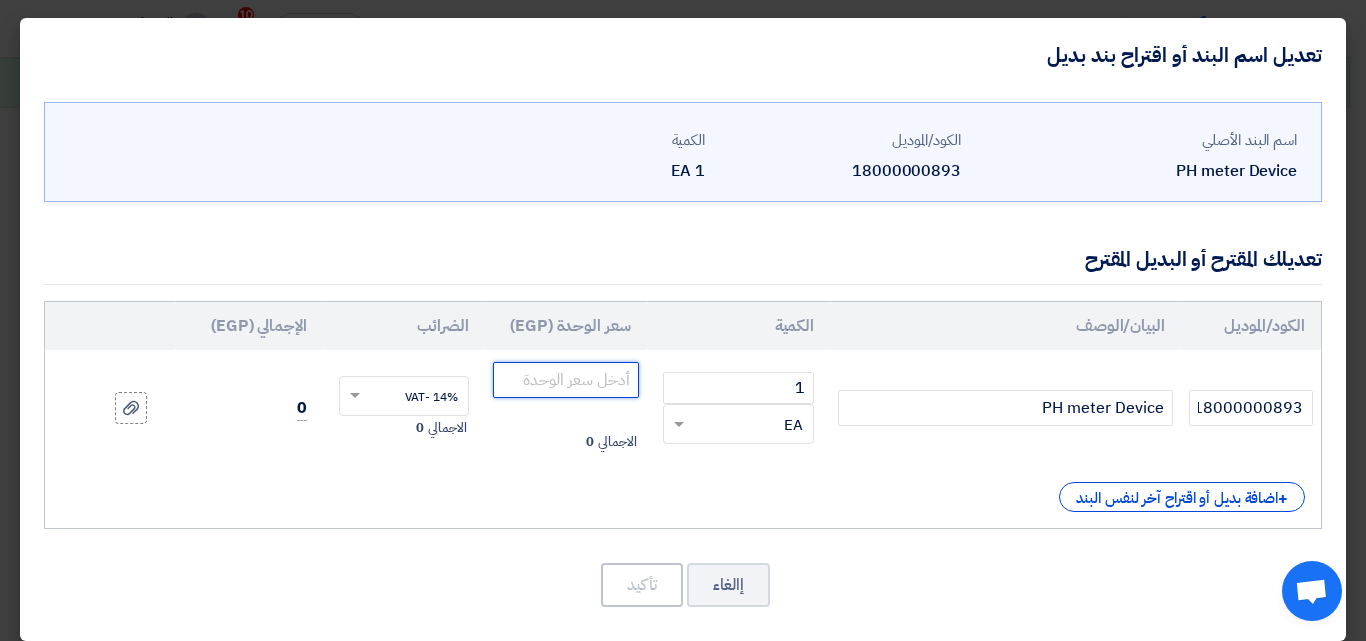 scroll, scrollTop: 0, scrollLeft: 0, axis: both 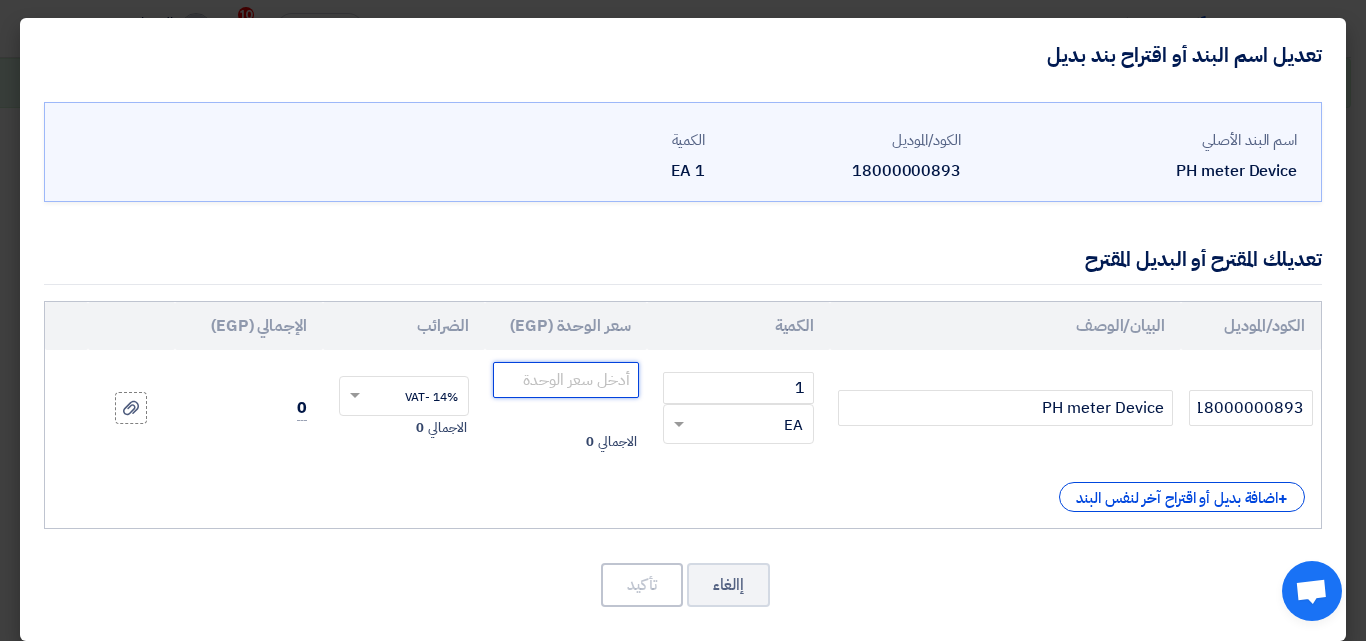 click 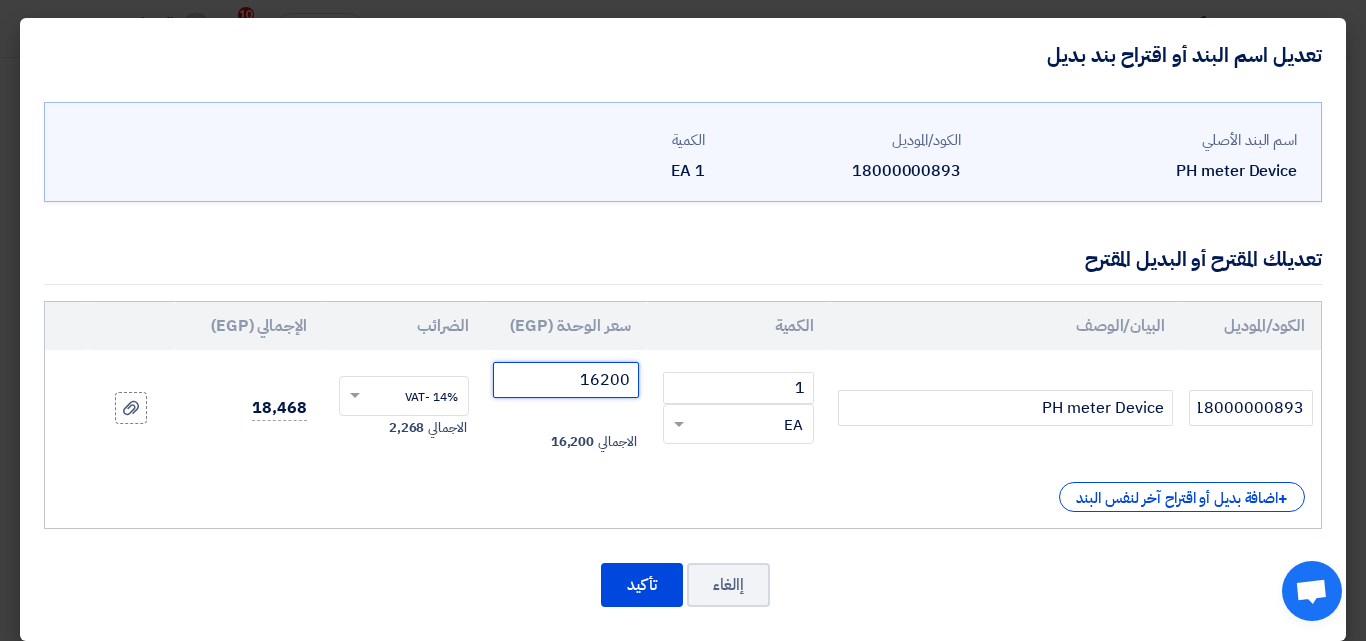 type on "16200" 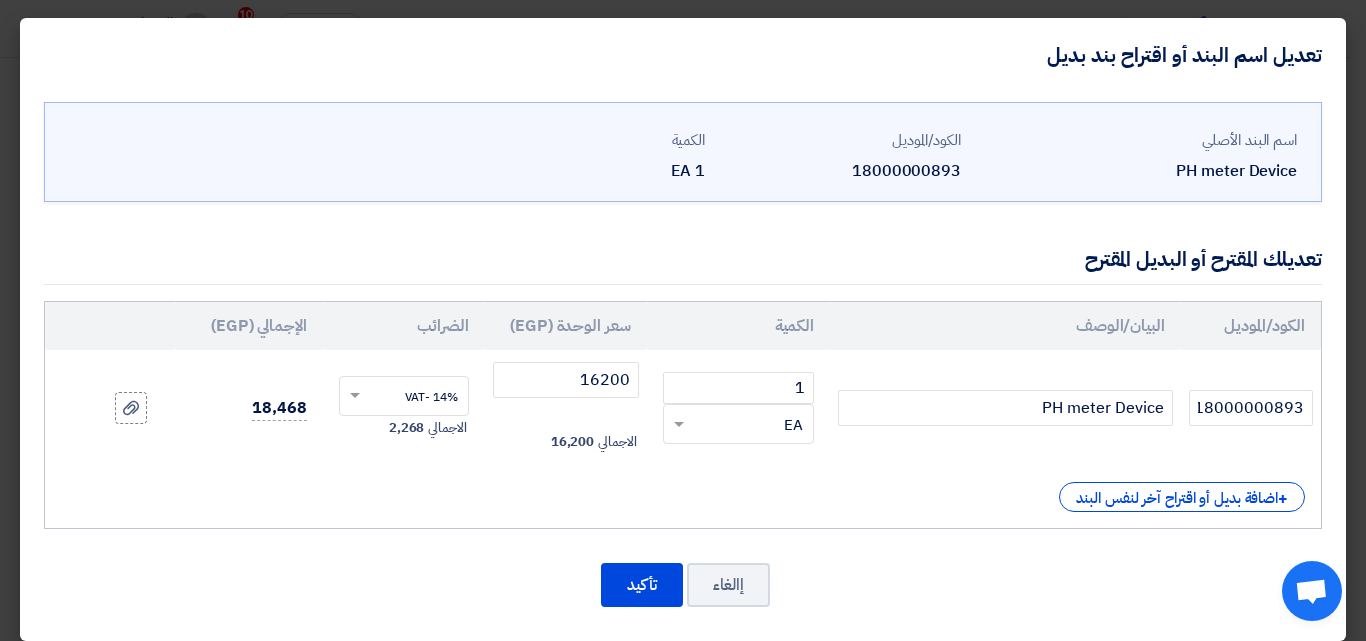click on "الكود/الموديل
البيان/الوصف
الكمية
سعر الوحدة (EGP)
الضرائب
الإجمالي (EGP)
18000000893 1
×" 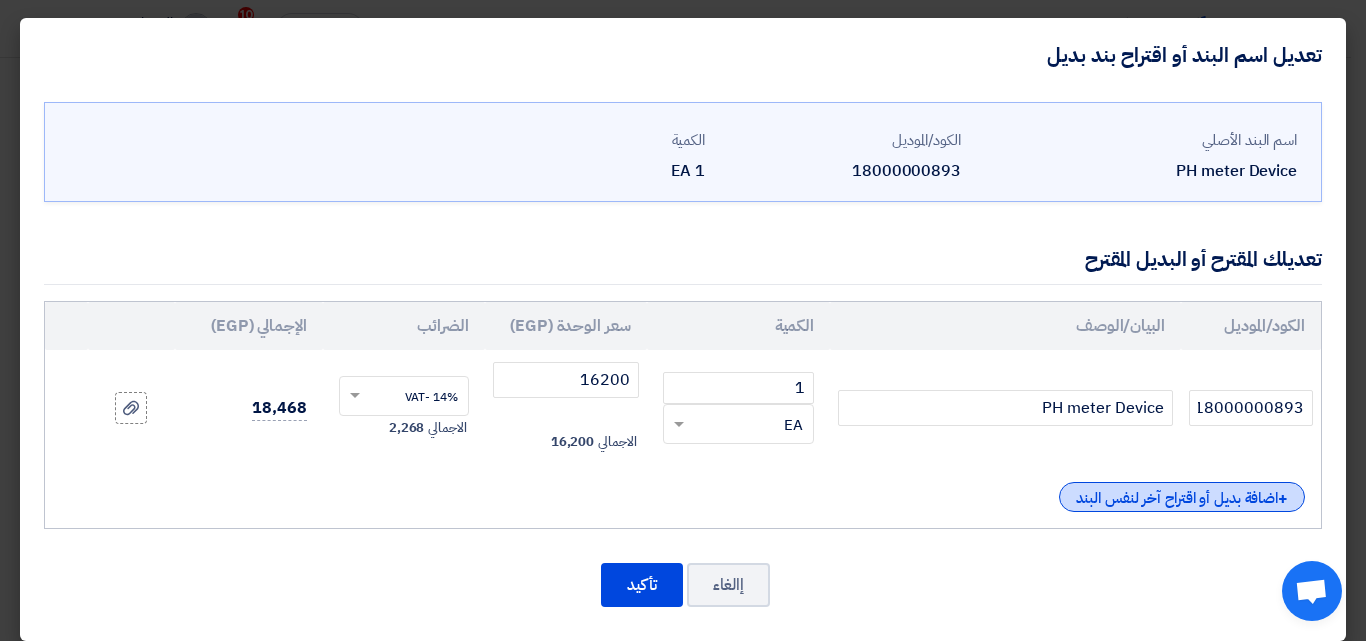 click on "+
اضافة بديل أو اقتراح آخر لنفس البند" 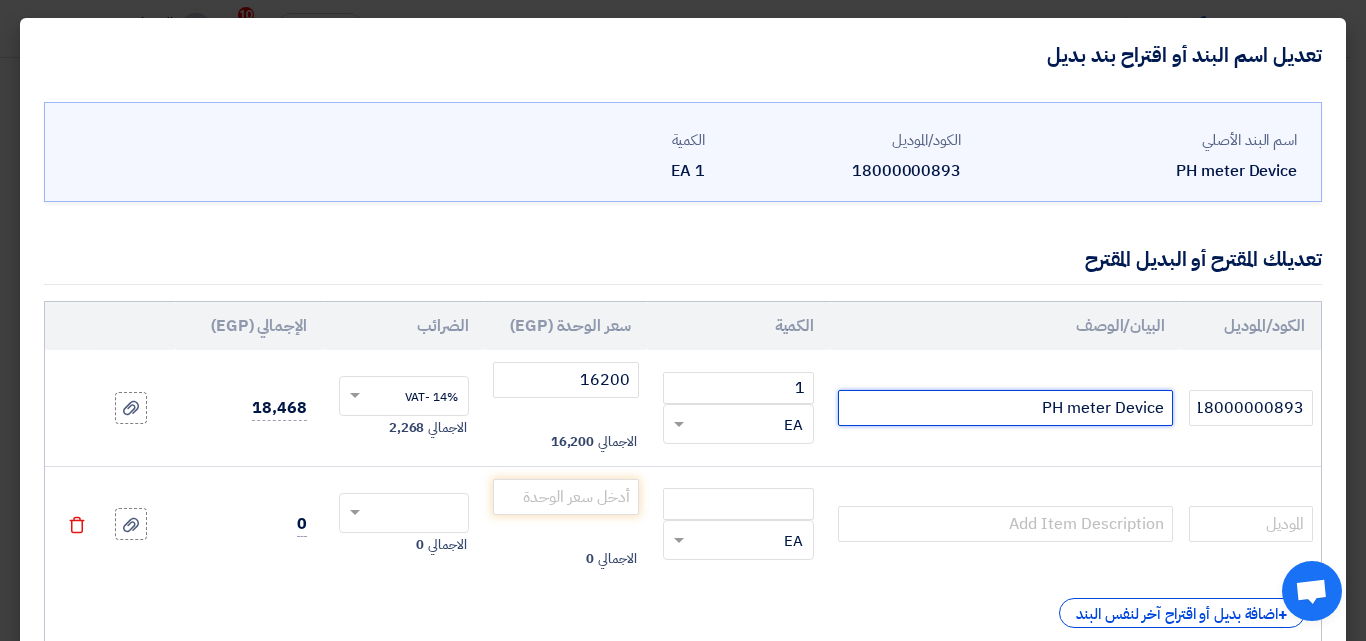 drag, startPoint x: 1039, startPoint y: 409, endPoint x: 1175, endPoint y: 406, distance: 136.03308 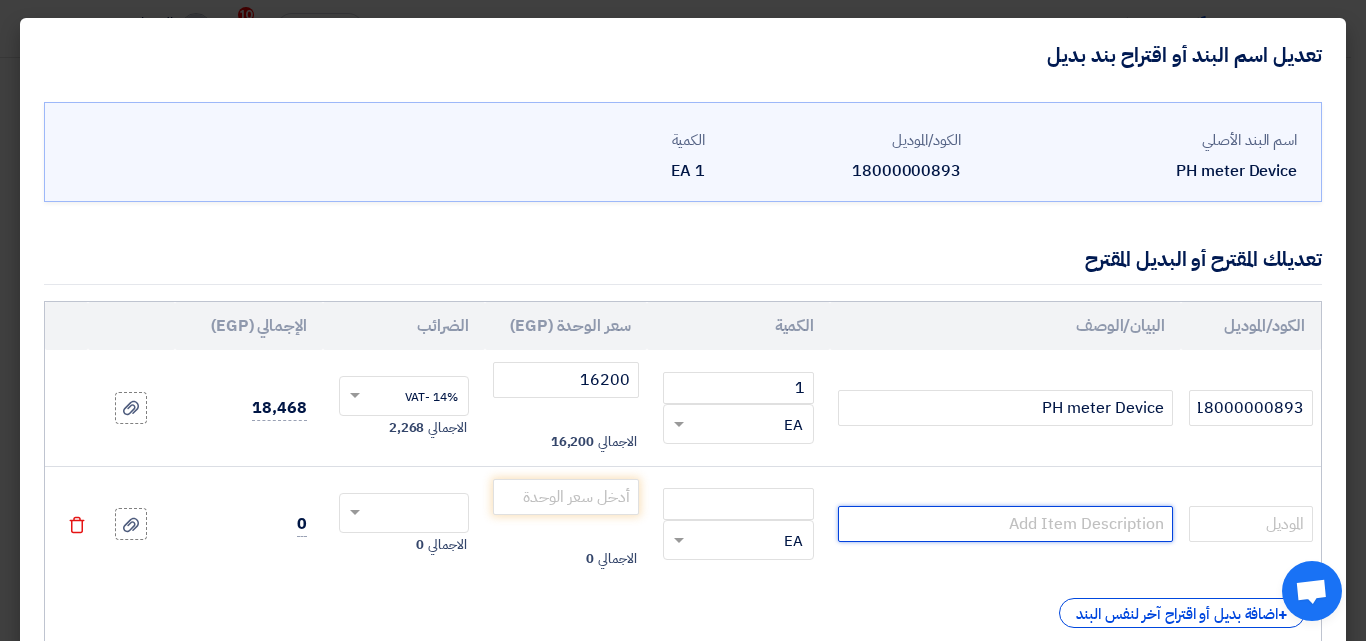 click 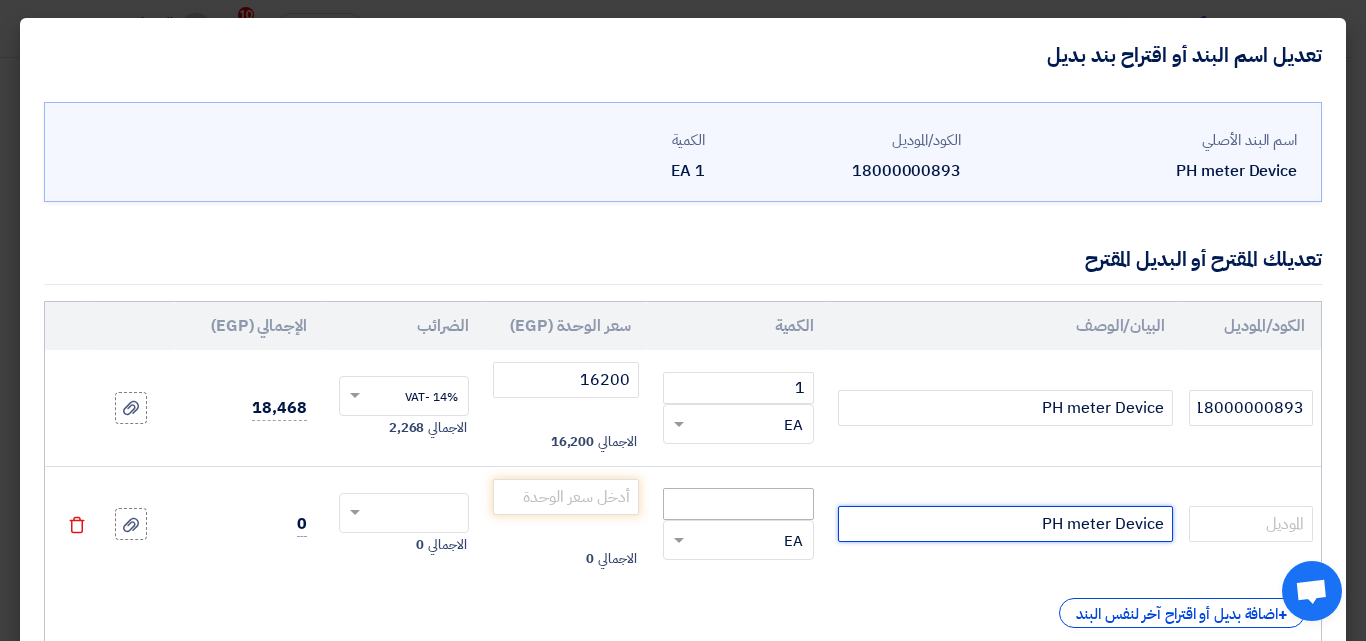 type on "PH meter Device" 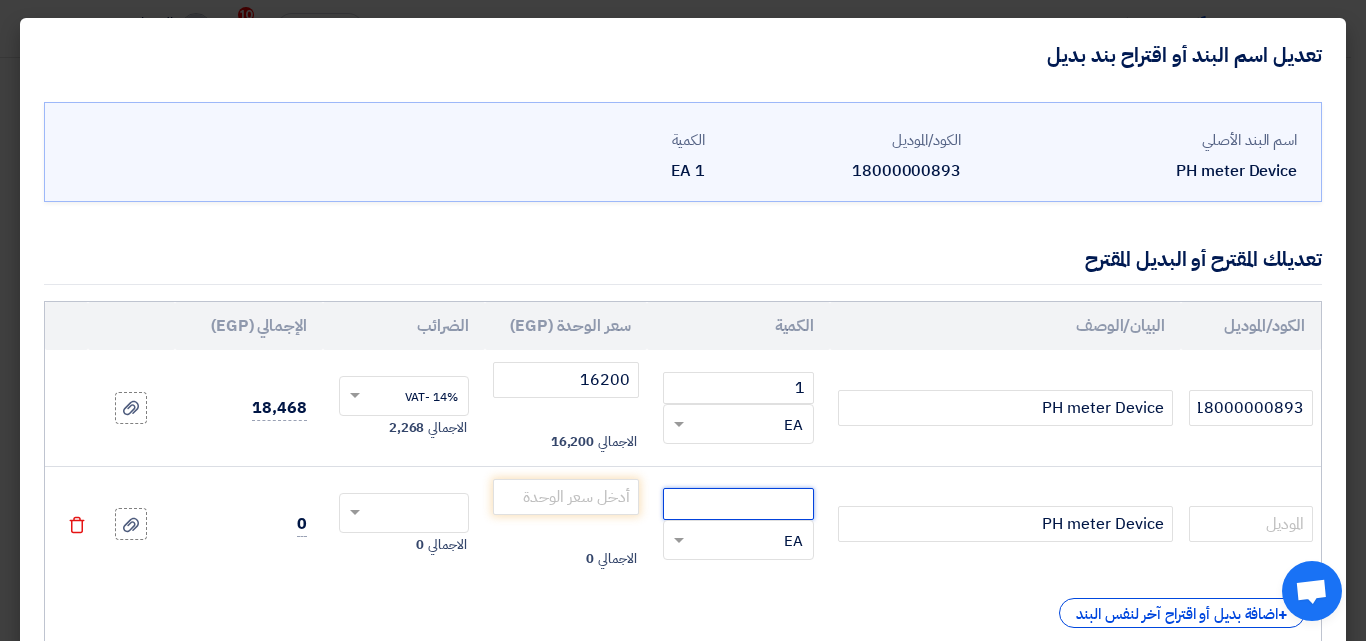 click 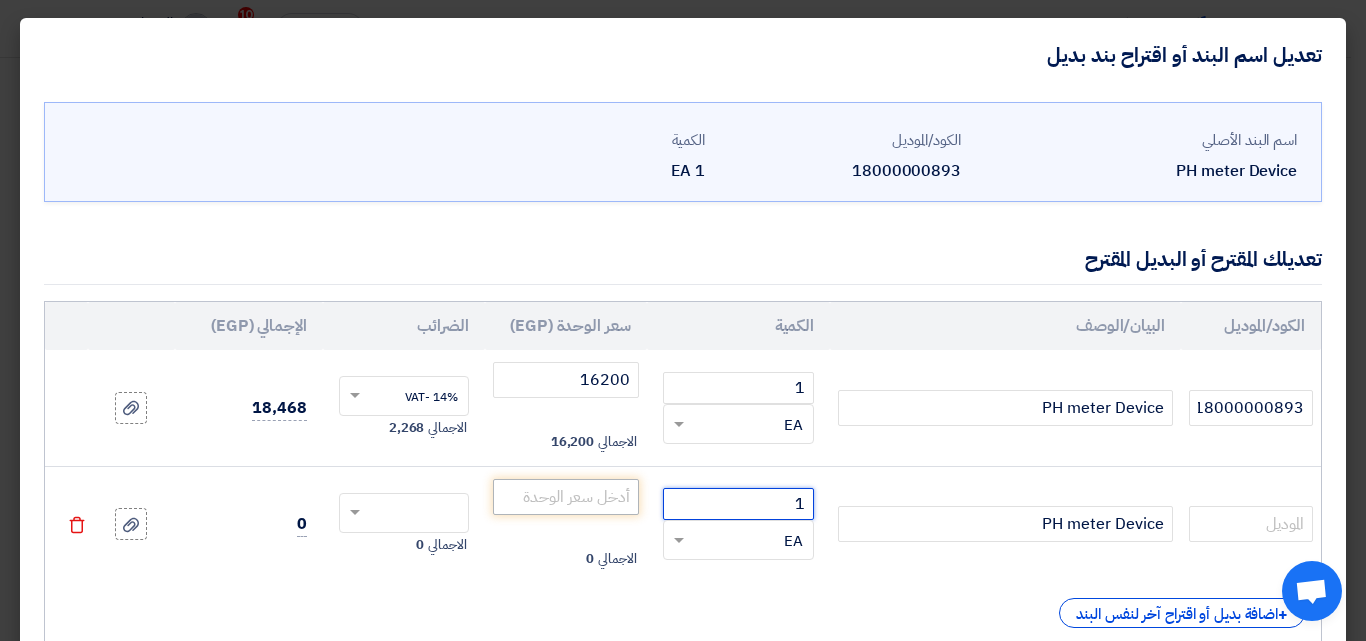 type on "1" 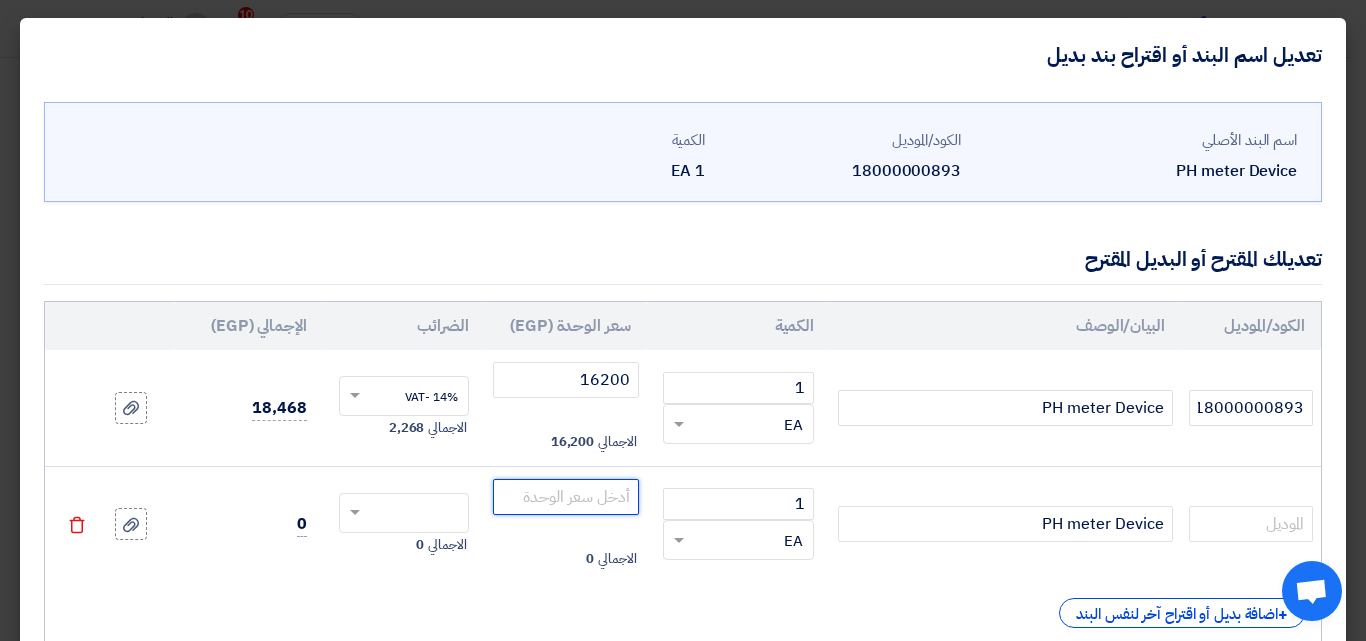 click 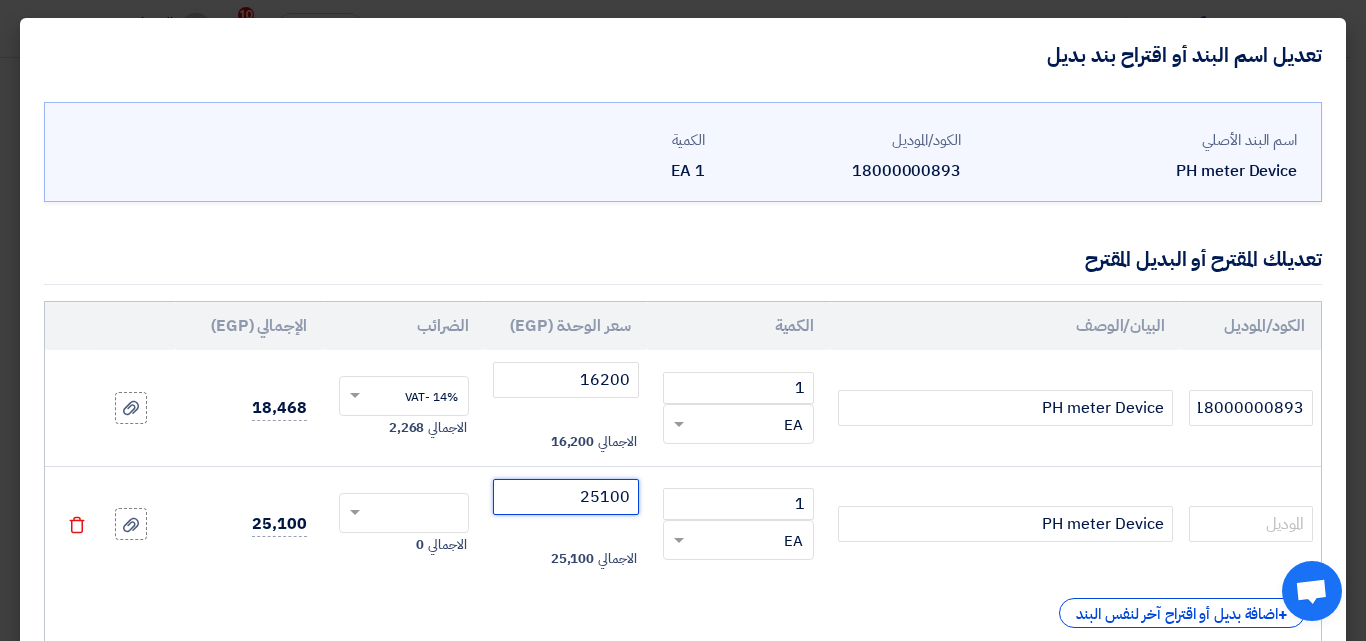 type on "25100" 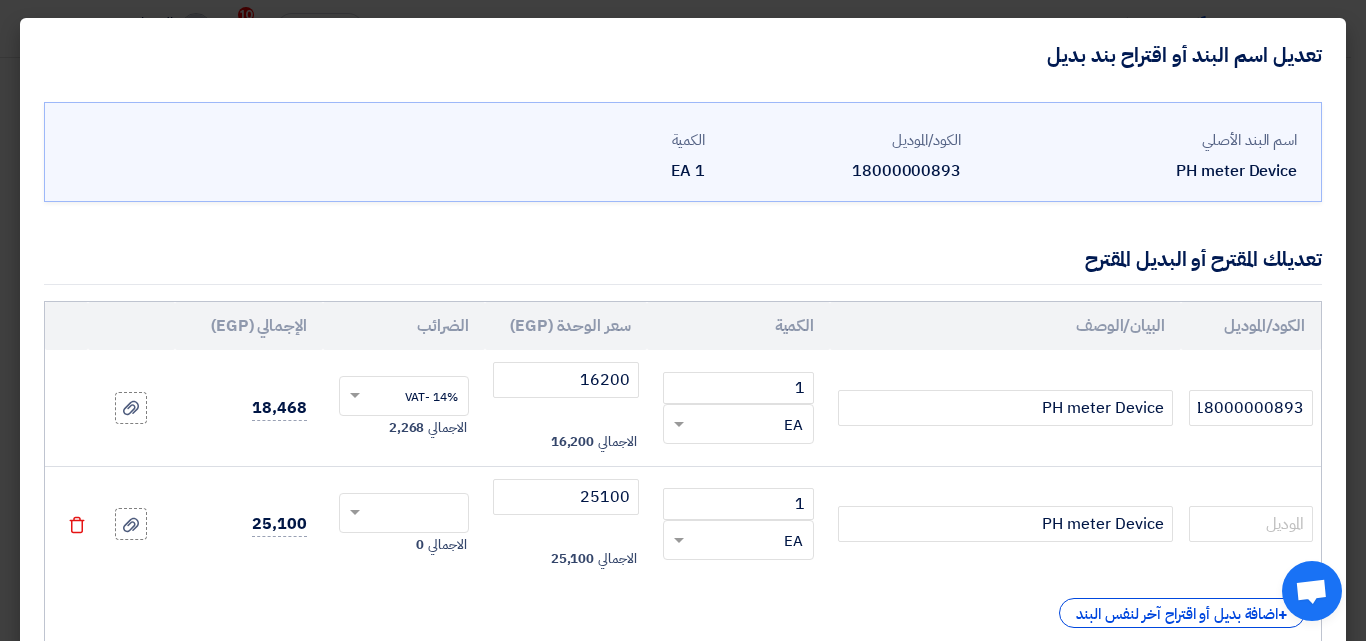 click 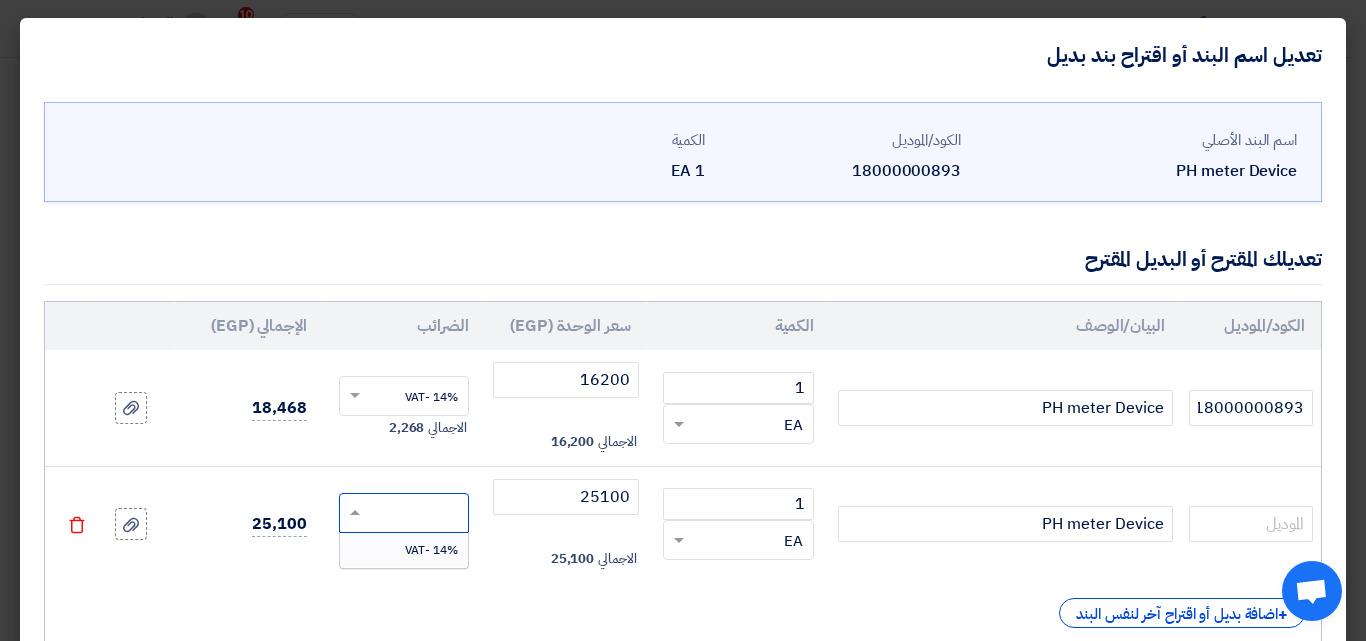 click on "14% -VAT" at bounding box center (431, 550) 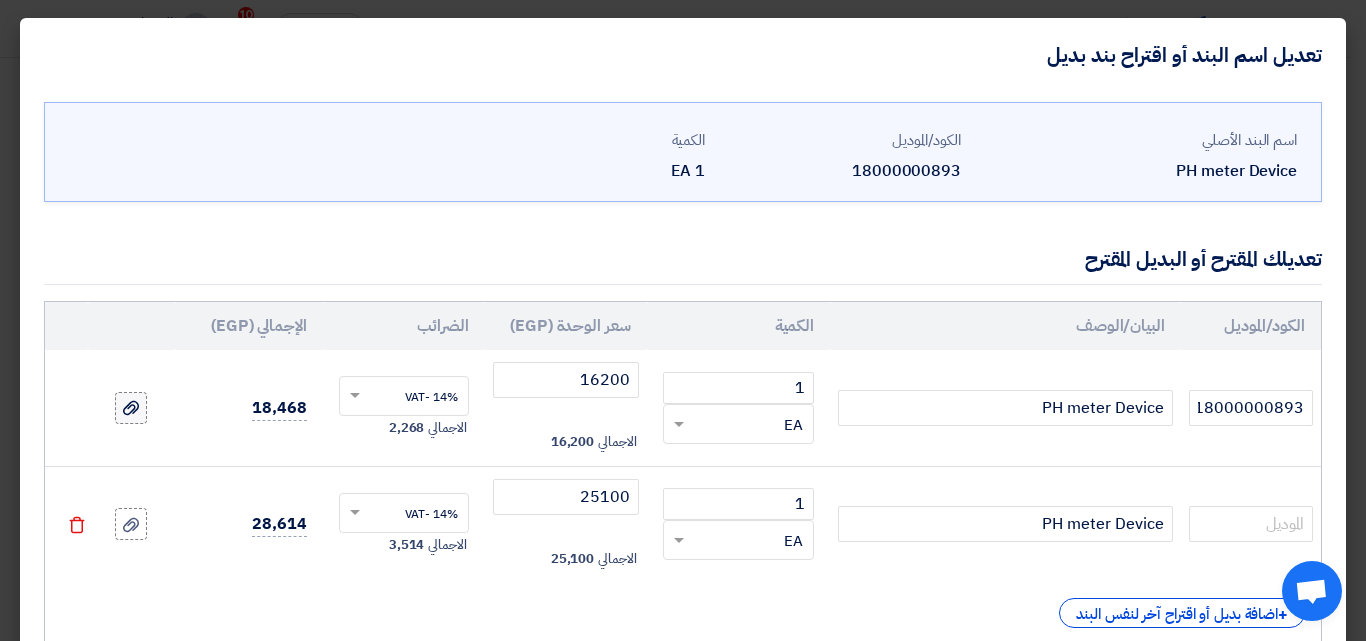 click 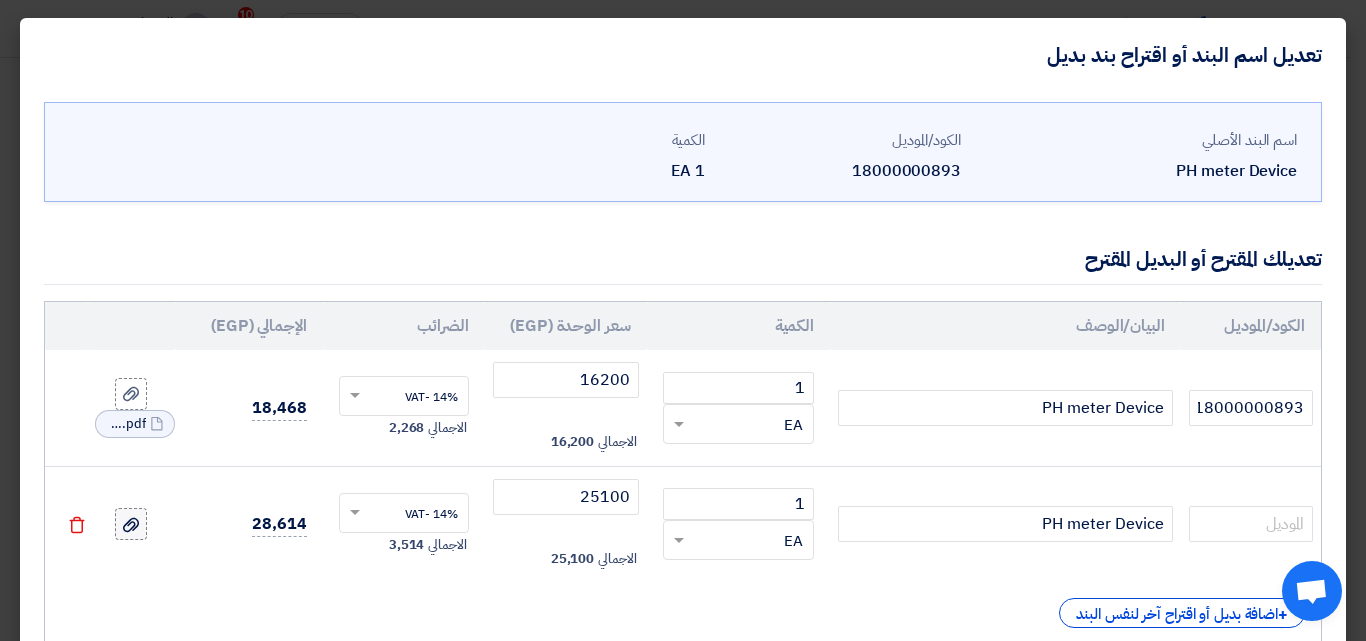 click 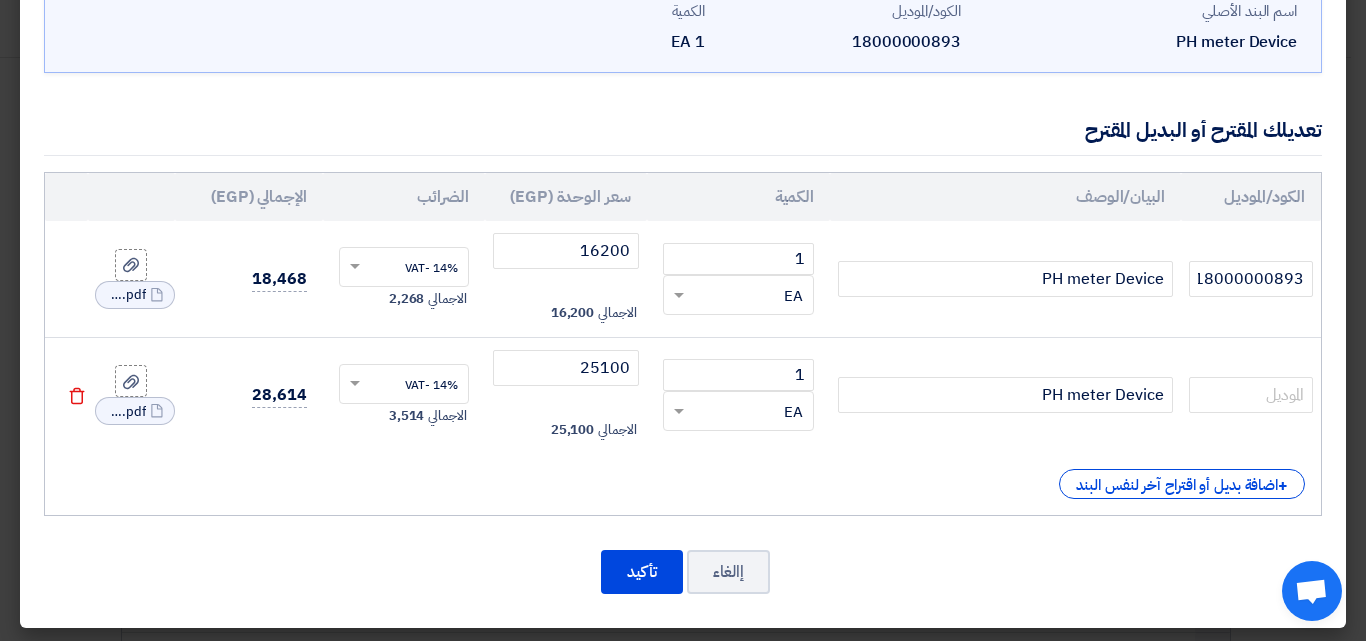 scroll, scrollTop: 134, scrollLeft: 0, axis: vertical 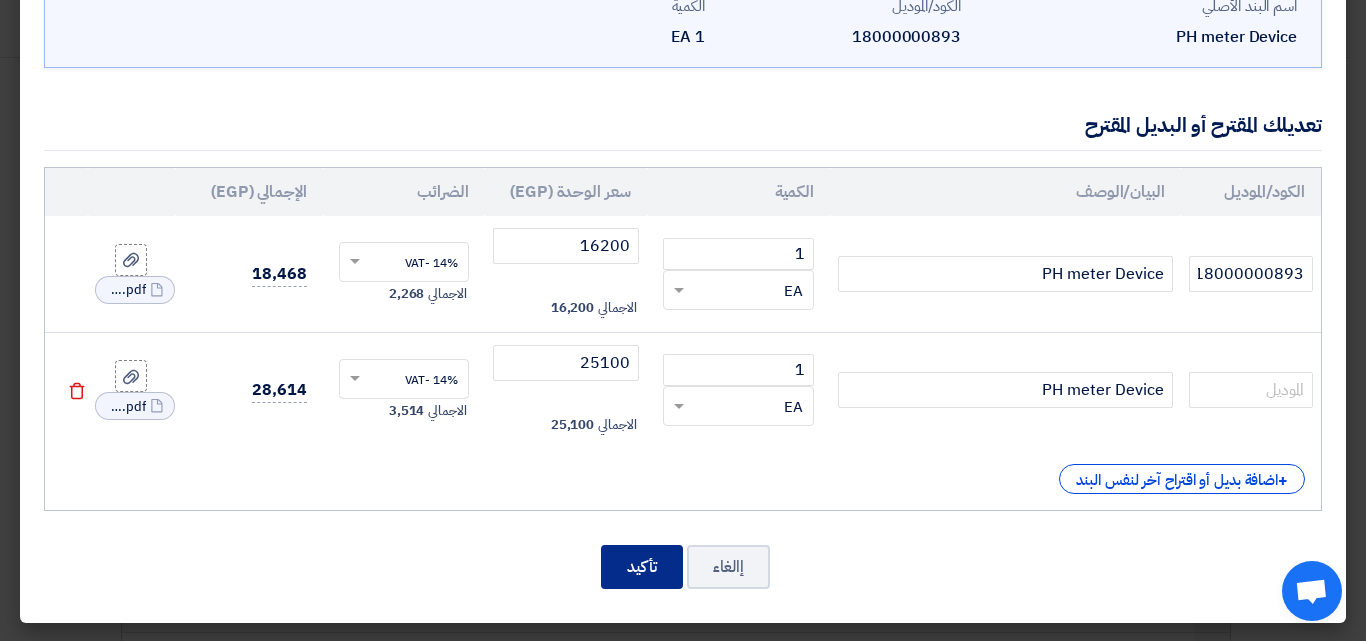 click on "تأكيد" 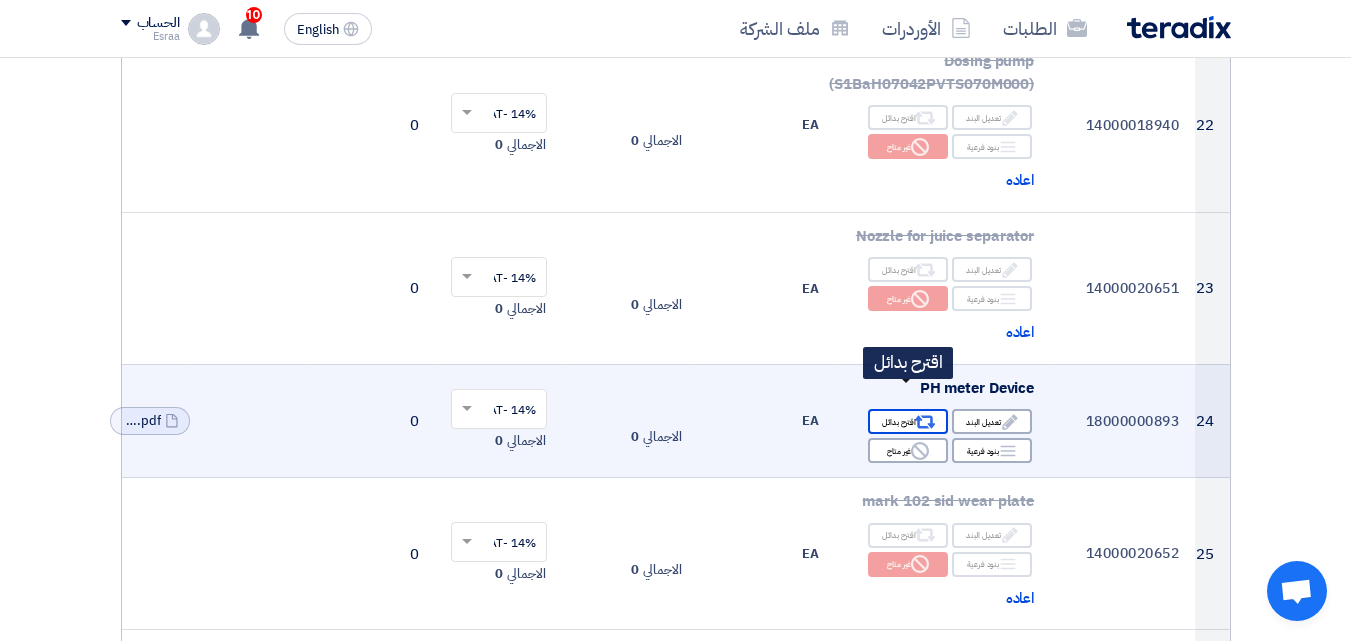 click on "Alternative
اقترح بدائل" 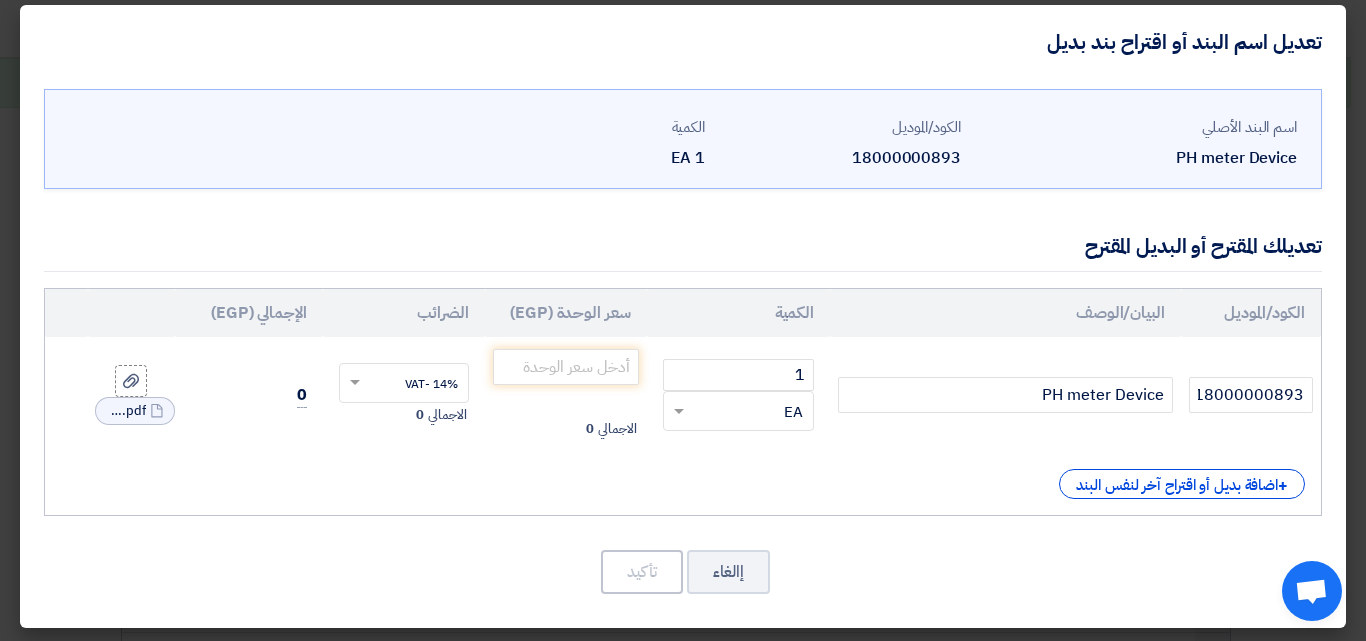 scroll, scrollTop: 17, scrollLeft: 0, axis: vertical 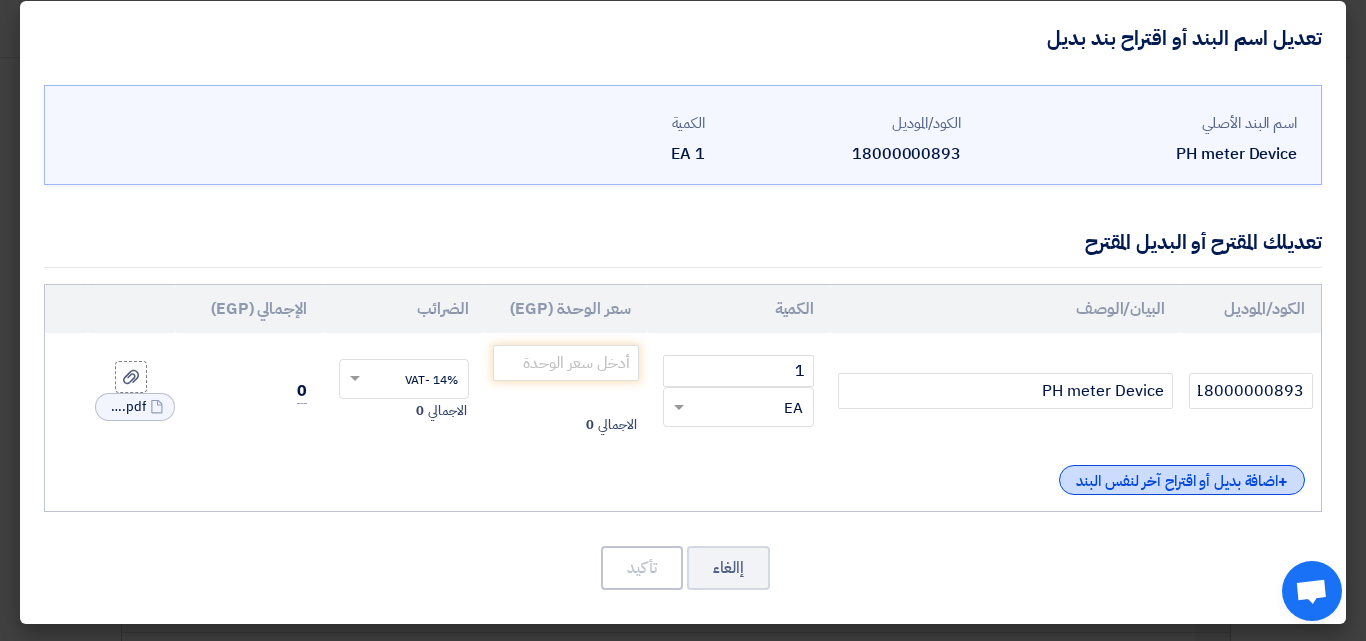 click on "+
اضافة بديل أو اقتراح آخر لنفس البند" 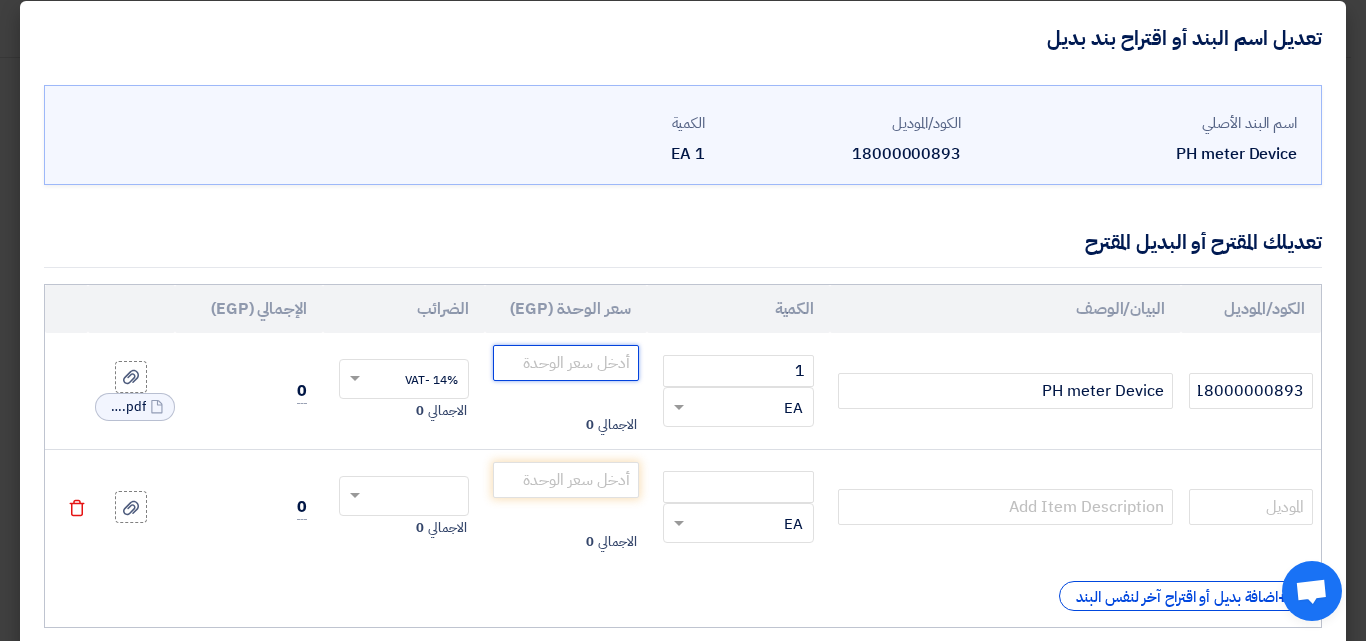 click 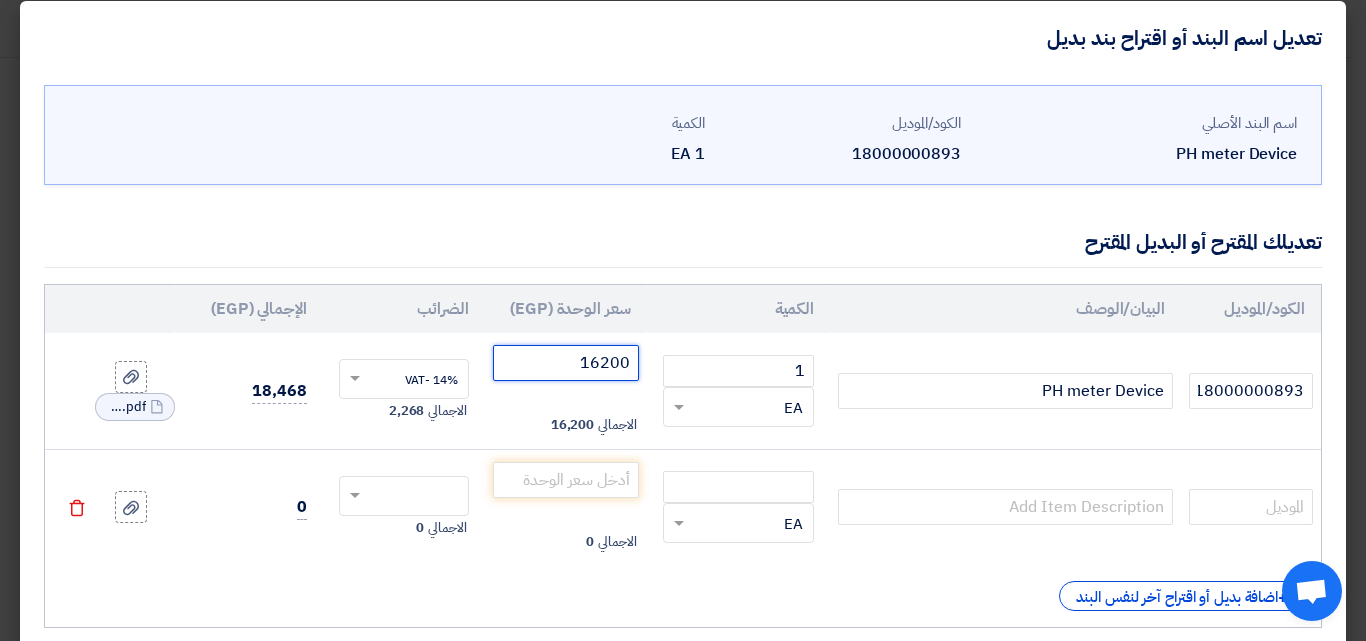 type on "16199" 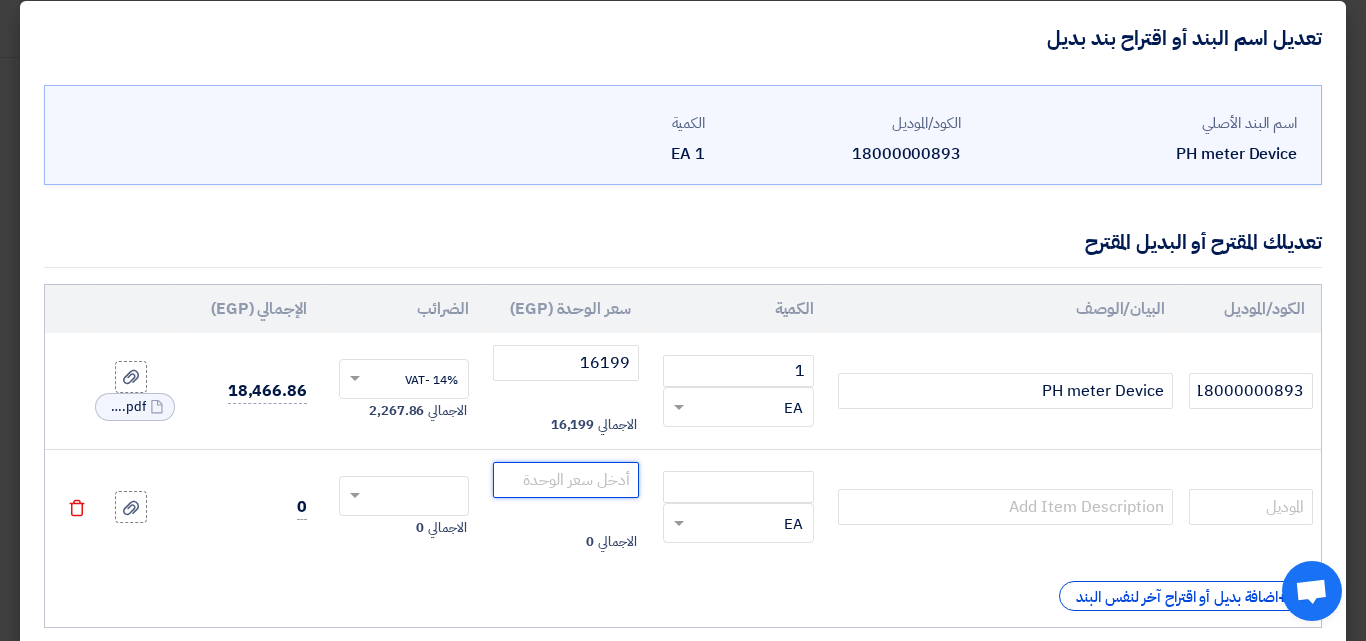 click 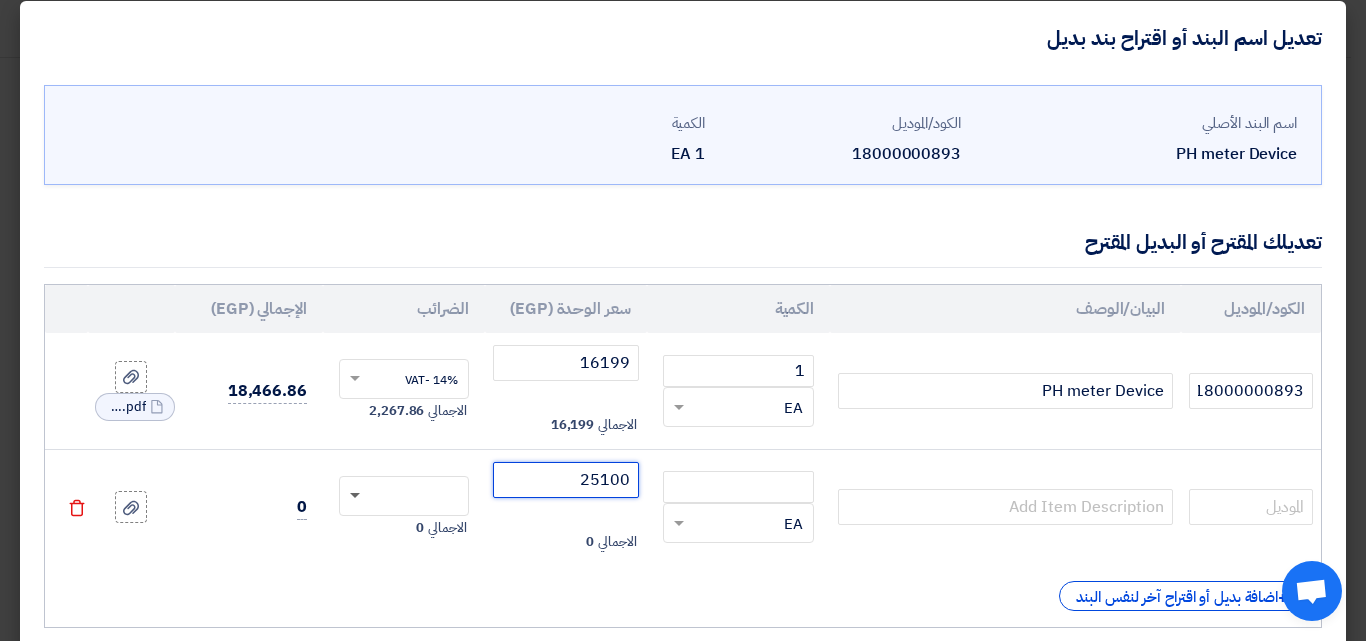type on "25100" 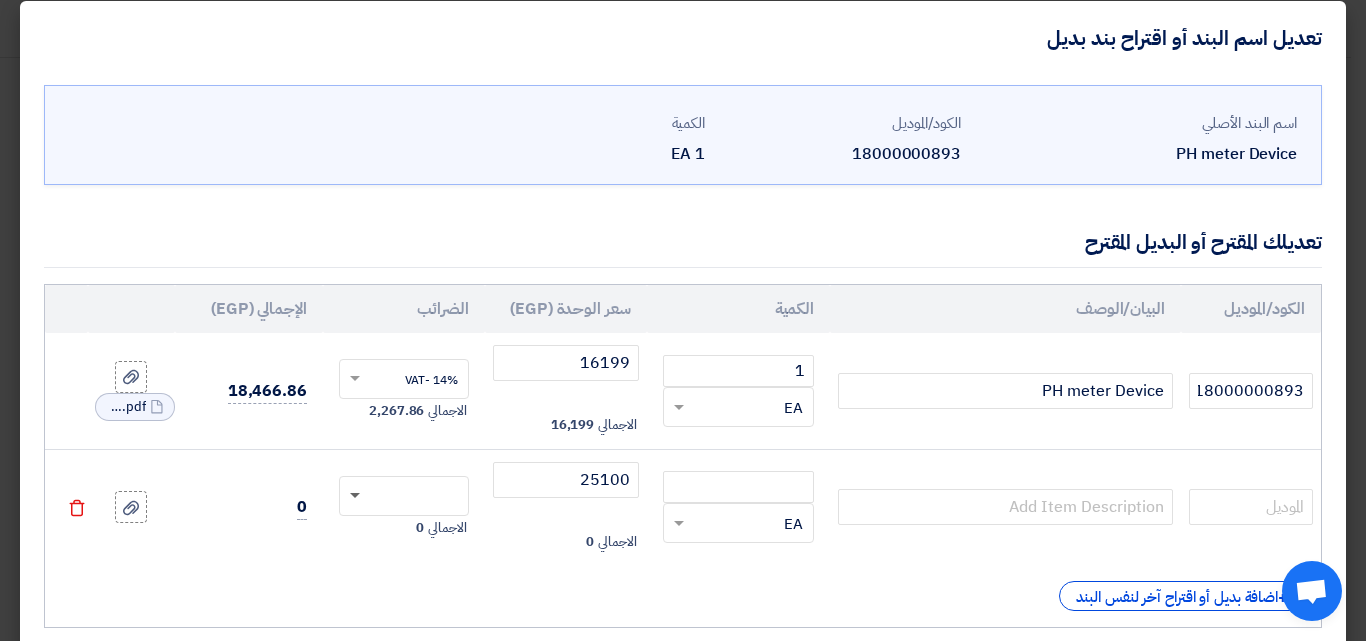 click 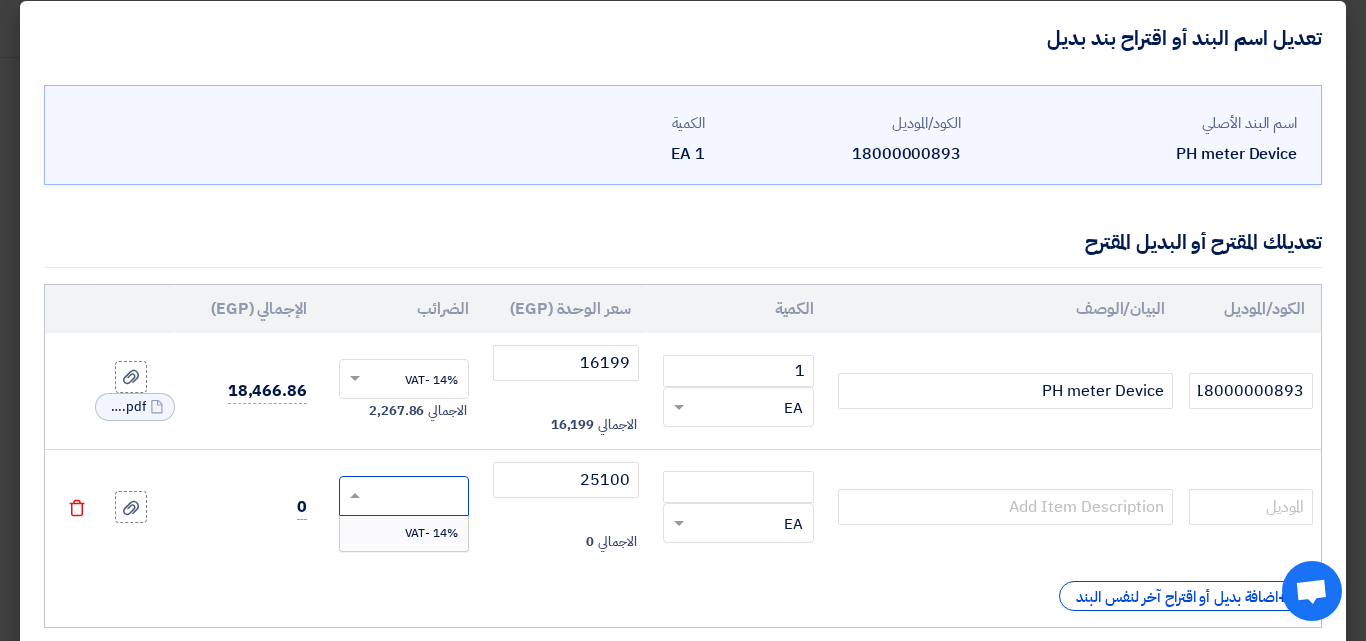 click on "14% -VAT" at bounding box center [404, 533] 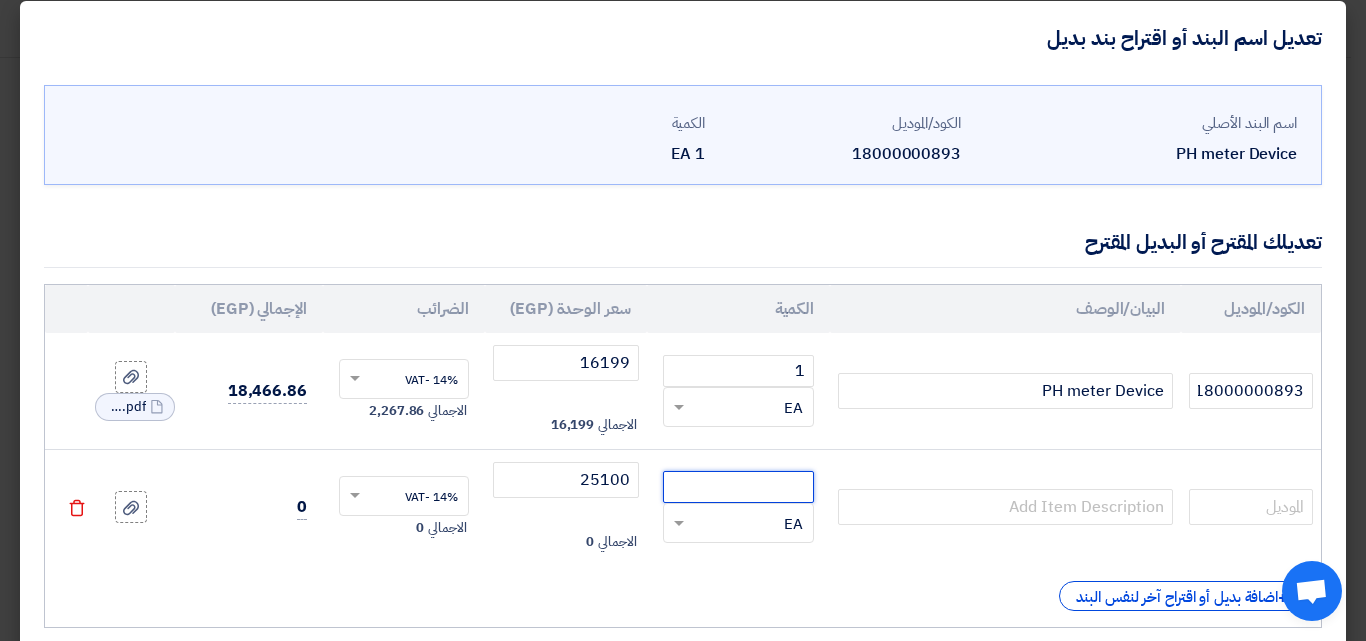 click 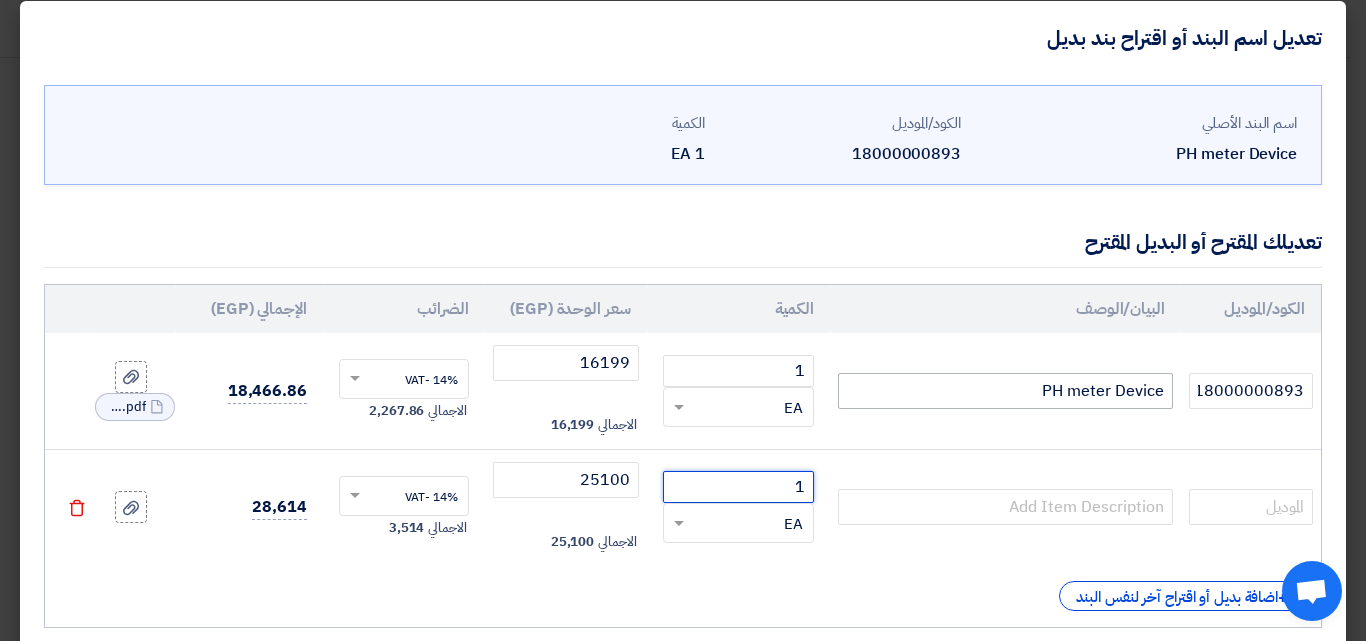 type on "1" 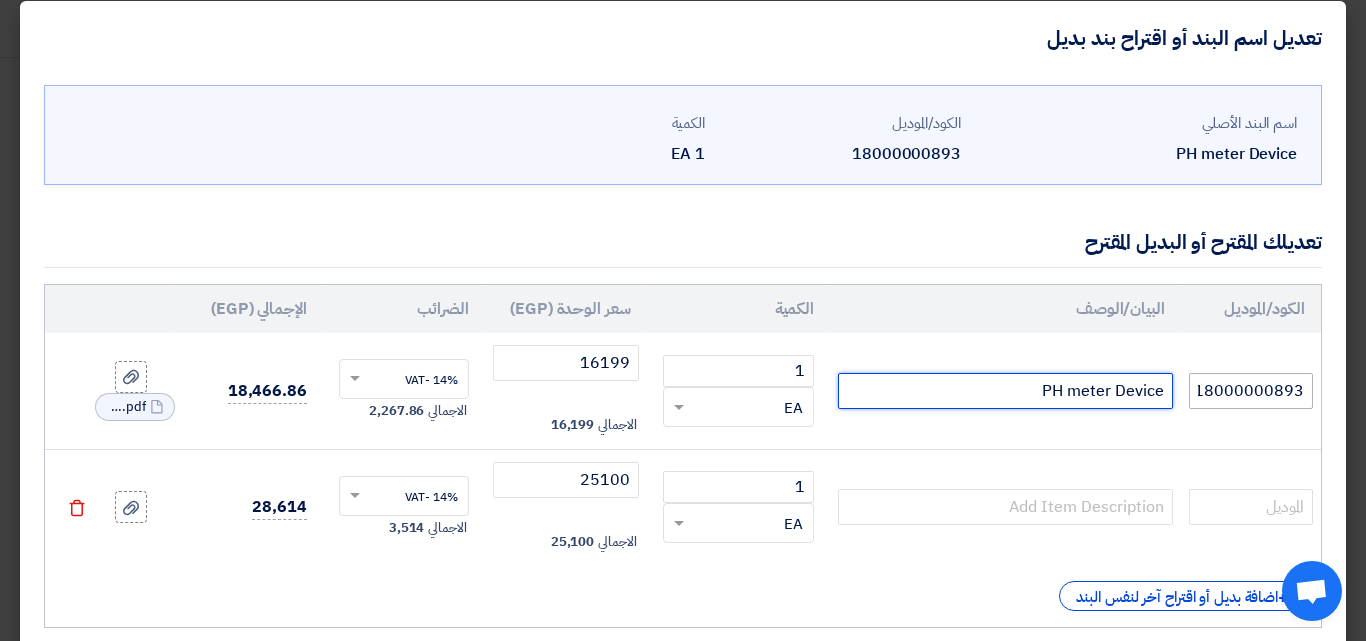 drag, startPoint x: 1032, startPoint y: 387, endPoint x: 1191, endPoint y: 400, distance: 159.53056 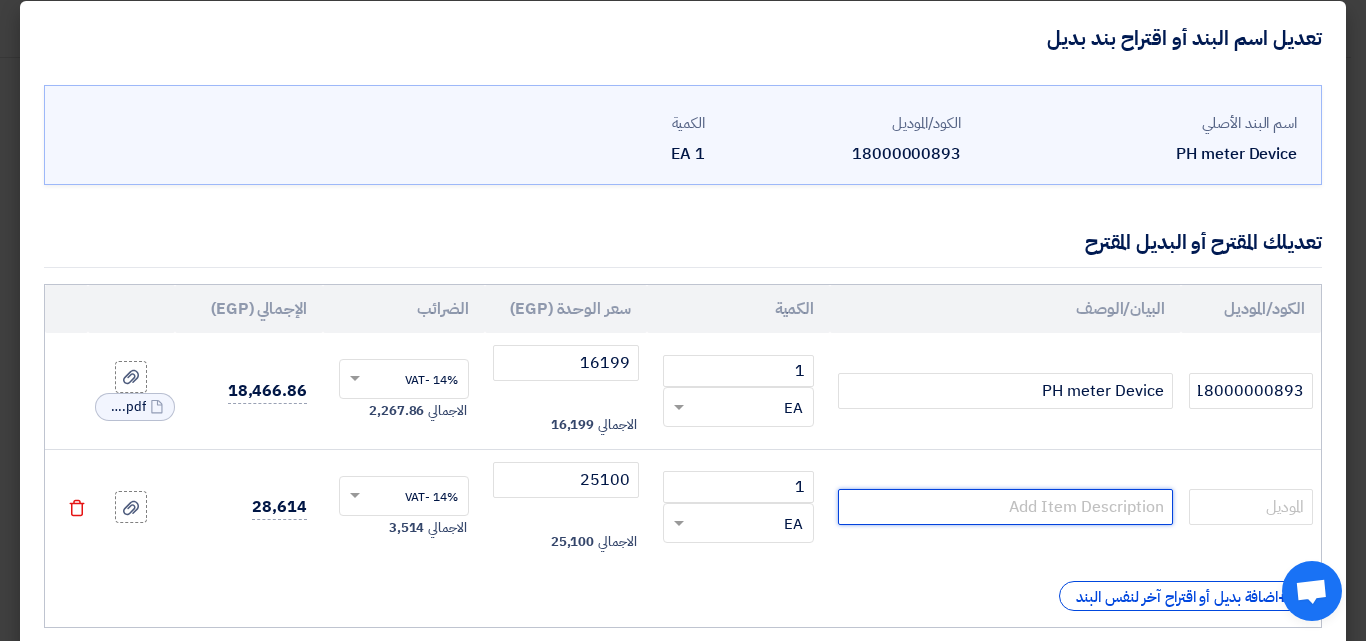 click 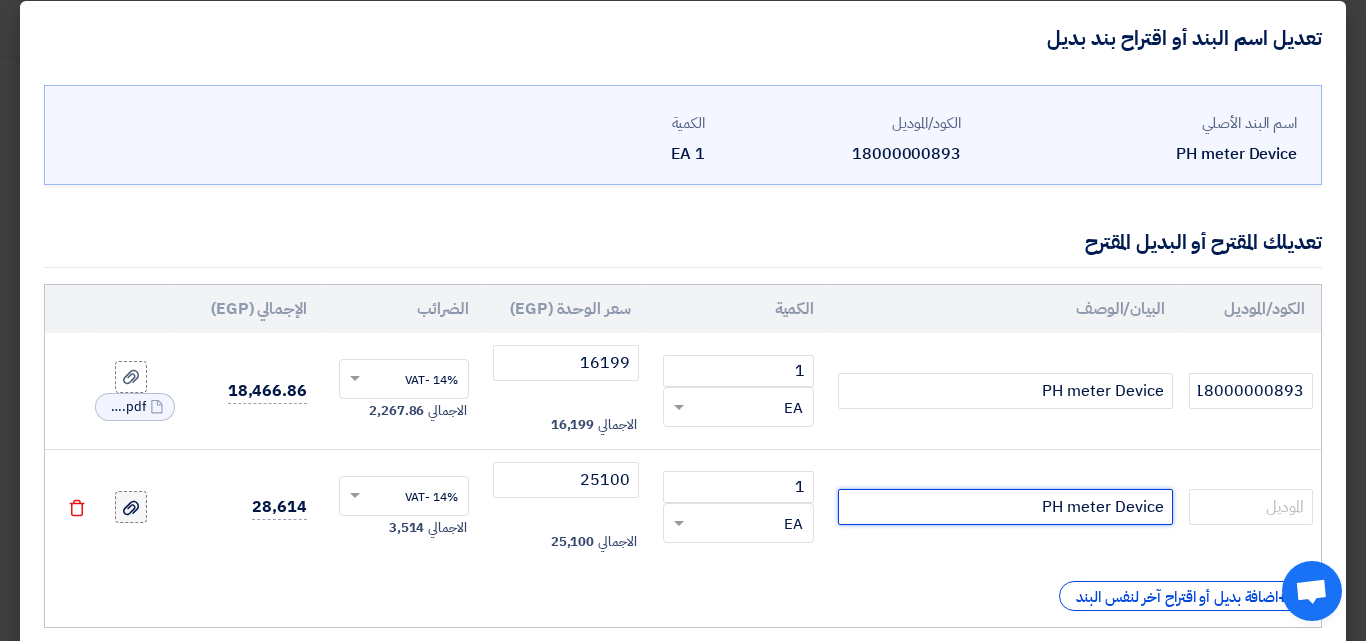 type on "PH meter Device" 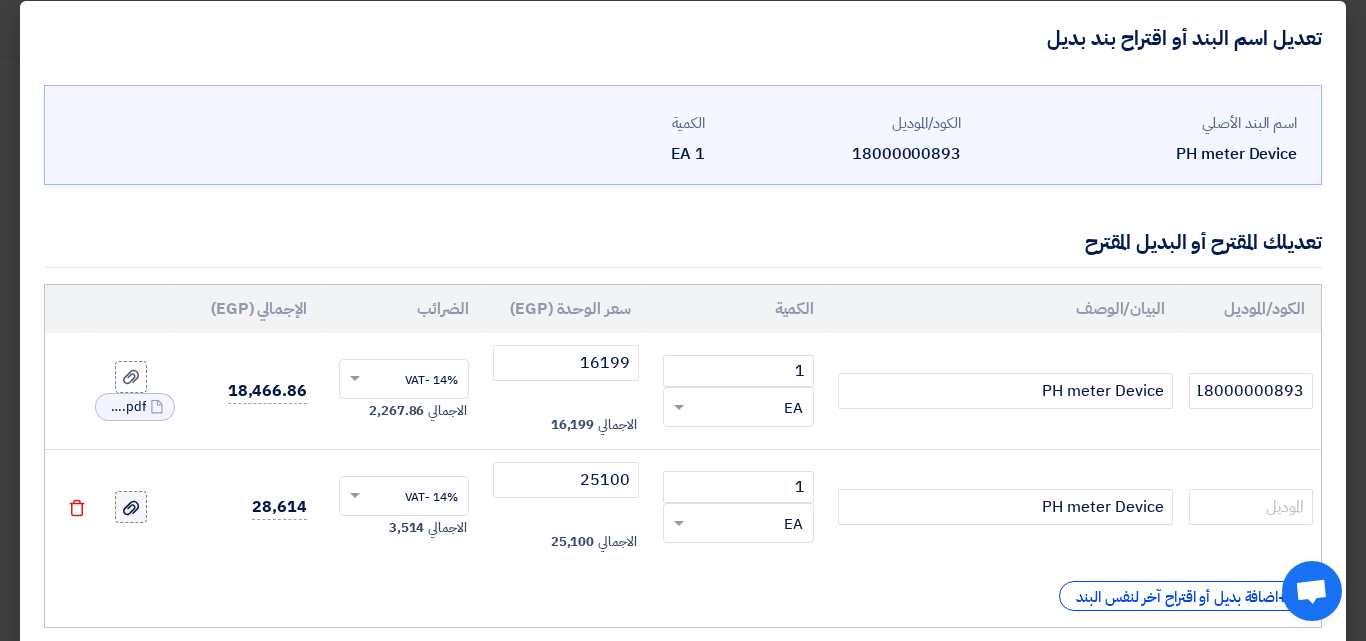 click 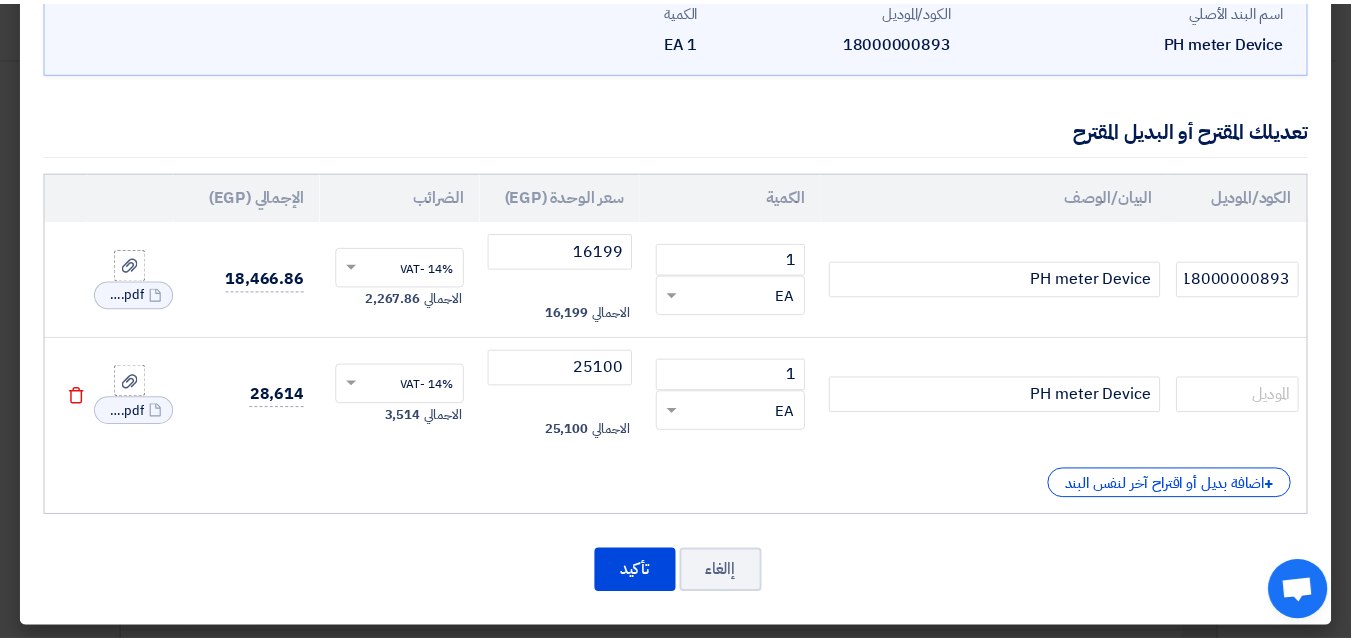 scroll, scrollTop: 134, scrollLeft: 0, axis: vertical 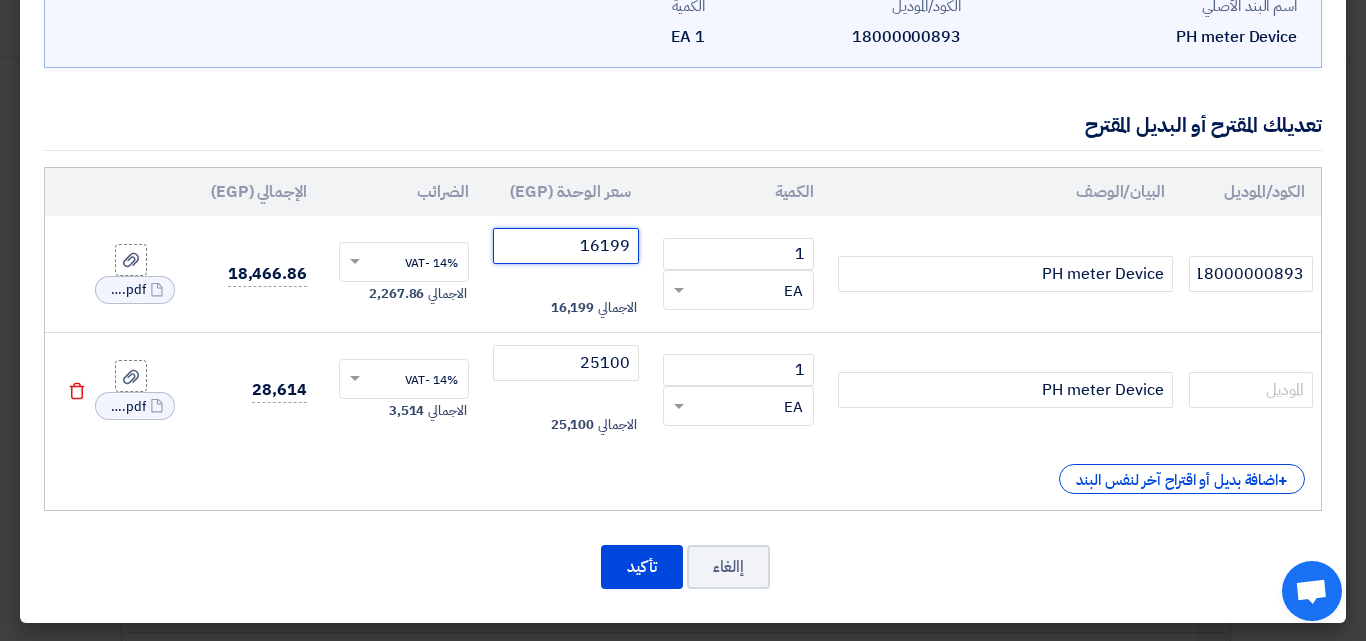 drag, startPoint x: 639, startPoint y: 245, endPoint x: 611, endPoint y: 248, distance: 28.160255 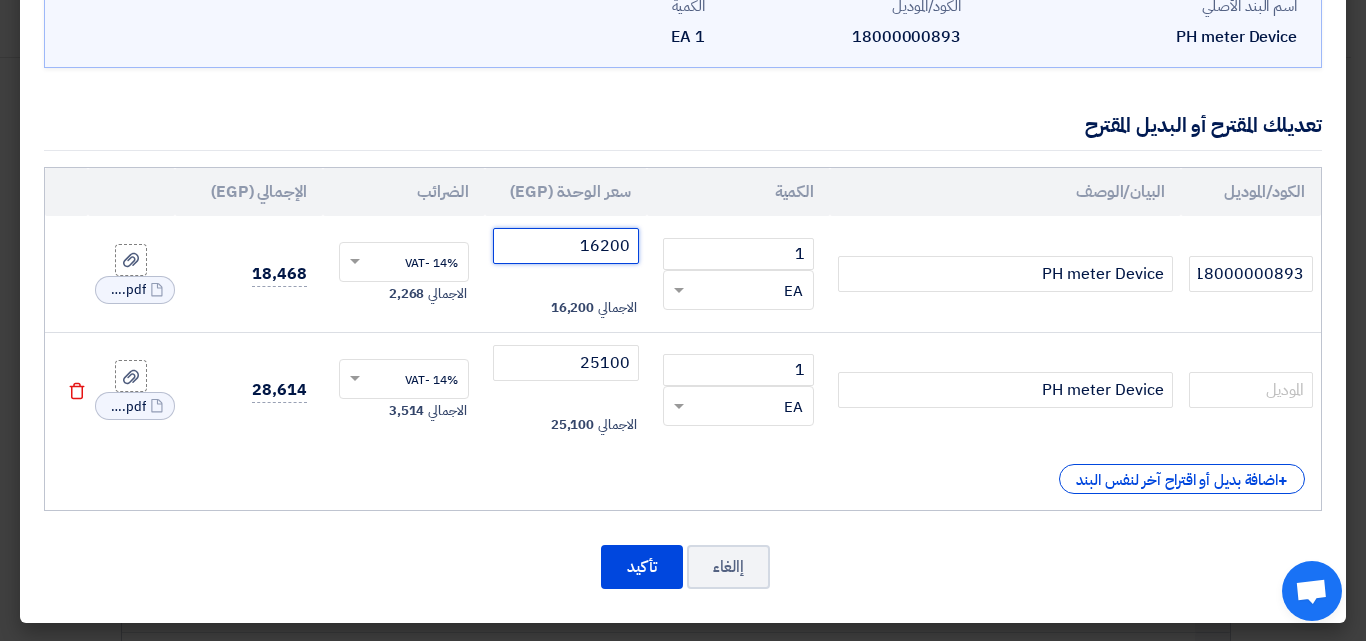 type on "16200" 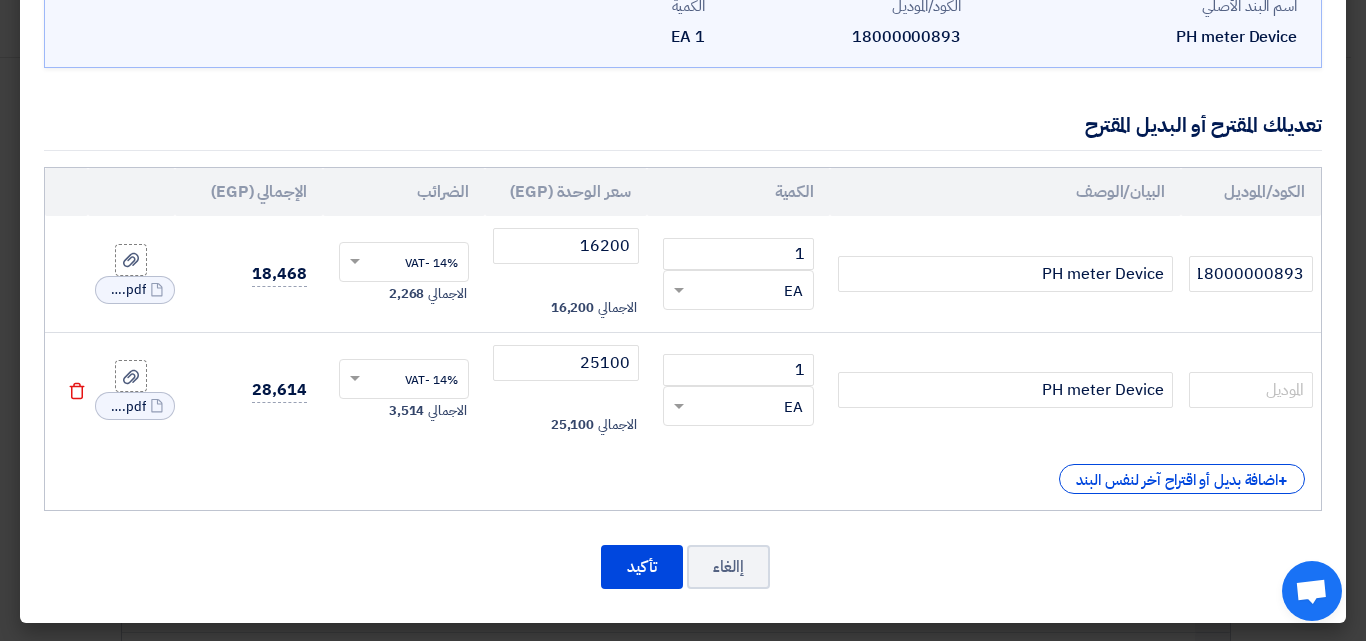 click on "PH meter Device" 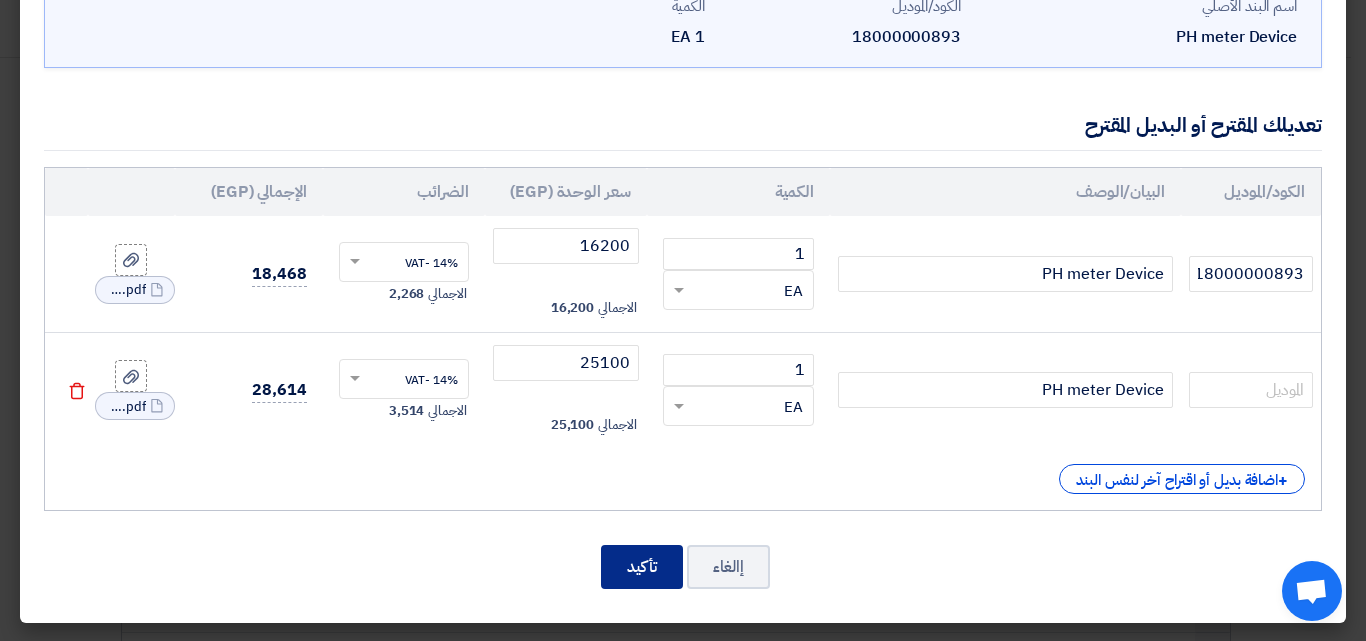 click on "تأكيد" 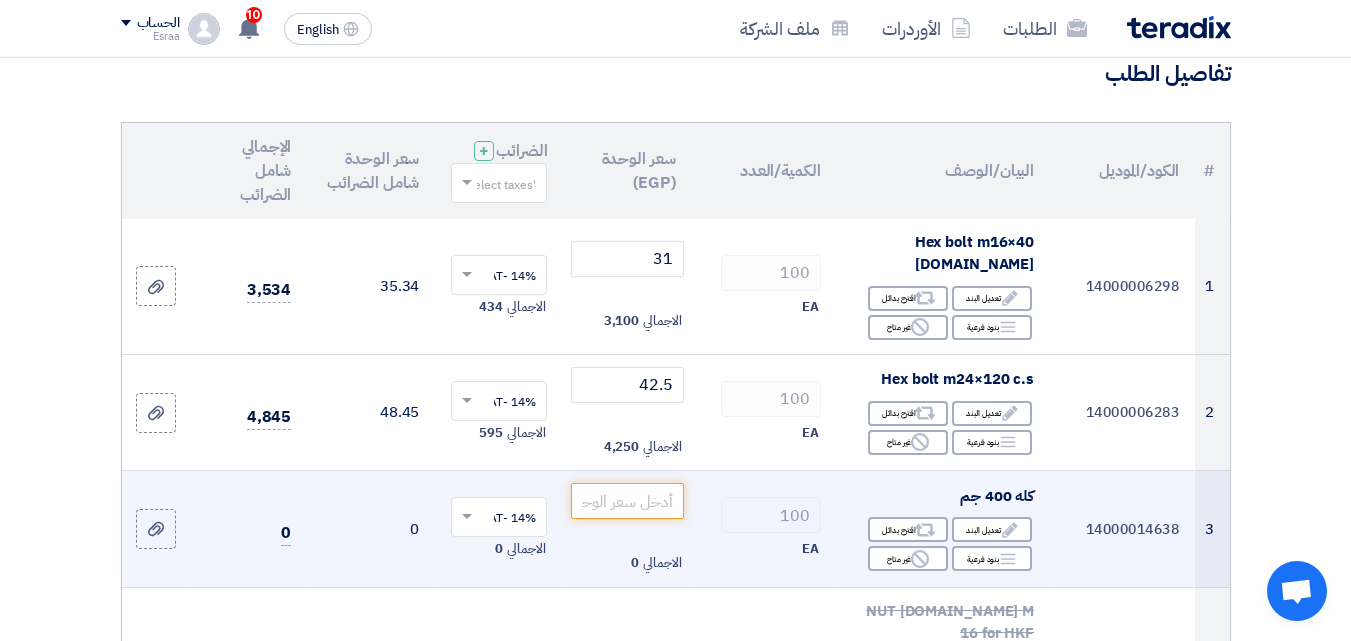 scroll, scrollTop: 200, scrollLeft: 0, axis: vertical 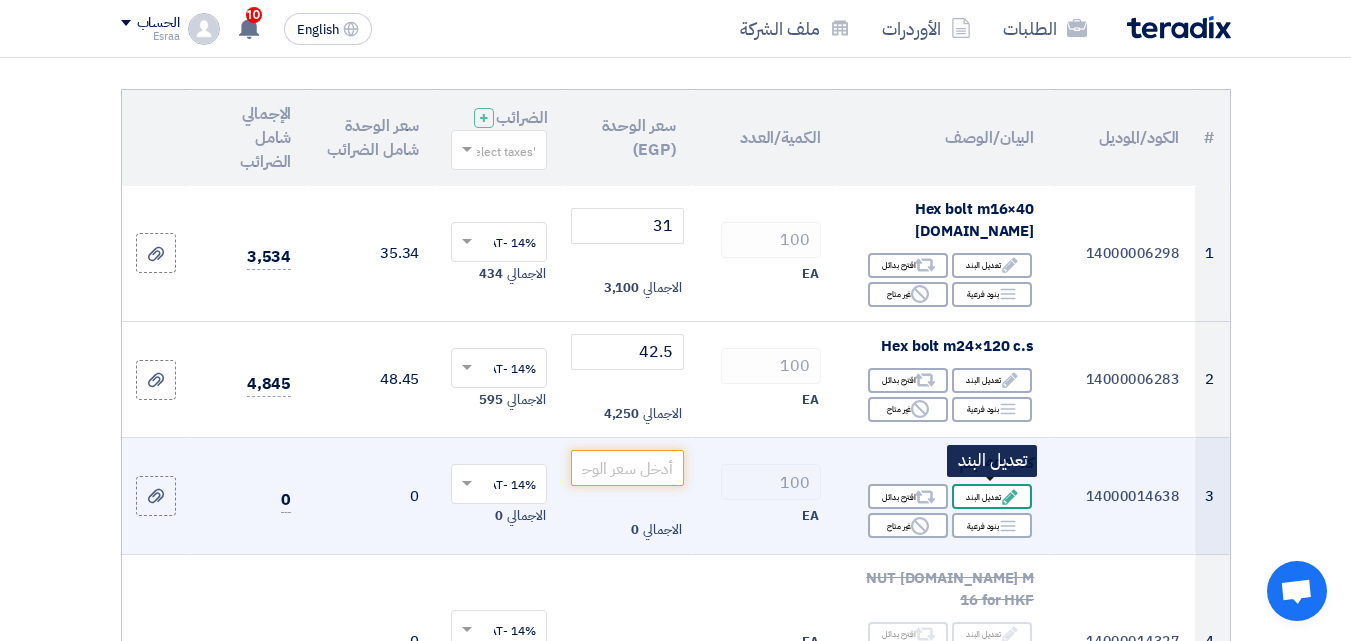 click on "Edit" 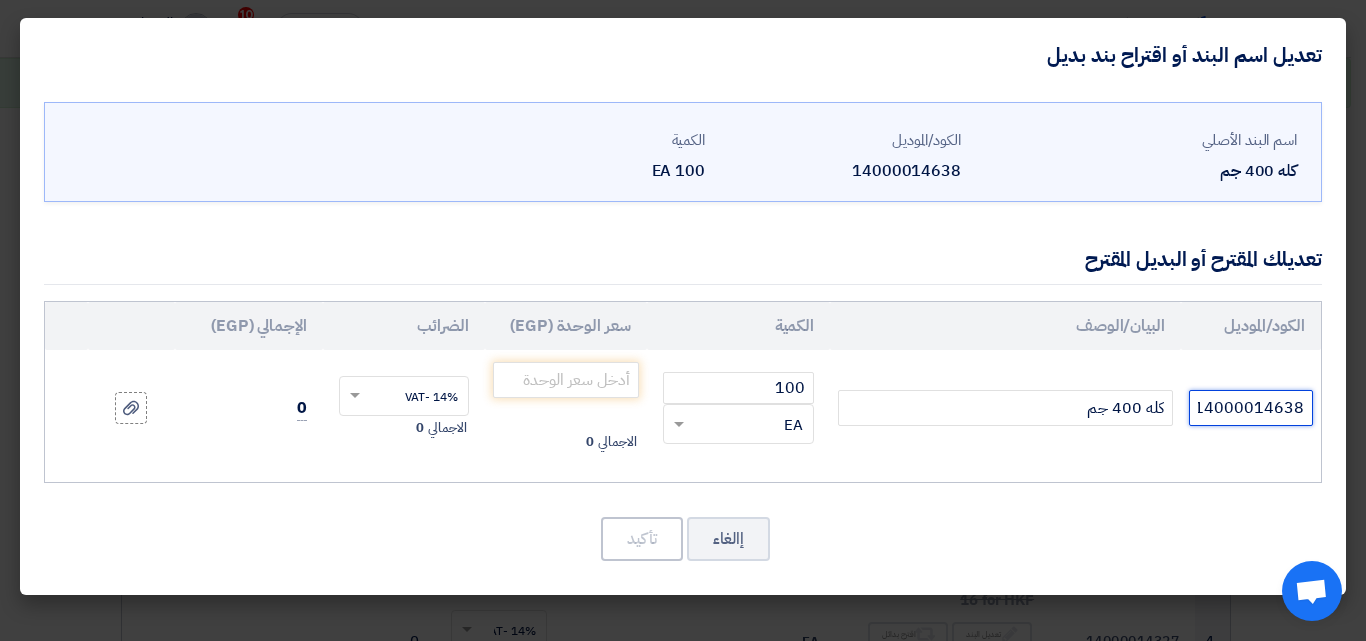 drag, startPoint x: 1197, startPoint y: 411, endPoint x: 1351, endPoint y: 418, distance: 154.15901 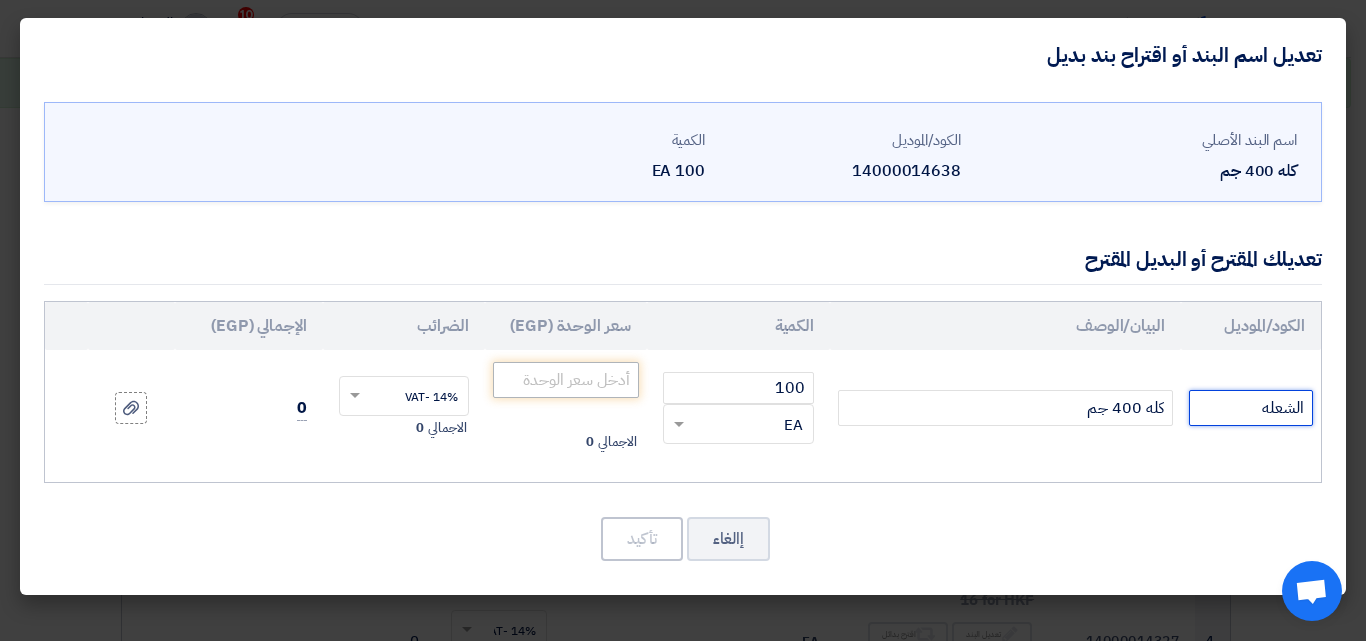 type on "الشعله" 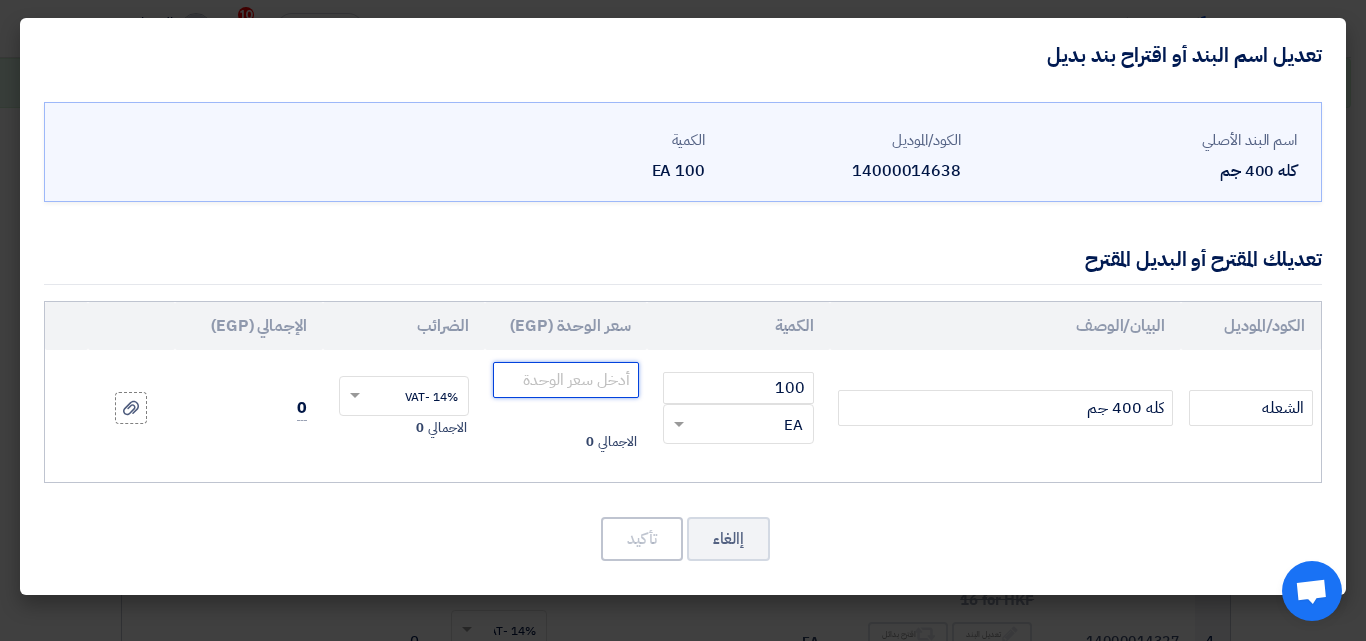 click 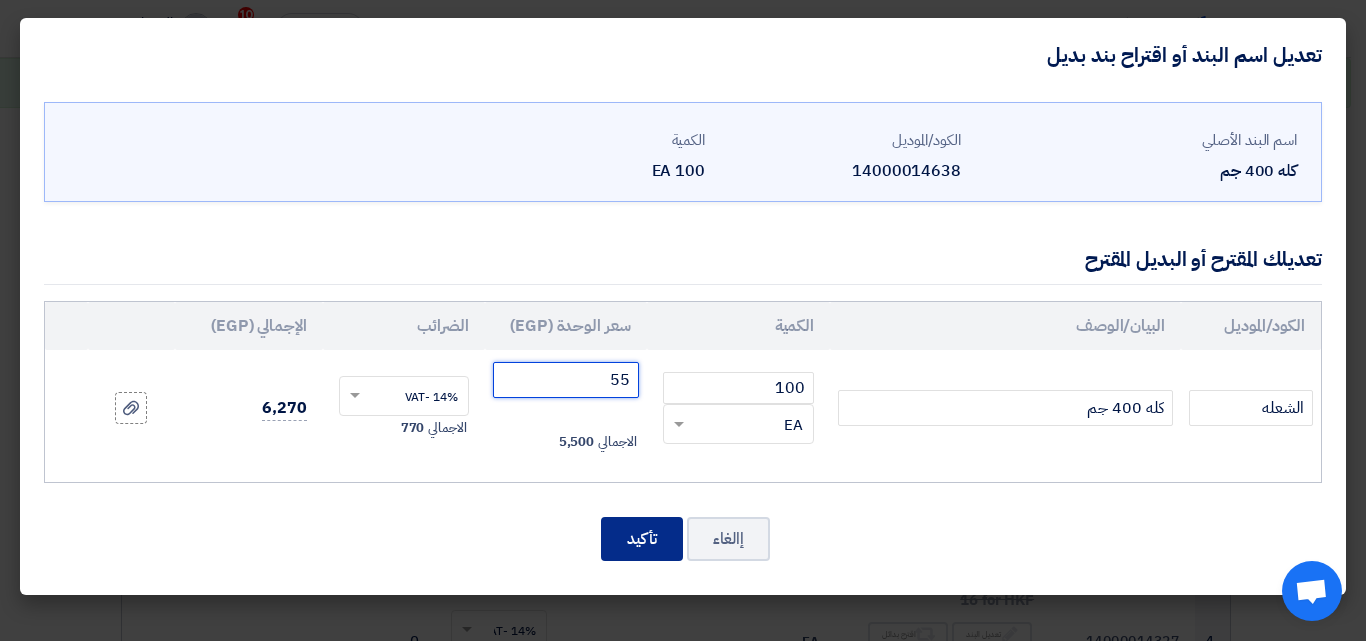 type on "55" 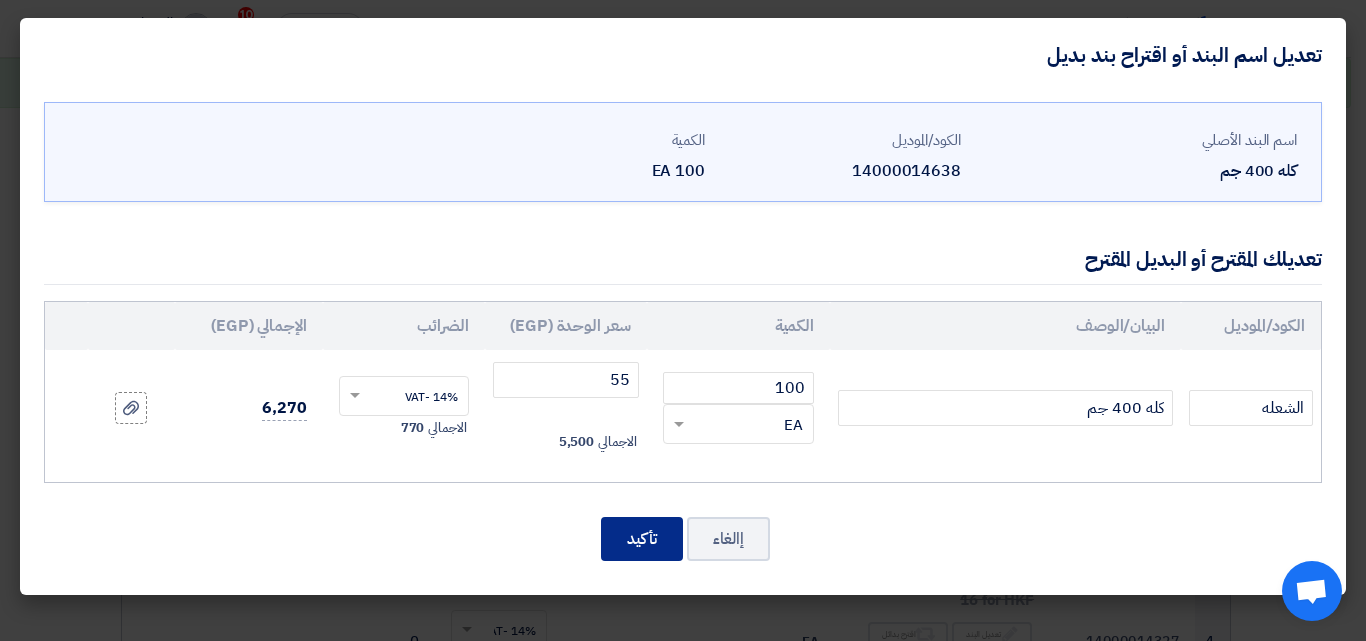 click on "تأكيد" 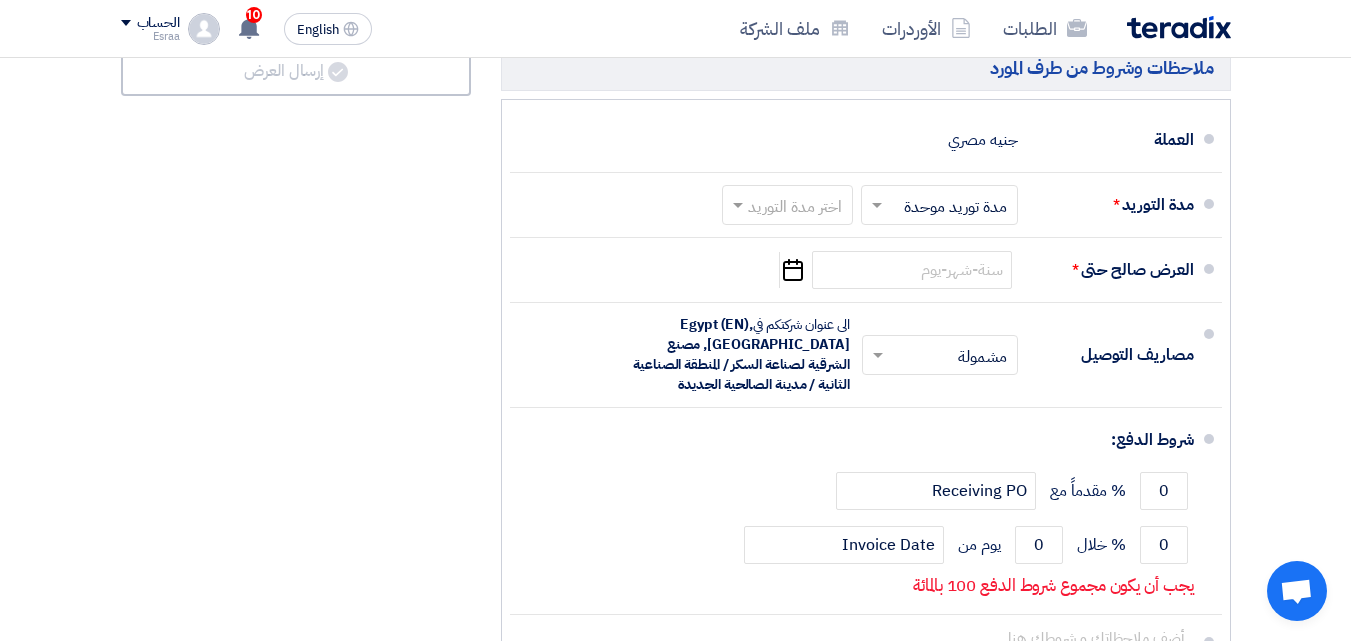 scroll, scrollTop: 5400, scrollLeft: 0, axis: vertical 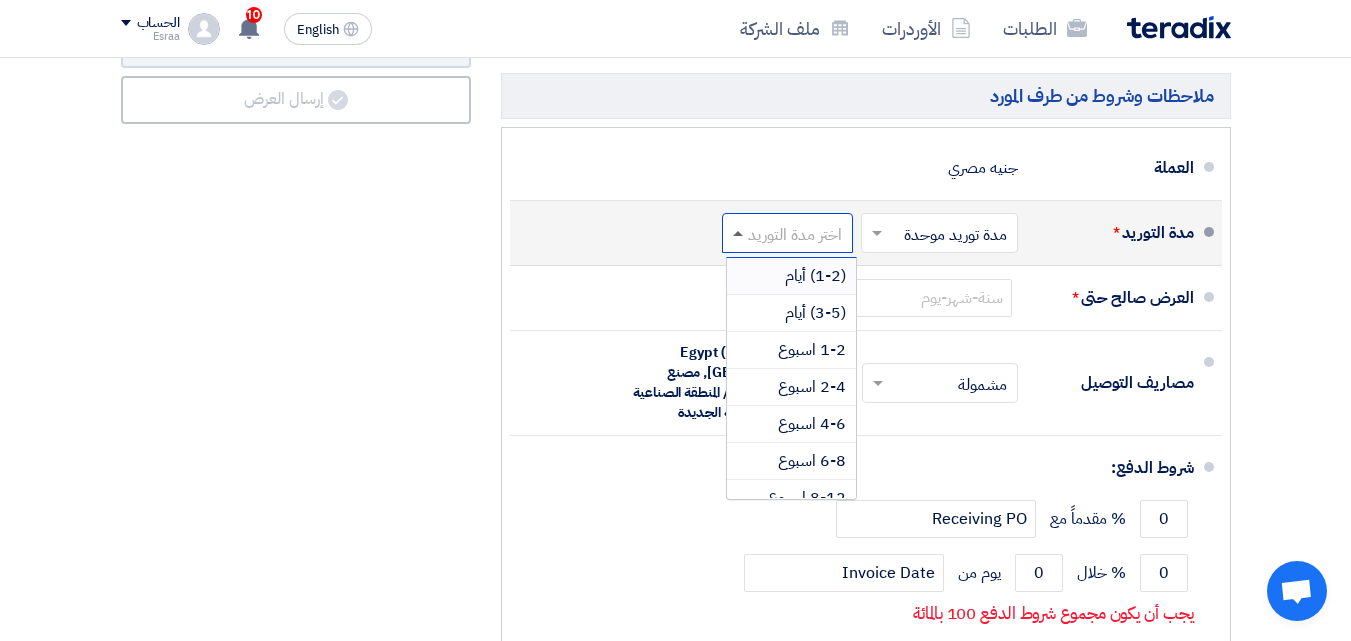 click 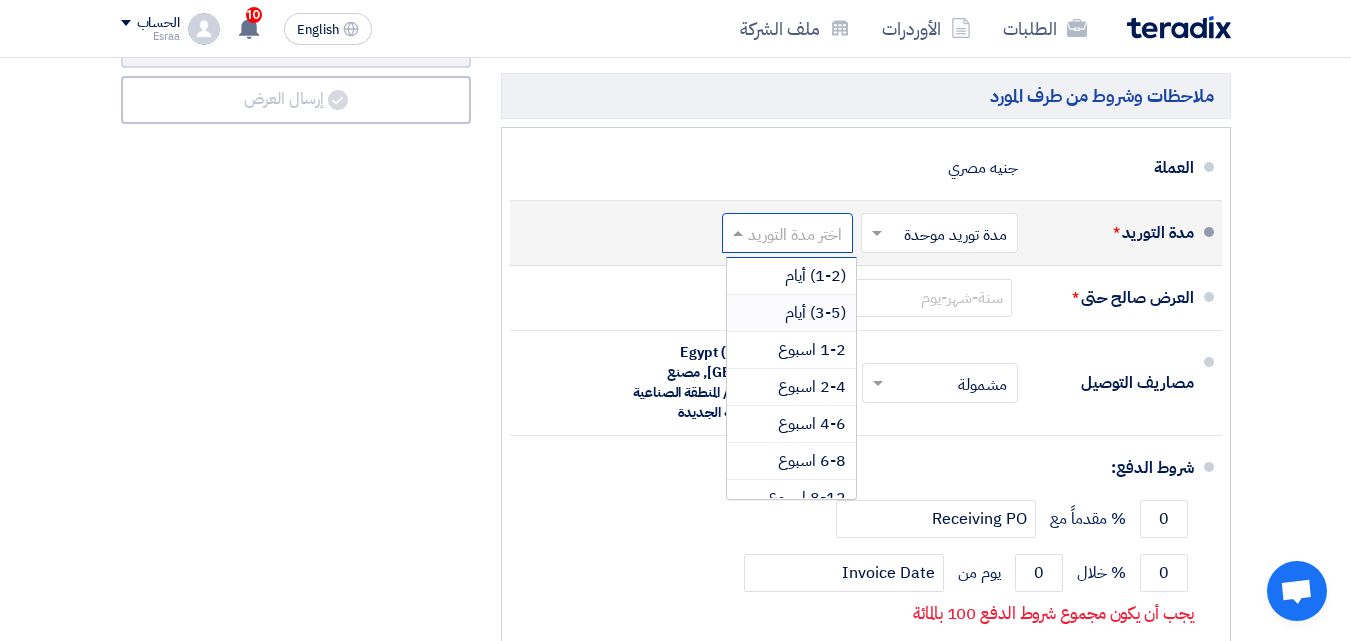 click on "(3-5) أيام" at bounding box center [815, 313] 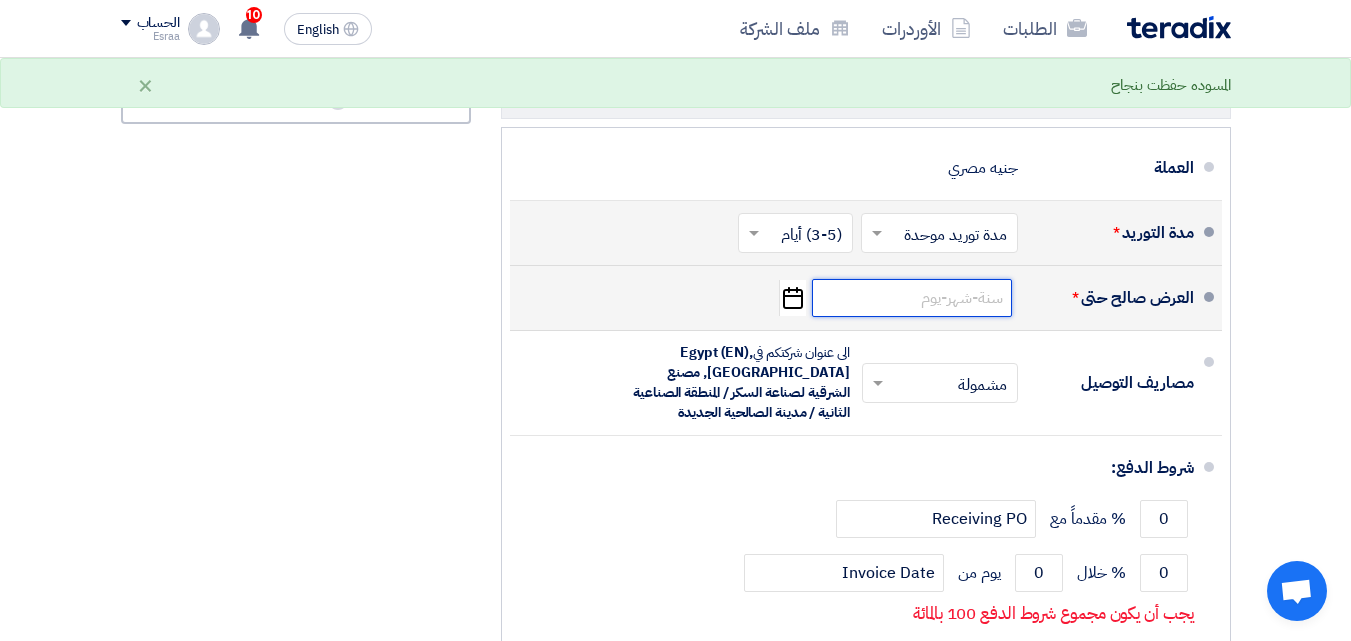 click 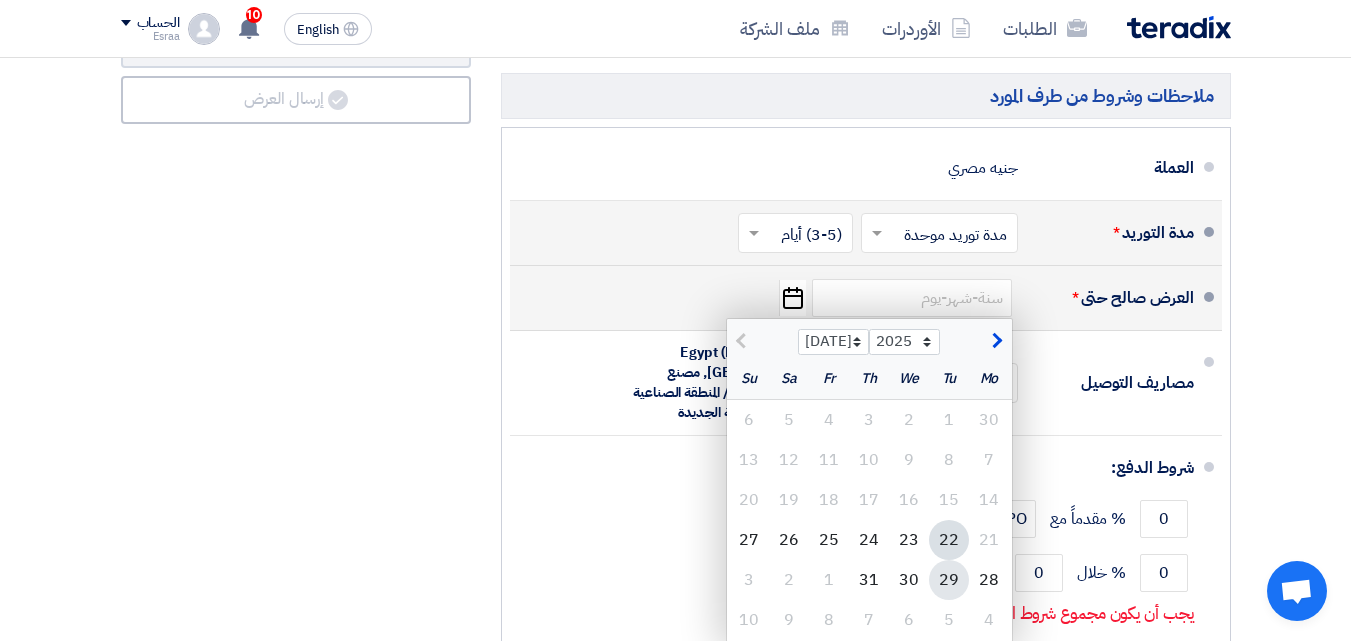click on "29" 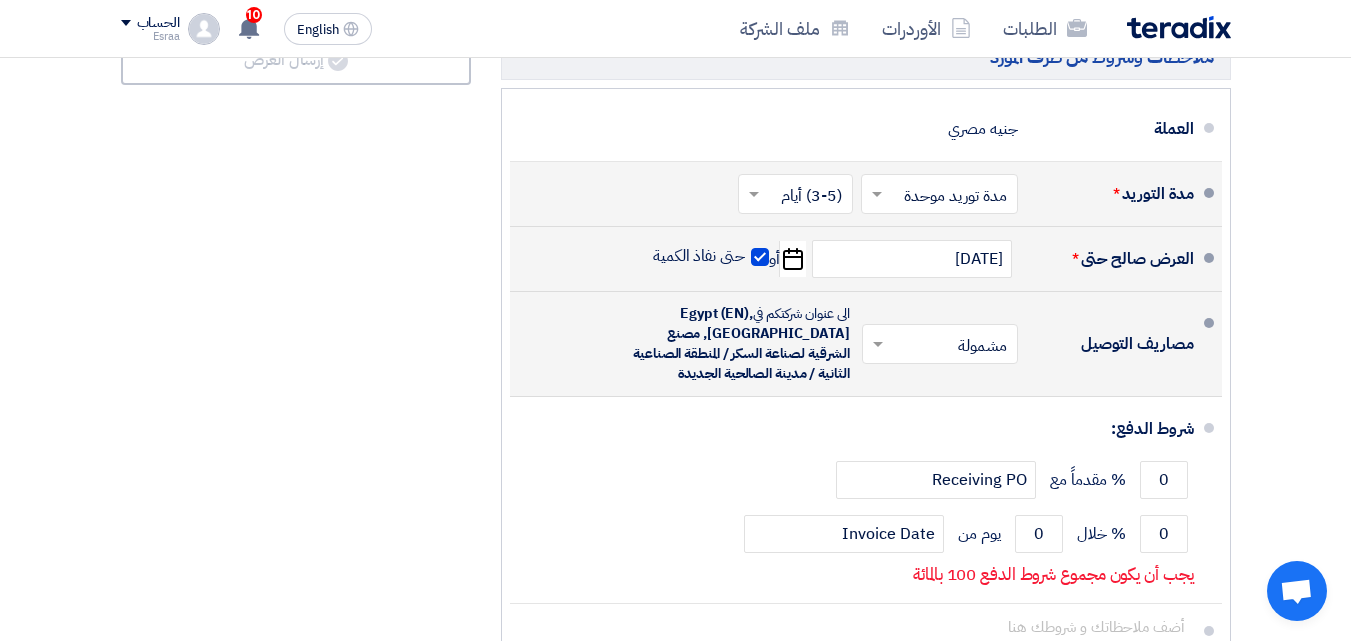 scroll, scrollTop: 5500, scrollLeft: 0, axis: vertical 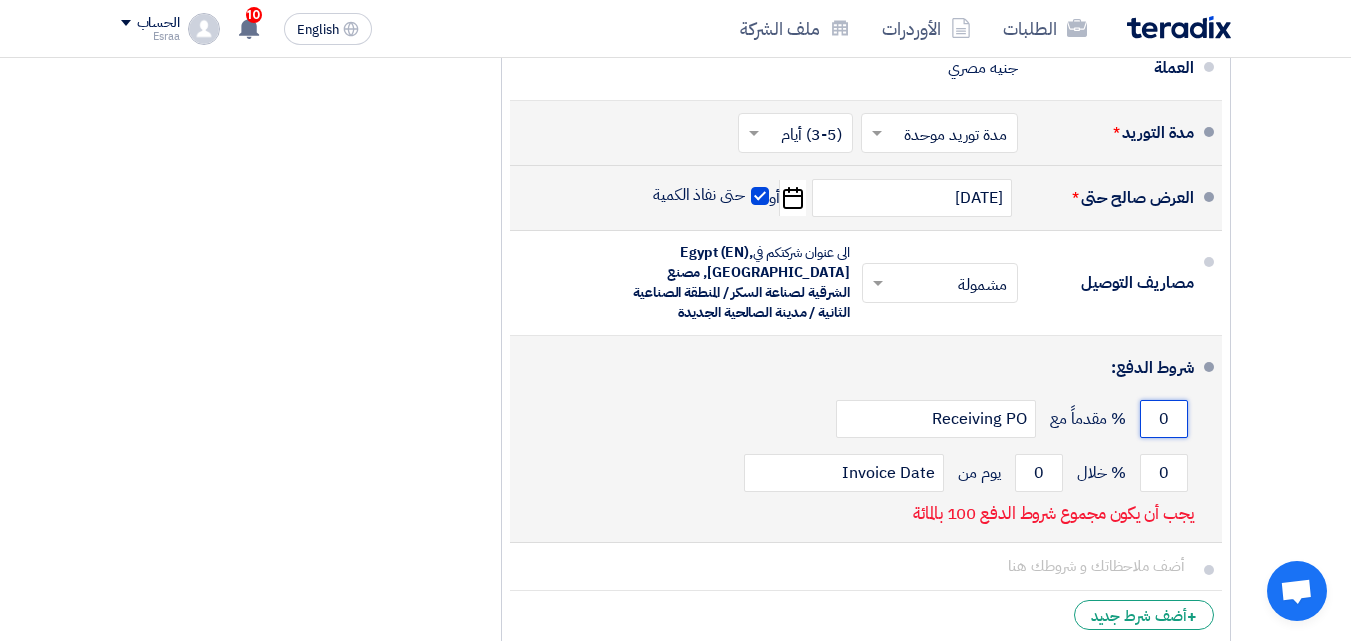 drag, startPoint x: 1173, startPoint y: 396, endPoint x: 1154, endPoint y: 396, distance: 19 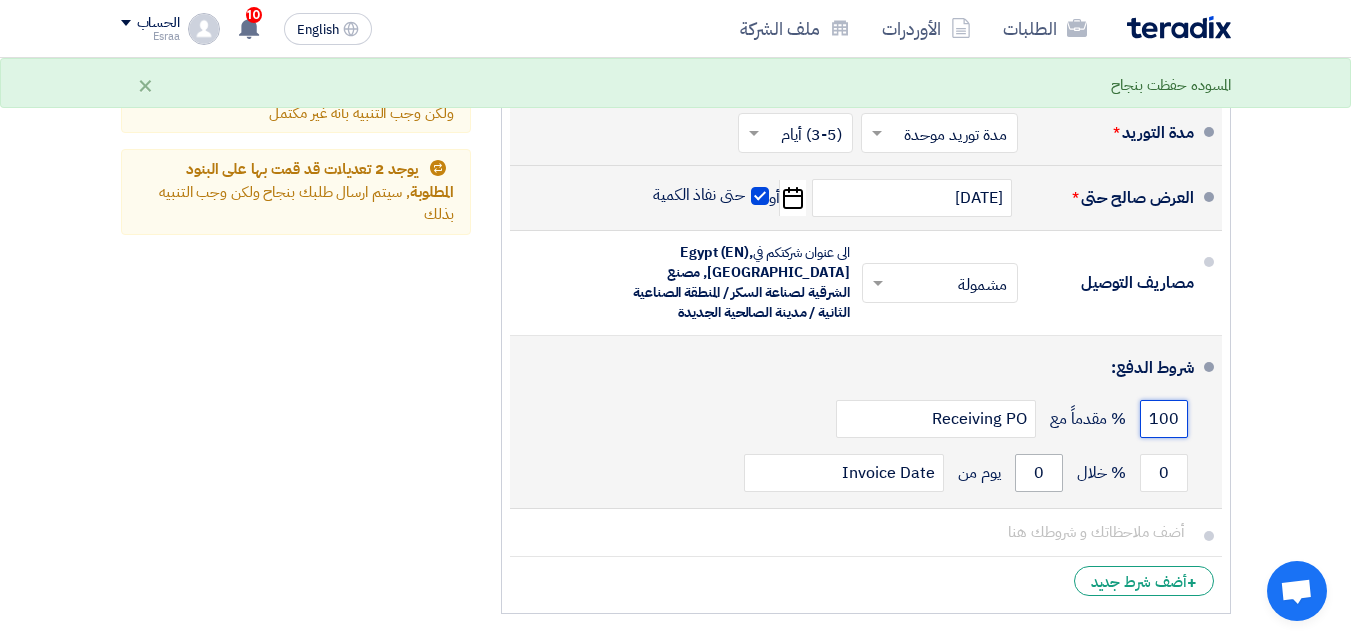type on "100" 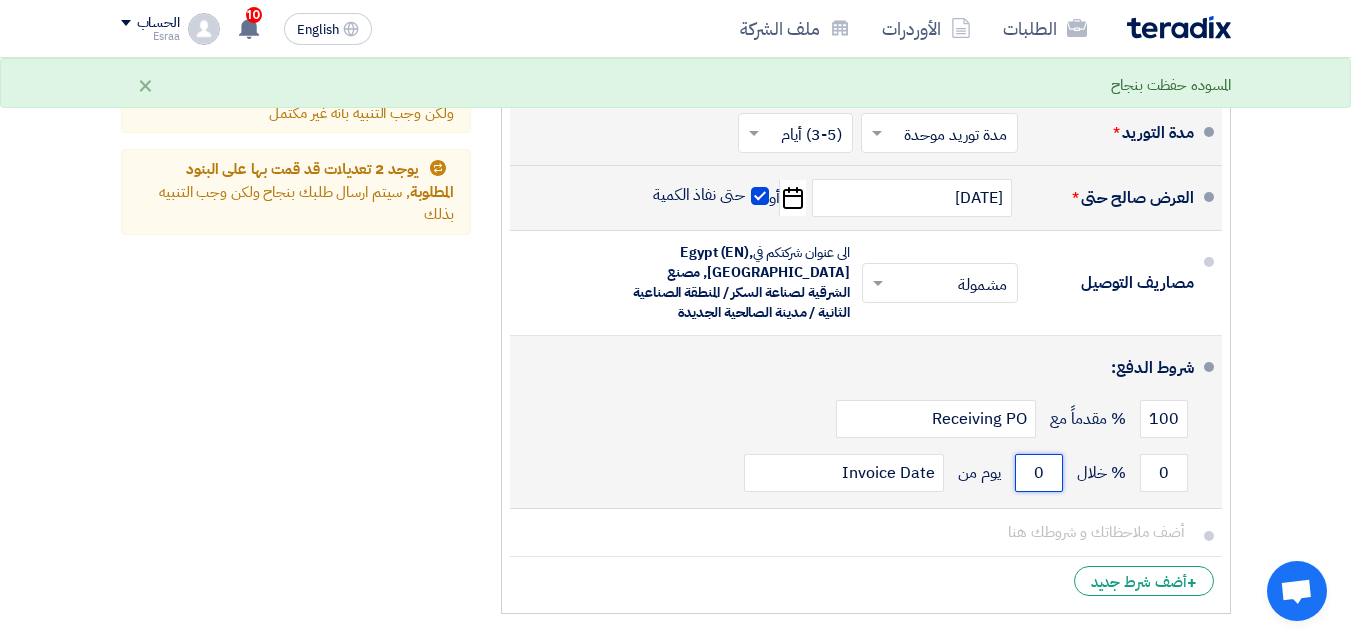 drag, startPoint x: 1057, startPoint y: 444, endPoint x: 1028, endPoint y: 448, distance: 29.274563 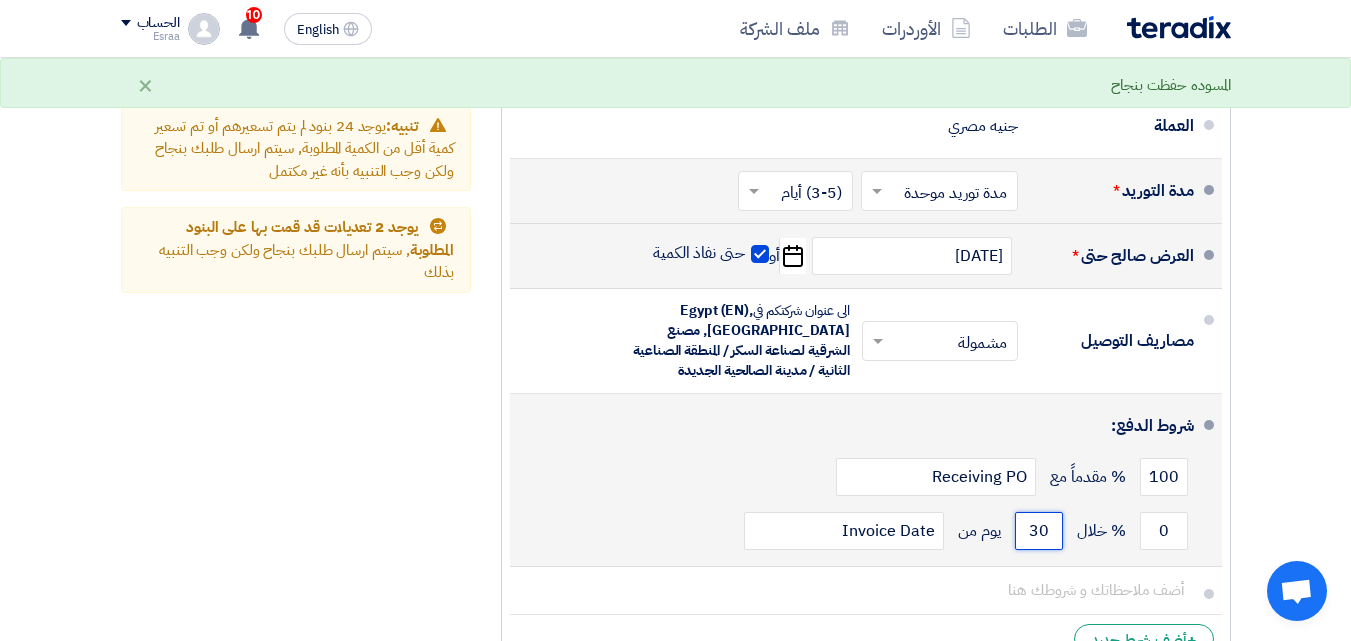 scroll, scrollTop: 5400, scrollLeft: 0, axis: vertical 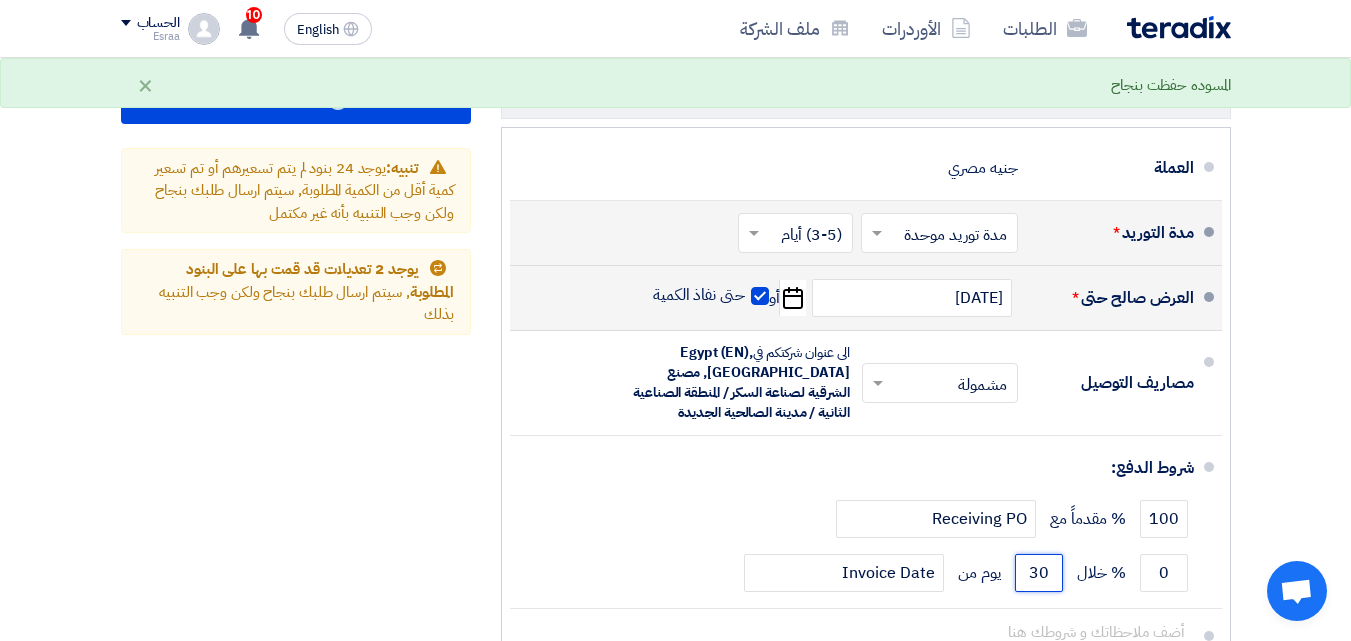type on "30" 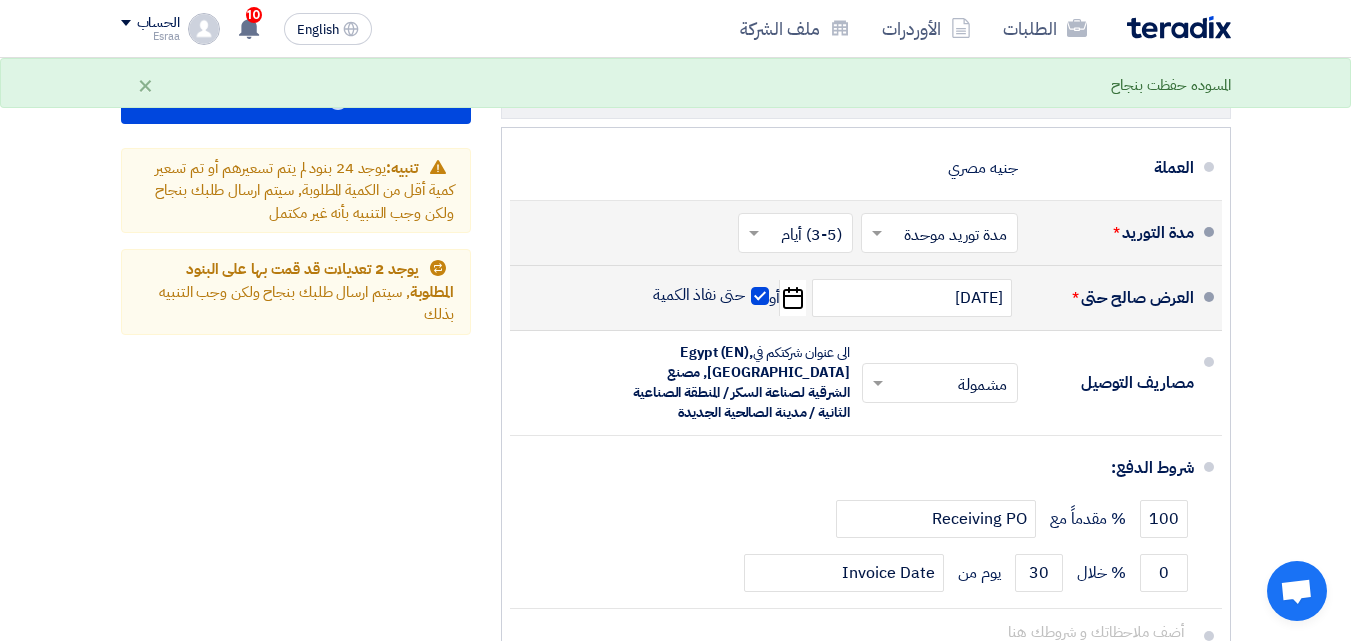 click on "ملخص العرض المالي
المجموع الجزئي
جنيه مصري
29,050
تكلفه التوصيل" 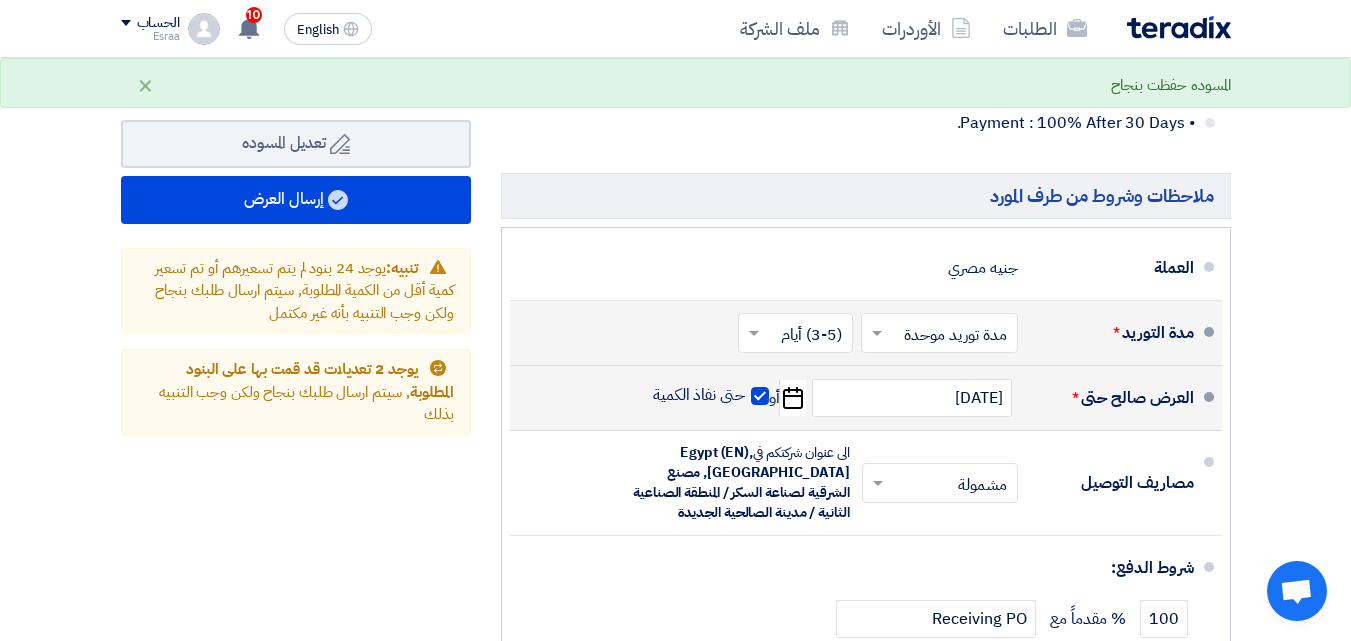 scroll, scrollTop: 5000, scrollLeft: 0, axis: vertical 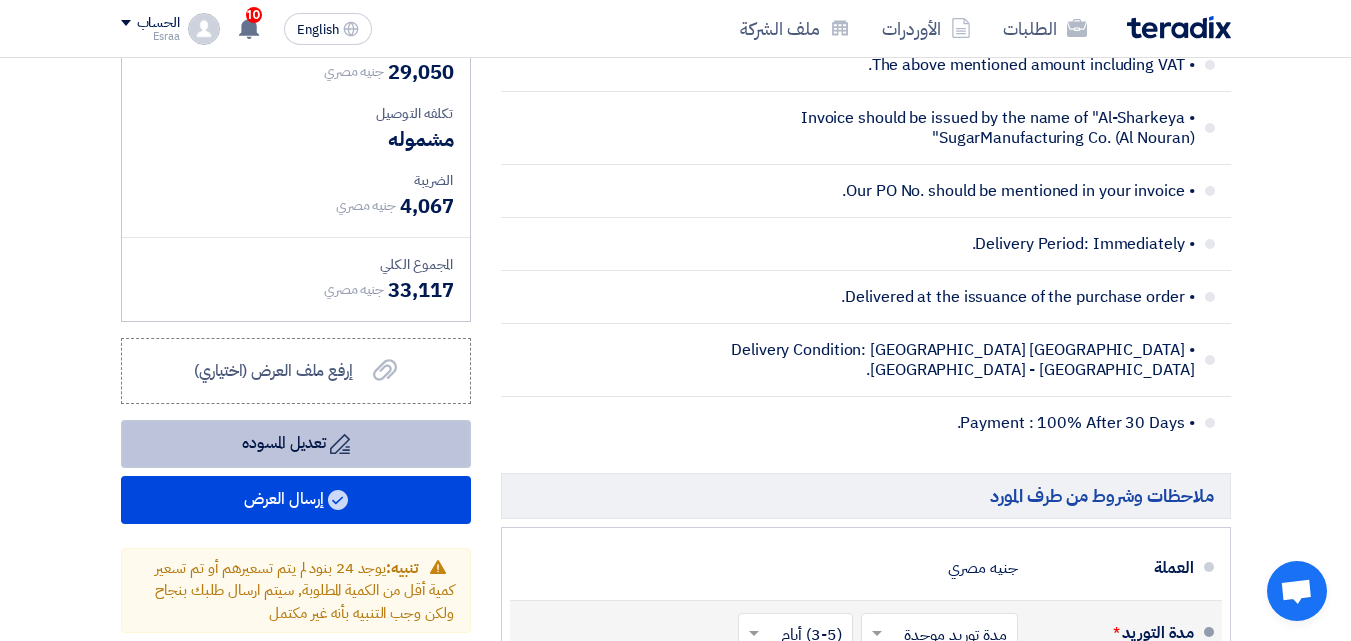 click on "Draft
تعديل المسوده" 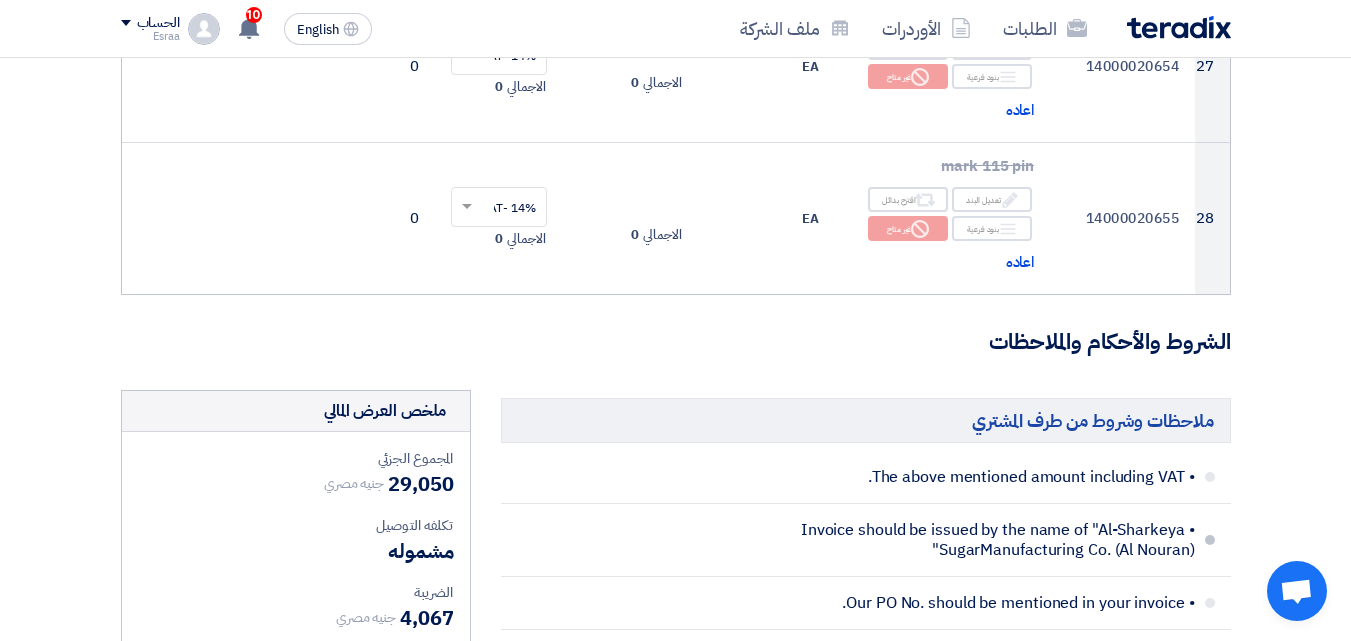 scroll, scrollTop: 4400, scrollLeft: 0, axis: vertical 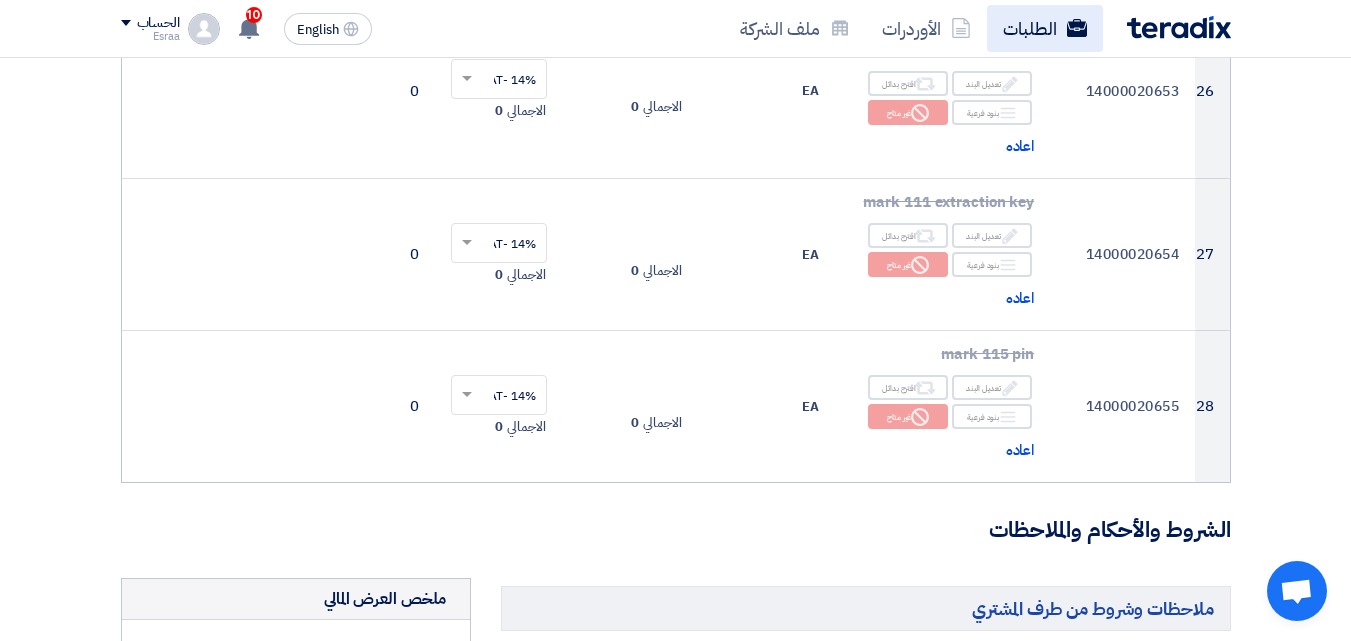 click on "الطلبات" 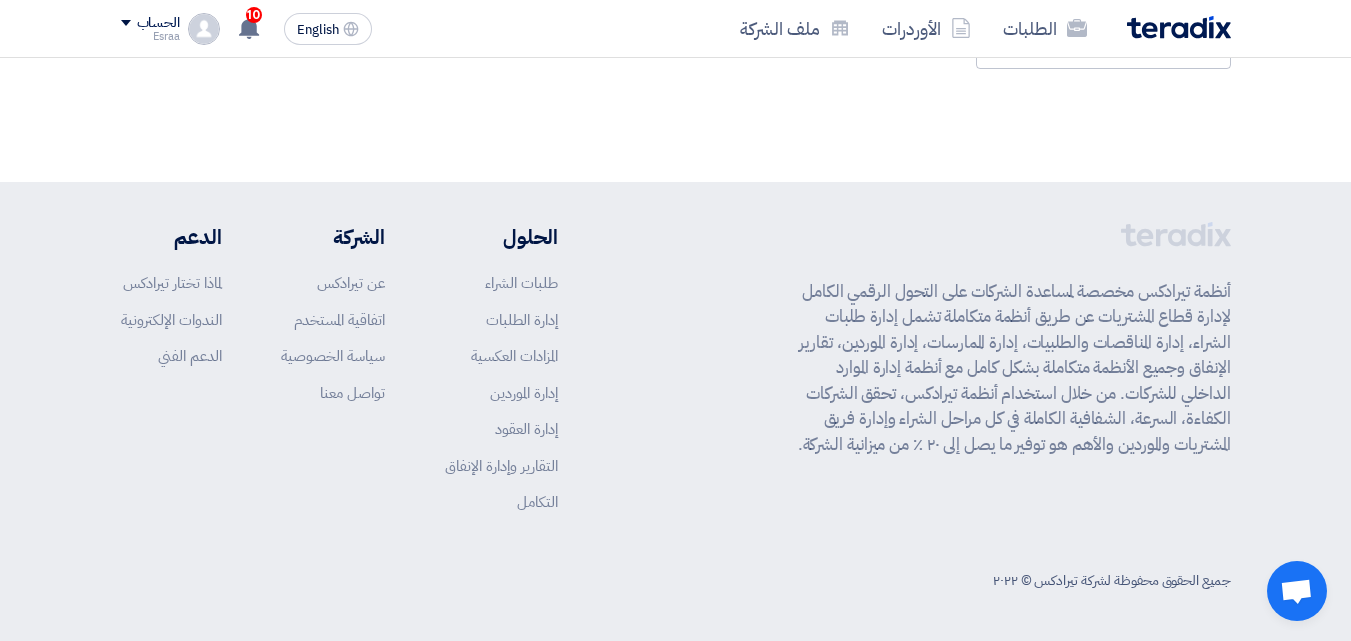 scroll, scrollTop: 0, scrollLeft: 0, axis: both 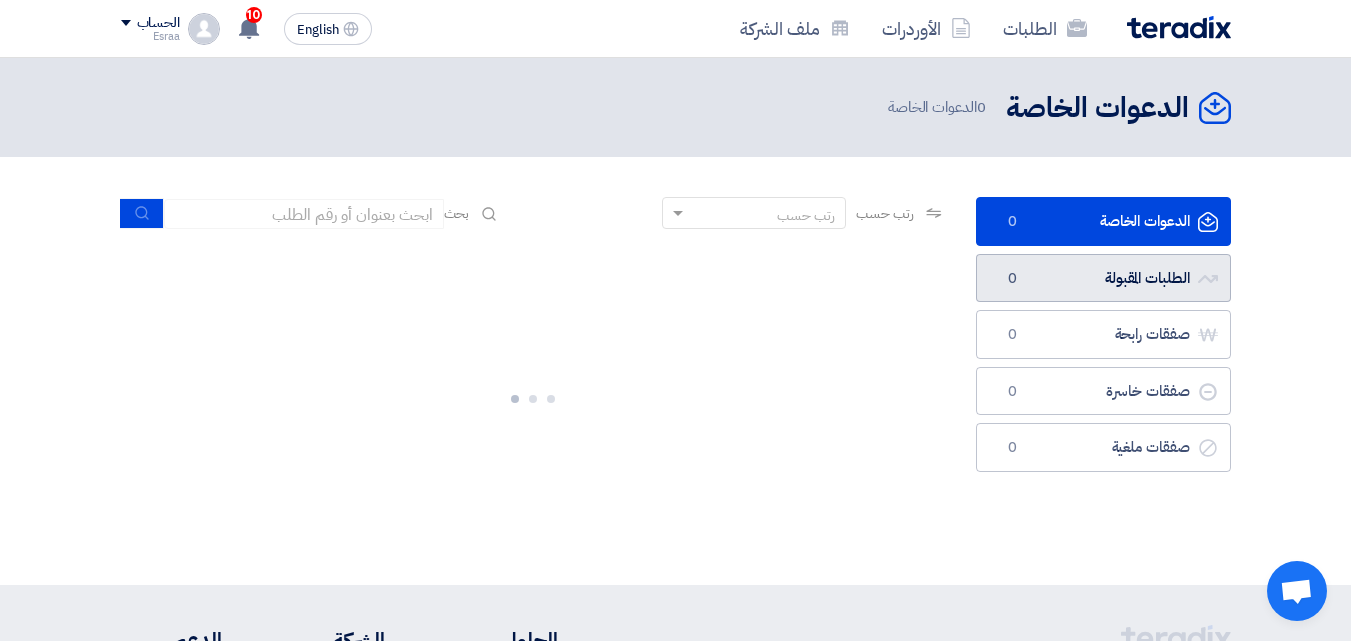 click on "الطلبات المقبولة
الطلبات المقبولة
0" 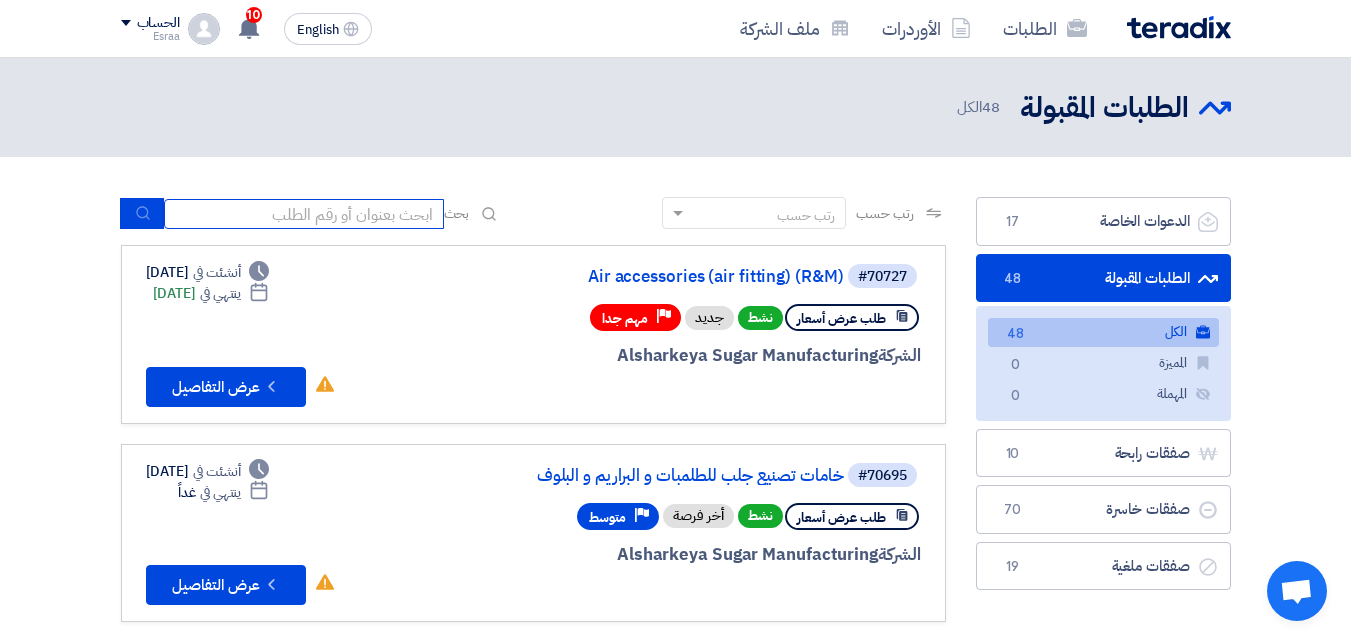 click 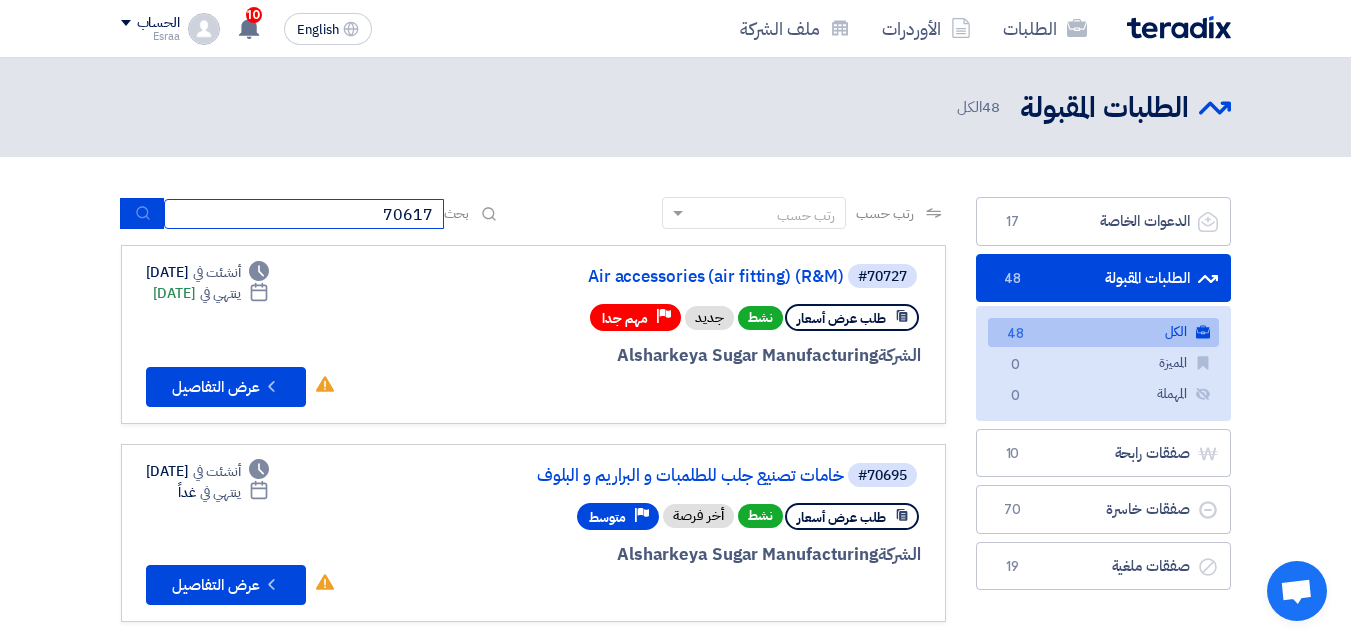 type on "70617" 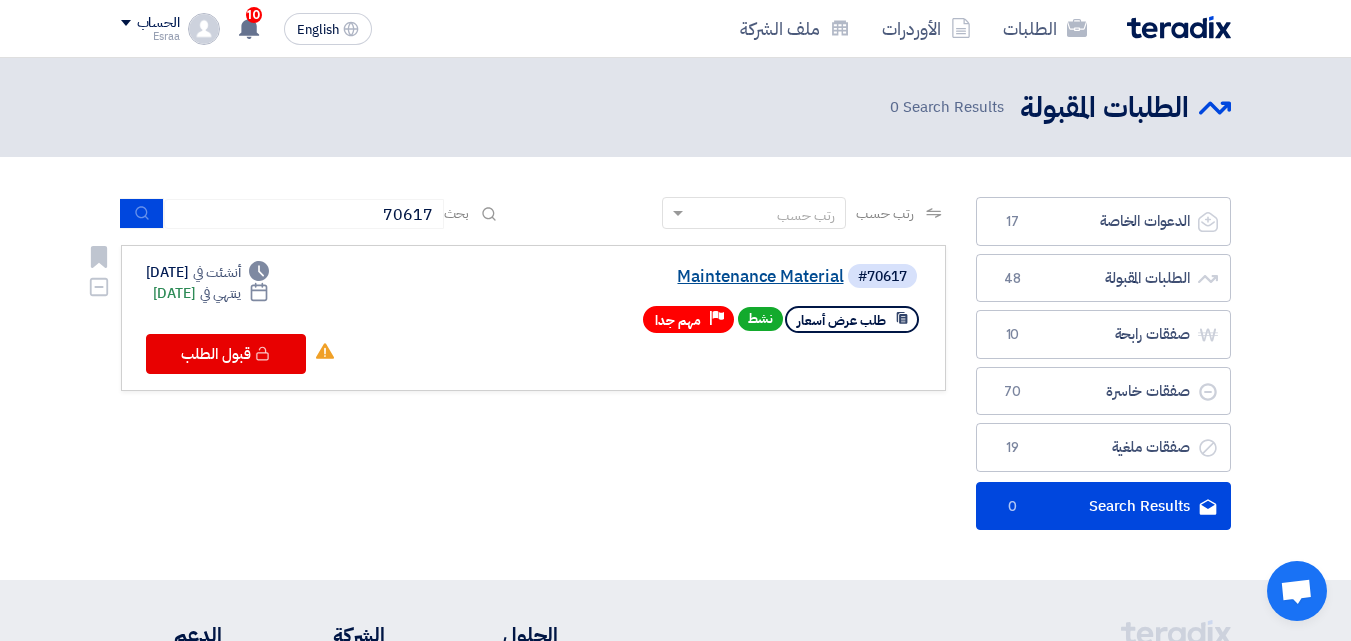 click on "Maintenance Material" 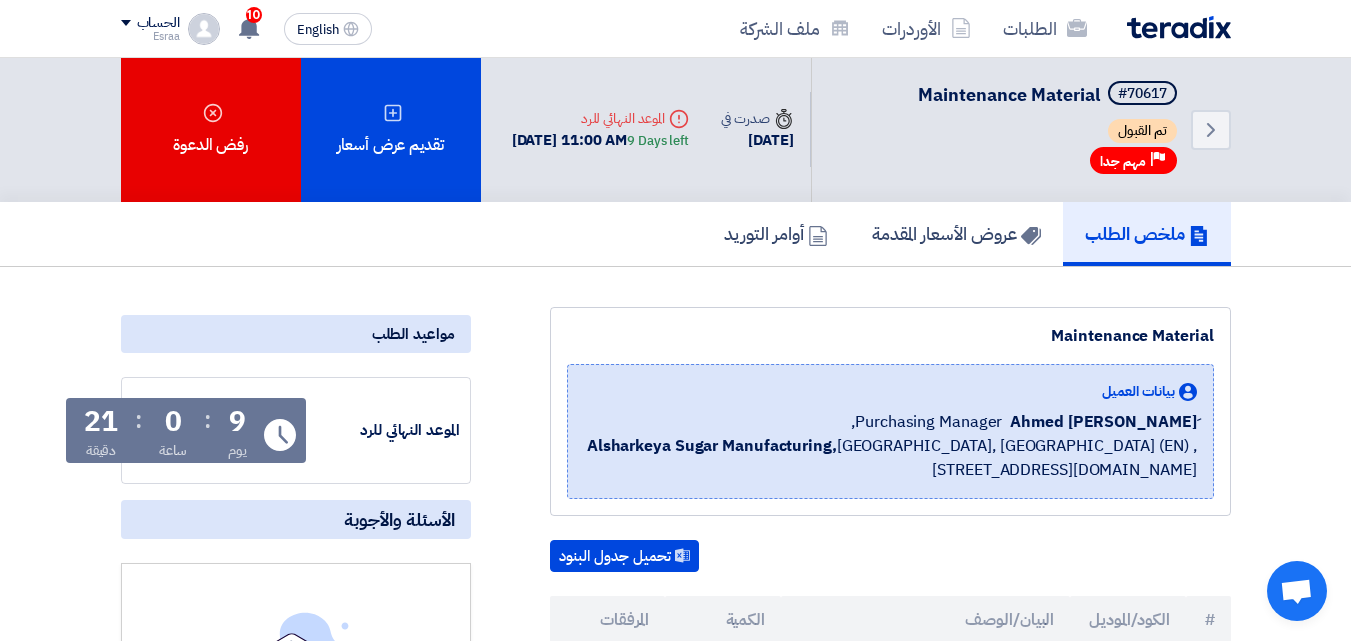 scroll, scrollTop: 0, scrollLeft: 0, axis: both 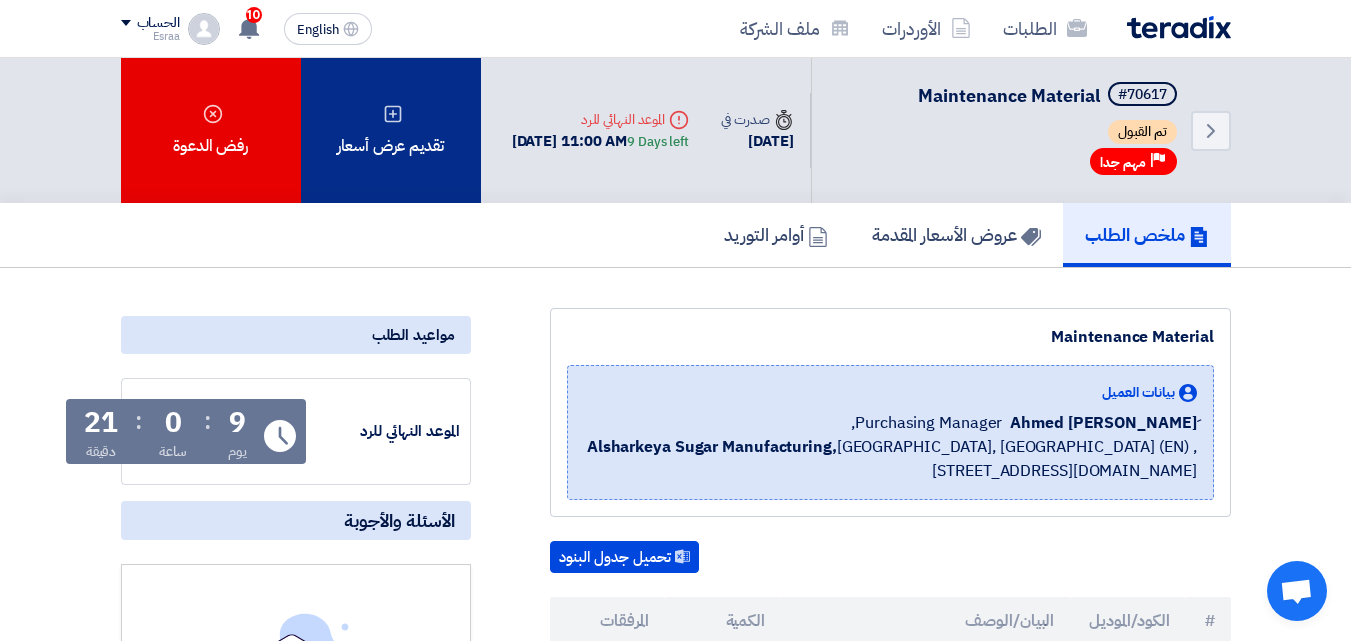 click 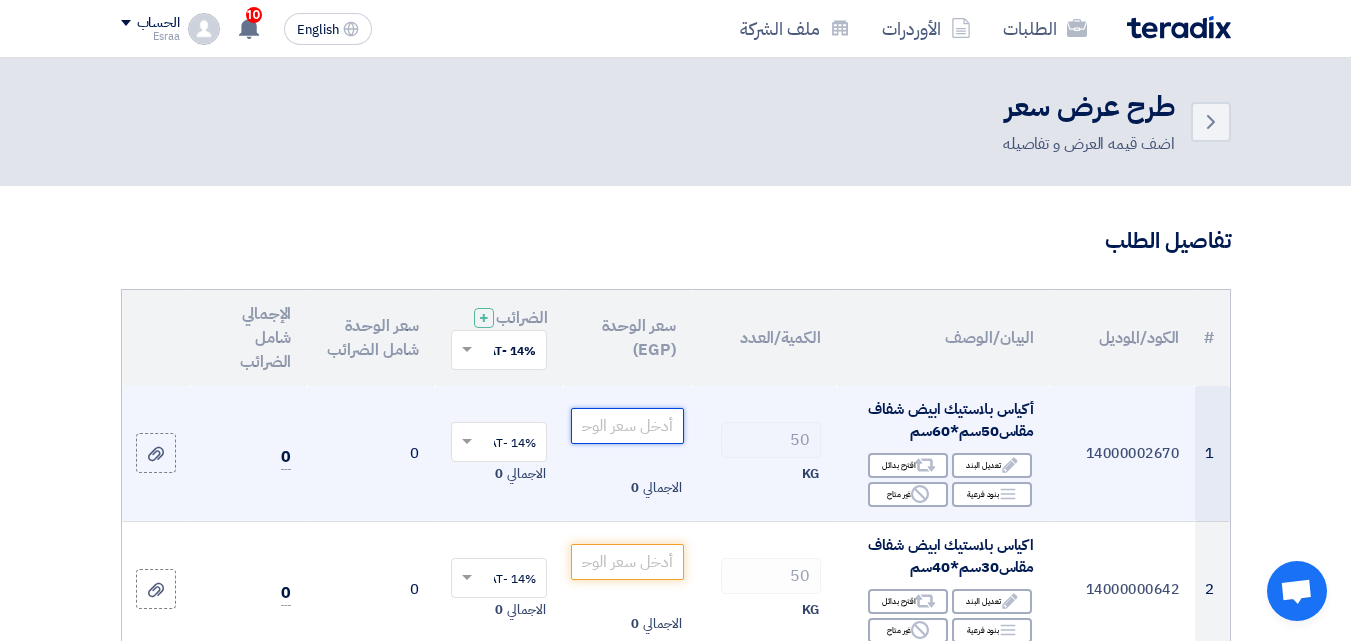 click 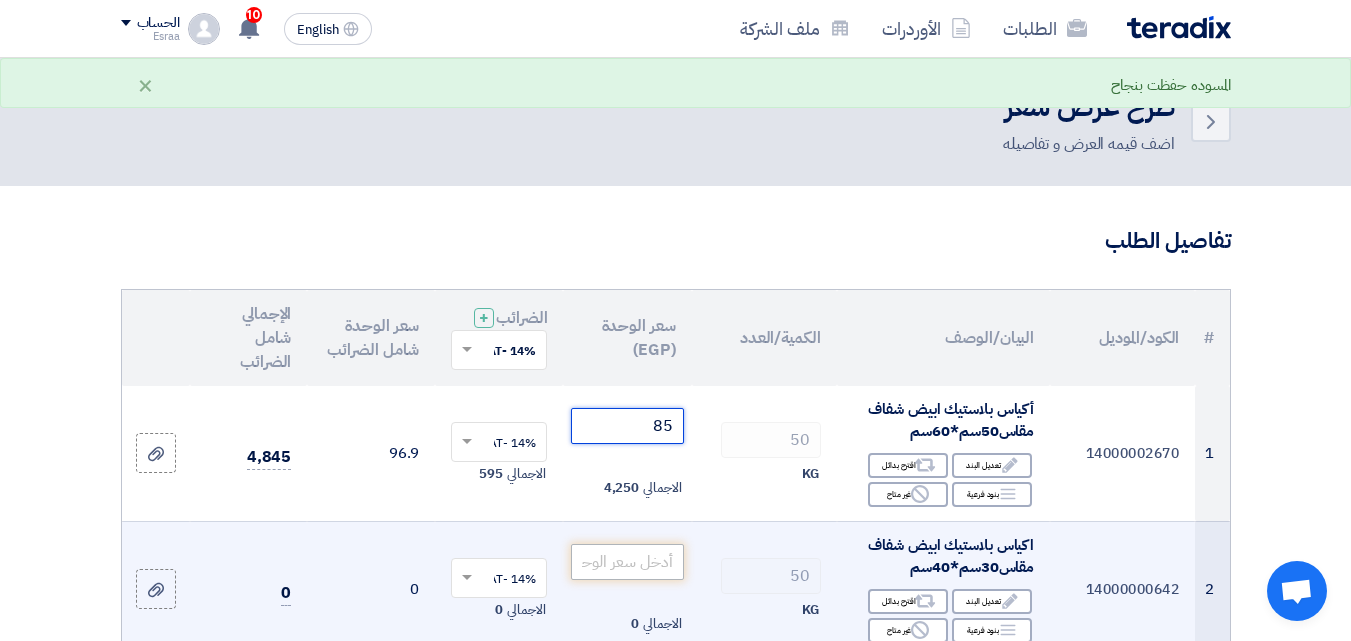 type on "85" 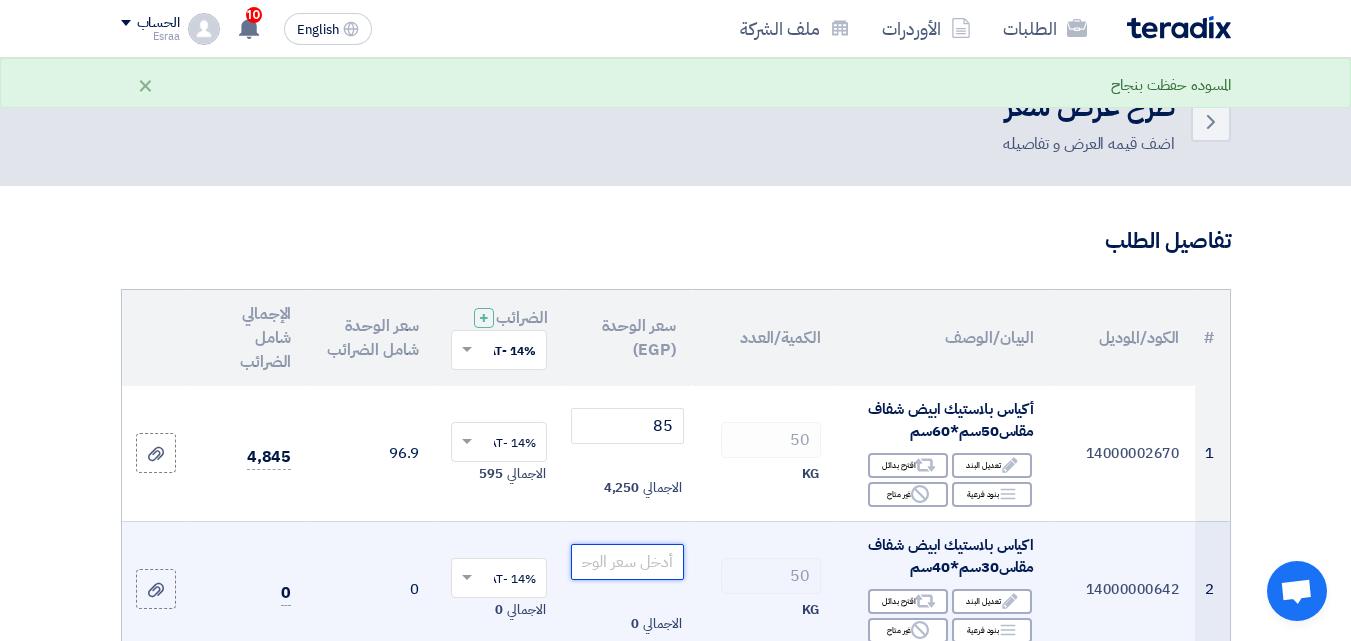 click 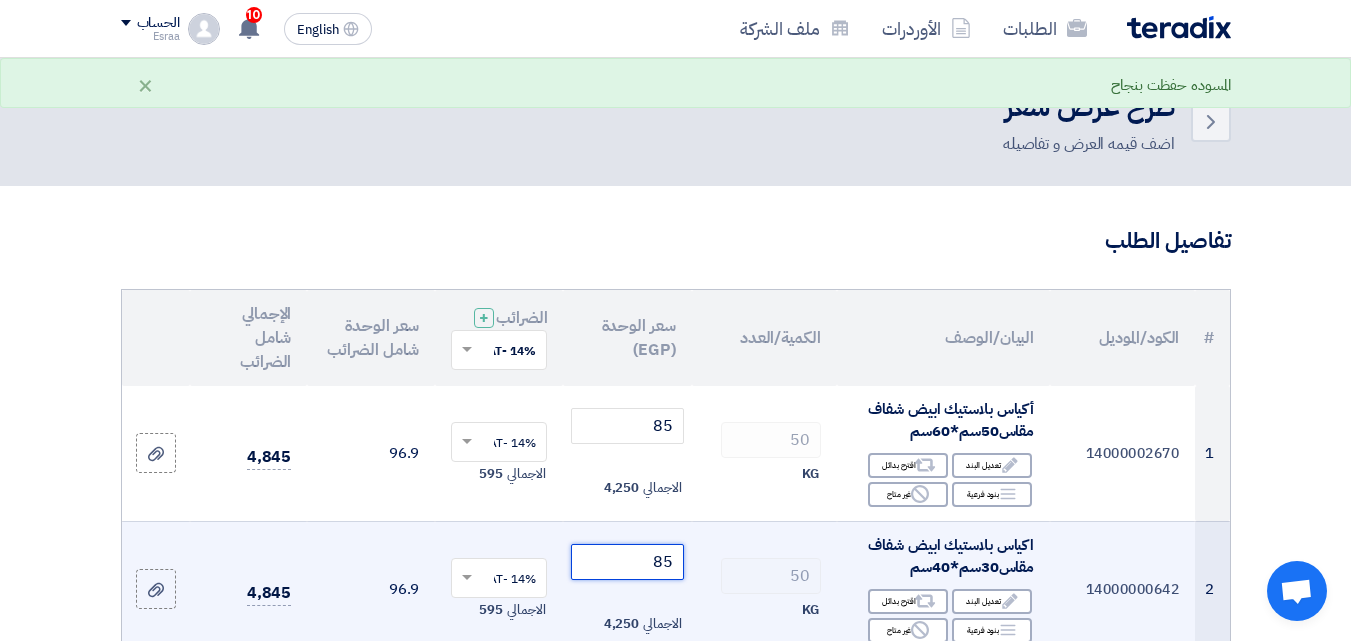 type on "85" 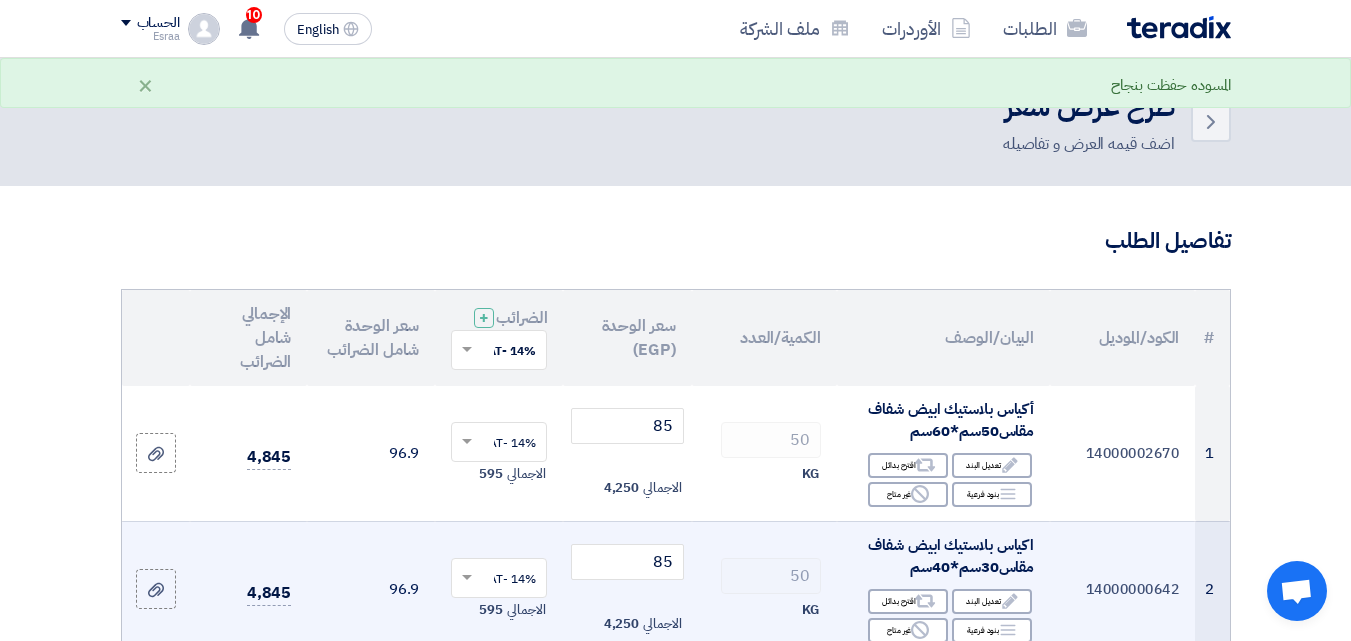 click on "50
KG" 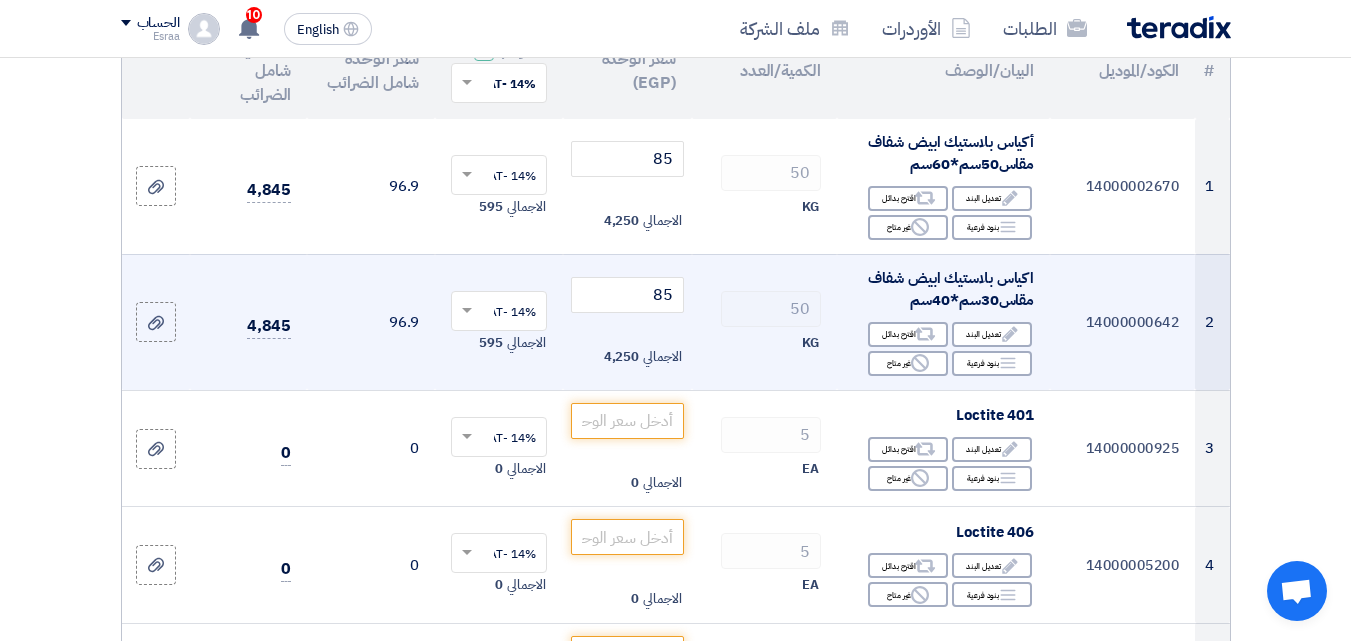 scroll, scrollTop: 300, scrollLeft: 0, axis: vertical 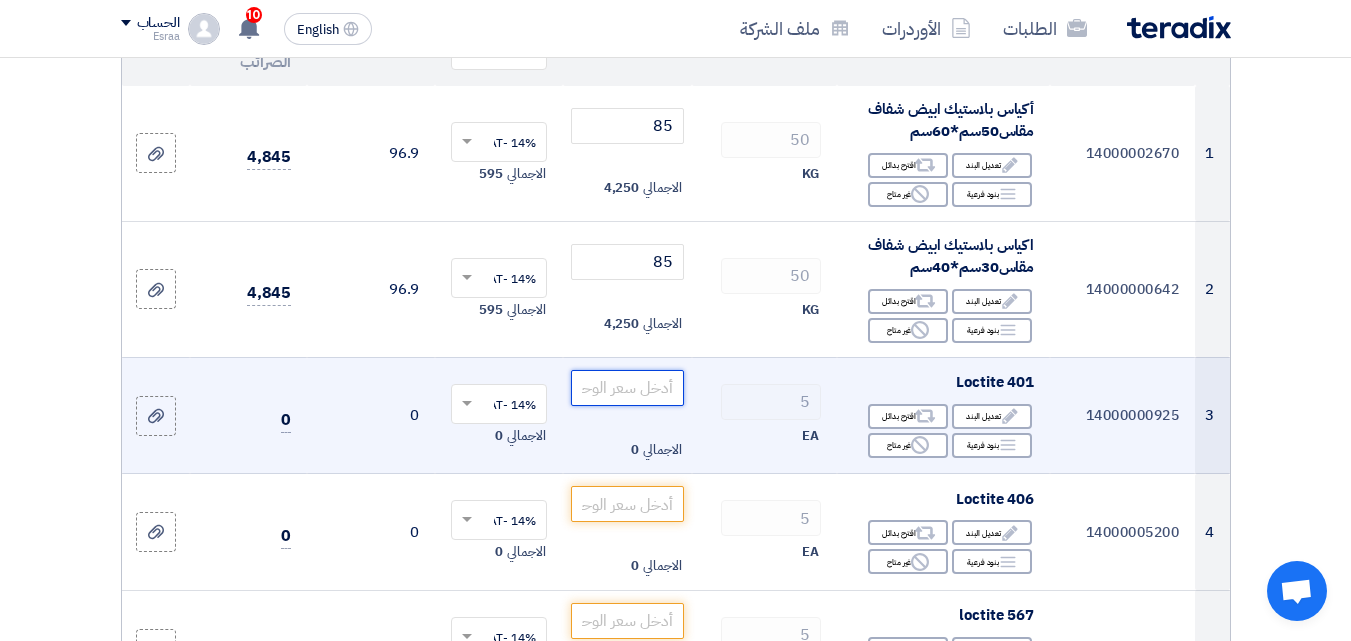 click 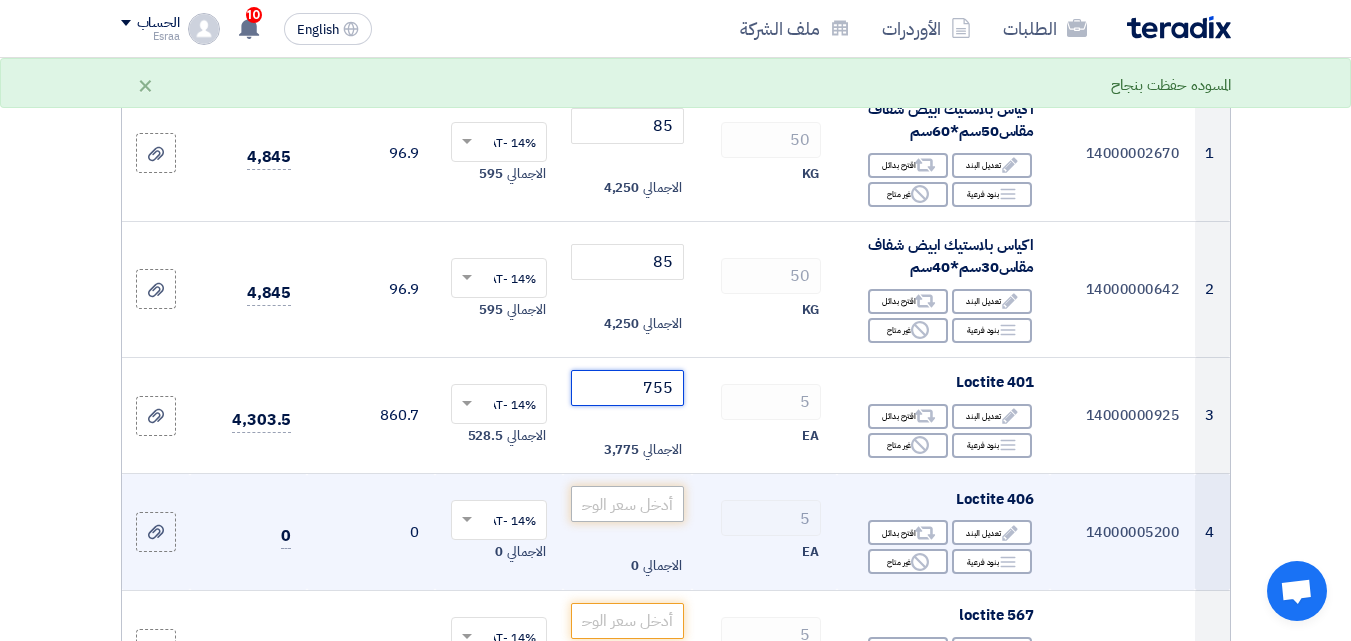 type on "755" 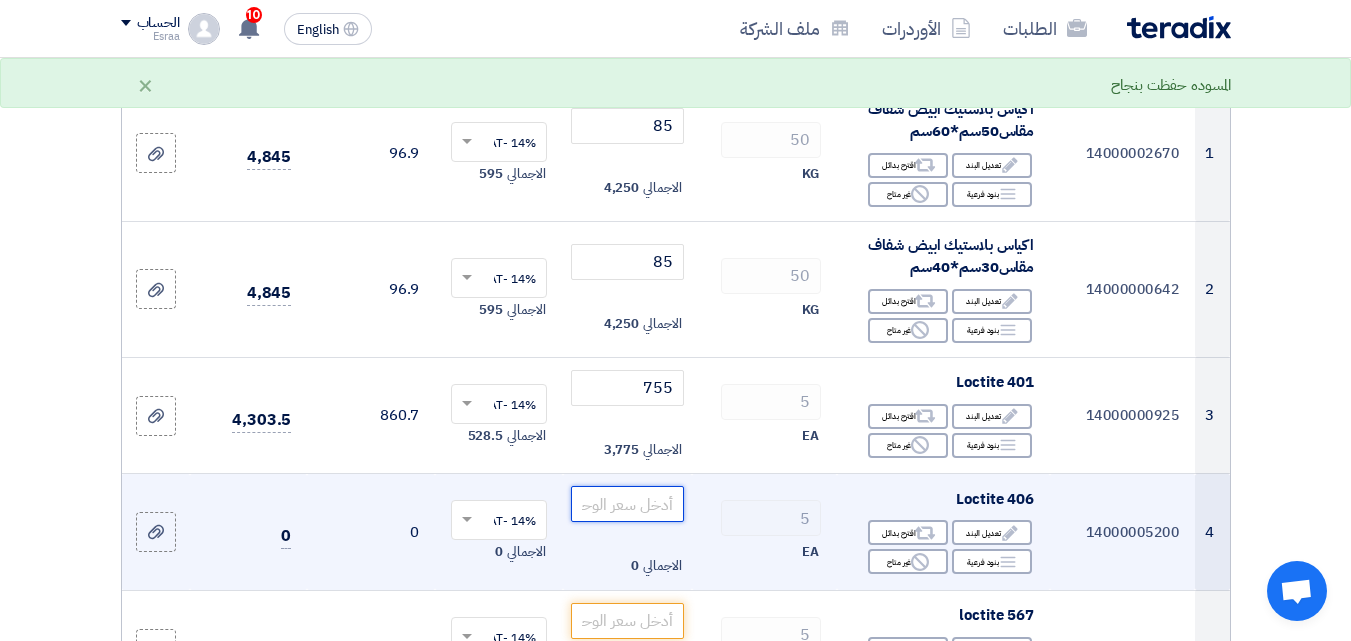 click 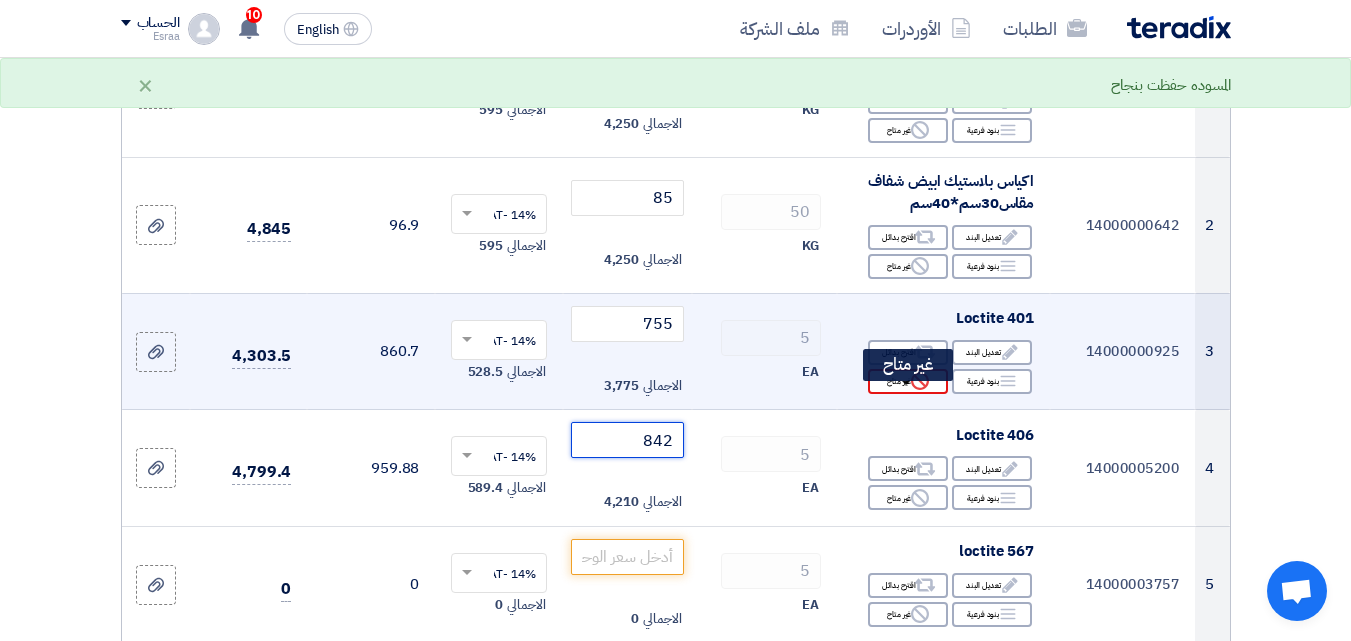 scroll, scrollTop: 400, scrollLeft: 0, axis: vertical 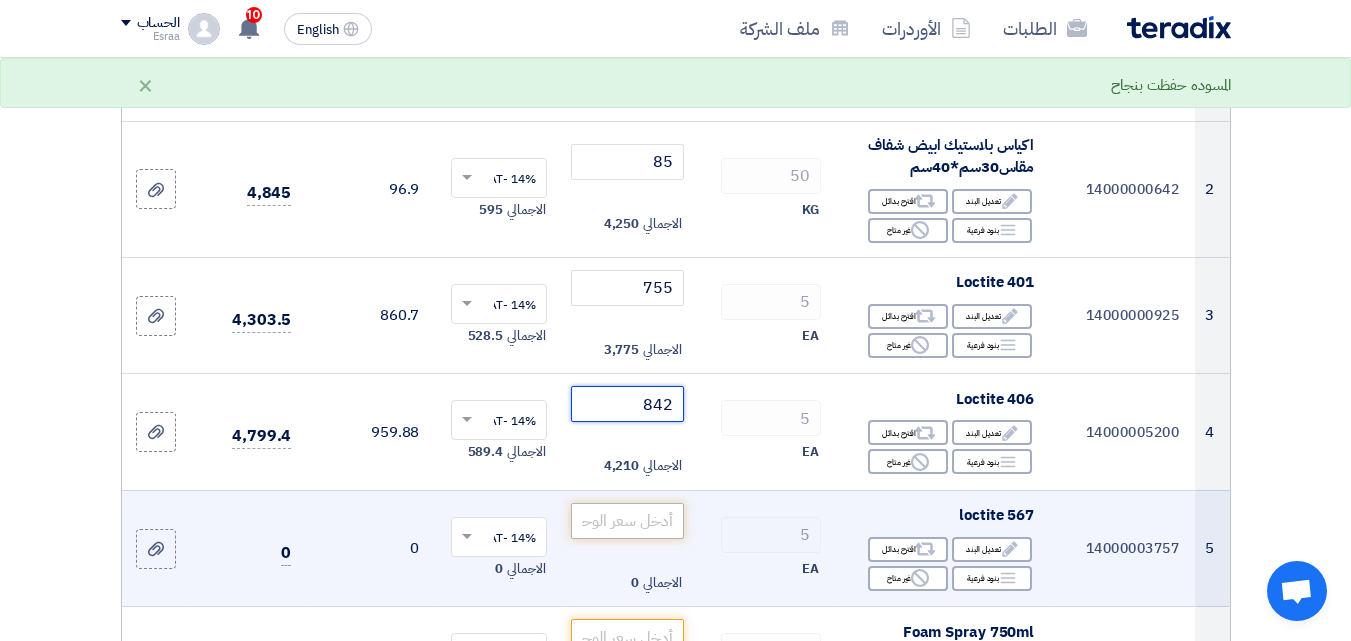type on "842" 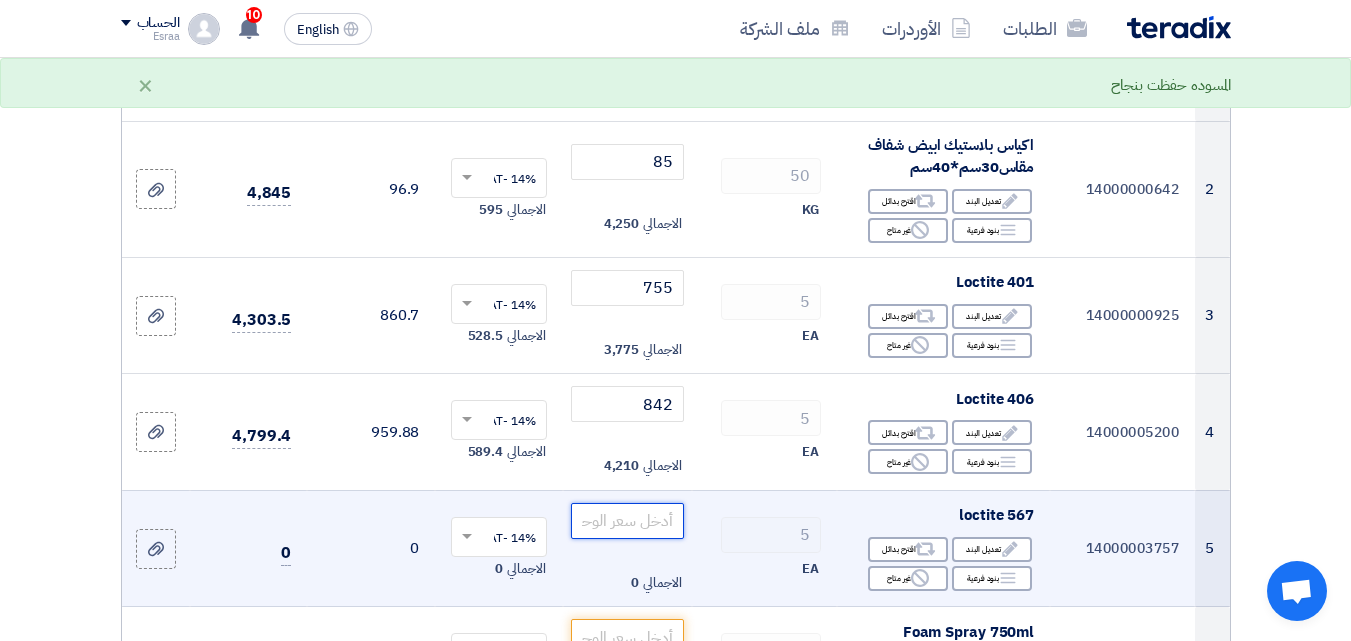 click 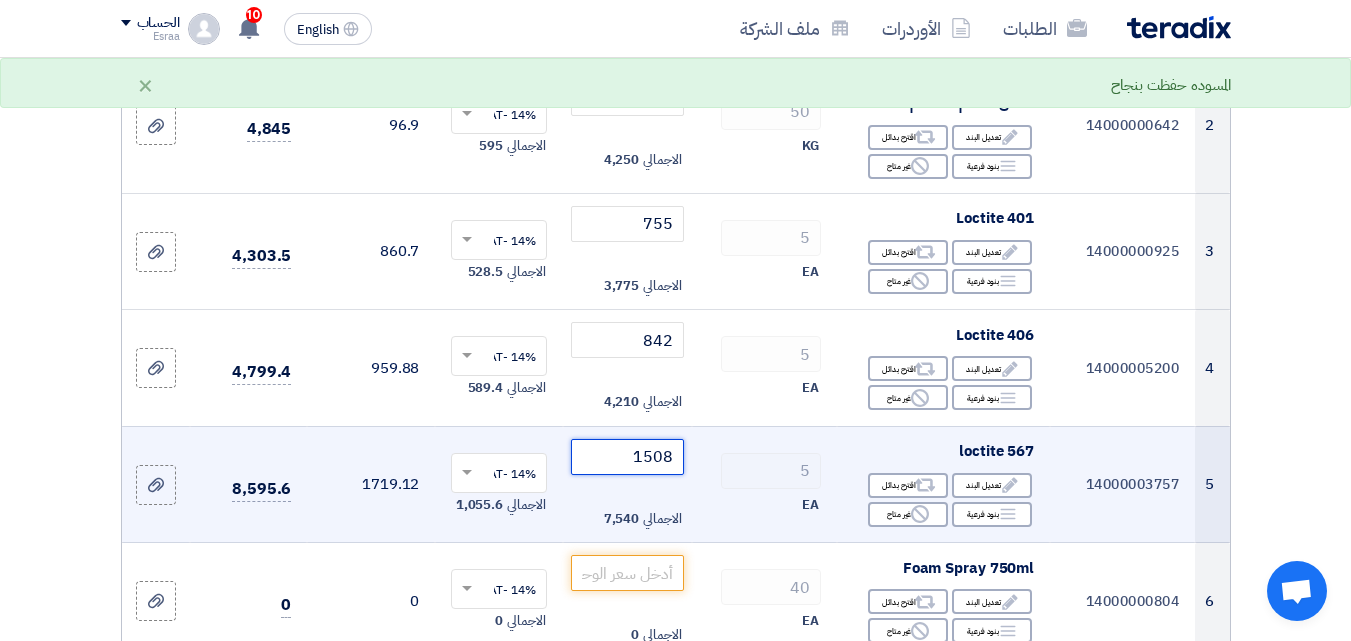 scroll, scrollTop: 500, scrollLeft: 0, axis: vertical 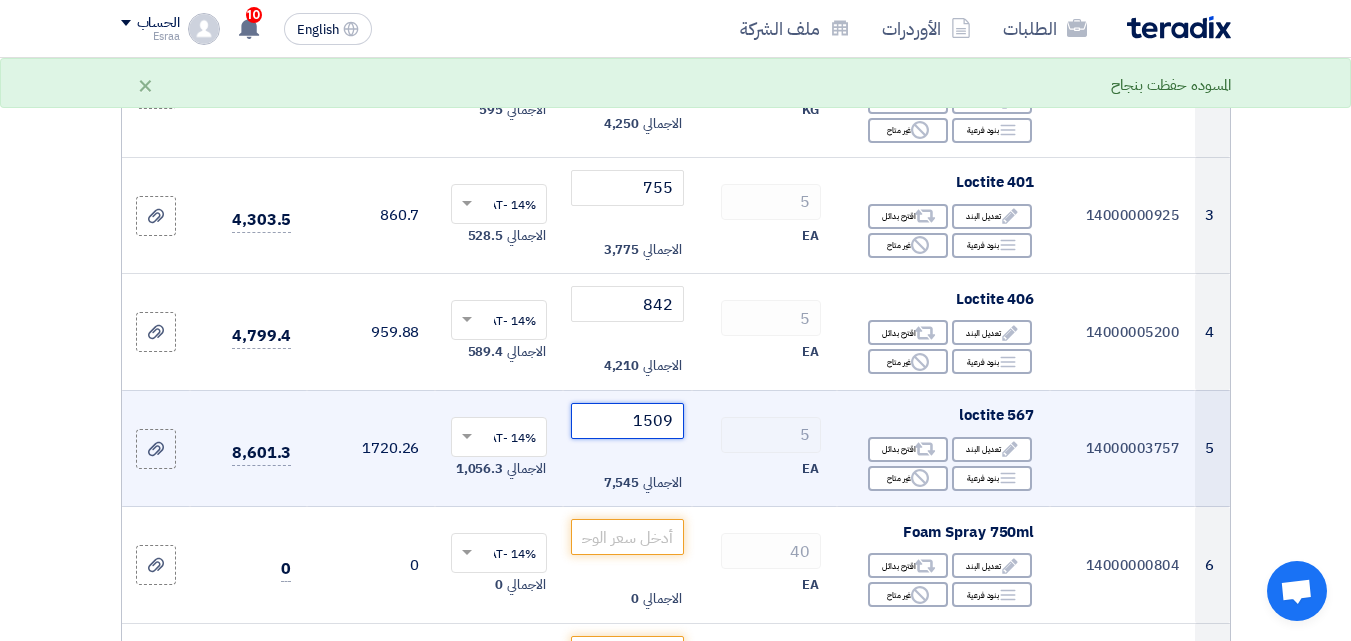 type on "1510" 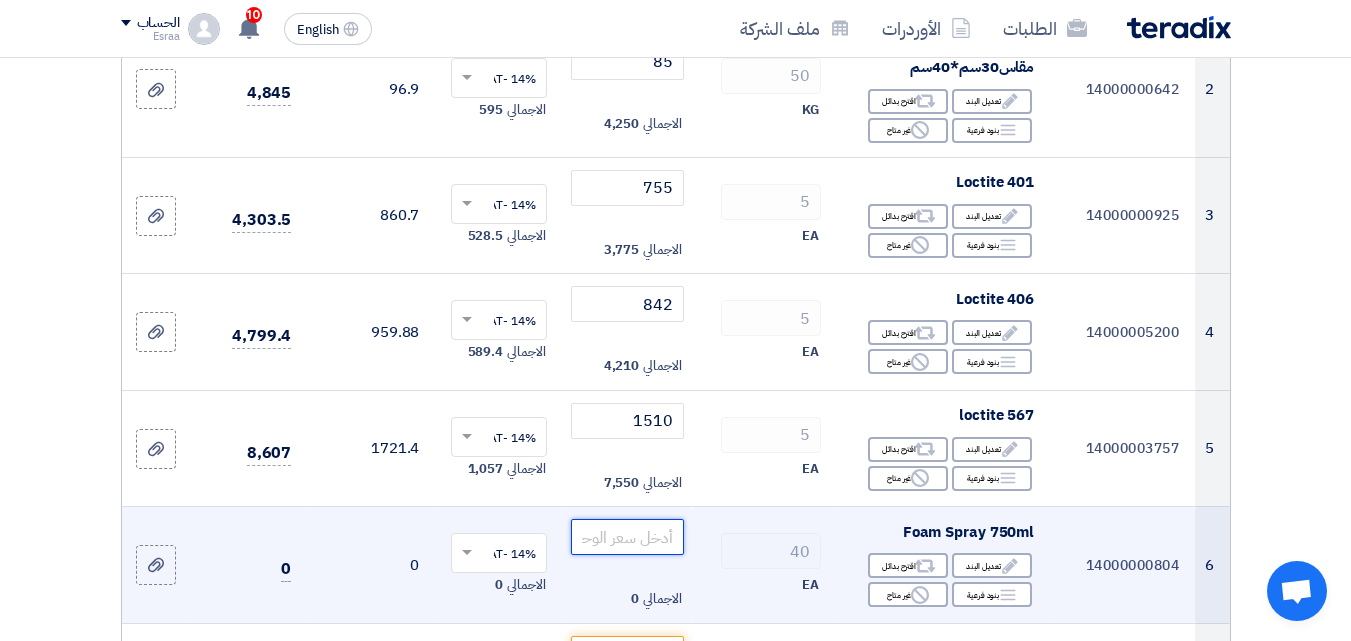 click 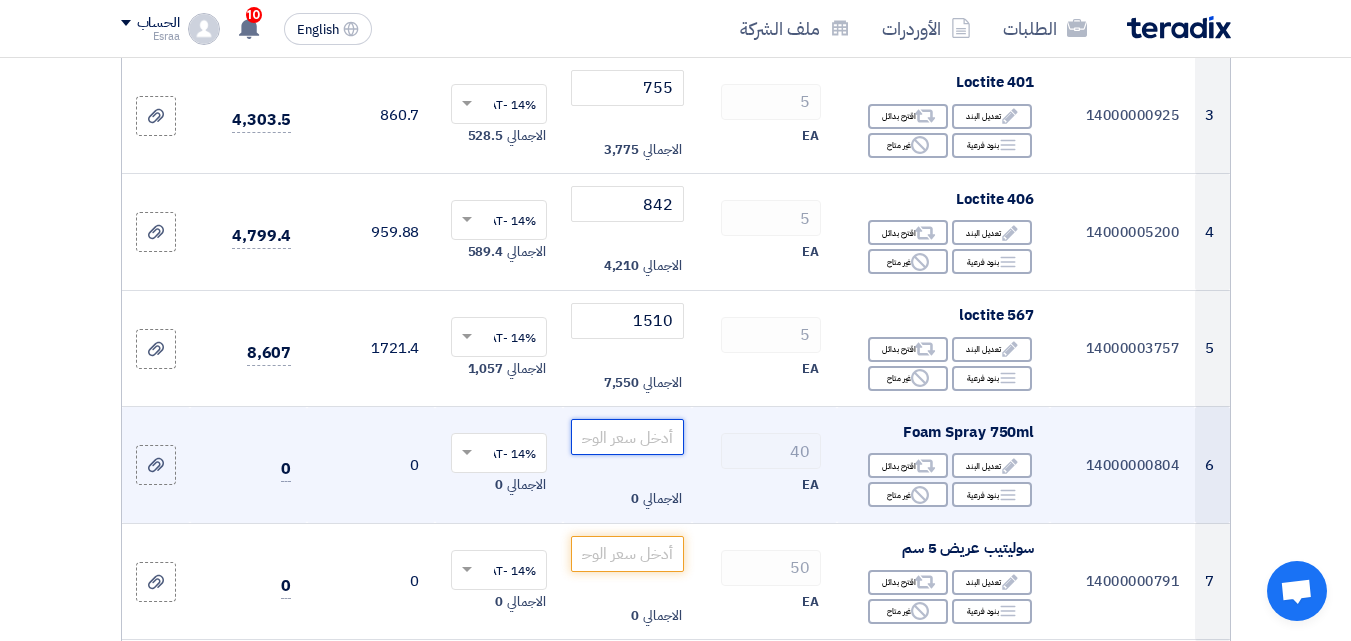 scroll, scrollTop: 700, scrollLeft: 0, axis: vertical 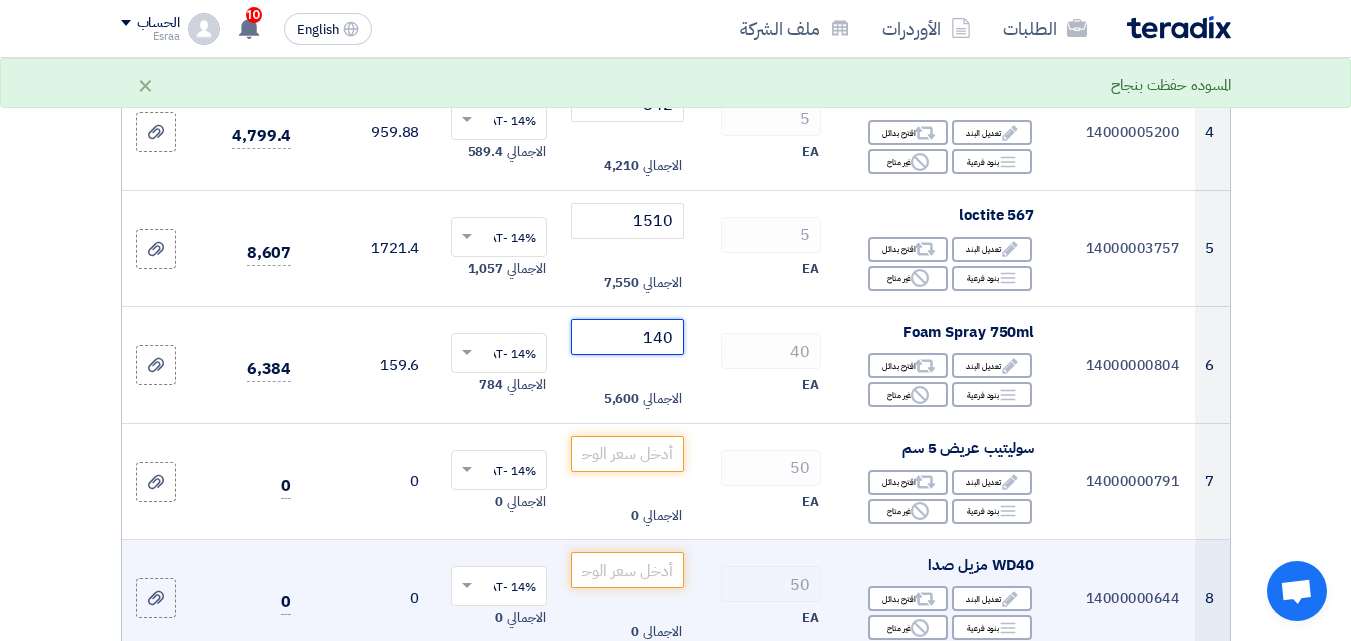 type on "140" 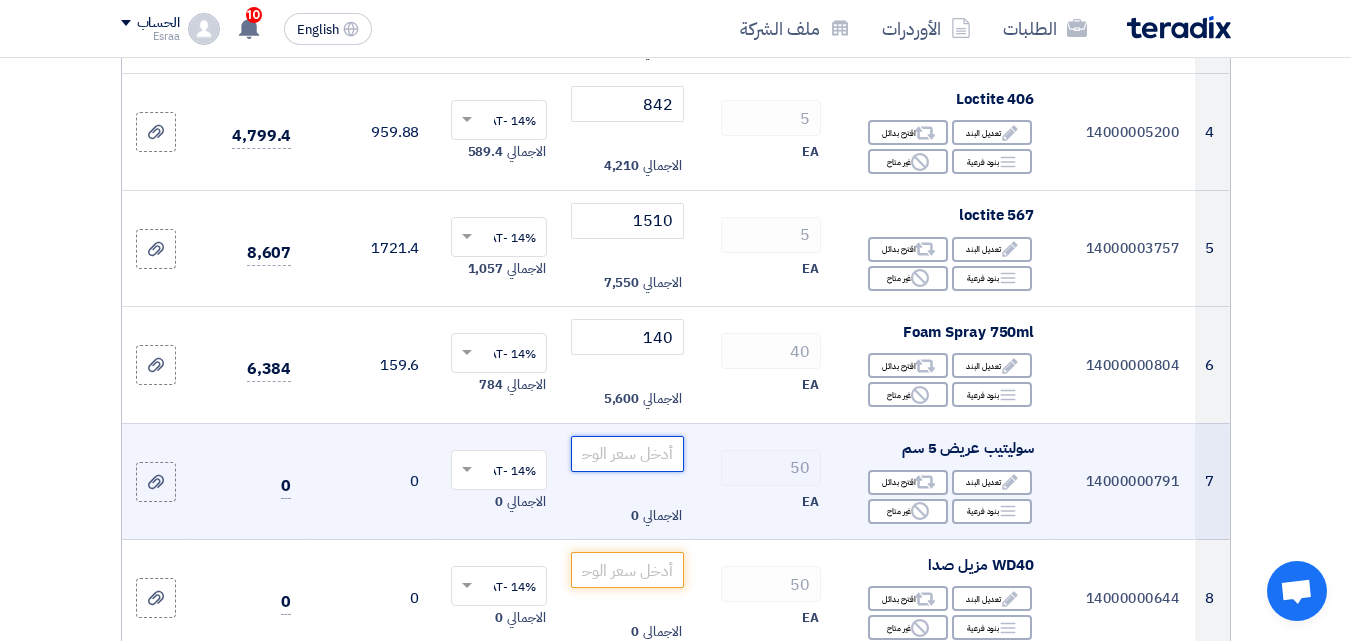 click 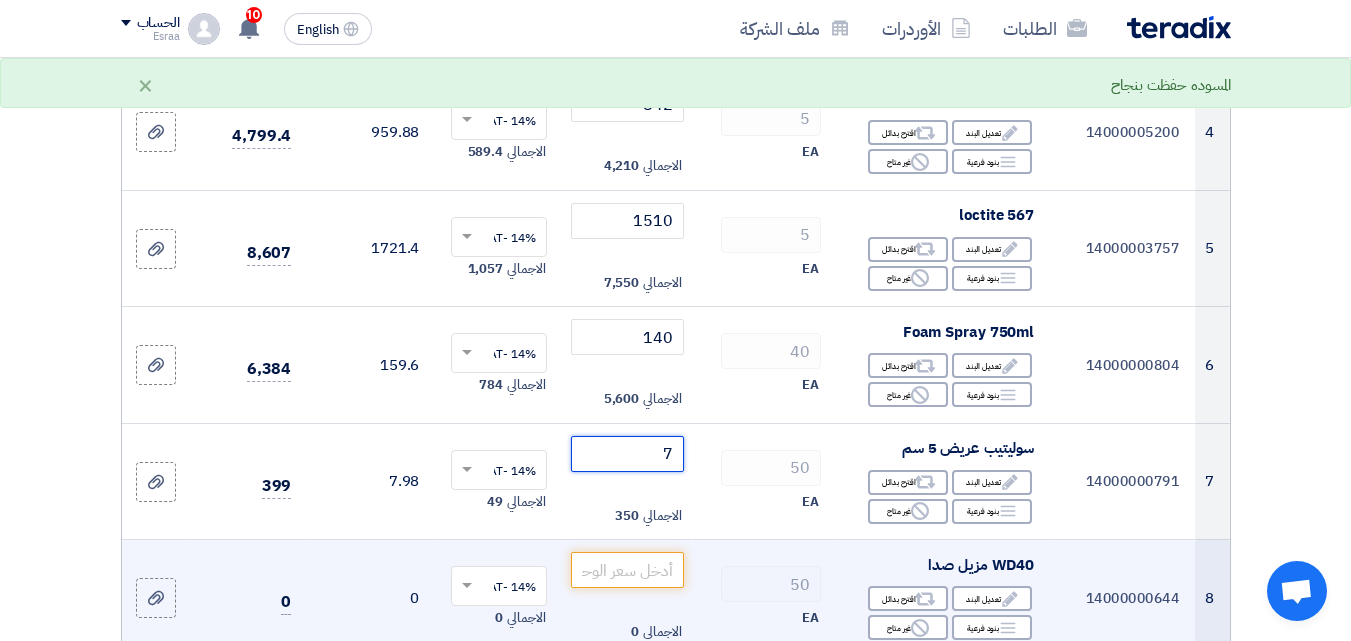 type on "7" 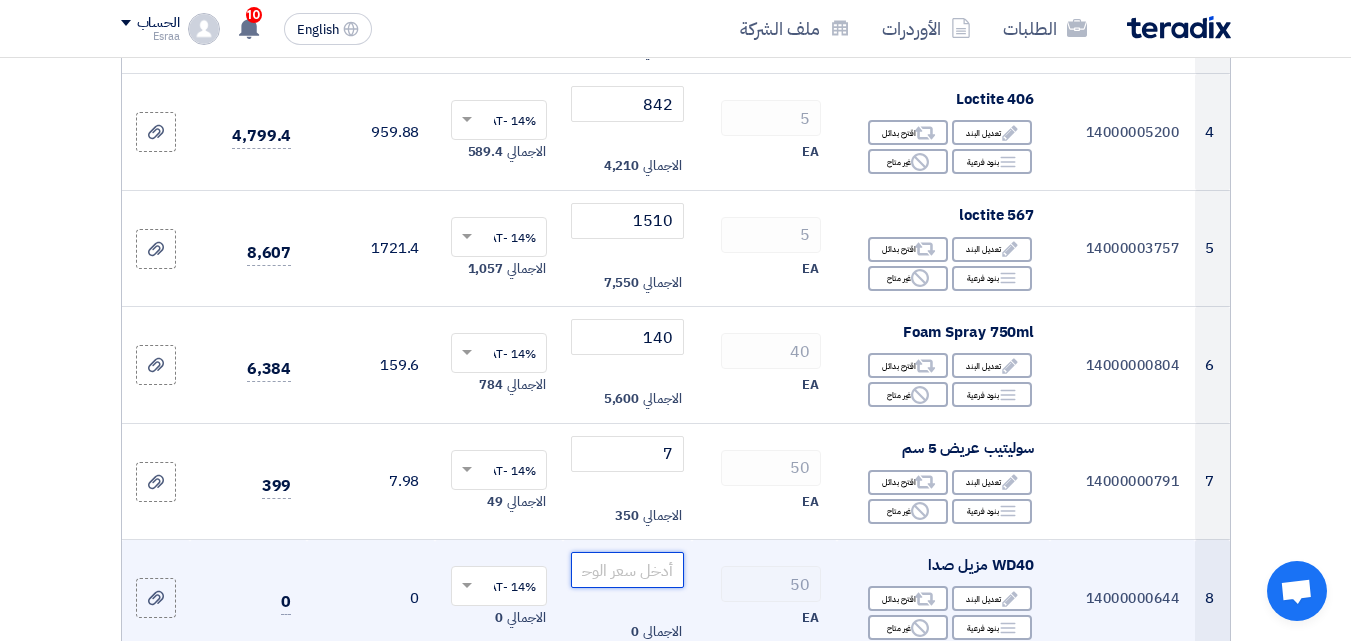 click 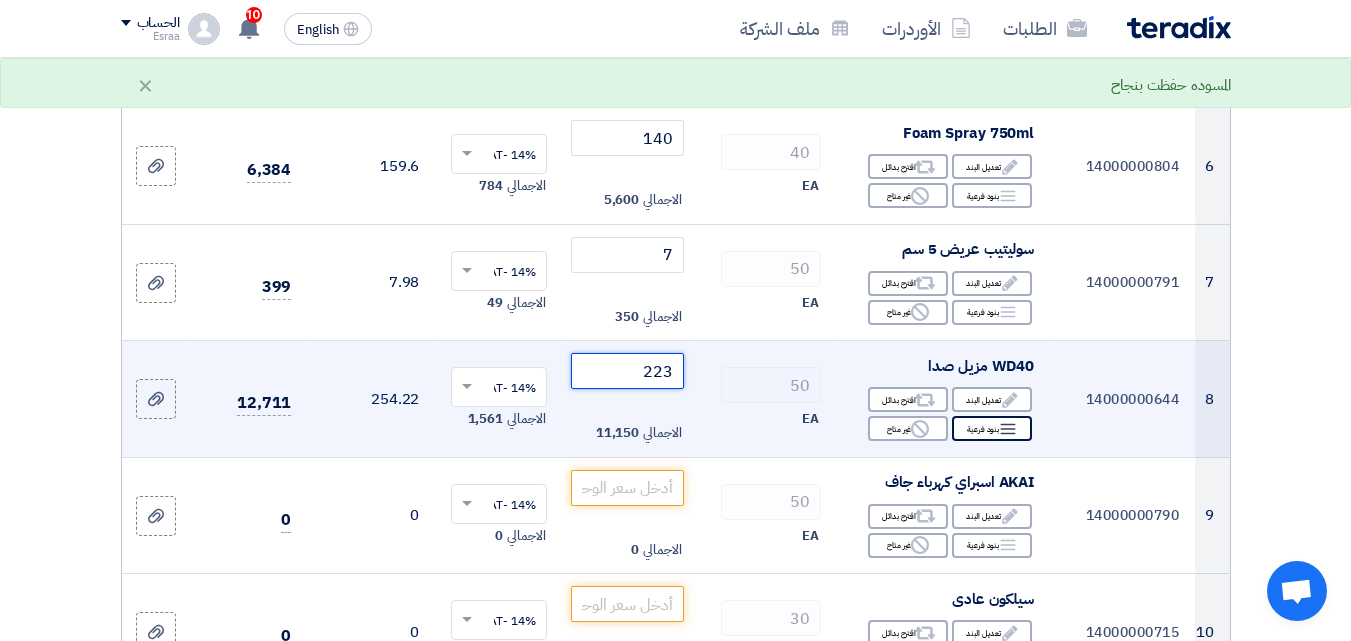 scroll, scrollTop: 900, scrollLeft: 0, axis: vertical 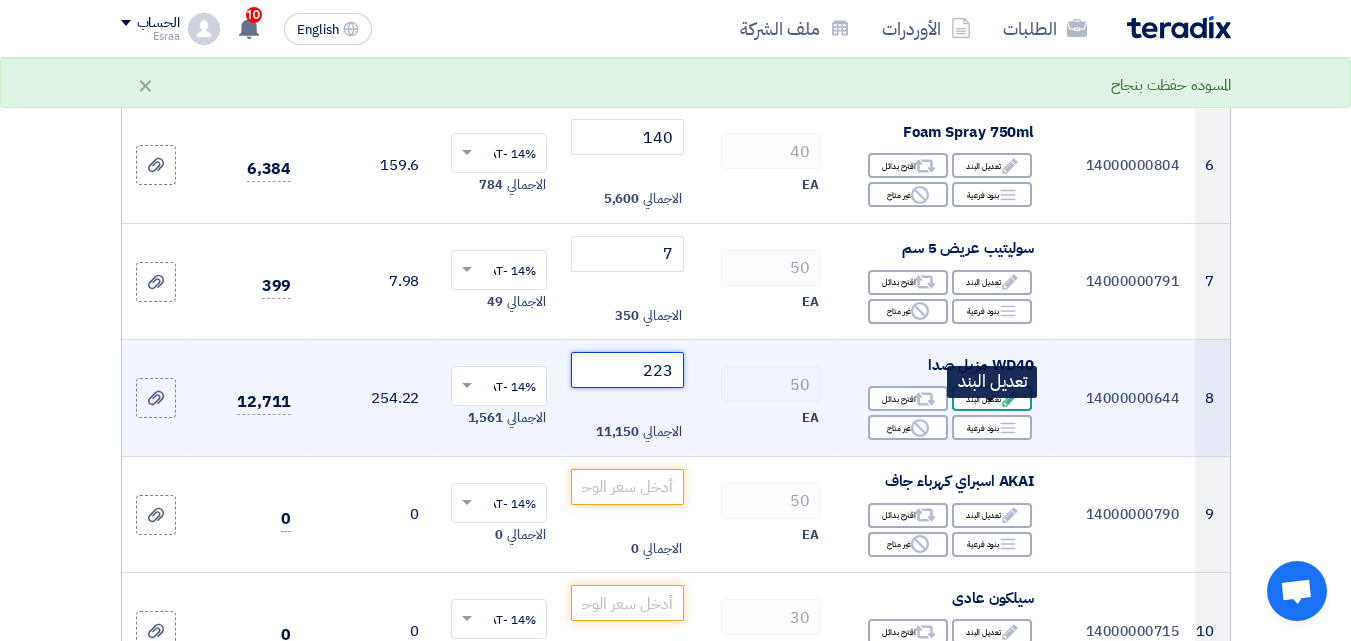type on "223" 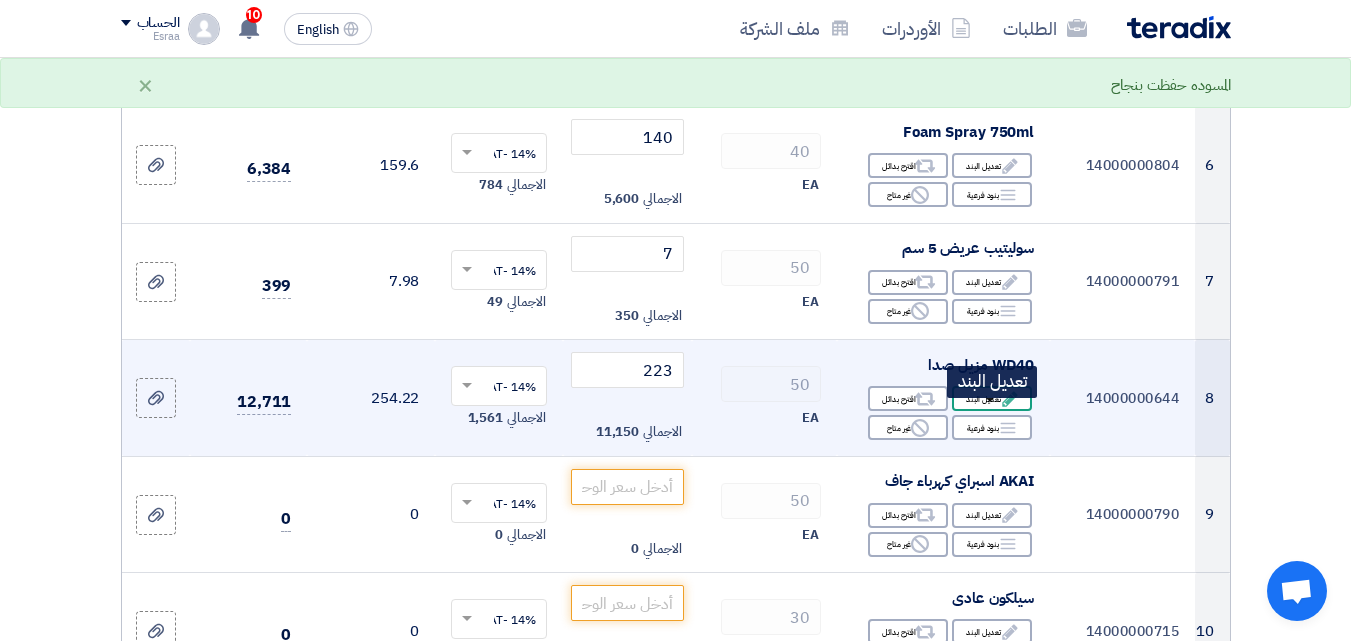 click on "Edit
تعديل البند" 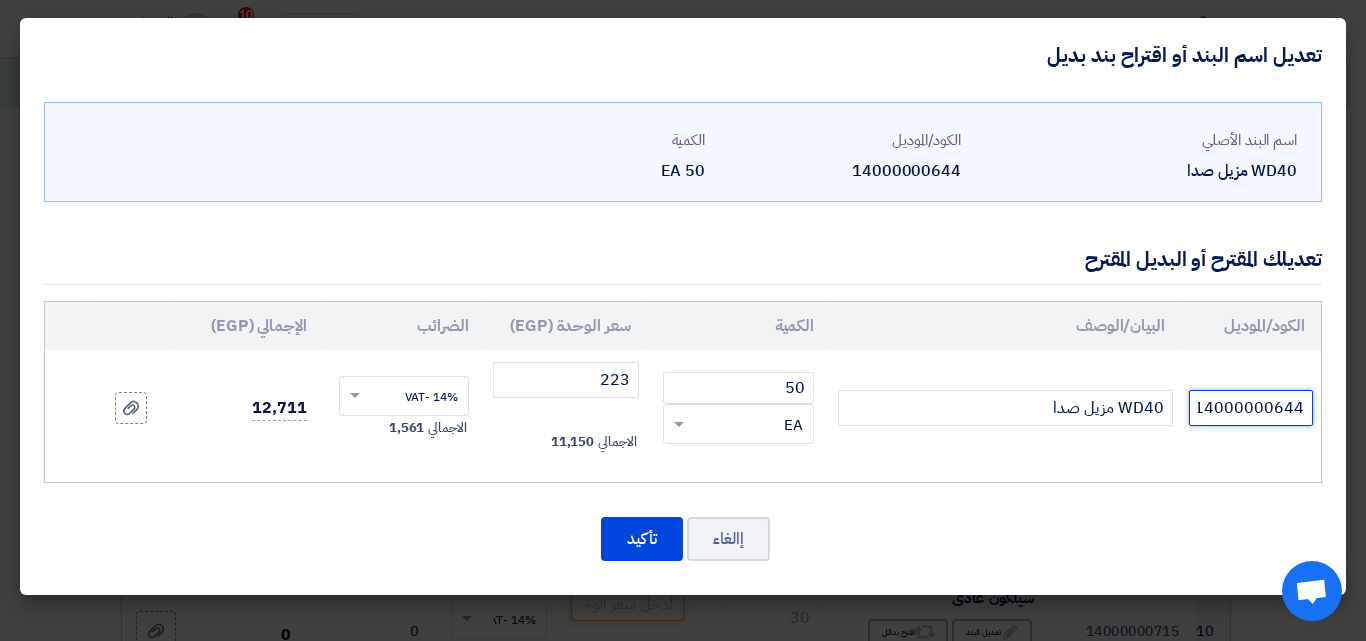 drag, startPoint x: 1195, startPoint y: 411, endPoint x: 1365, endPoint y: 413, distance: 170.01176 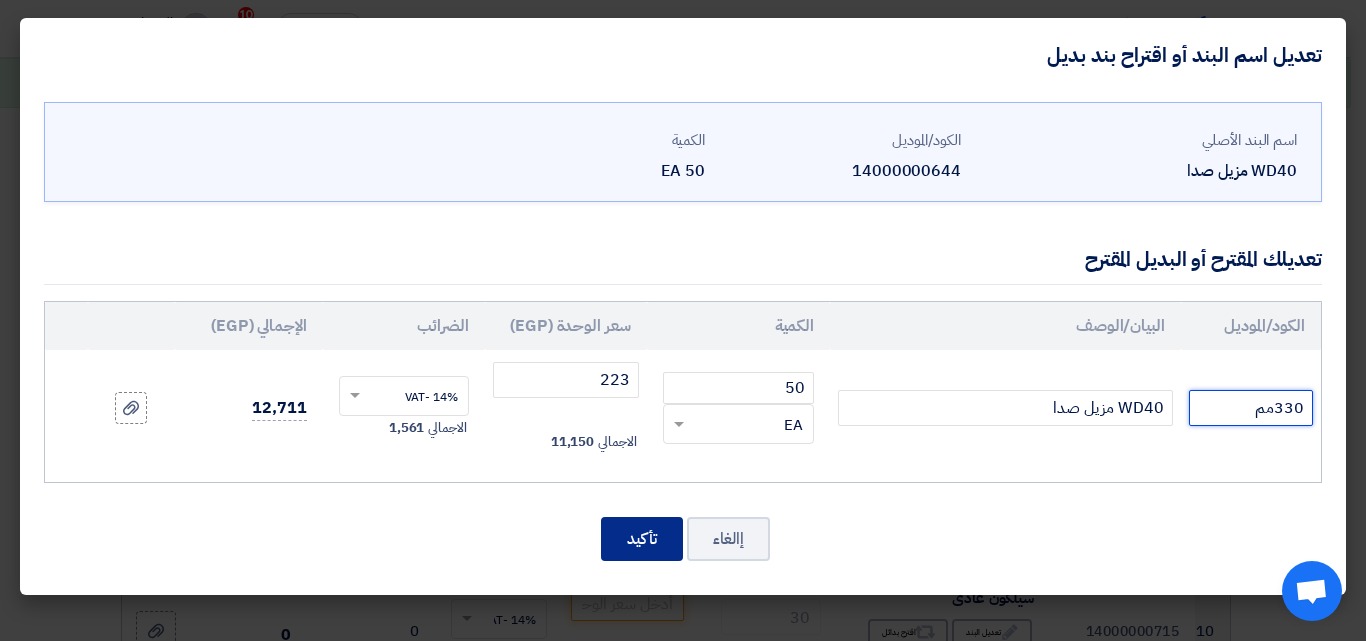 type on "330مم" 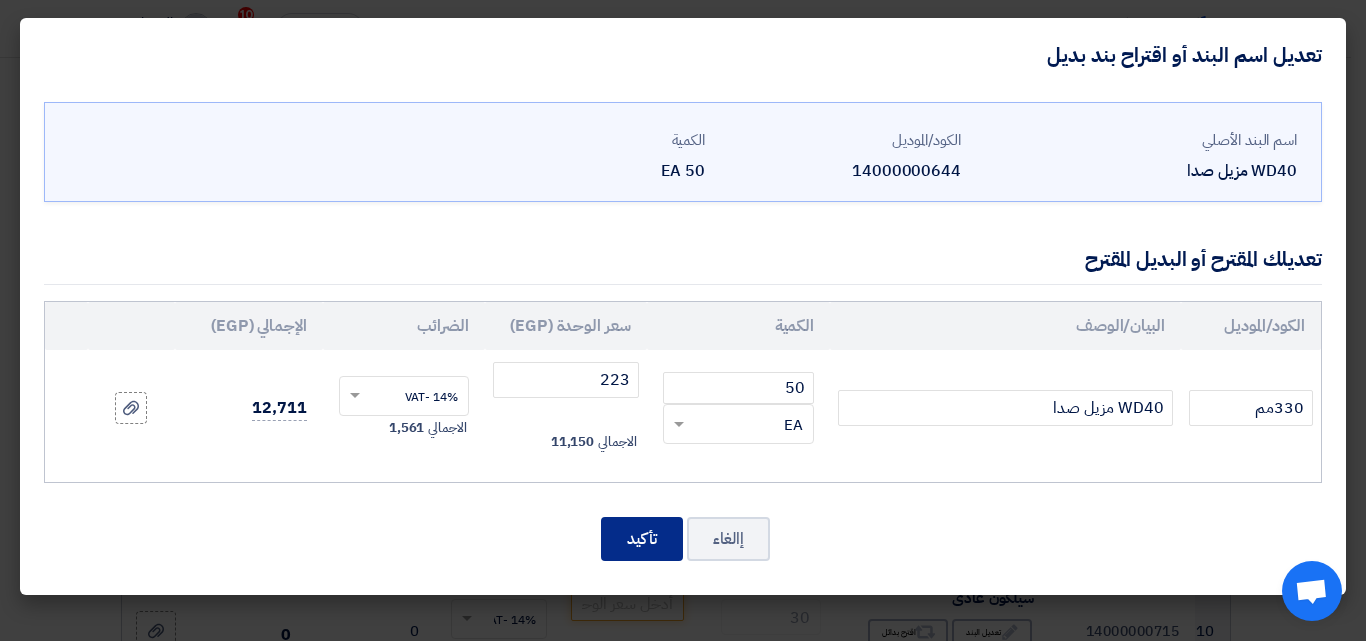 click on "تأكيد" 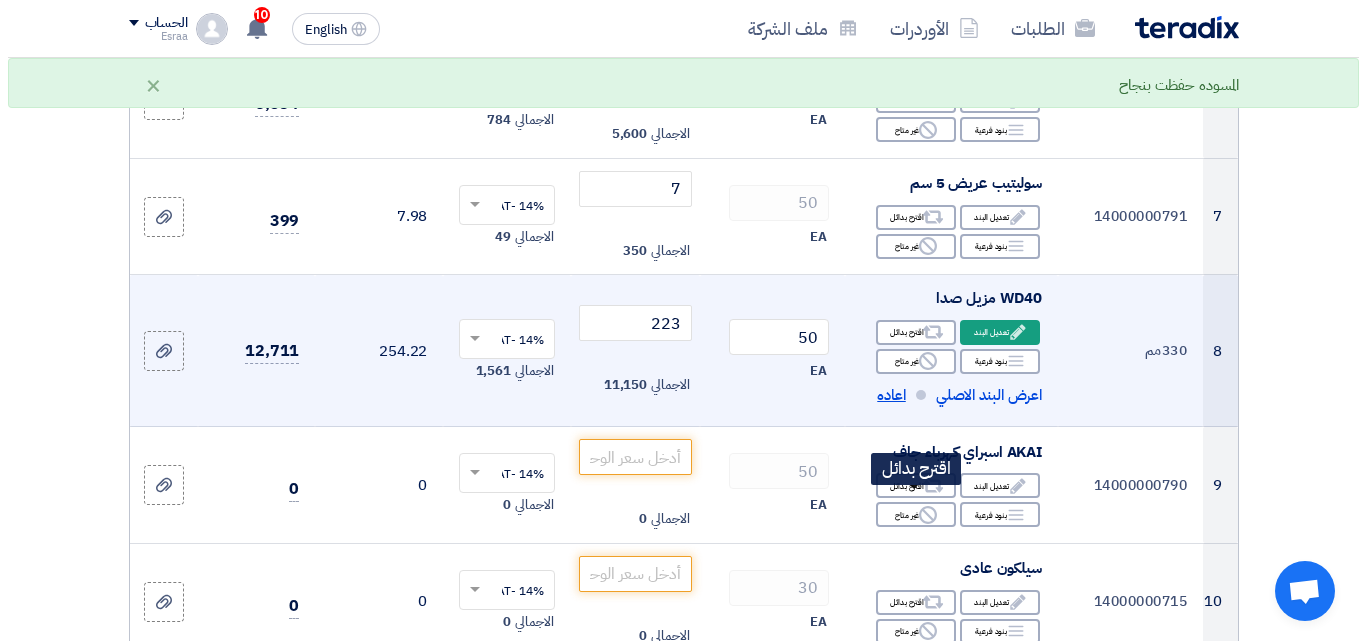 scroll, scrollTop: 1000, scrollLeft: 0, axis: vertical 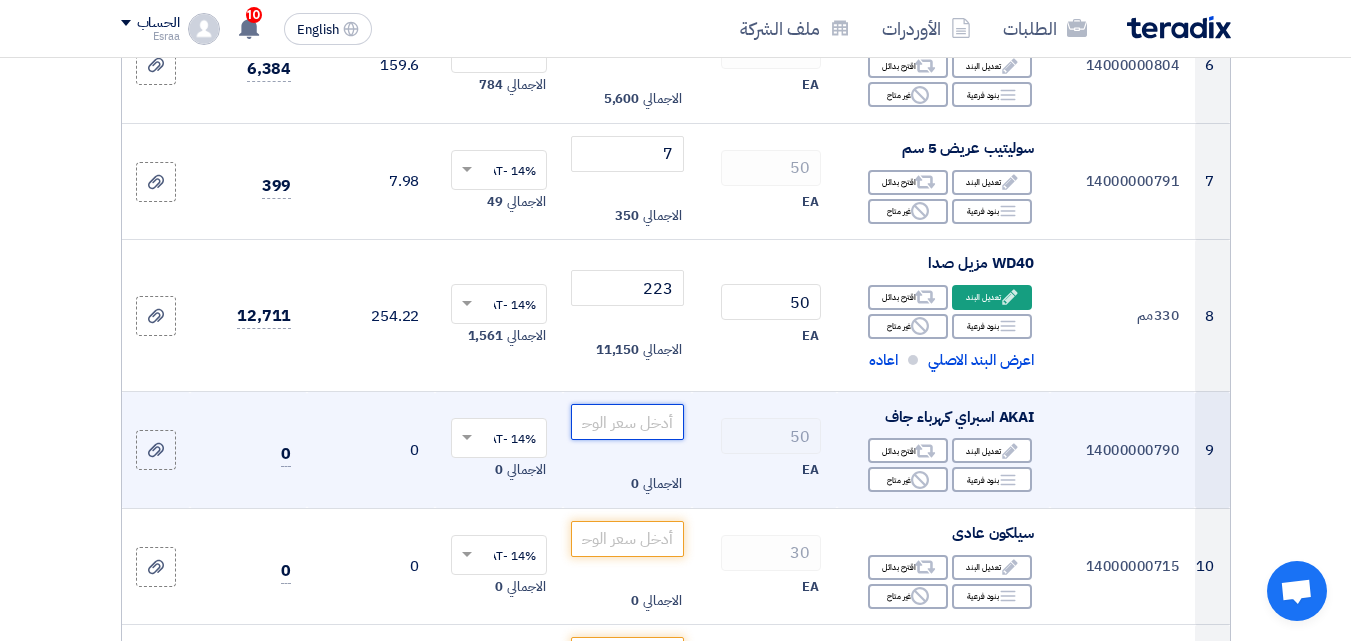 click 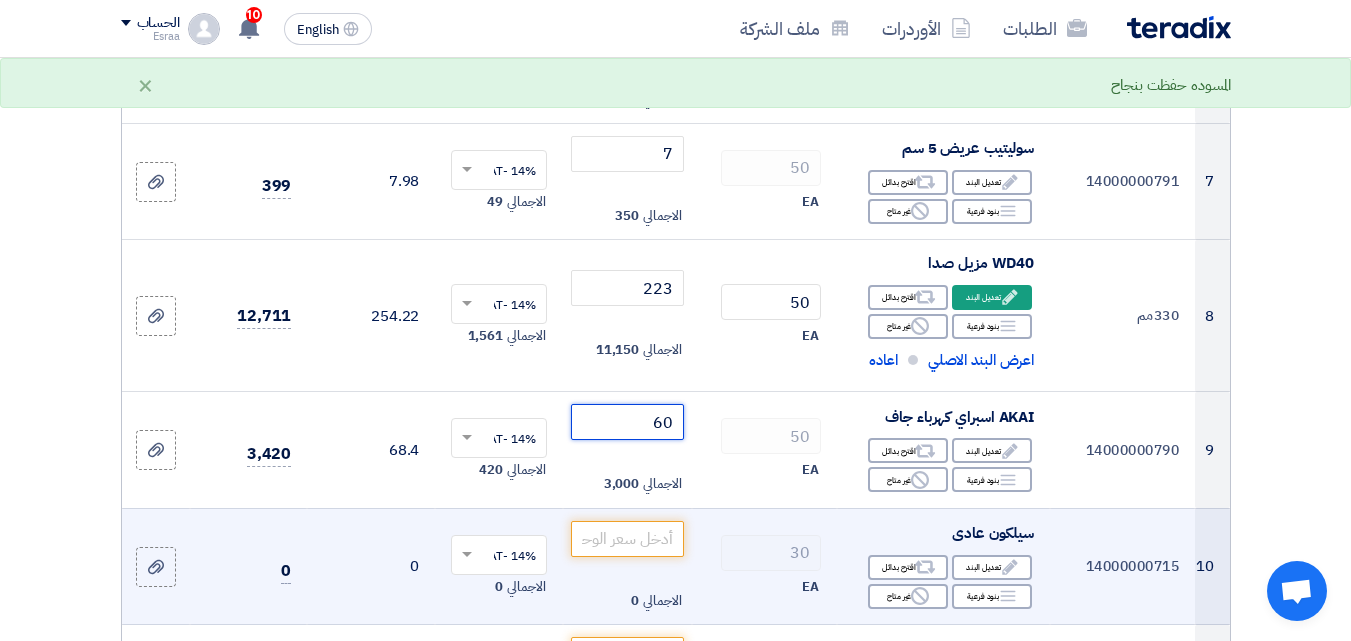 type on "6" 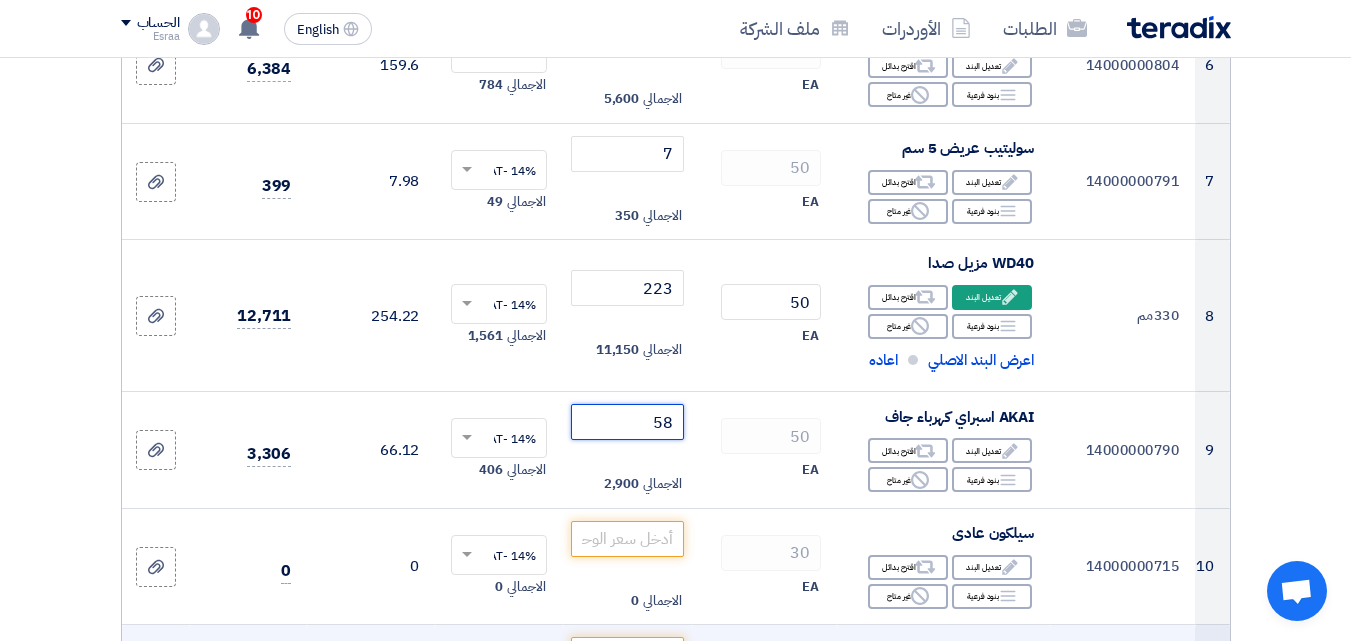 type on "58" 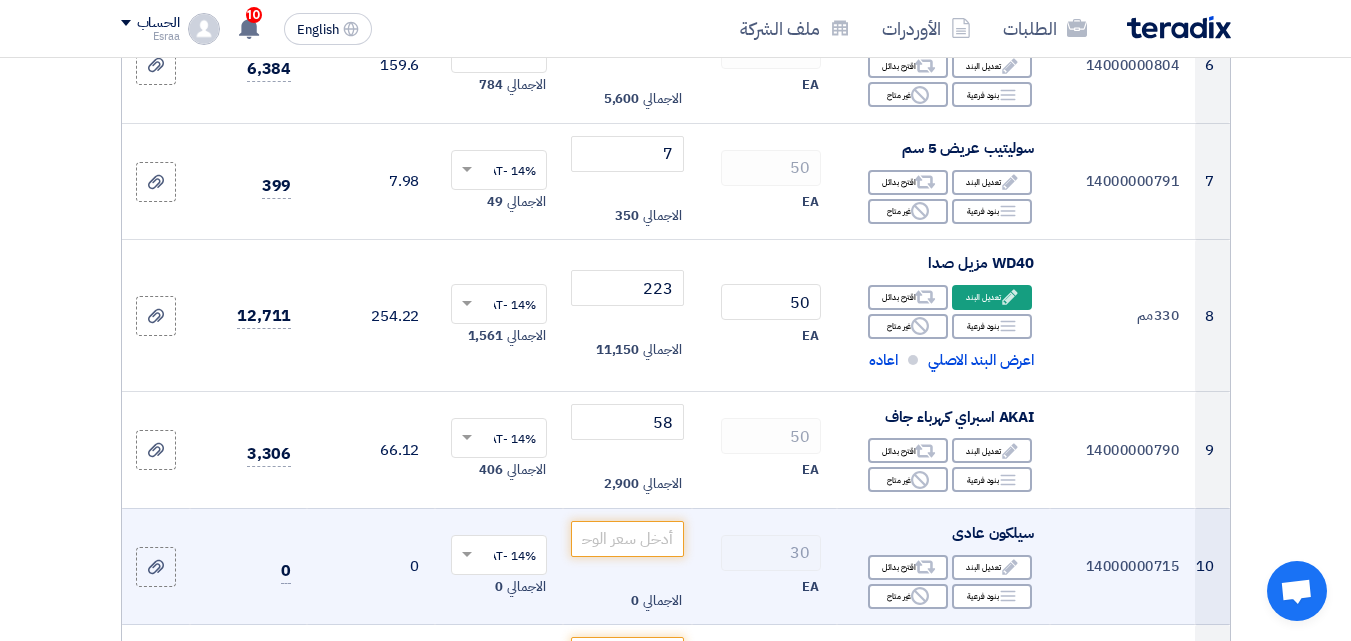 click on "سيلكون عادى" 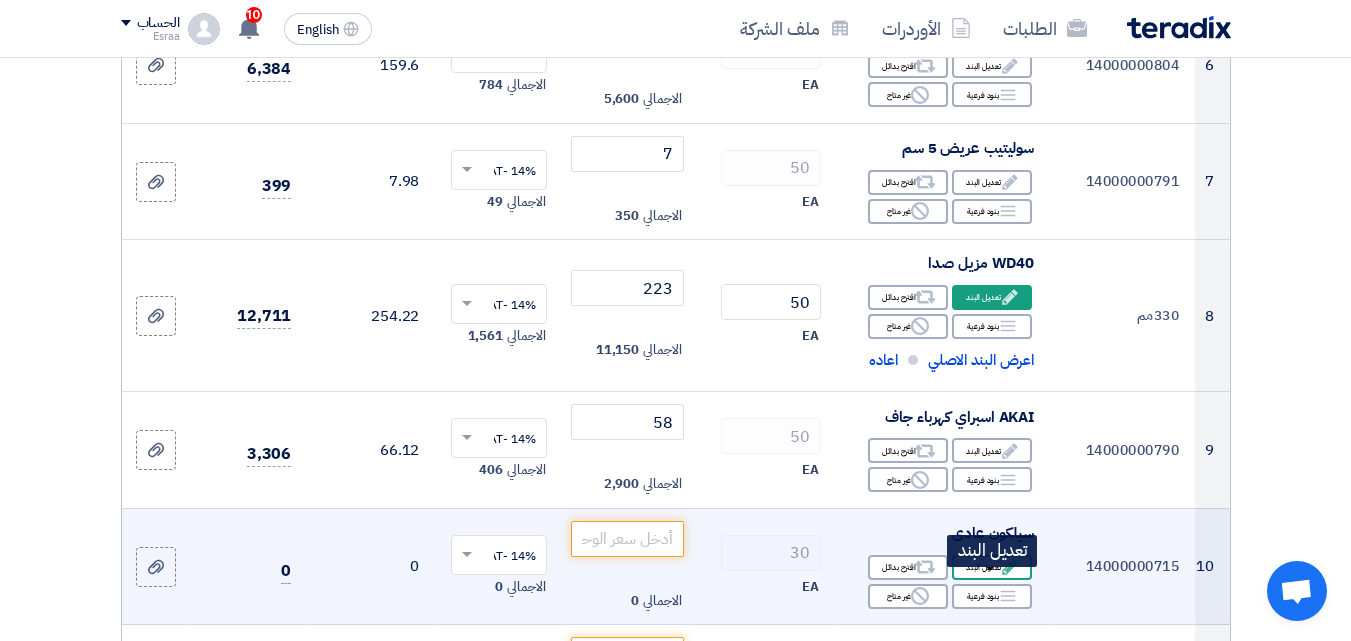 click on "Edit
تعديل البند" 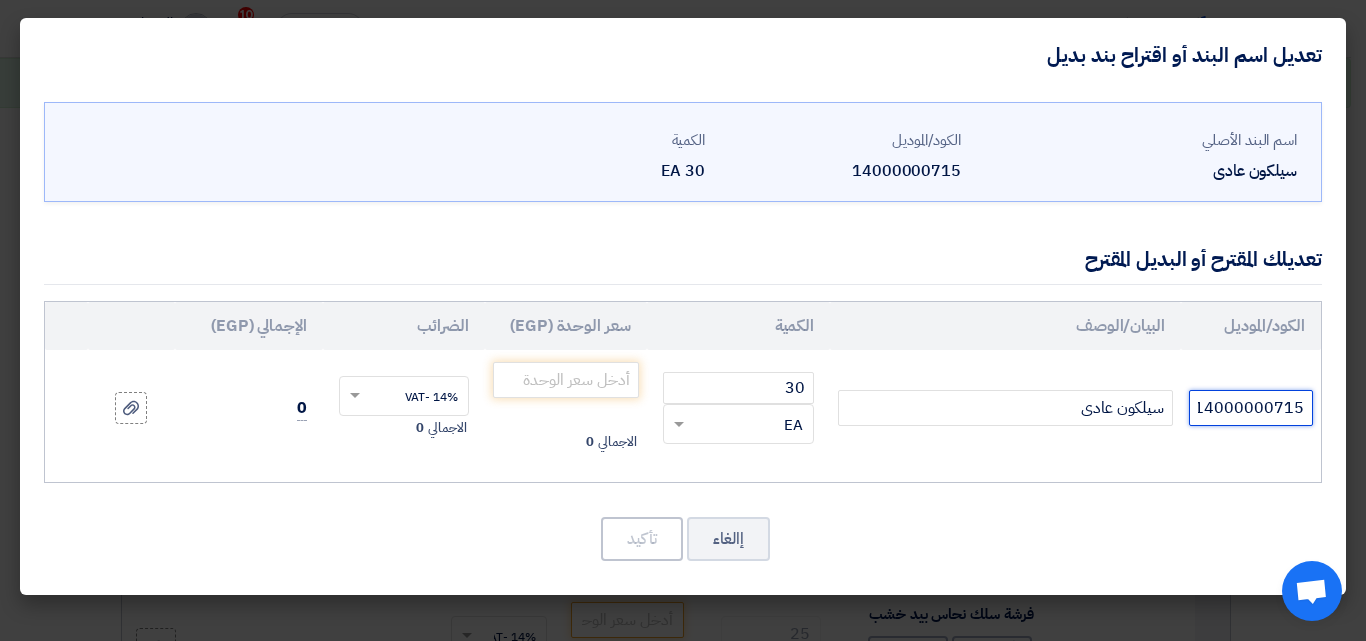drag, startPoint x: 1201, startPoint y: 408, endPoint x: 1336, endPoint y: 415, distance: 135.18137 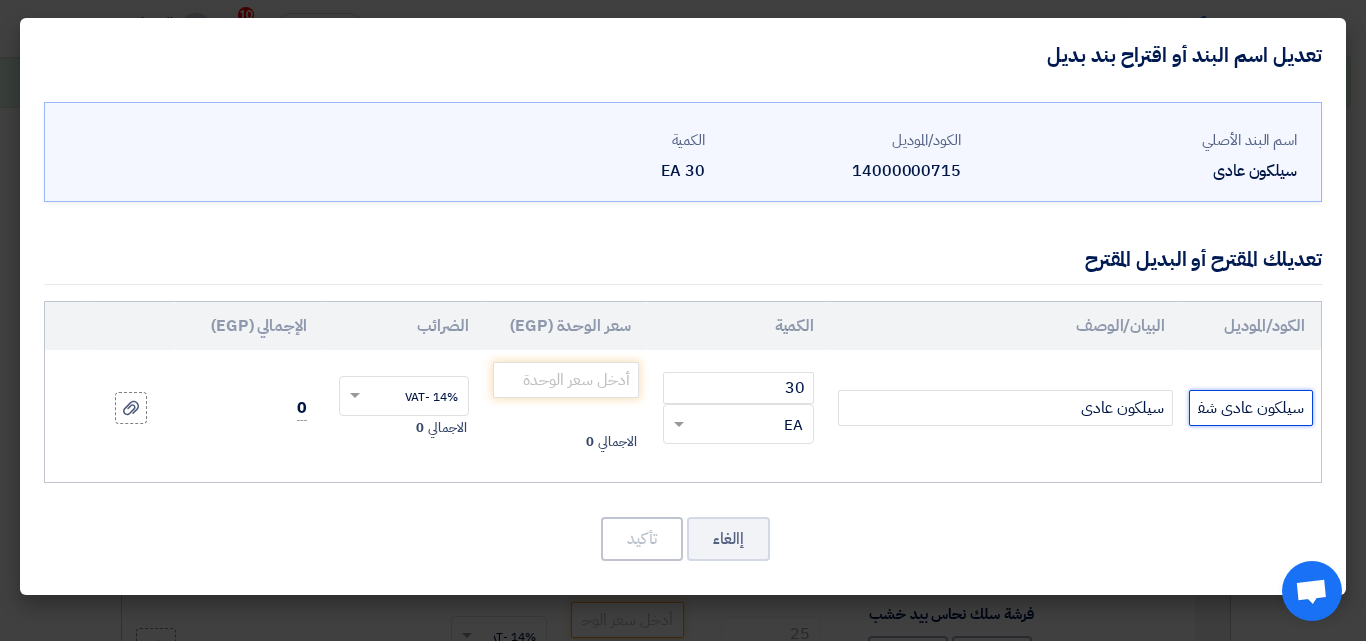 scroll, scrollTop: 0, scrollLeft: -75, axis: horizontal 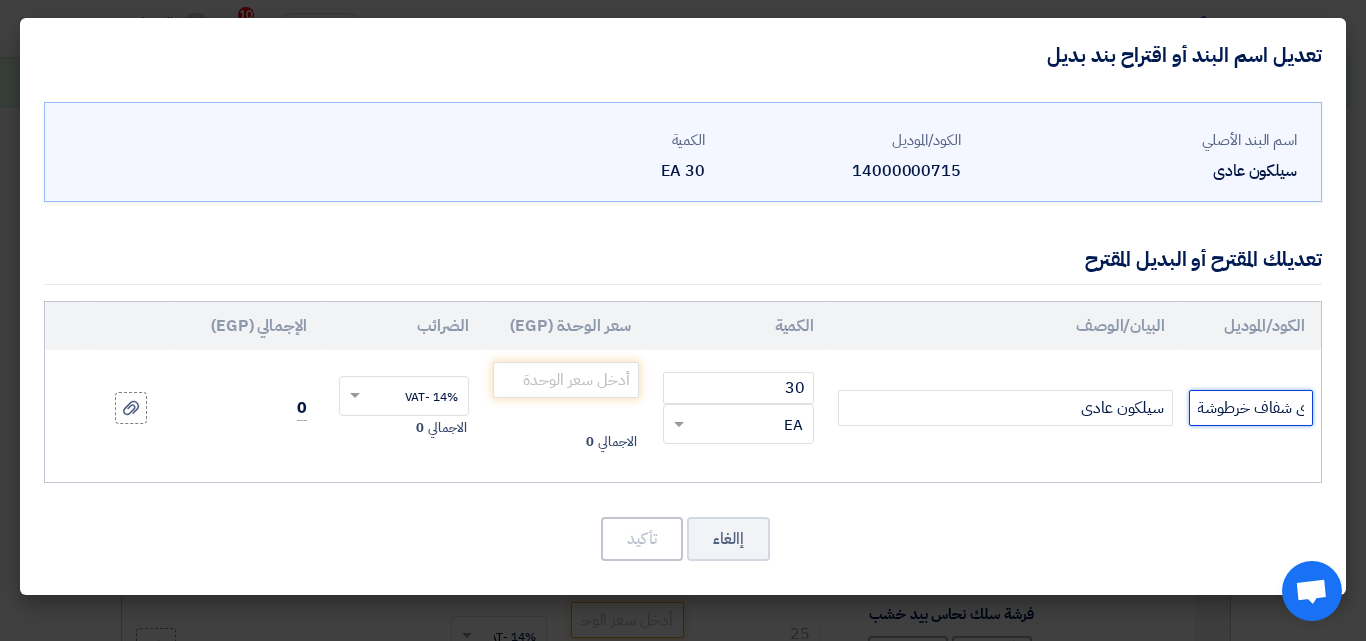 type on "سيلكون عادى شفاف خرطوشة" 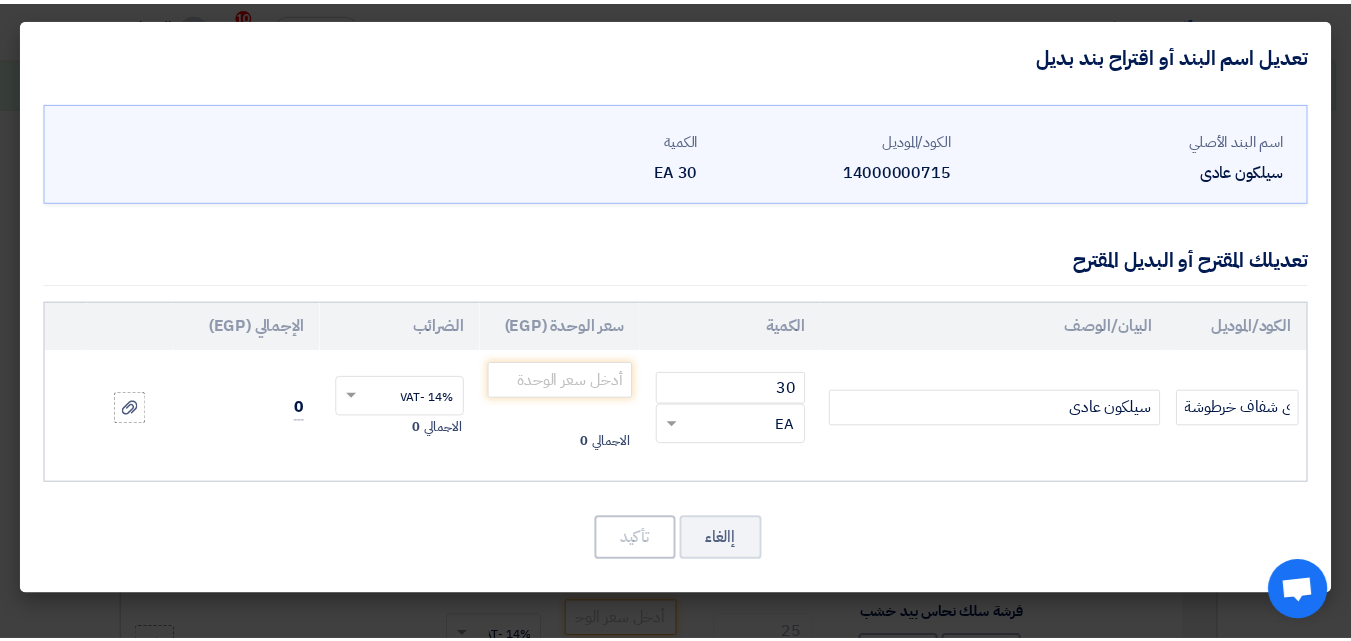 scroll, scrollTop: 0, scrollLeft: 0, axis: both 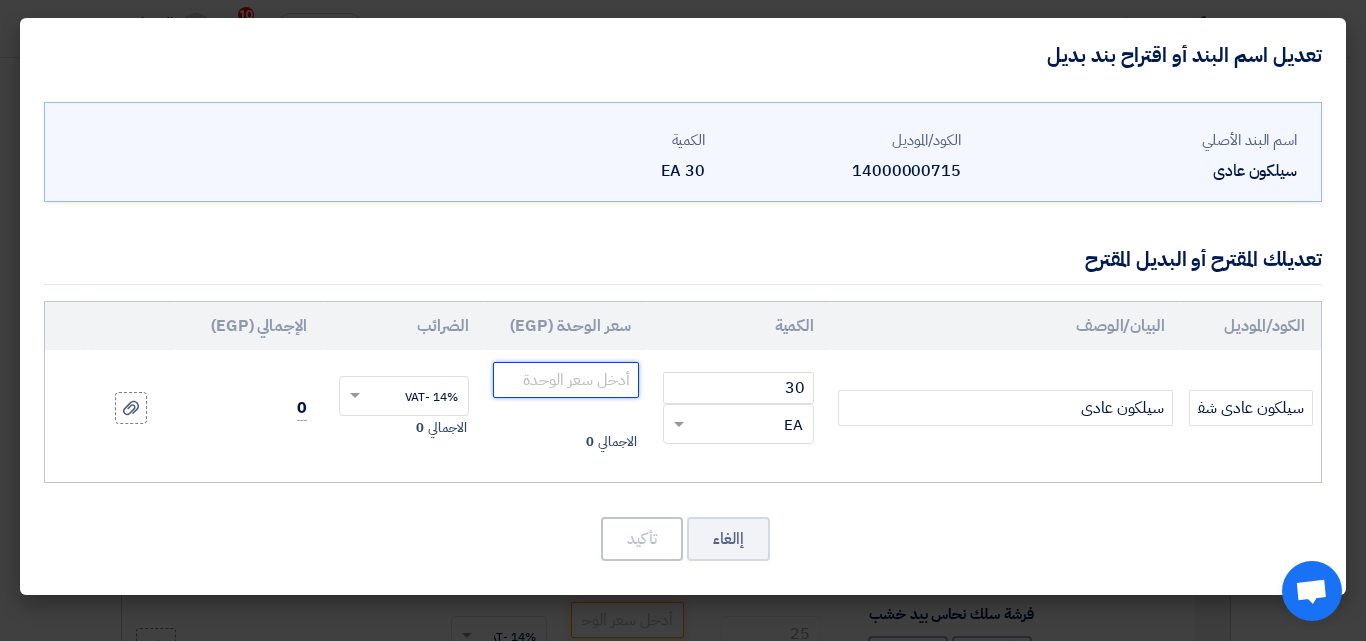 click 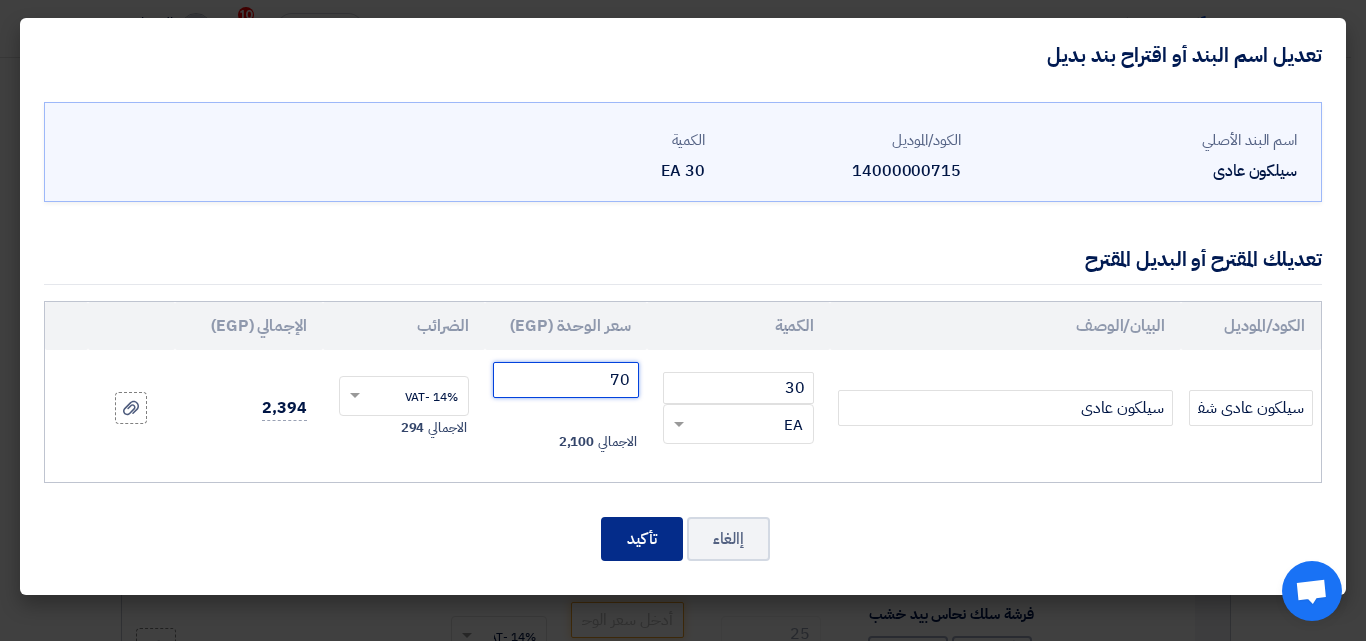type on "70" 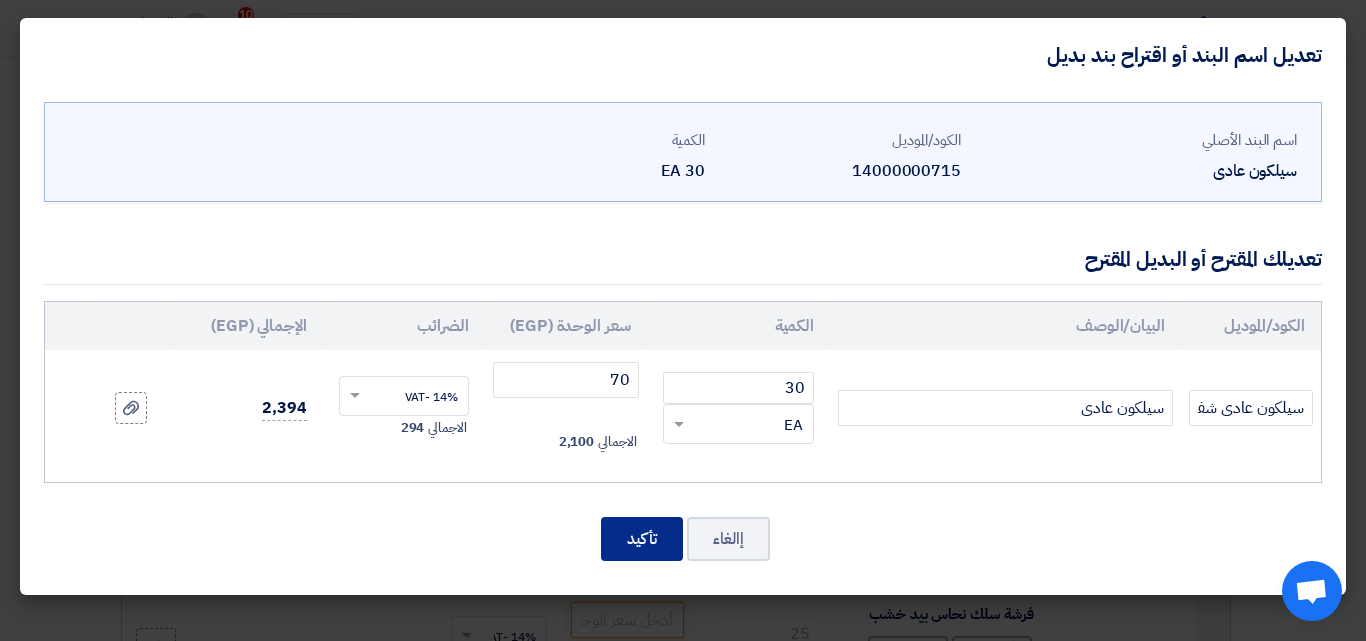 click on "تأكيد" 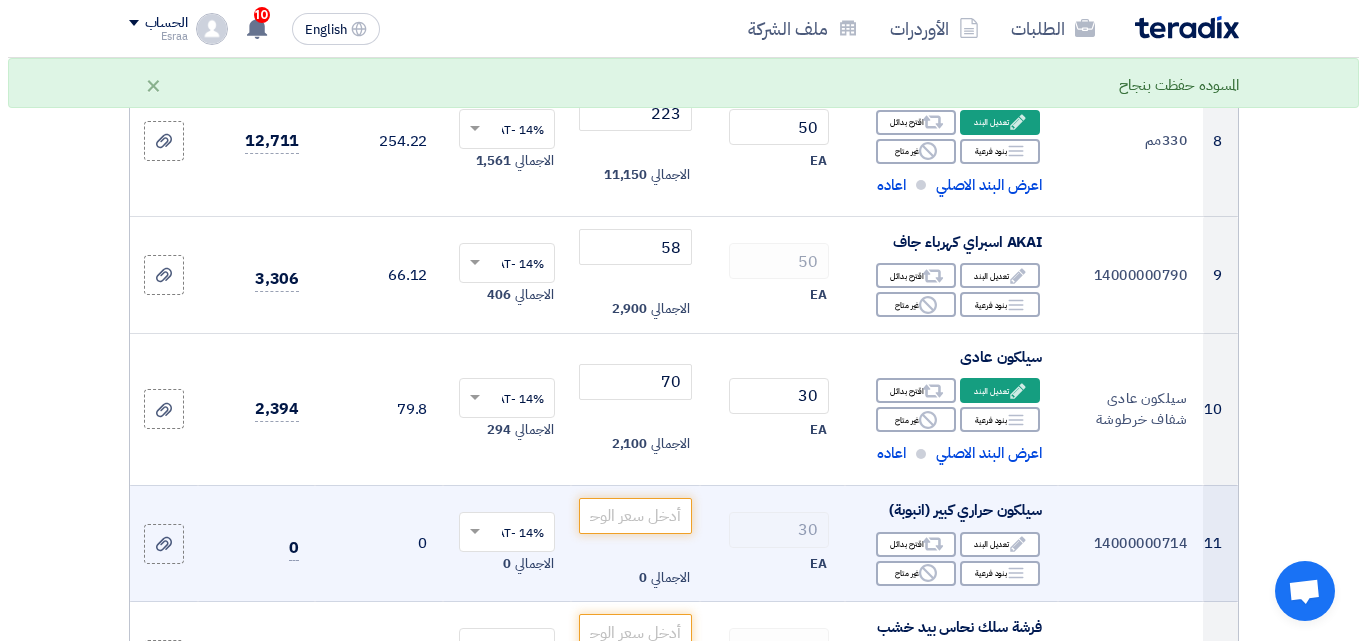scroll, scrollTop: 1200, scrollLeft: 0, axis: vertical 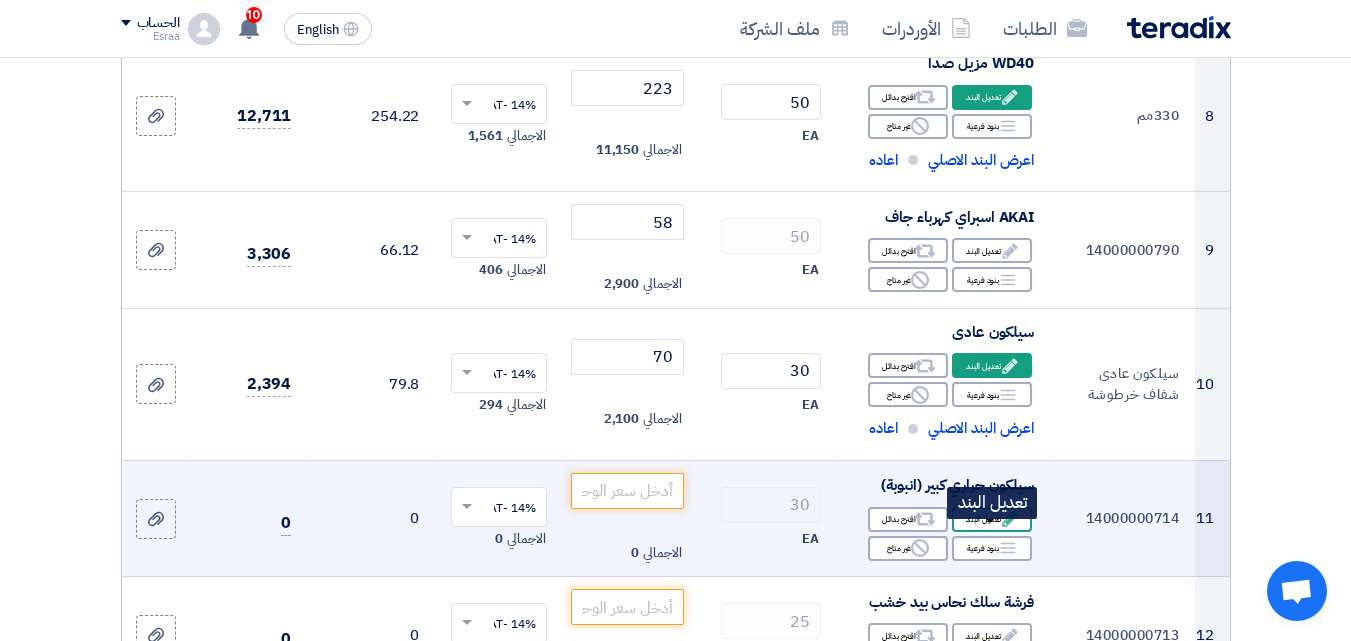 click on "Edit
تعديل البند" 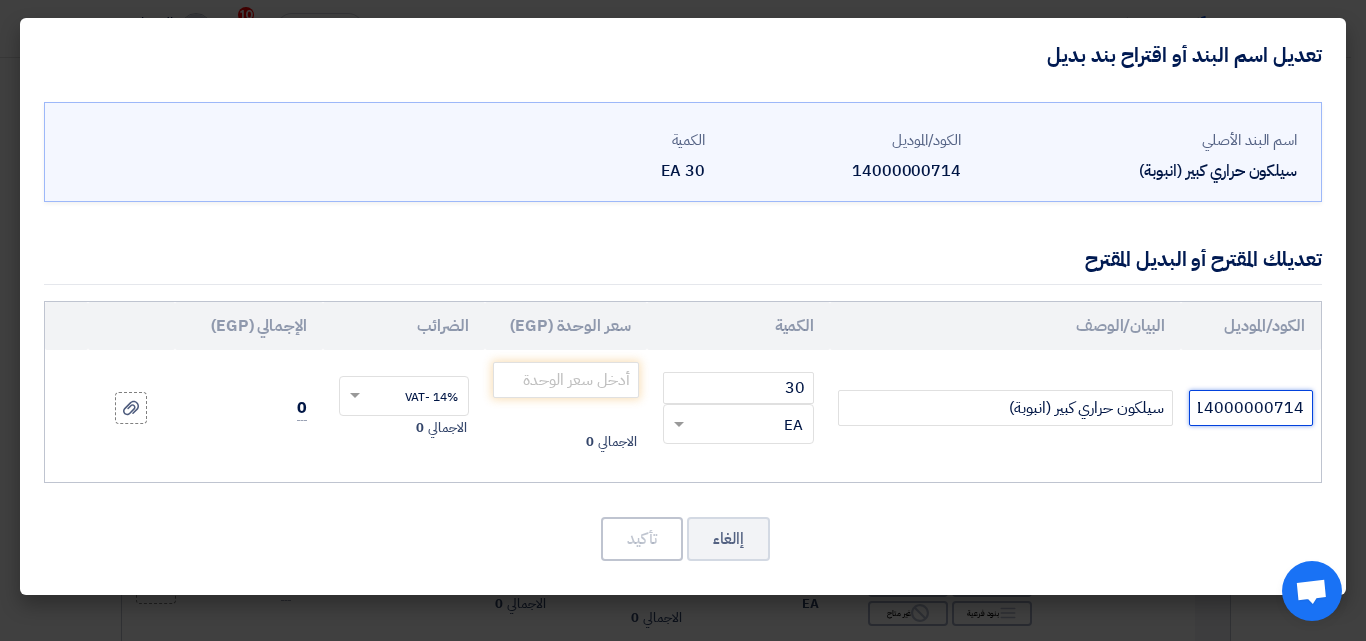 drag, startPoint x: 1191, startPoint y: 407, endPoint x: 1339, endPoint y: 420, distance: 148.56985 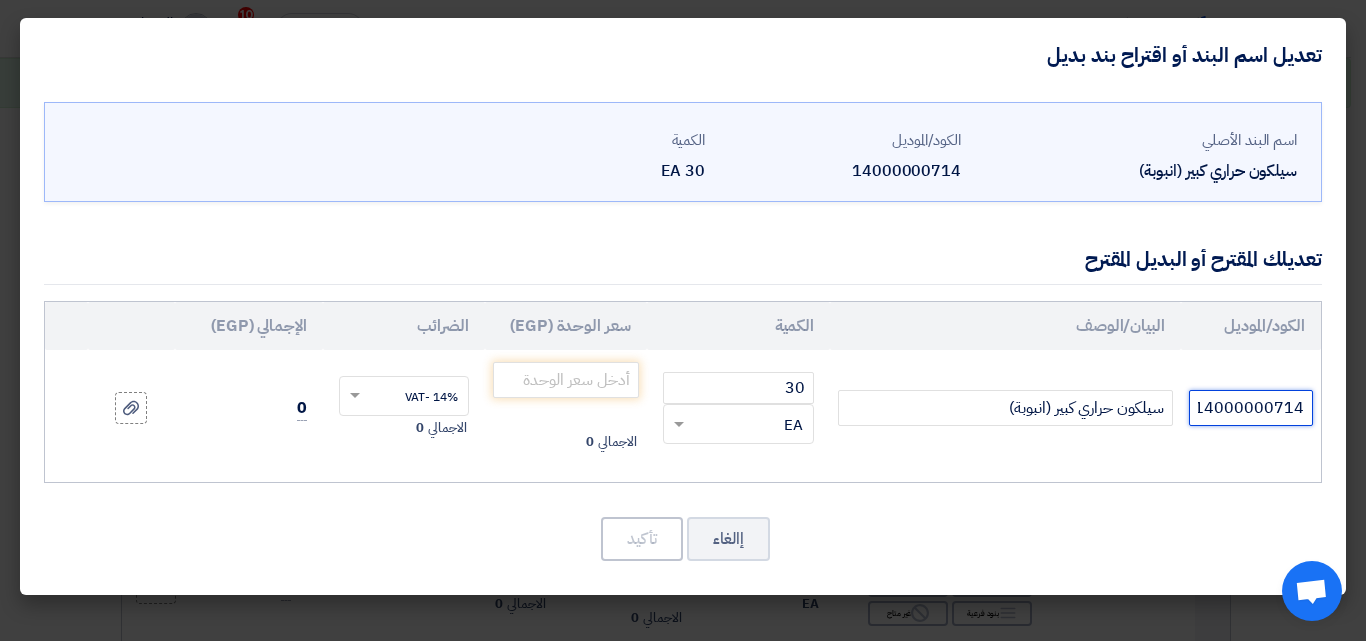 paste on "سيلكون حراري كبير (انبوبة) خرطوشة" 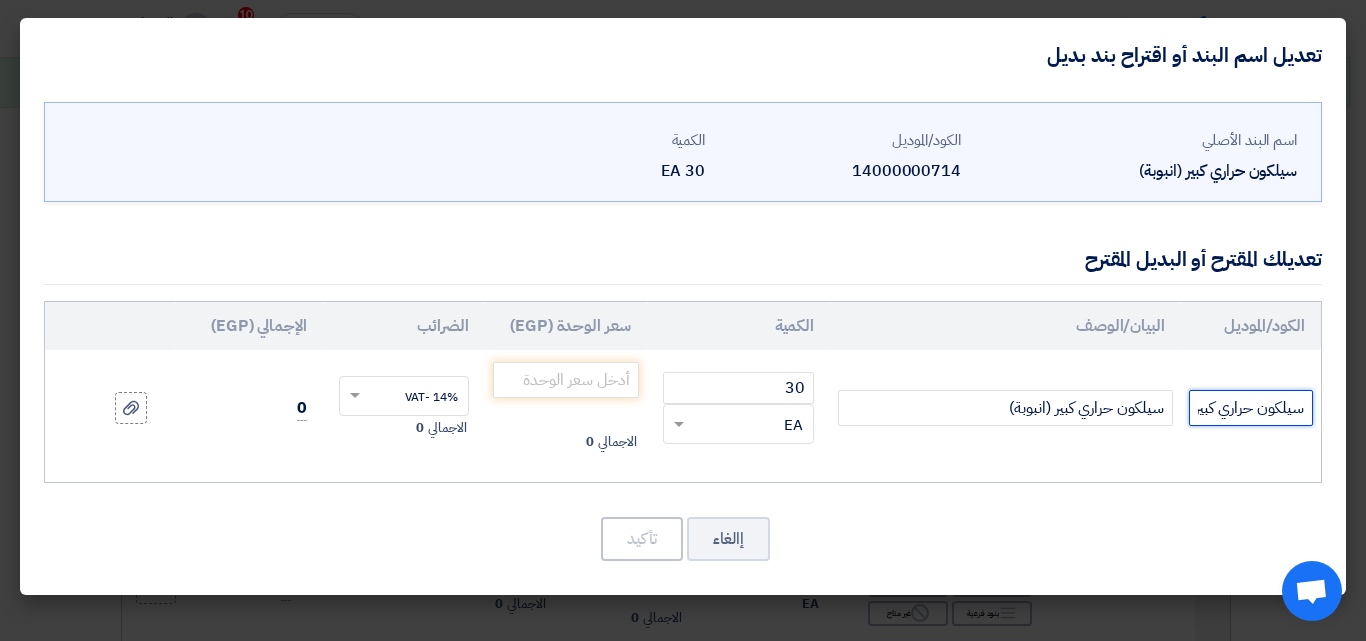 scroll, scrollTop: 0, scrollLeft: -107, axis: horizontal 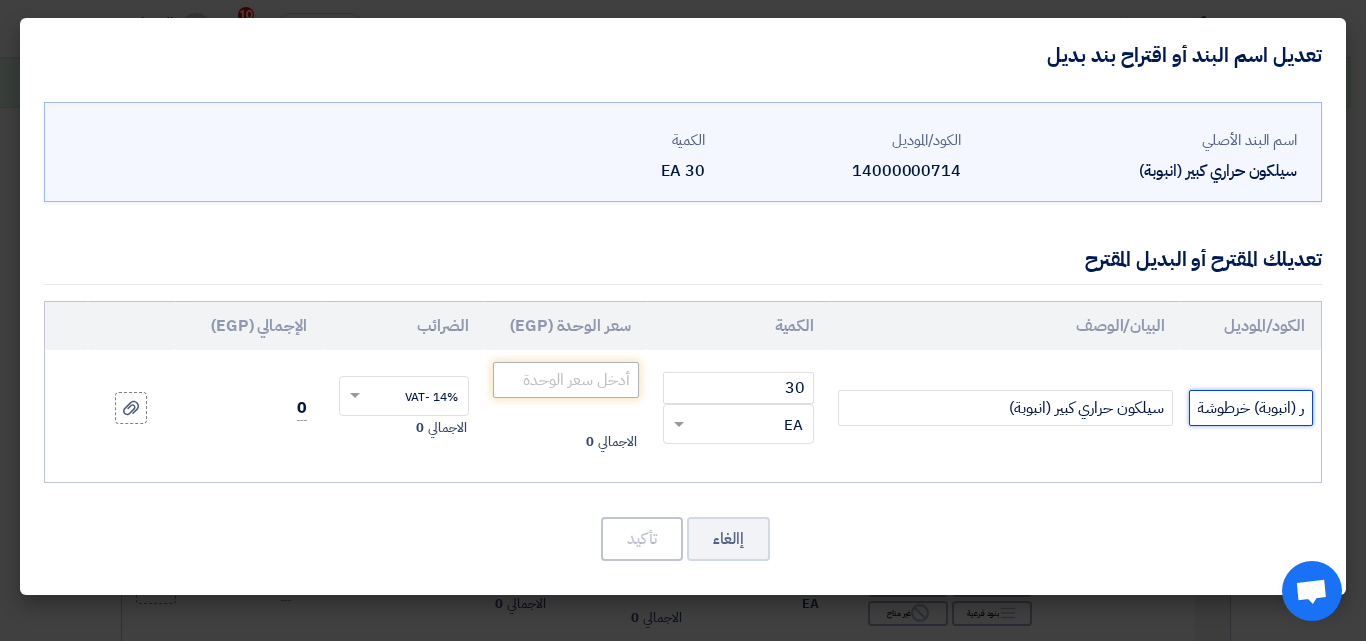 type on "سيلكون حراري كبير (انبوبة) خرطوشة" 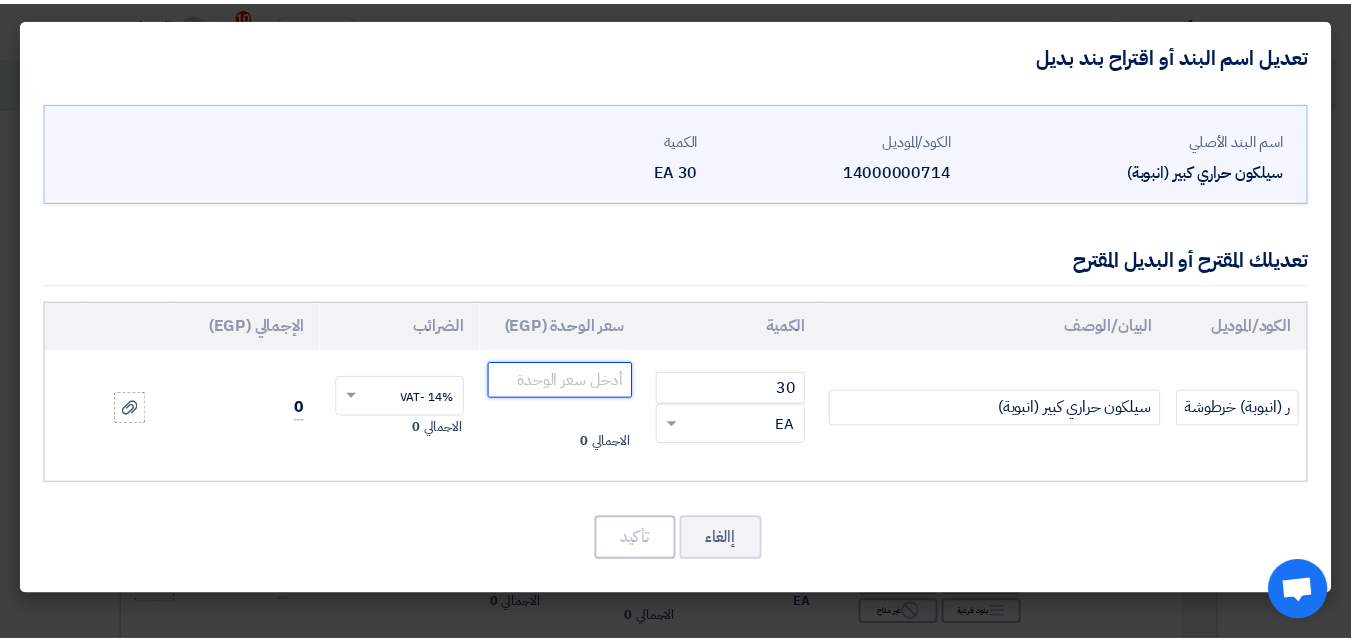 scroll, scrollTop: 0, scrollLeft: 0, axis: both 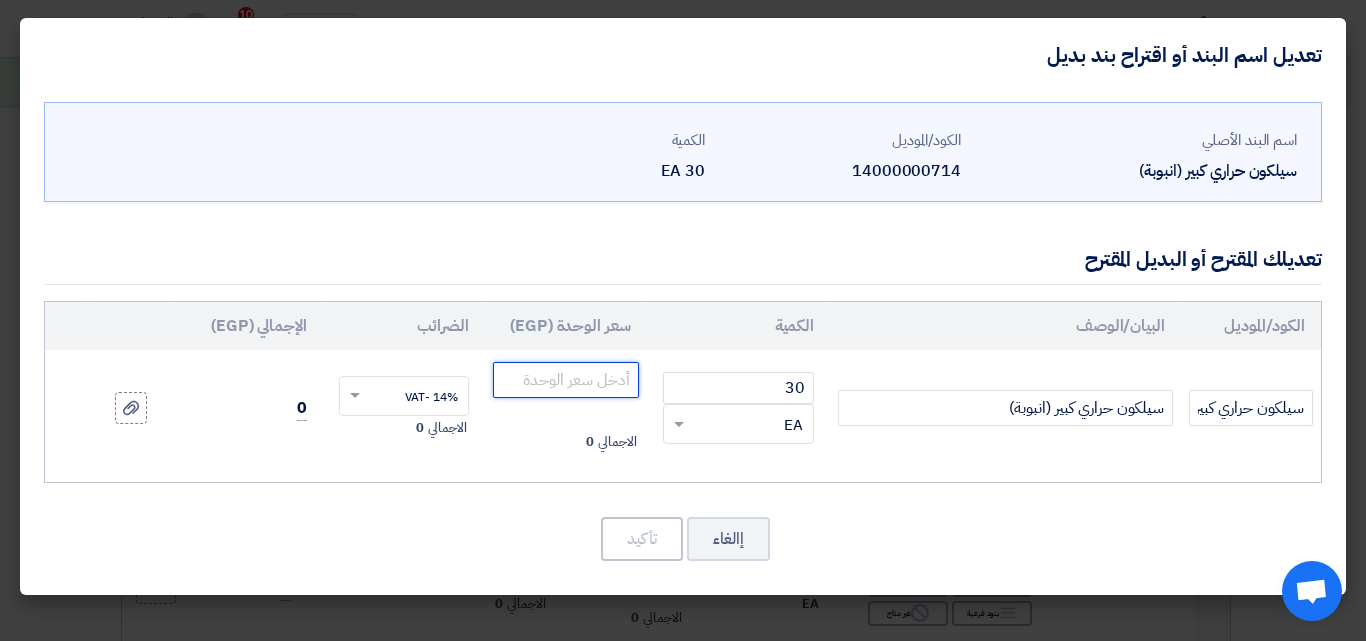 click 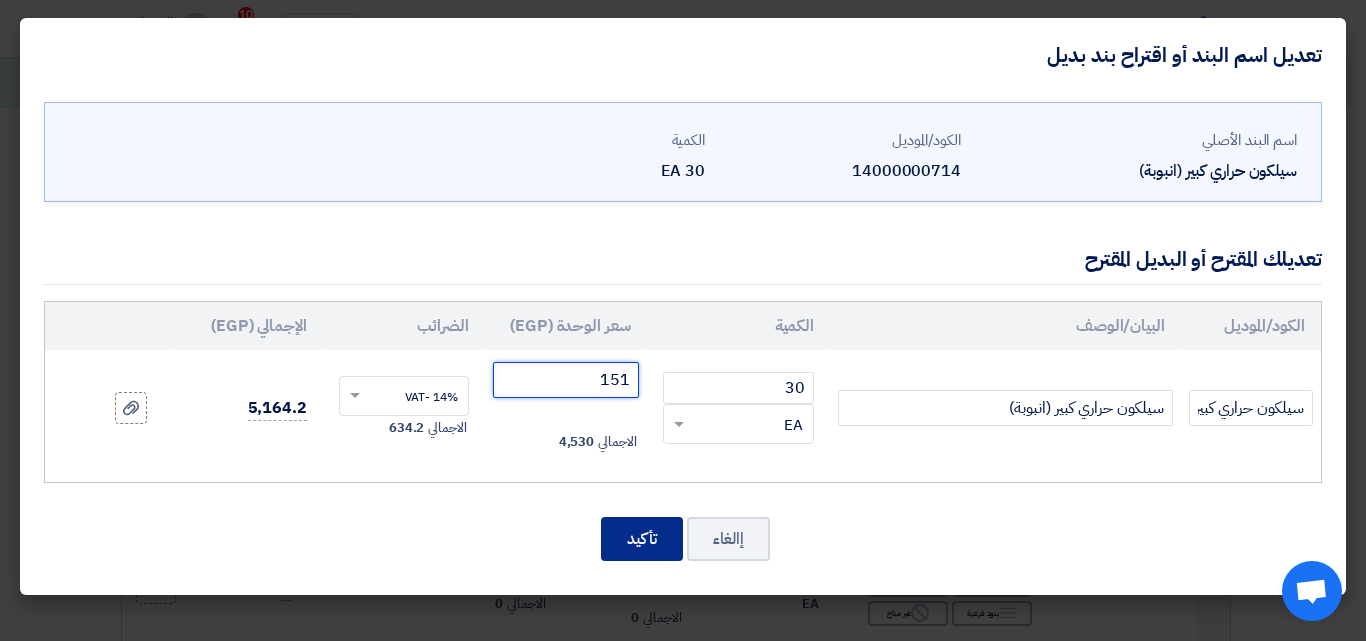 type on "151" 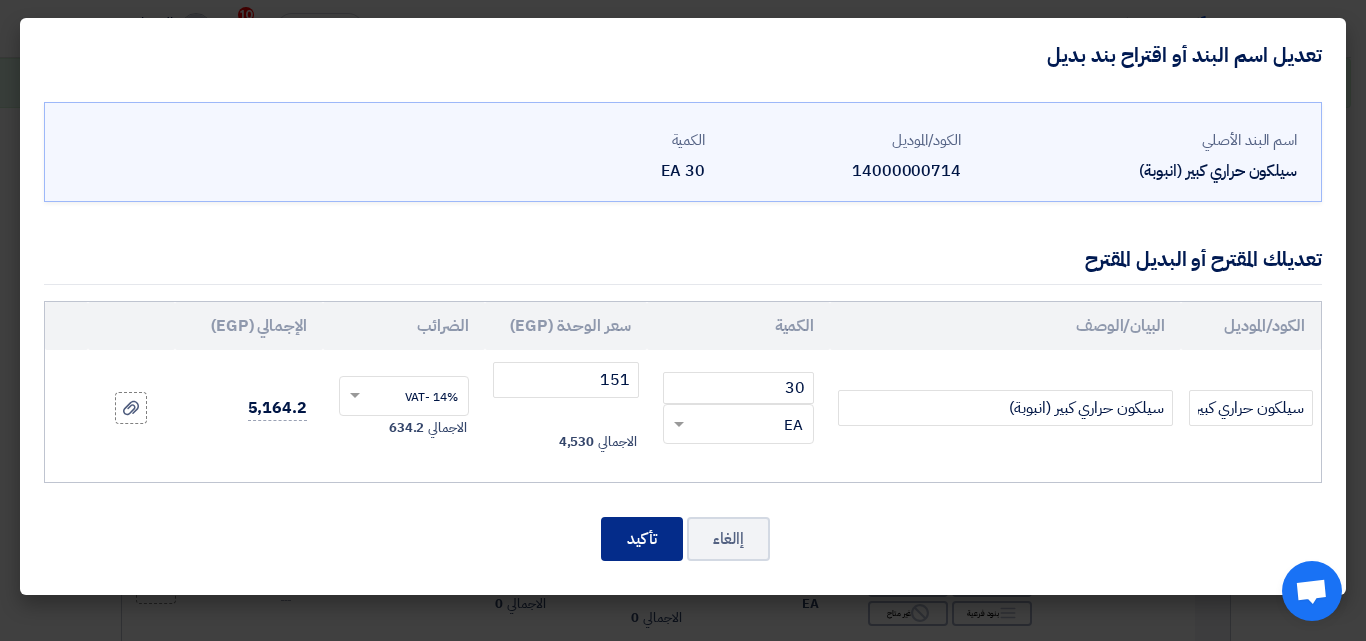 click on "تأكيد" 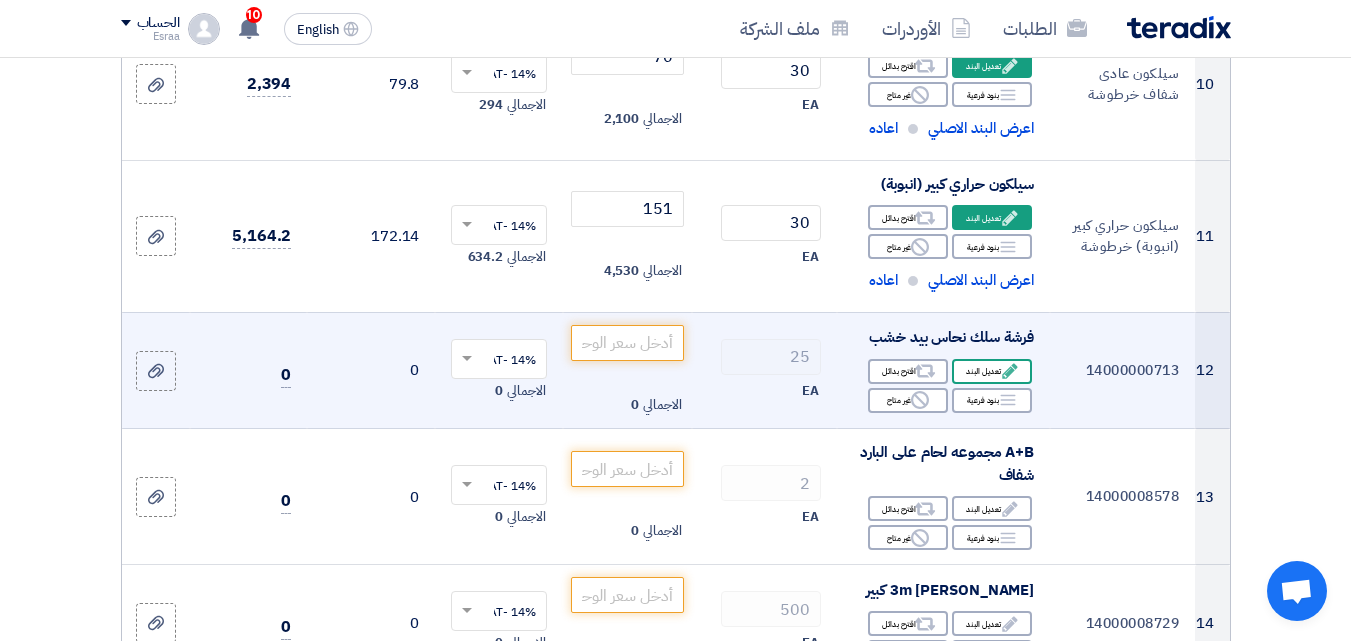 scroll, scrollTop: 1600, scrollLeft: 0, axis: vertical 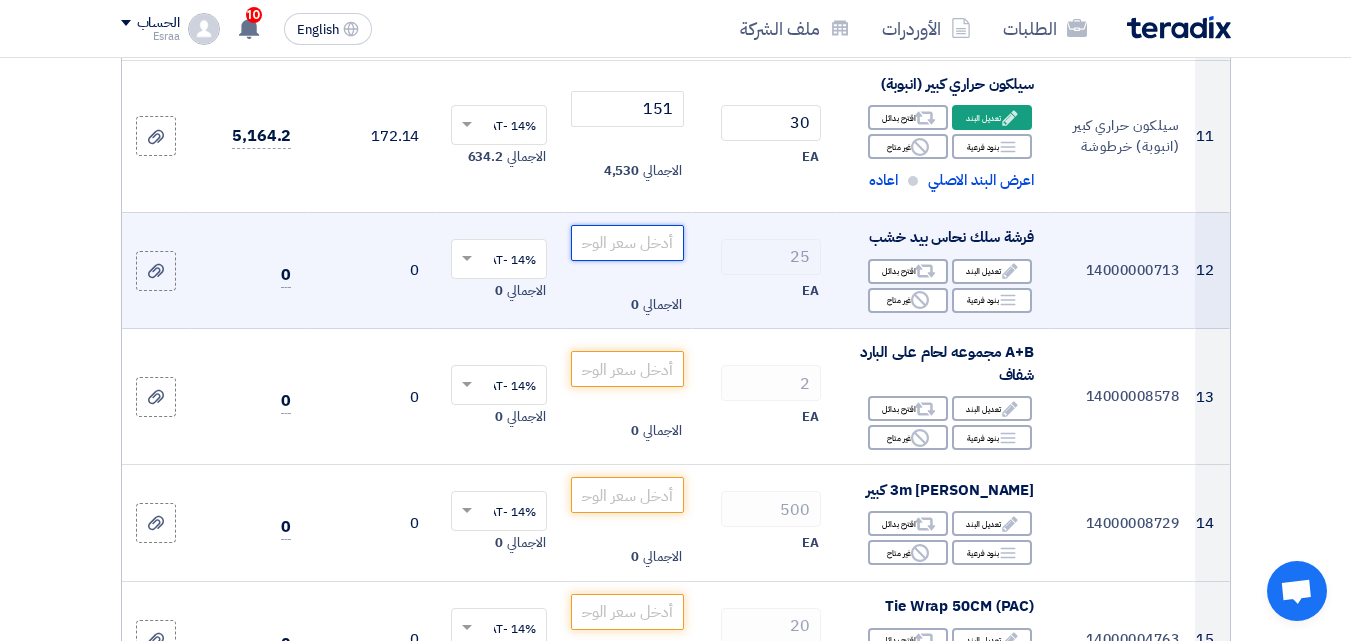 click 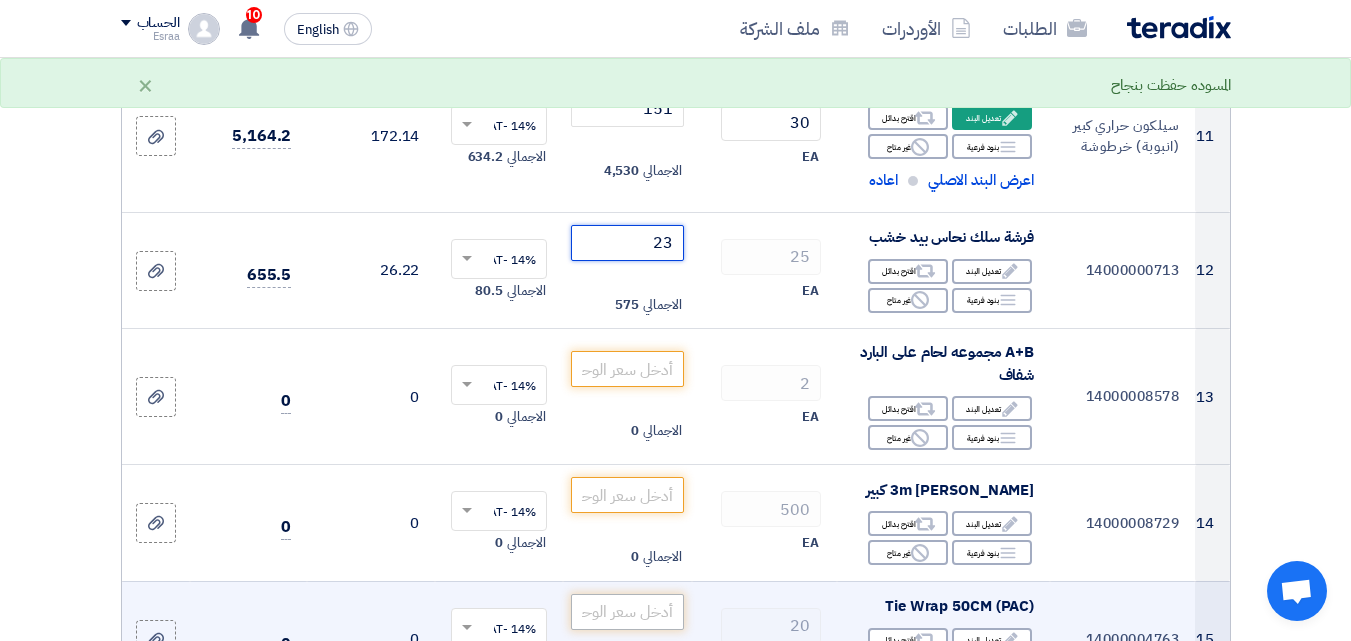 type on "23" 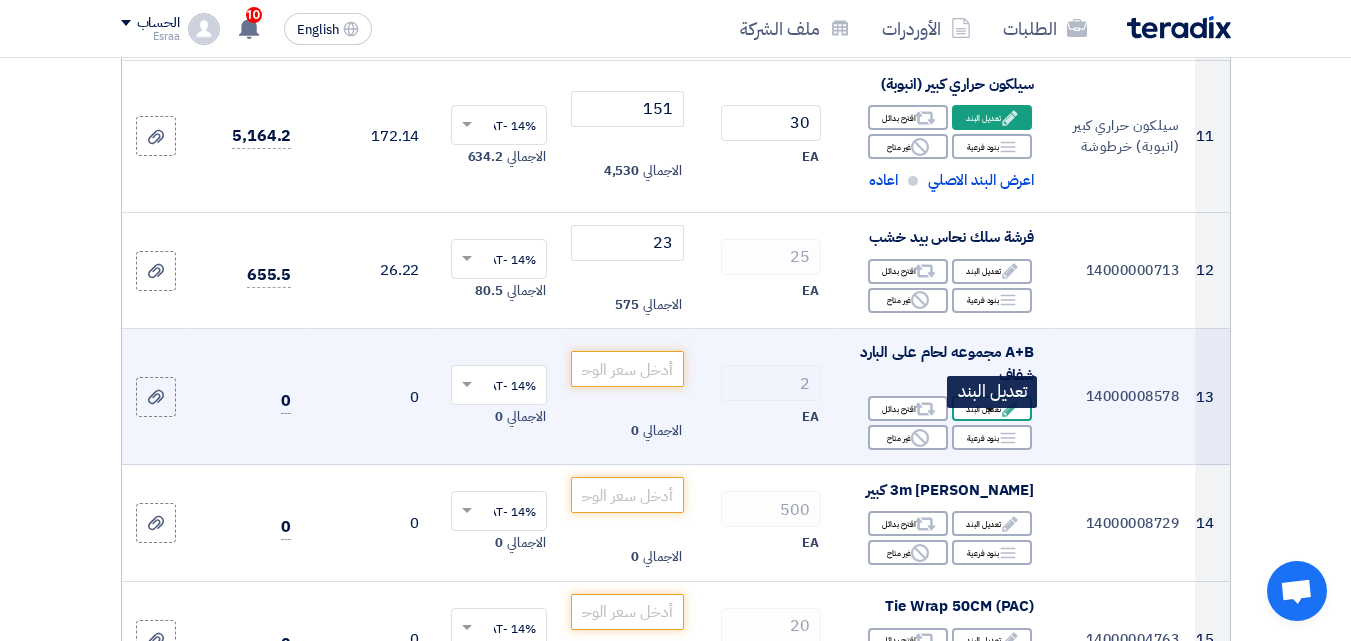 click on "Edit" 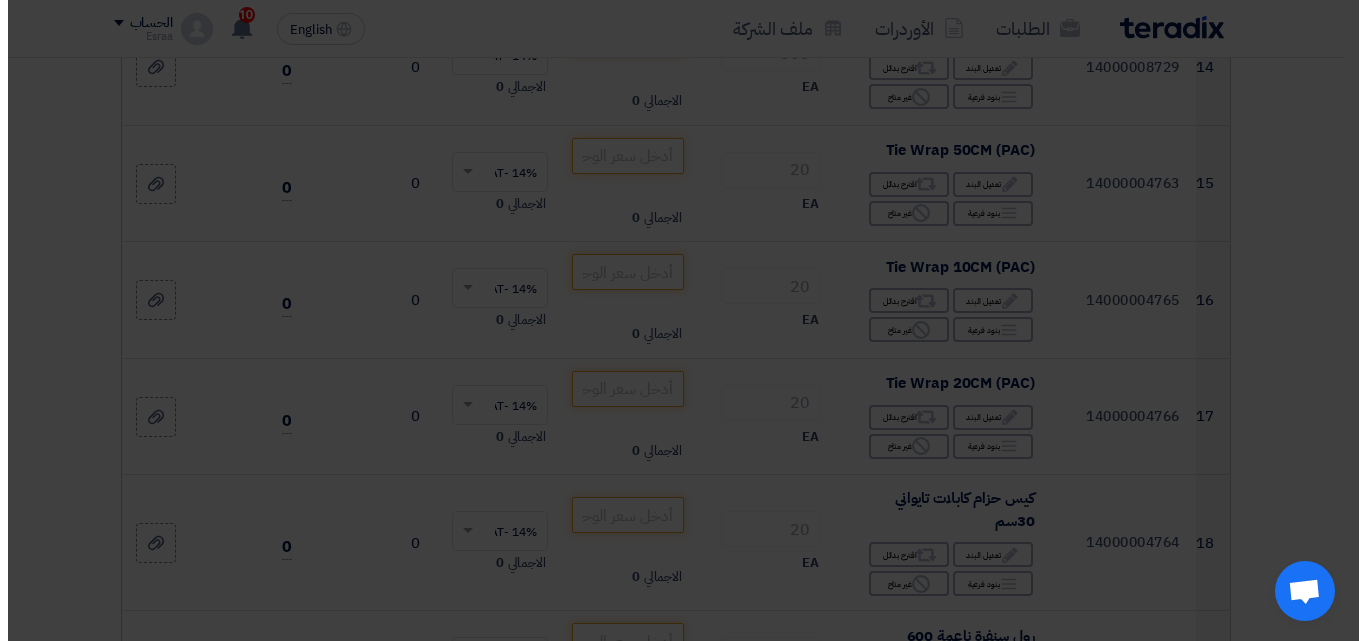 scroll, scrollTop: 1448, scrollLeft: 0, axis: vertical 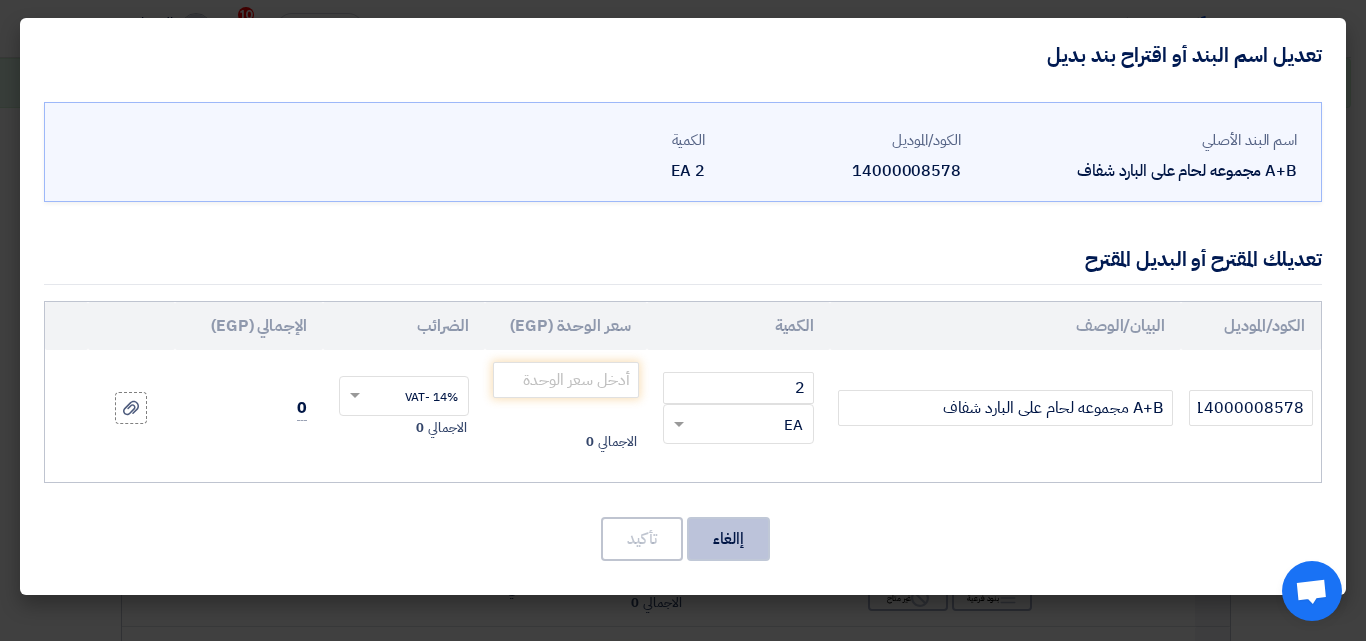 click on "إالغاء" 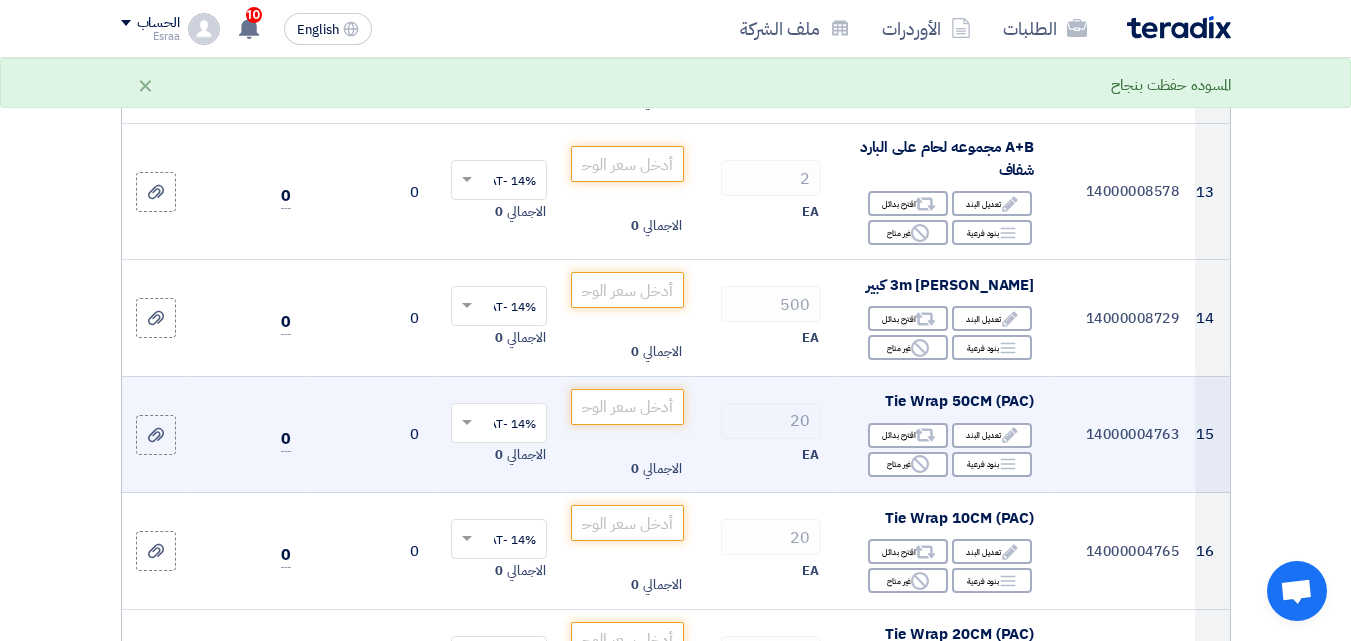 scroll, scrollTop: 1804, scrollLeft: 0, axis: vertical 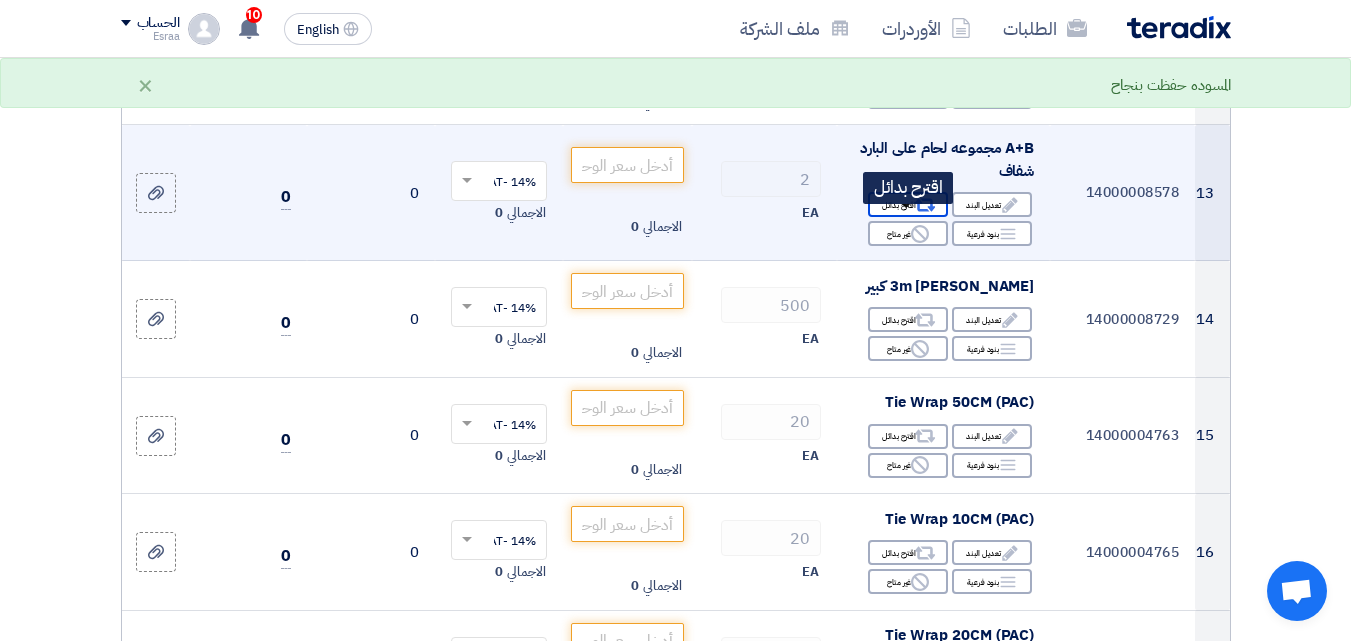 click on "Alternative
اقترح بدائل" 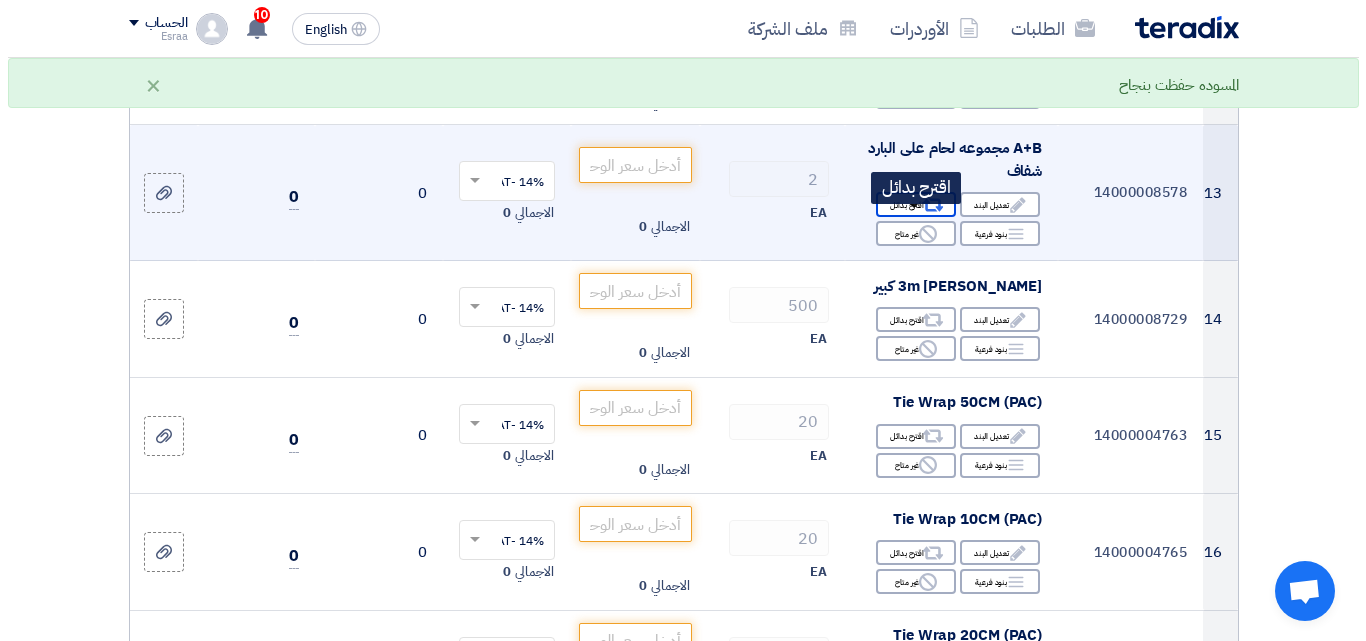 scroll, scrollTop: 1500, scrollLeft: 0, axis: vertical 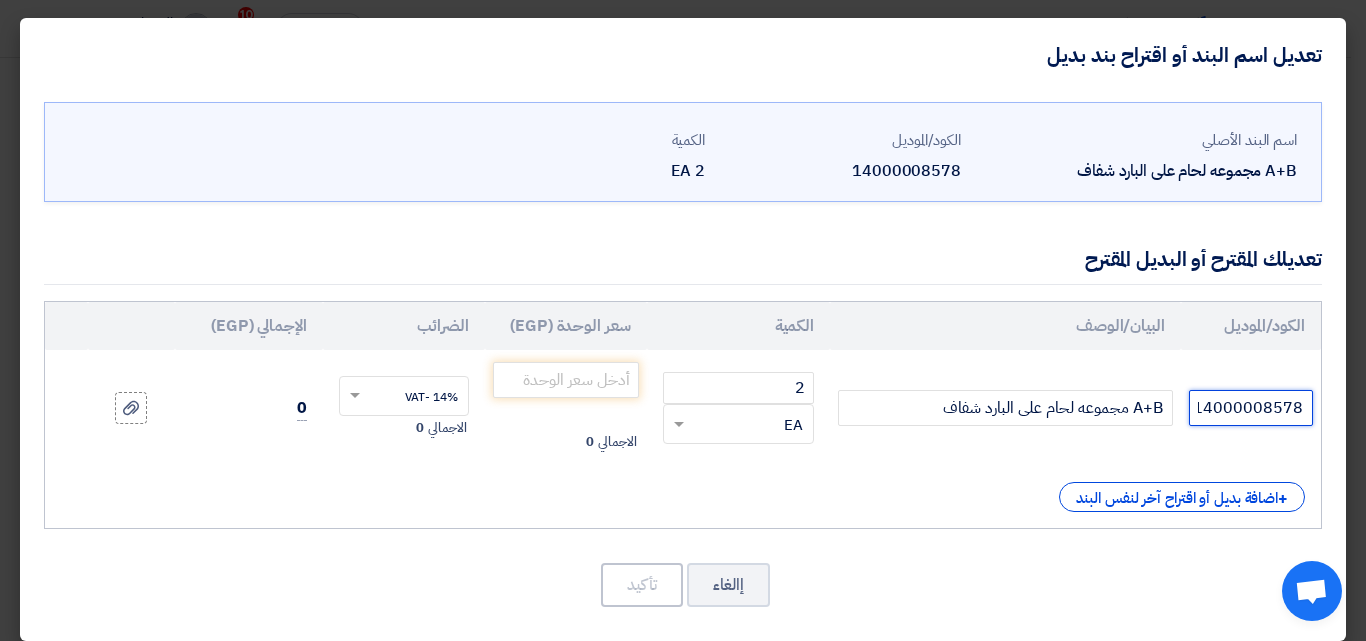 drag, startPoint x: 1197, startPoint y: 411, endPoint x: 1335, endPoint y: 410, distance: 138.00362 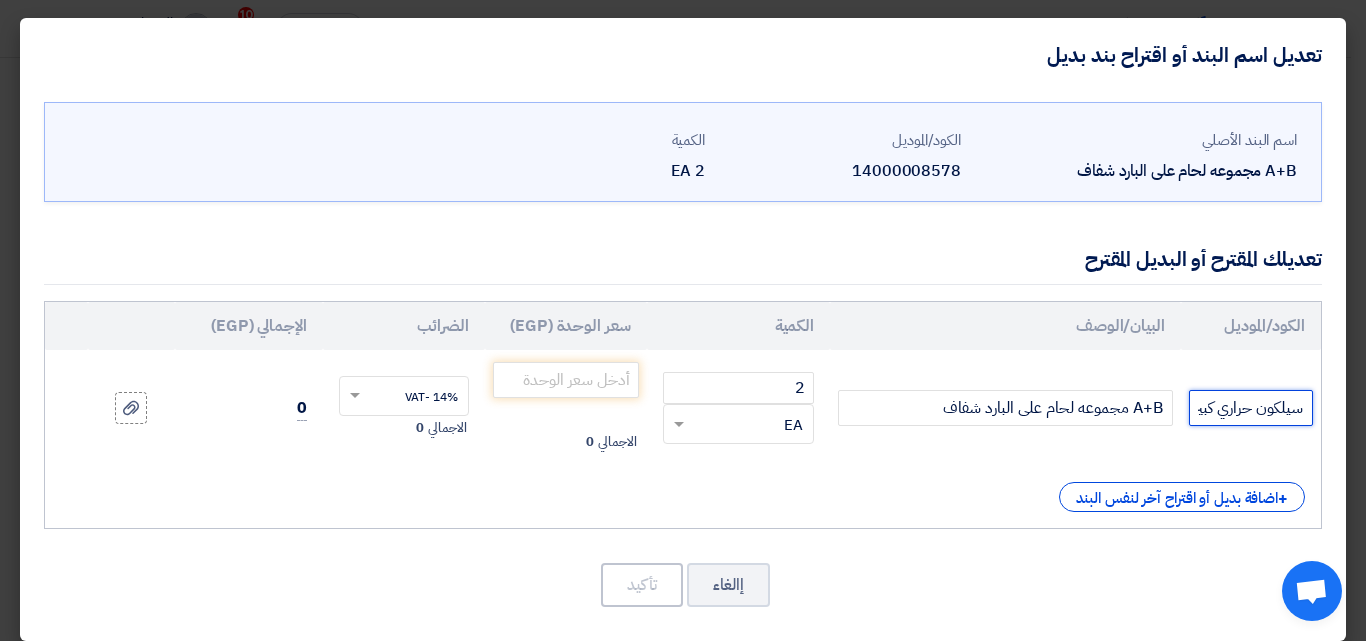 scroll, scrollTop: 0, scrollLeft: -109, axis: horizontal 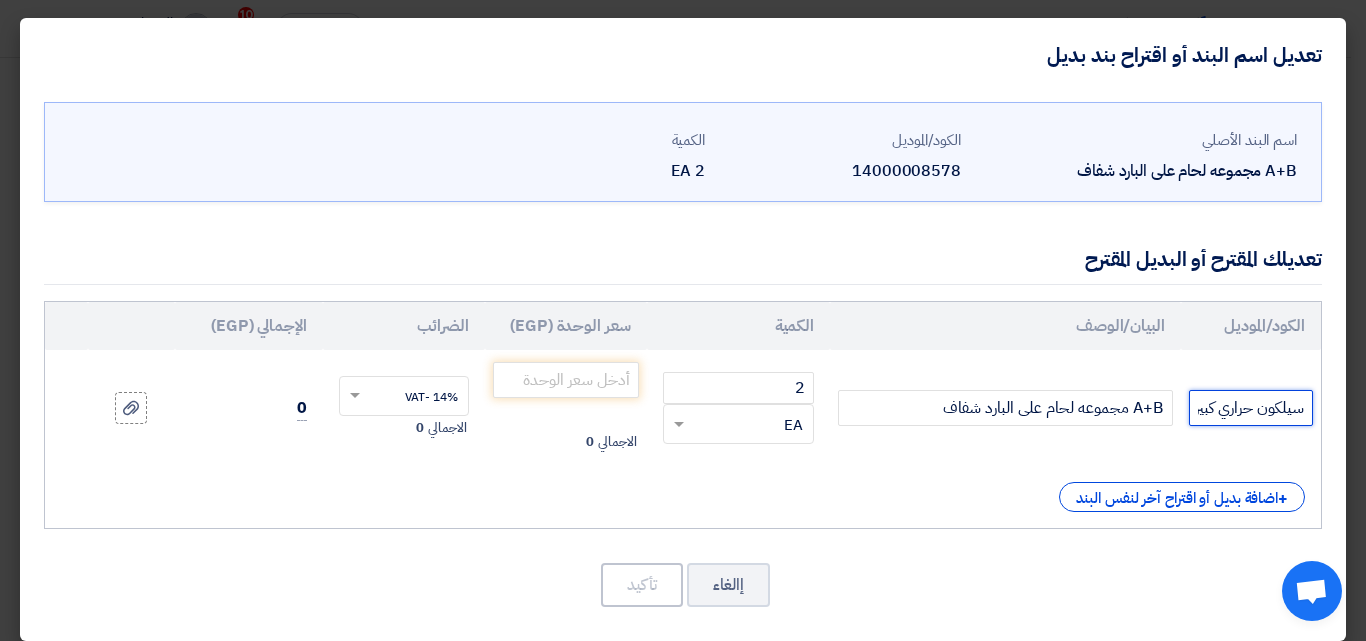 drag, startPoint x: 1194, startPoint y: 408, endPoint x: 1364, endPoint y: 415, distance: 170.14406 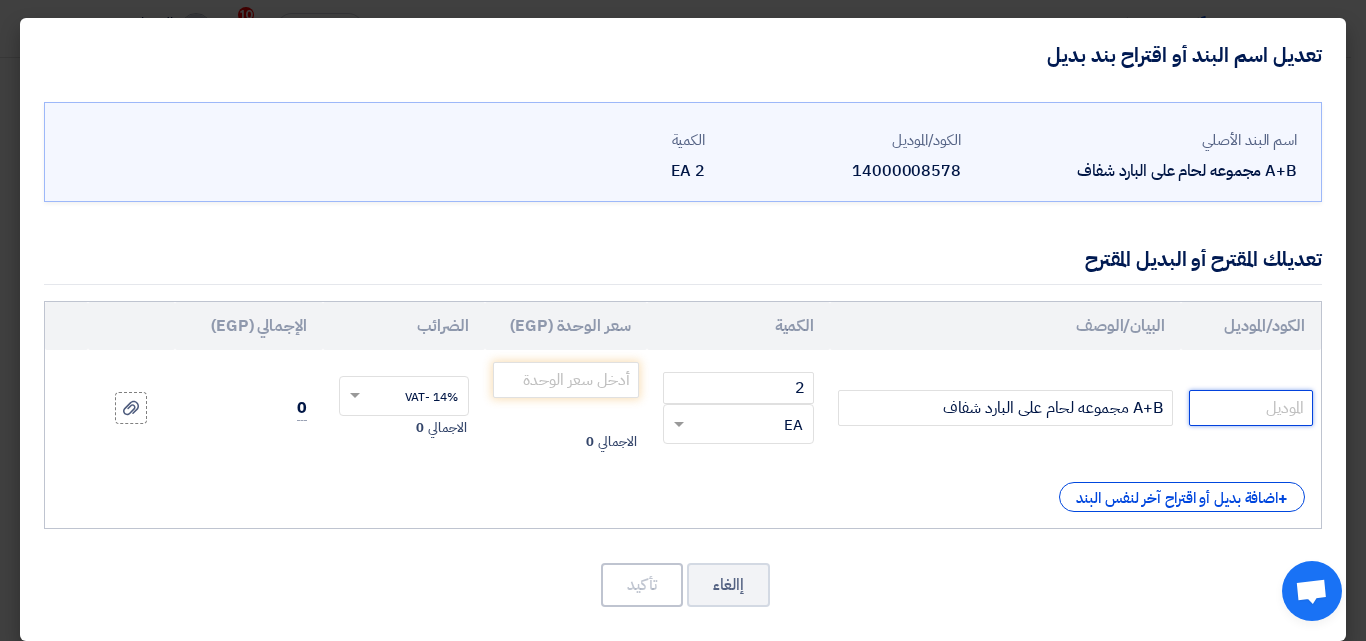 click 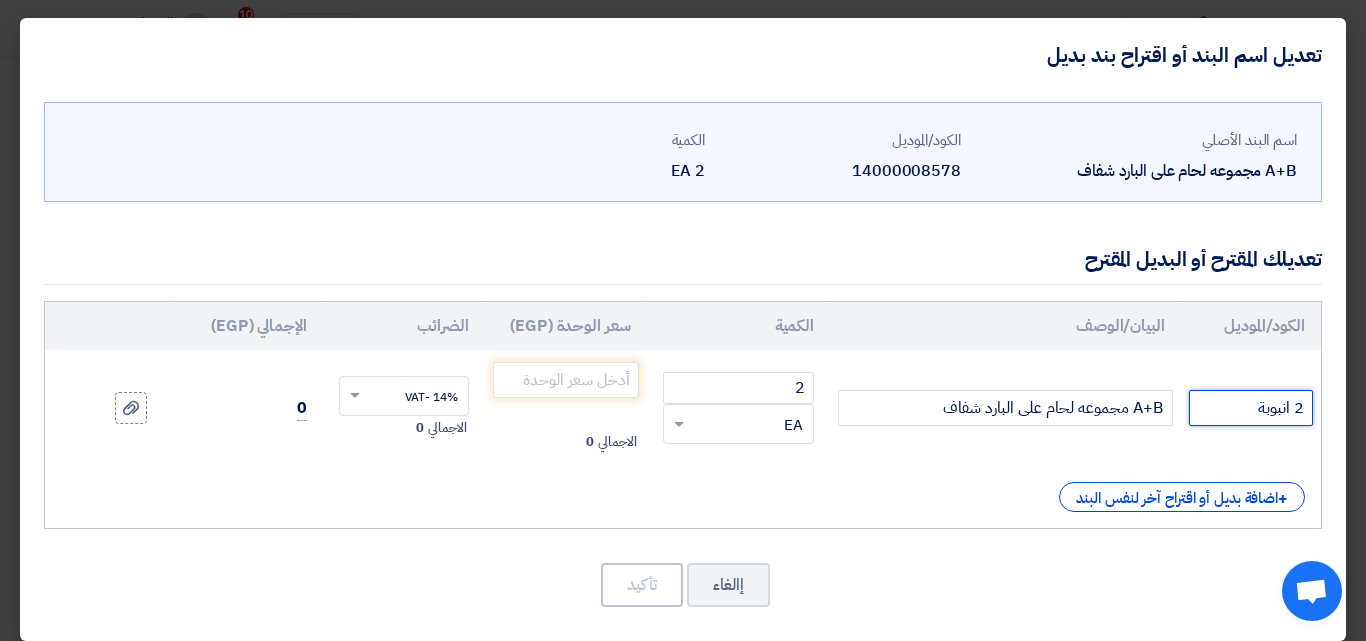 type on "2 انبوبة" 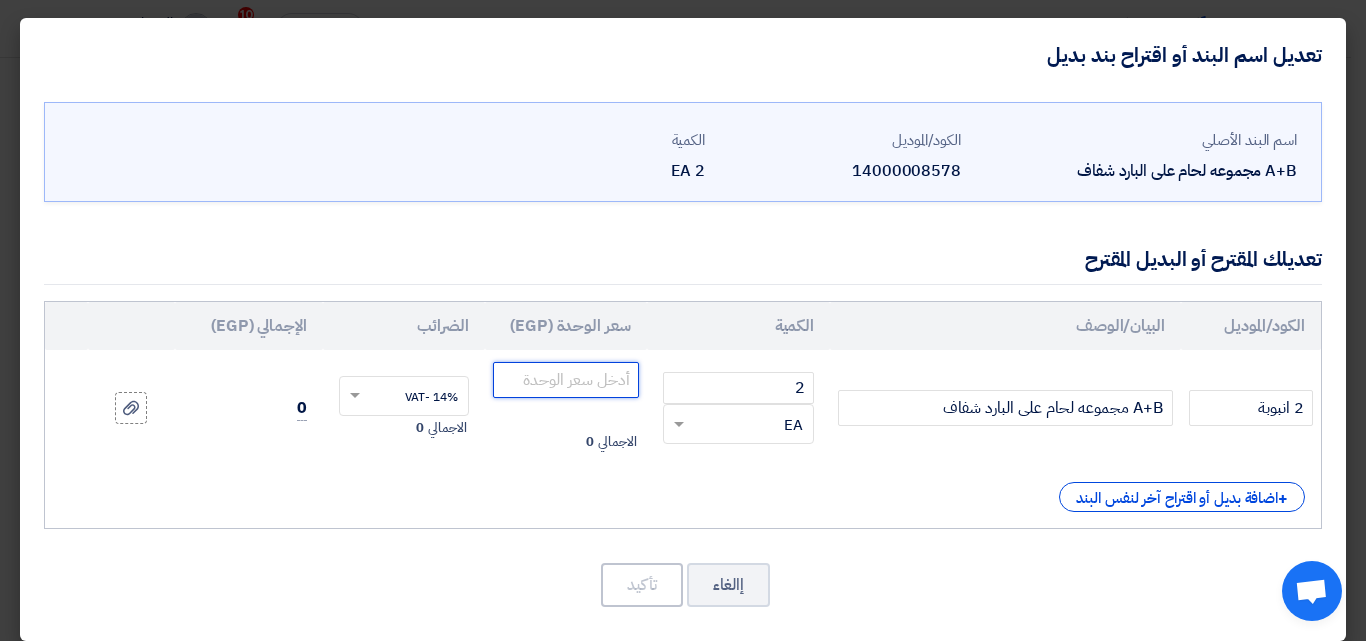 click 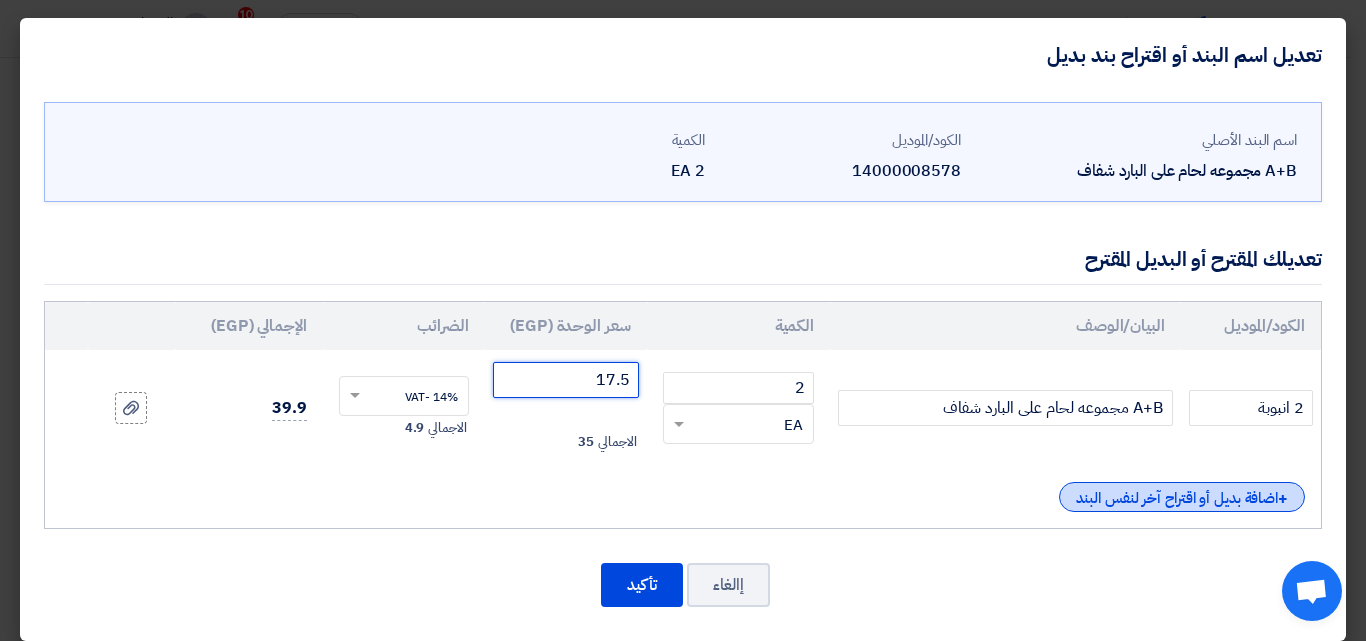 type on "17.5" 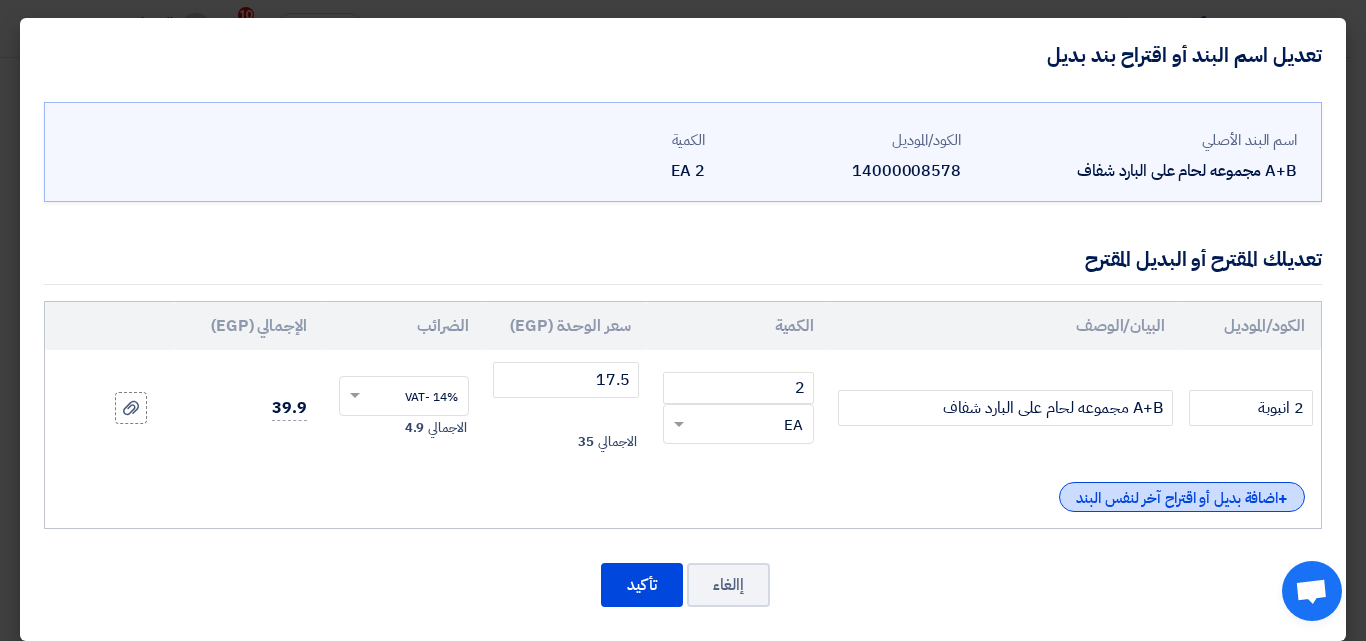 click on "+
اضافة بديل أو اقتراح آخر لنفس البند" 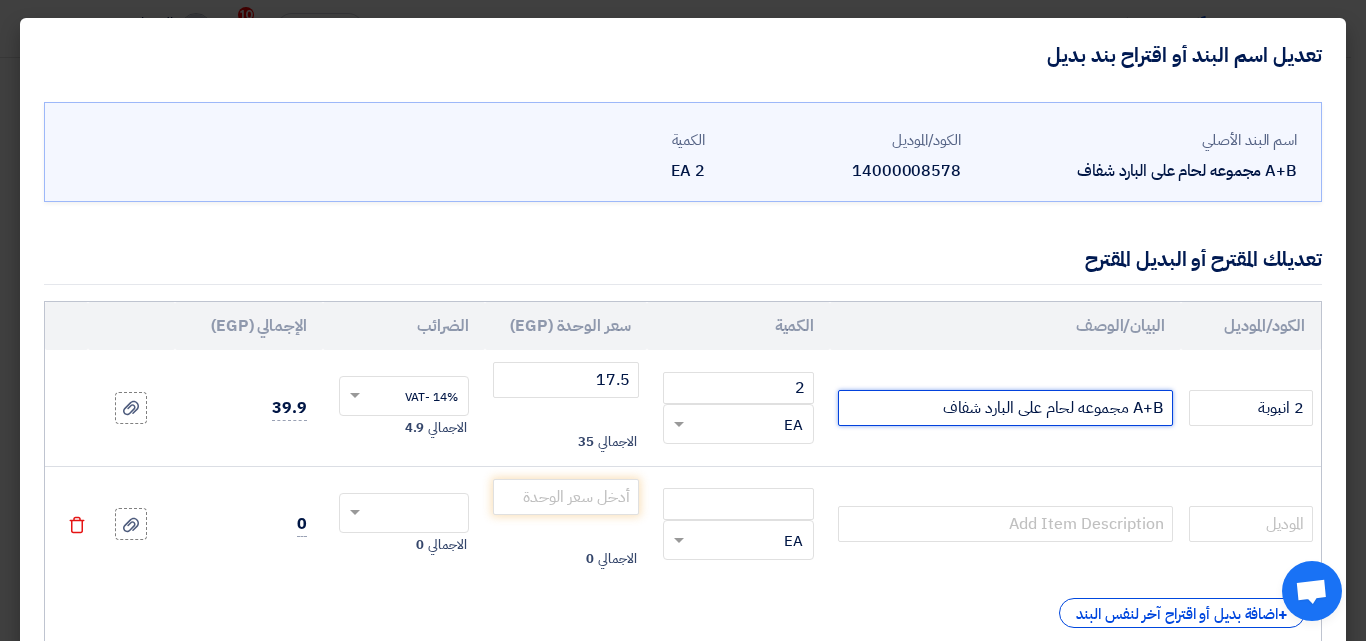 drag, startPoint x: 1164, startPoint y: 406, endPoint x: 997, endPoint y: 427, distance: 168.31519 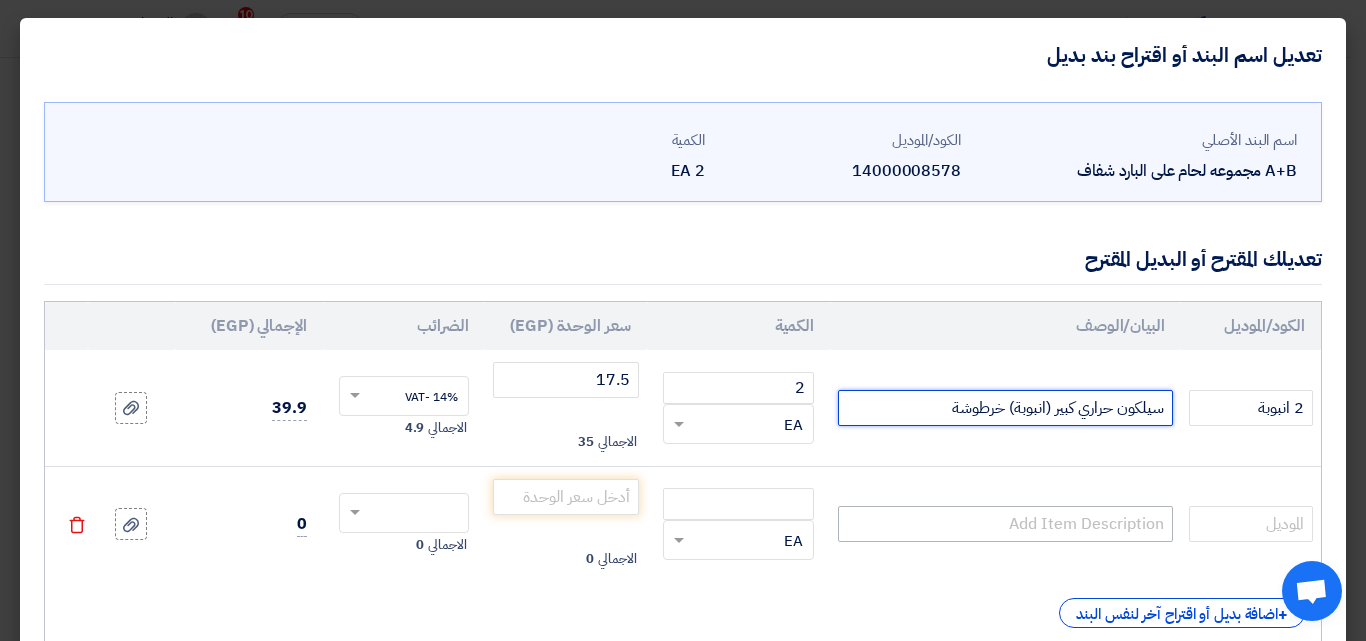 type on "سيلكون حراري كبير (انبوبة) خرطوشة" 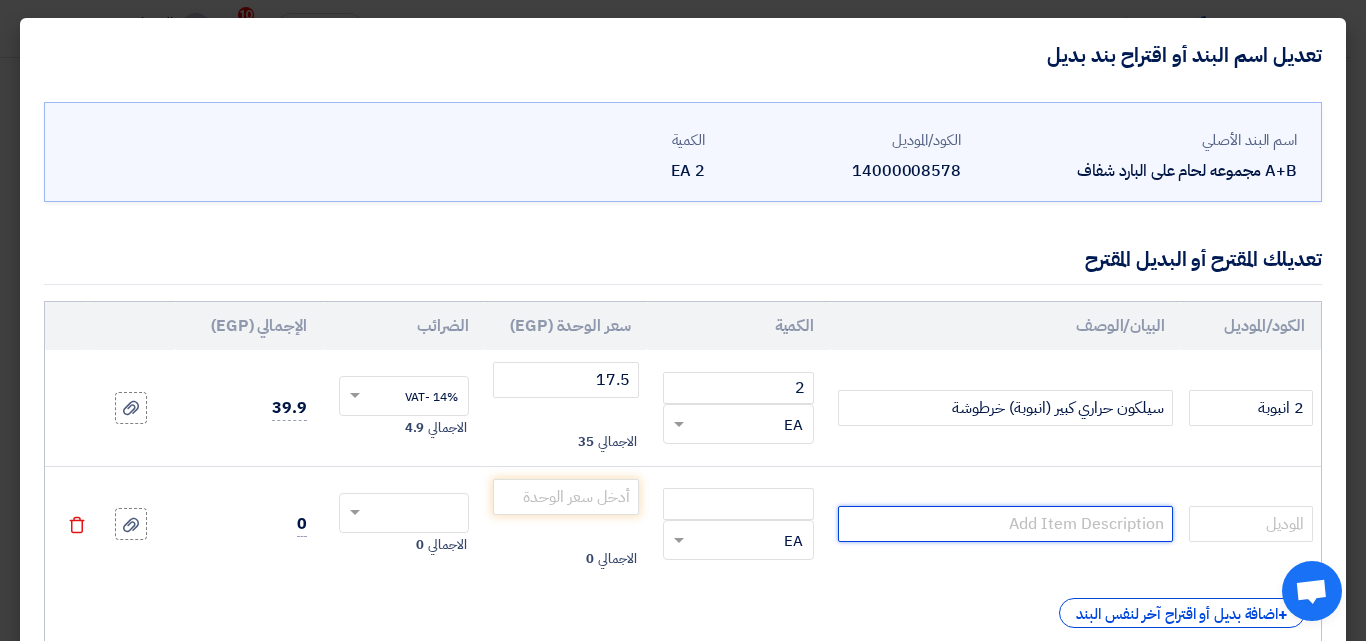 click 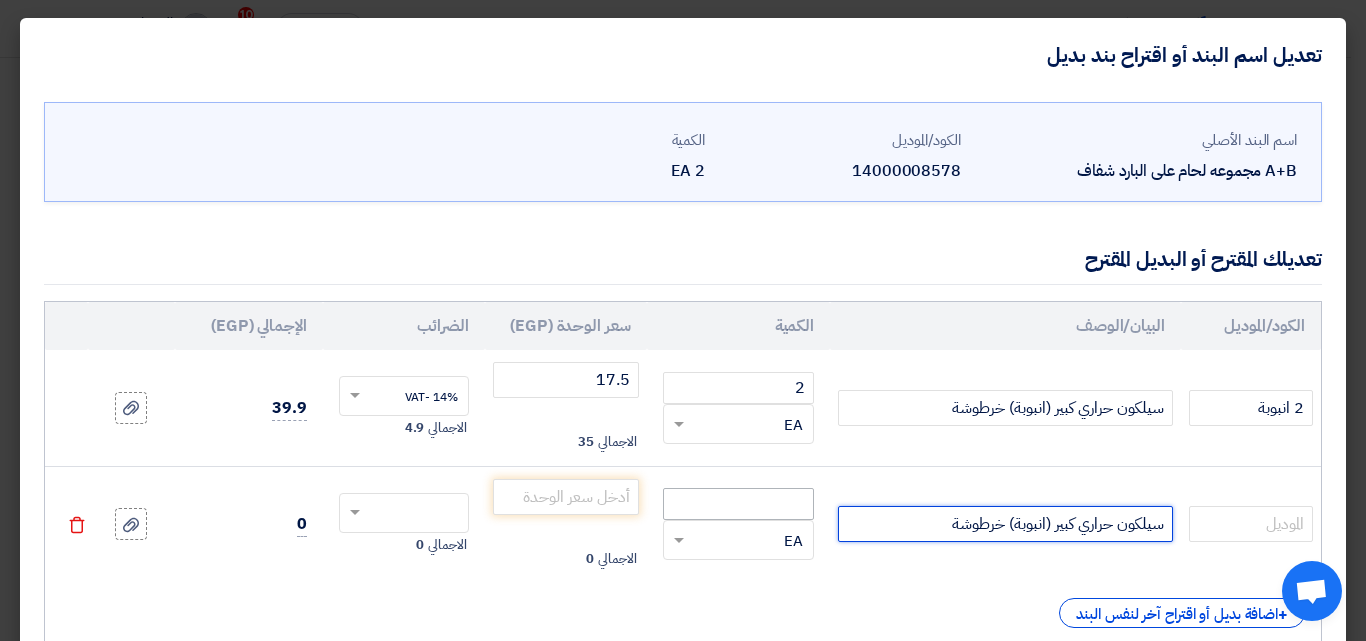 type on "سيلكون حراري كبير (انبوبة) خرطوشة" 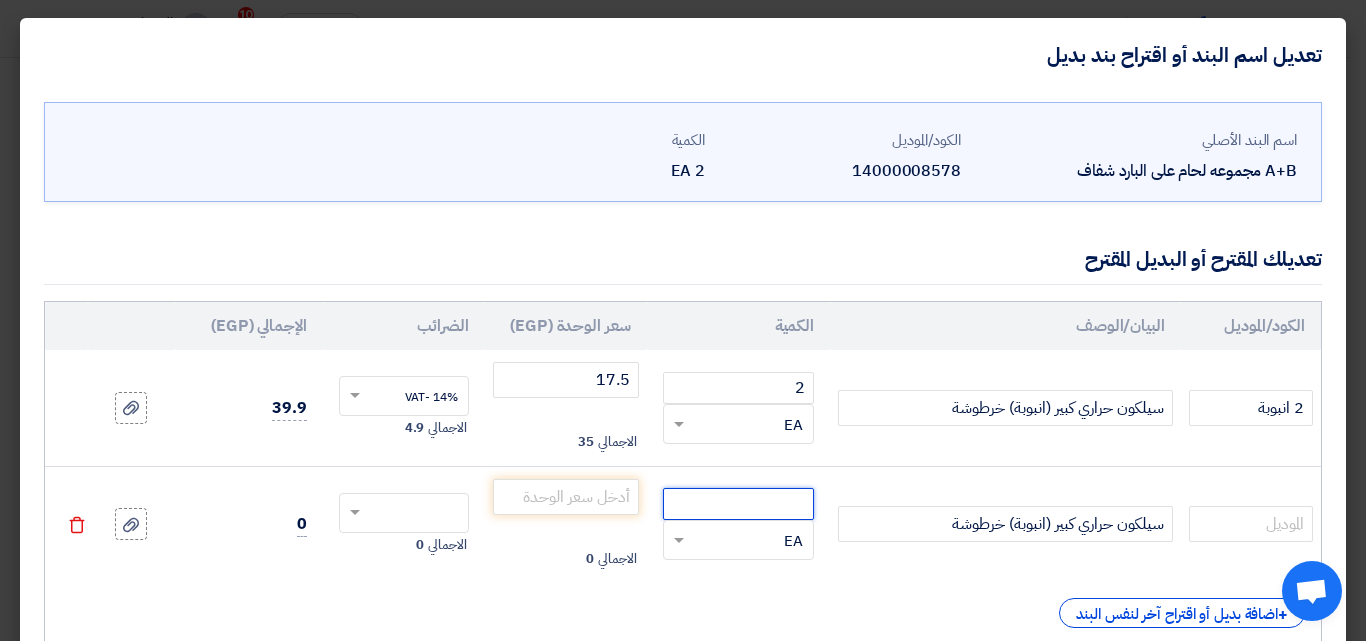 click 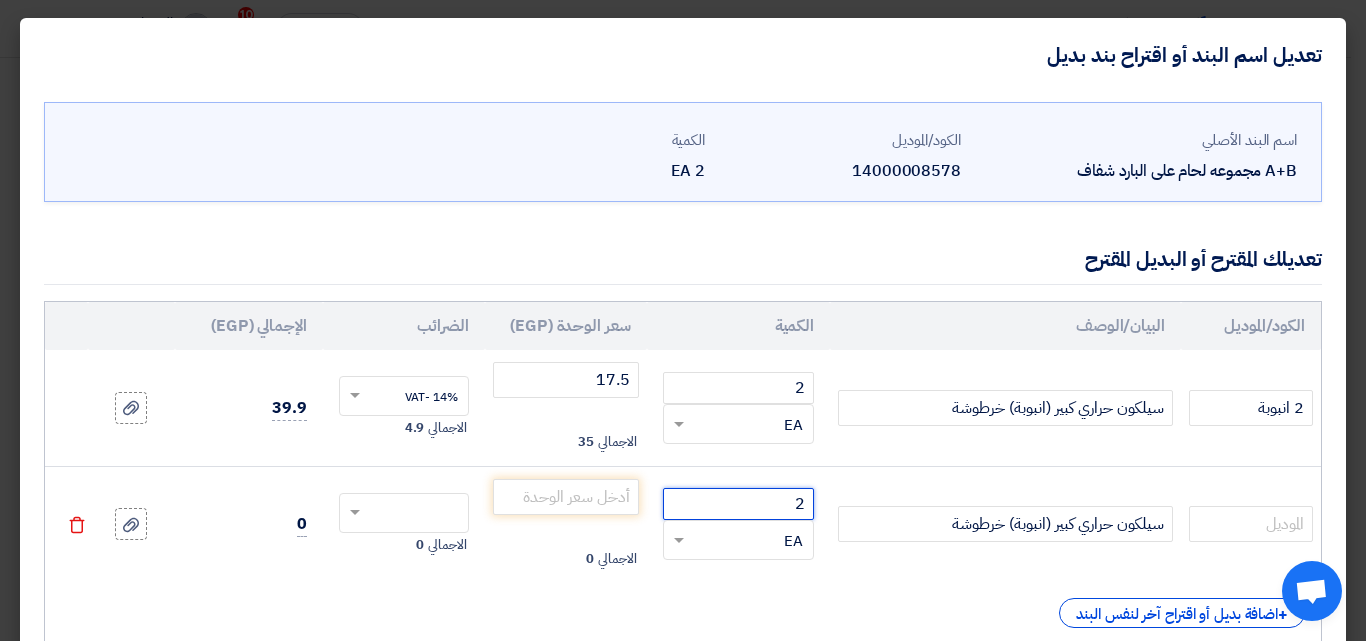 type on "2" 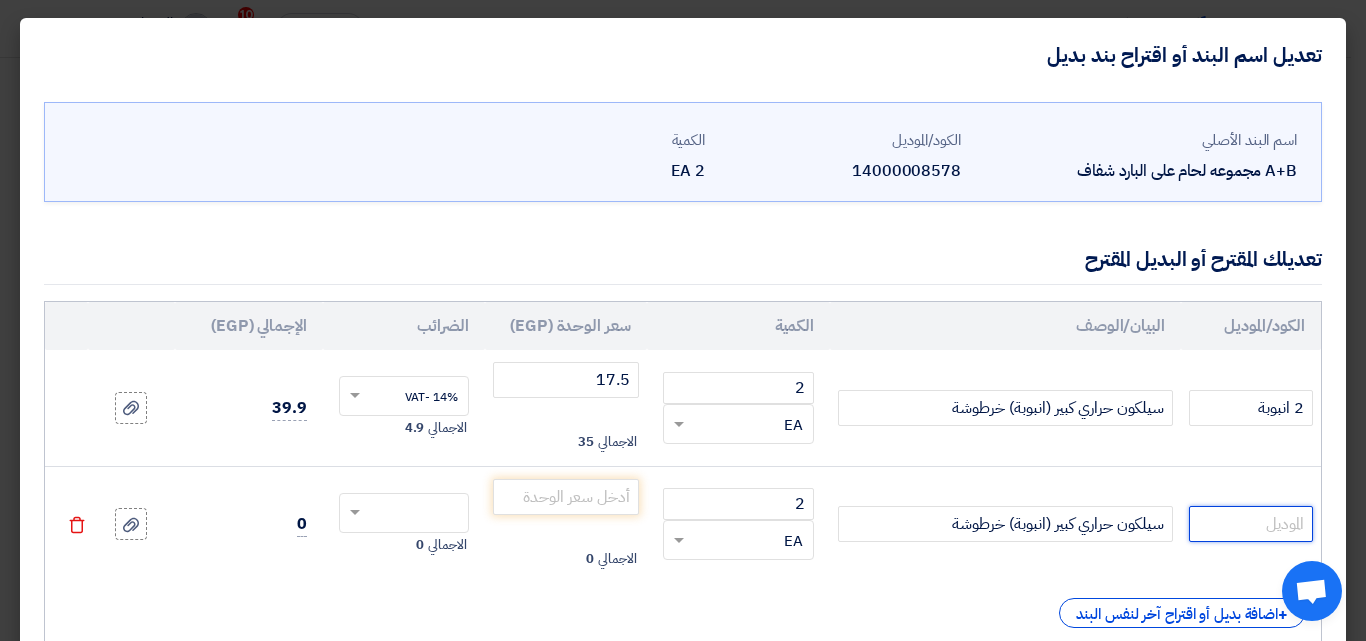 click 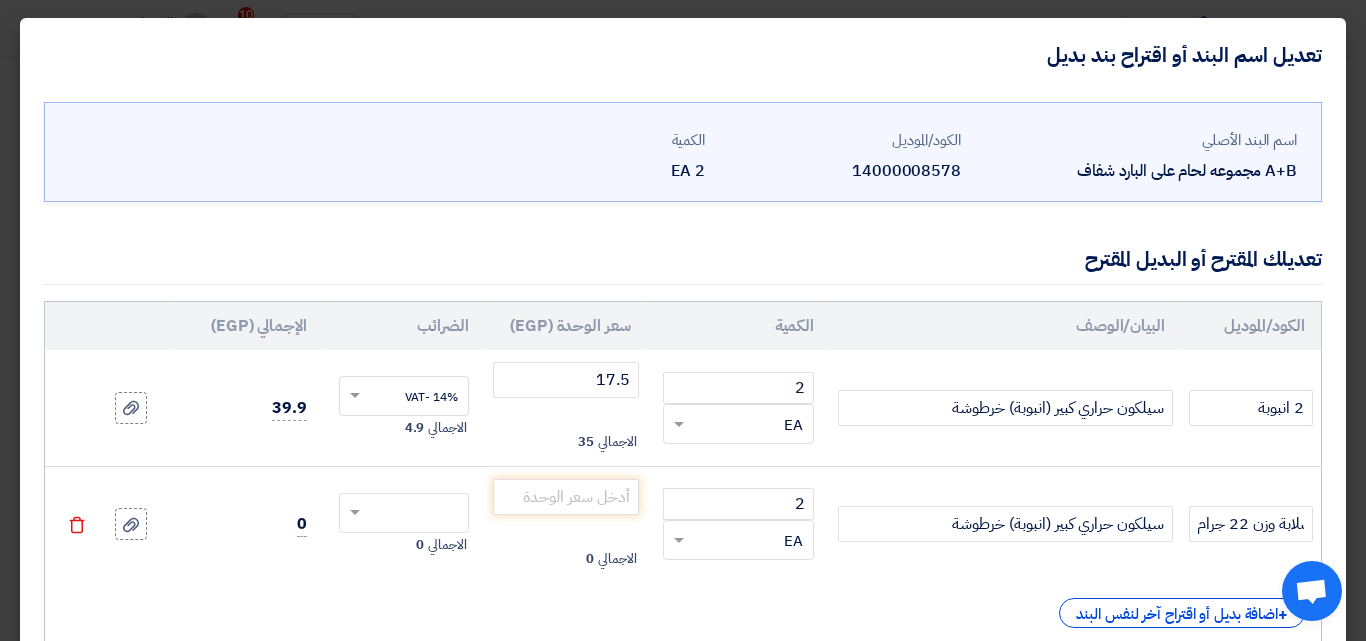 scroll, scrollTop: 0, scrollLeft: 0, axis: both 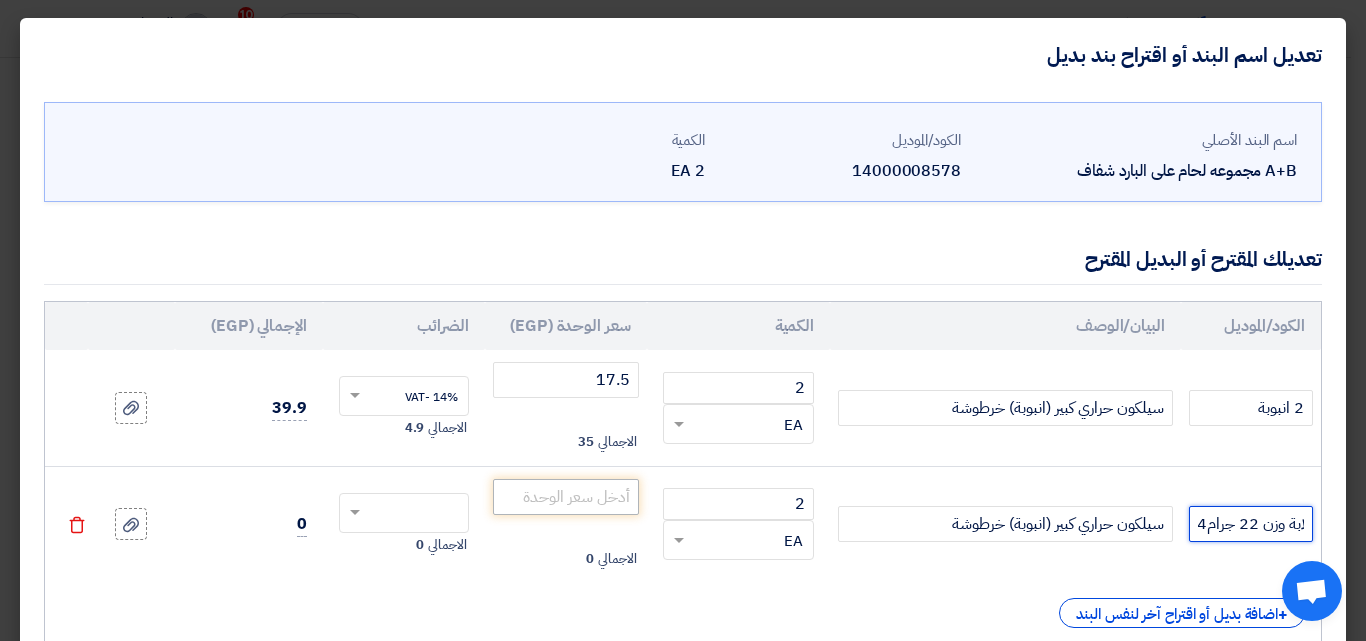 type on "حقنة شديدة الصلابة وزن 22 جرام" 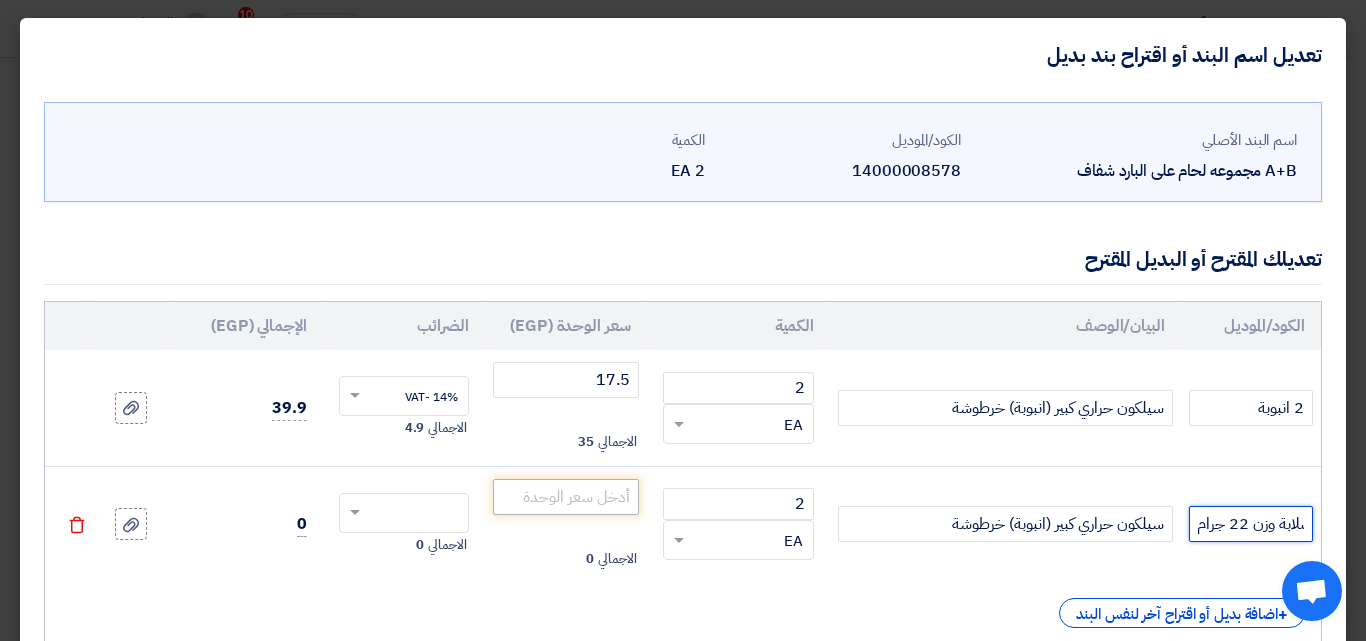 scroll, scrollTop: 0, scrollLeft: -98, axis: horizontal 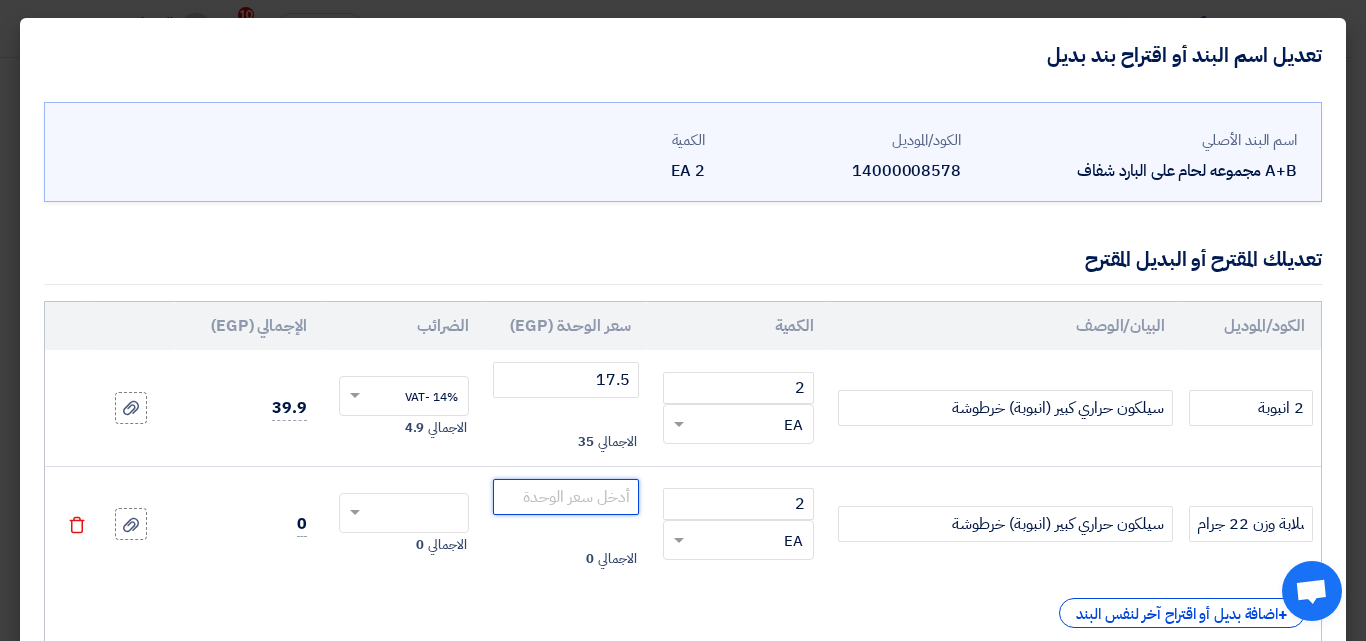 click 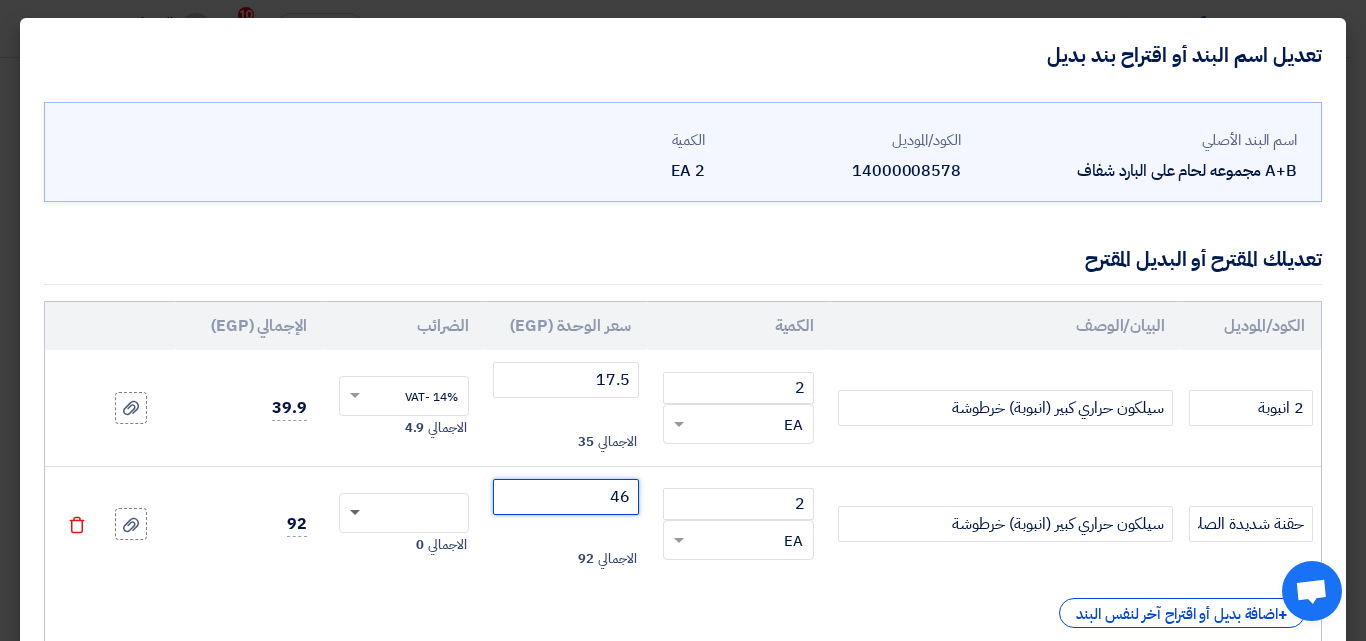 click 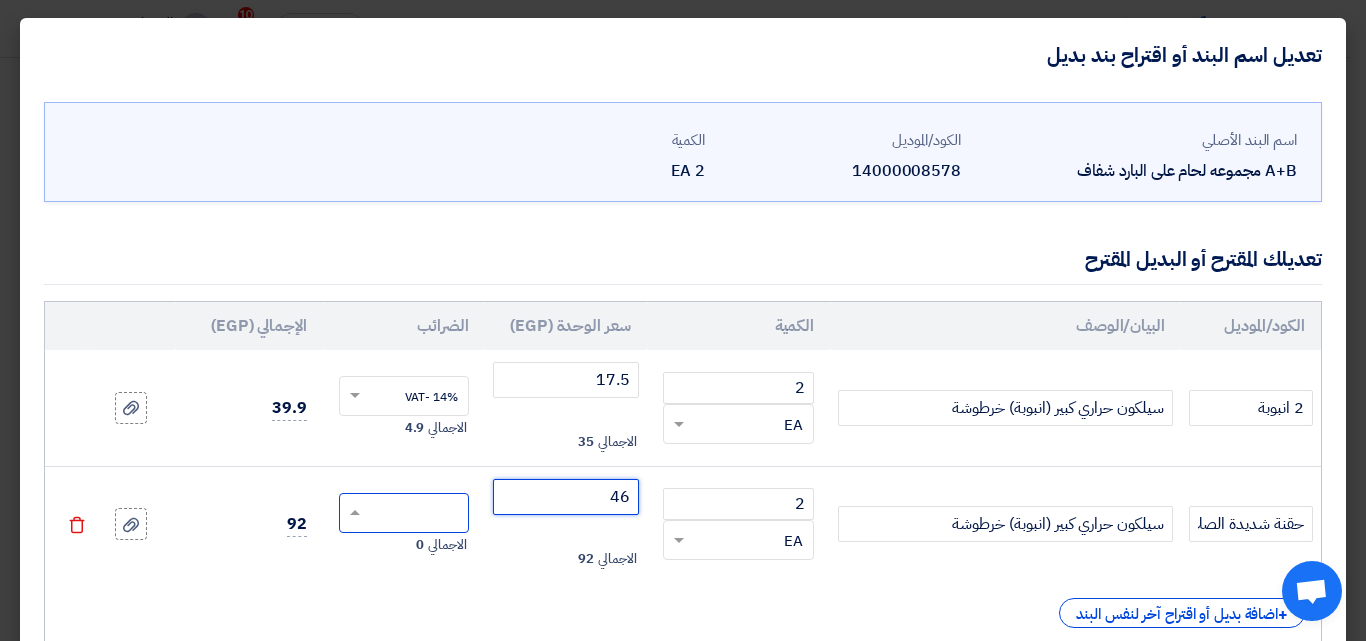 type on "46" 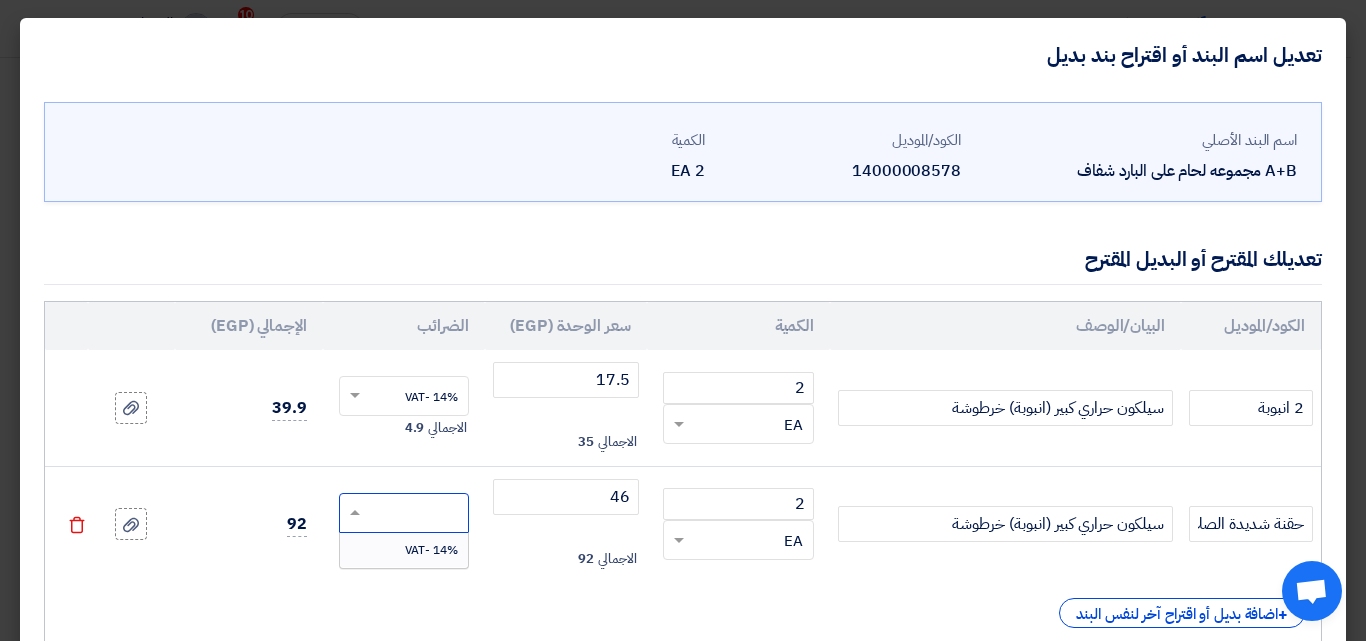 click on "14% -VAT" at bounding box center (431, 550) 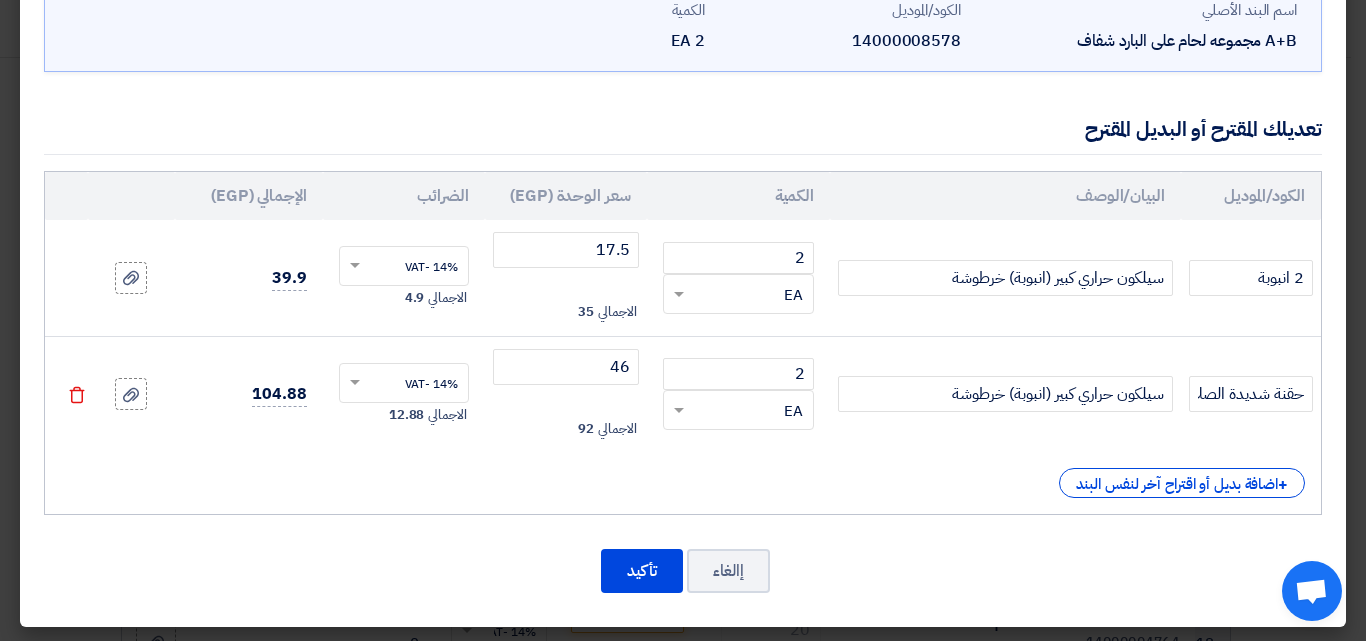 scroll, scrollTop: 134, scrollLeft: 0, axis: vertical 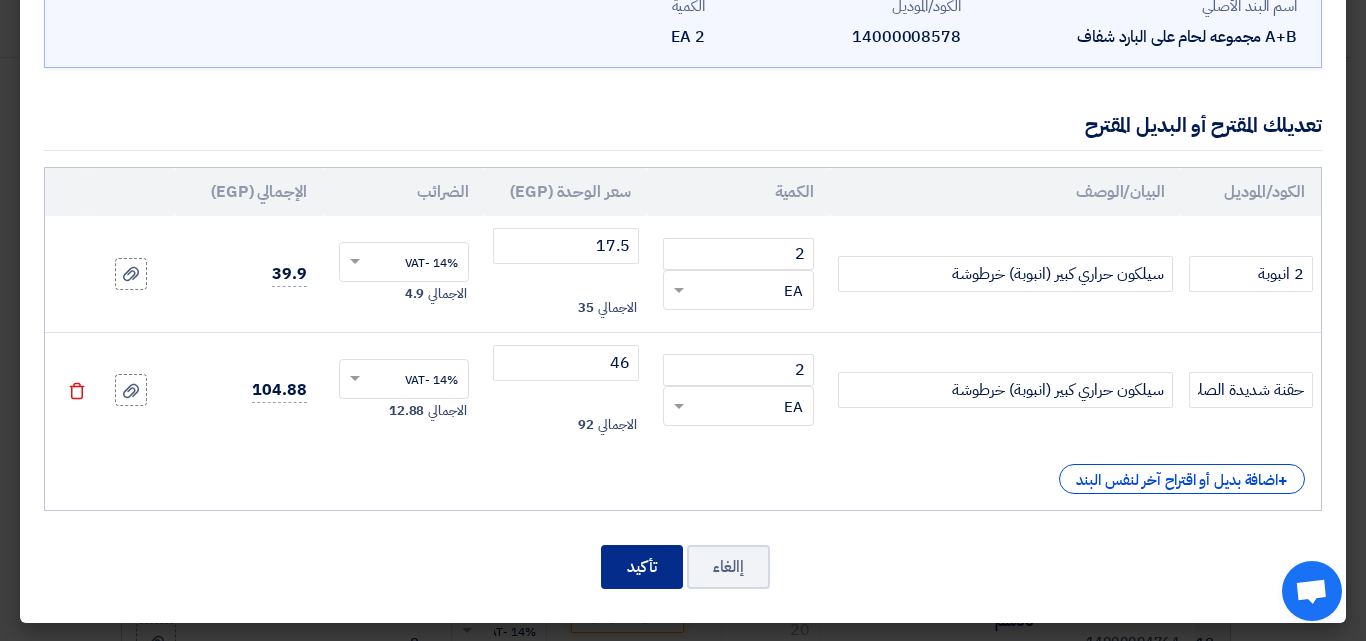 click on "تأكيد" 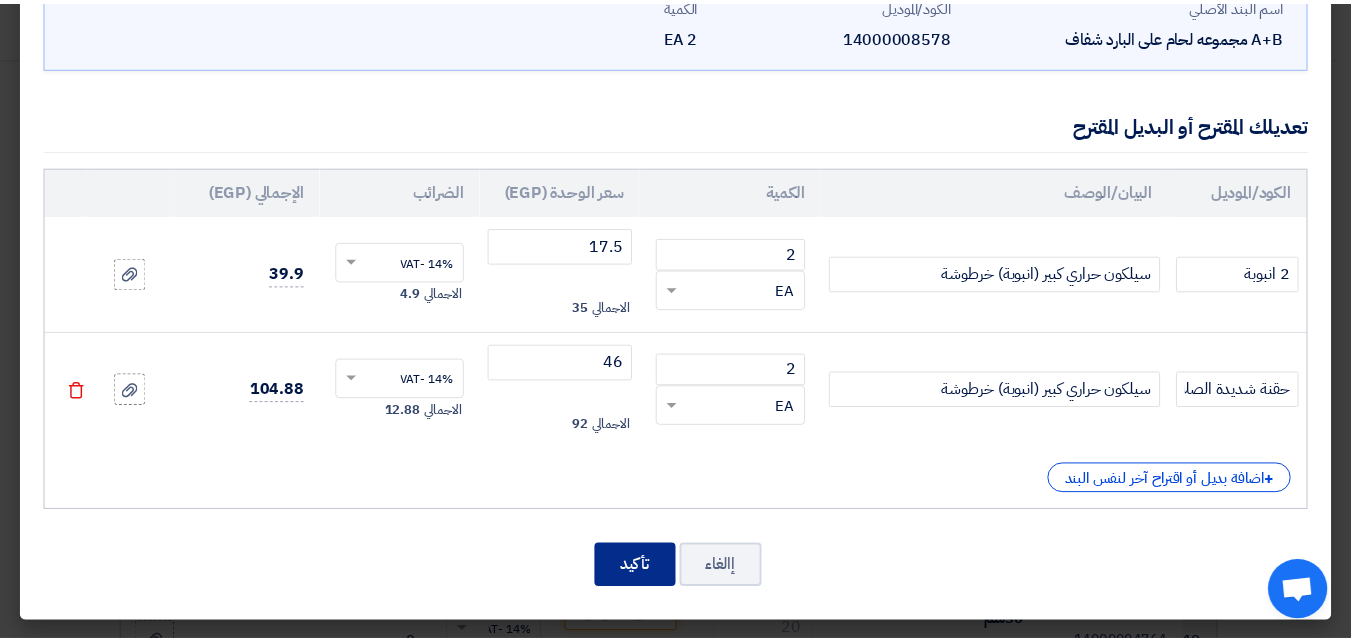 scroll, scrollTop: 1956, scrollLeft: 0, axis: vertical 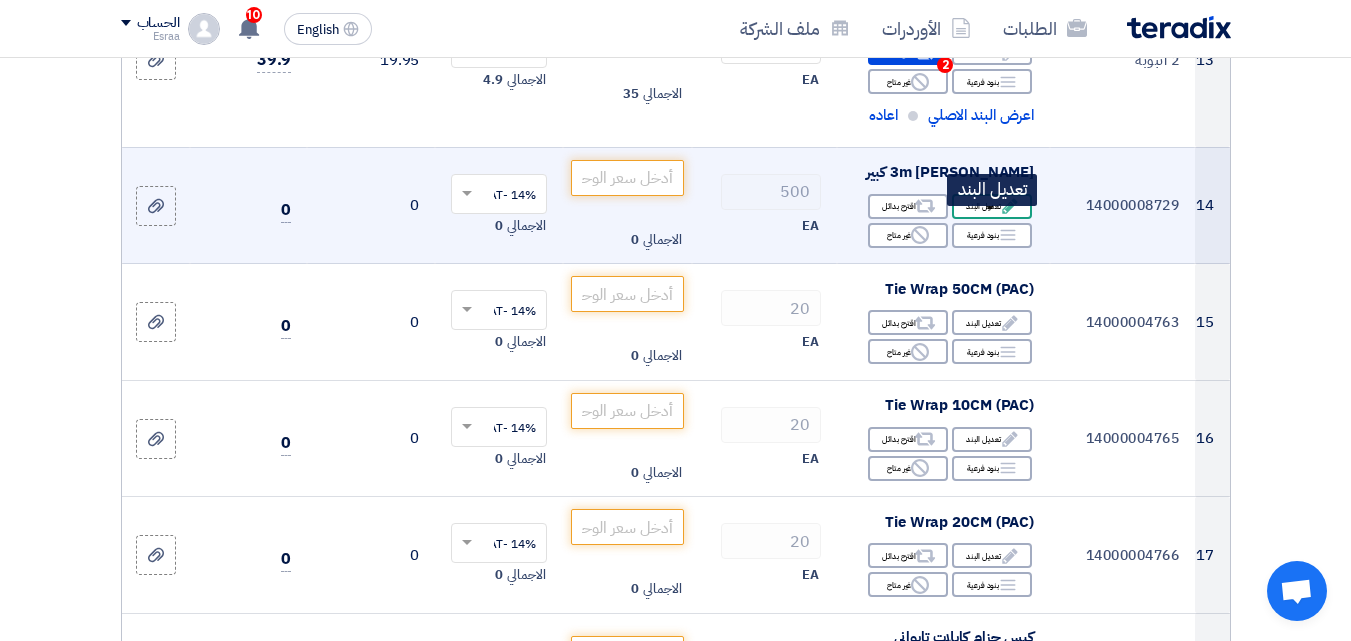click on "Edit
تعديل البند" 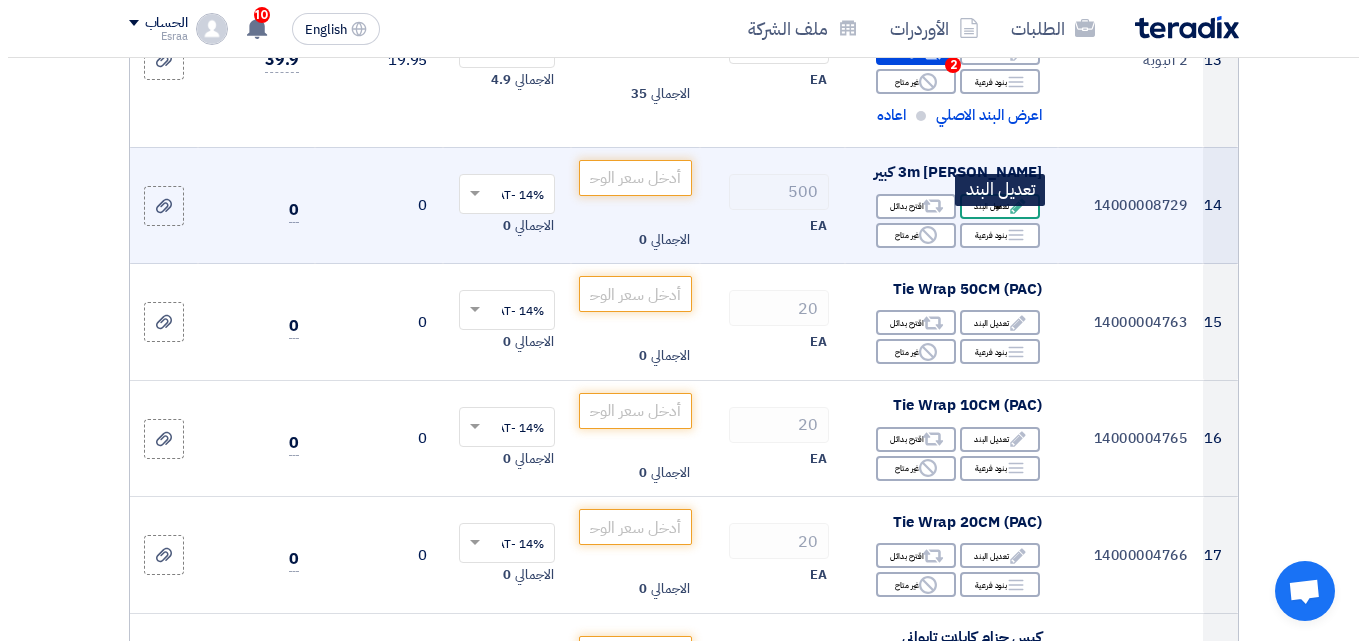 scroll, scrollTop: 1500, scrollLeft: 0, axis: vertical 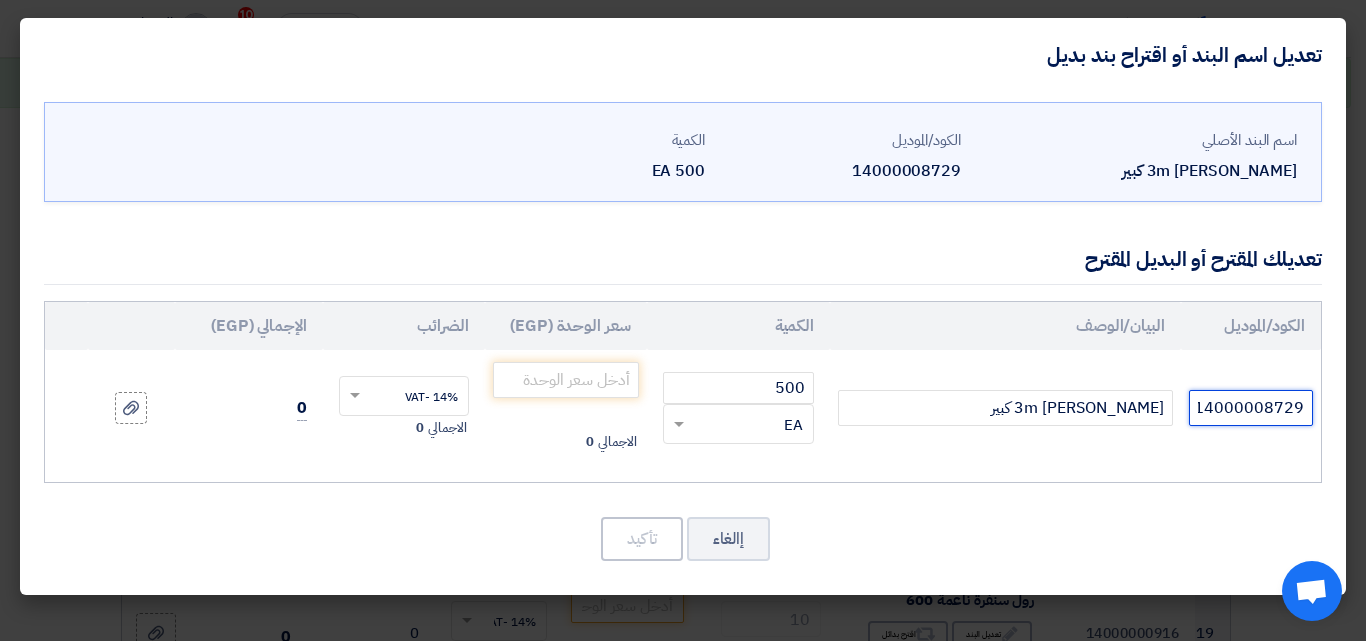 drag, startPoint x: 1199, startPoint y: 409, endPoint x: 1310, endPoint y: 409, distance: 111 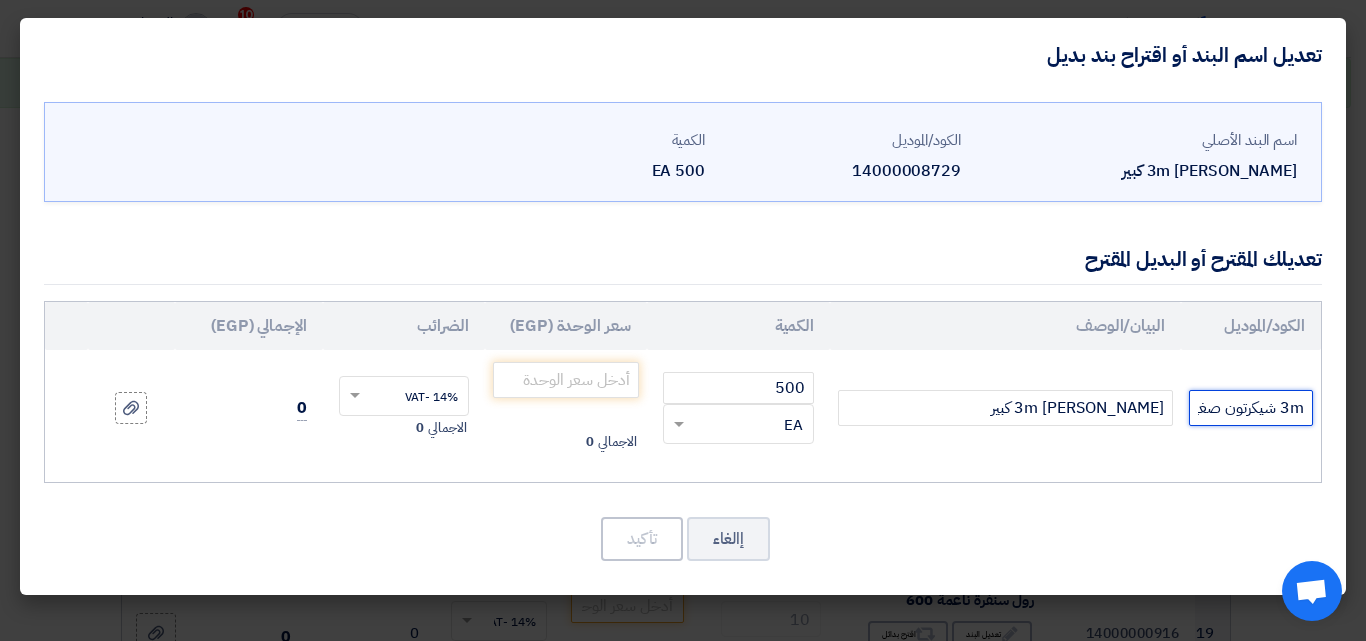 scroll, scrollTop: 0, scrollLeft: -7, axis: horizontal 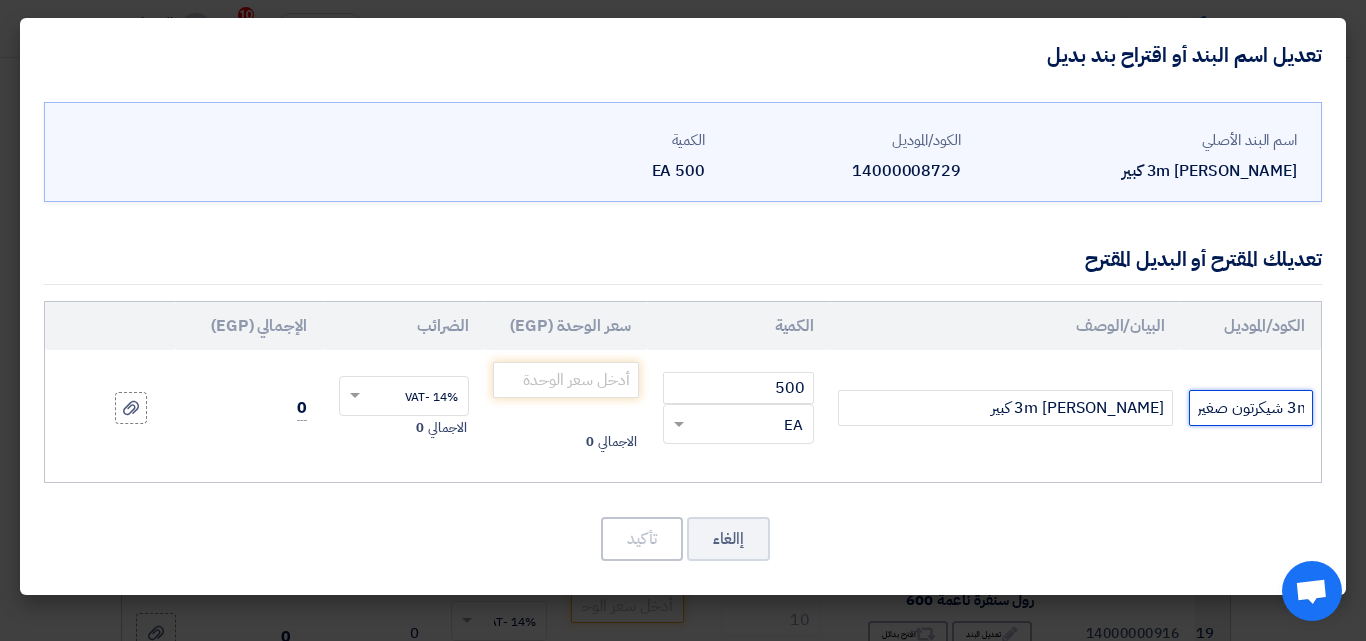 type on "3m شيكرتون صغير" 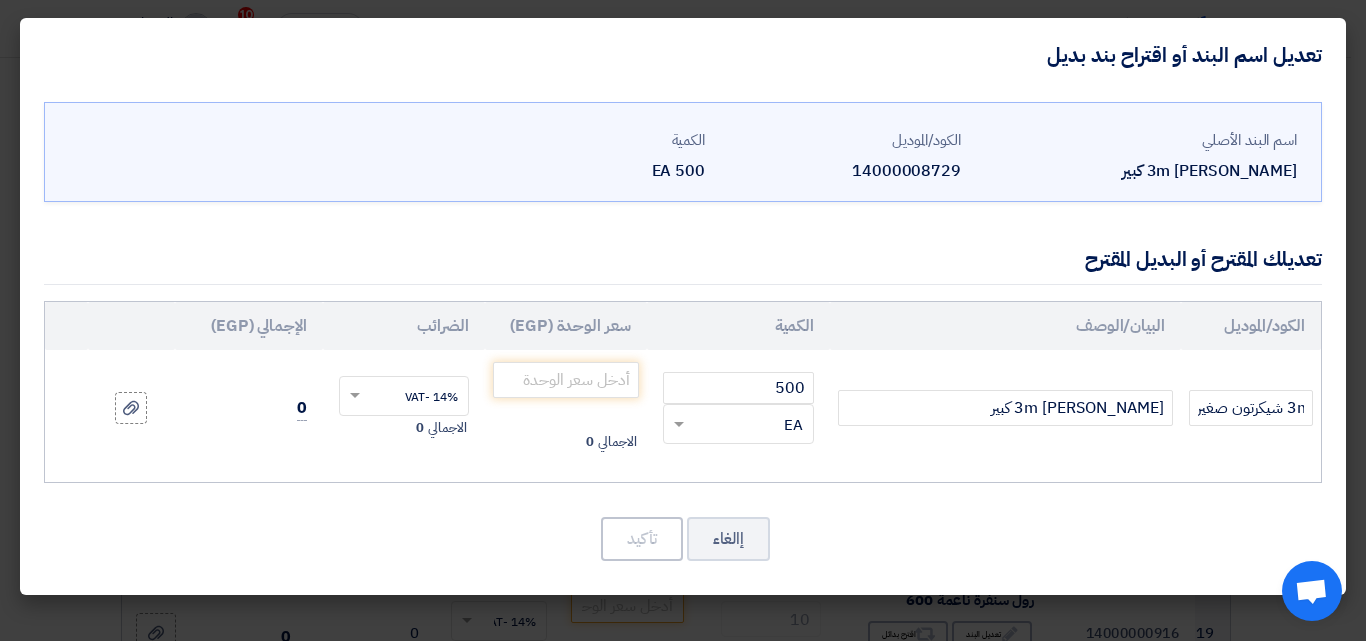 scroll, scrollTop: 0, scrollLeft: 0, axis: both 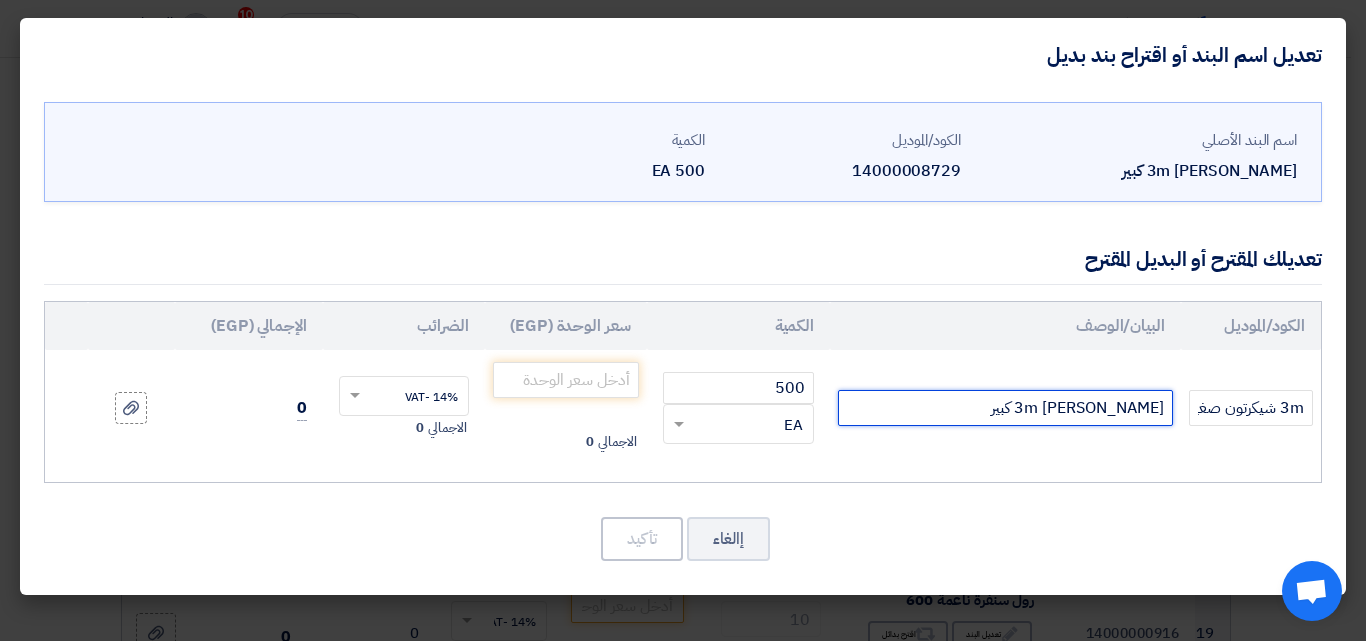 drag, startPoint x: 1056, startPoint y: 420, endPoint x: 1087, endPoint y: 418, distance: 31.06445 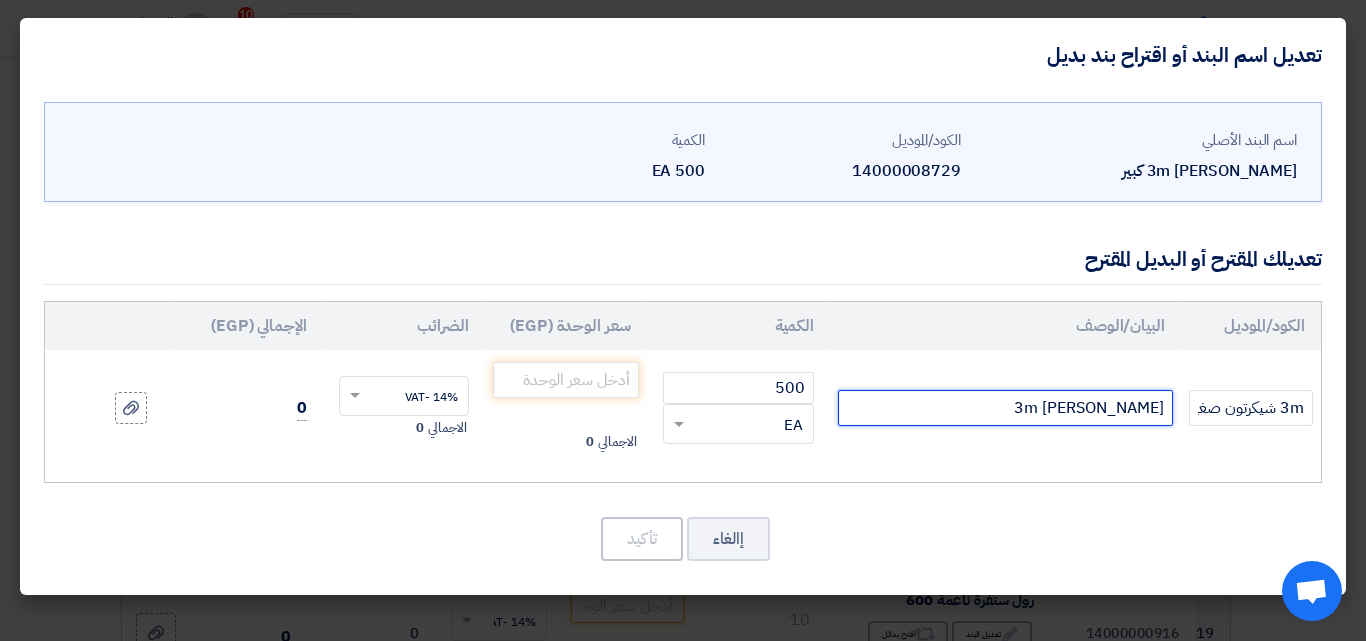 type on "3m [PERSON_NAME]" 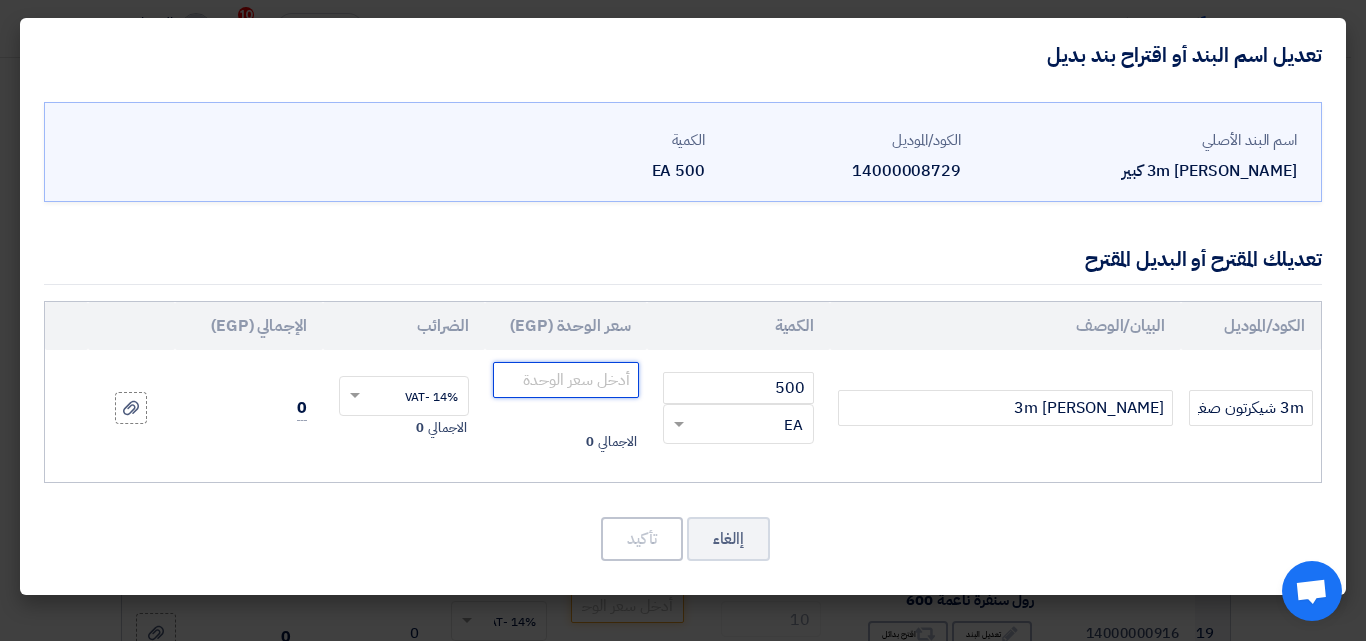 click 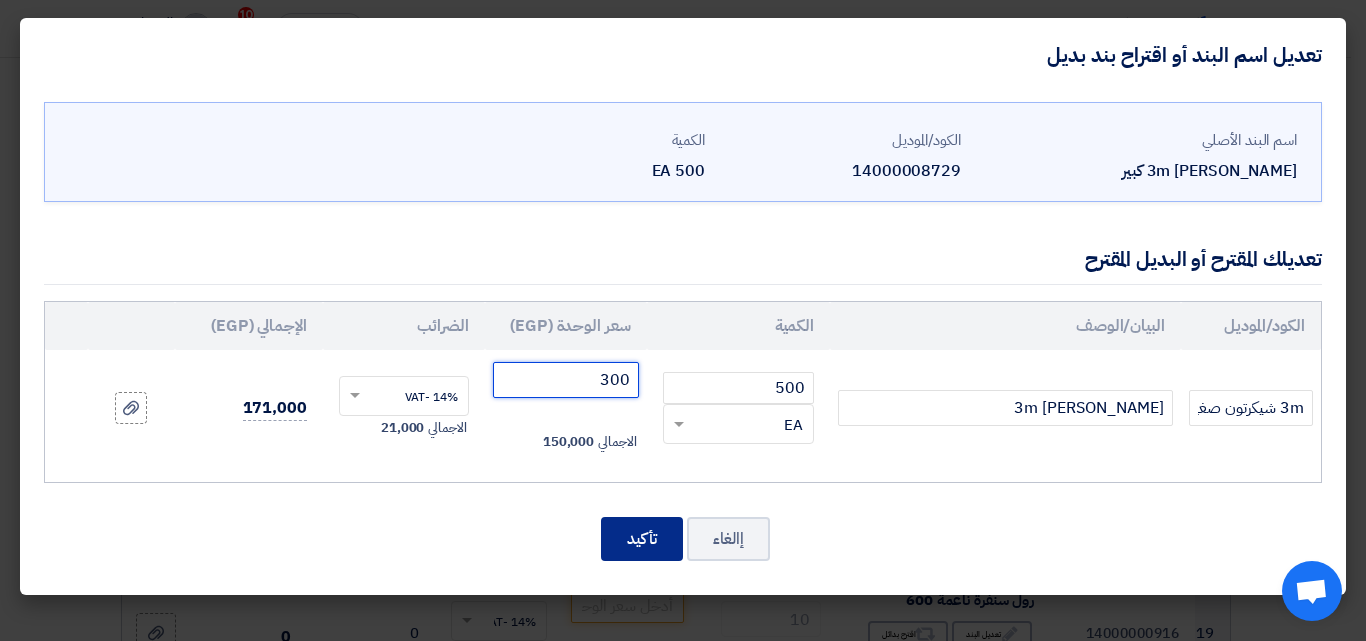 type on "300" 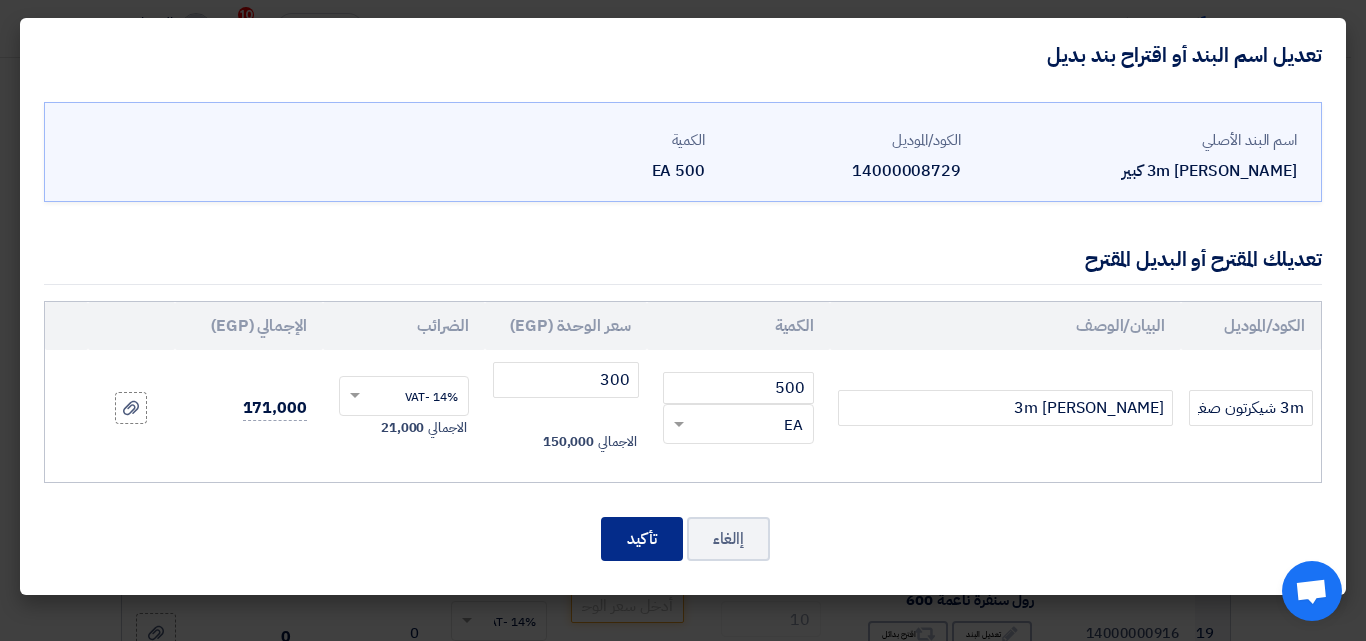 click on "تأكيد" 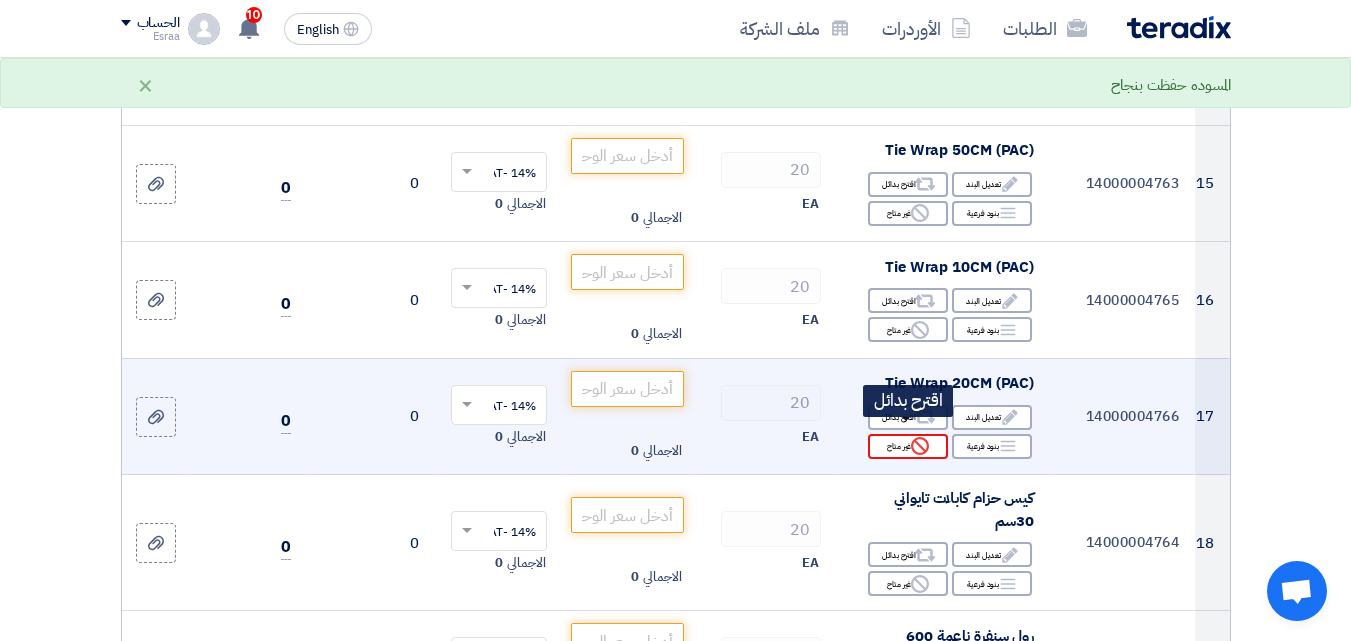 scroll, scrollTop: 1930, scrollLeft: 0, axis: vertical 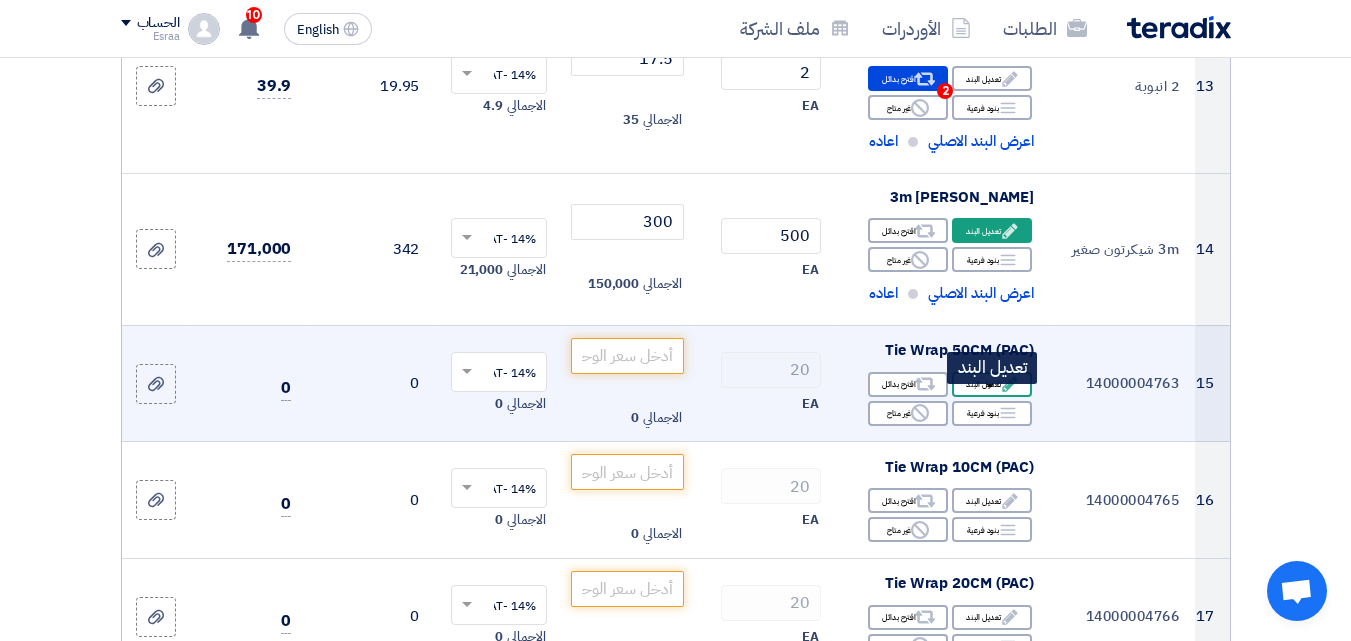 click on "Edit
تعديل البند" 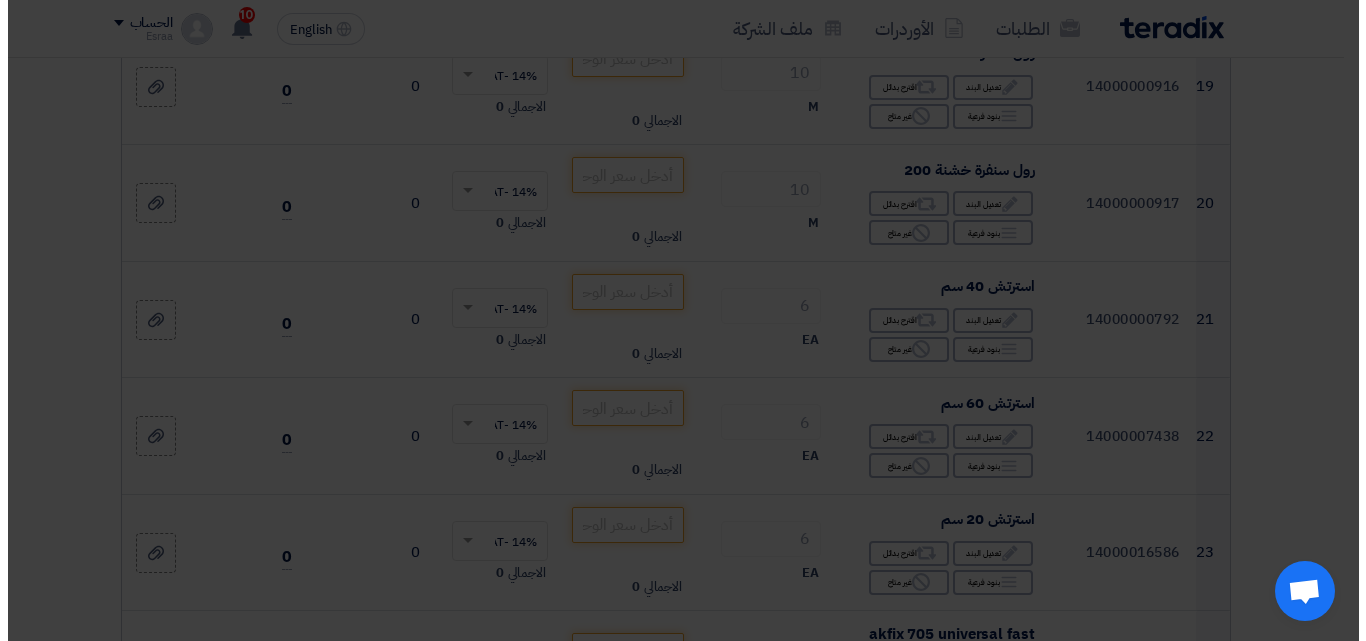 scroll, scrollTop: 1474, scrollLeft: 0, axis: vertical 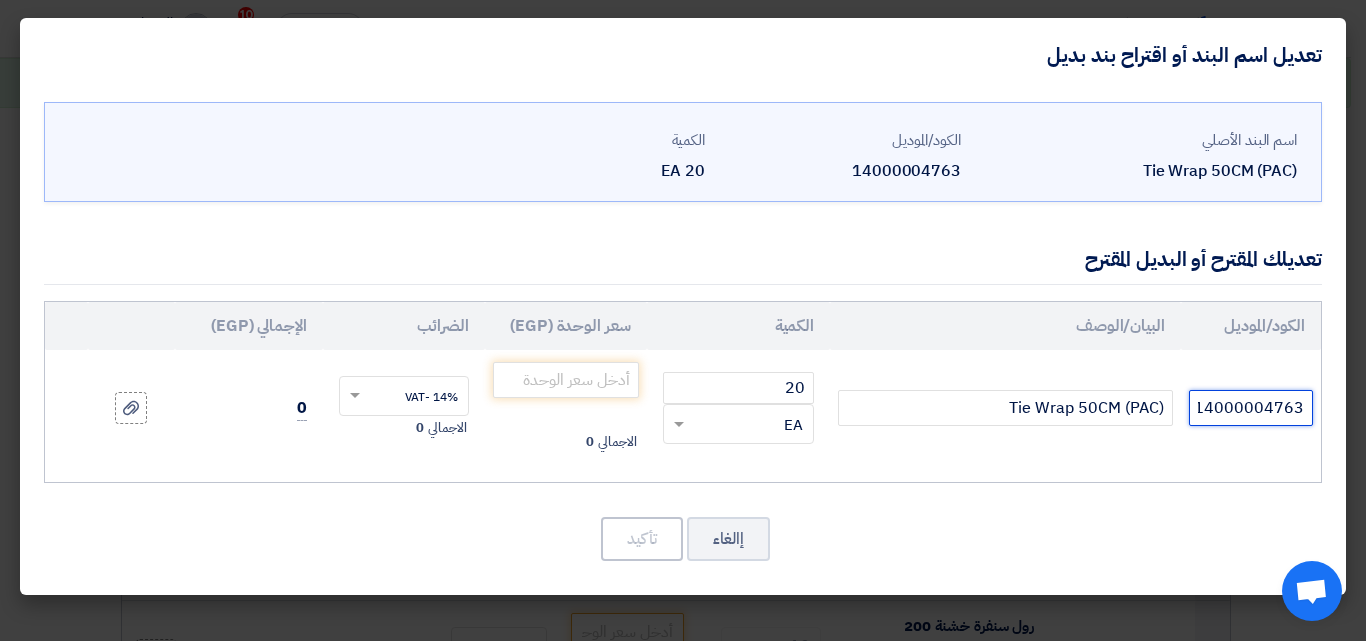 drag, startPoint x: 1196, startPoint y: 414, endPoint x: 1341, endPoint y: 412, distance: 145.0138 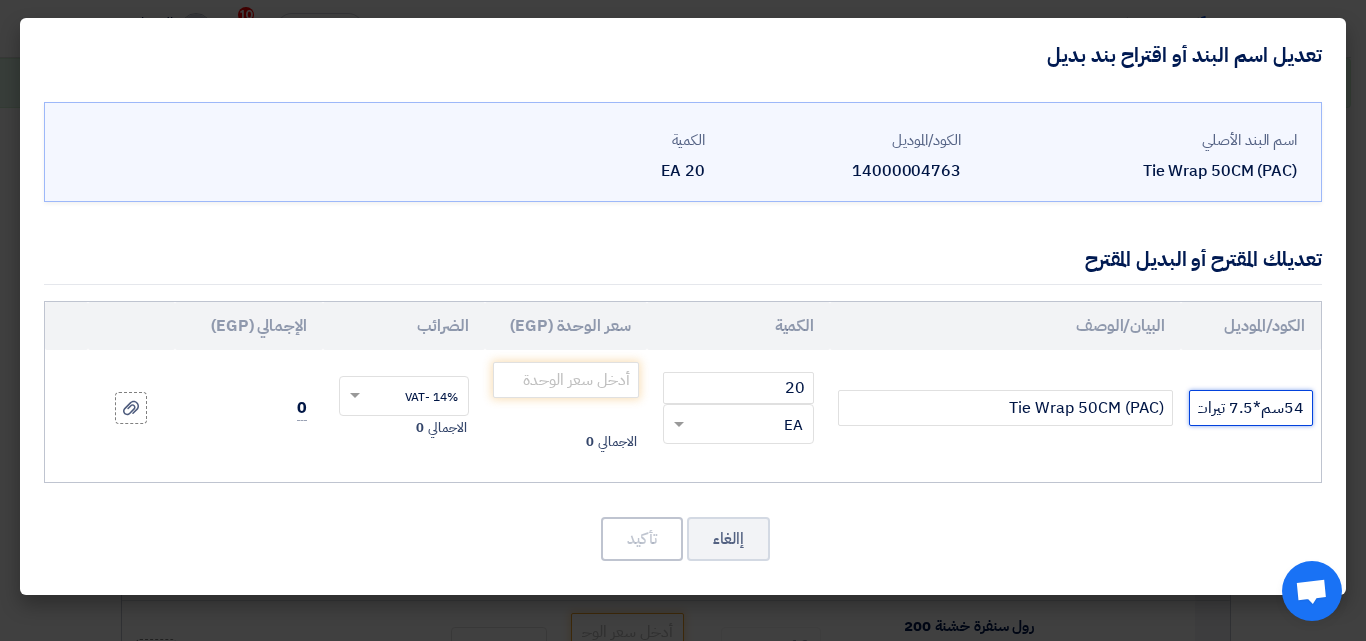 scroll, scrollTop: 0, scrollLeft: -1, axis: horizontal 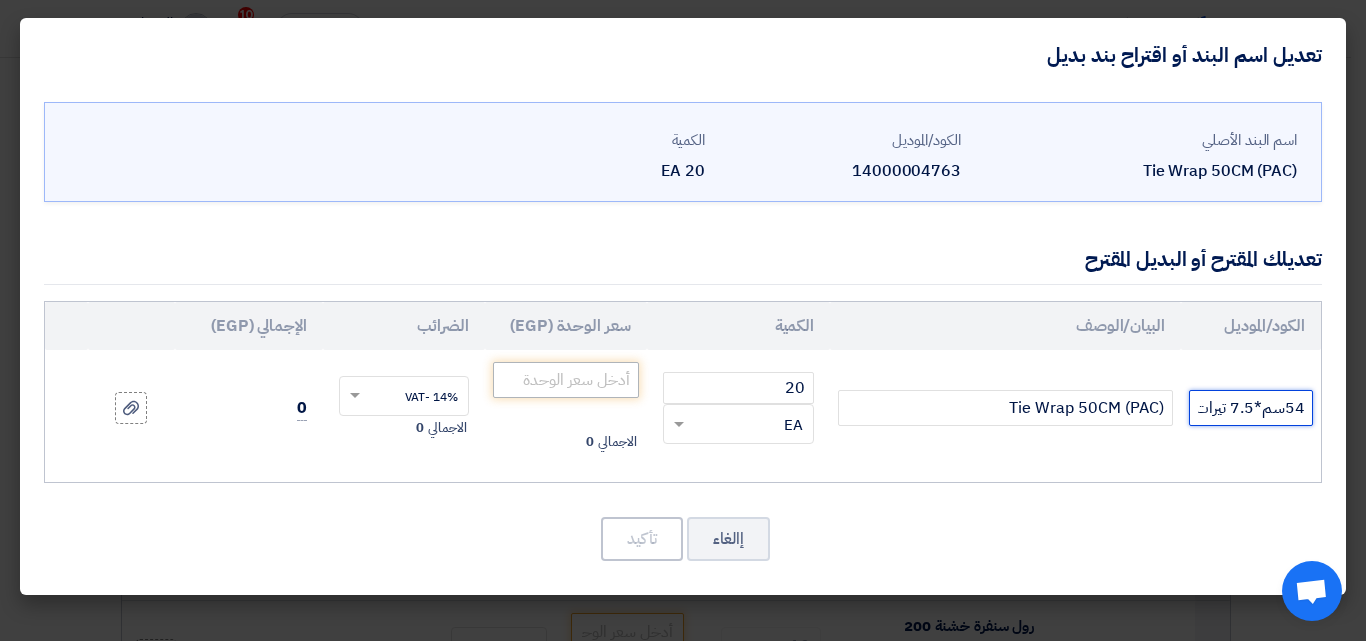 type on "54سم*7.5 تيرات" 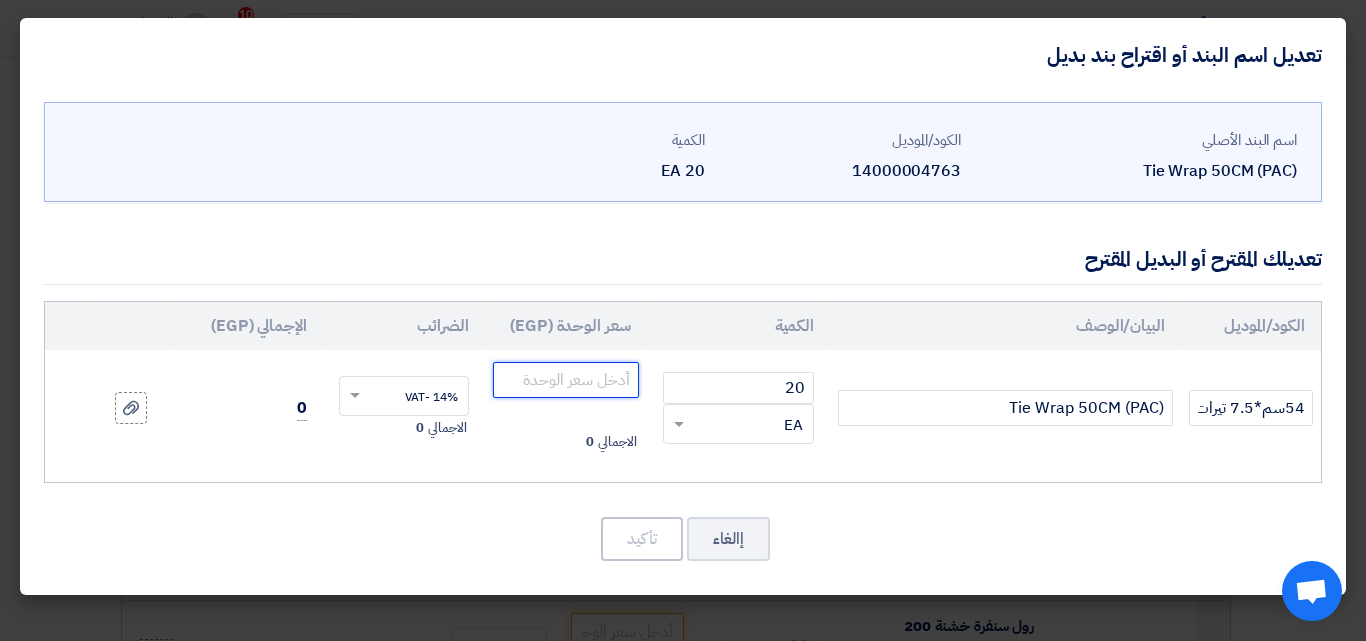 scroll, scrollTop: 0, scrollLeft: 0, axis: both 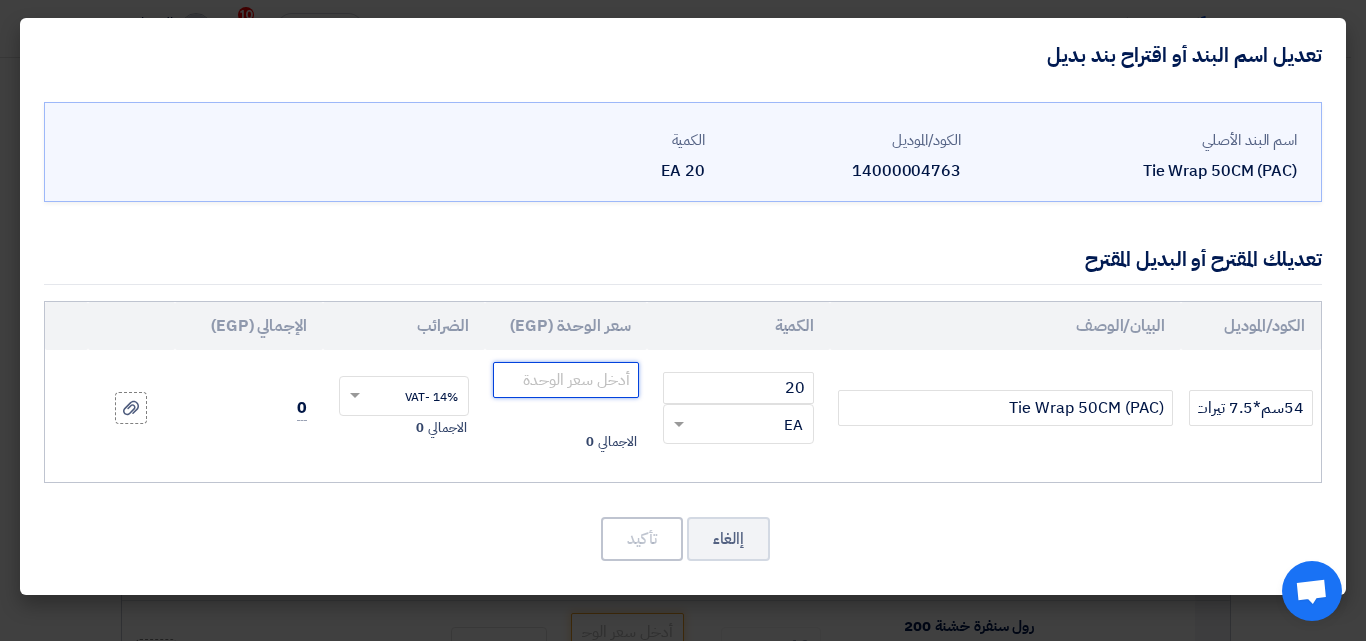 drag, startPoint x: 558, startPoint y: 375, endPoint x: 546, endPoint y: 384, distance: 15 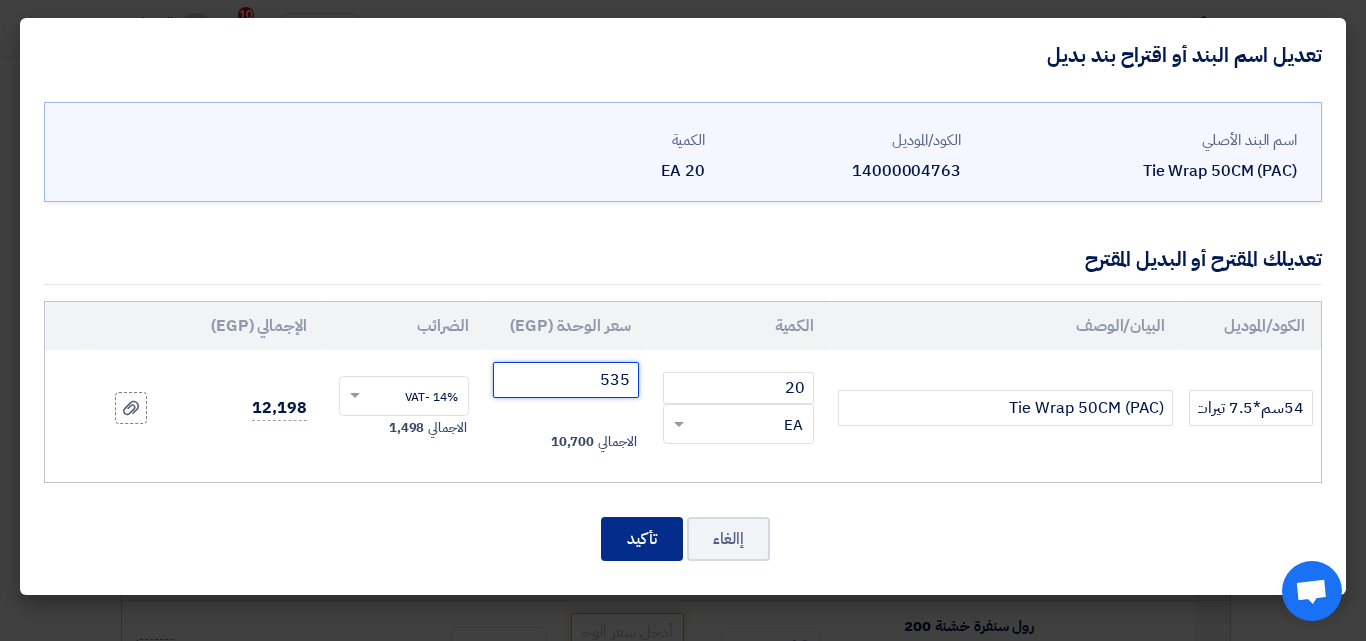 type on "535" 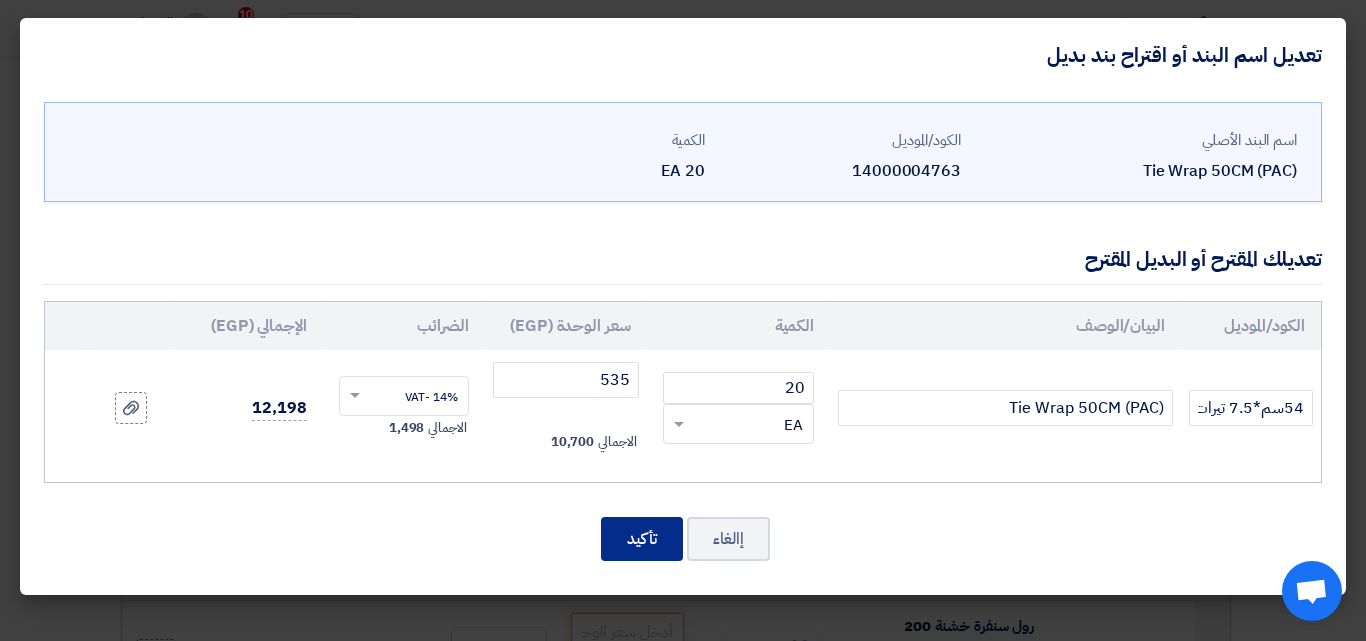 click on "تأكيد" 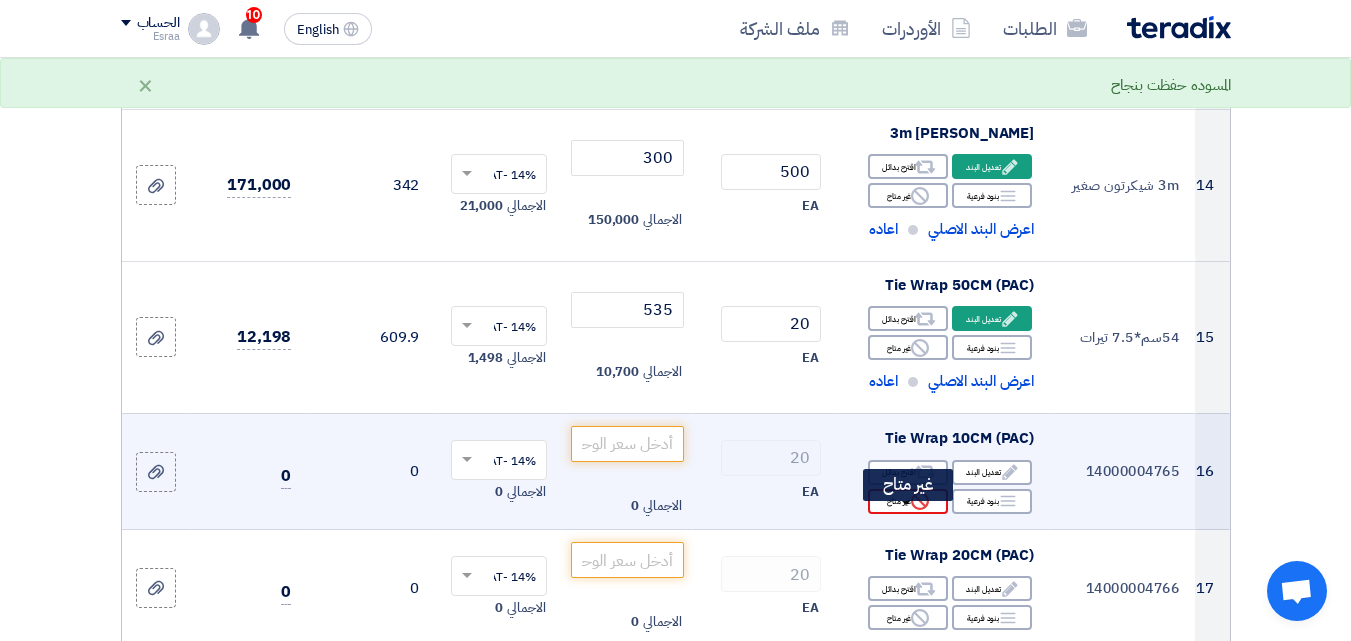 scroll, scrollTop: 2030, scrollLeft: 0, axis: vertical 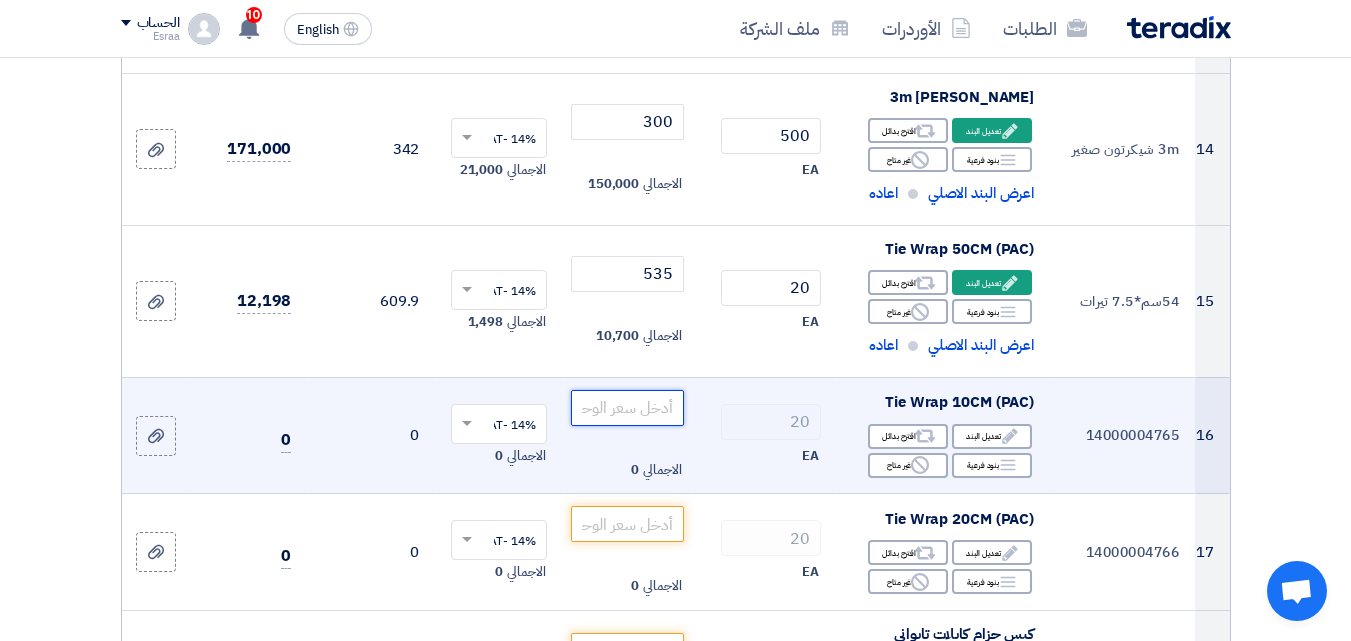 click 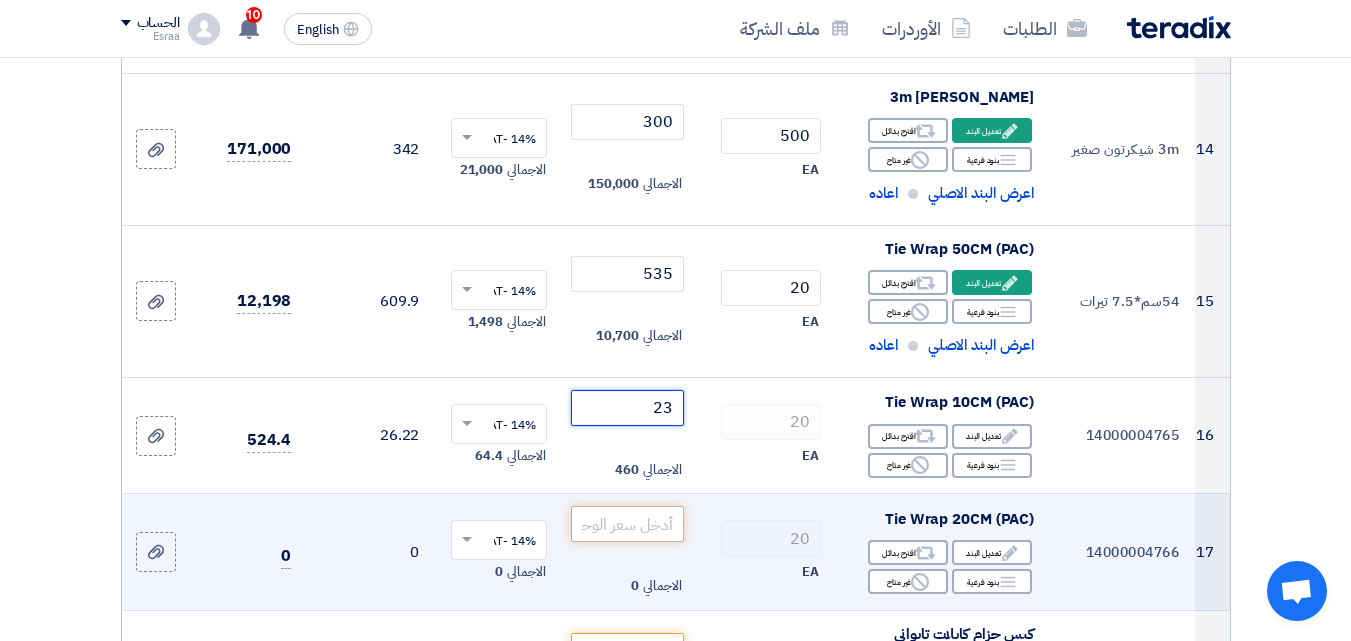 type on "23" 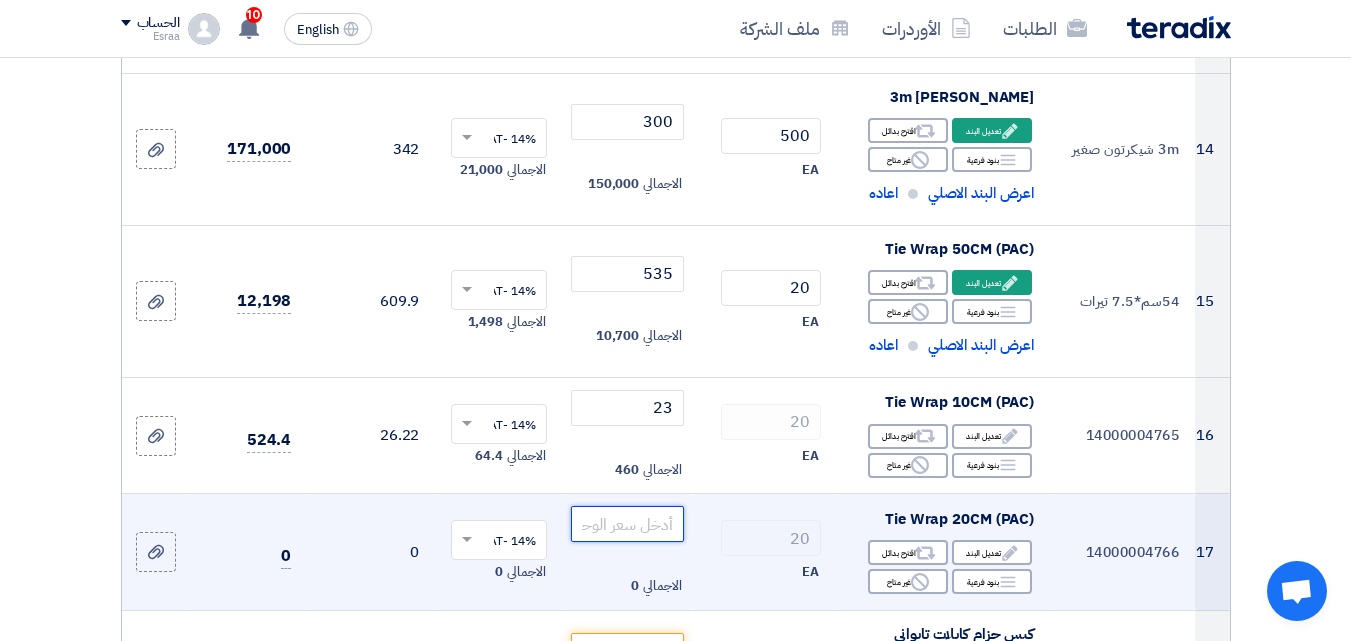 click 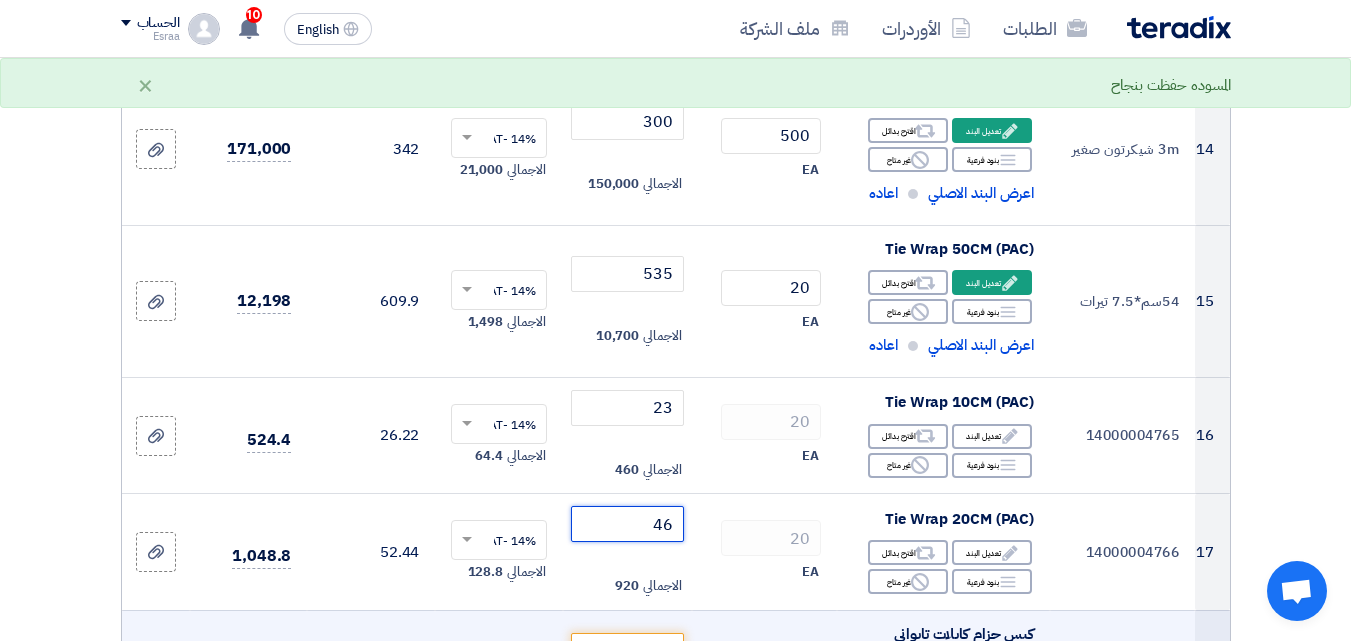 type on "46" 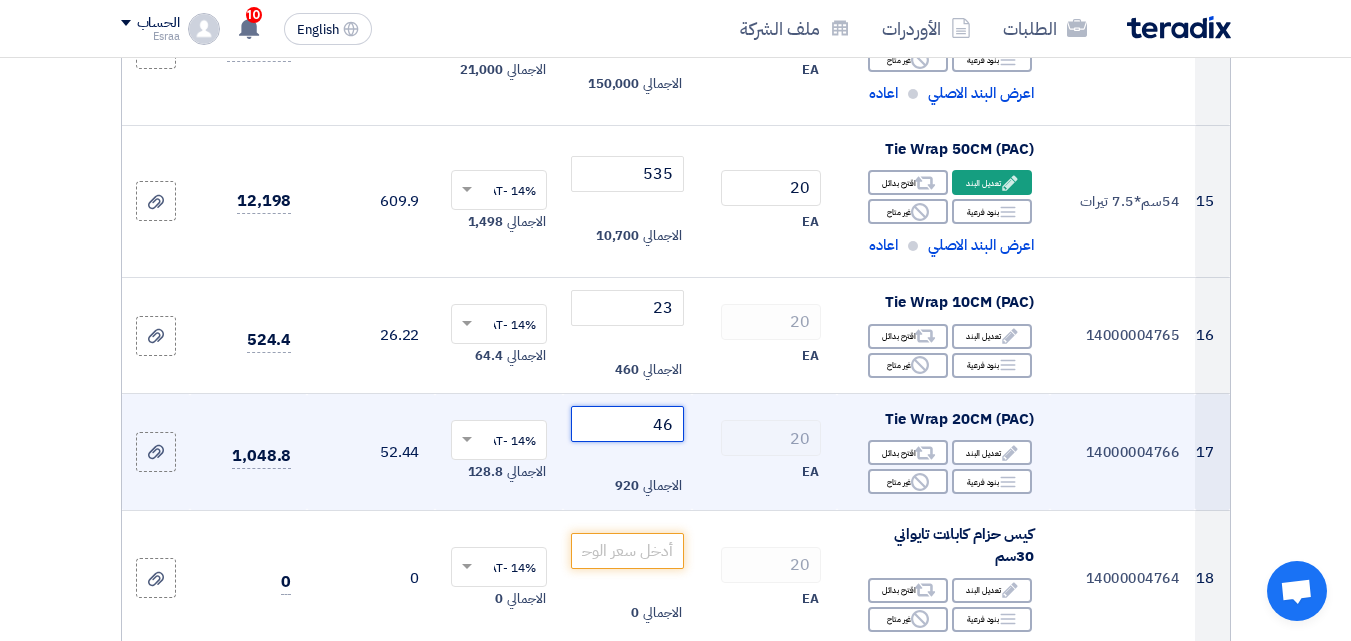 scroll, scrollTop: 2230, scrollLeft: 0, axis: vertical 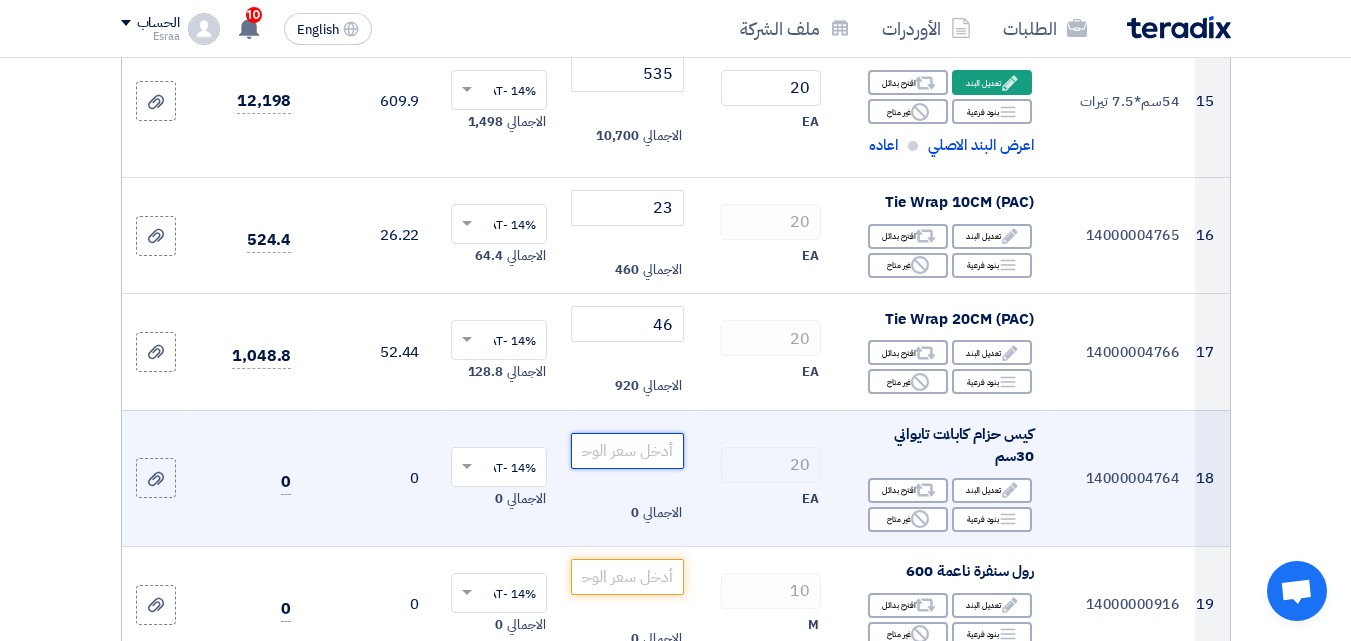 click 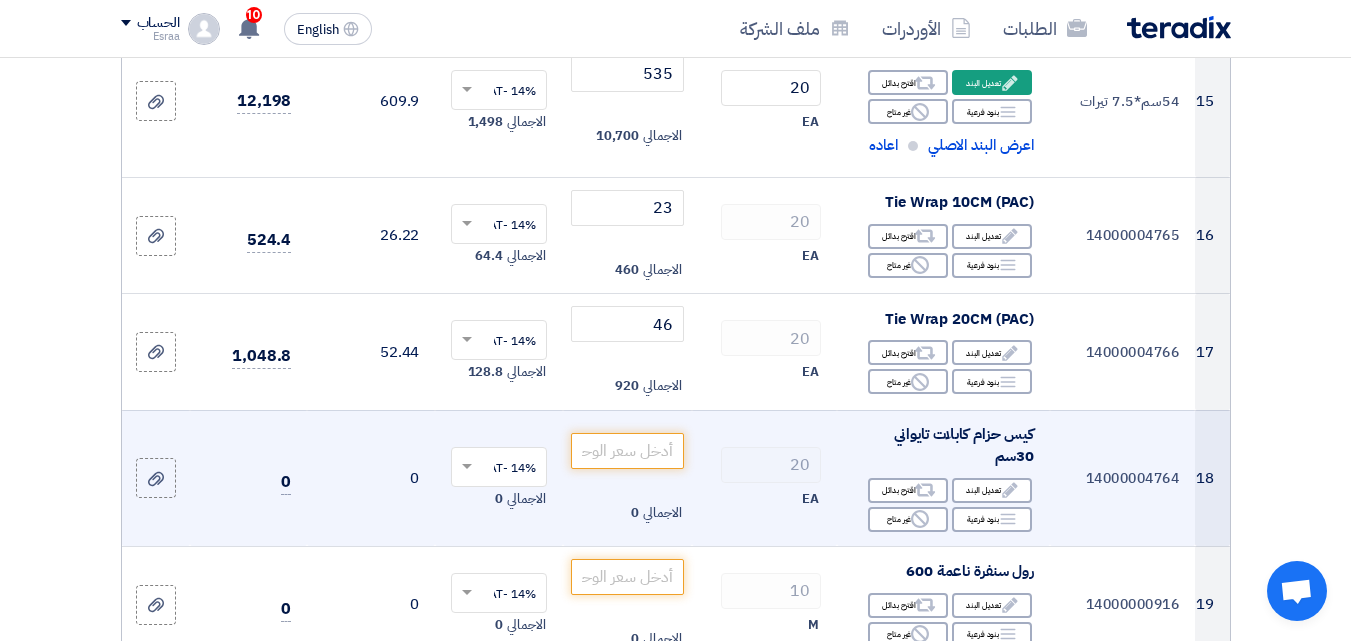 drag, startPoint x: 1124, startPoint y: 441, endPoint x: 1100, endPoint y: 452, distance: 26.400757 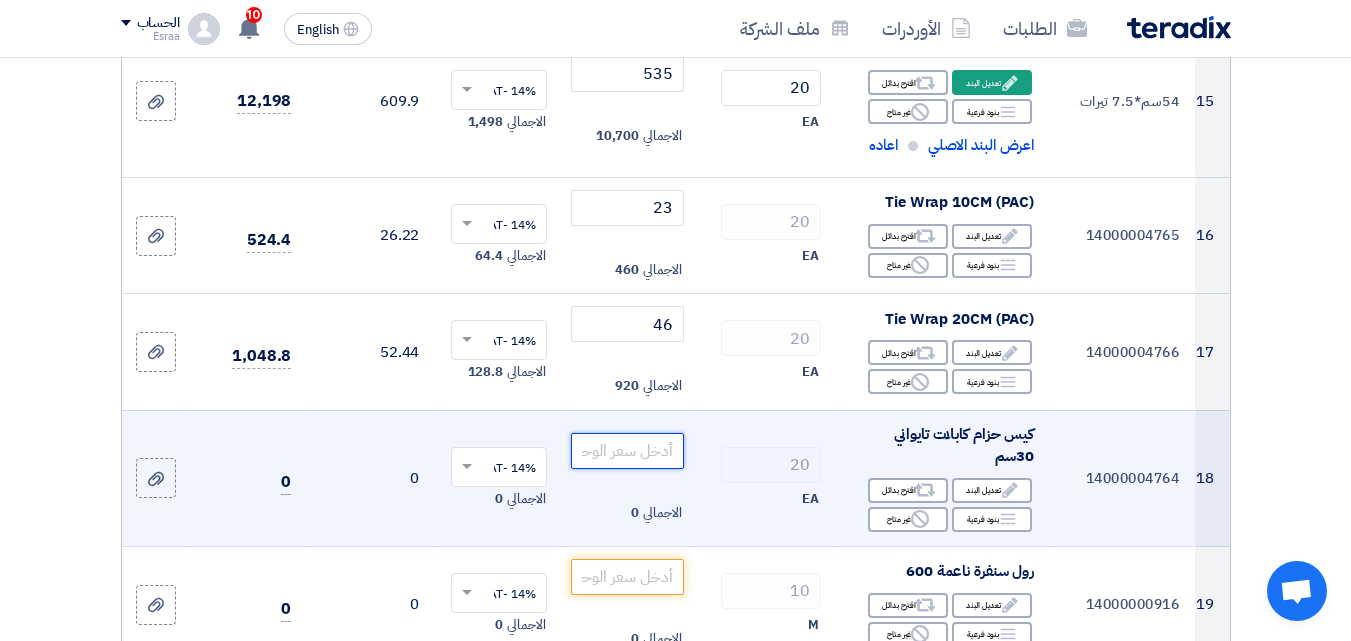 click 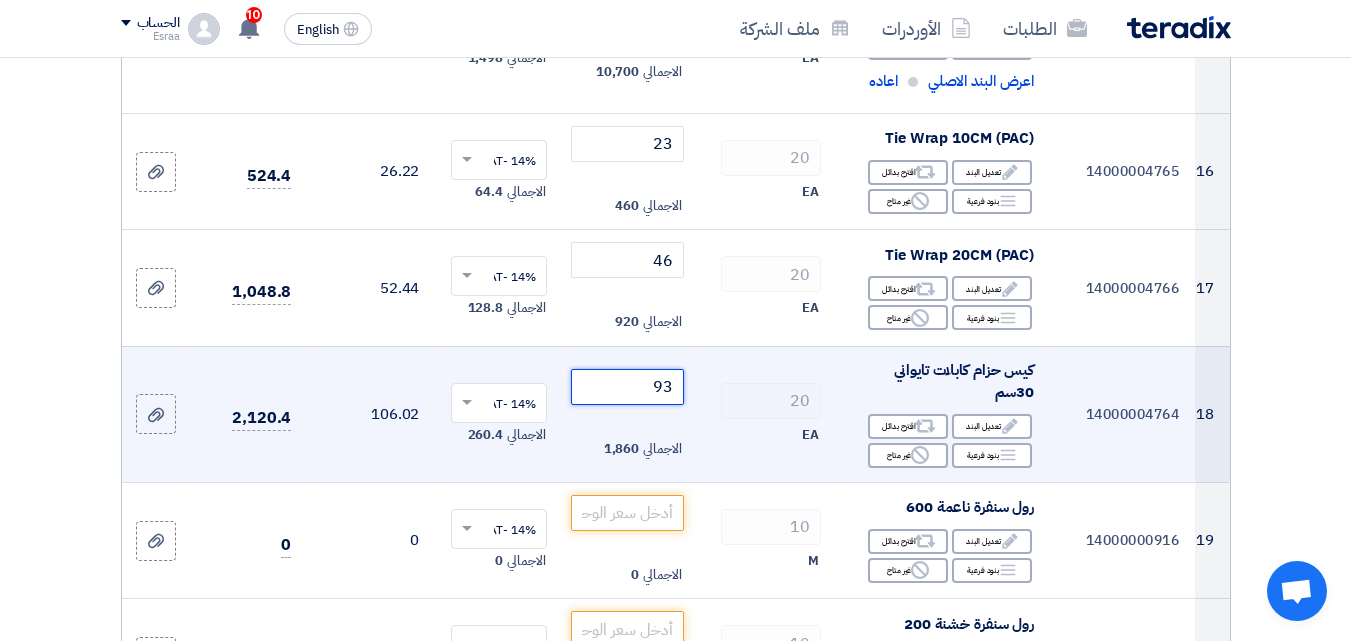 scroll, scrollTop: 2330, scrollLeft: 0, axis: vertical 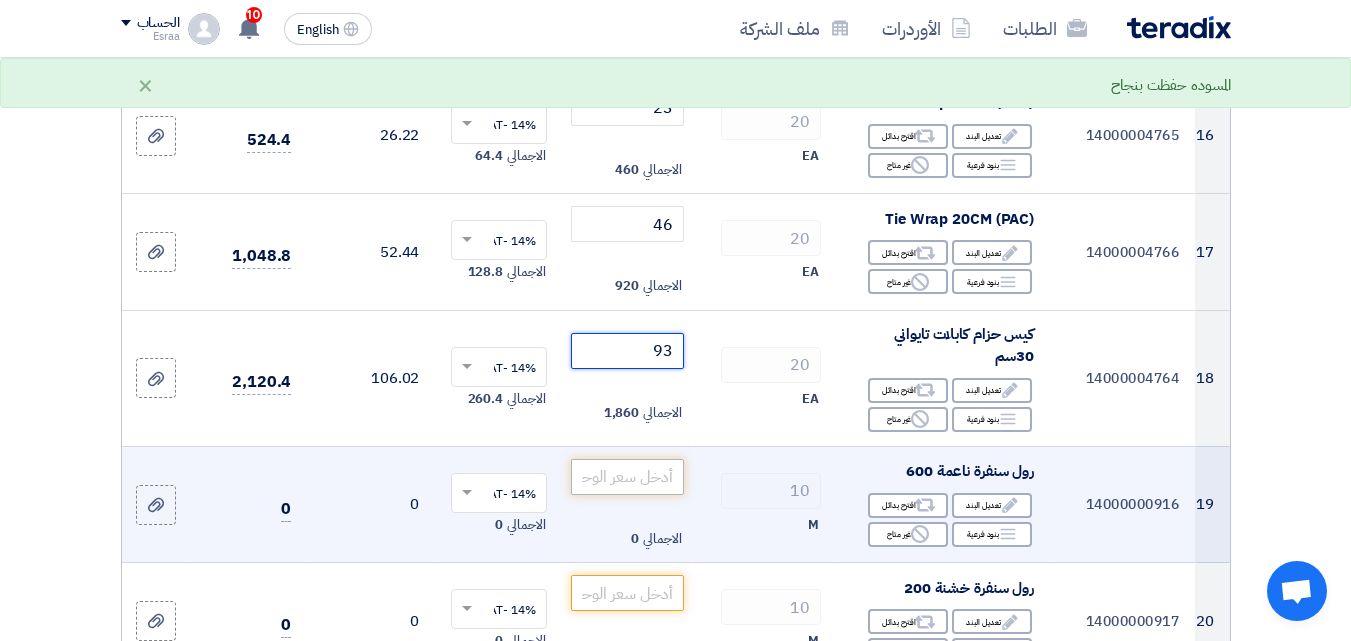 type on "93" 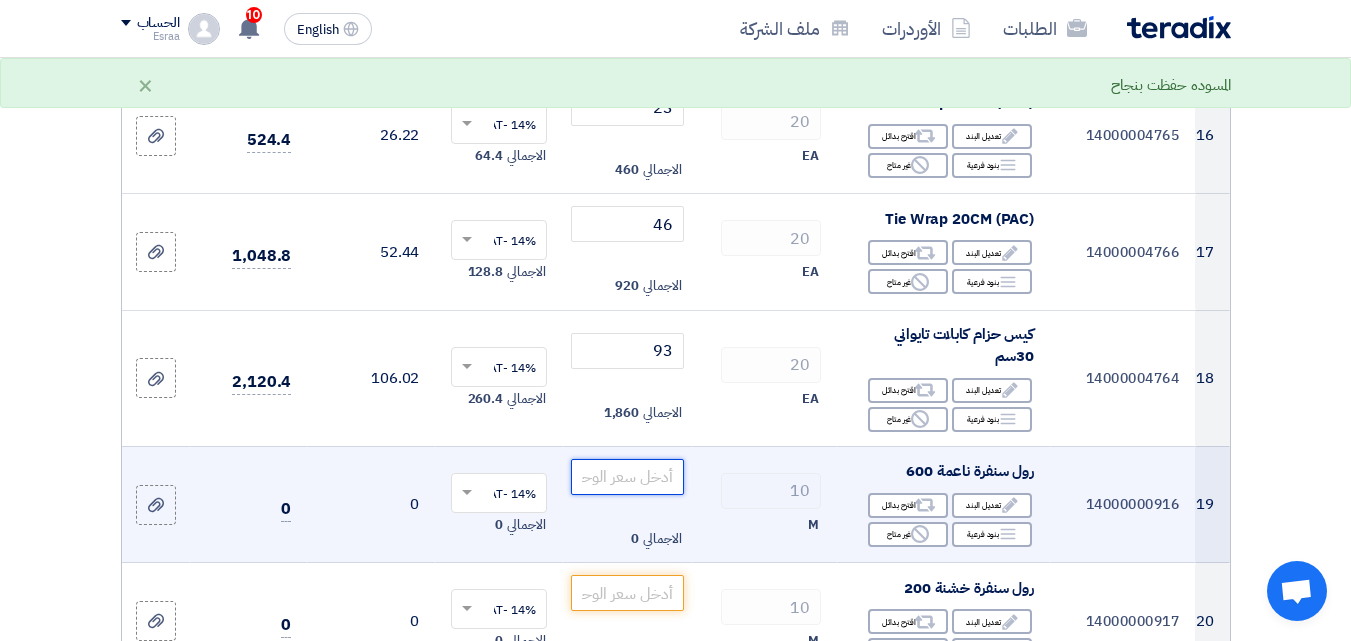 click 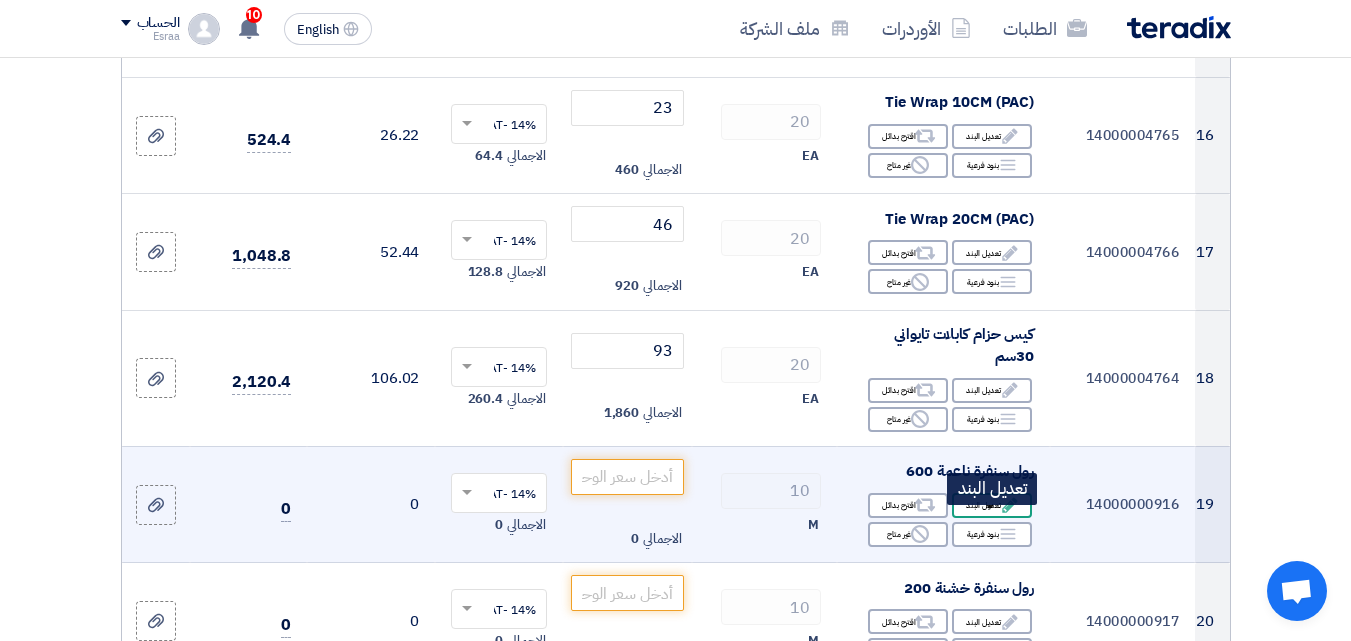 click on "Edit" 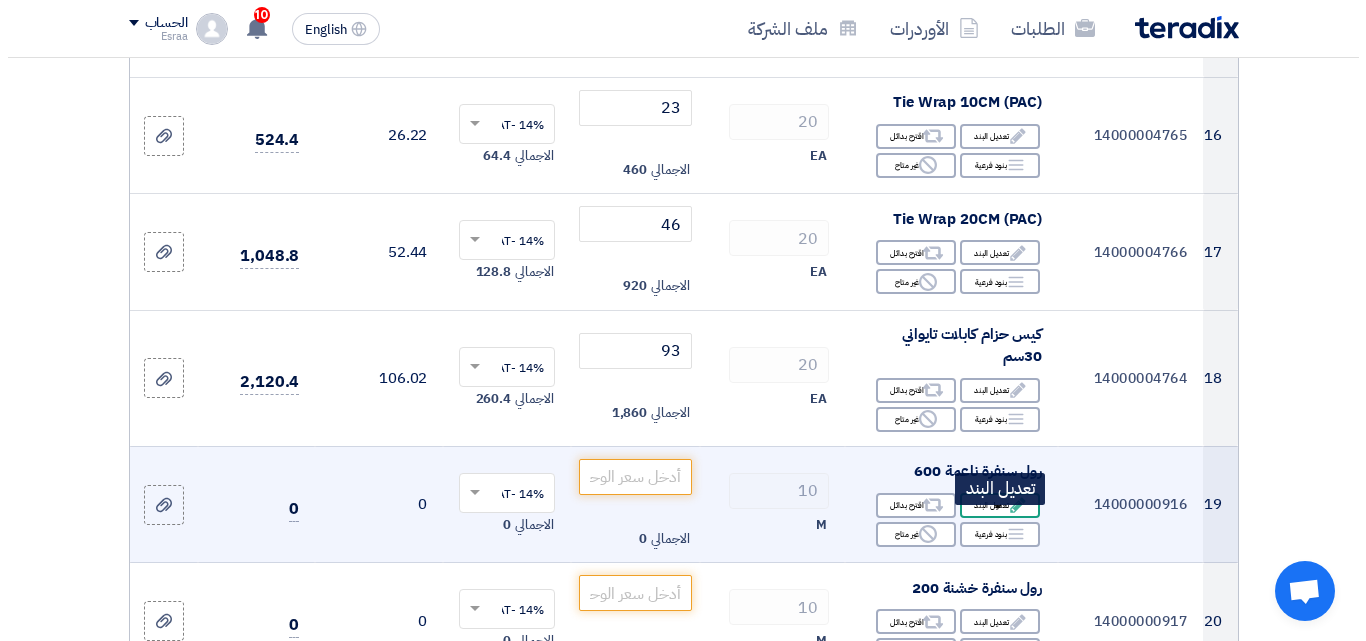 scroll, scrollTop: 1548, scrollLeft: 0, axis: vertical 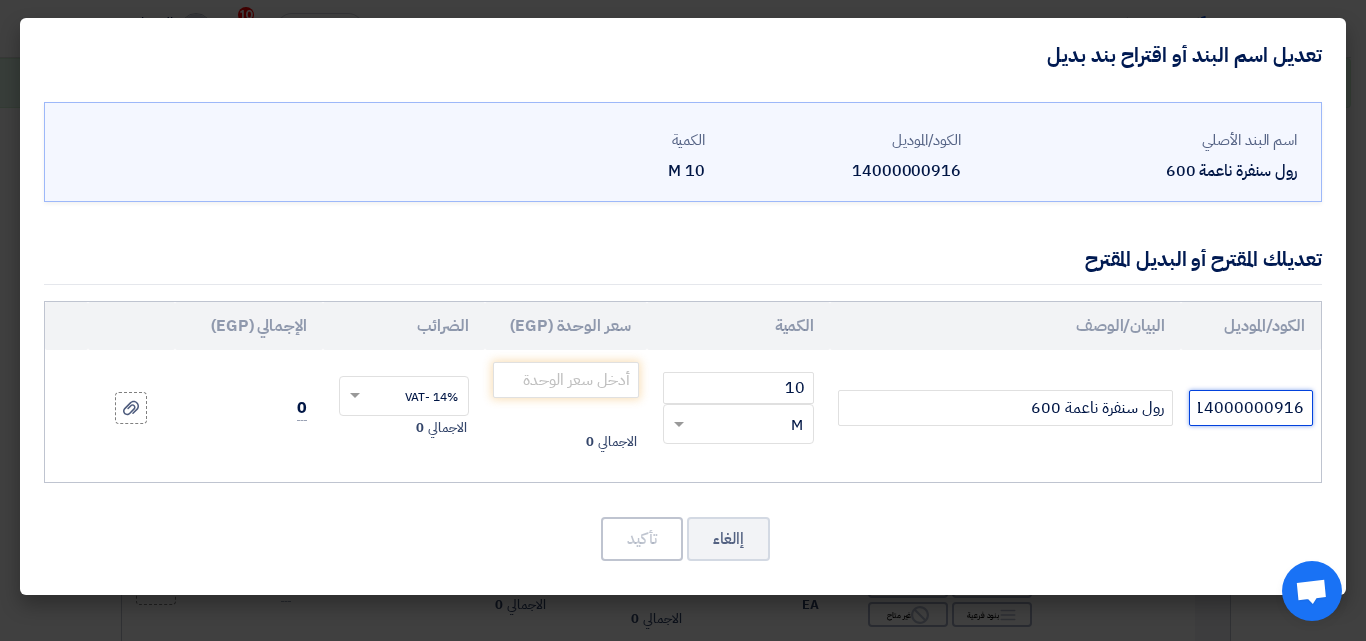drag, startPoint x: 1202, startPoint y: 408, endPoint x: 1331, endPoint y: 422, distance: 129.75746 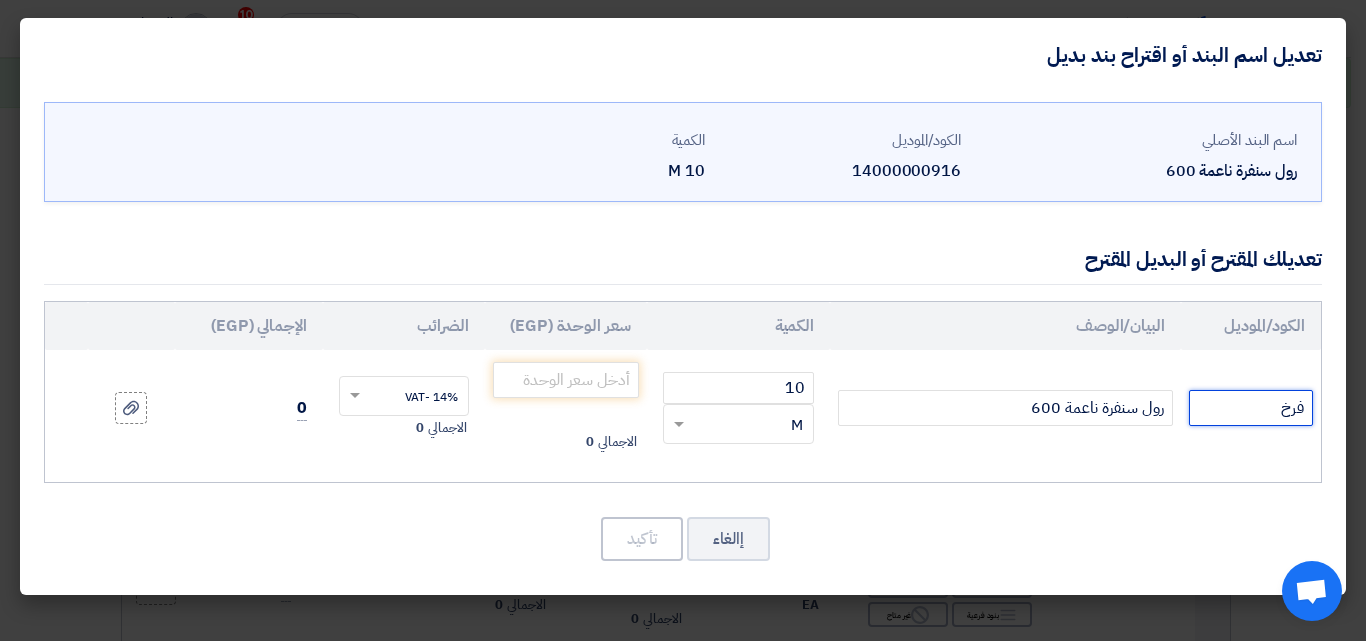 type on "فرخ" 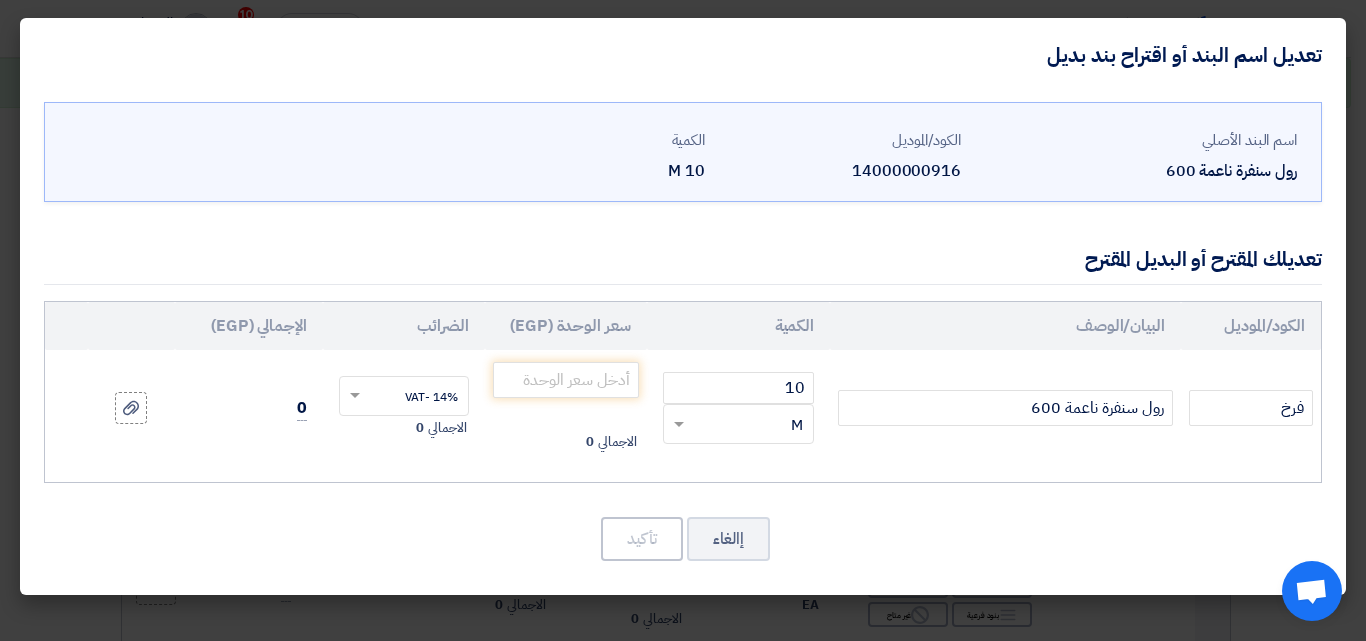 click on "رول سنفرة ناعمة 600" 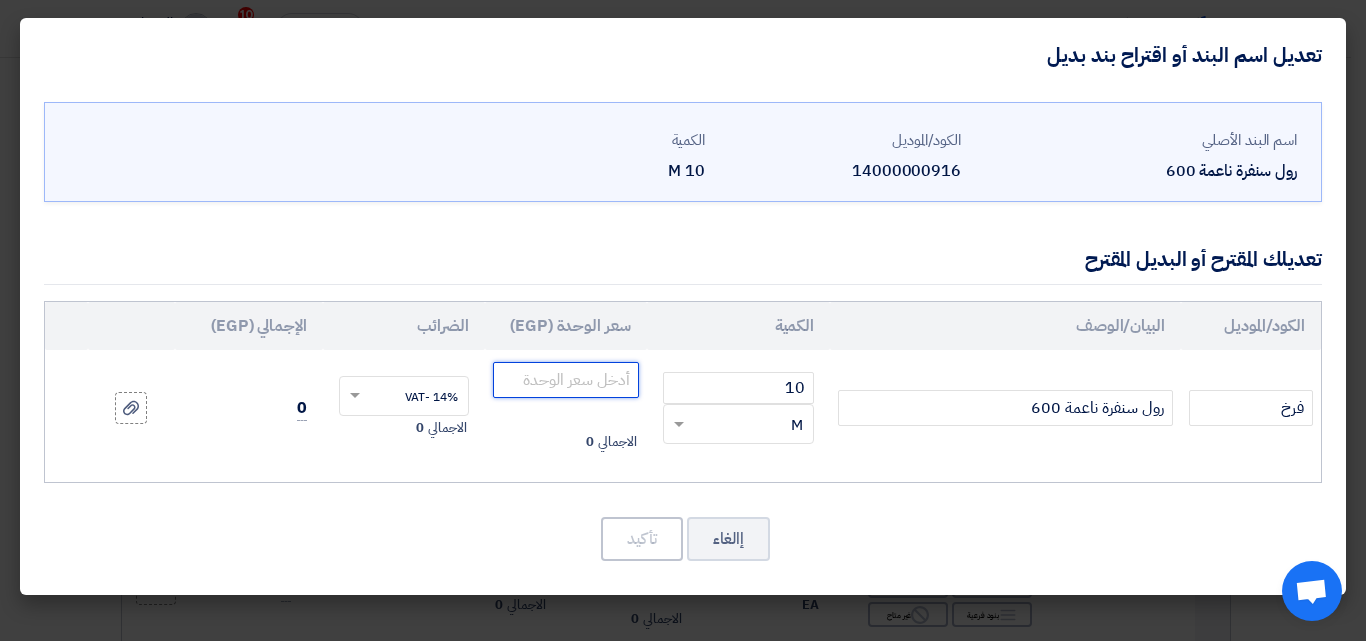 click 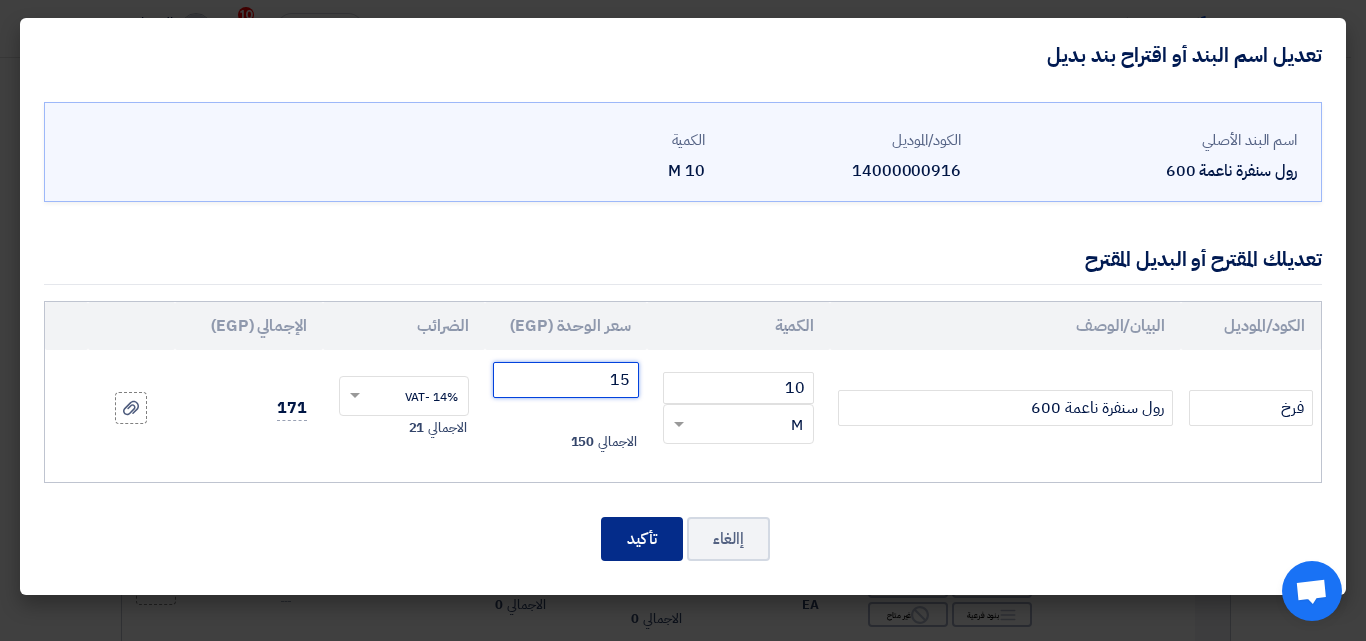 type on "15" 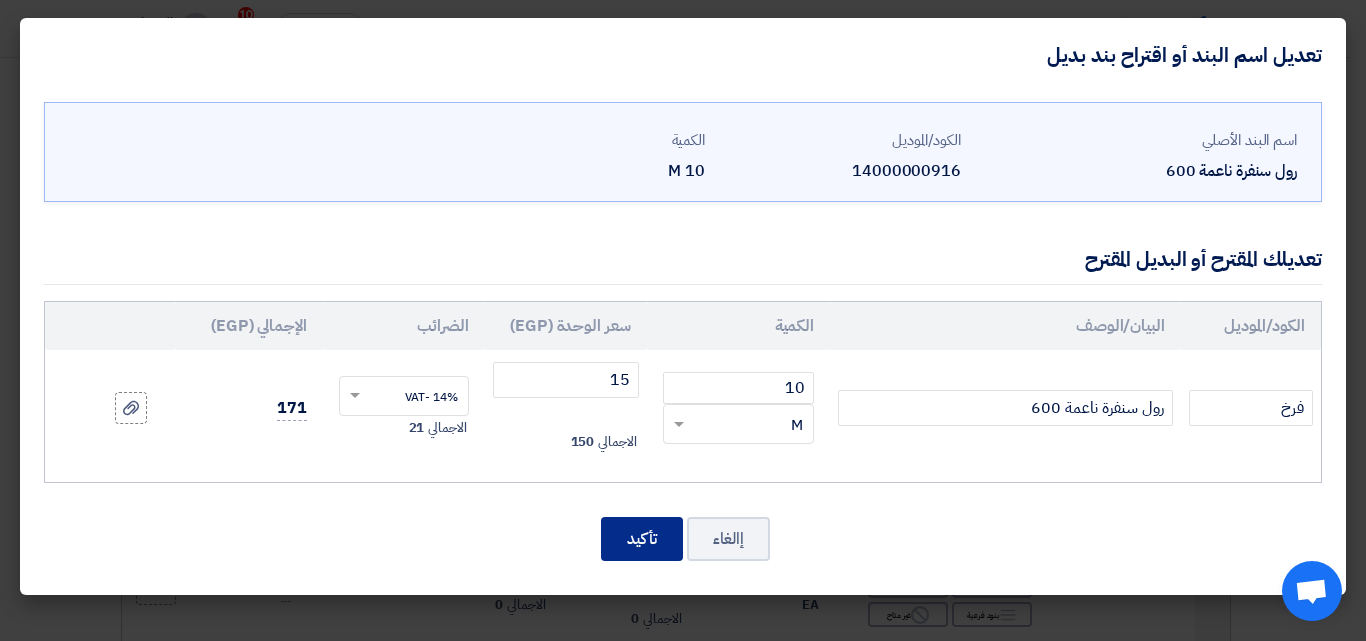 click on "تأكيد" 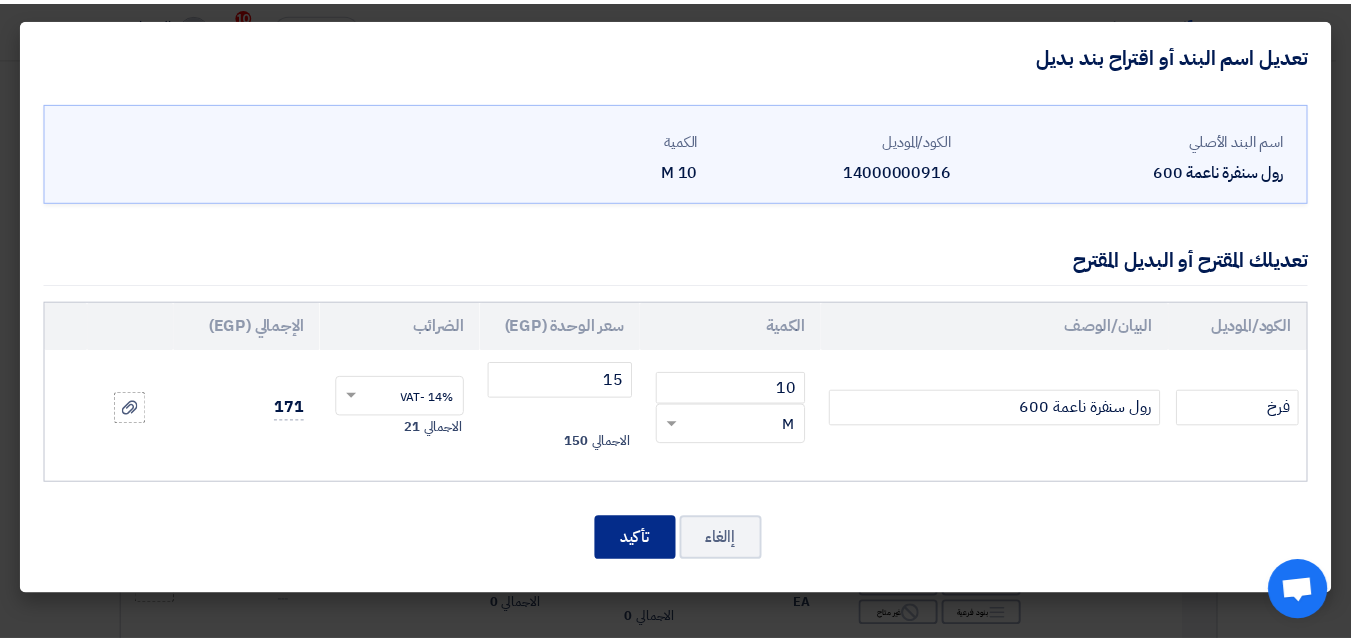 scroll, scrollTop: 2482, scrollLeft: 0, axis: vertical 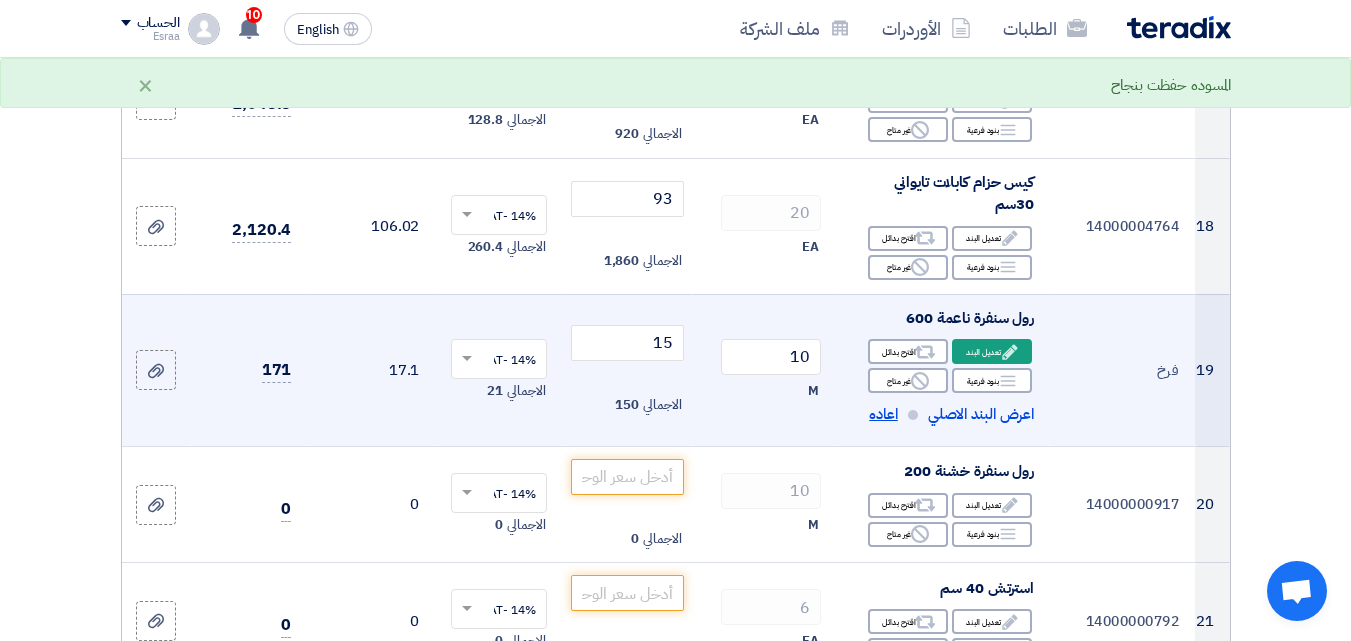 click on "اعاده" 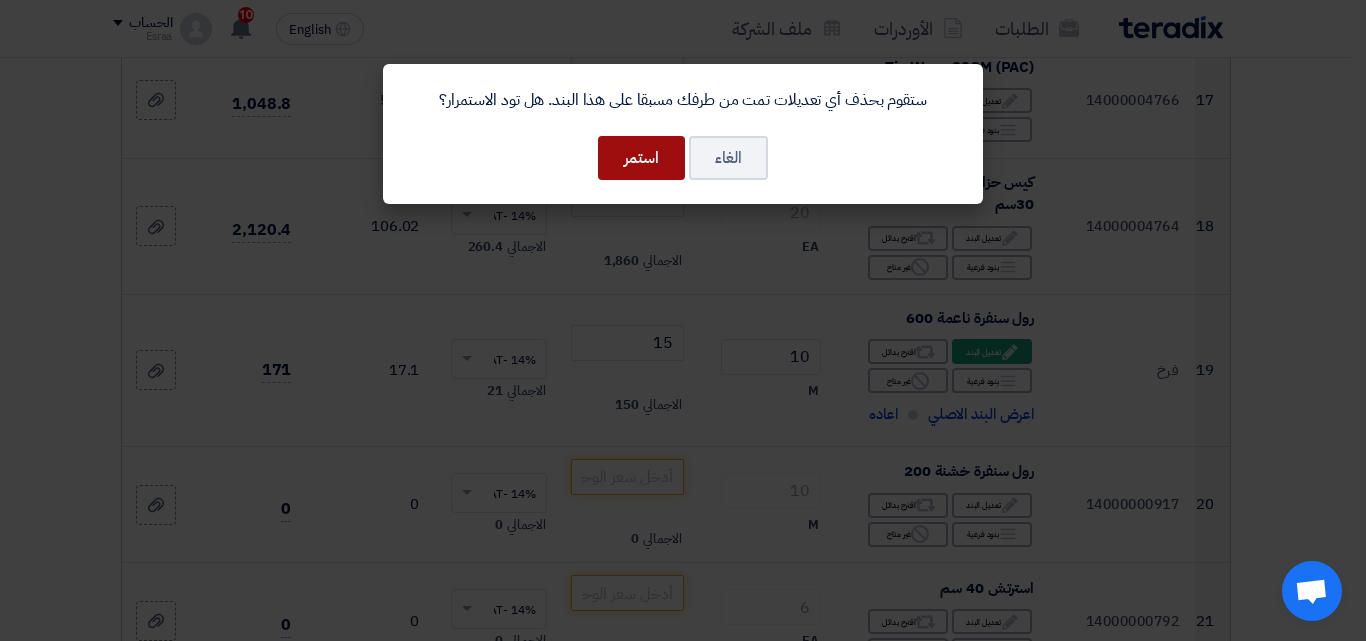 click on "استمر" 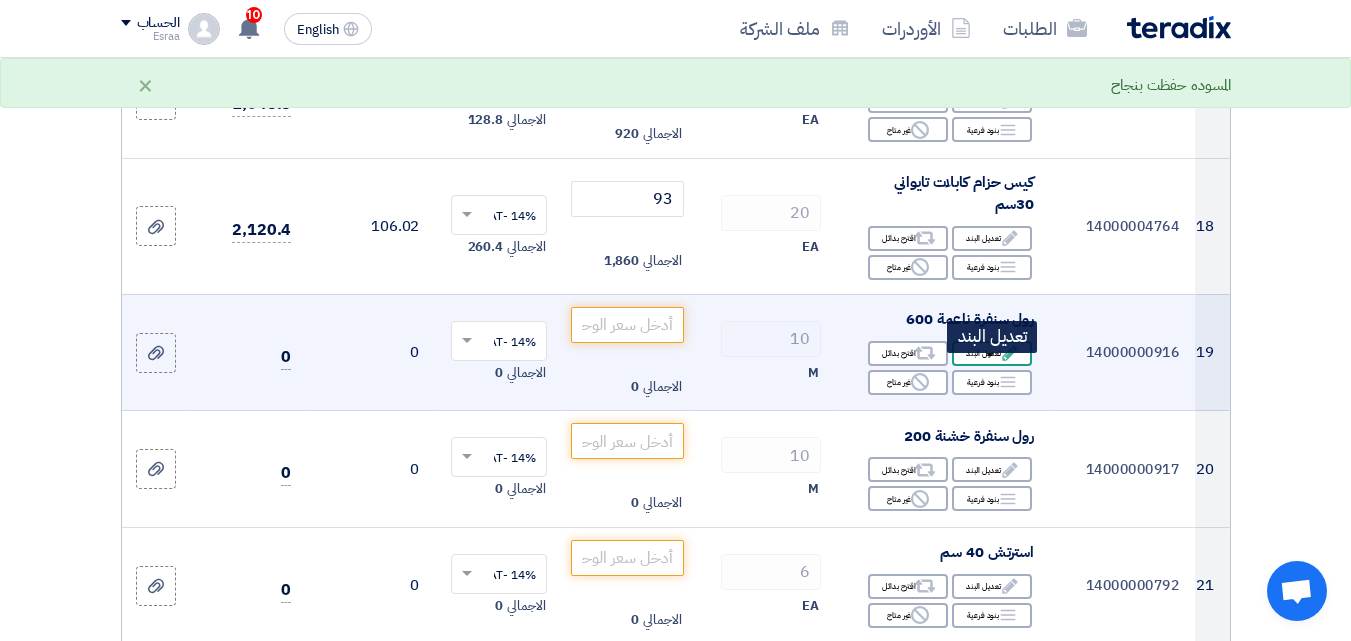 click on "Edit
تعديل البند" 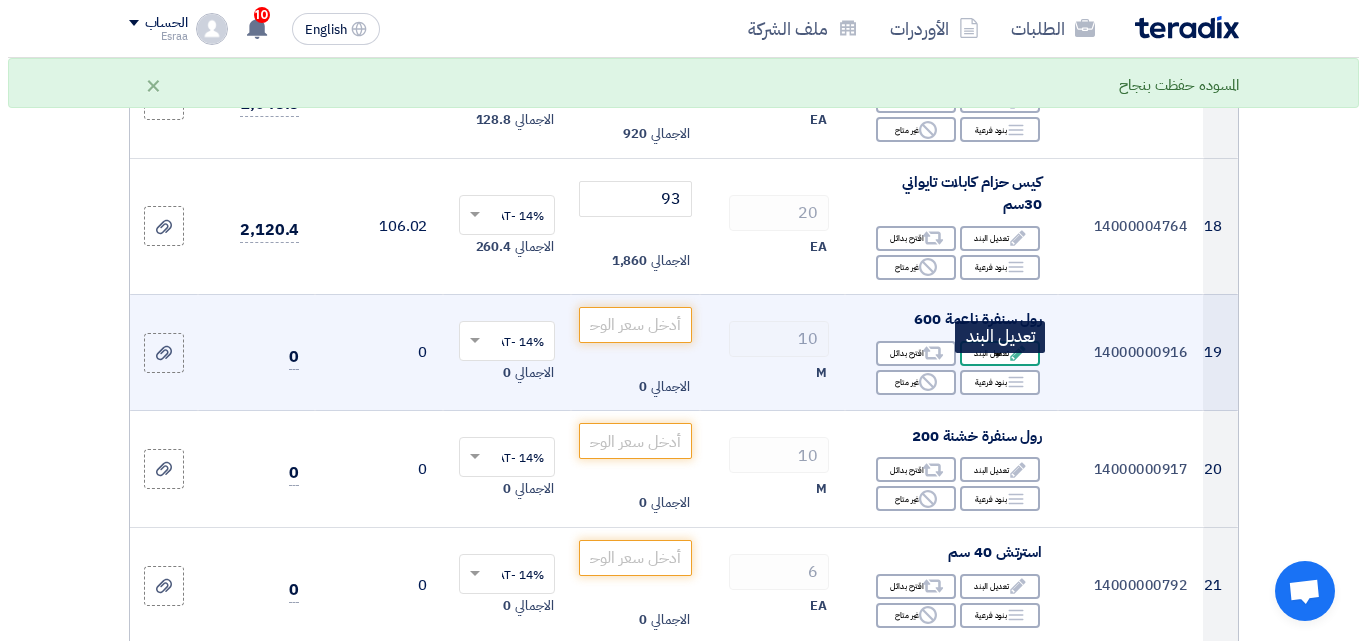 scroll, scrollTop: 1548, scrollLeft: 0, axis: vertical 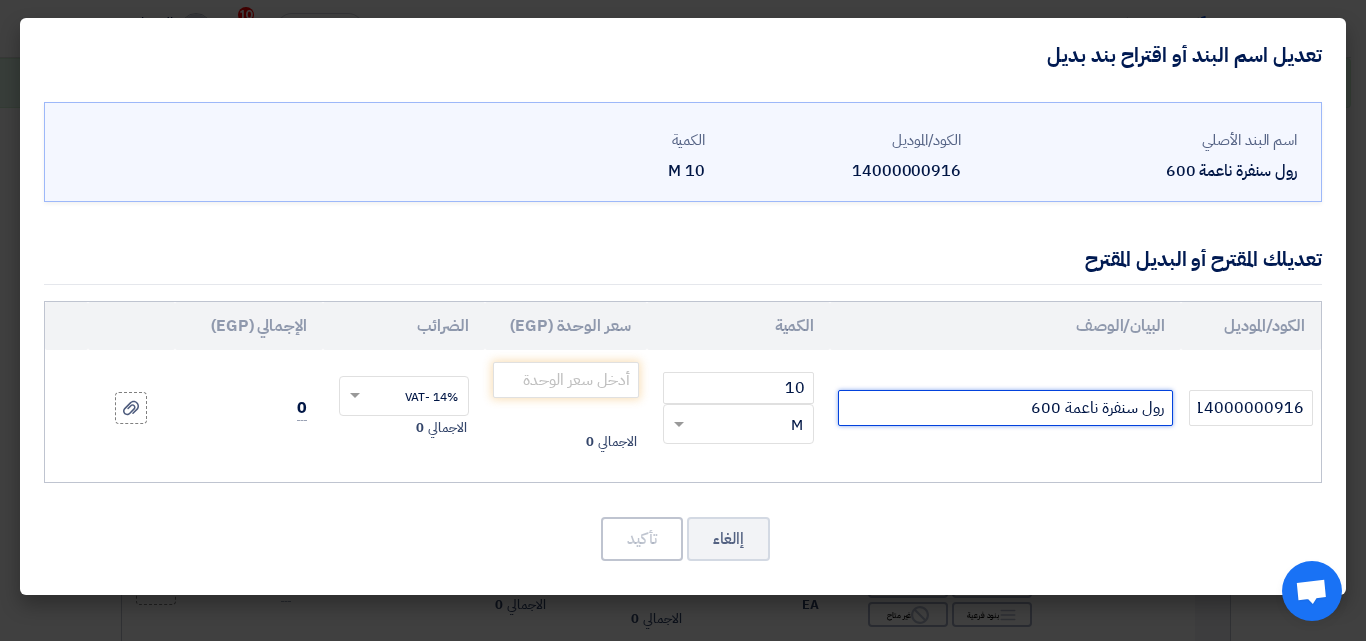 drag, startPoint x: 1145, startPoint y: 412, endPoint x: 1173, endPoint y: 412, distance: 28 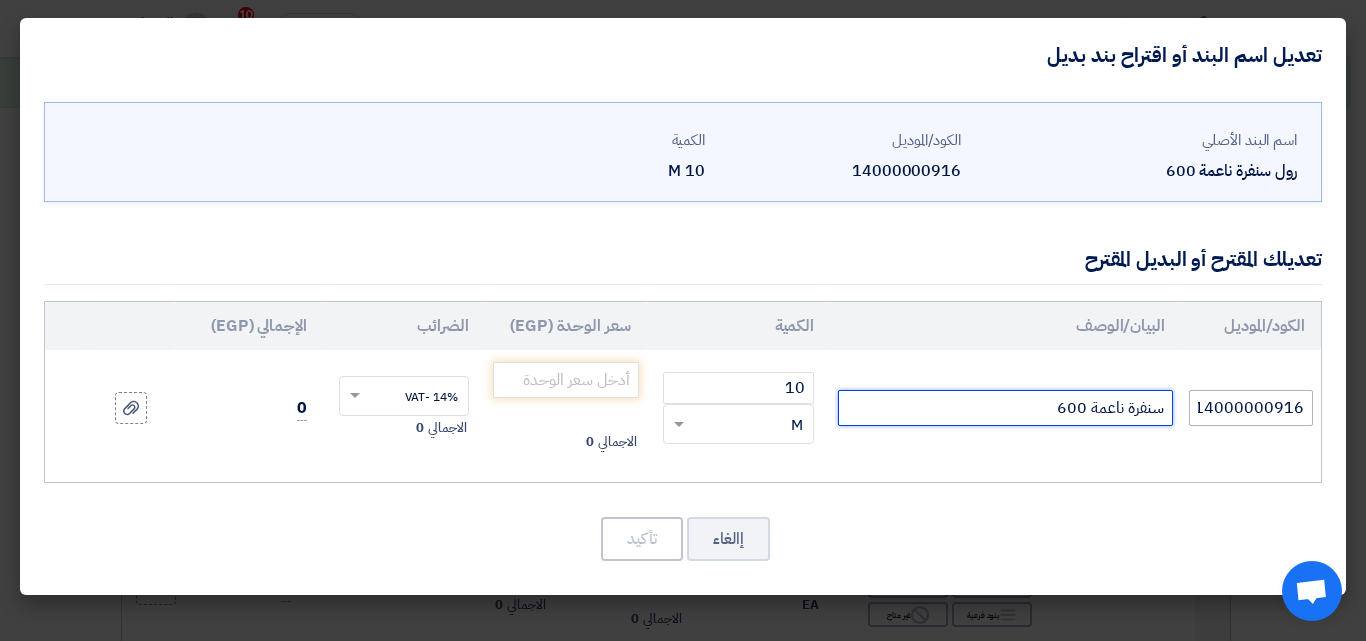 type on "سنفرة ناعمة 600" 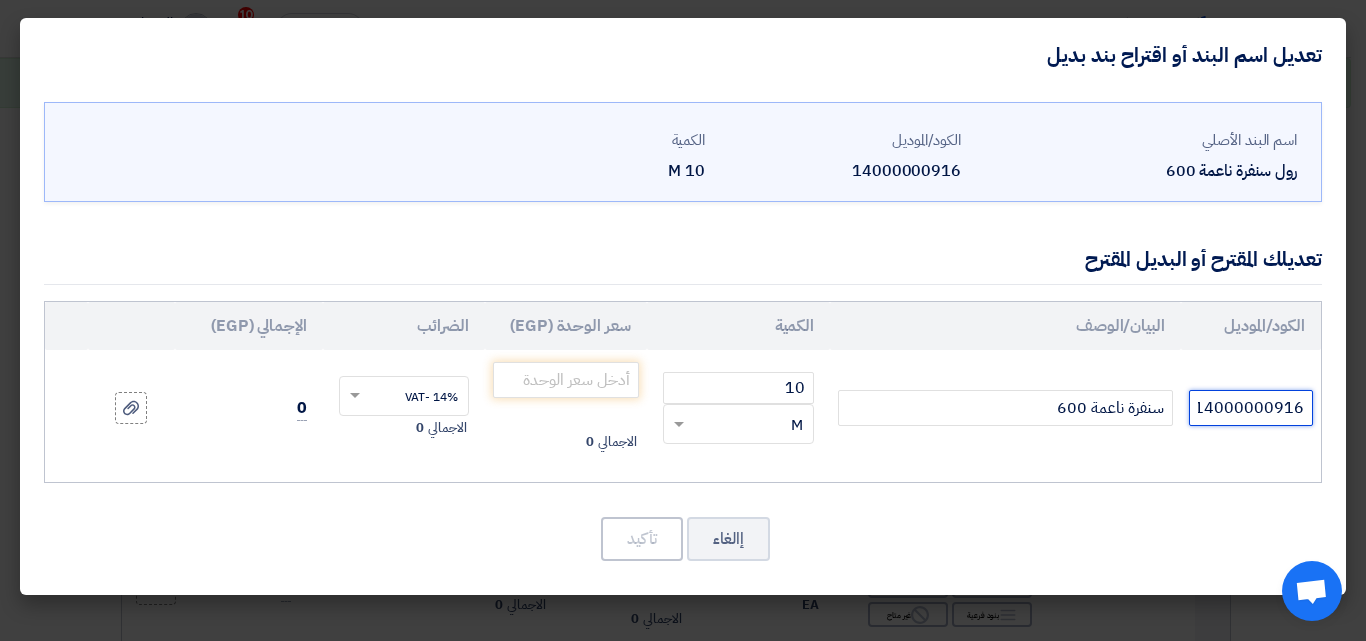 drag, startPoint x: 1195, startPoint y: 406, endPoint x: 1318, endPoint y: 405, distance: 123.00407 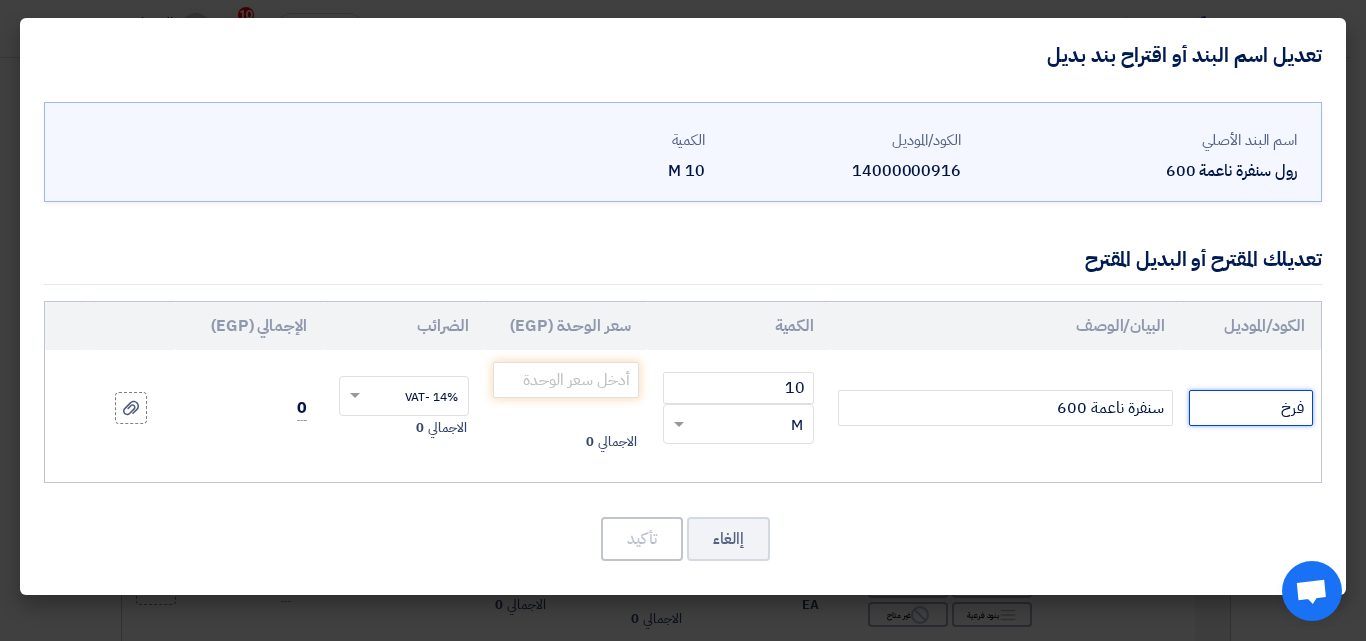 type on "فرخ" 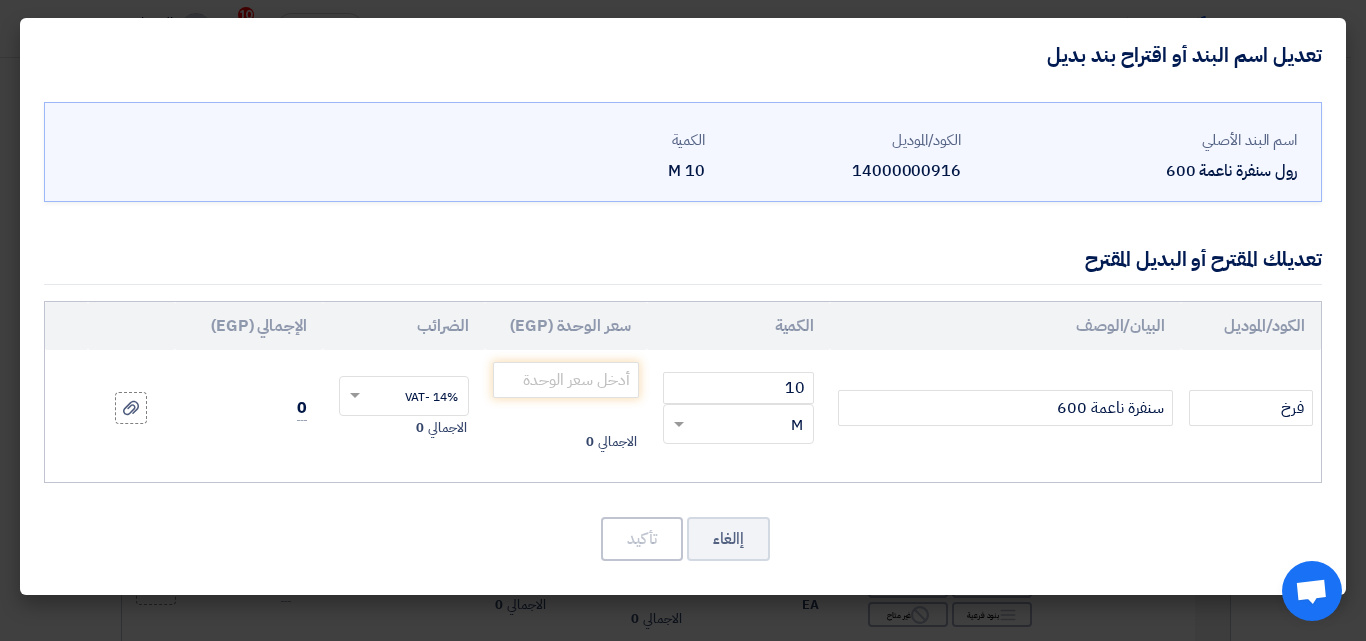 click on "فرخ" 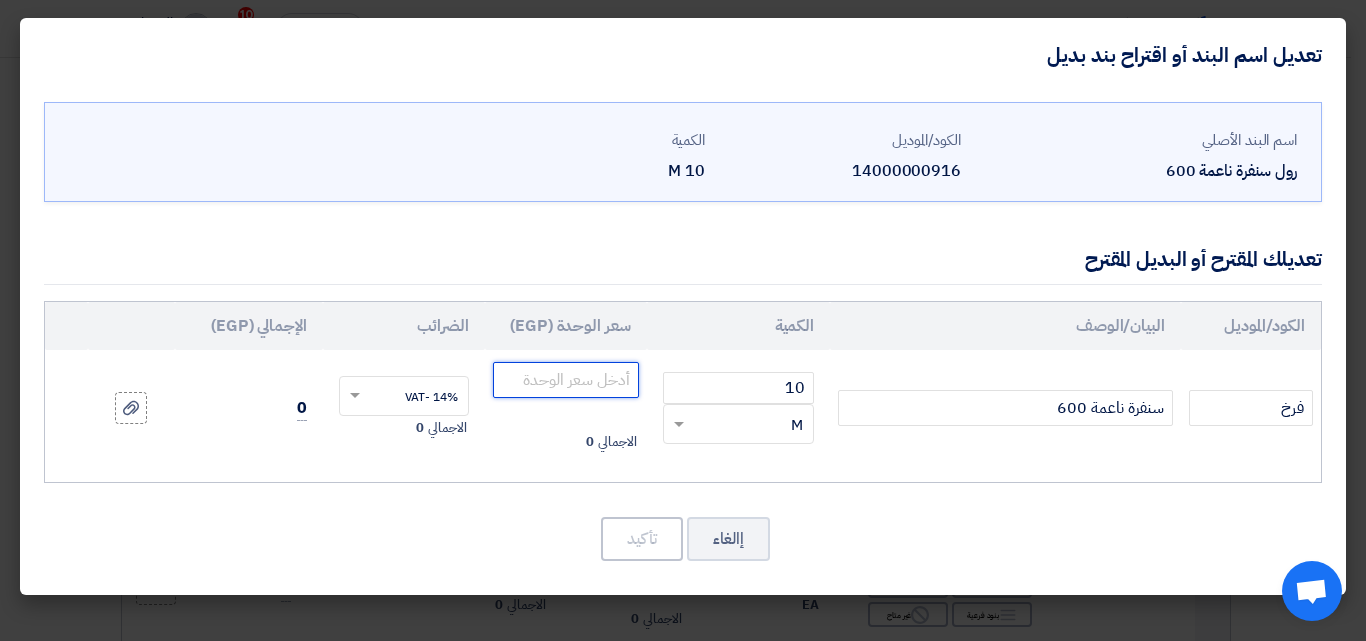 click 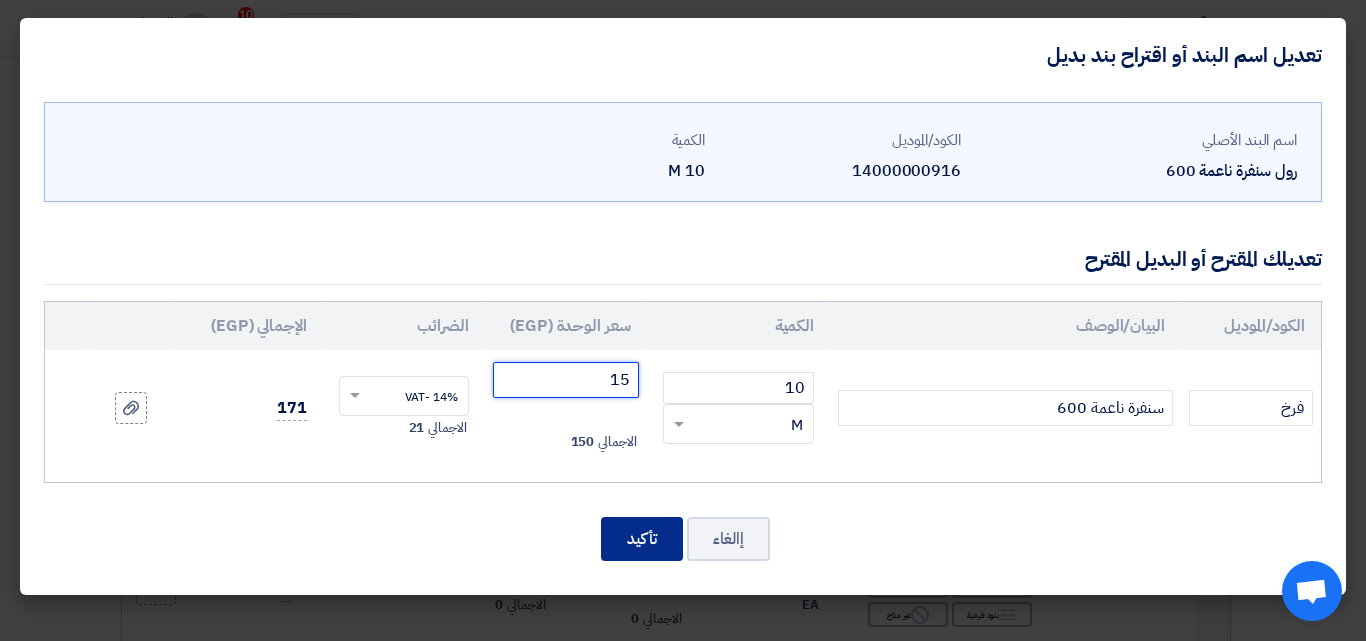 type on "15" 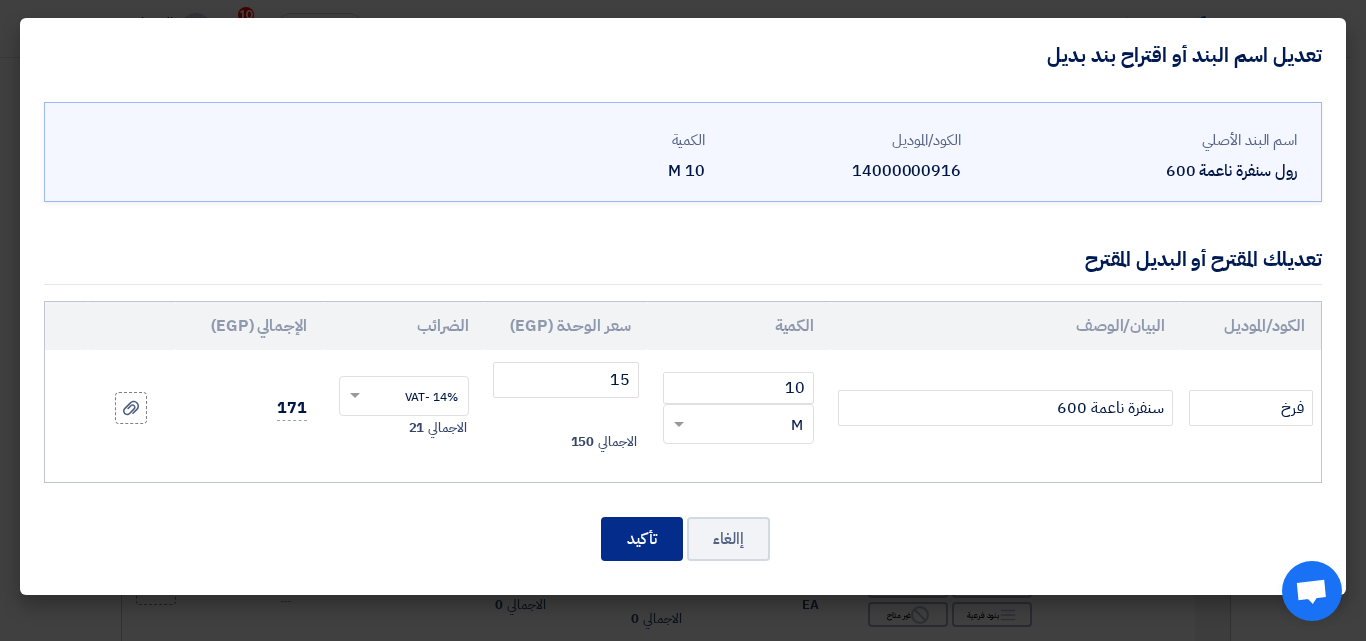 click on "تأكيد" 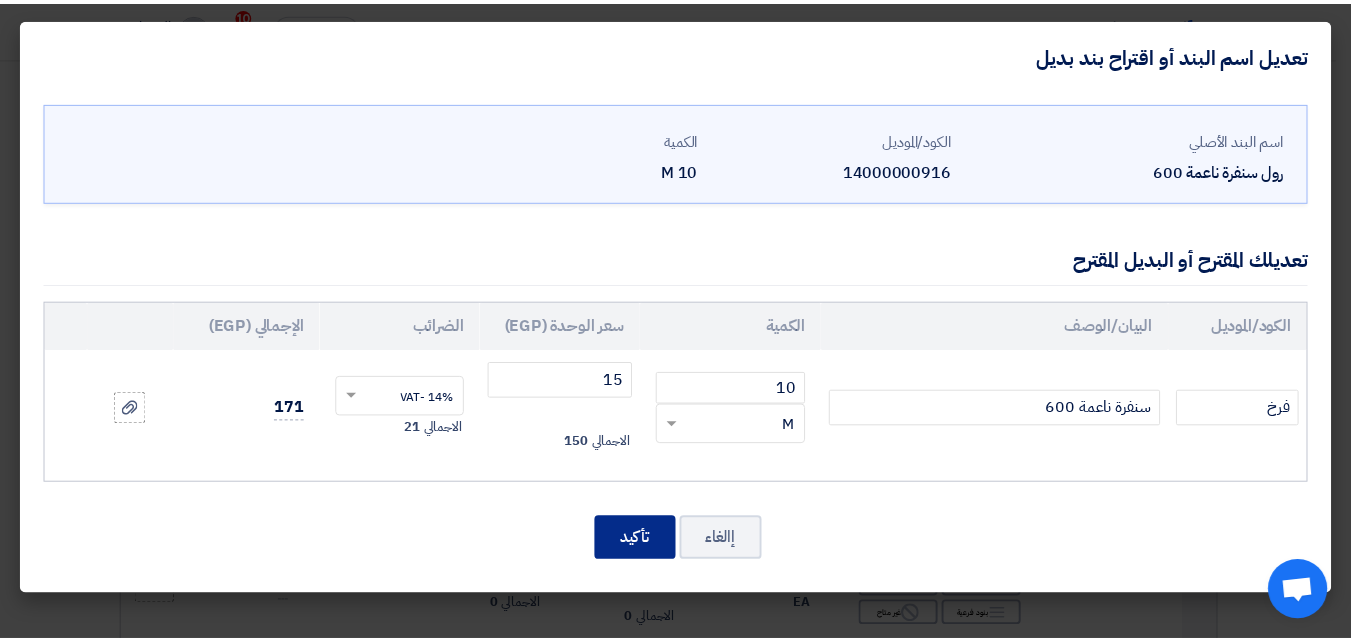 scroll, scrollTop: 2482, scrollLeft: 0, axis: vertical 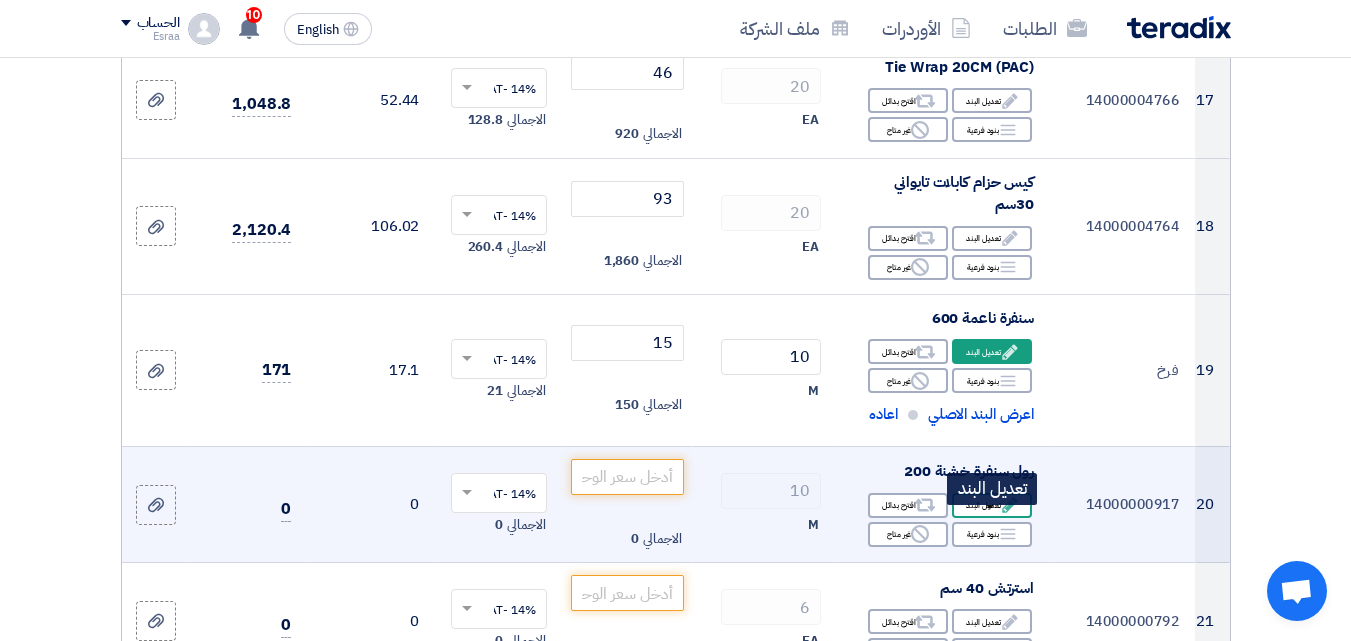 click on "Edit" 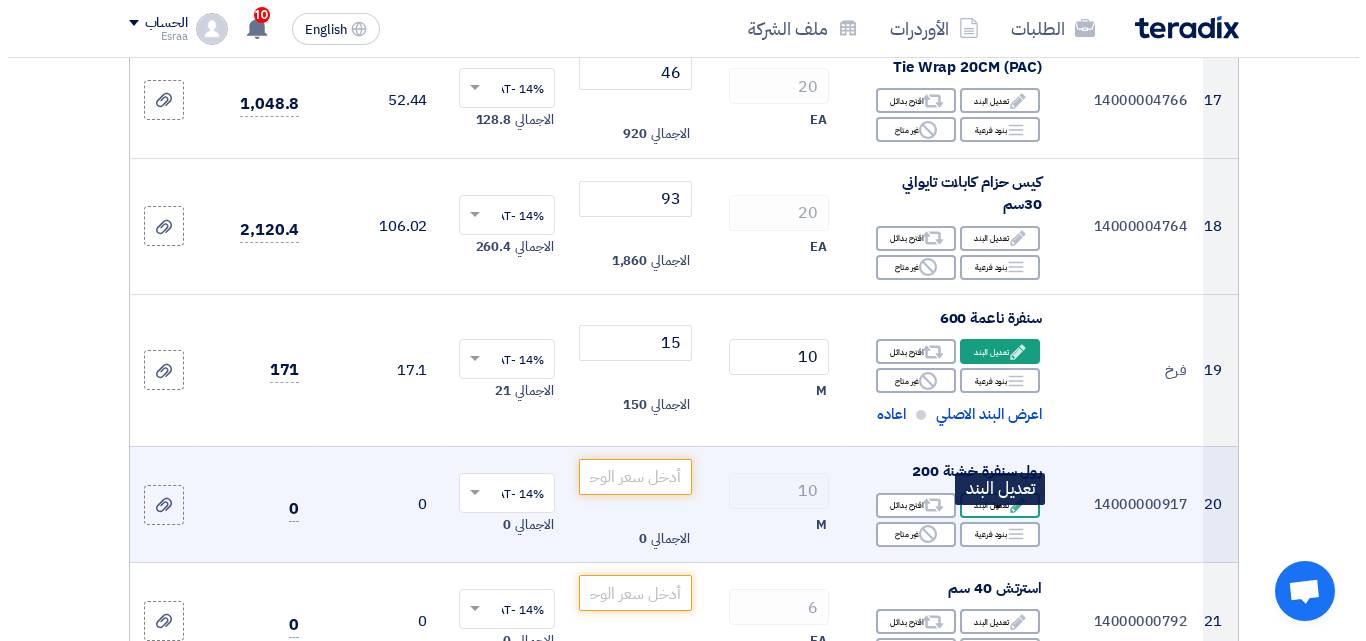 scroll, scrollTop: 1548, scrollLeft: 0, axis: vertical 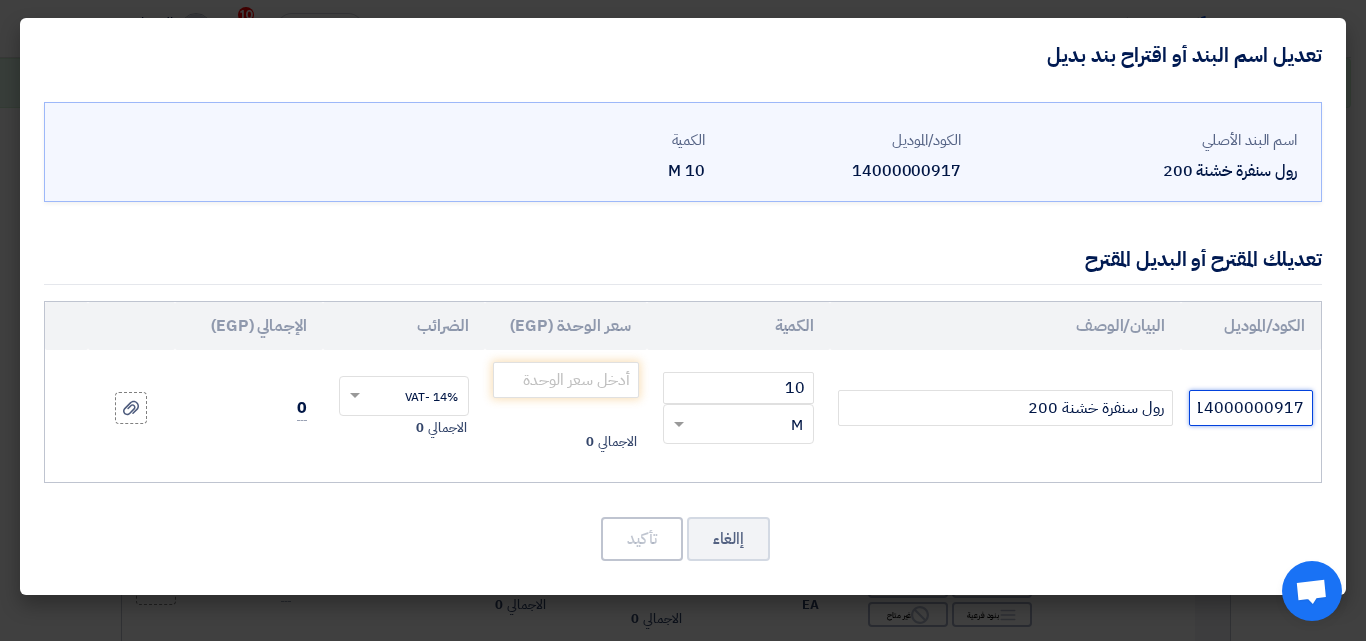 drag, startPoint x: 1191, startPoint y: 410, endPoint x: 1353, endPoint y: 401, distance: 162.2498 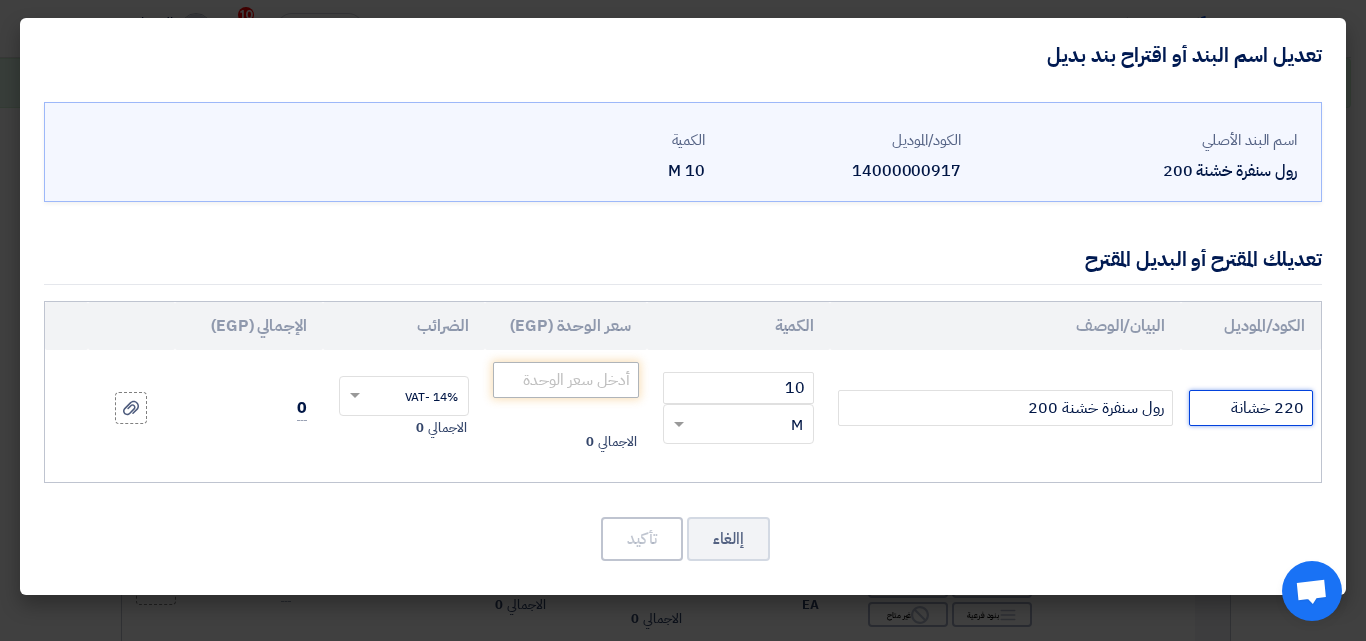 type on "220 خشانة" 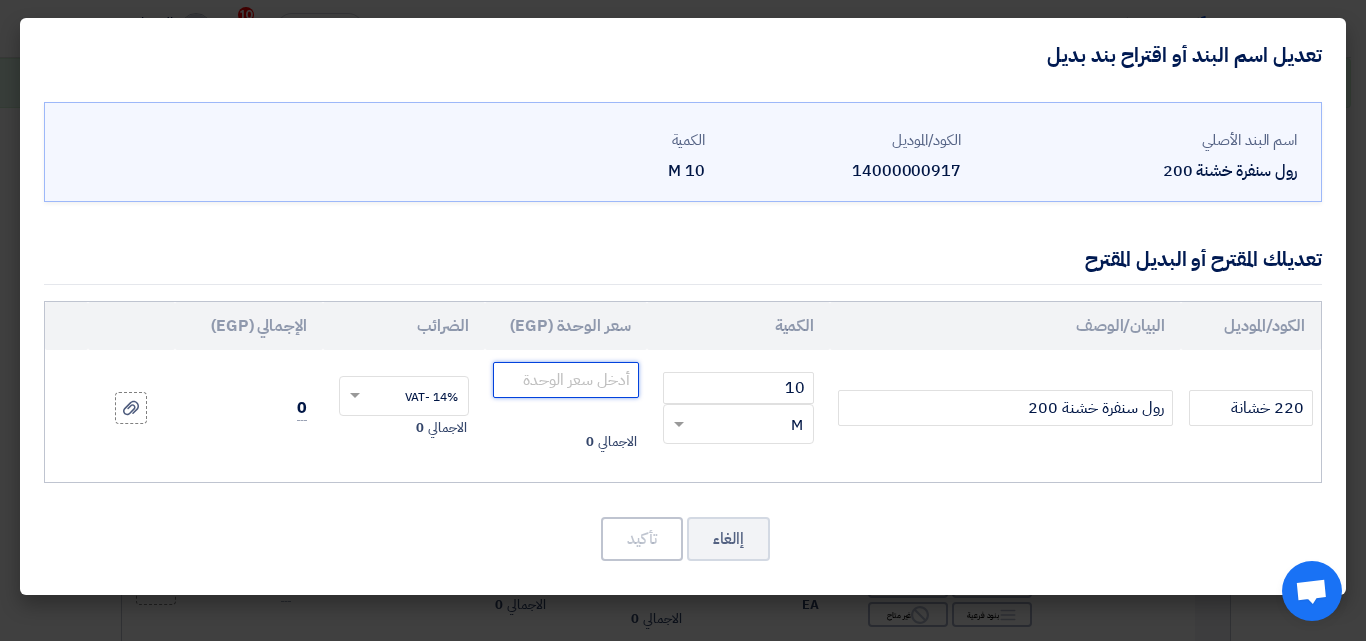 click 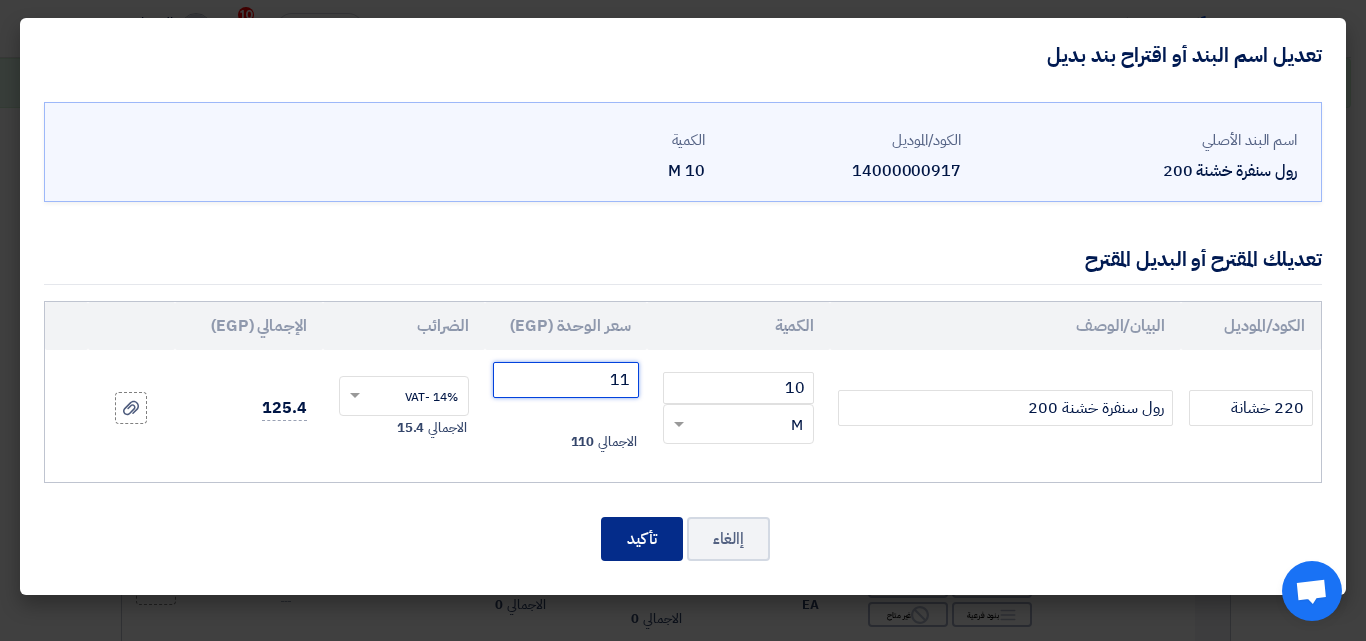 type on "11" 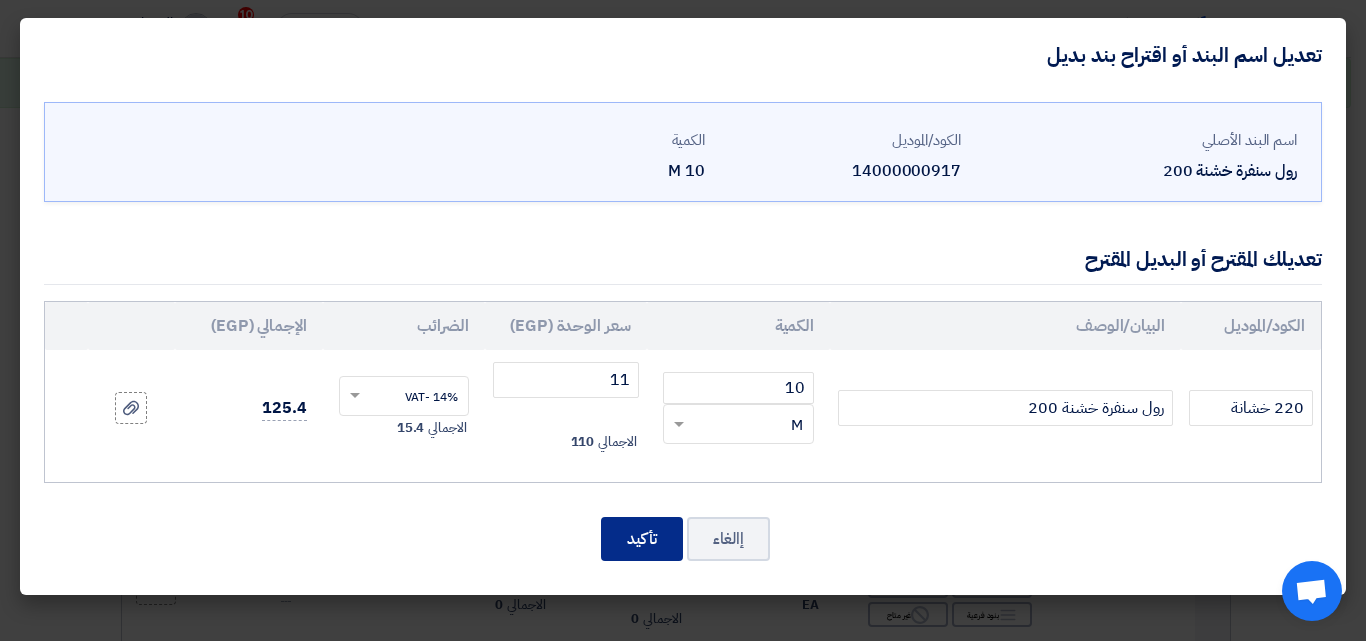 click on "تأكيد" 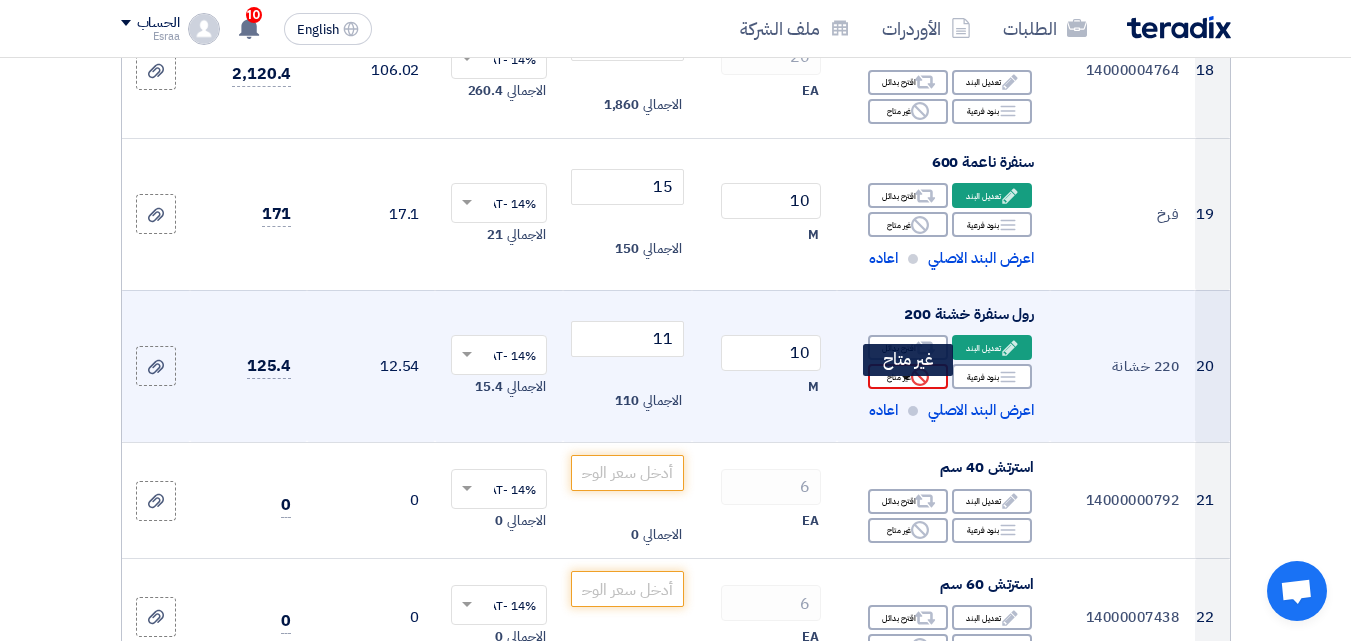 scroll, scrollTop: 2682, scrollLeft: 0, axis: vertical 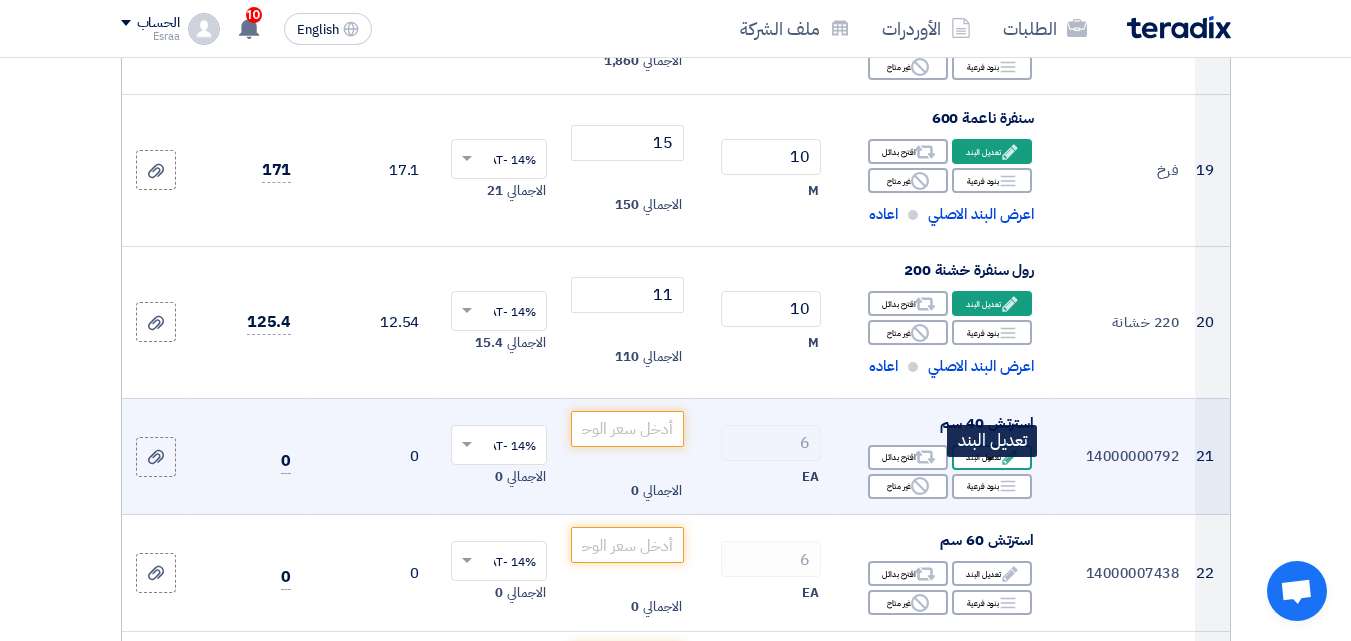 click on "Edit" 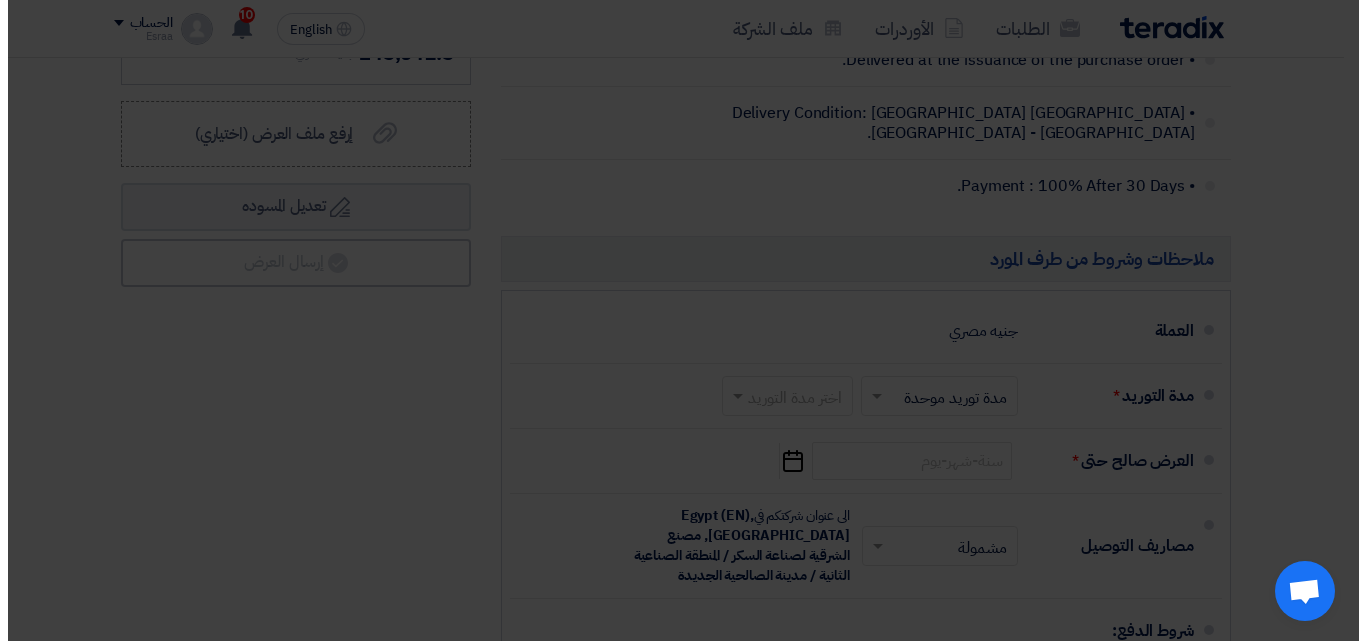 scroll, scrollTop: 1748, scrollLeft: 0, axis: vertical 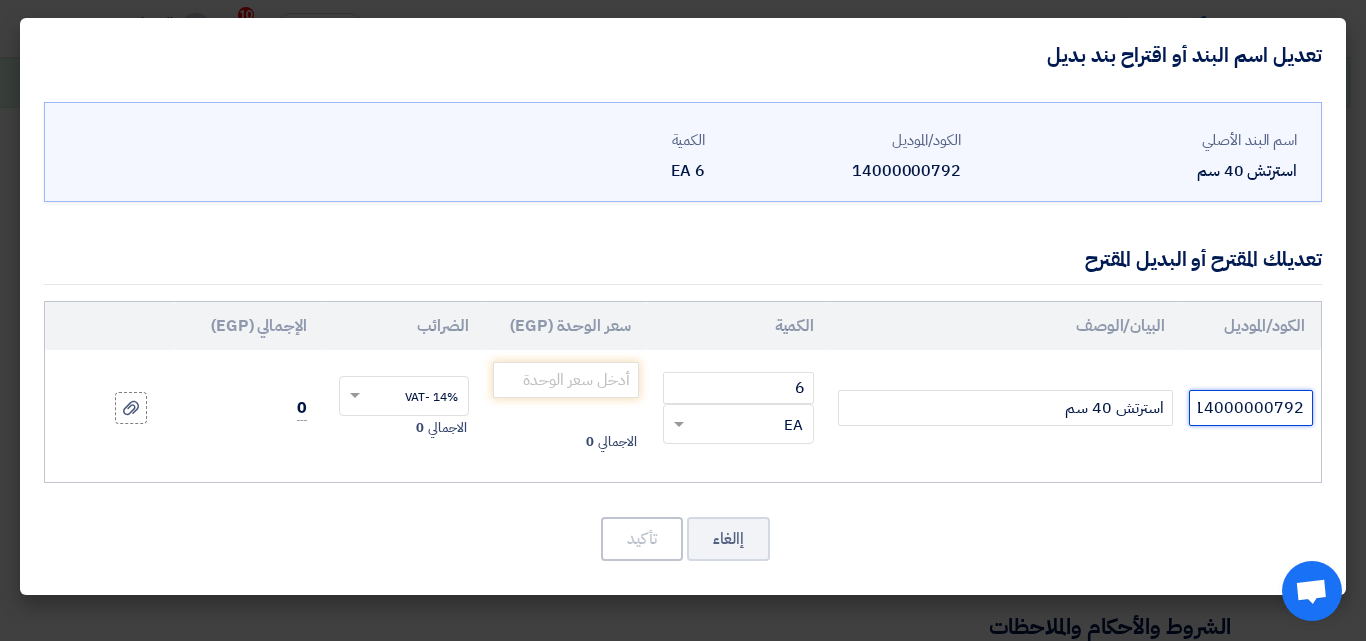 drag, startPoint x: 1199, startPoint y: 410, endPoint x: 1348, endPoint y: 399, distance: 149.40549 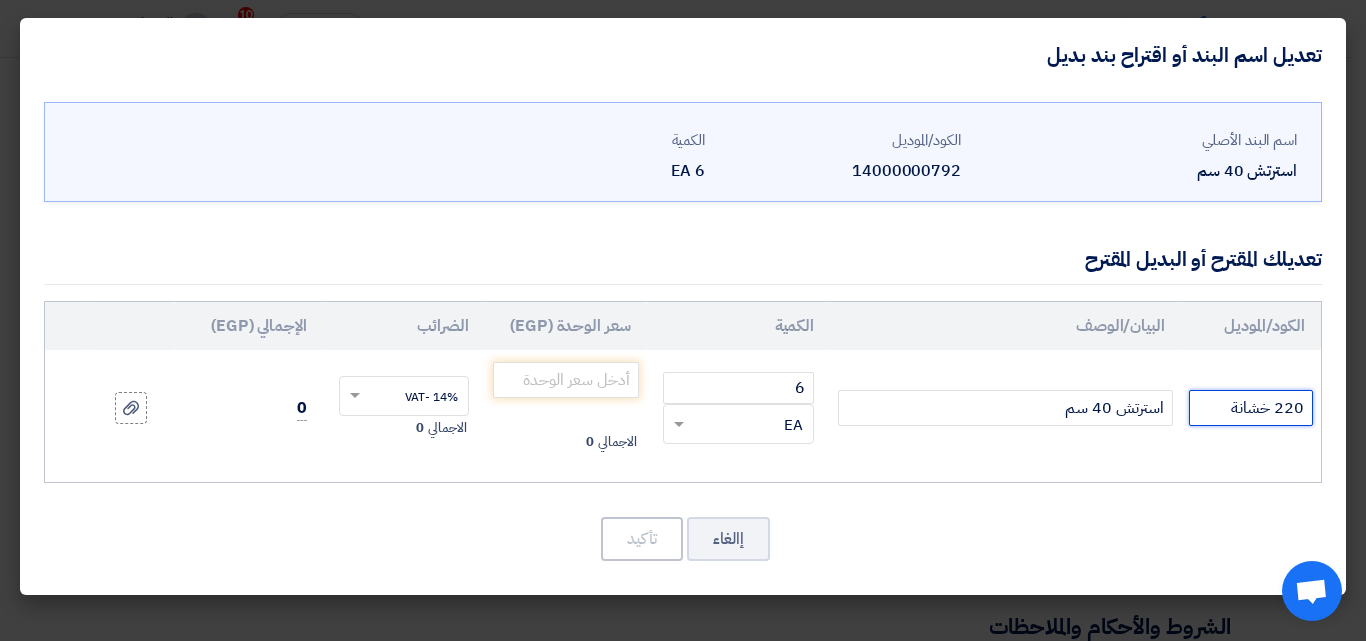 type on "220 خشانة" 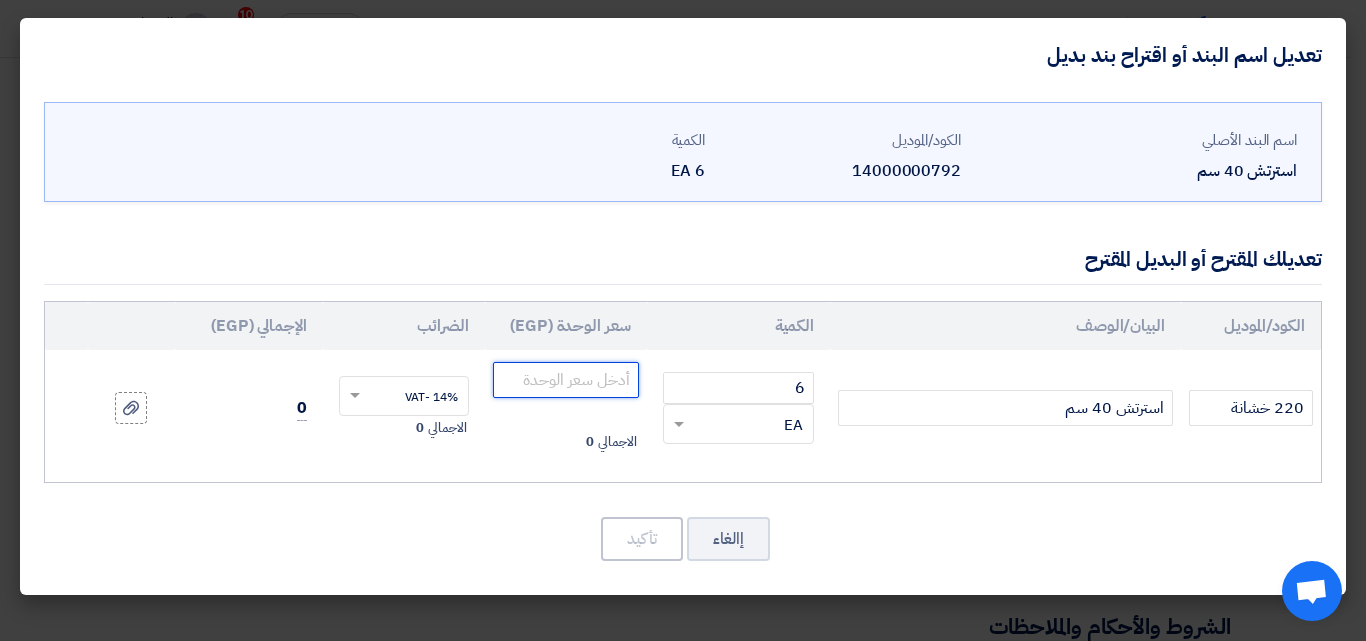 click 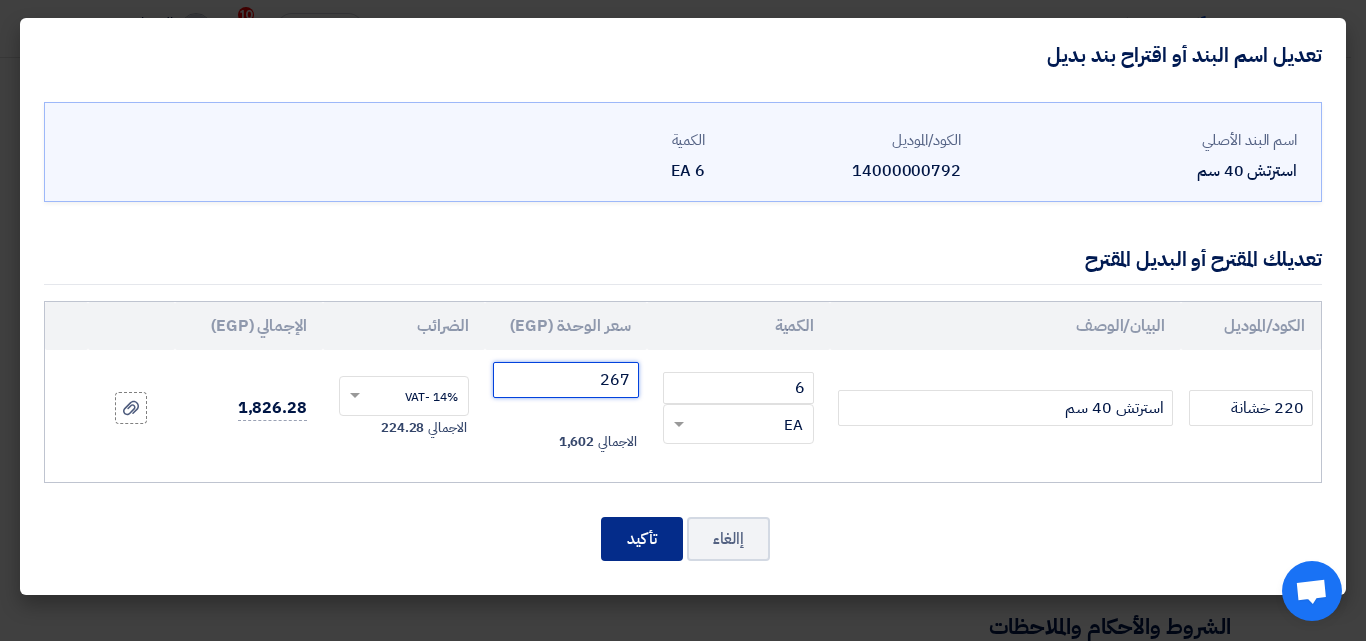 type on "267" 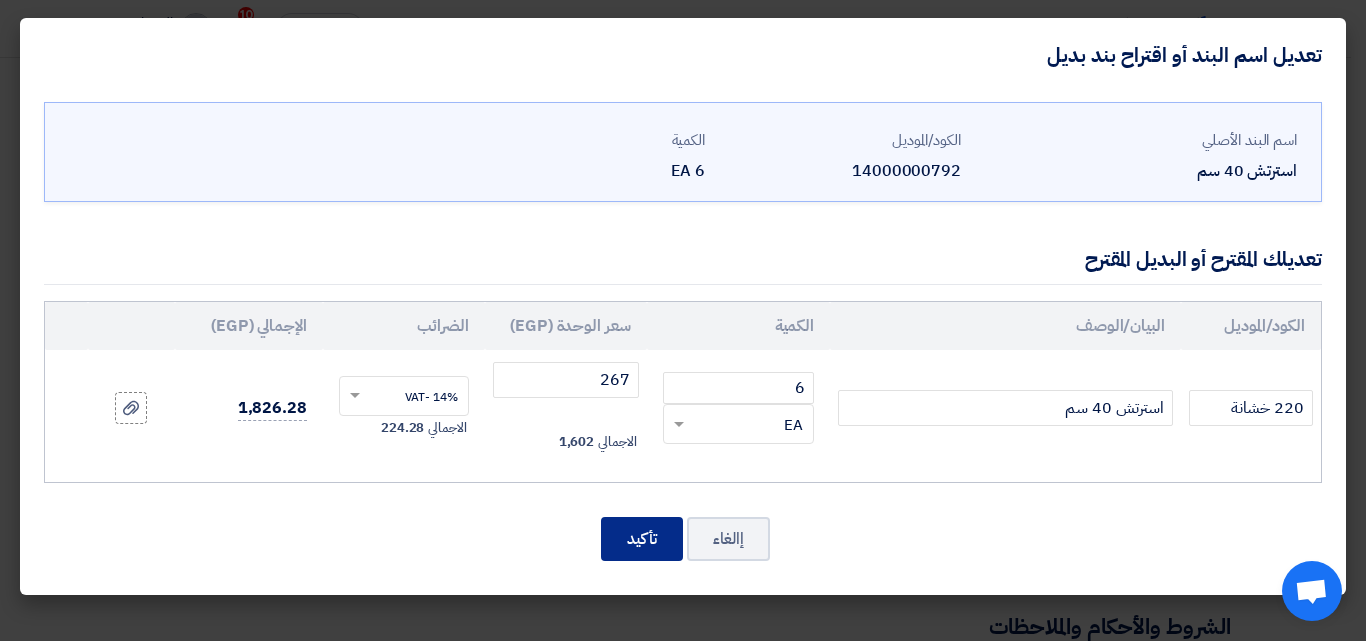 click on "تأكيد" 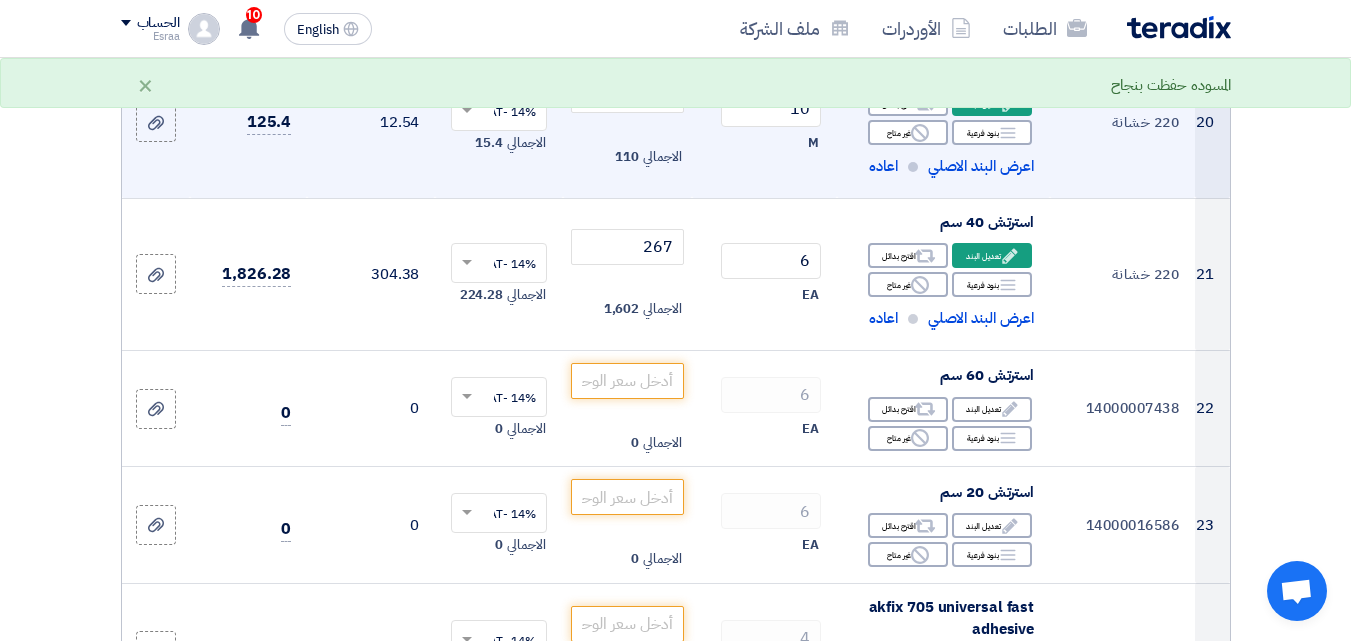 scroll, scrollTop: 2982, scrollLeft: 0, axis: vertical 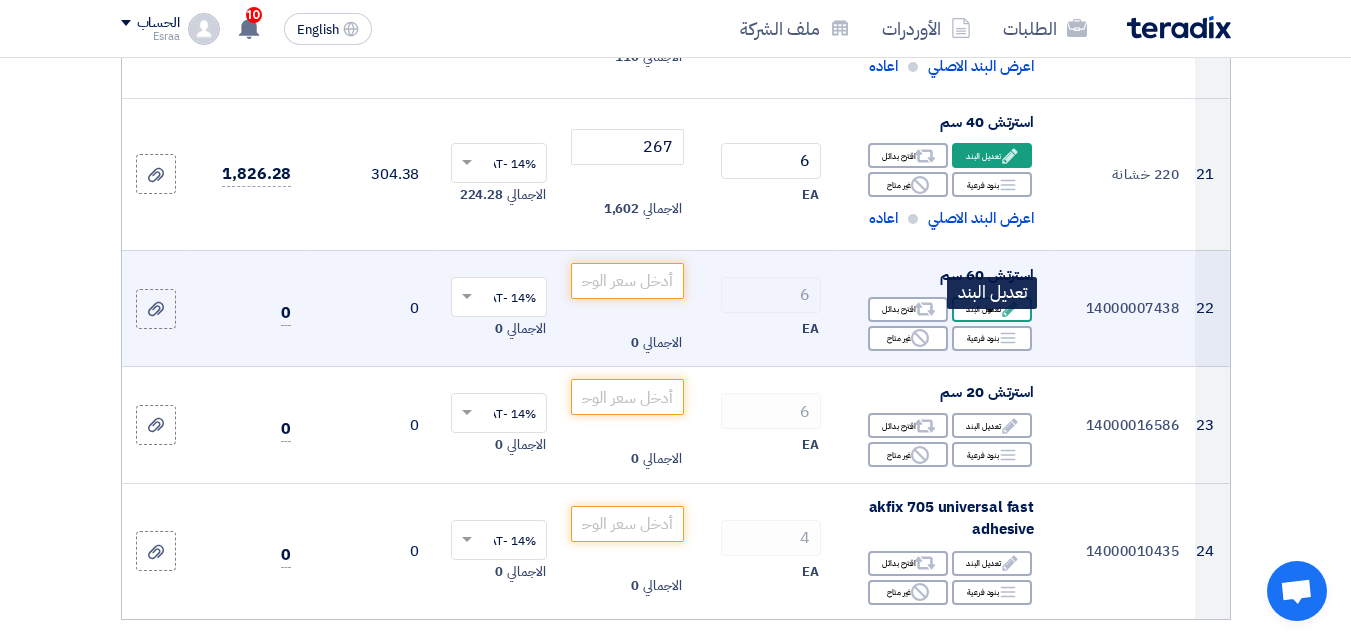 click on "Edit
تعديل البند" 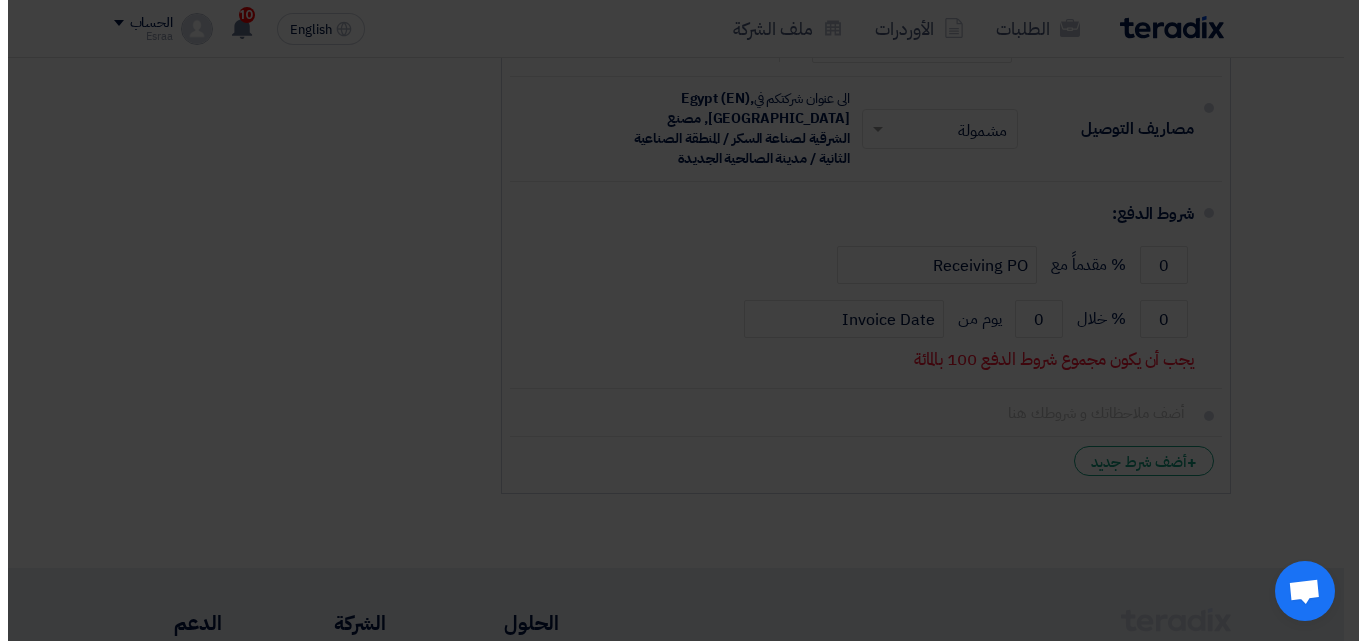 scroll, scrollTop: 1896, scrollLeft: 0, axis: vertical 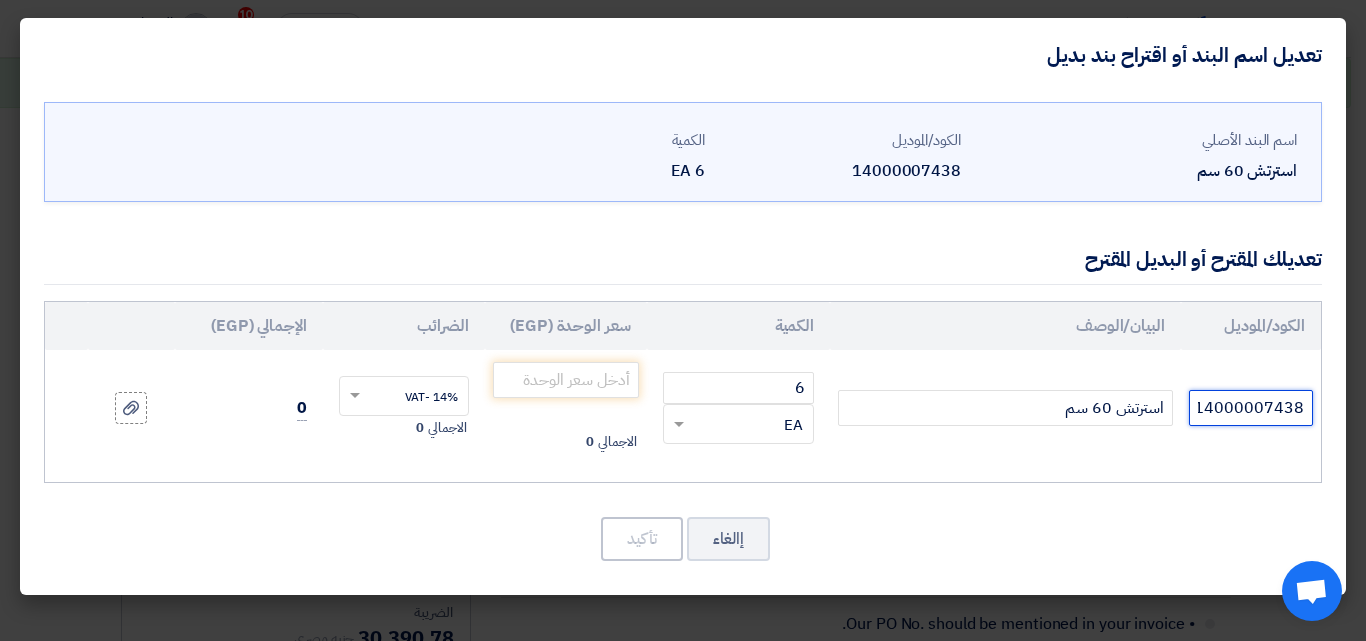 drag, startPoint x: 1201, startPoint y: 404, endPoint x: 1320, endPoint y: 401, distance: 119.03781 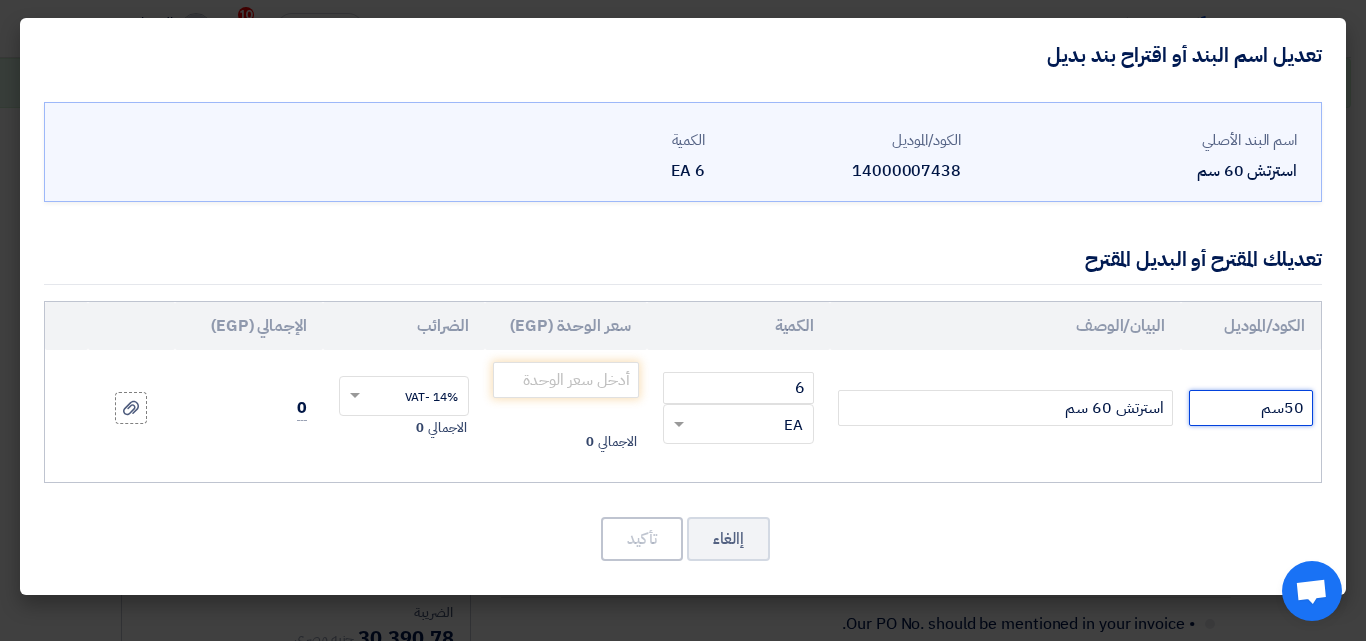 type on "50سم" 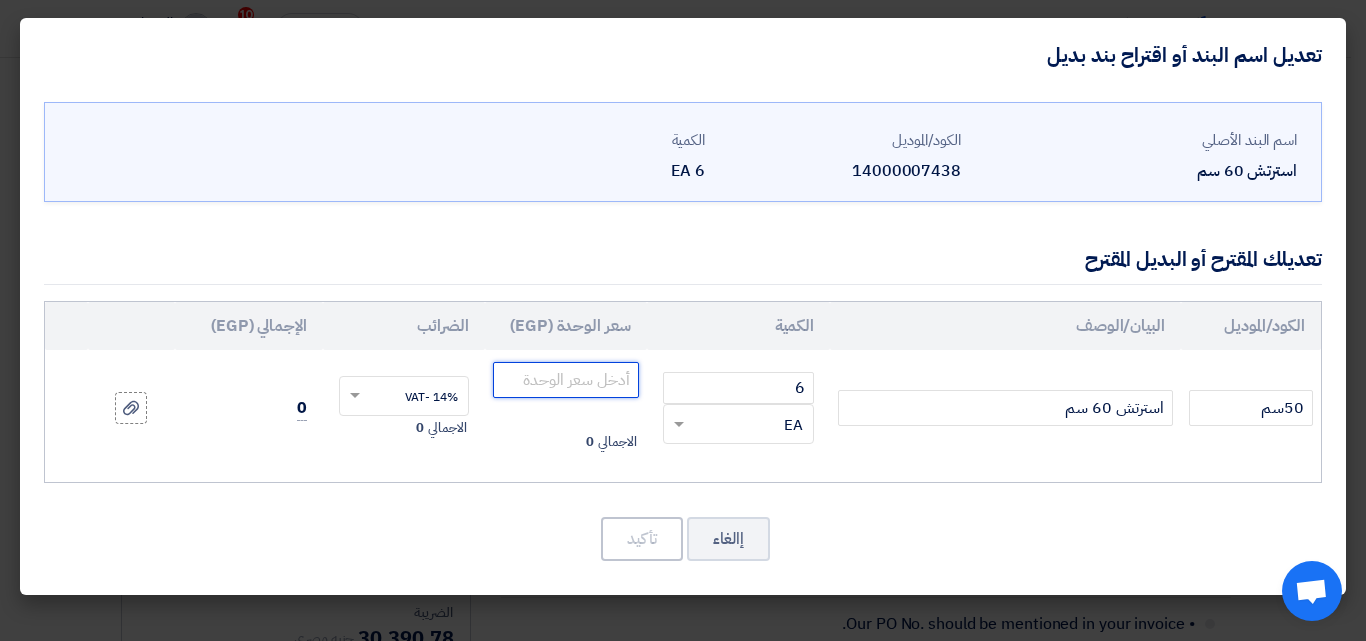 click 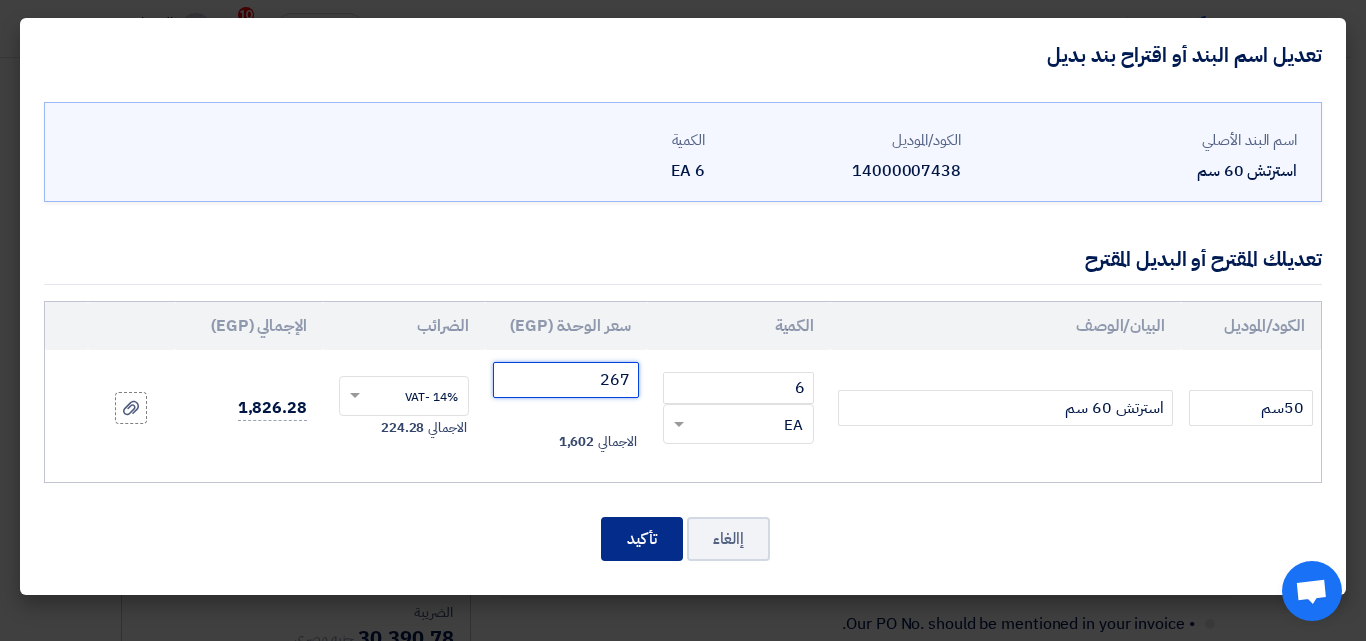 type on "267" 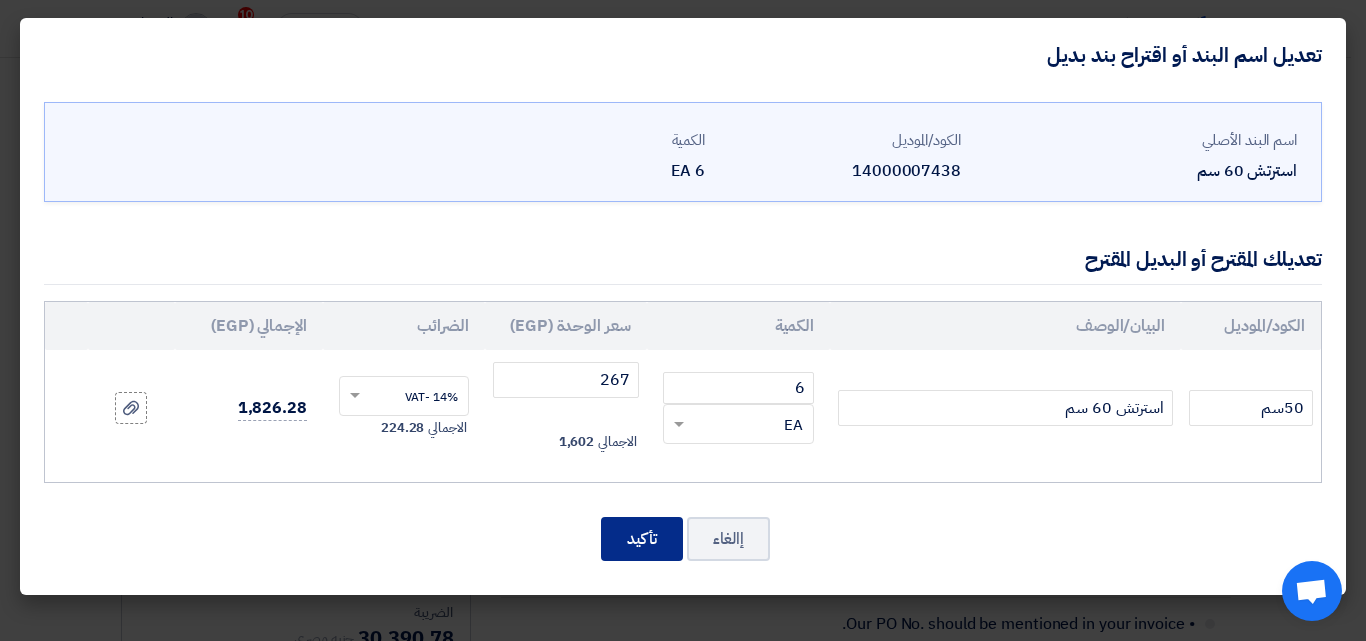 click on "تأكيد" 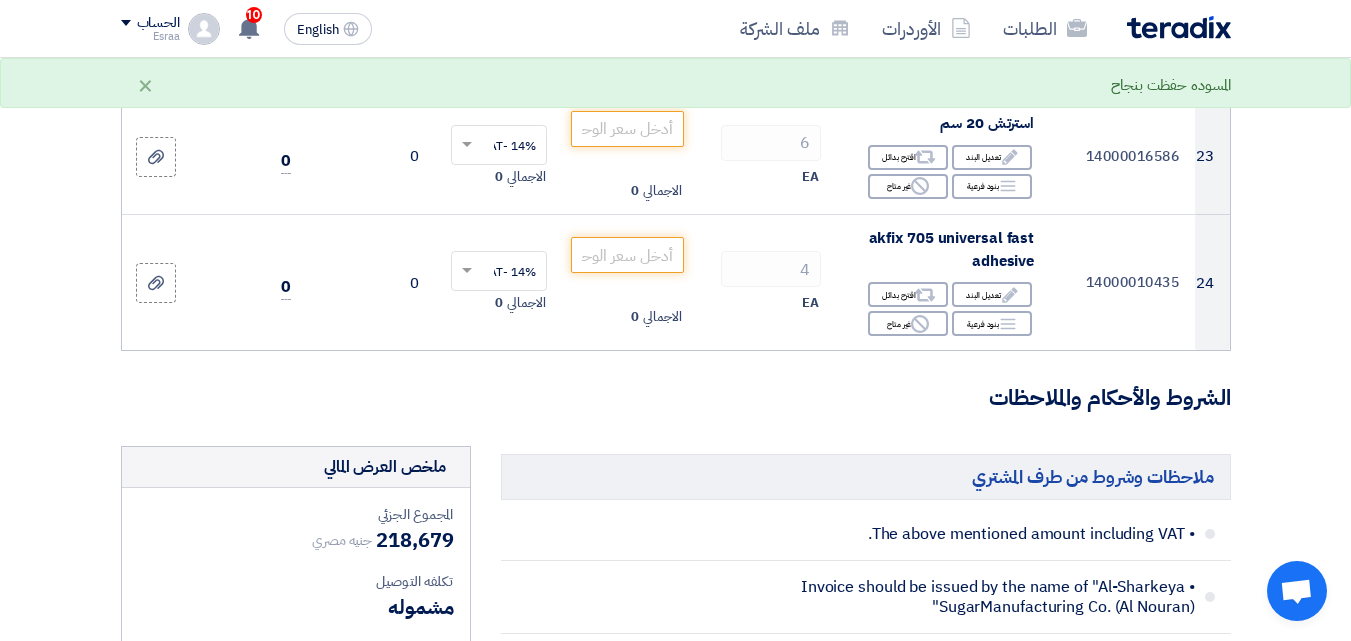 scroll, scrollTop: 3186, scrollLeft: 0, axis: vertical 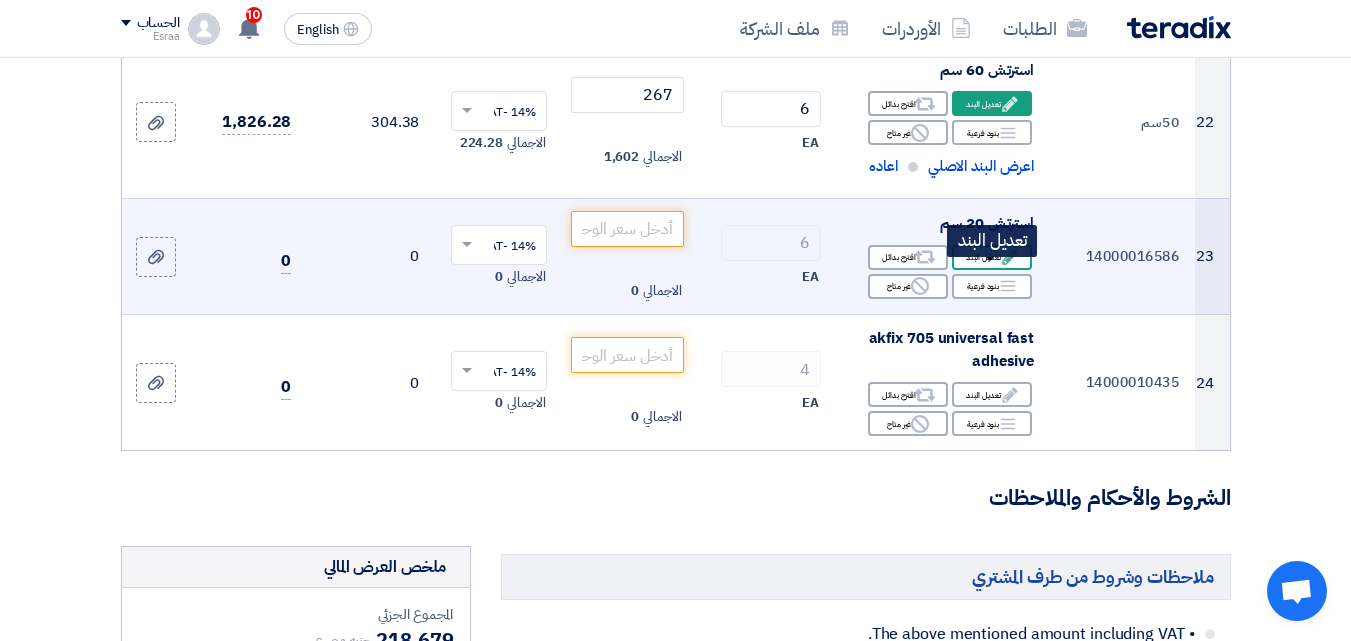 click 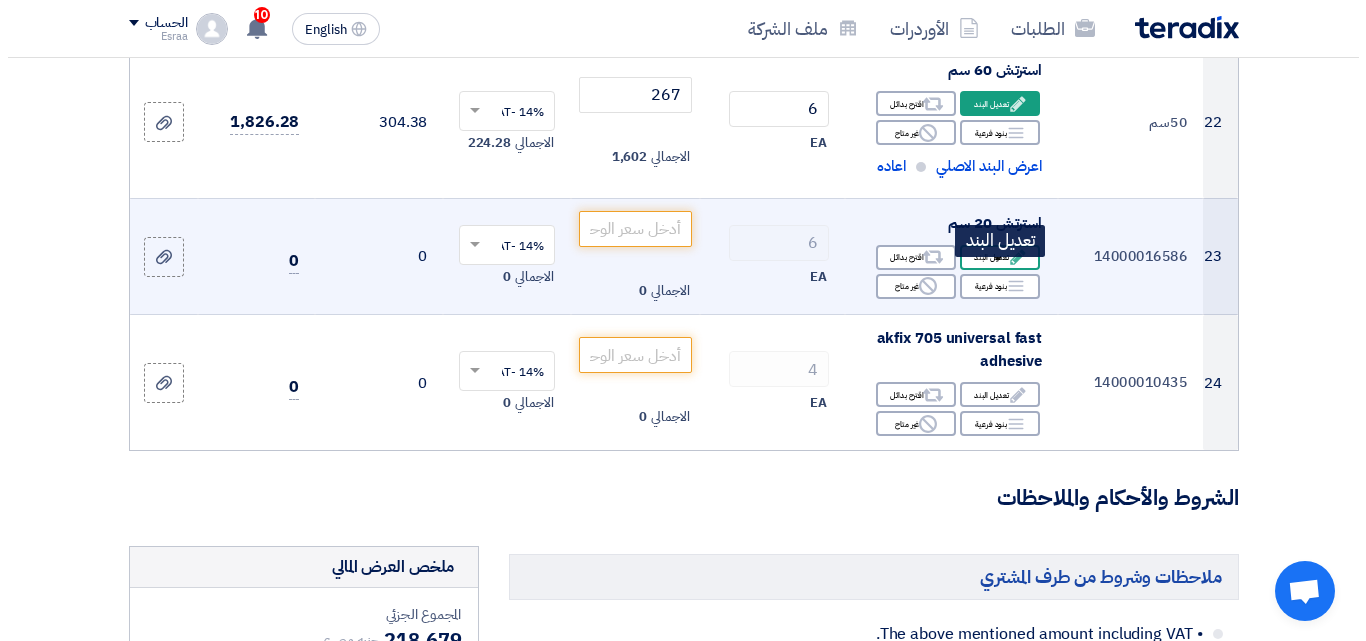 scroll, scrollTop: 1948, scrollLeft: 0, axis: vertical 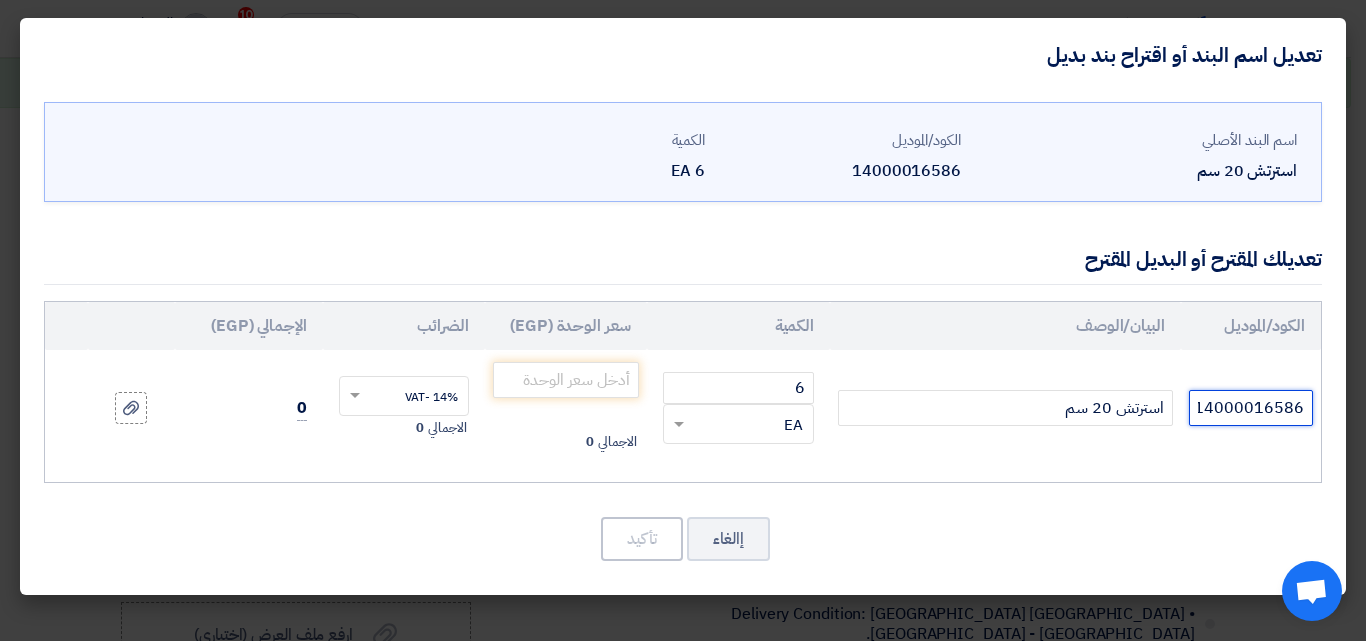 drag, startPoint x: 1193, startPoint y: 405, endPoint x: 1326, endPoint y: 405, distance: 133 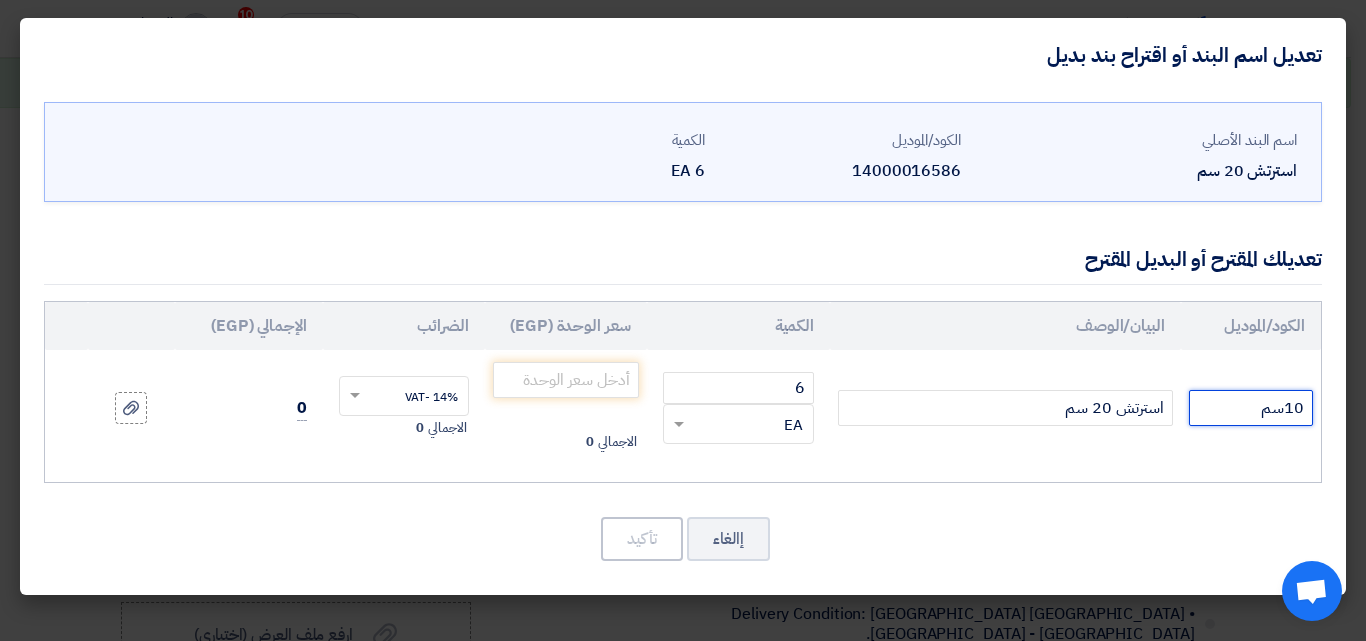 type on "10سم" 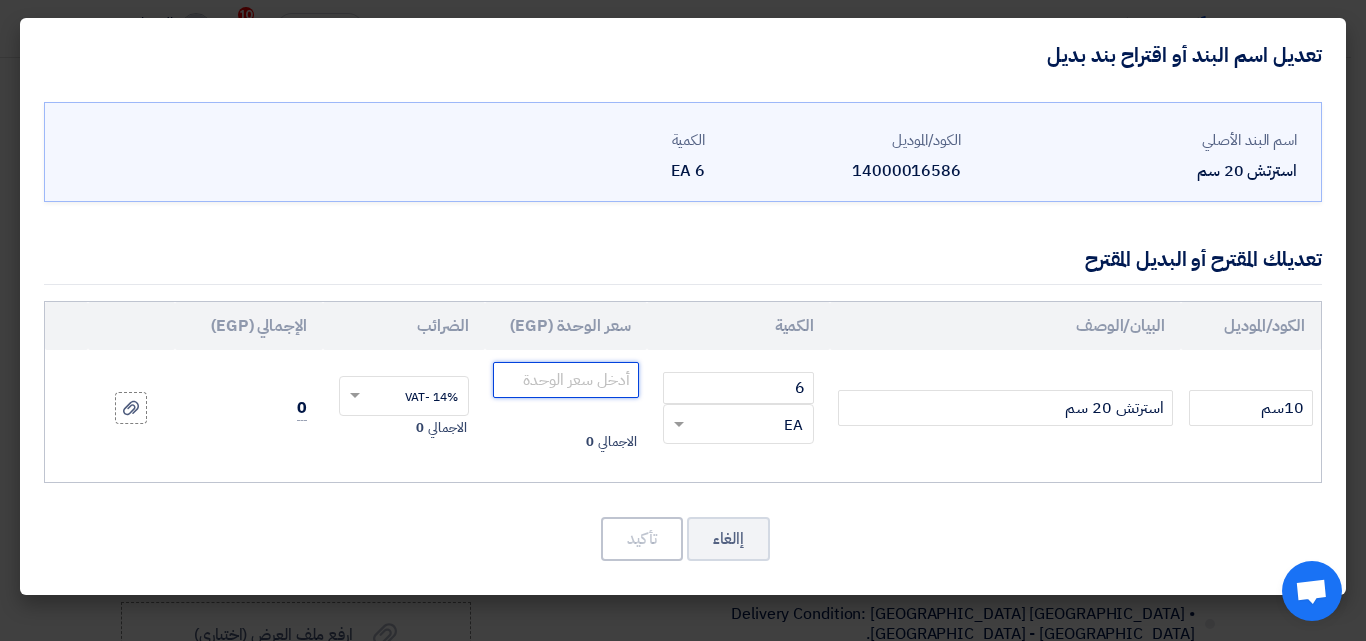 click 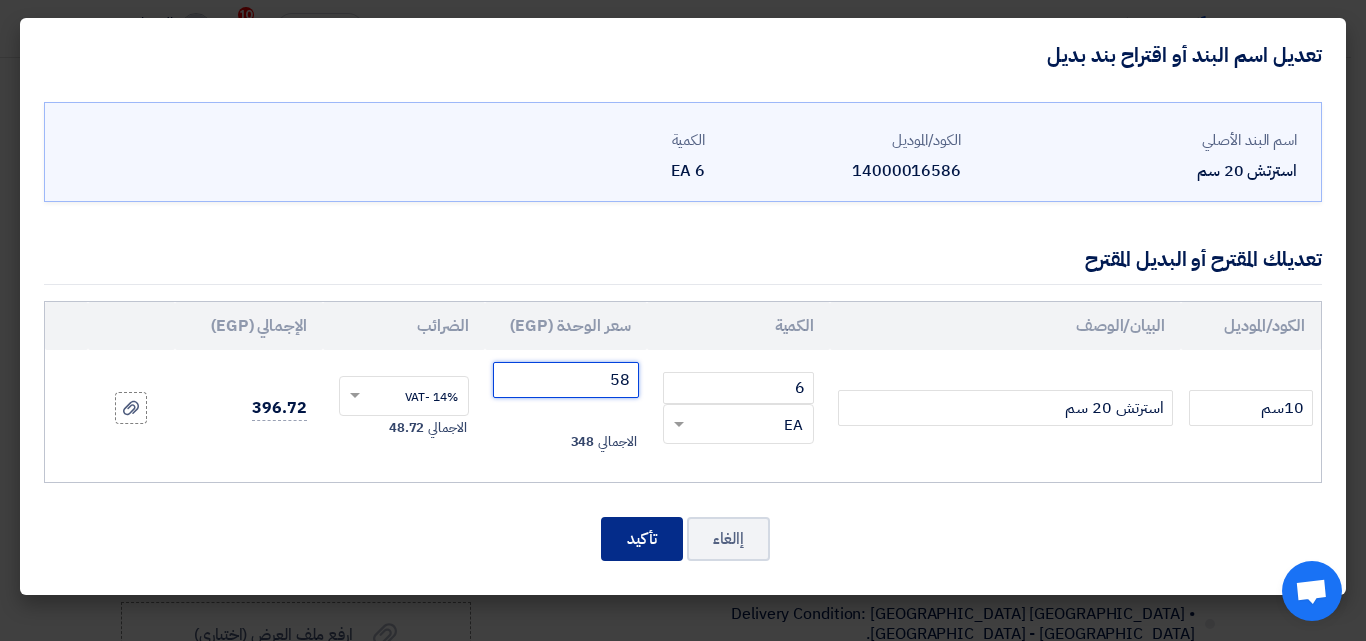 type on "58" 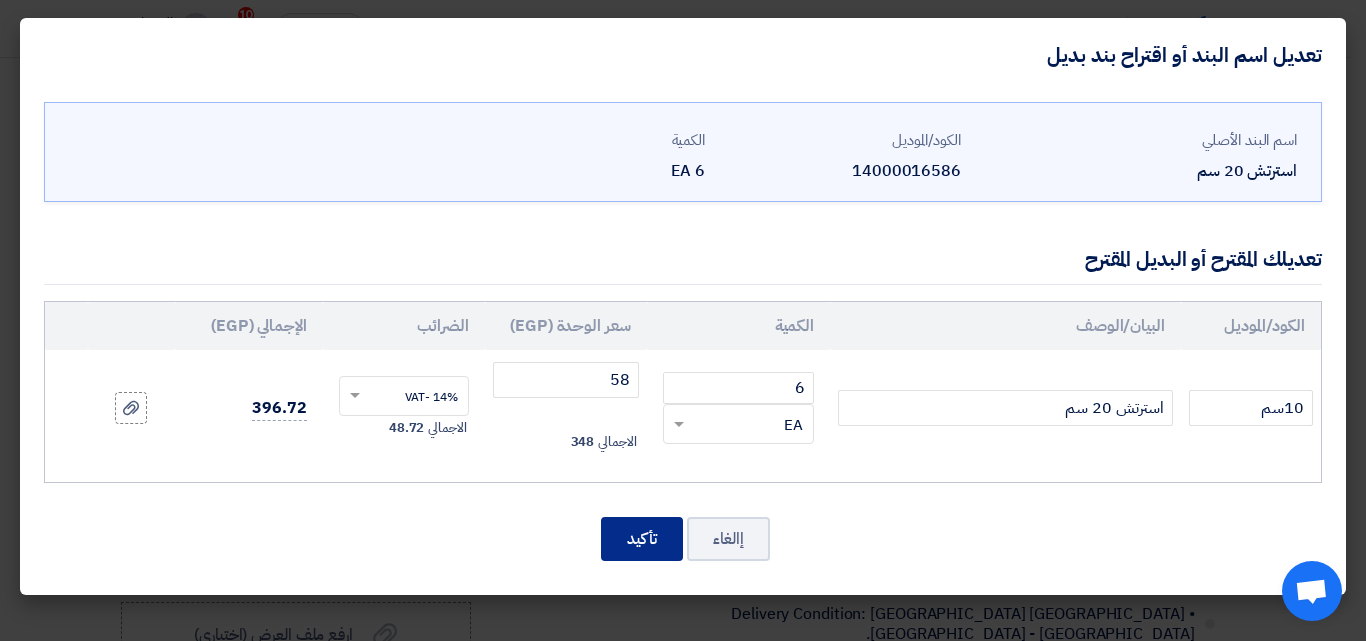 click on "تأكيد" 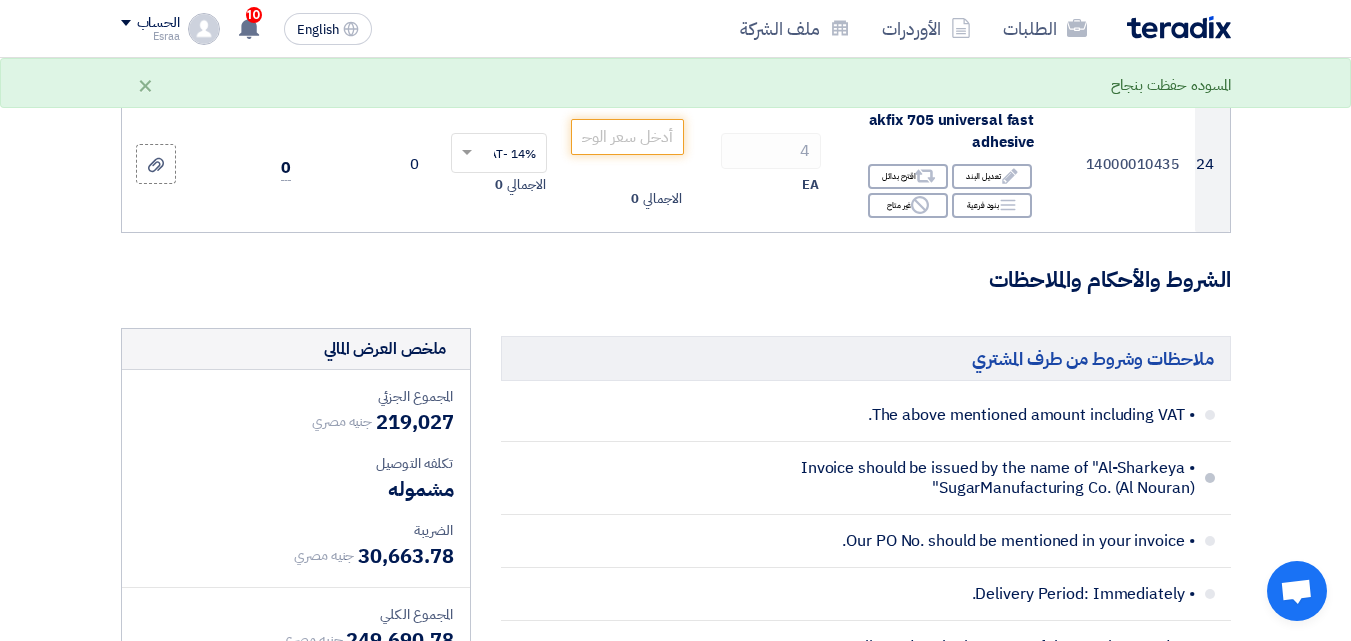 scroll, scrollTop: 3390, scrollLeft: 0, axis: vertical 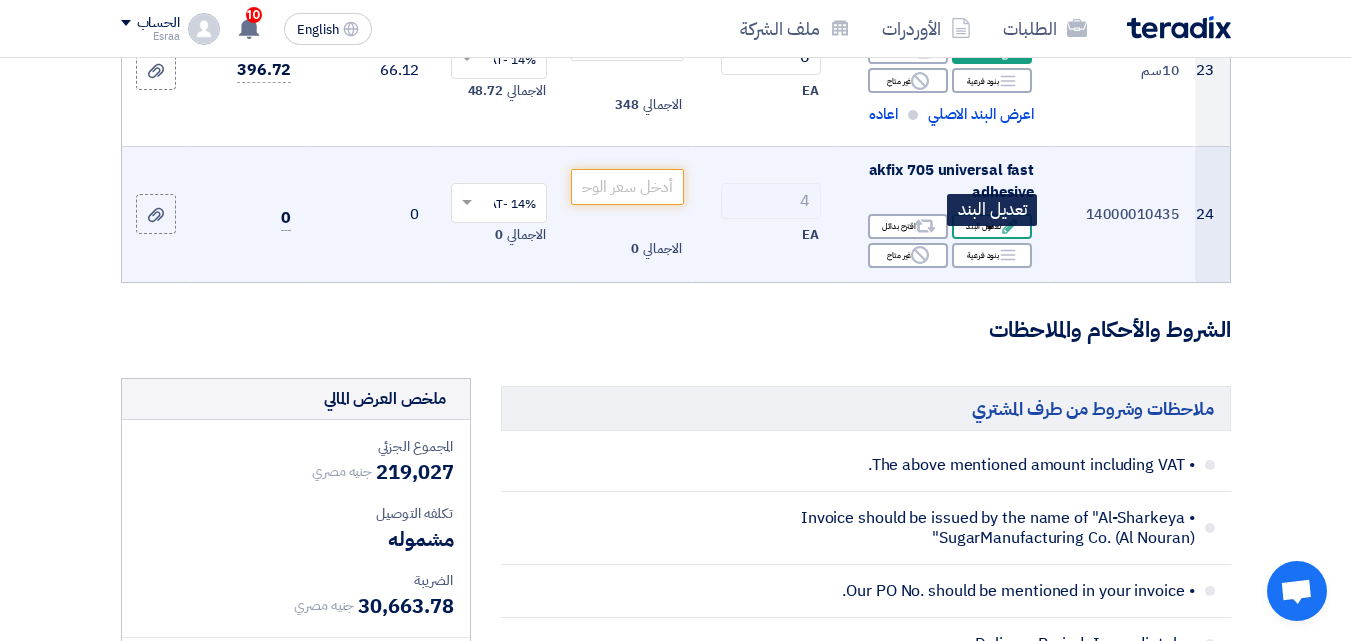 click on "Edit
تعديل البند" 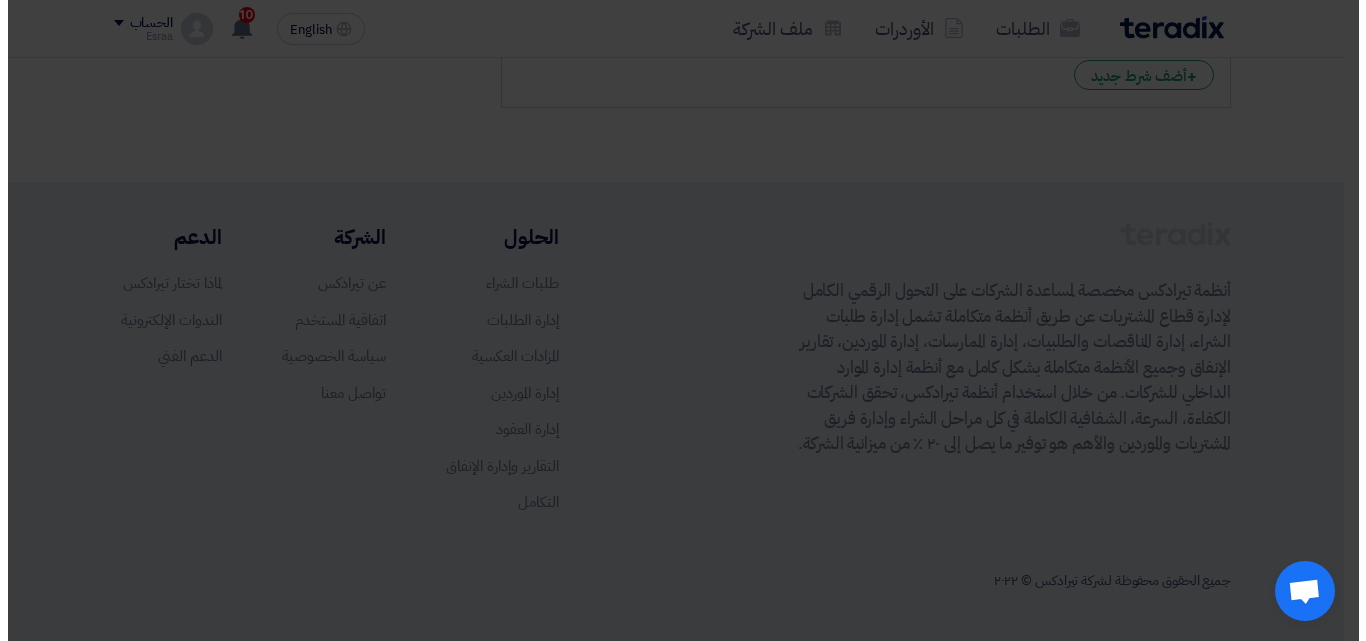 scroll, scrollTop: 2000, scrollLeft: 0, axis: vertical 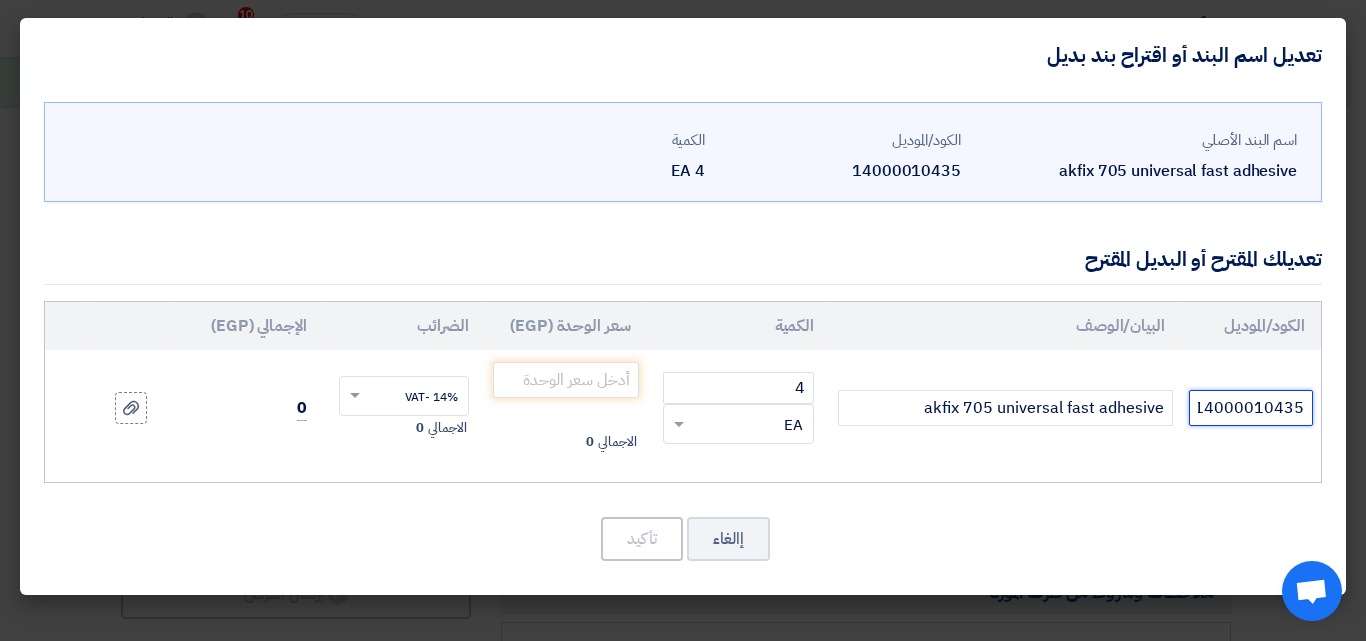drag, startPoint x: 1198, startPoint y: 404, endPoint x: 1354, endPoint y: 429, distance: 157.99051 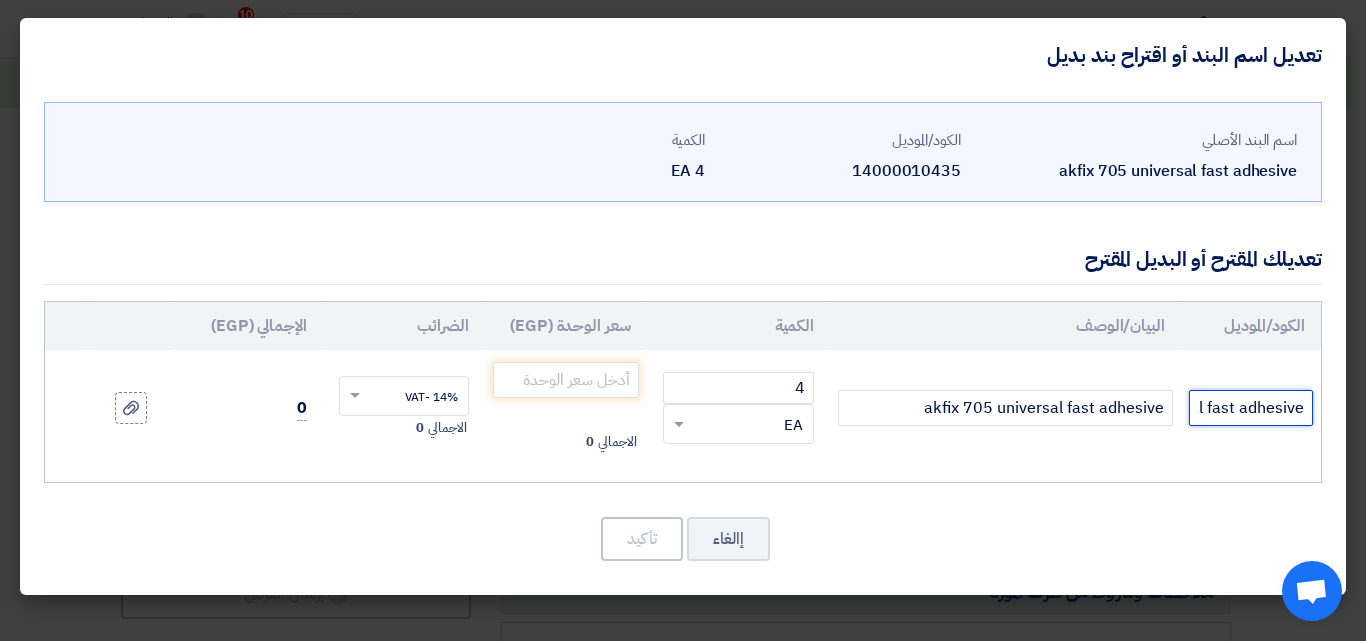 scroll, scrollTop: 0, scrollLeft: -129, axis: horizontal 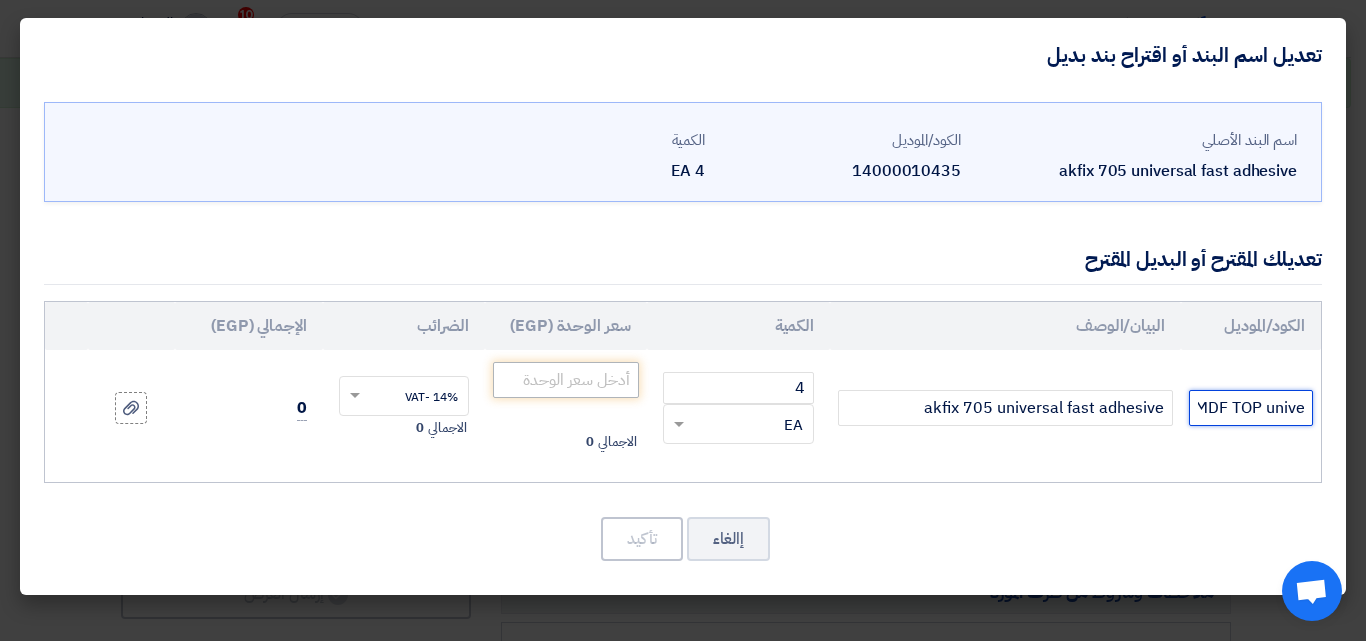 type on "MDF TOP universal fast adhesive" 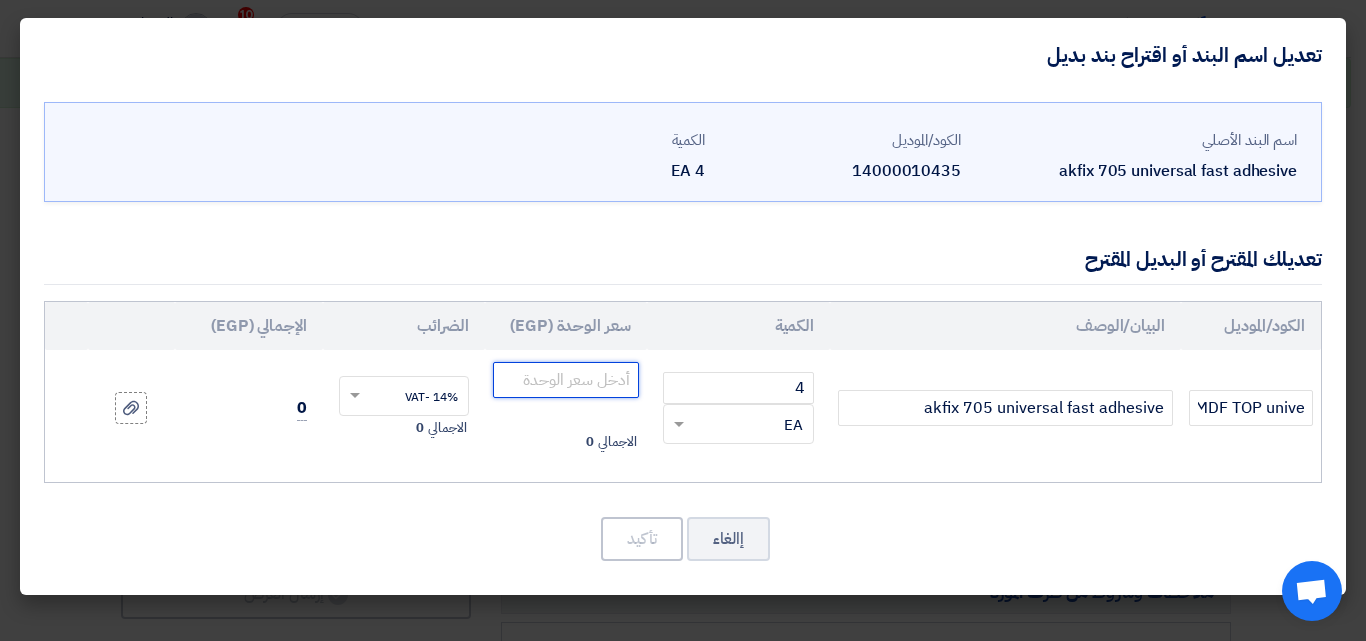 click 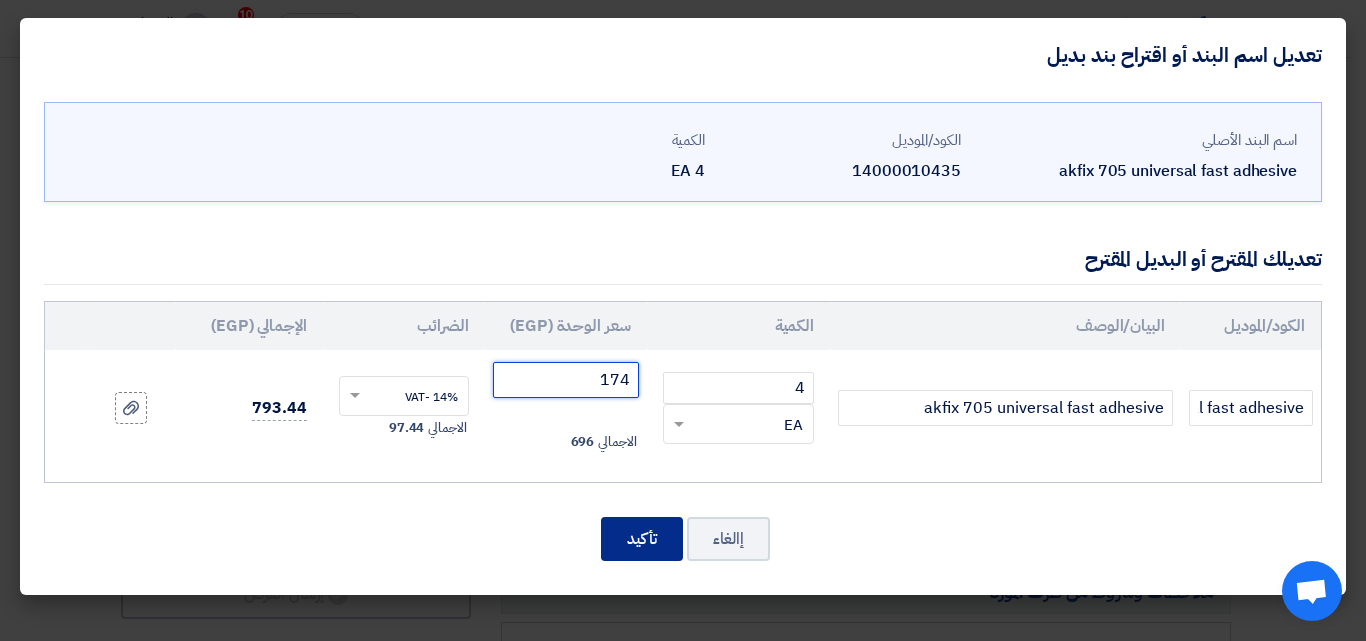 type on "174" 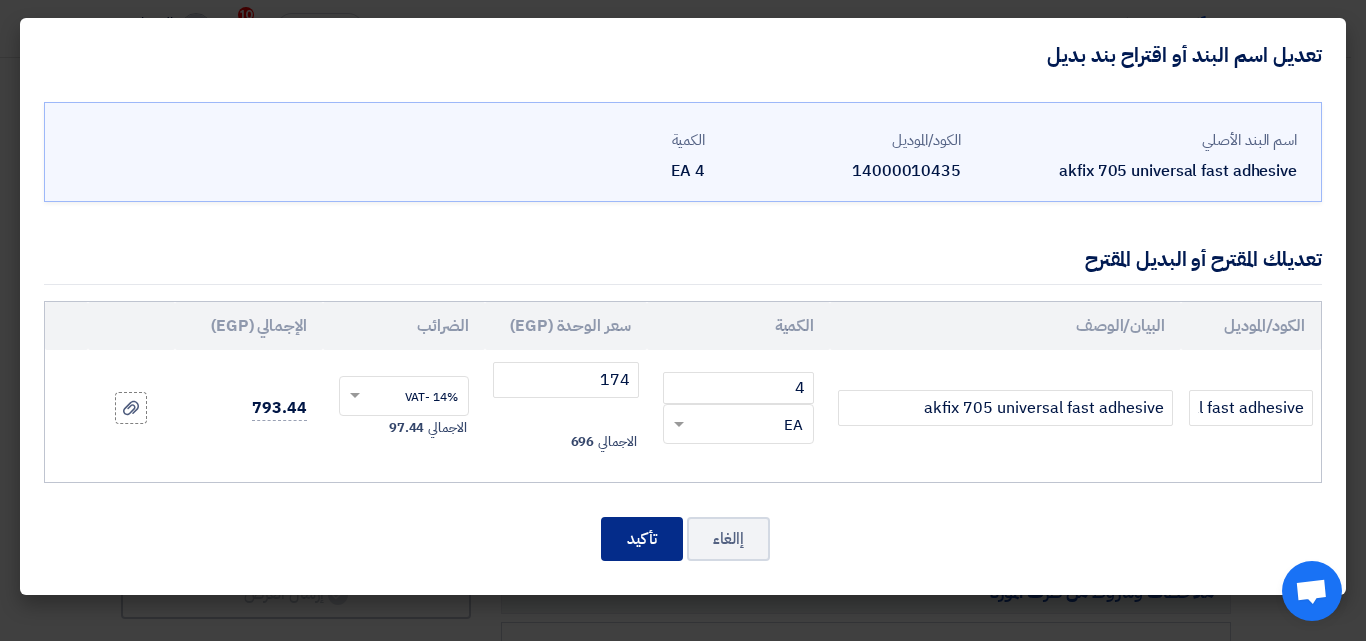 click on "تأكيد" 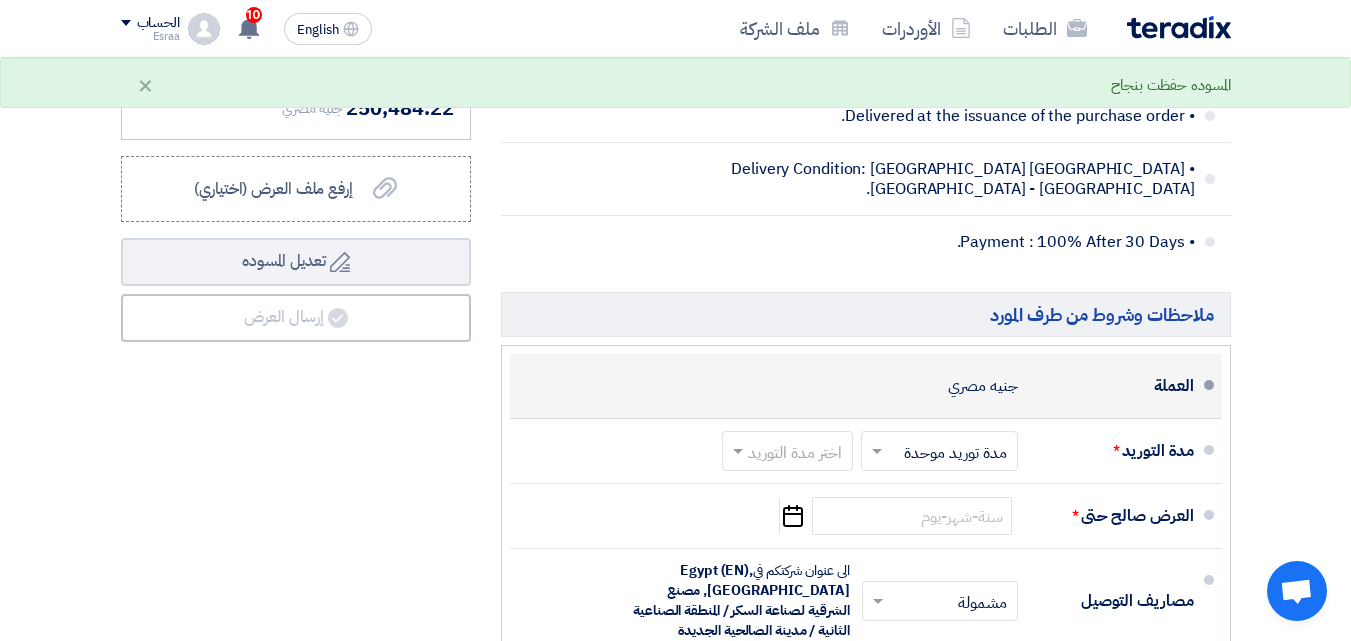 scroll, scrollTop: 4033, scrollLeft: 0, axis: vertical 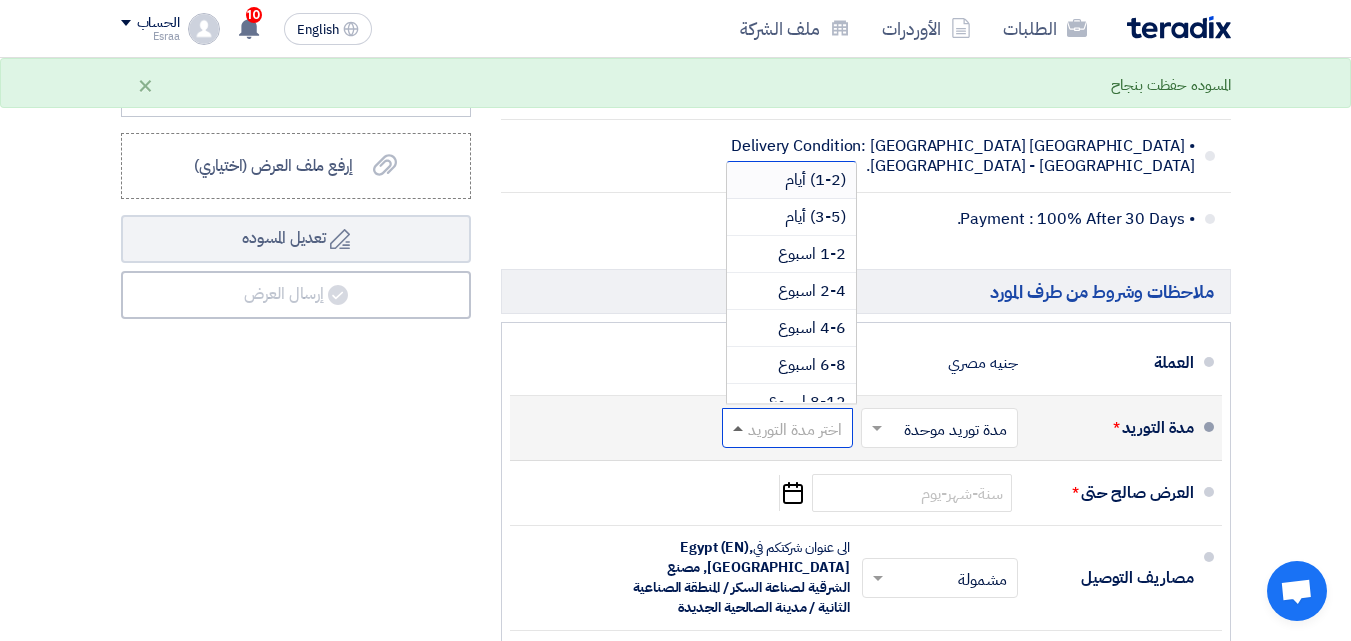 click 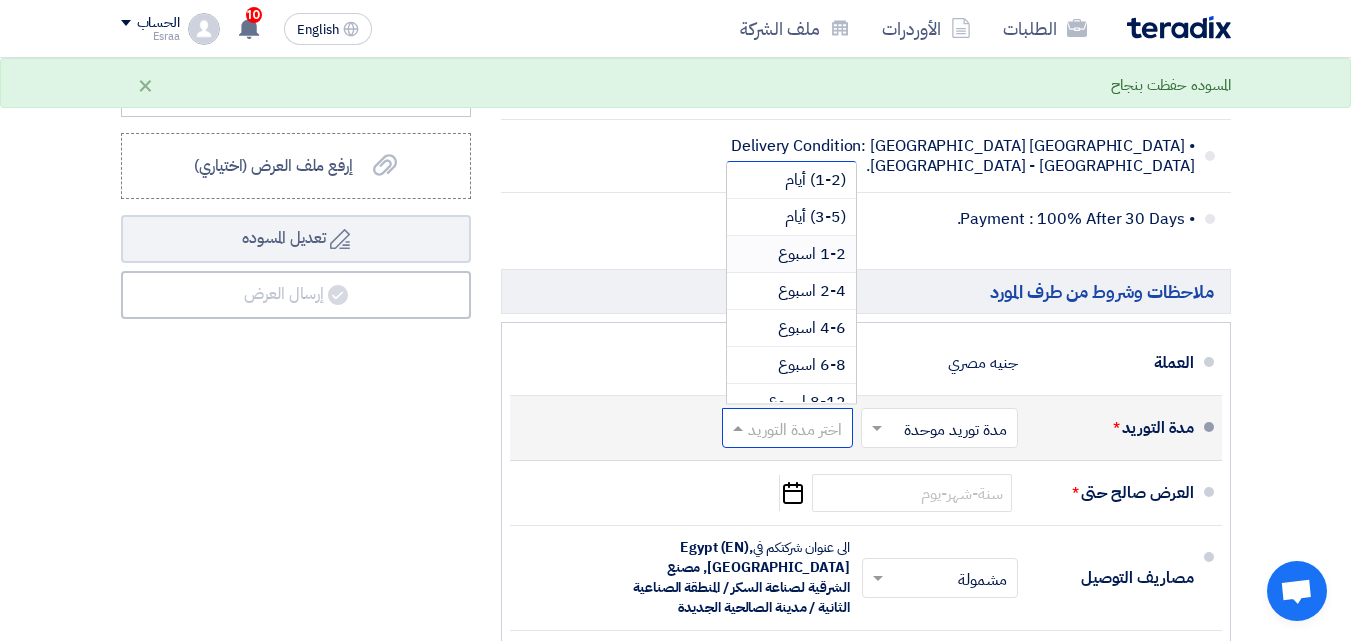 click on "1-2 اسبوع" at bounding box center (812, 254) 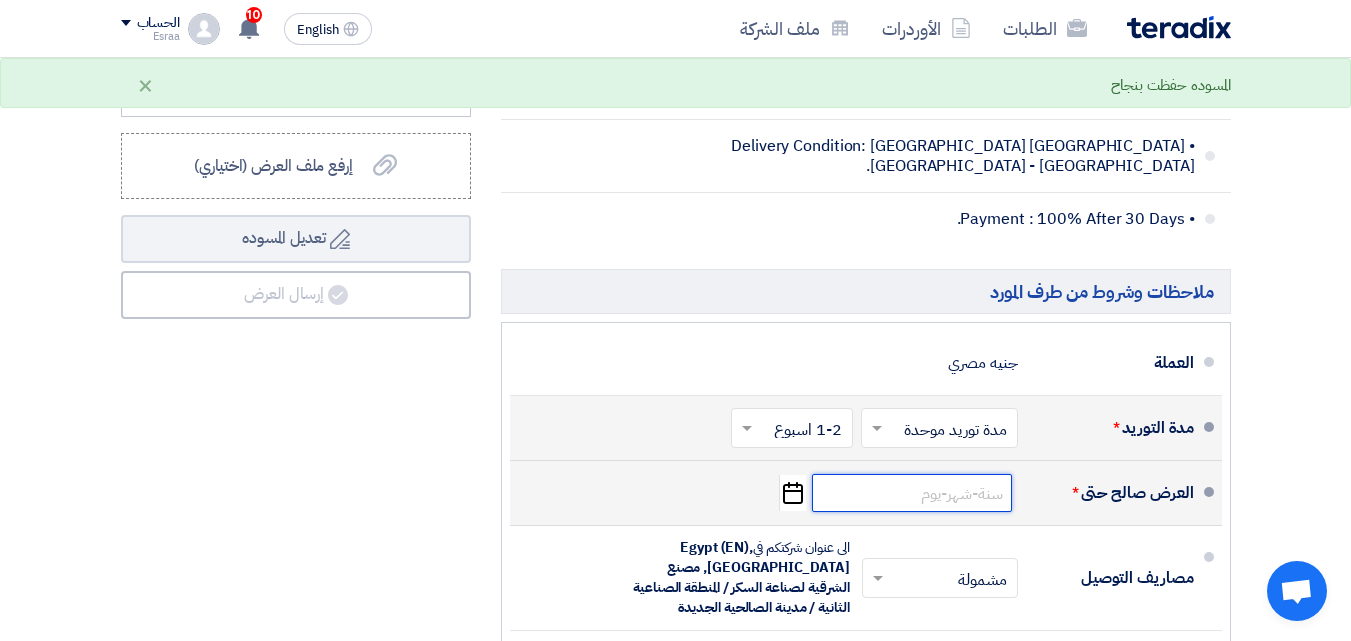 click 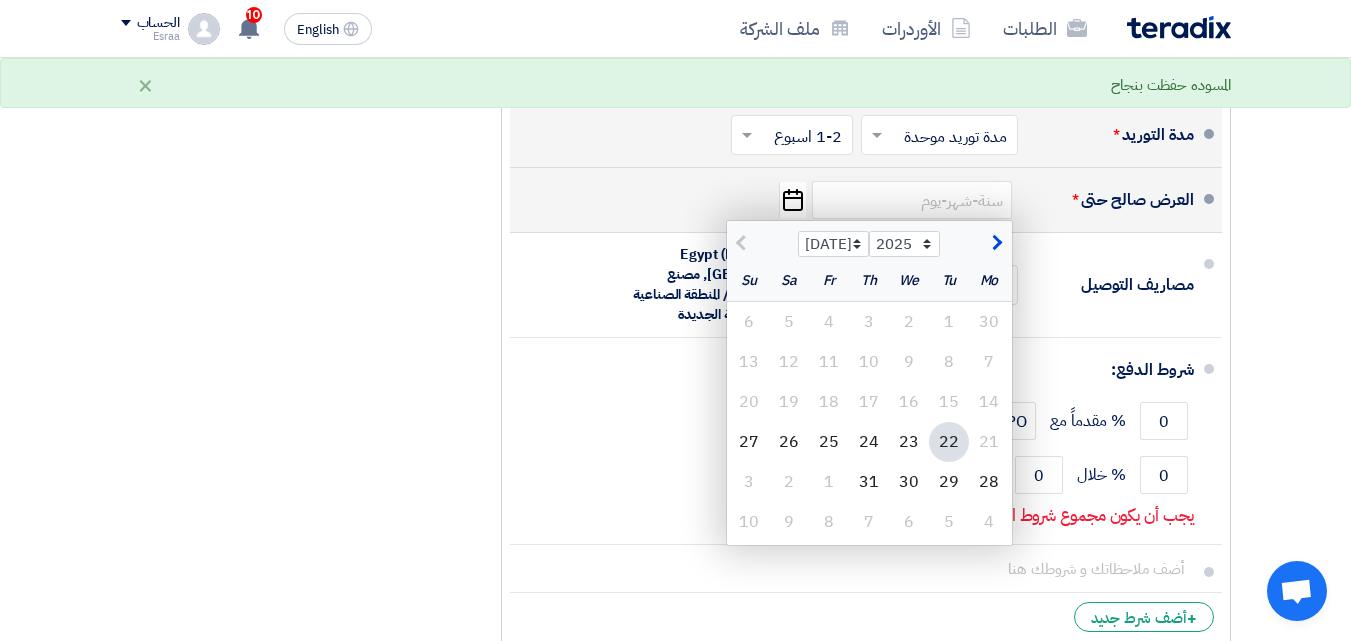scroll, scrollTop: 4333, scrollLeft: 0, axis: vertical 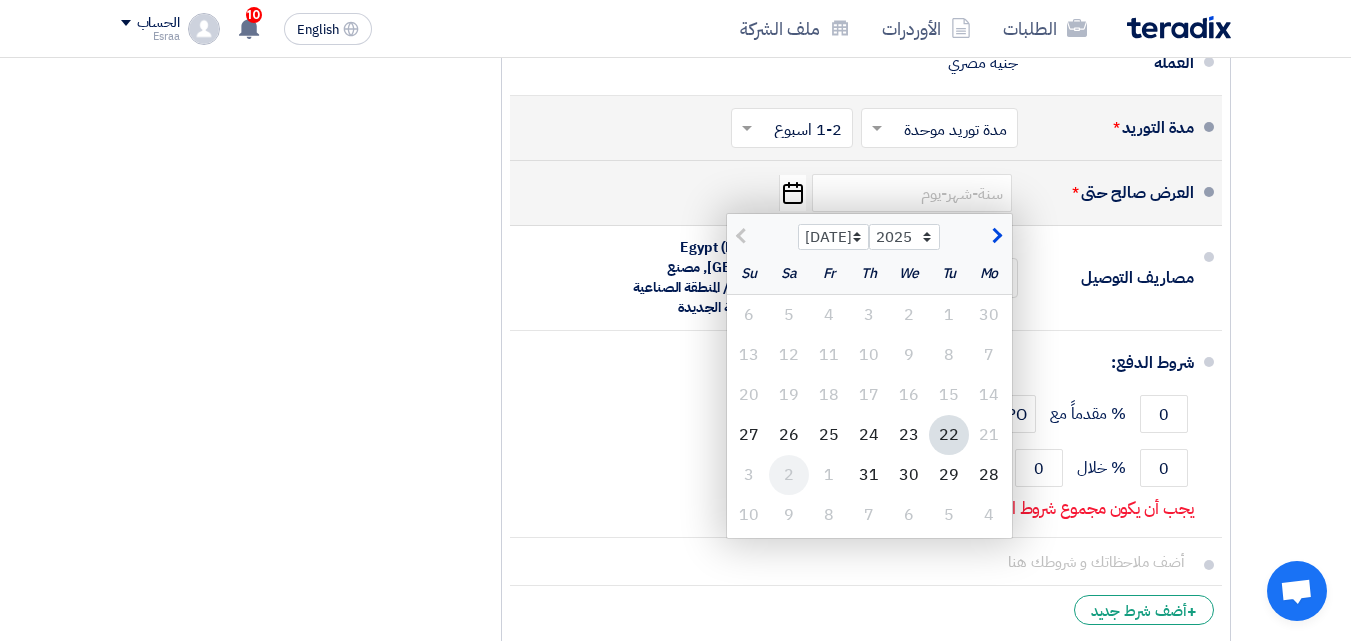 click on "2" 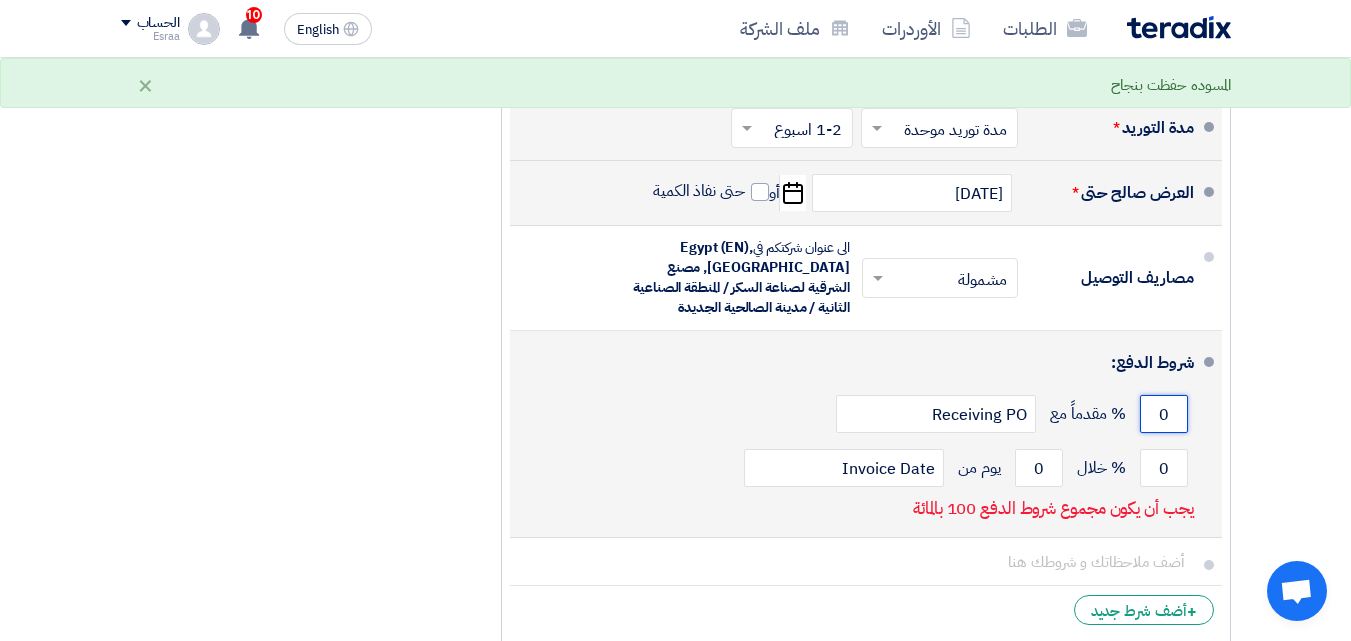 drag, startPoint x: 1175, startPoint y: 430, endPoint x: 1151, endPoint y: 430, distance: 24 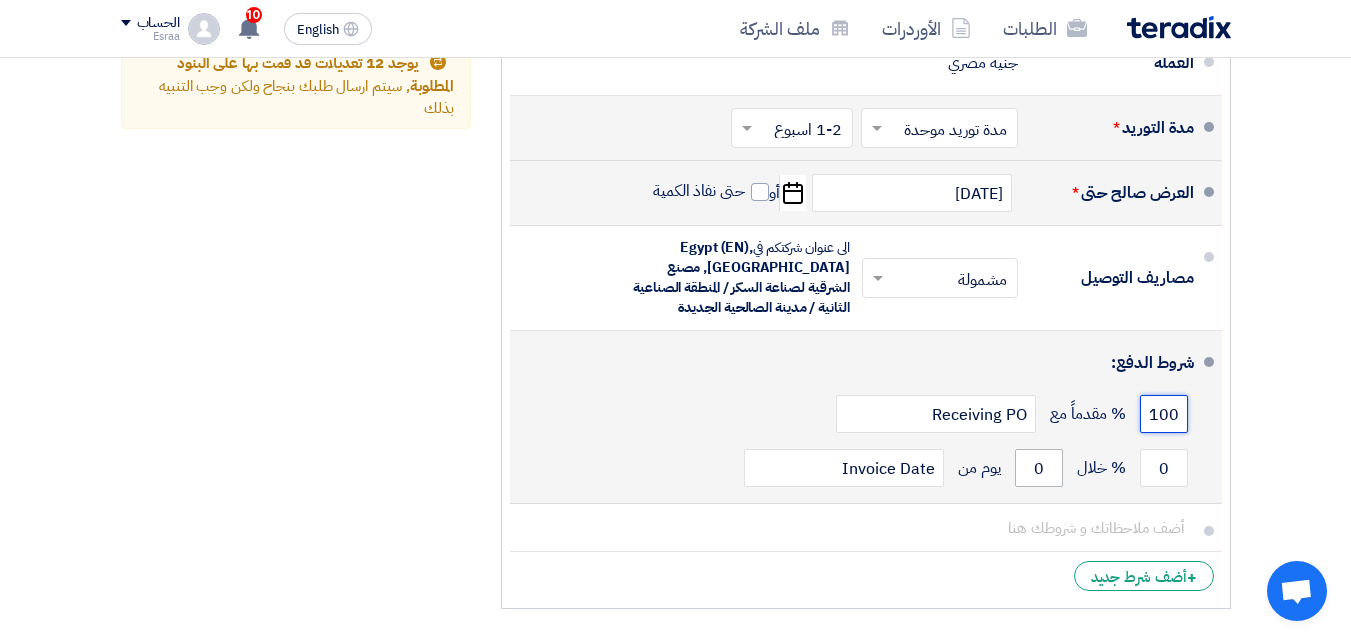 type on "100" 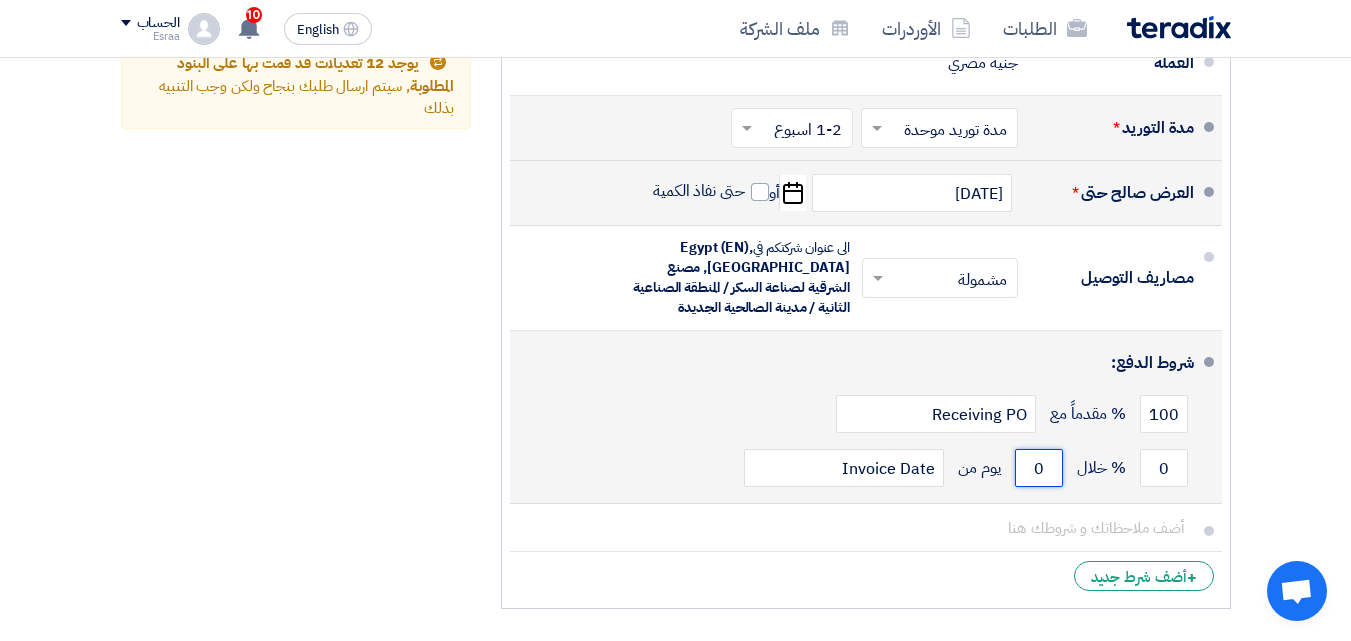 drag, startPoint x: 1055, startPoint y: 490, endPoint x: 1020, endPoint y: 486, distance: 35.22783 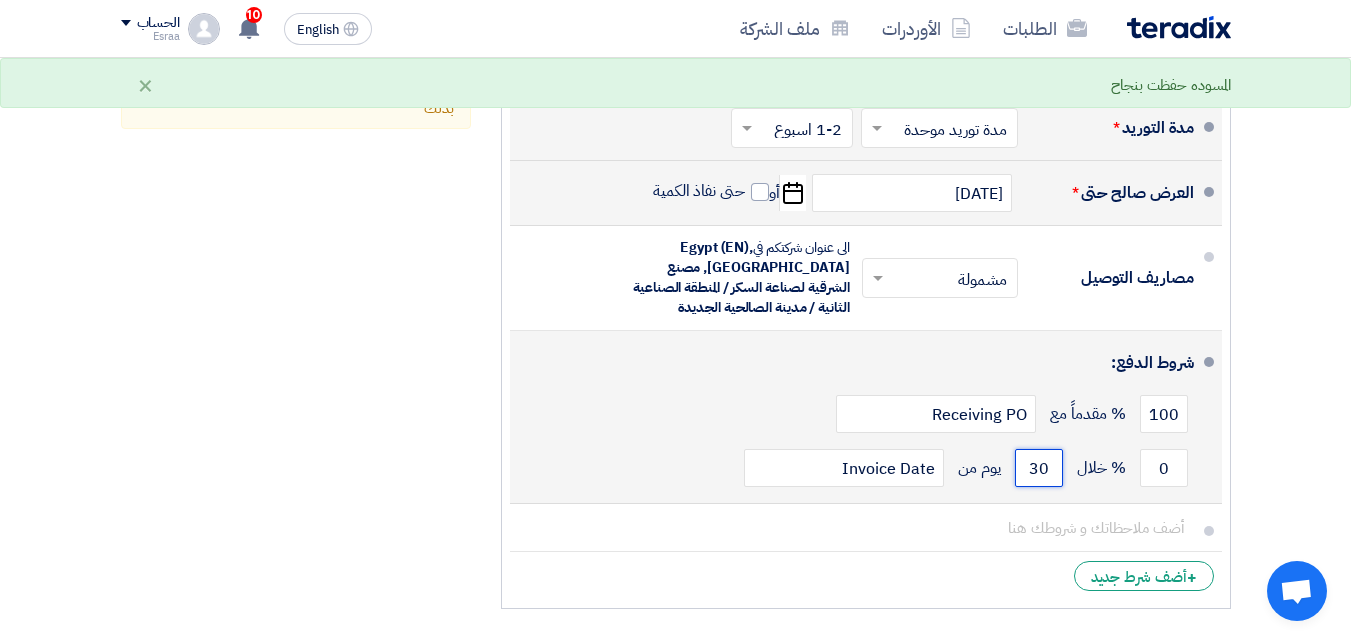 type on "30" 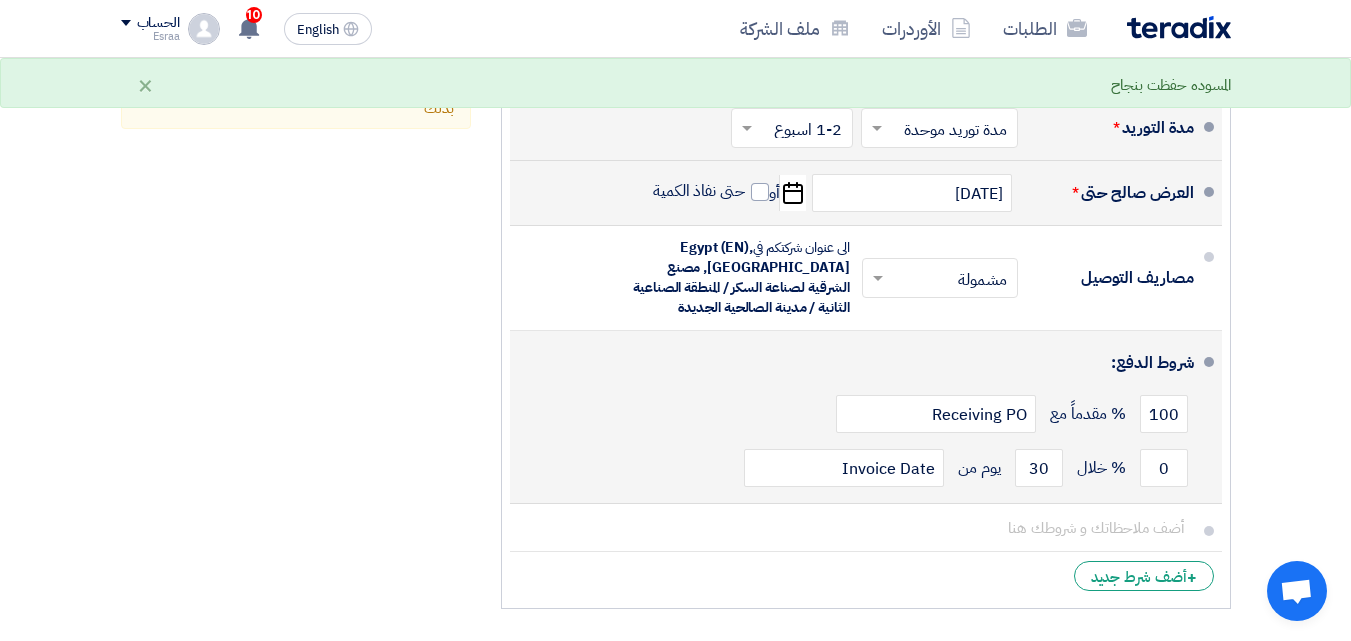 click on "0
% خلال
30
يوم من
Invoice Date" 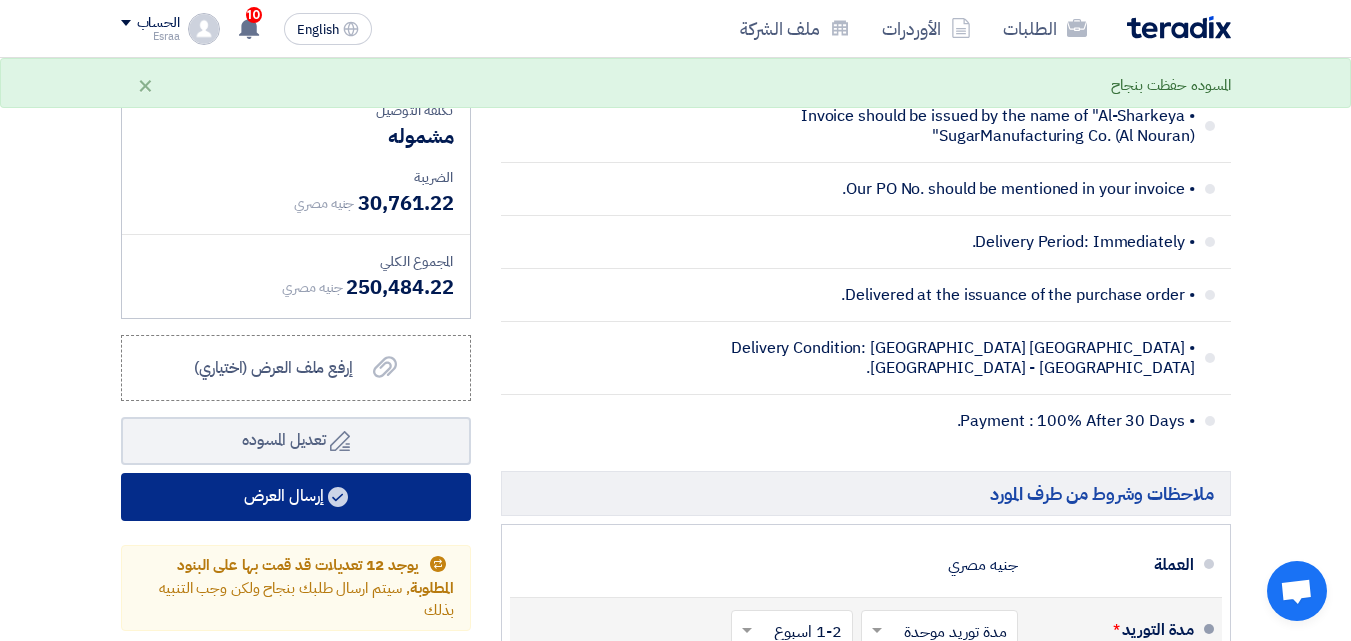 scroll, scrollTop: 3833, scrollLeft: 0, axis: vertical 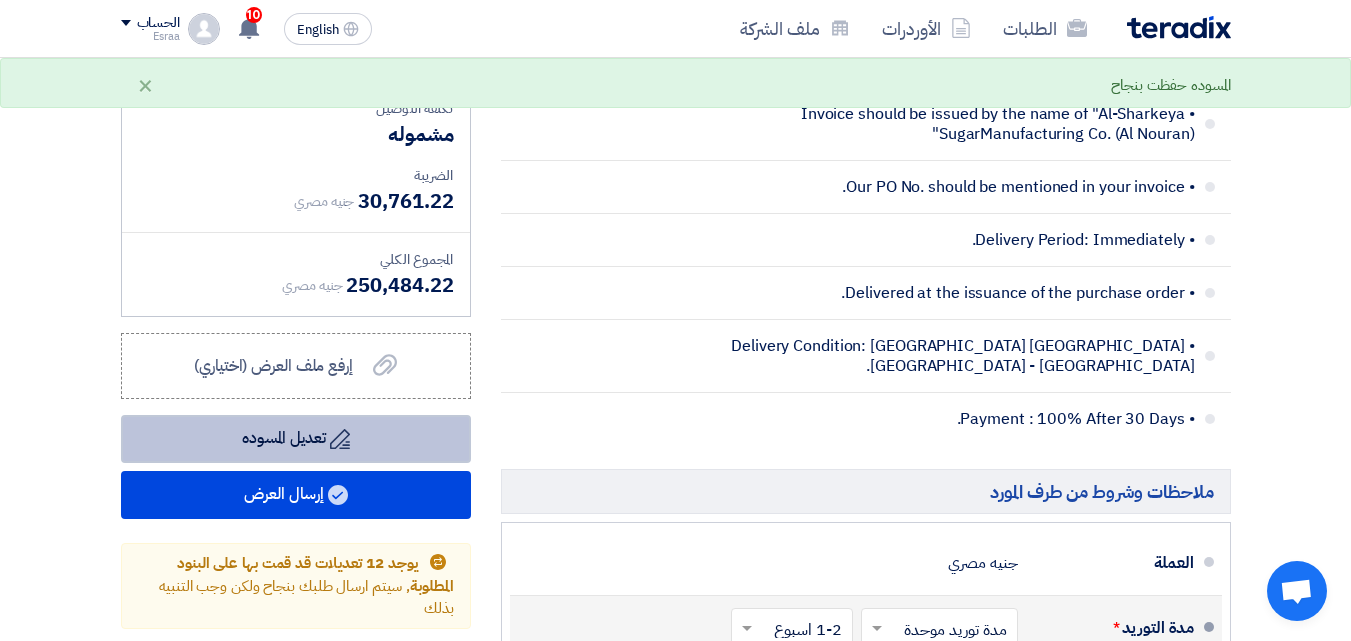 click on "Draft
تعديل المسوده" 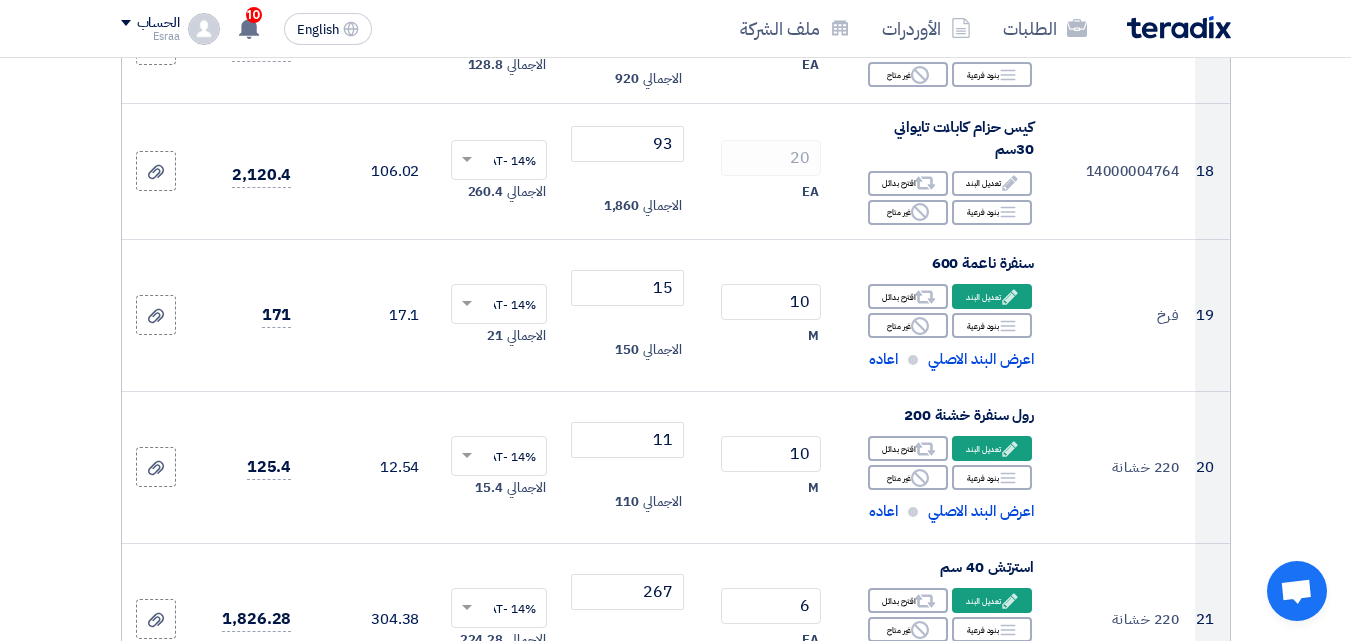 scroll, scrollTop: 2333, scrollLeft: 0, axis: vertical 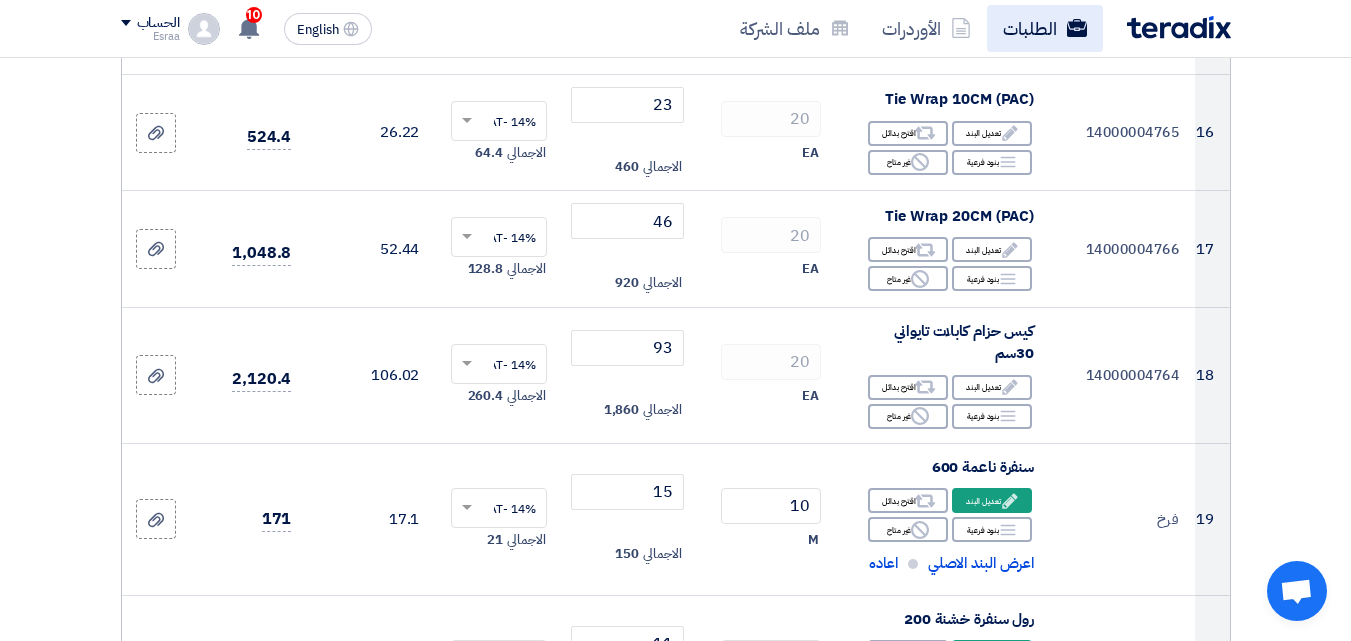 click on "الطلبات" 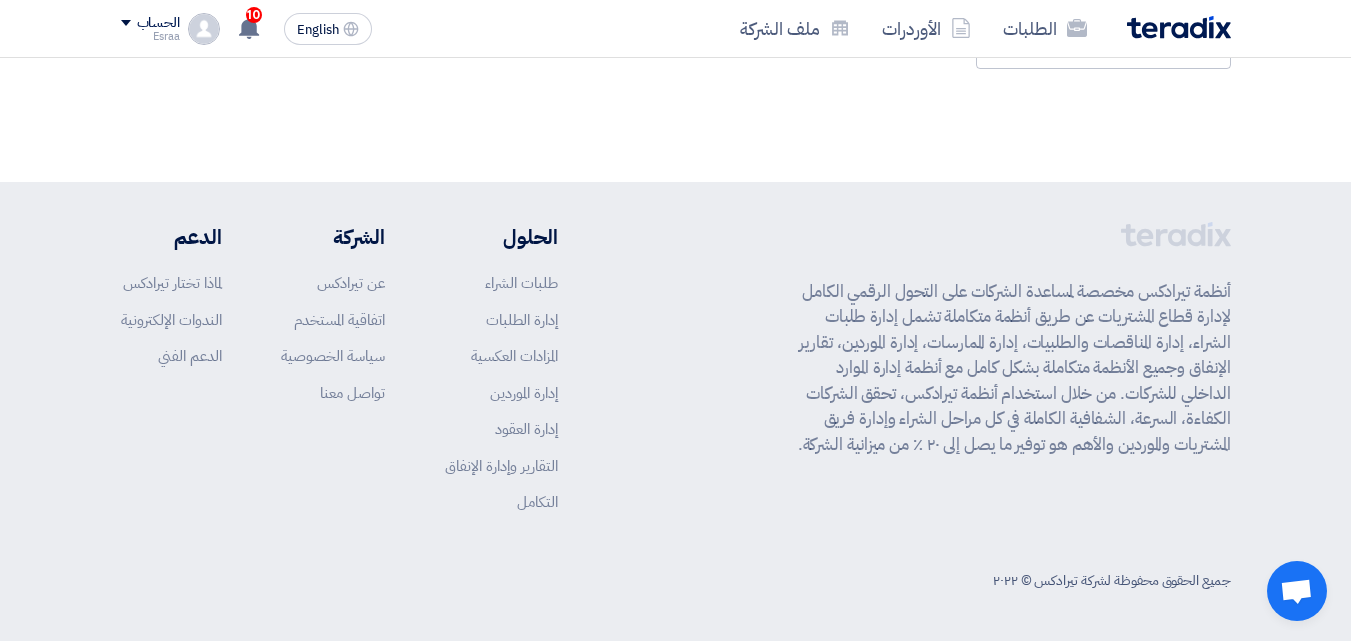 scroll, scrollTop: 0, scrollLeft: 0, axis: both 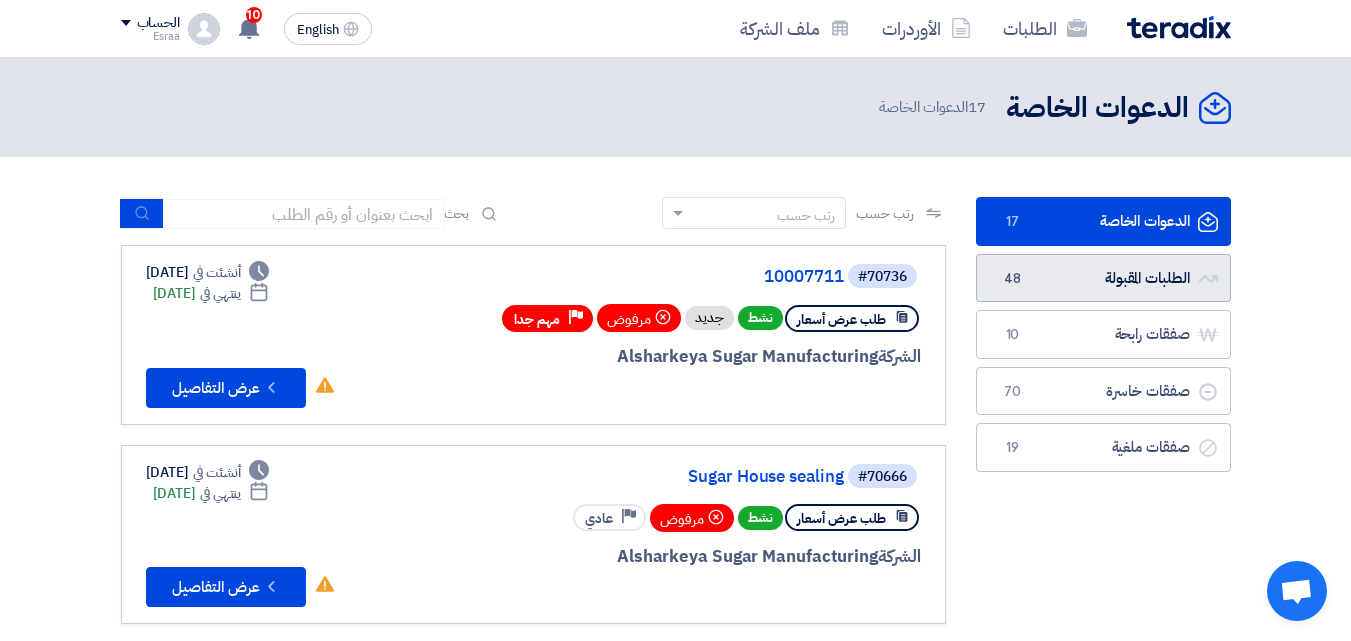 click on "الطلبات المقبولة
الطلبات المقبولة
48" 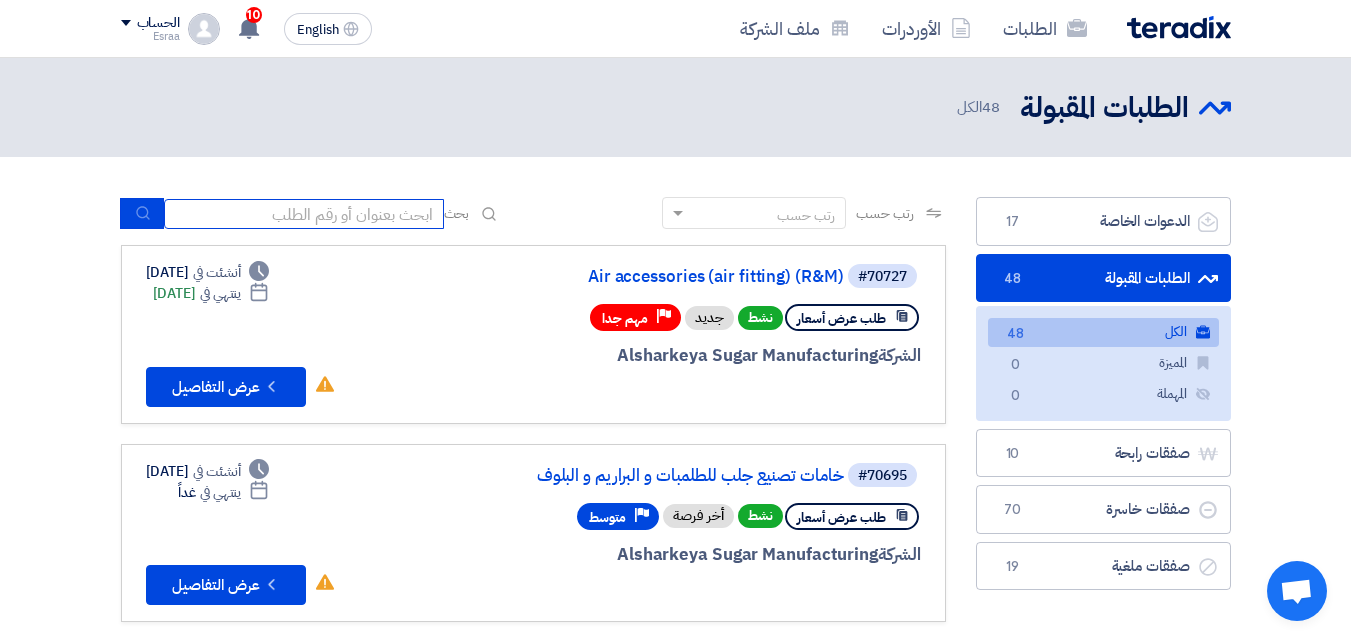 click 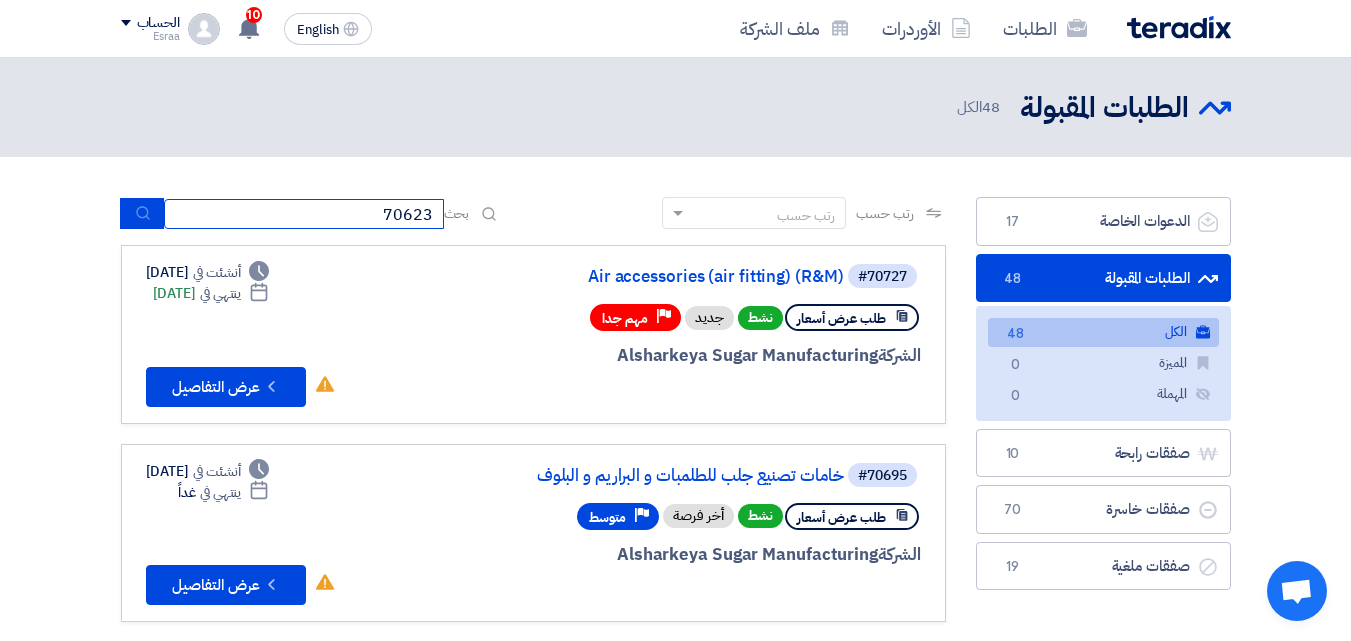 type on "70623" 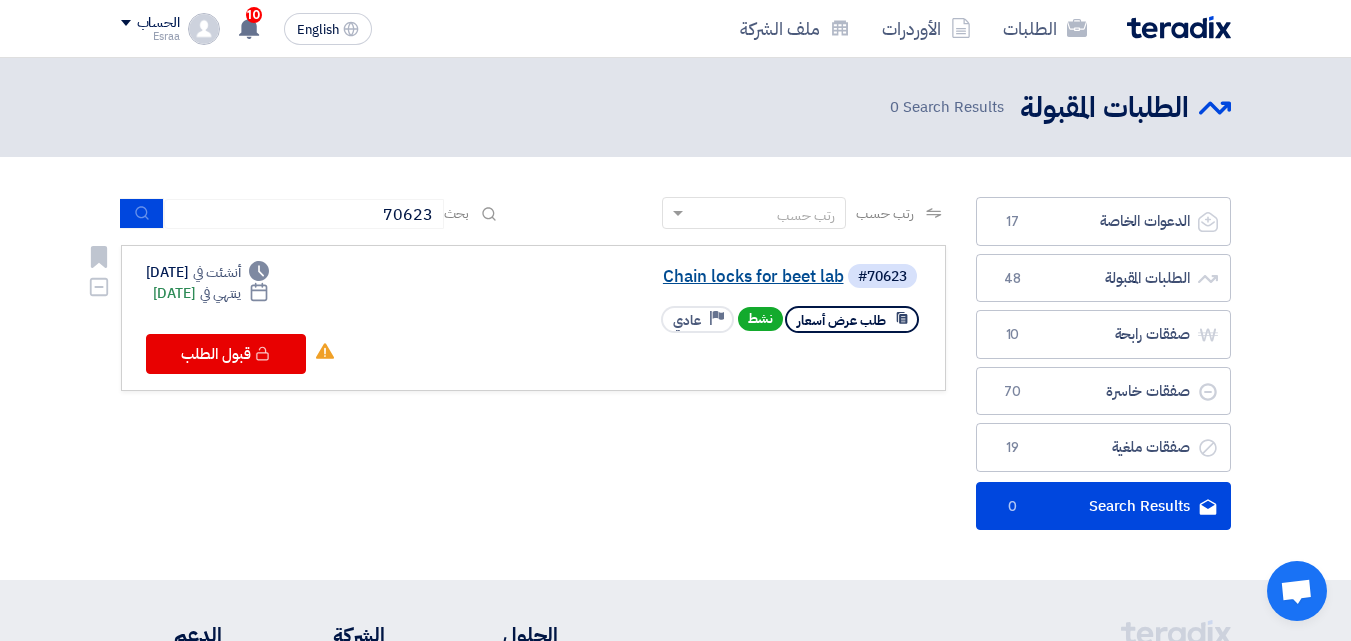 click on "Chain locks for beet lab" 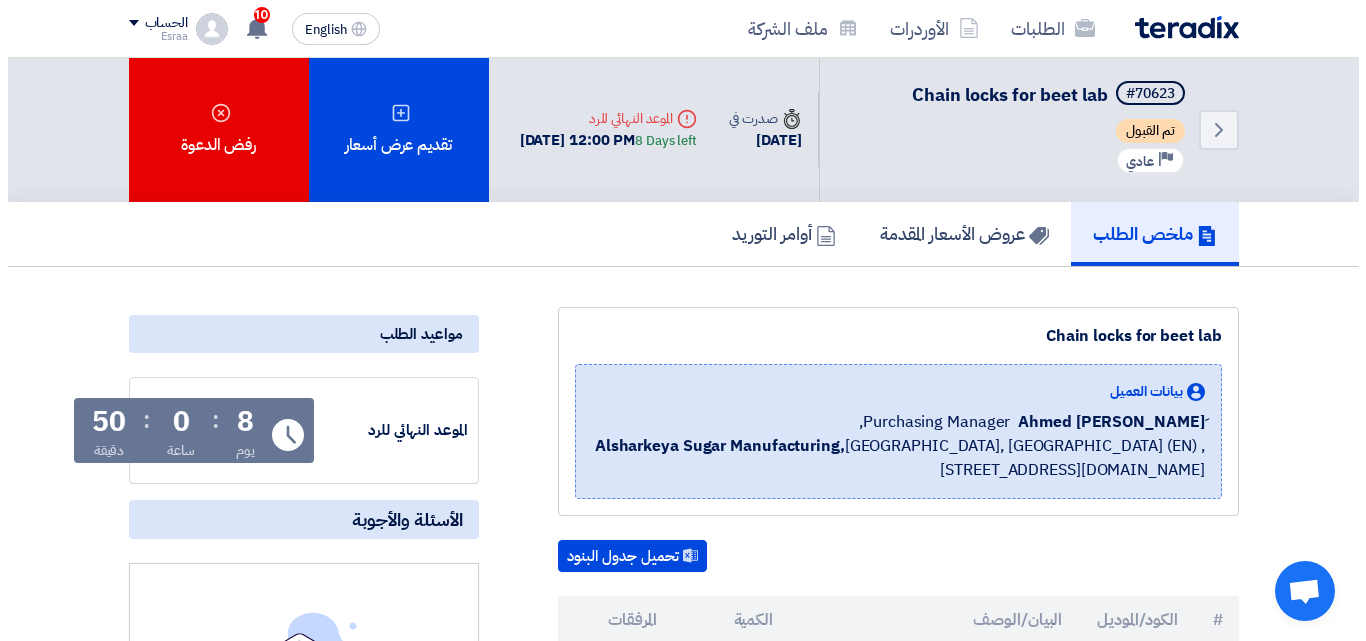 scroll, scrollTop: 0, scrollLeft: 0, axis: both 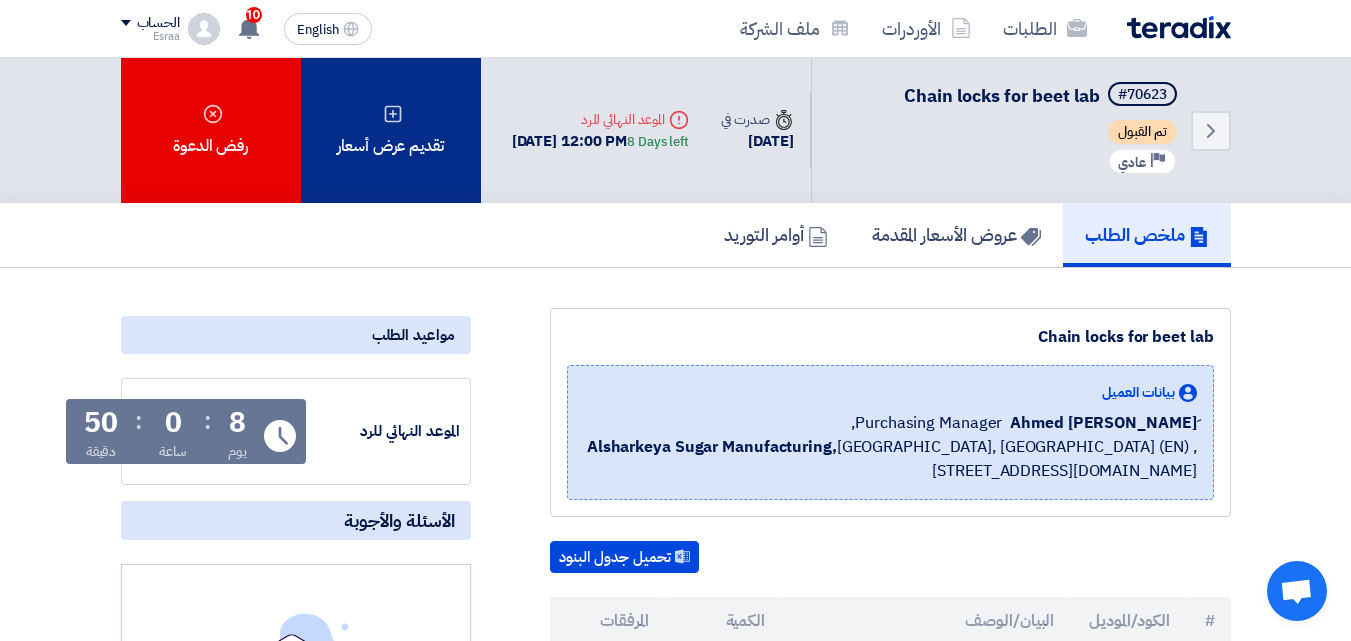 click on "تقديم عرض أسعار" 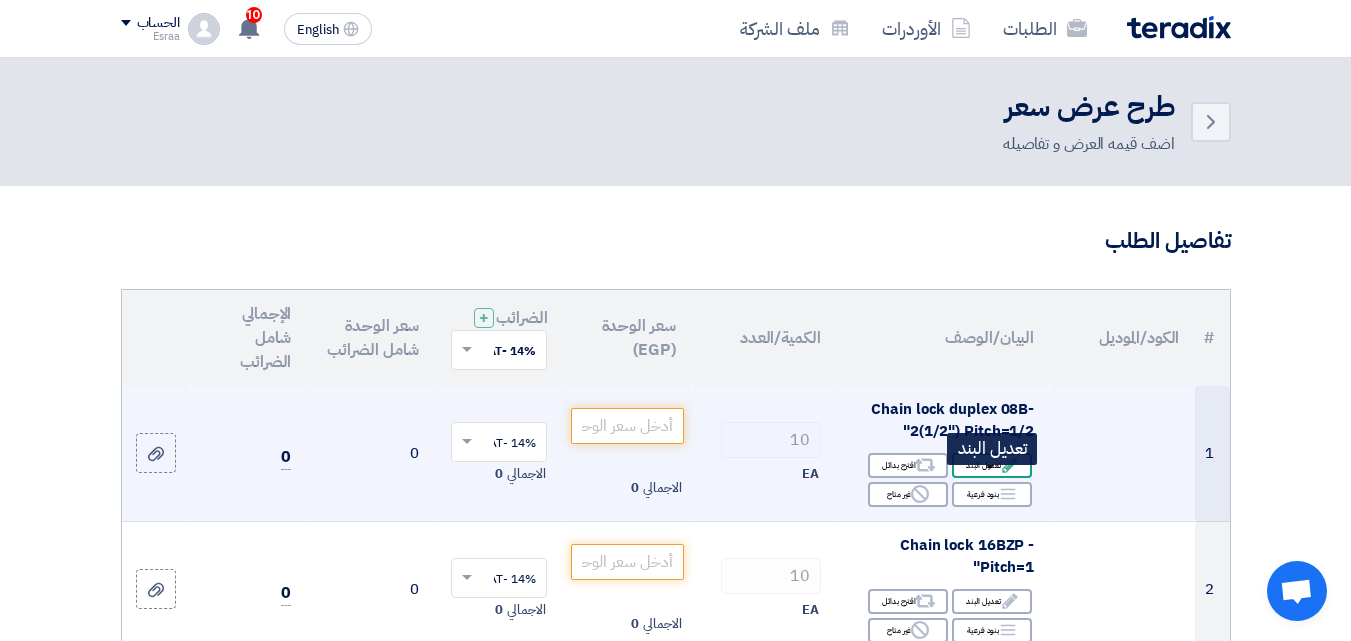 click on "Edit
تعديل البند" 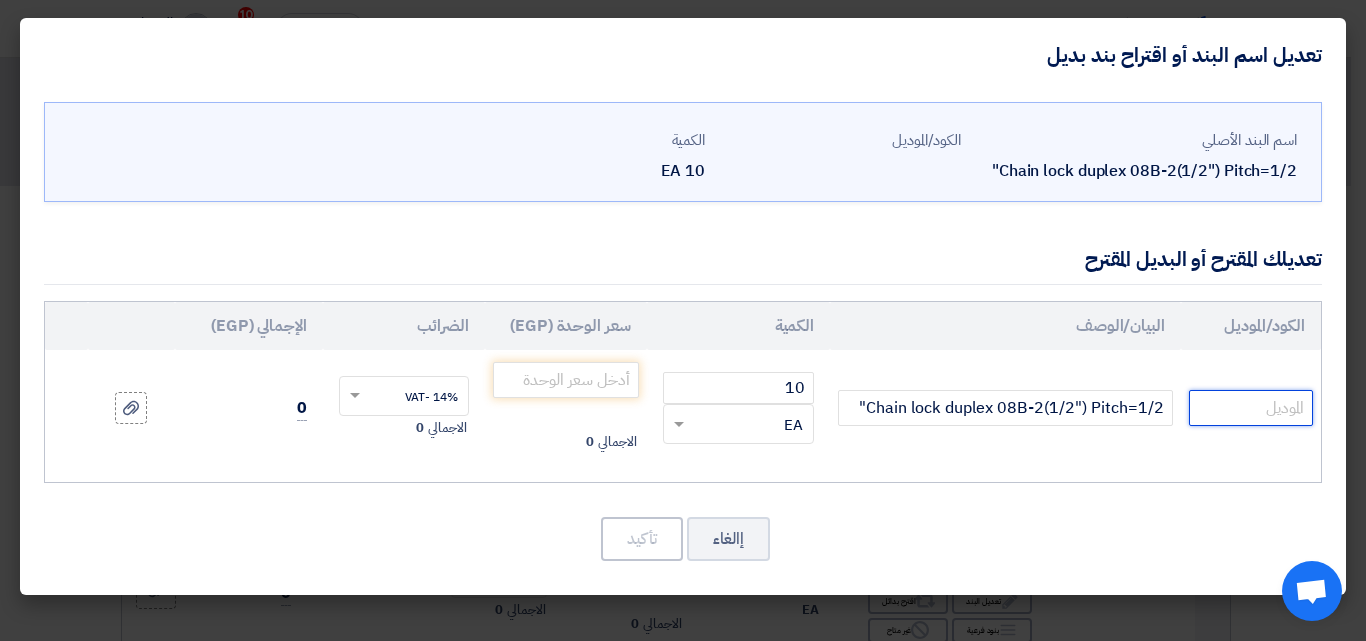 click 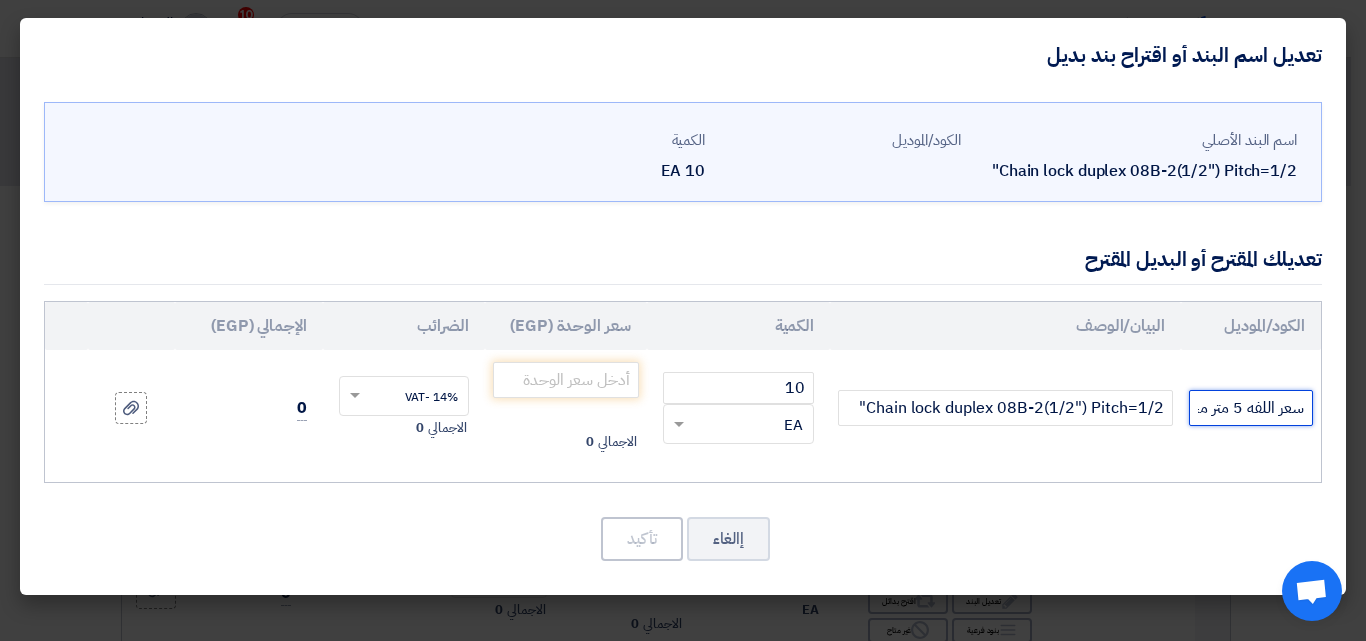 scroll, scrollTop: 0, scrollLeft: -18, axis: horizontal 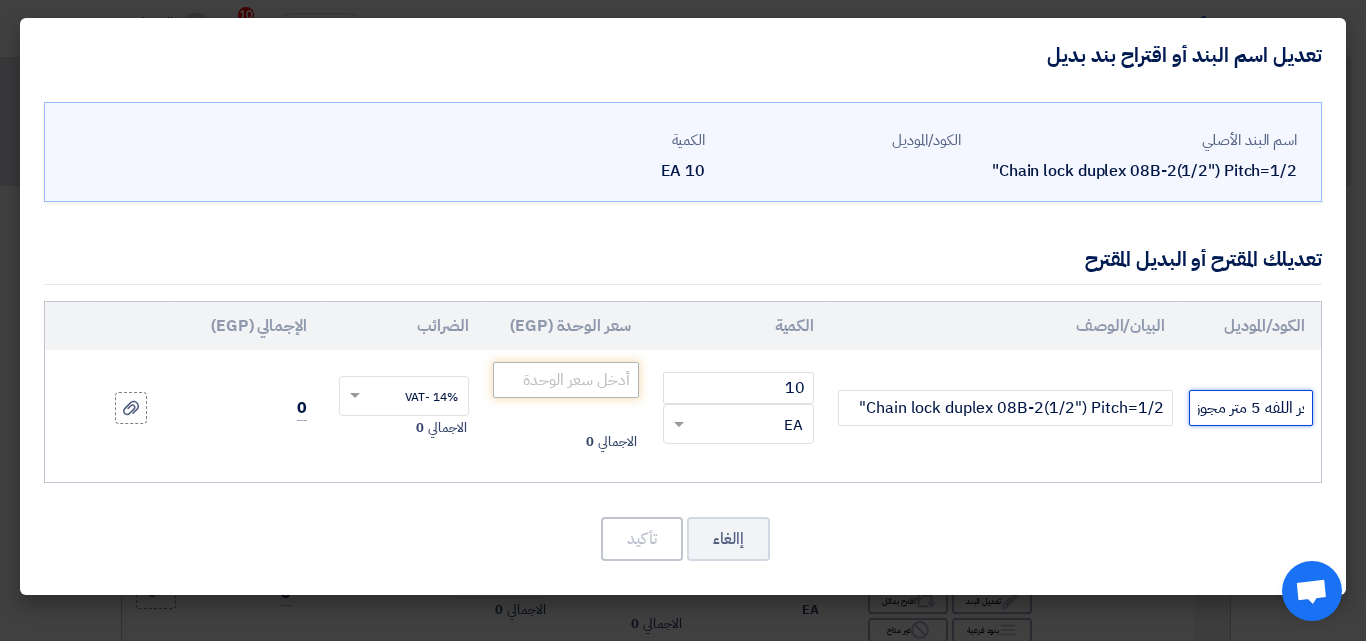 type on "سعر اللفه 5 متر مجوز" 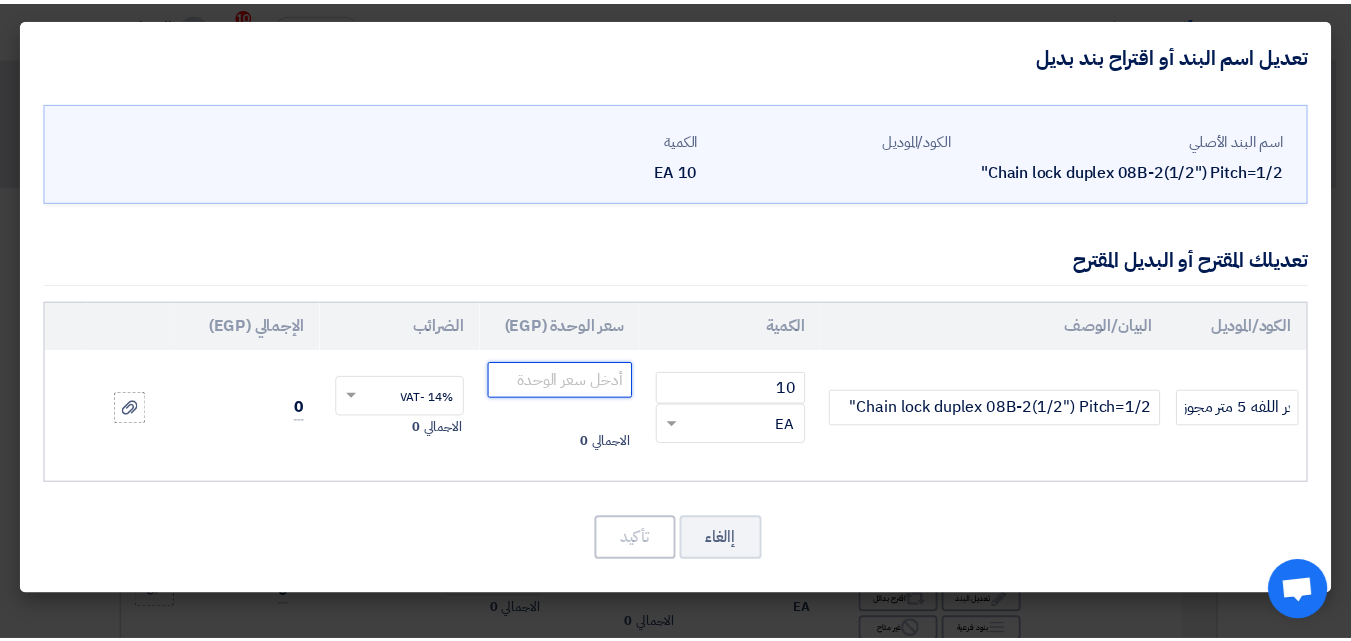 scroll, scrollTop: 0, scrollLeft: 0, axis: both 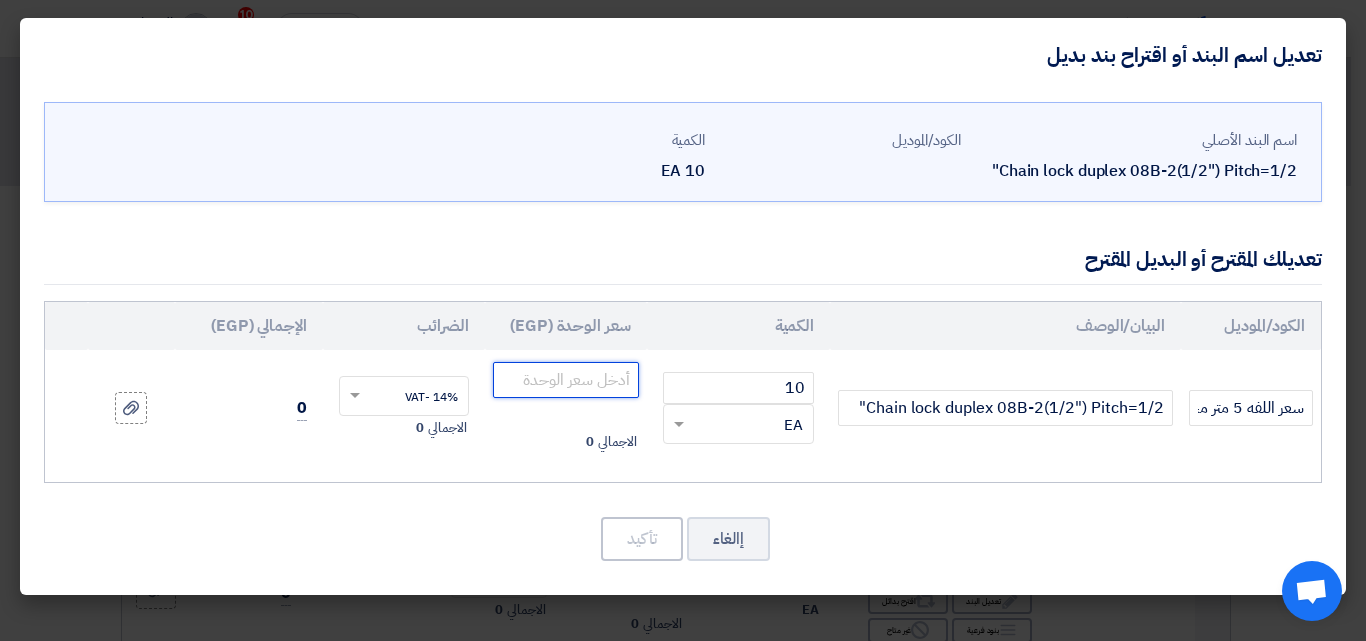 click 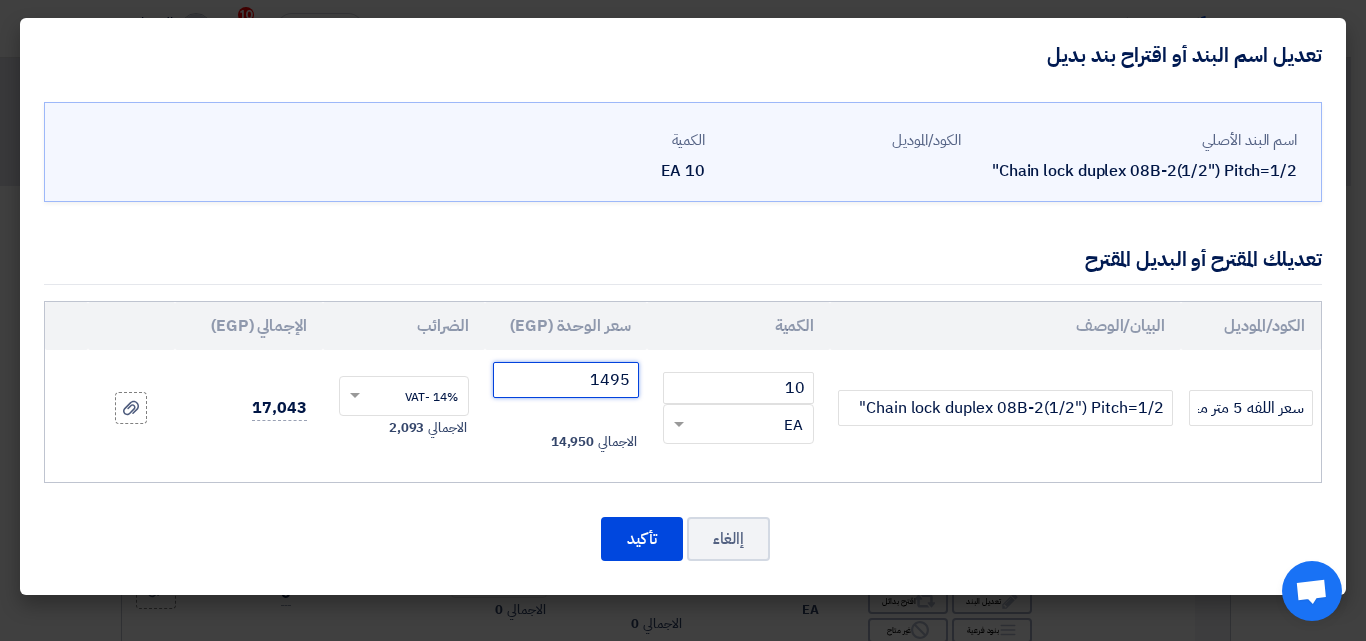 type on "1495" 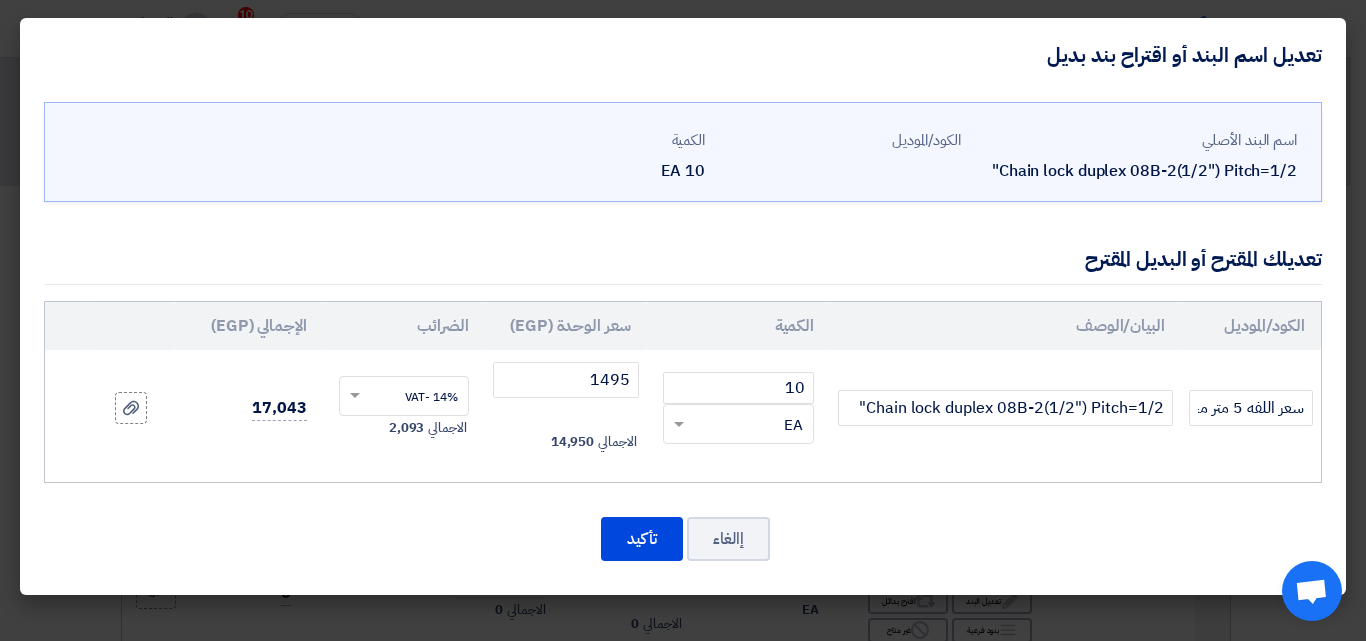 click on "إالغاء
تأكيد" 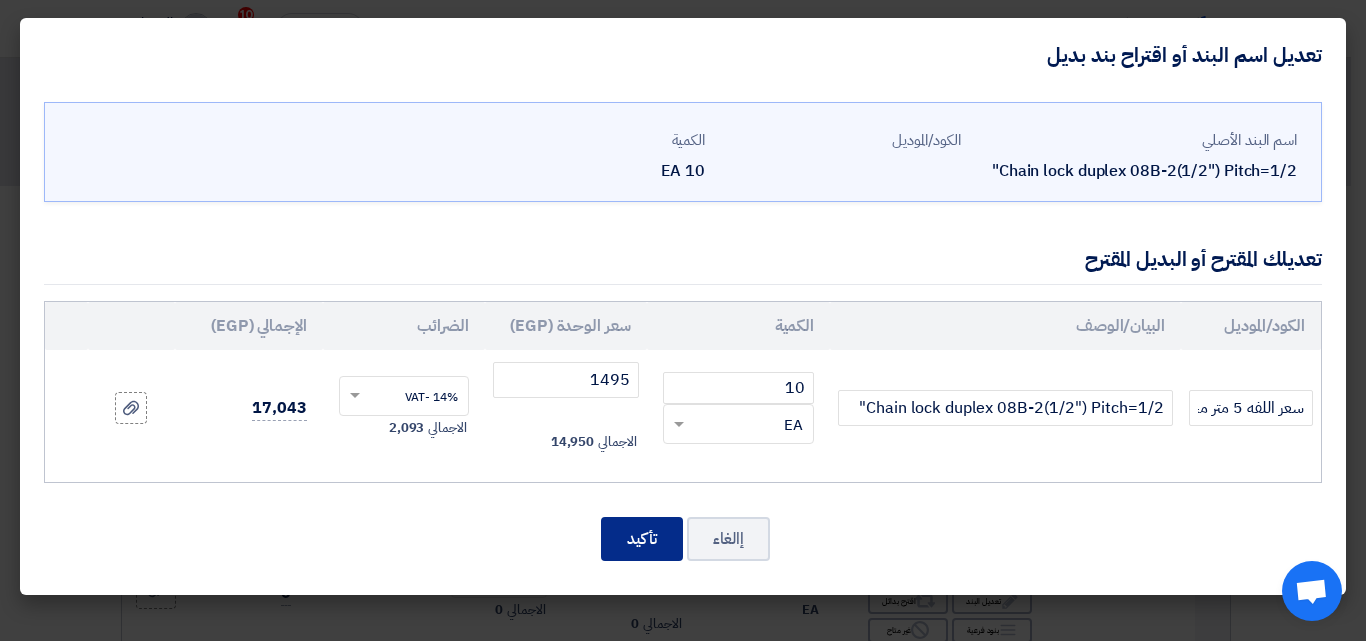 click on "تأكيد" 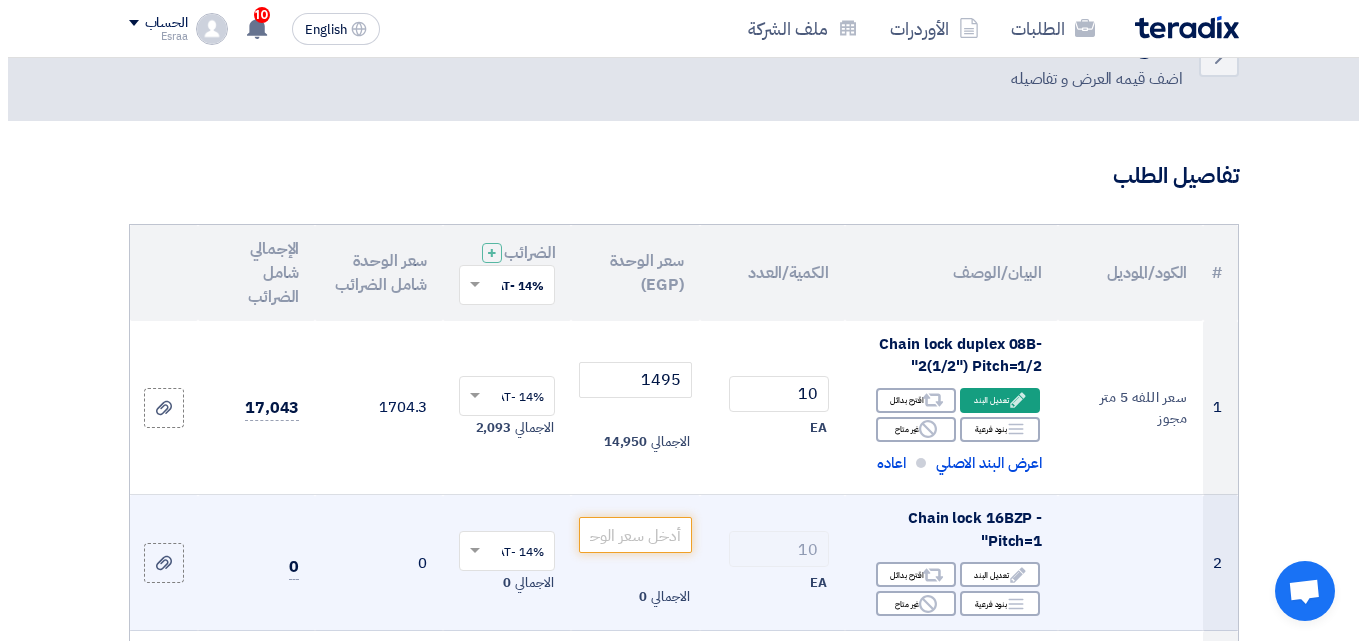 scroll, scrollTop: 100, scrollLeft: 0, axis: vertical 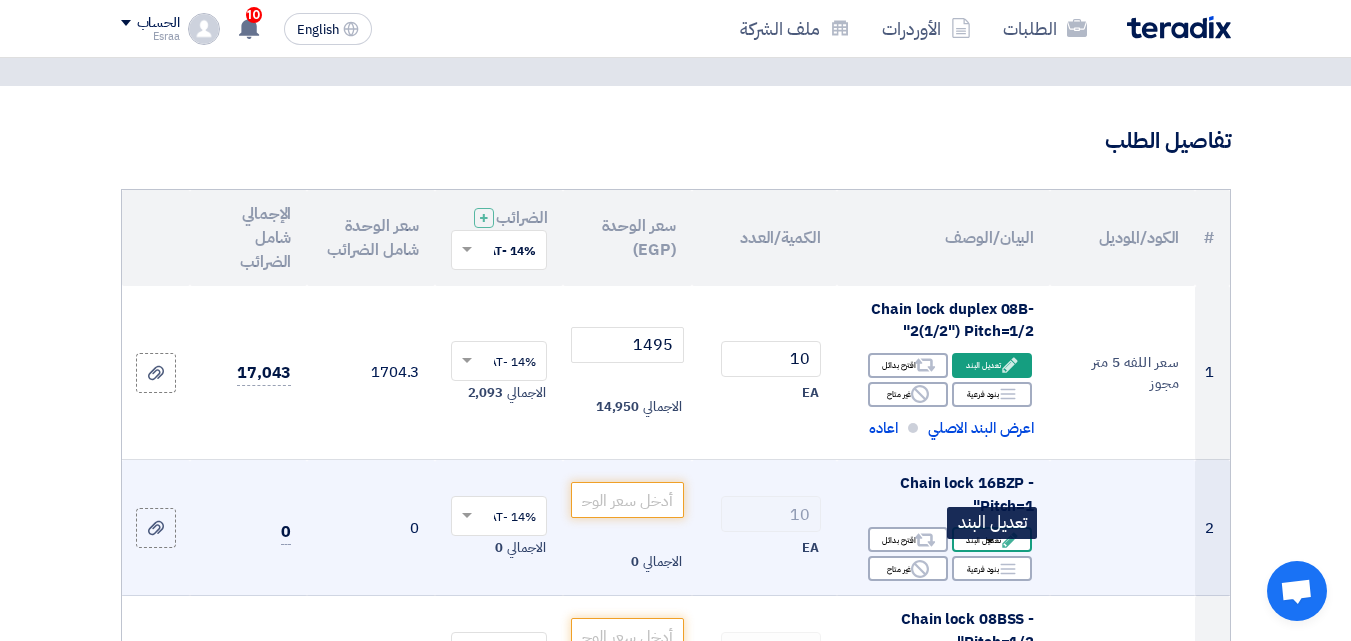 click on "Edit
تعديل البند" 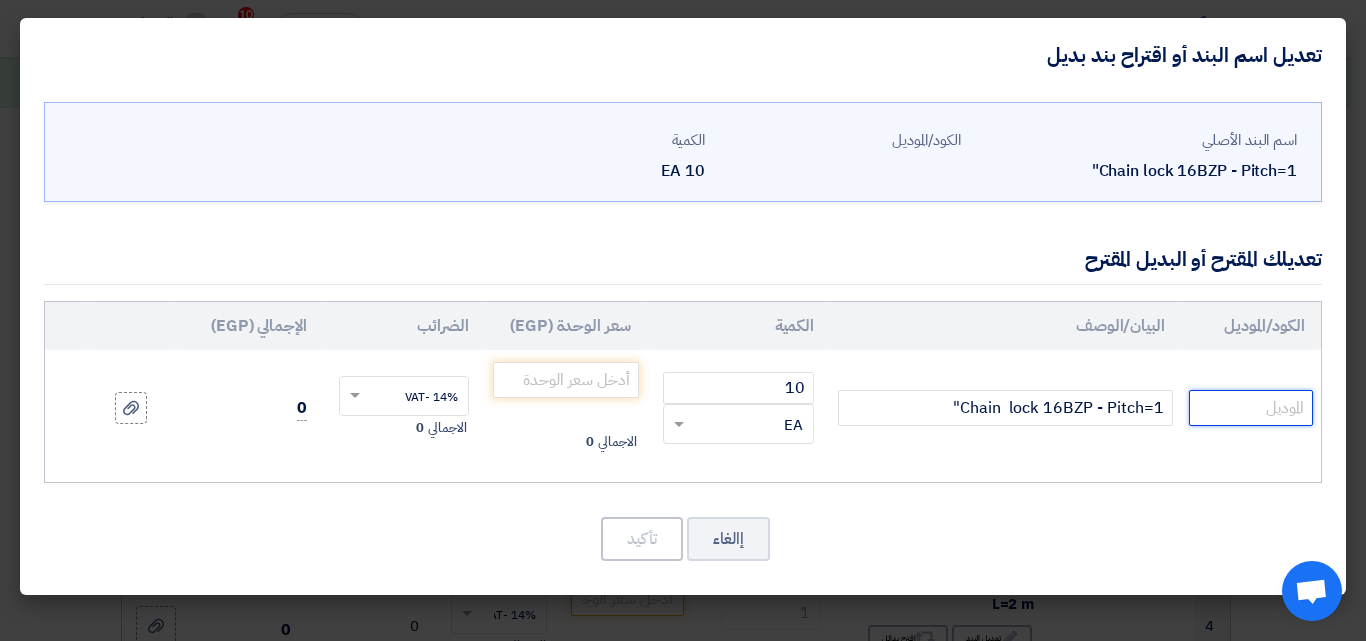 paste on "سعر اللفه 5 متر مجوز" 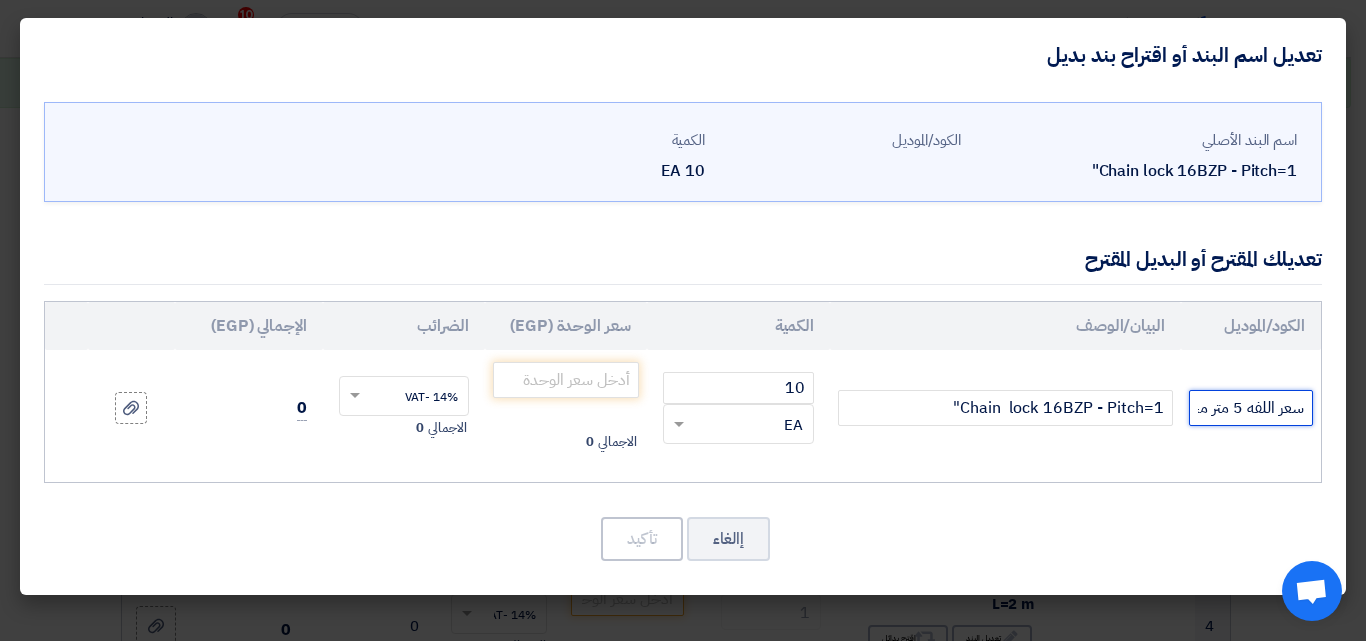 scroll, scrollTop: 0, scrollLeft: -18, axis: horizontal 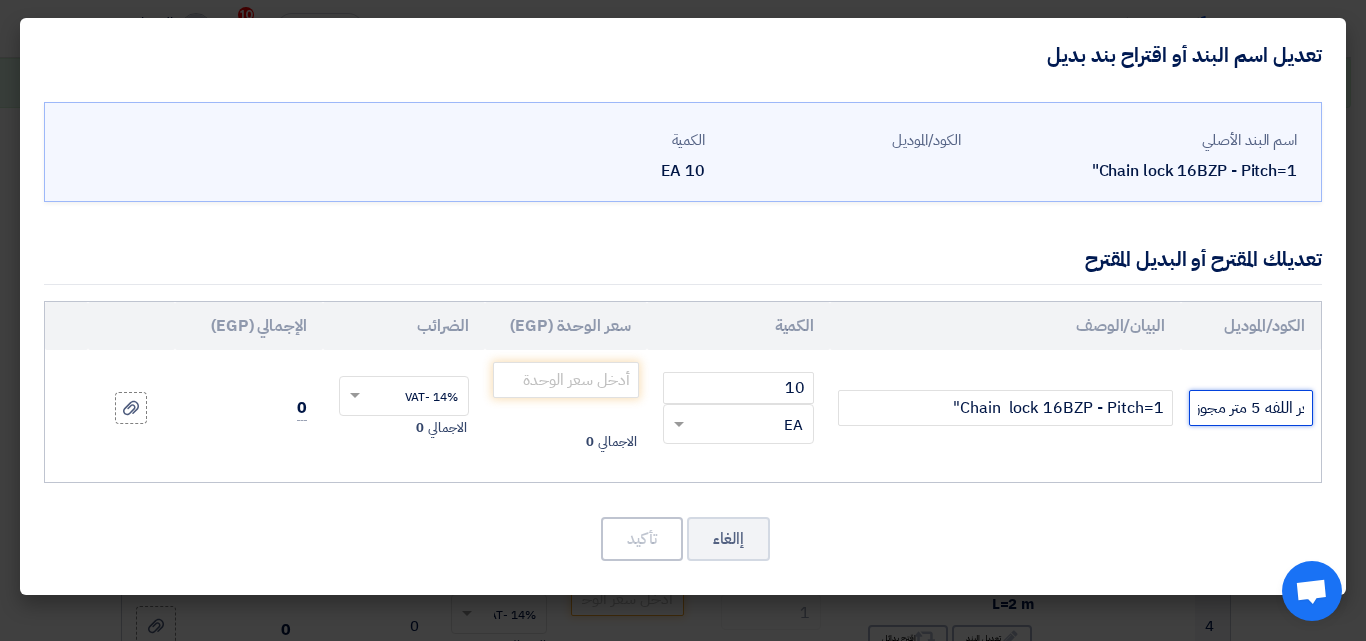 drag, startPoint x: 1196, startPoint y: 409, endPoint x: 1216, endPoint y: 409, distance: 20 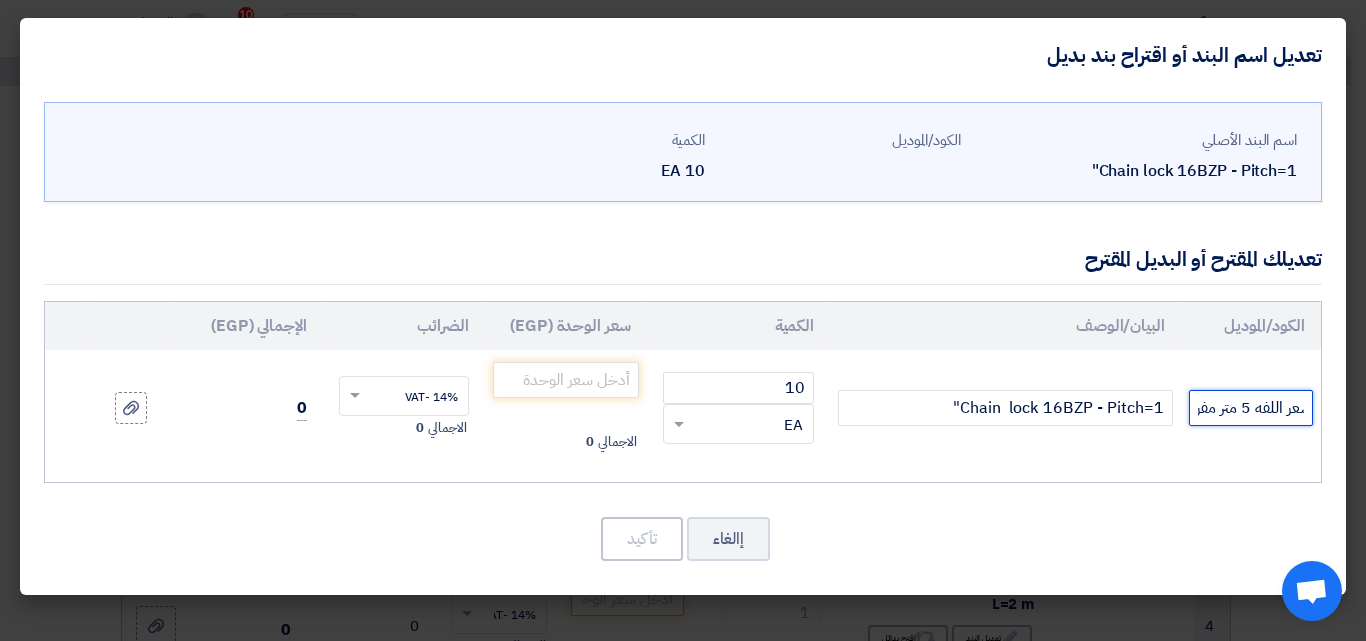 scroll, scrollTop: 0, scrollLeft: -16, axis: horizontal 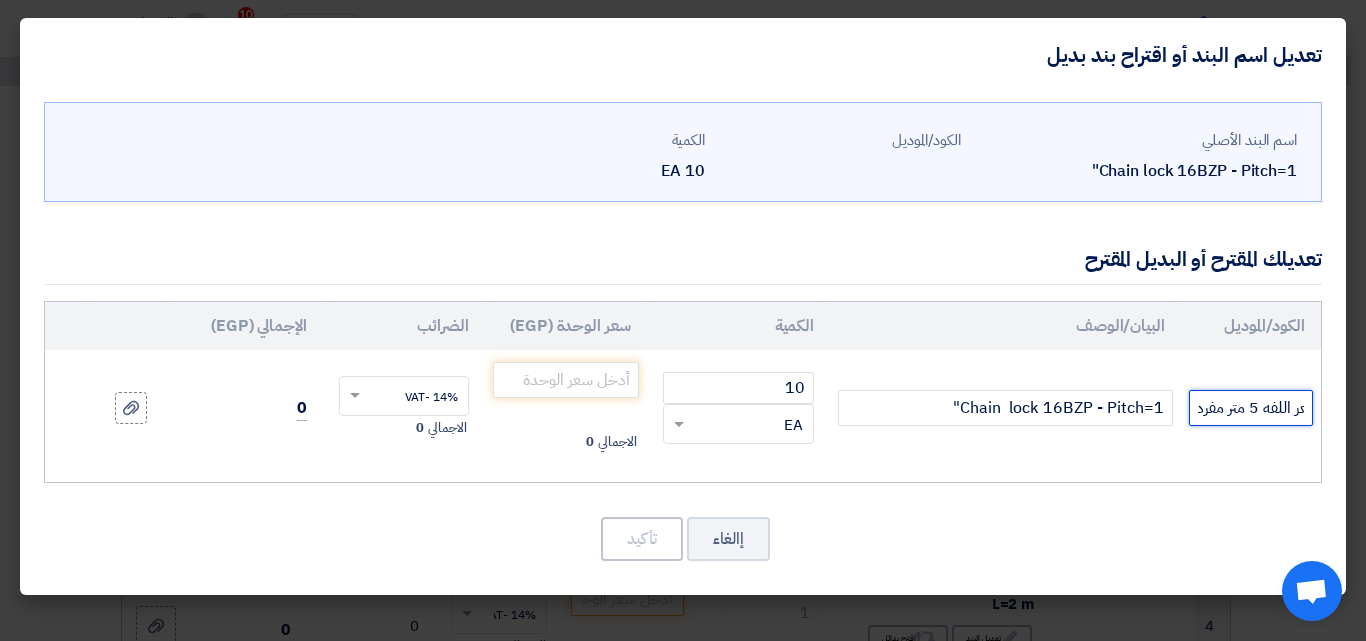 type on "سعر اللفه 5 متر مفرد" 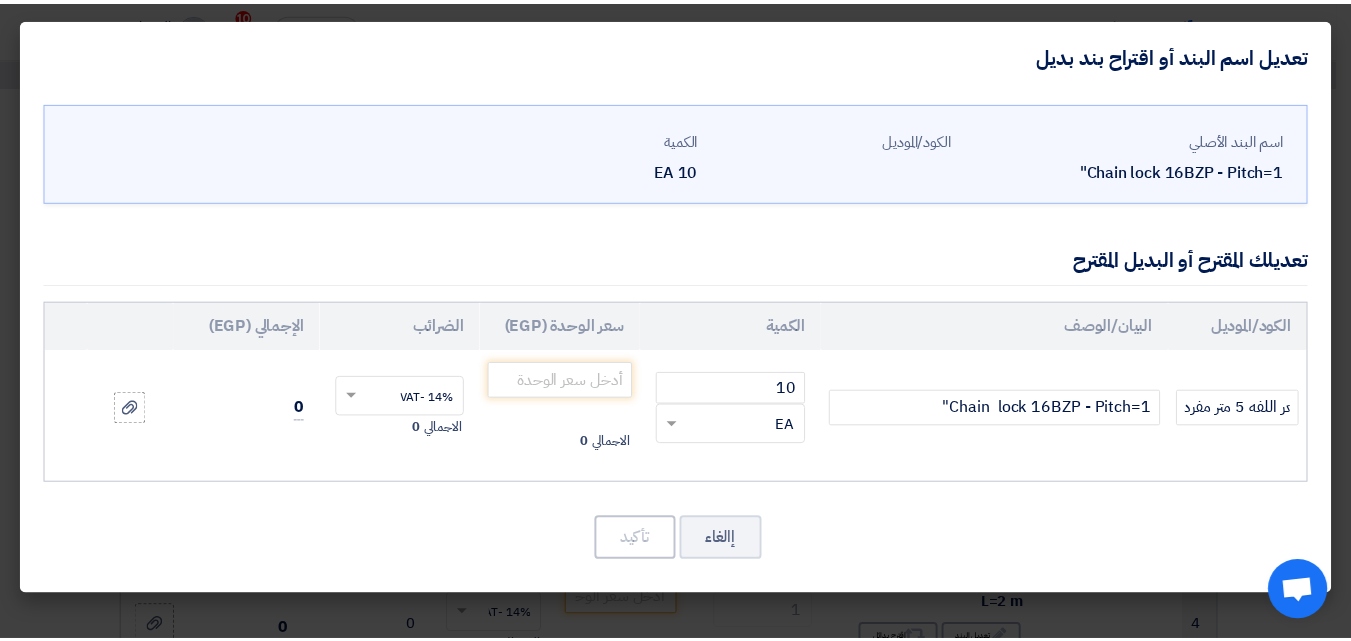 scroll, scrollTop: 0, scrollLeft: 0, axis: both 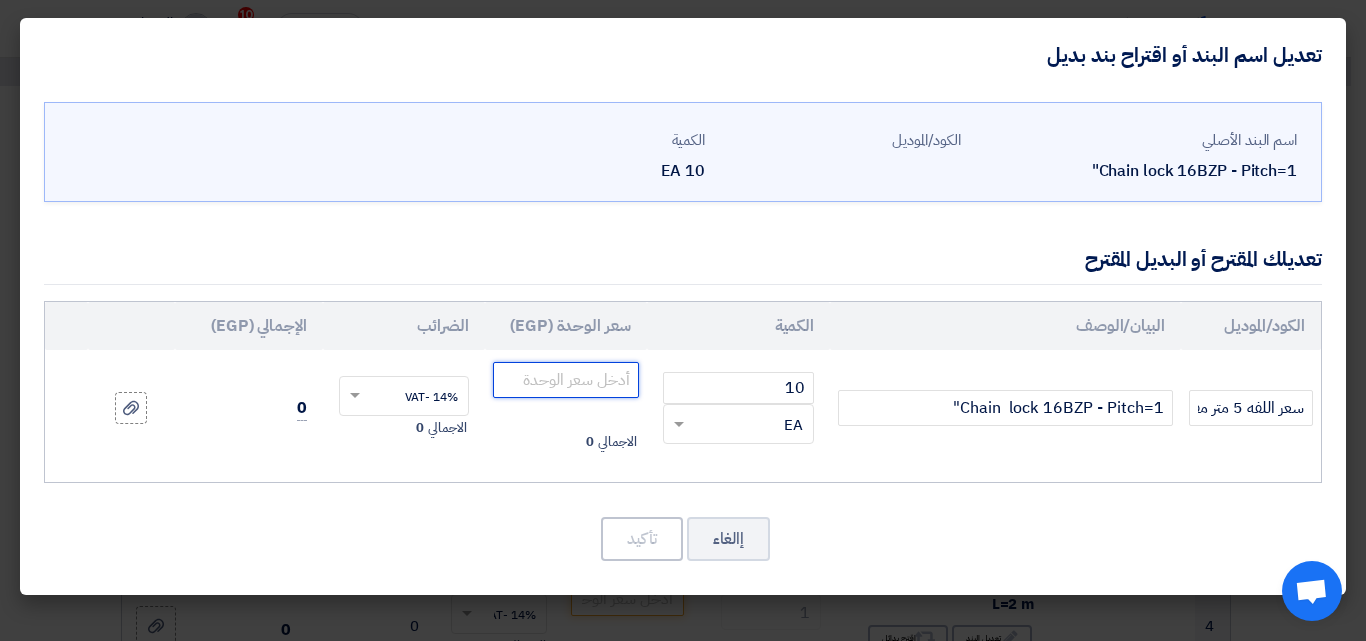 click 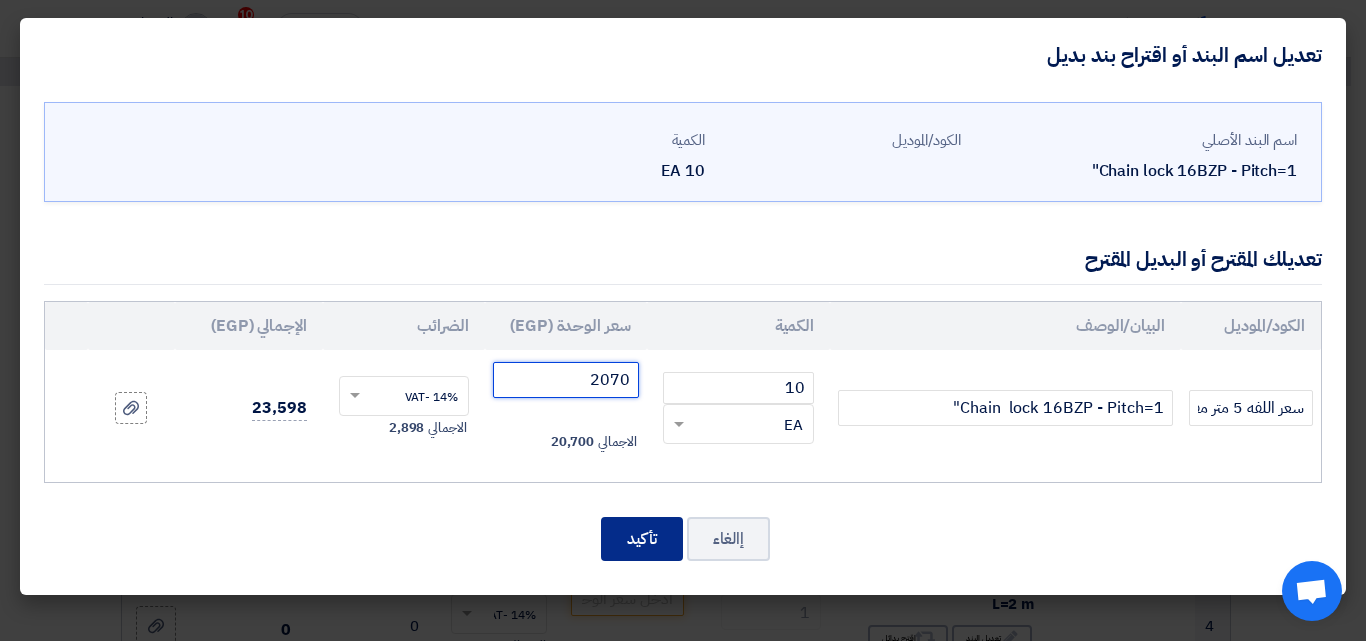 type on "2070" 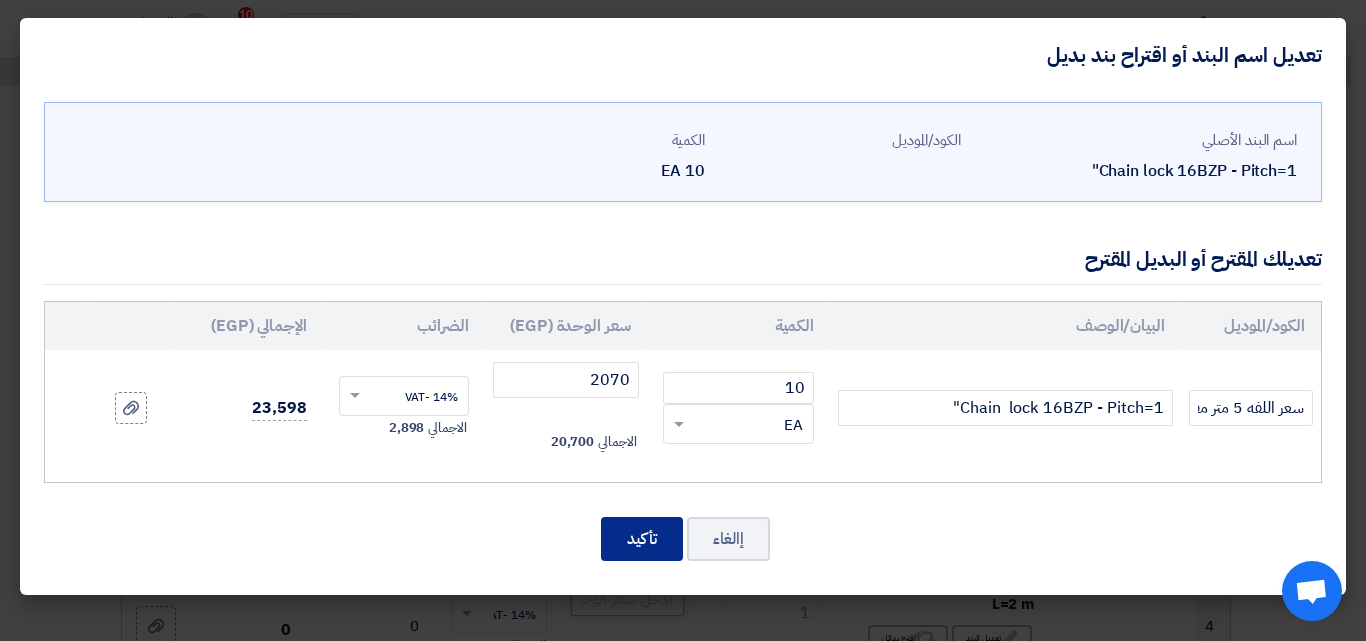 click on "تأكيد" 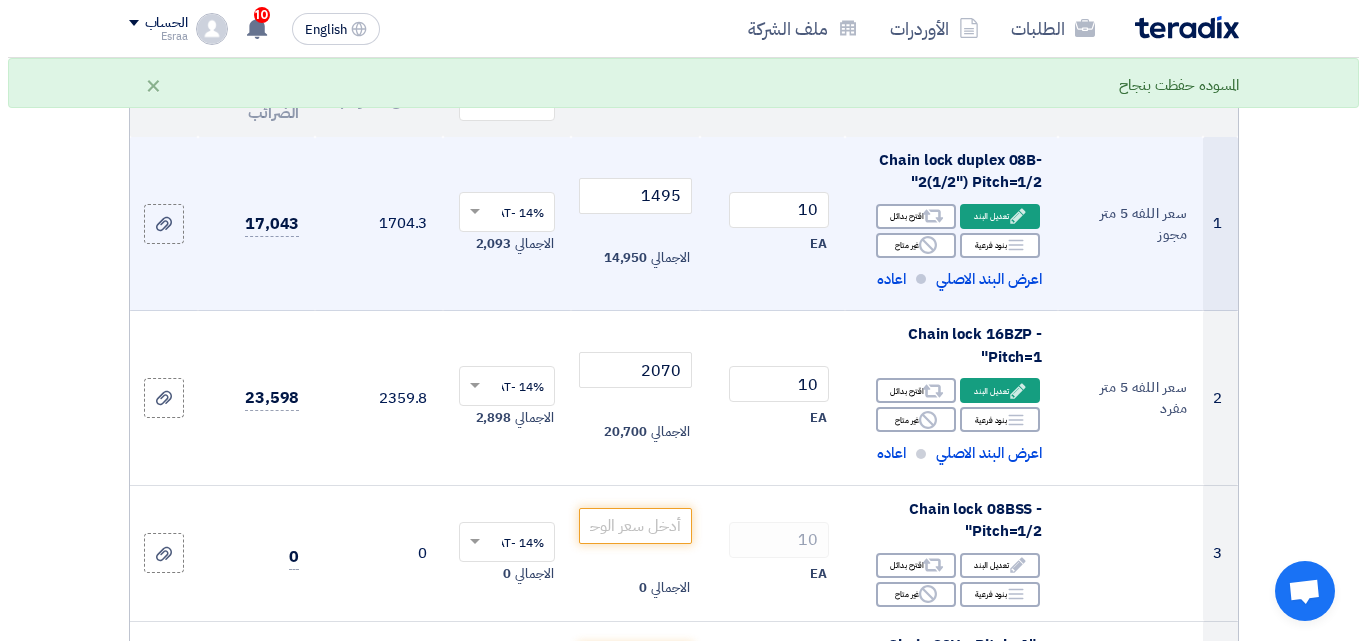 scroll, scrollTop: 300, scrollLeft: 0, axis: vertical 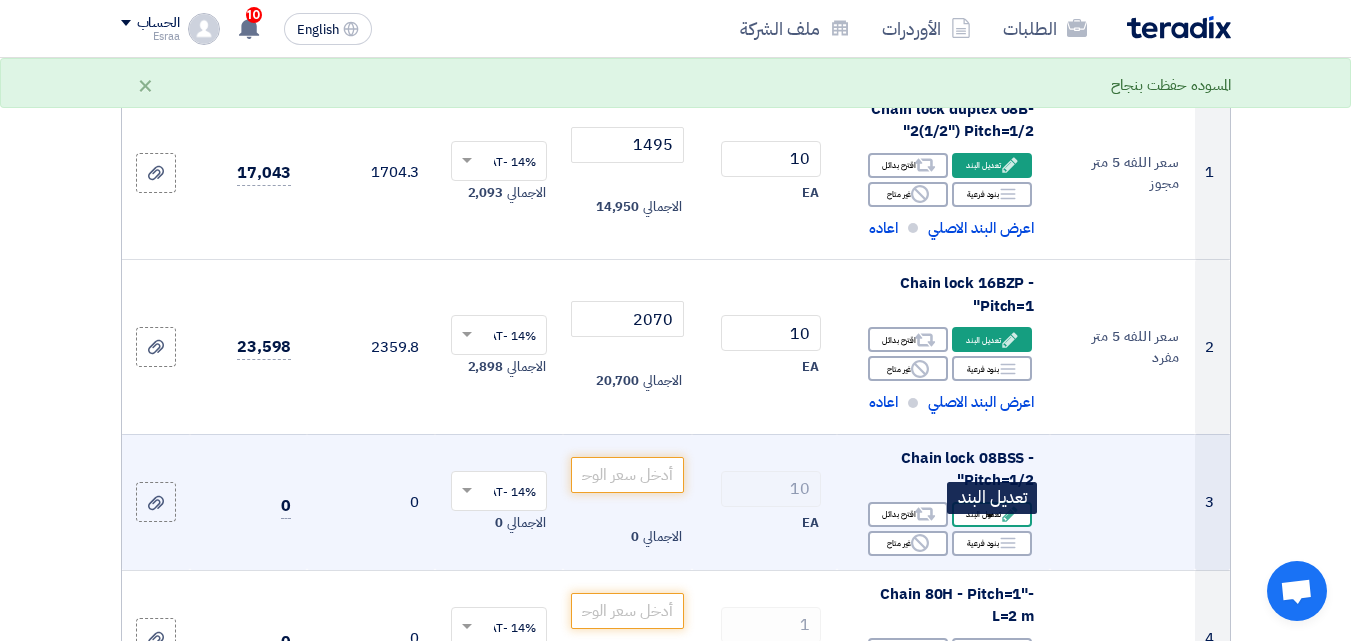 click on "Edit" 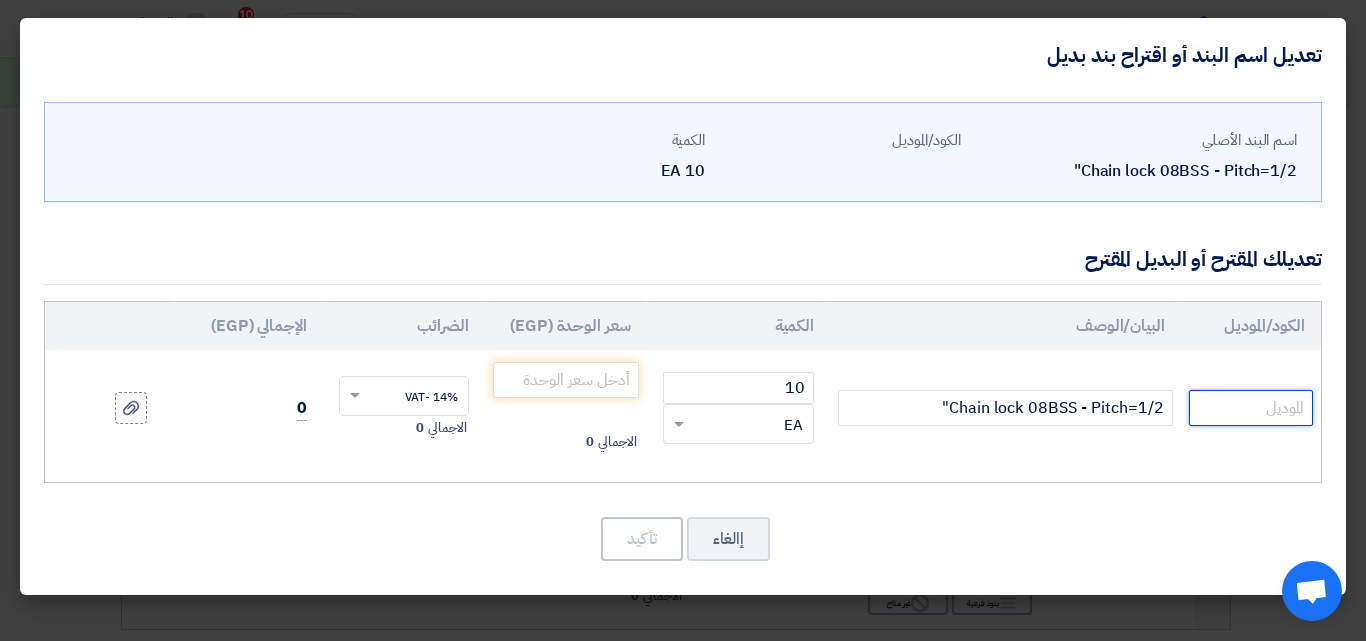 click 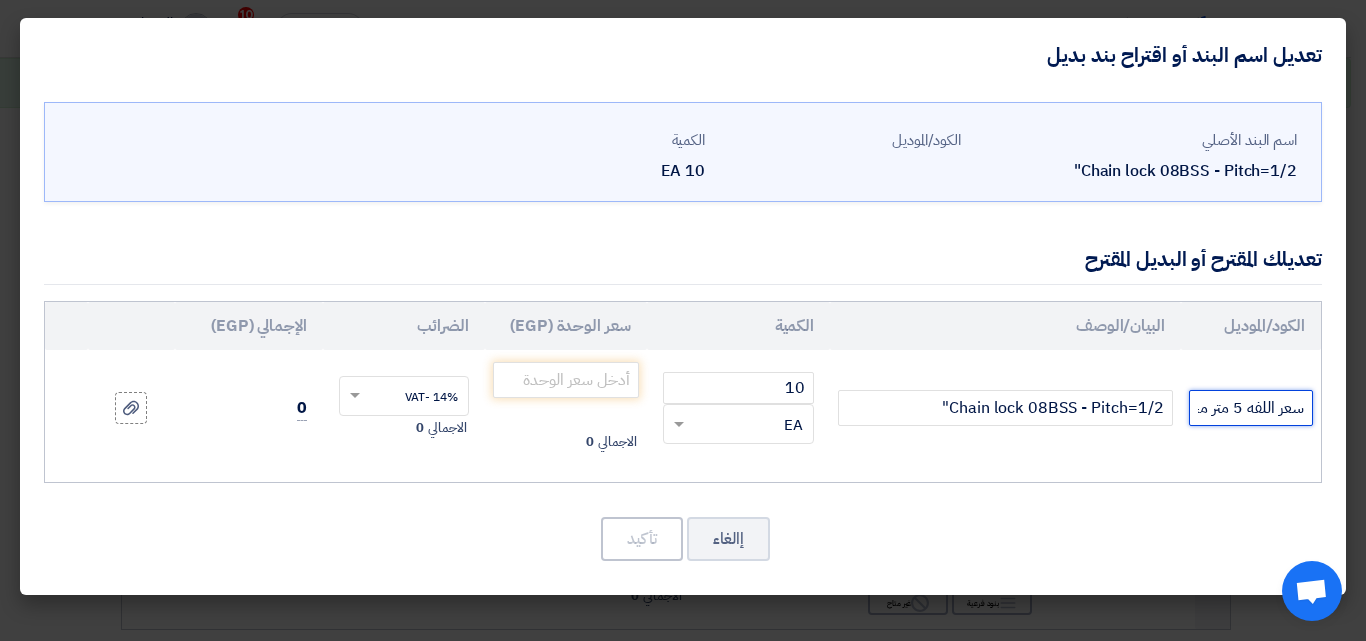 scroll, scrollTop: 0, scrollLeft: -18, axis: horizontal 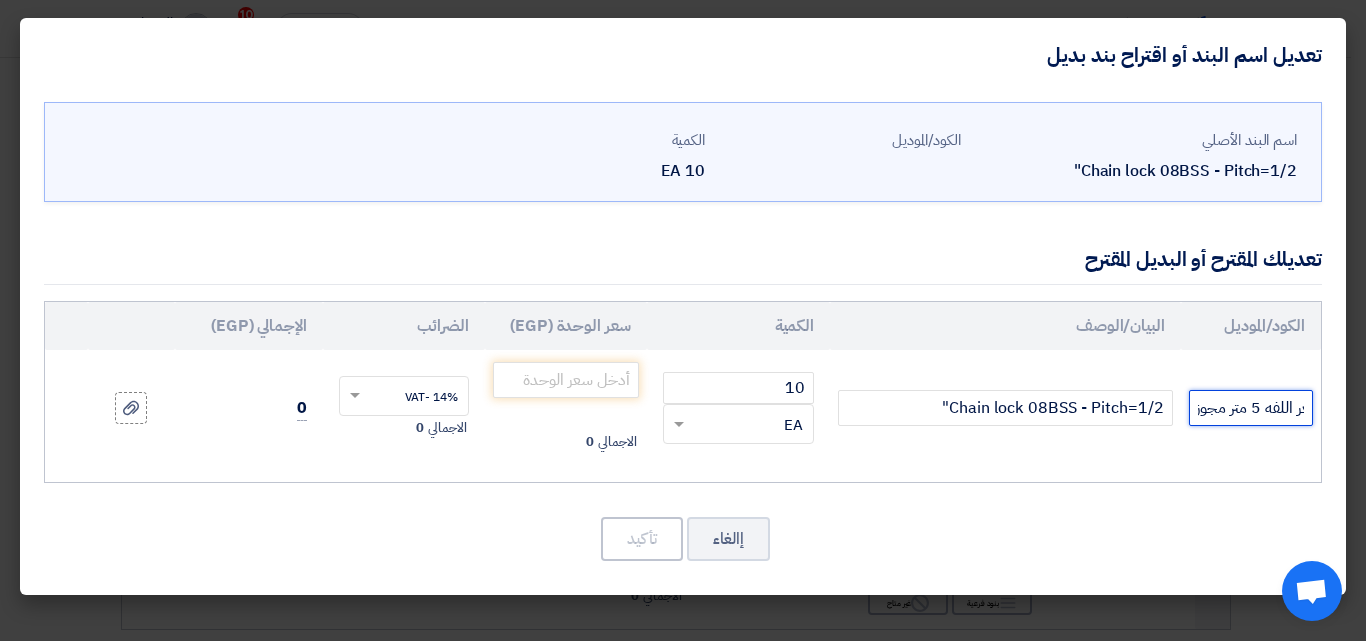 drag, startPoint x: 1197, startPoint y: 415, endPoint x: 1215, endPoint y: 414, distance: 18.027756 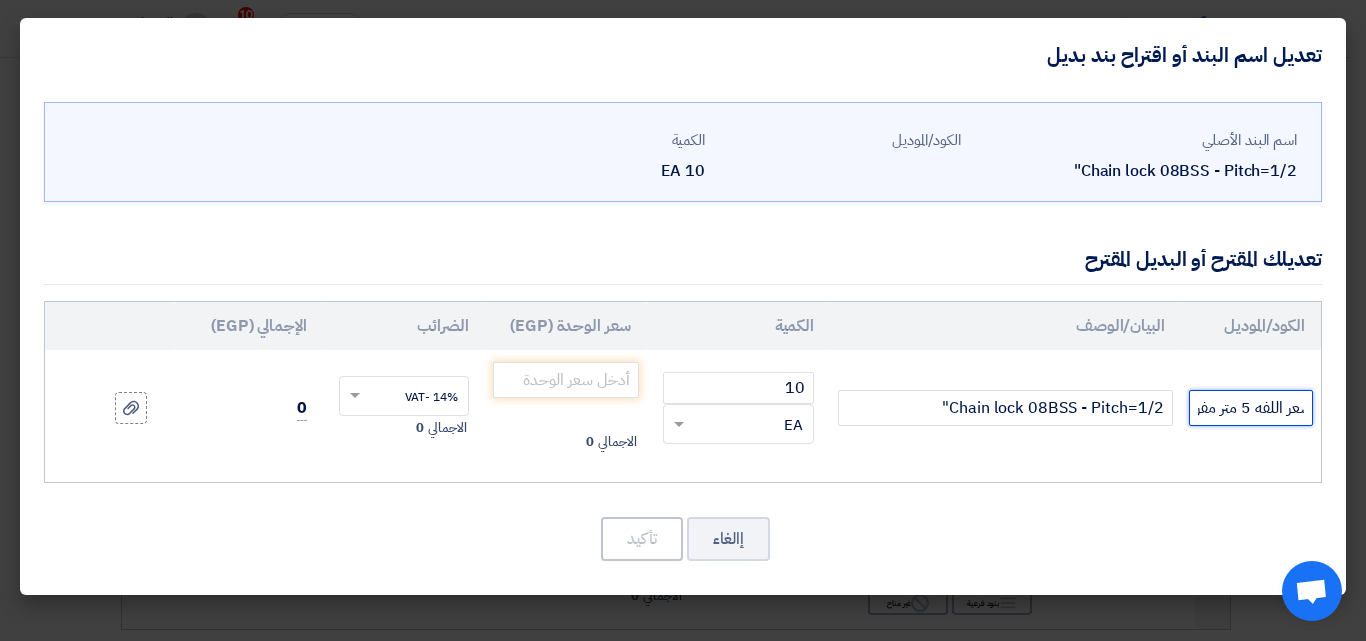 scroll, scrollTop: 0, scrollLeft: -16, axis: horizontal 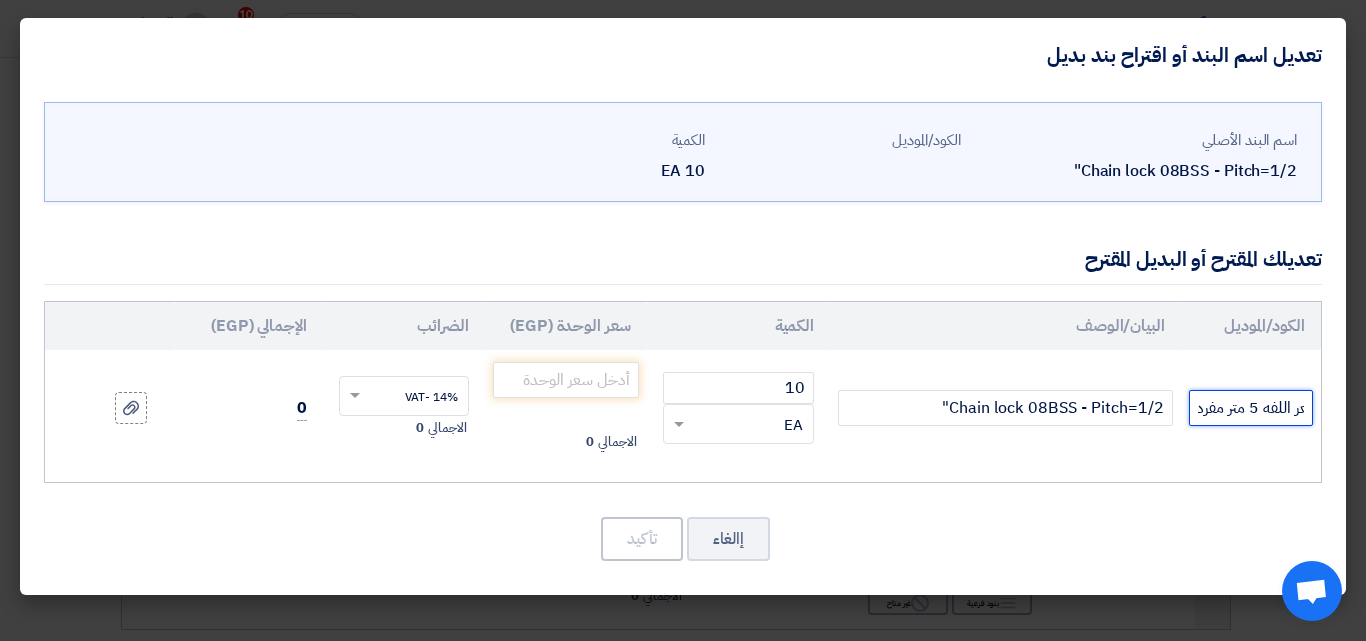 type on "سعر اللفه 5 متر مفرد" 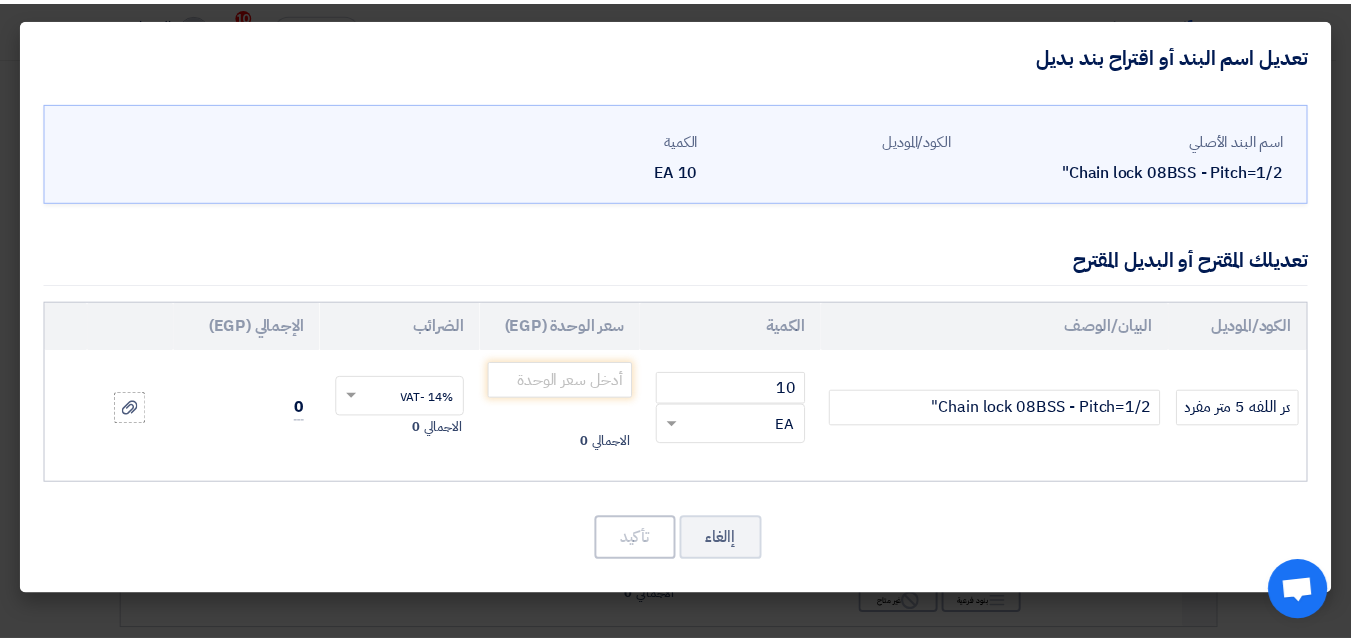 scroll, scrollTop: 0, scrollLeft: 0, axis: both 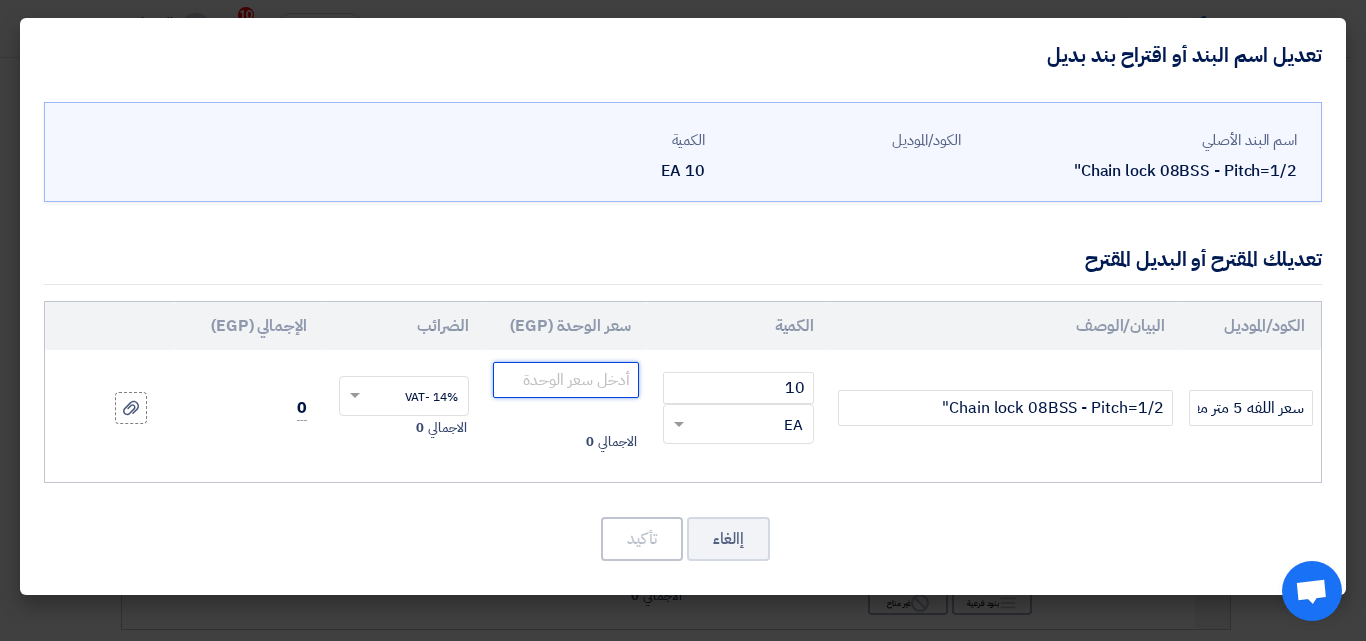 click 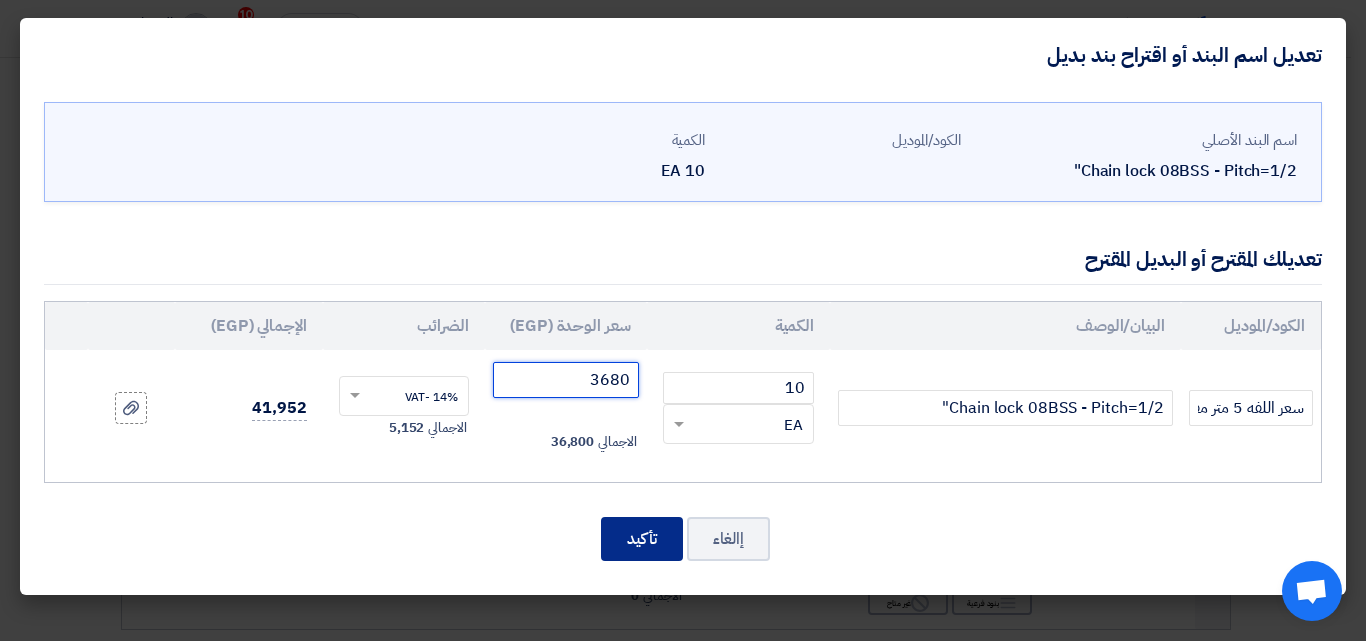 type on "3680" 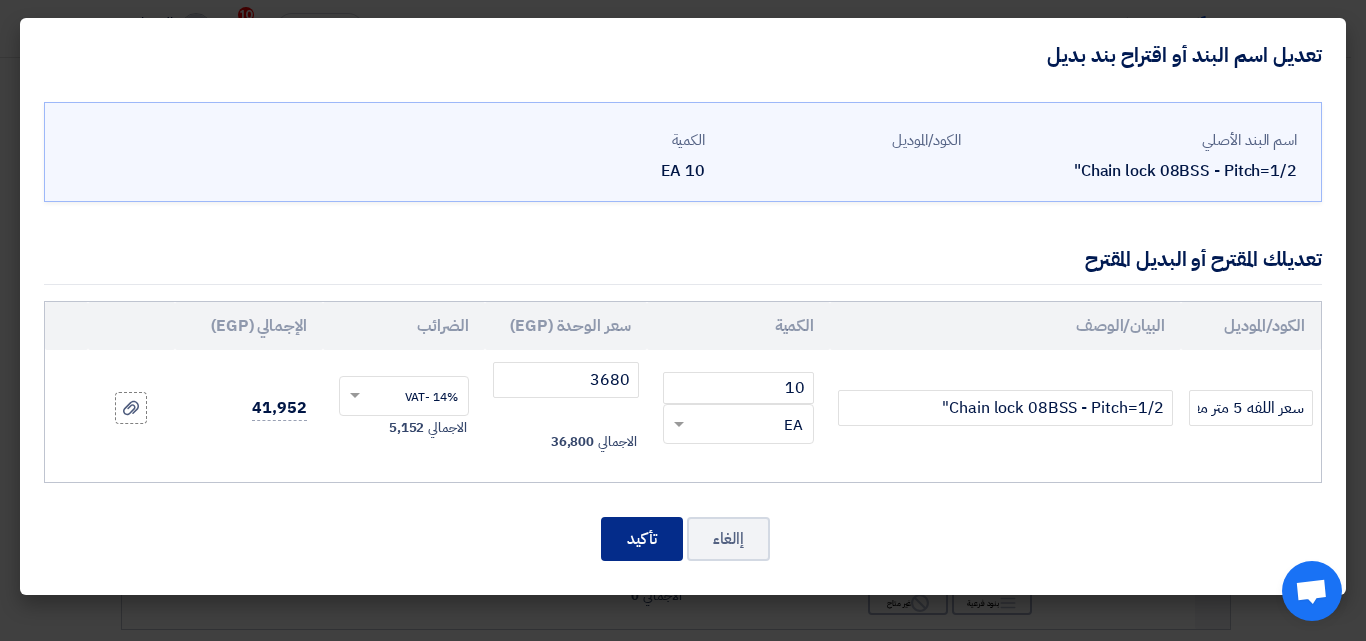 click on "تأكيد" 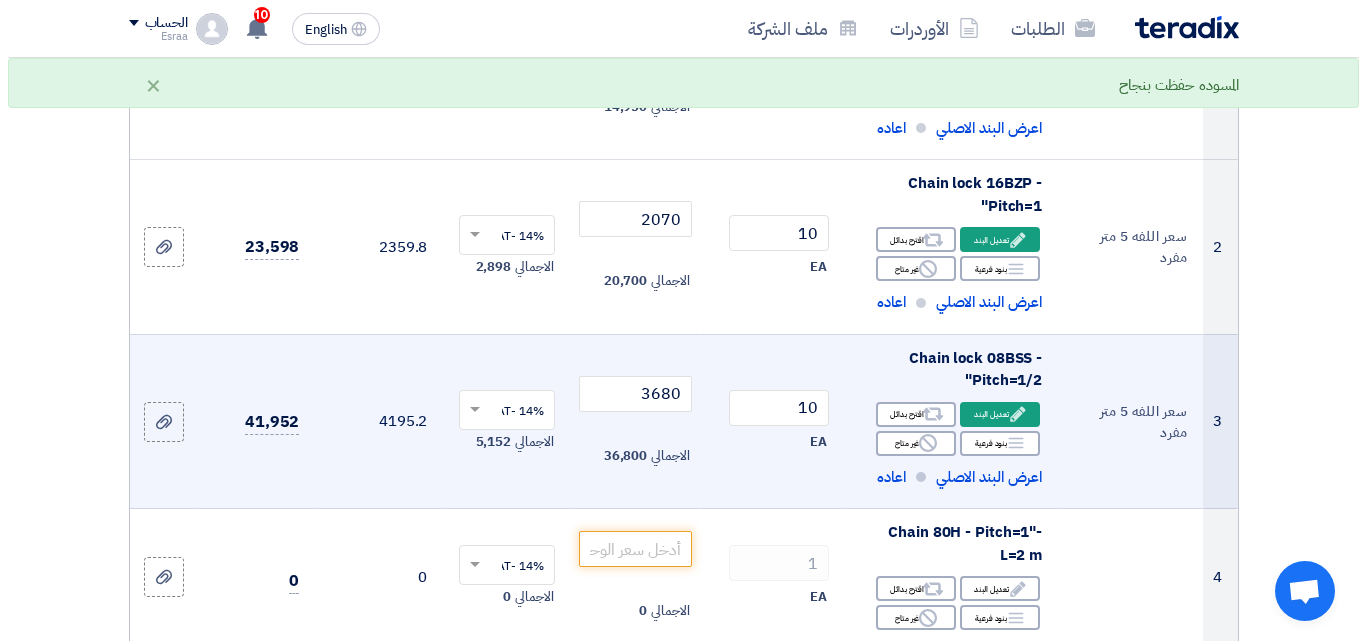 scroll, scrollTop: 500, scrollLeft: 0, axis: vertical 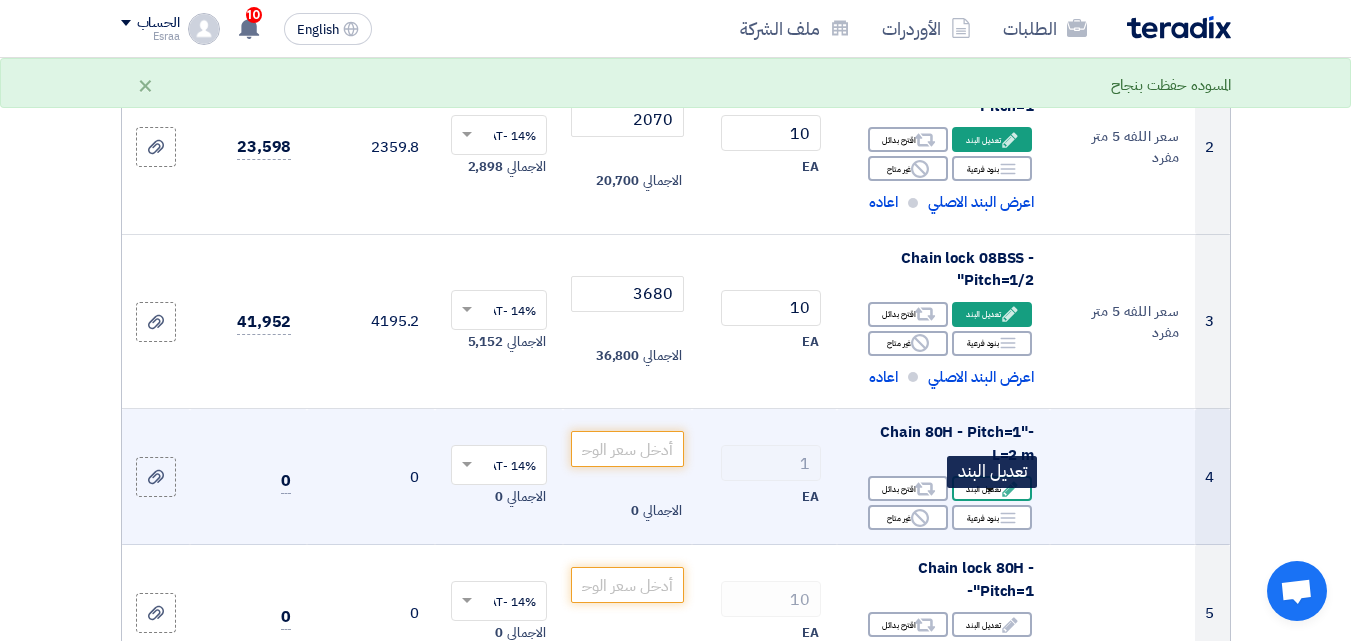 click on "Edit" 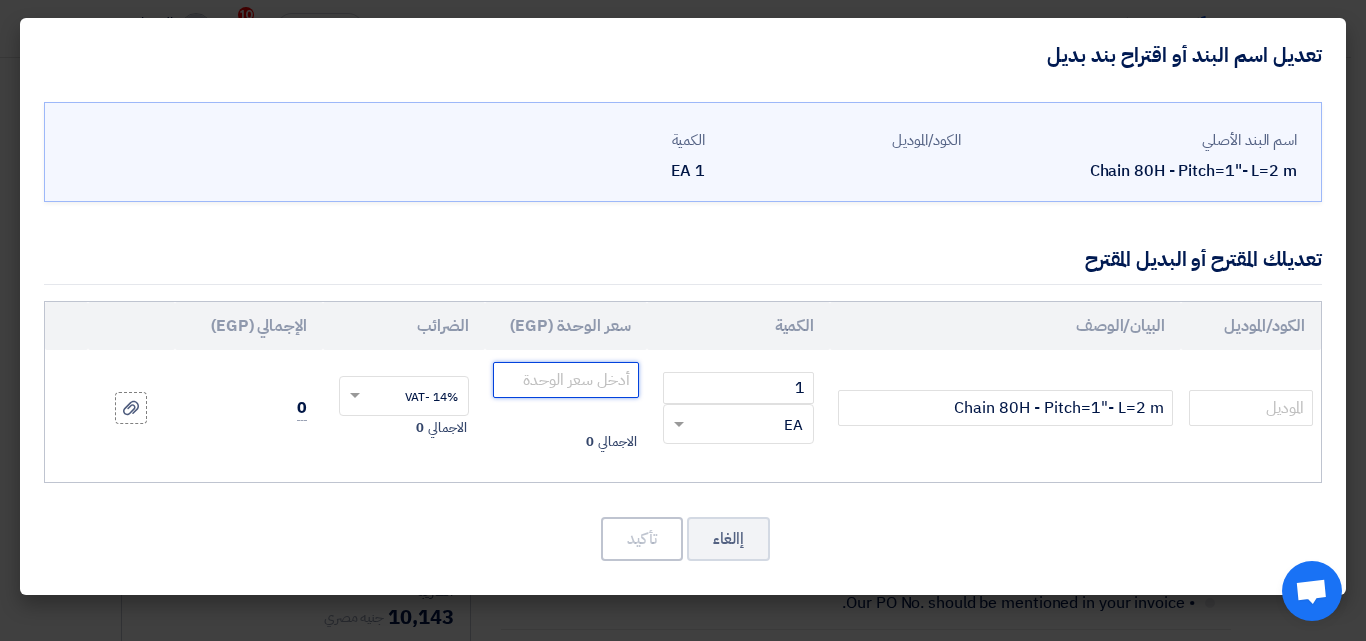 click 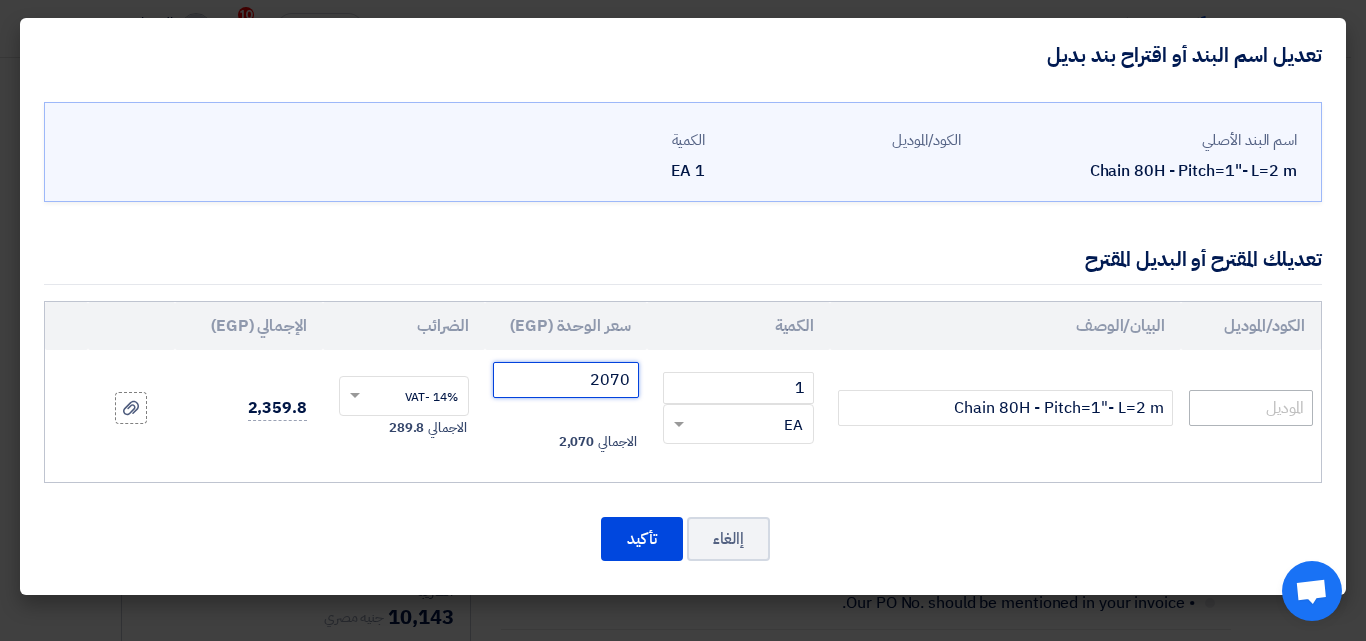 type on "2070" 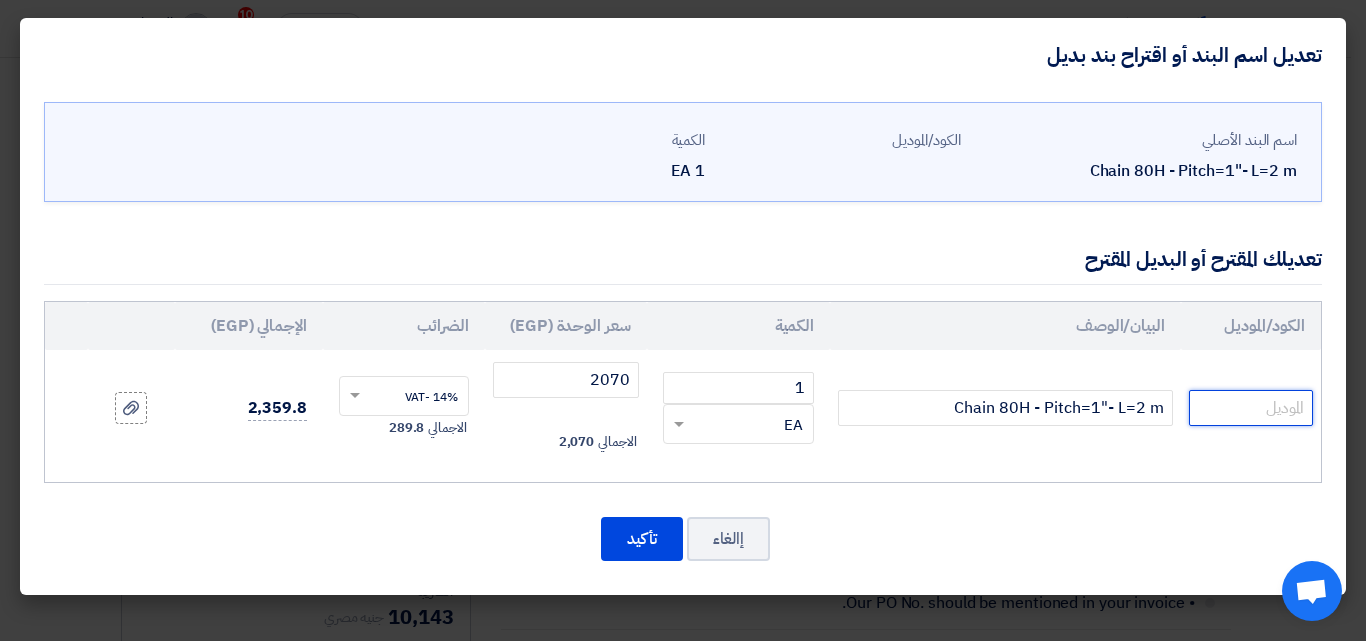 paste on "سعر اللفه 5 متر مجوز" 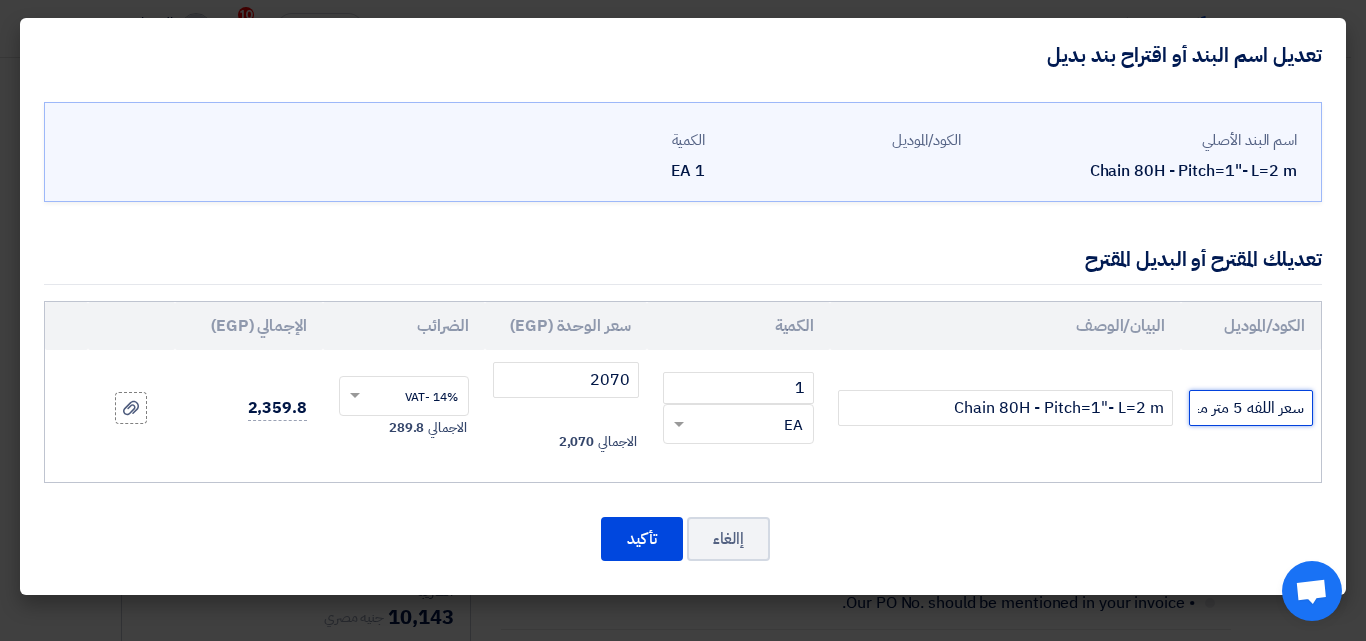 scroll, scrollTop: 0, scrollLeft: -18, axis: horizontal 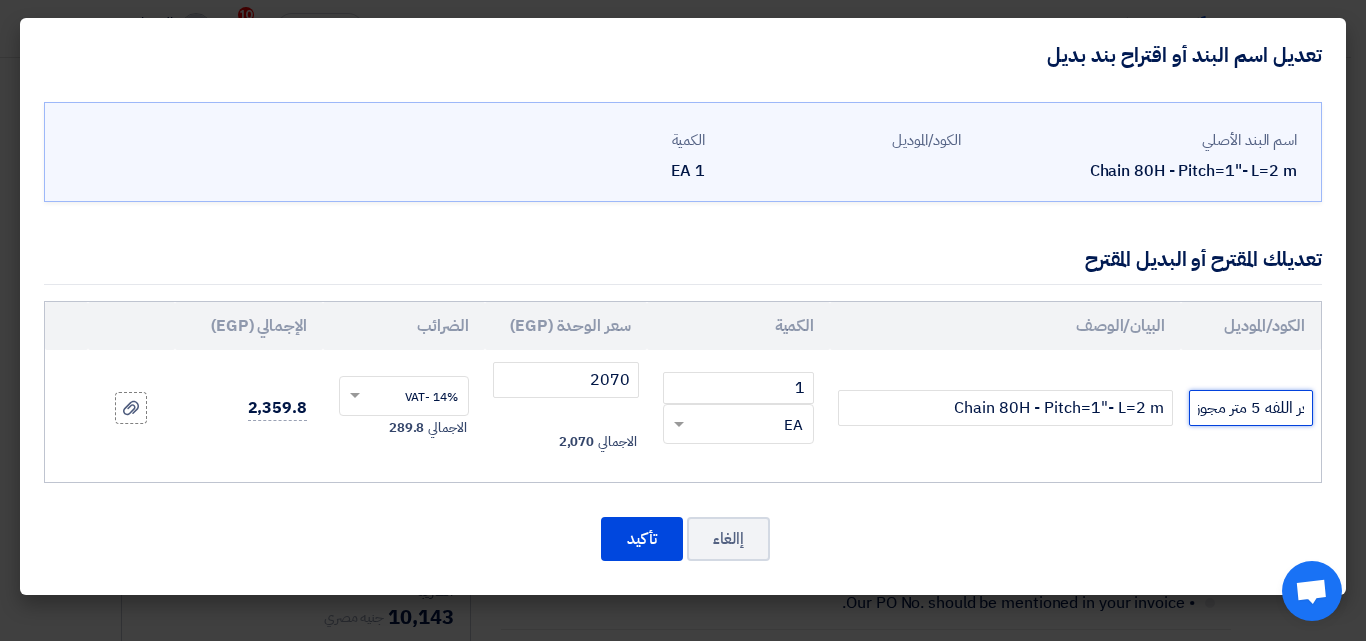 drag, startPoint x: 1197, startPoint y: 411, endPoint x: 1216, endPoint y: 414, distance: 19.235384 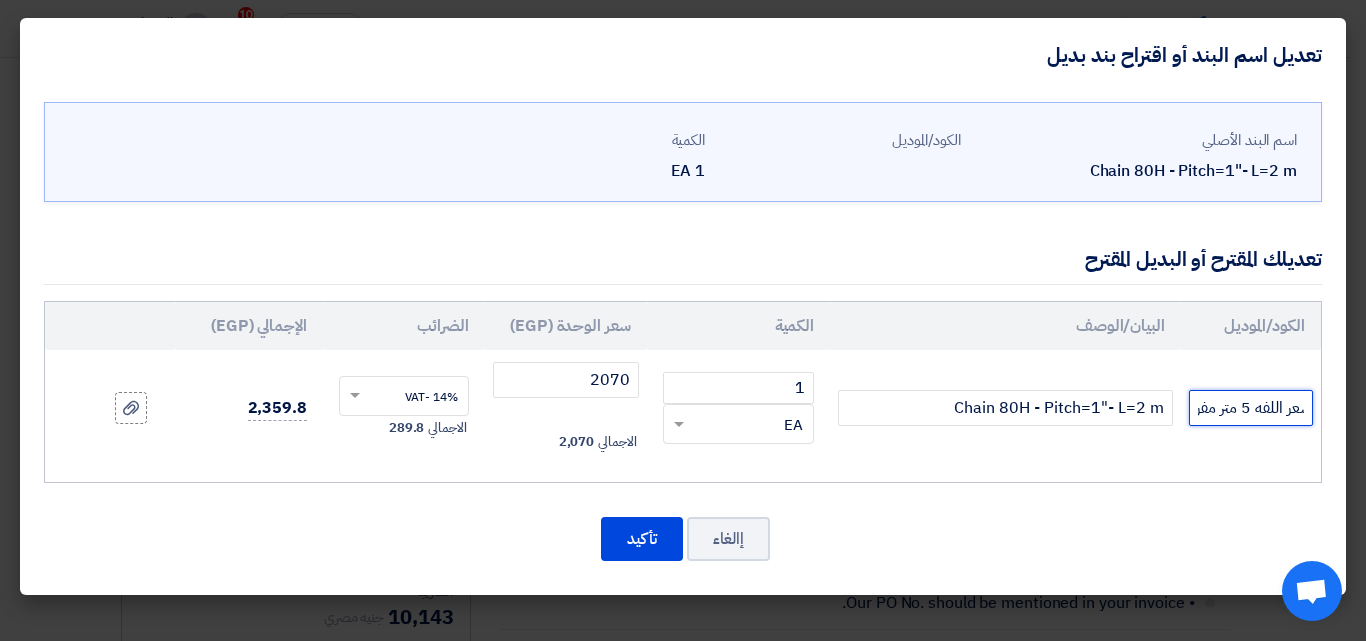 scroll, scrollTop: 0, scrollLeft: -16, axis: horizontal 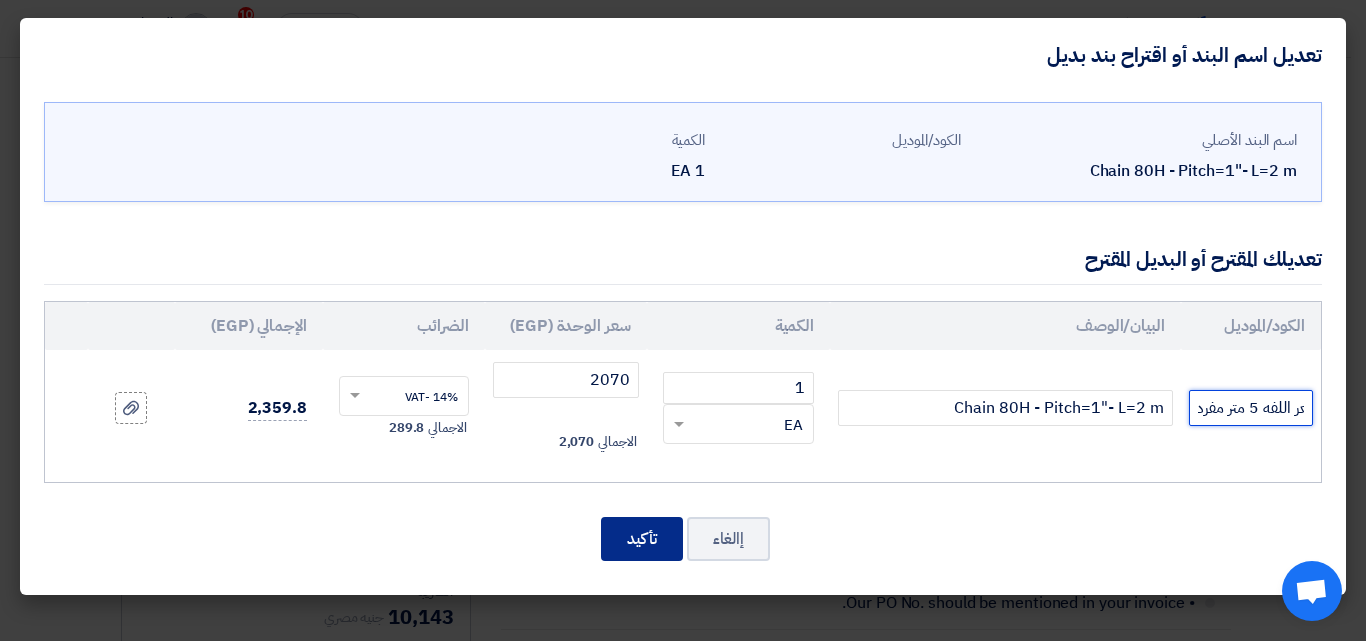 type on "سعر اللفه 5 متر مفرد" 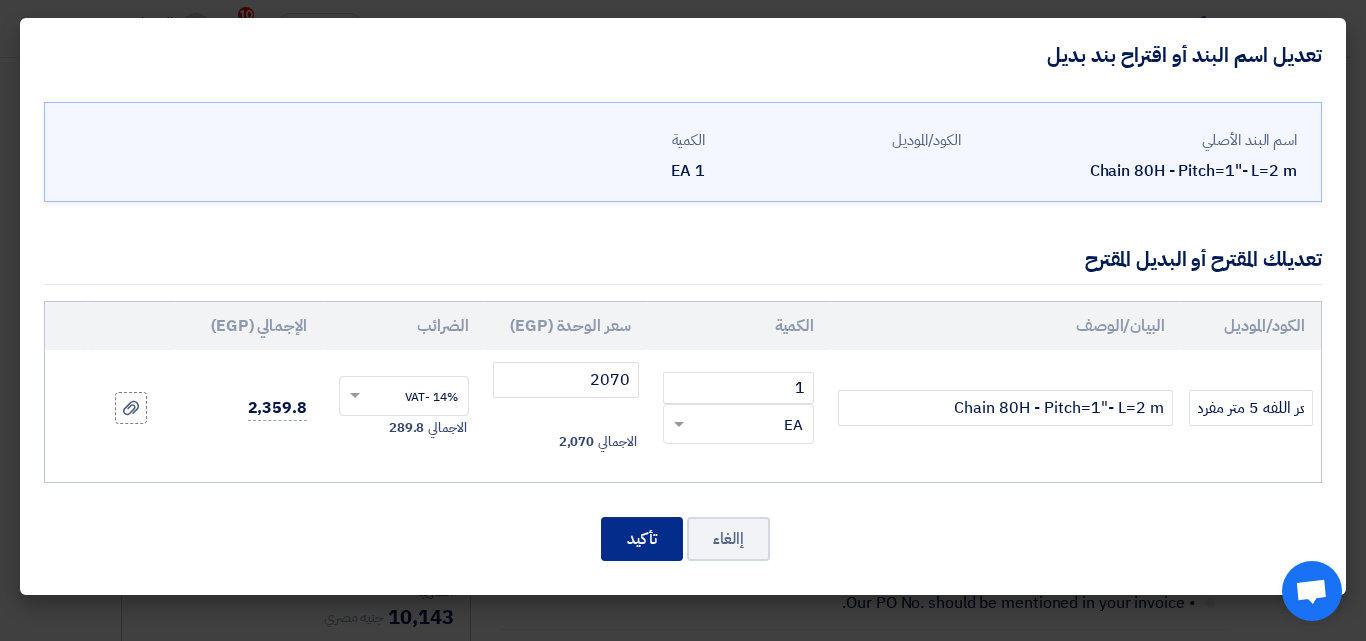 scroll, scrollTop: 0, scrollLeft: 0, axis: both 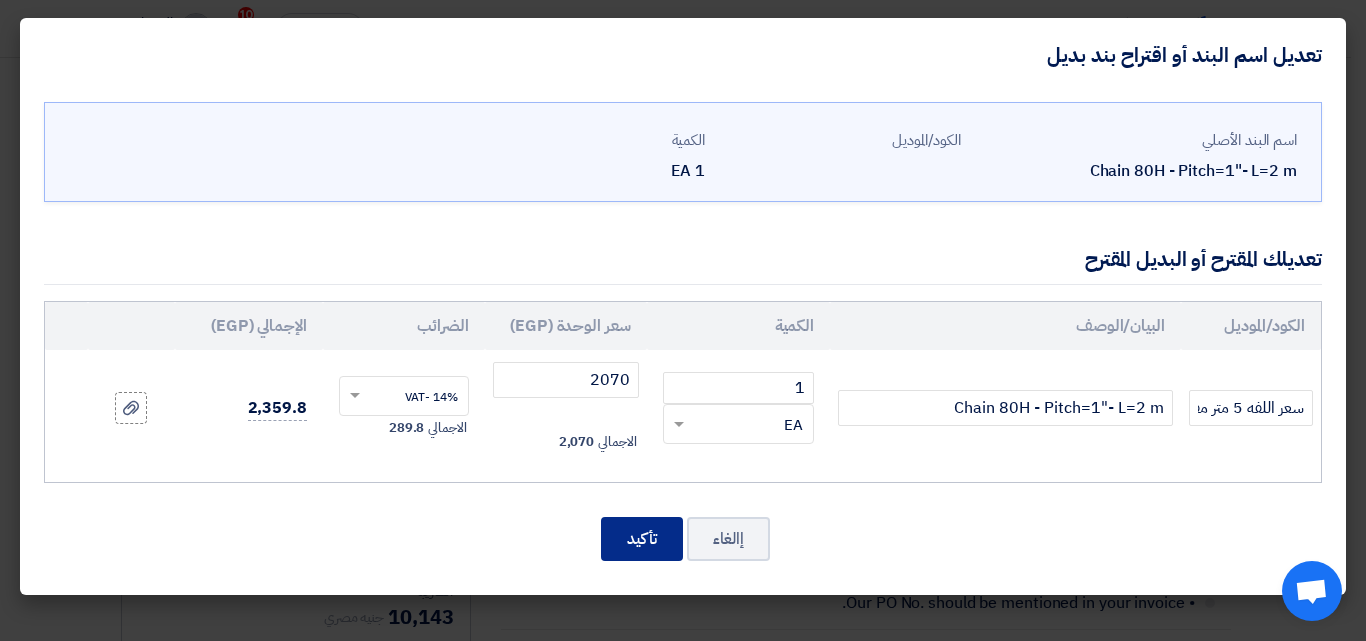 click on "تأكيد" 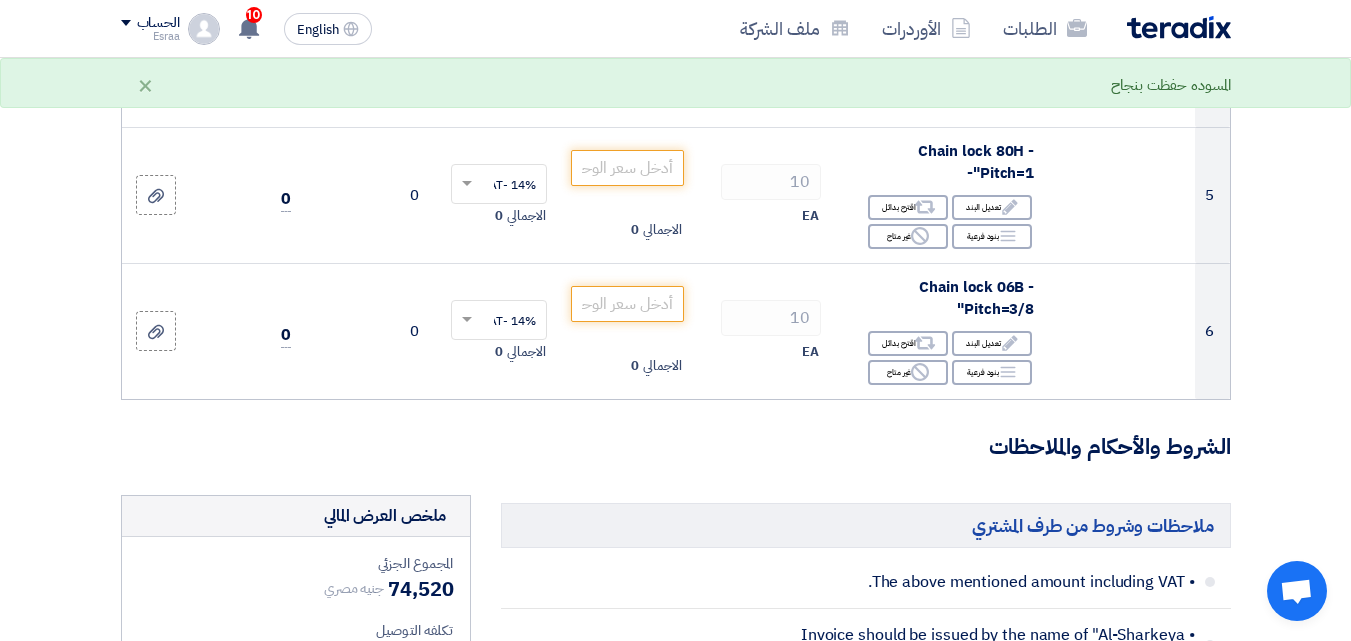 scroll, scrollTop: 923, scrollLeft: 0, axis: vertical 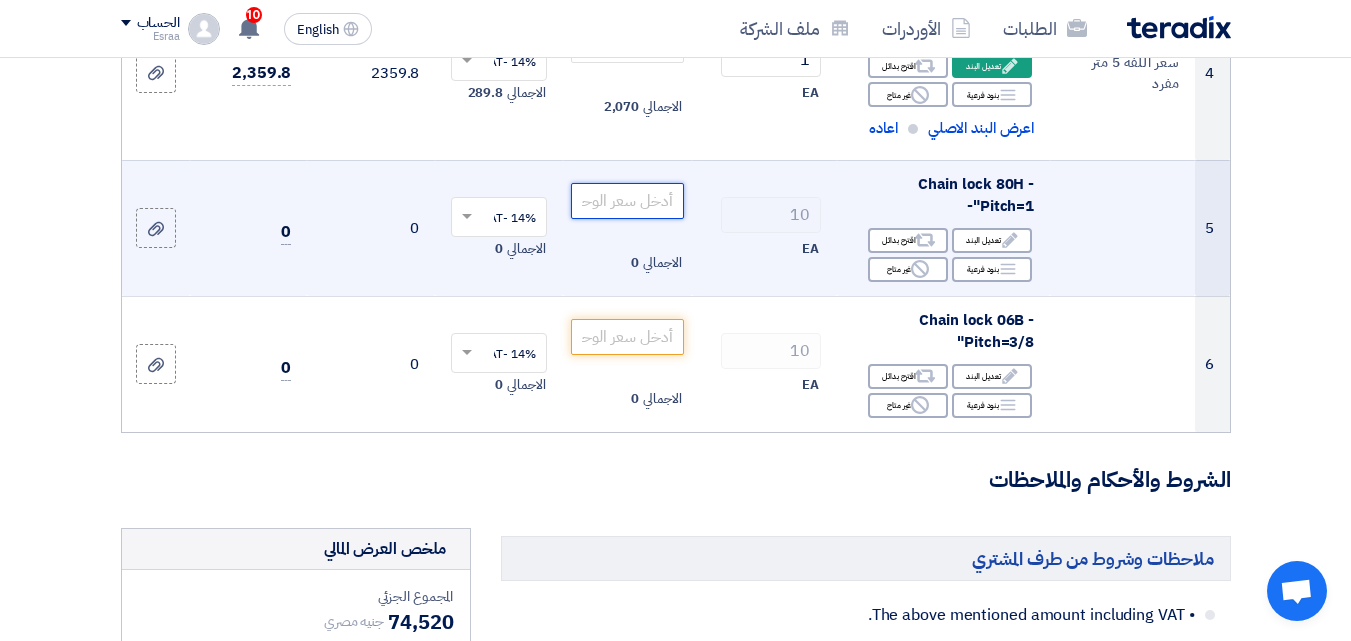 click 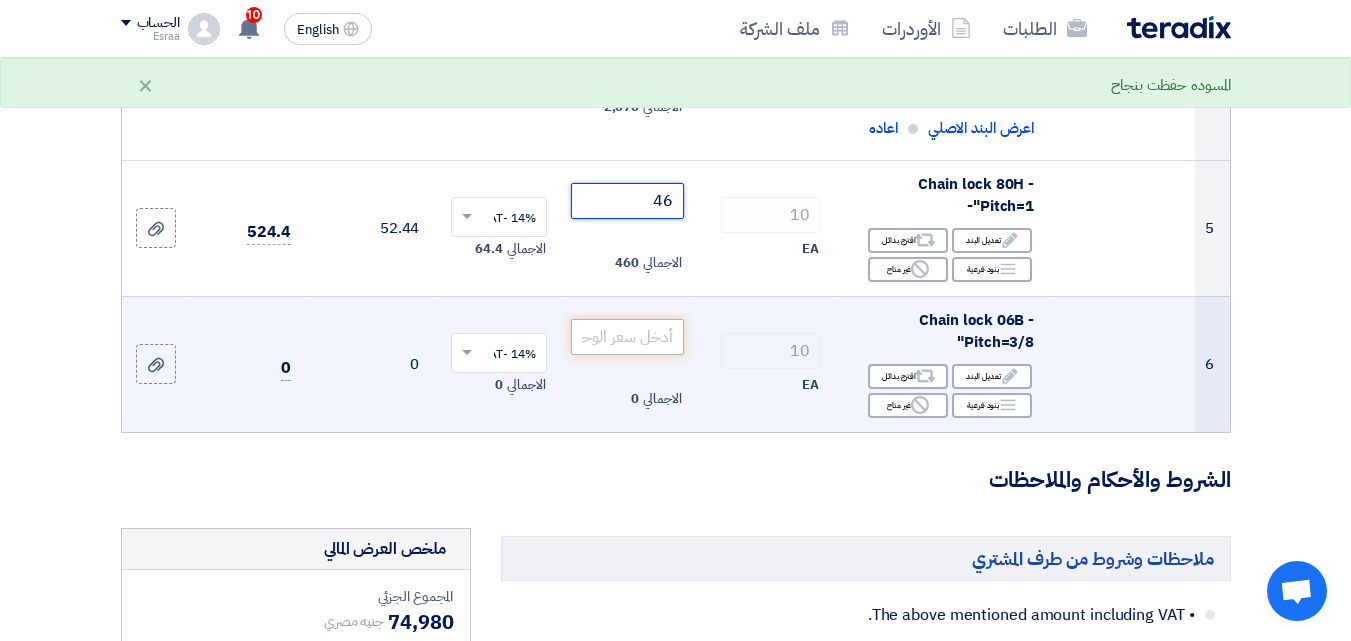 type on "46" 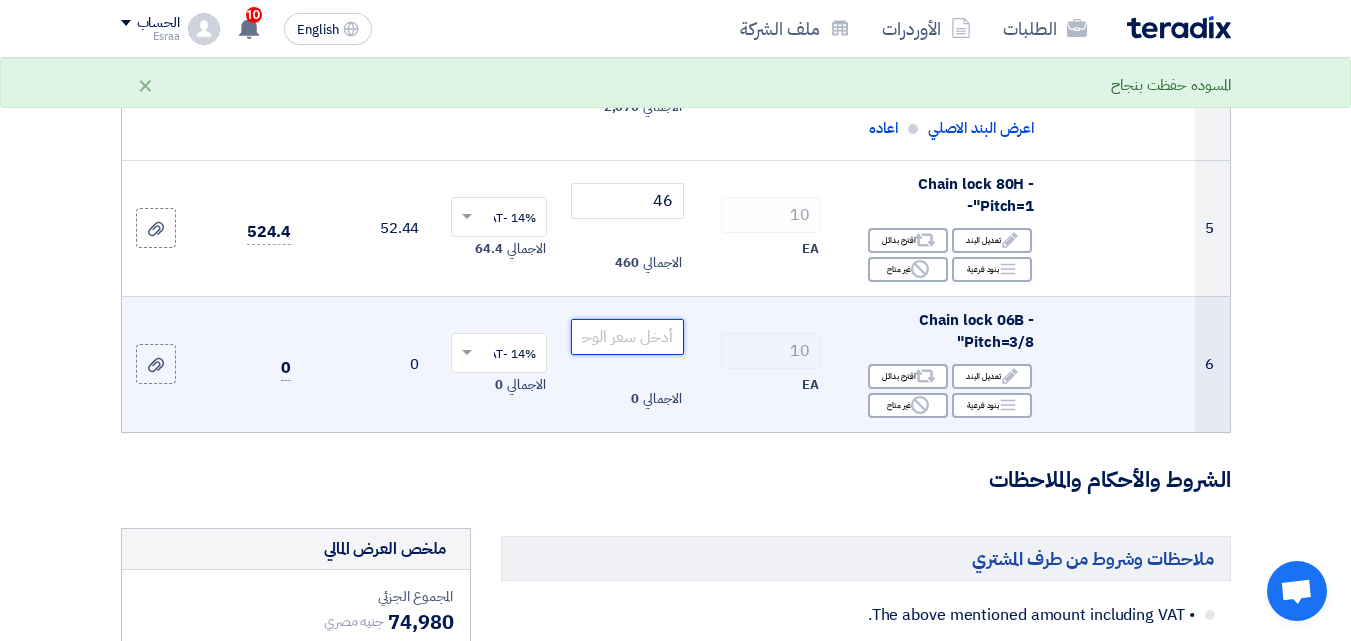 click 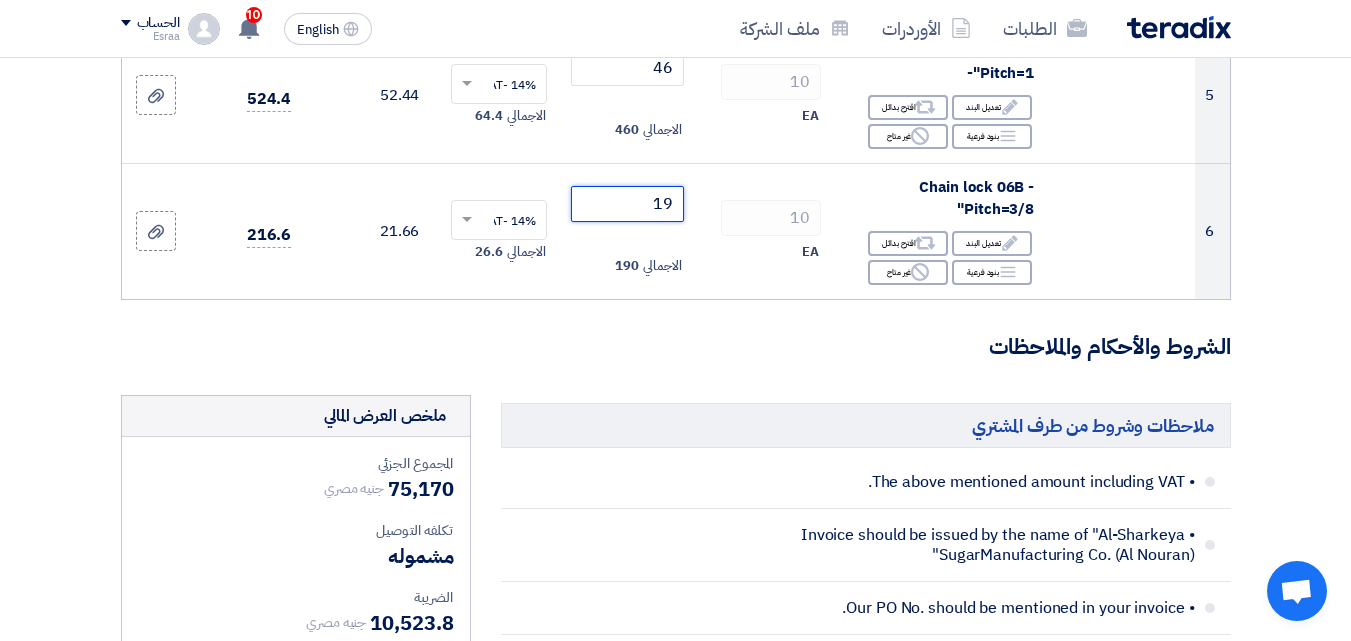 scroll, scrollTop: 1023, scrollLeft: 0, axis: vertical 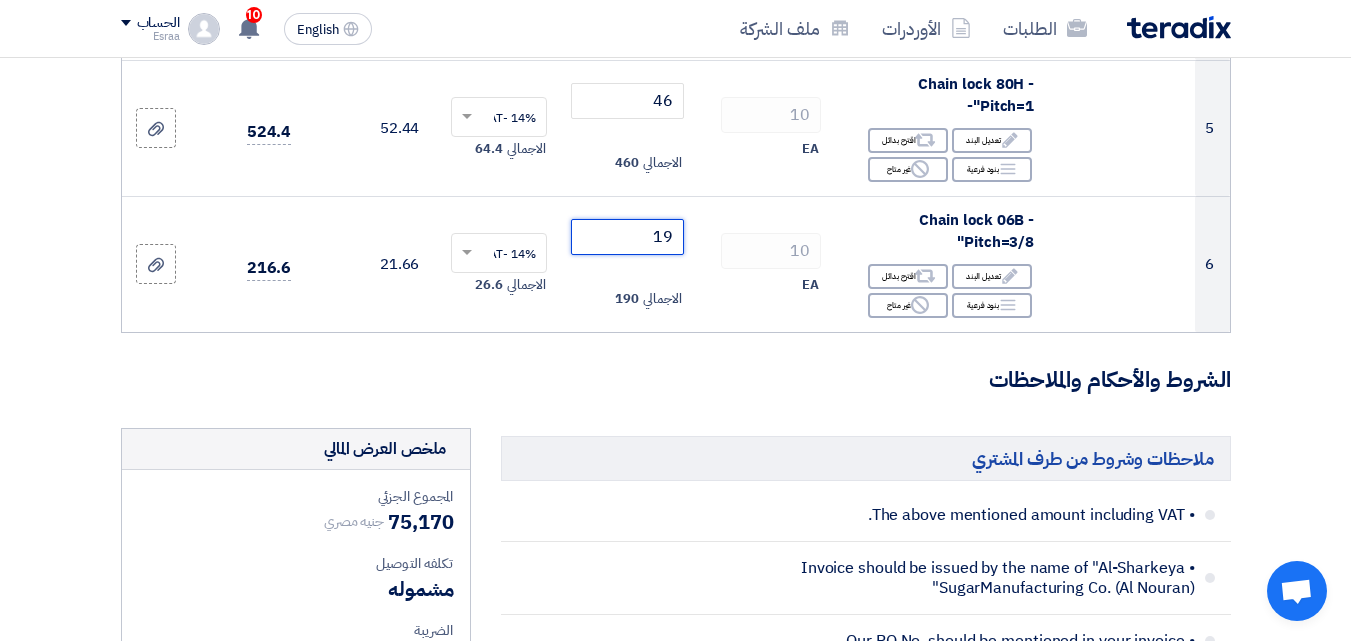 type on "1" 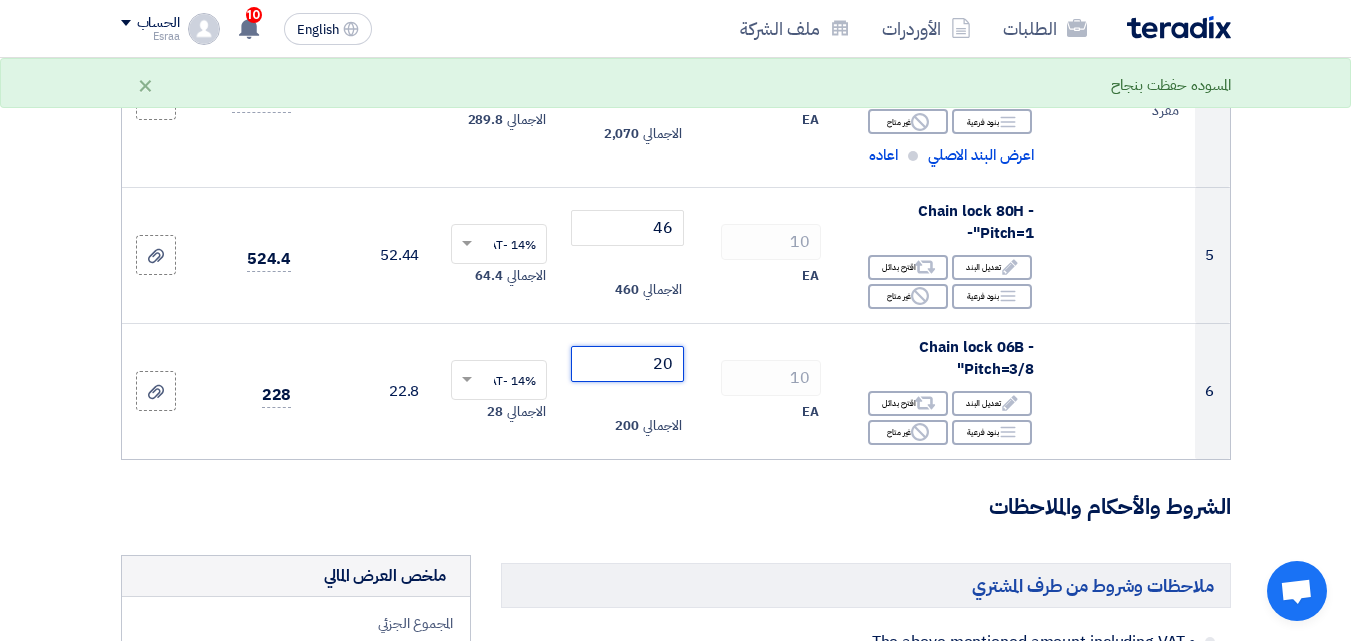 scroll, scrollTop: 823, scrollLeft: 0, axis: vertical 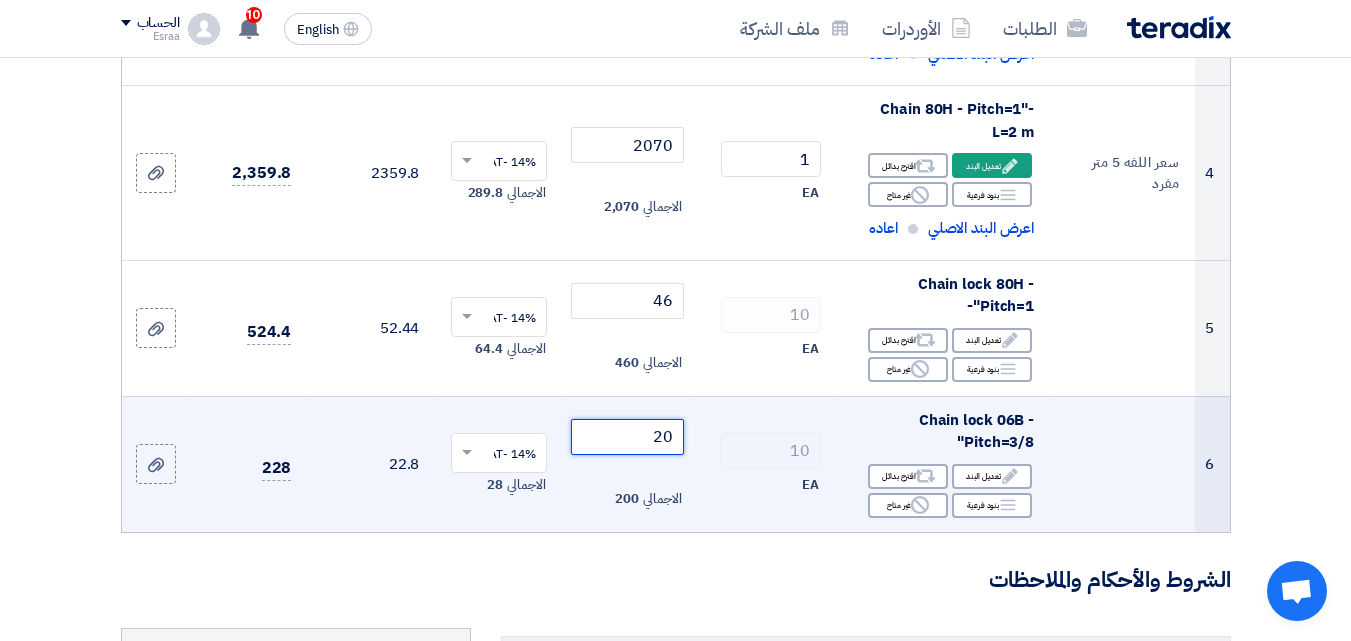 drag, startPoint x: 649, startPoint y: 451, endPoint x: 702, endPoint y: 451, distance: 53 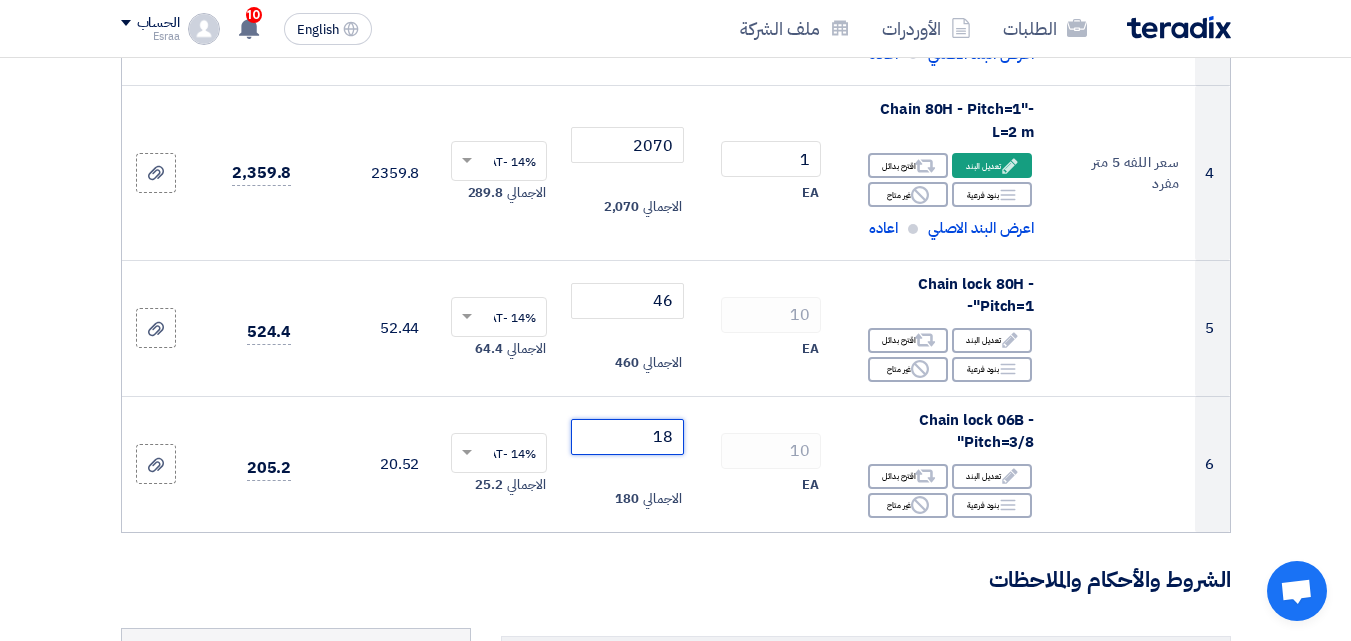 type on "18" 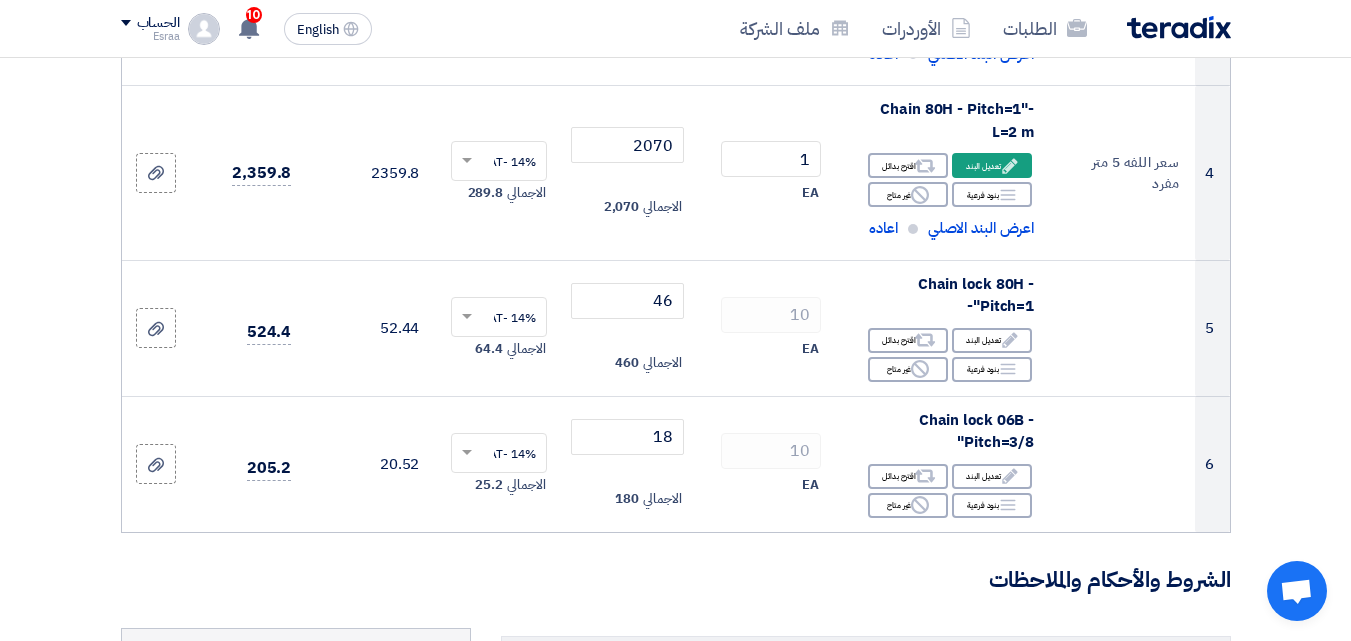 click on "الشروط والأحكام والملاحظات" 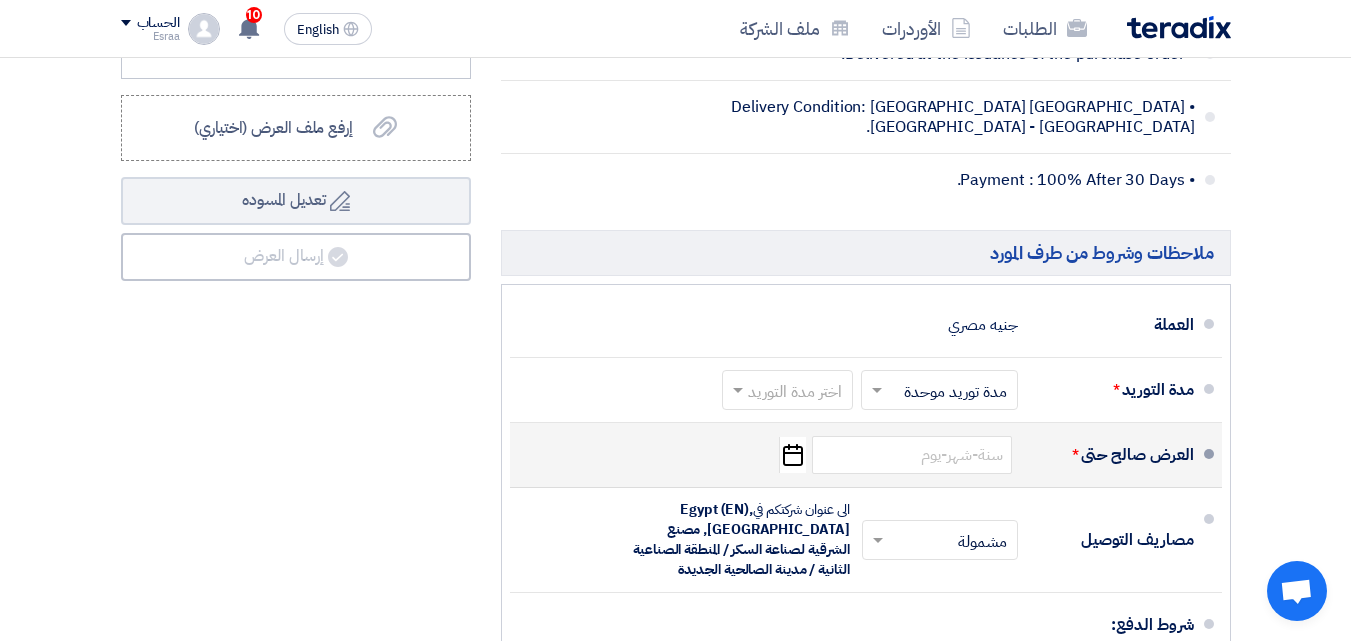 scroll, scrollTop: 1723, scrollLeft: 0, axis: vertical 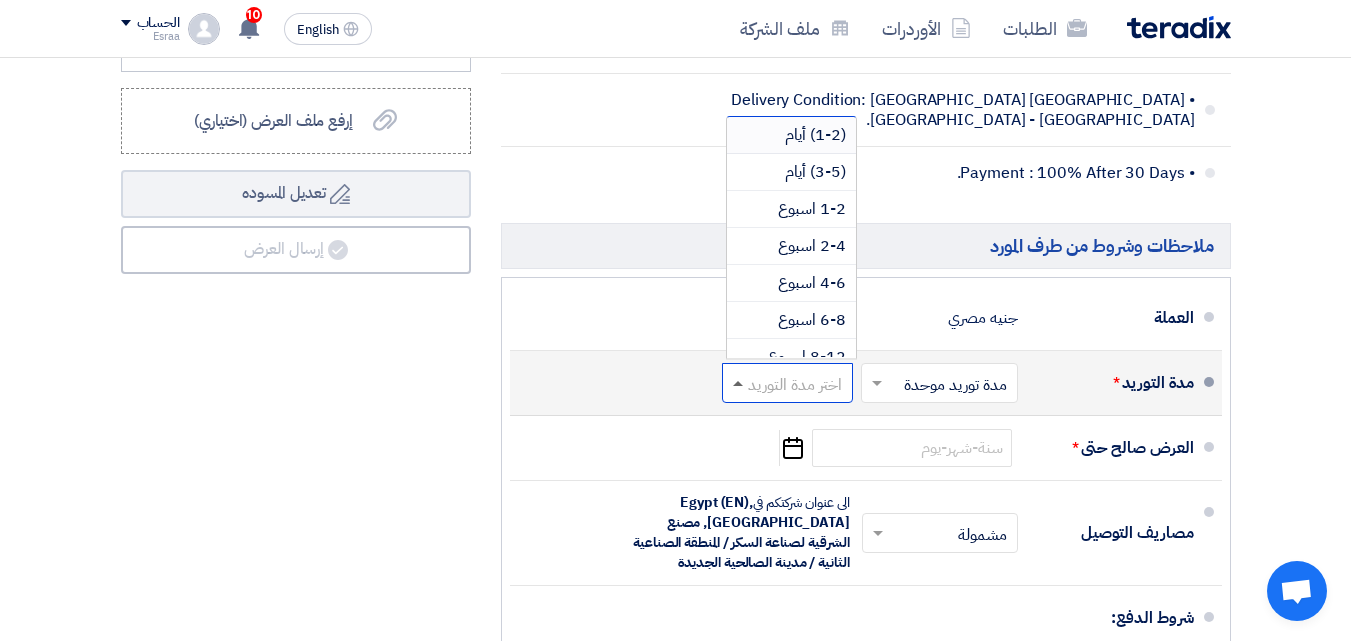 click 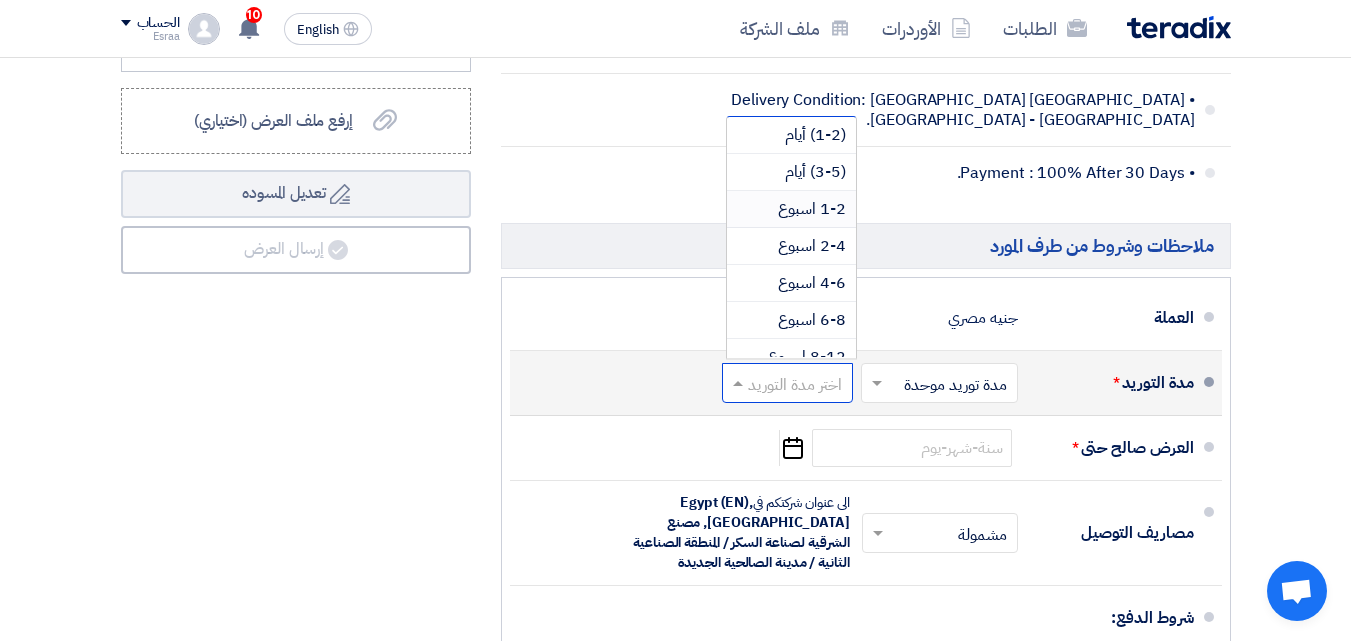 click on "1-2 اسبوع" at bounding box center [791, 209] 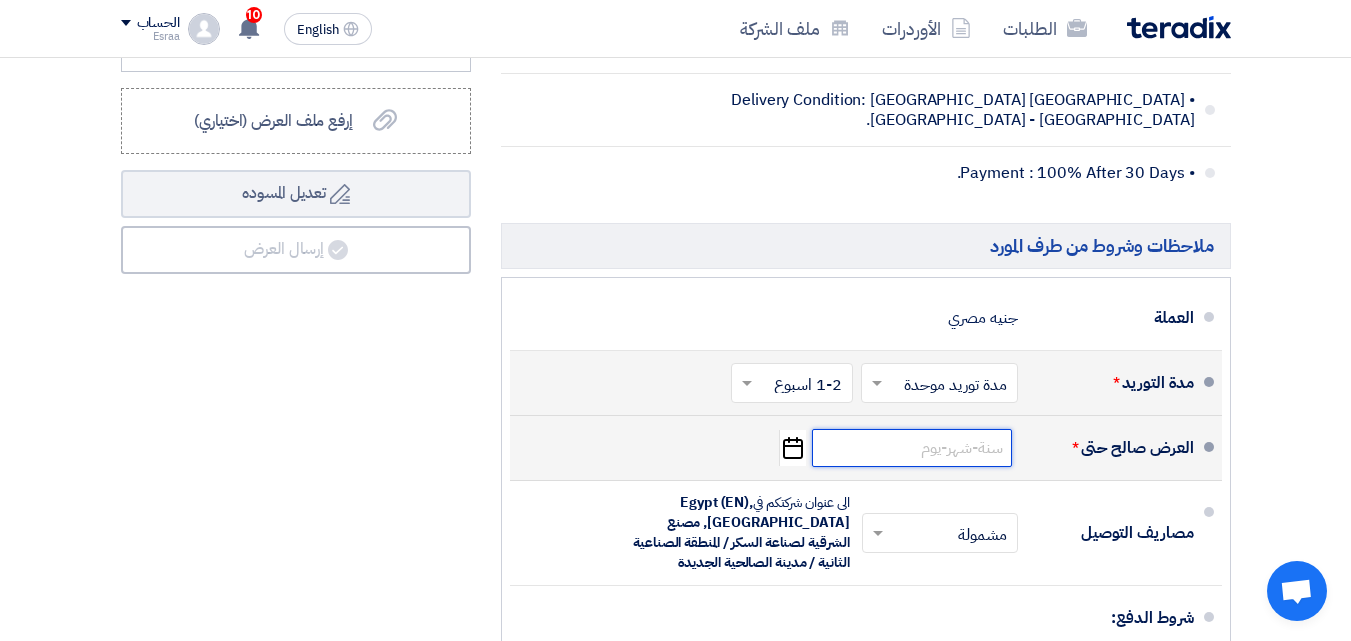 click 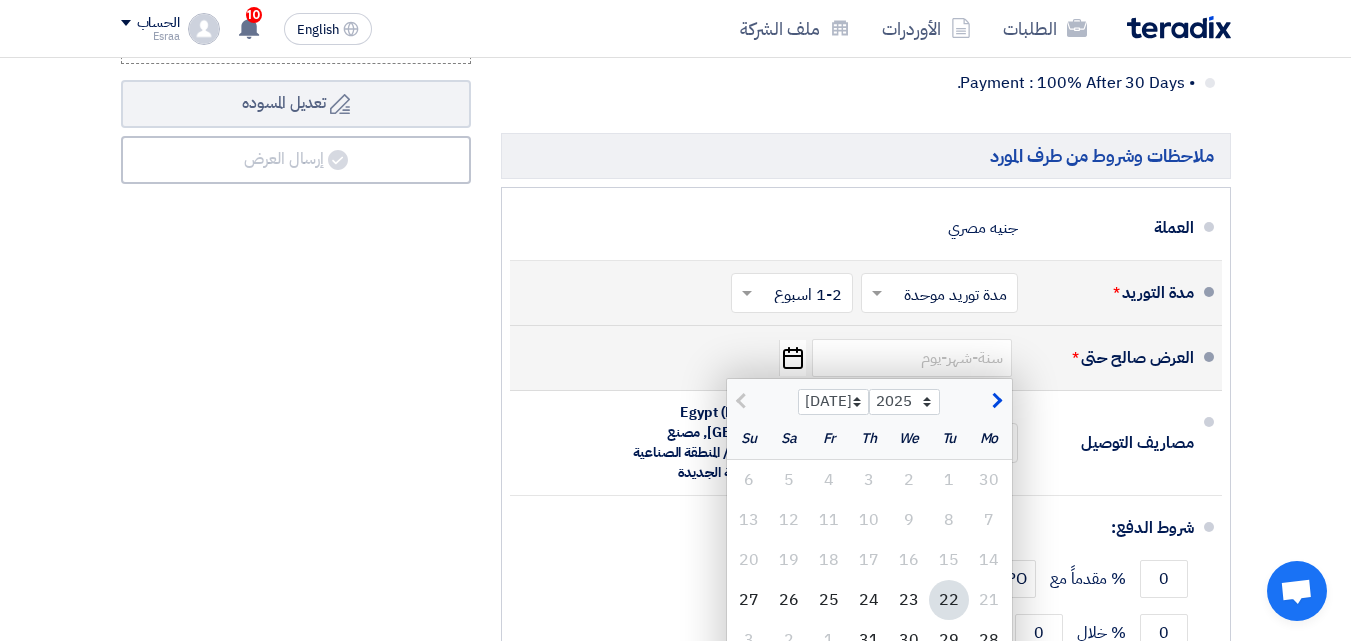 scroll, scrollTop: 2023, scrollLeft: 0, axis: vertical 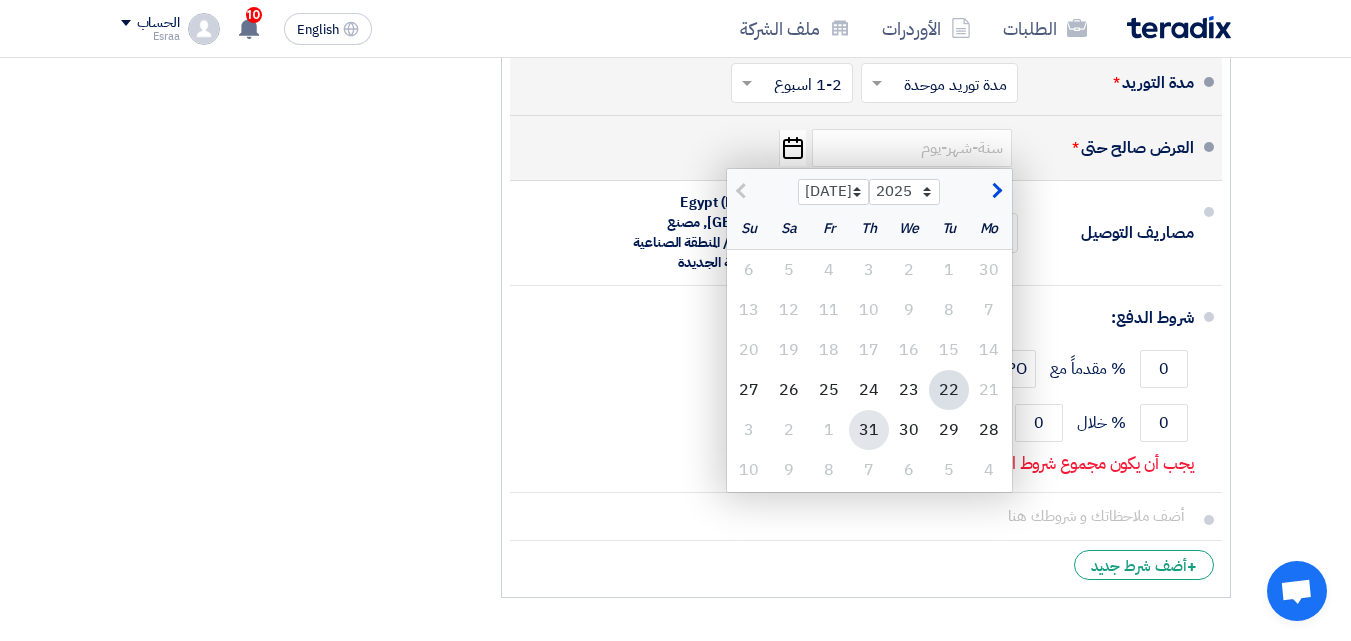click on "31" 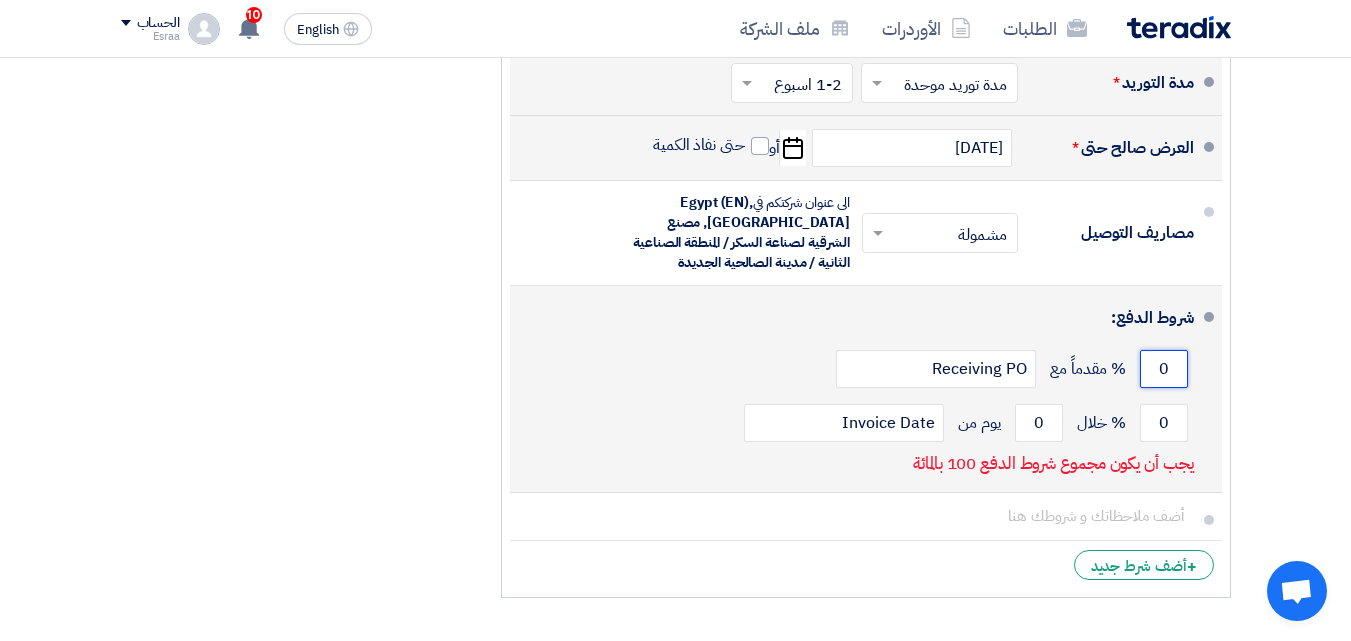 drag, startPoint x: 1176, startPoint y: 385, endPoint x: 1155, endPoint y: 385, distance: 21 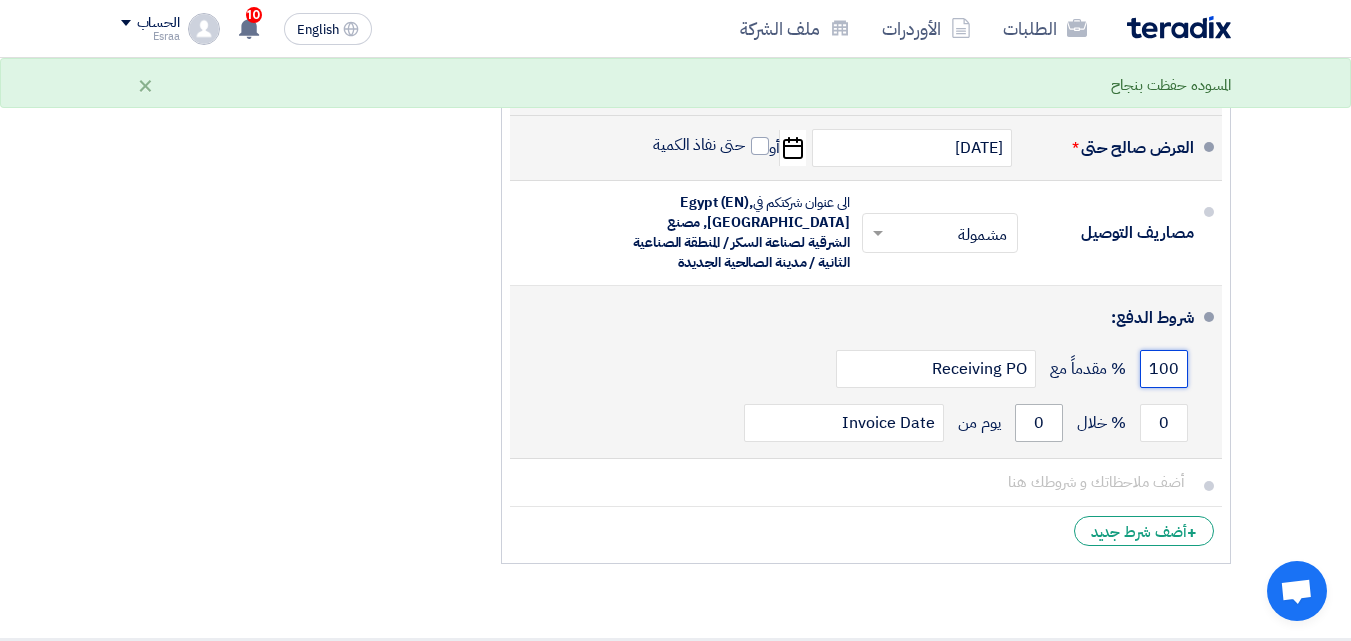 type on "100" 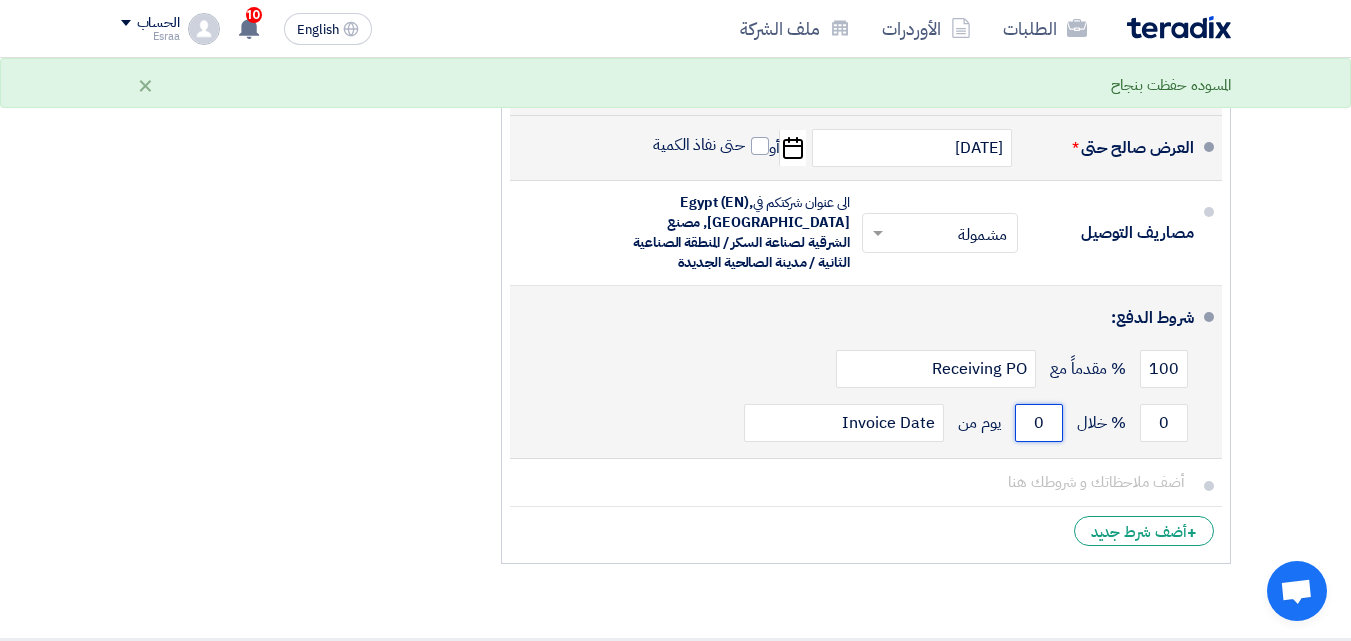 drag, startPoint x: 1046, startPoint y: 438, endPoint x: 1021, endPoint y: 438, distance: 25 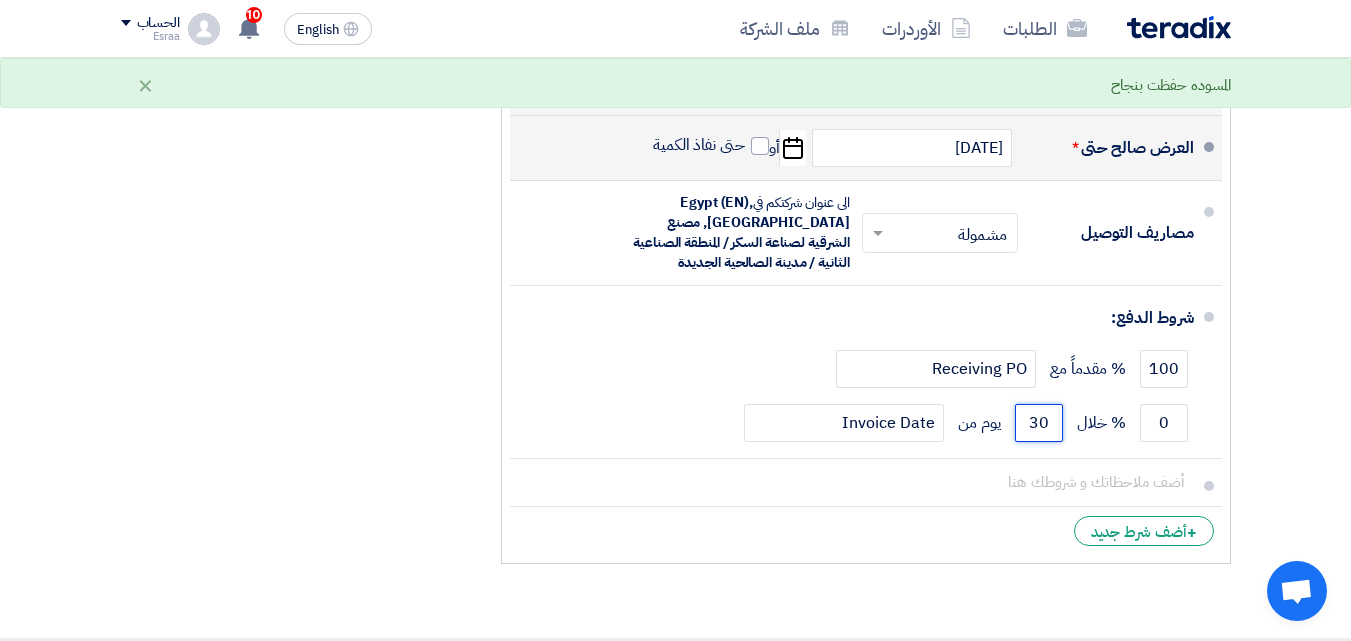 type on "30" 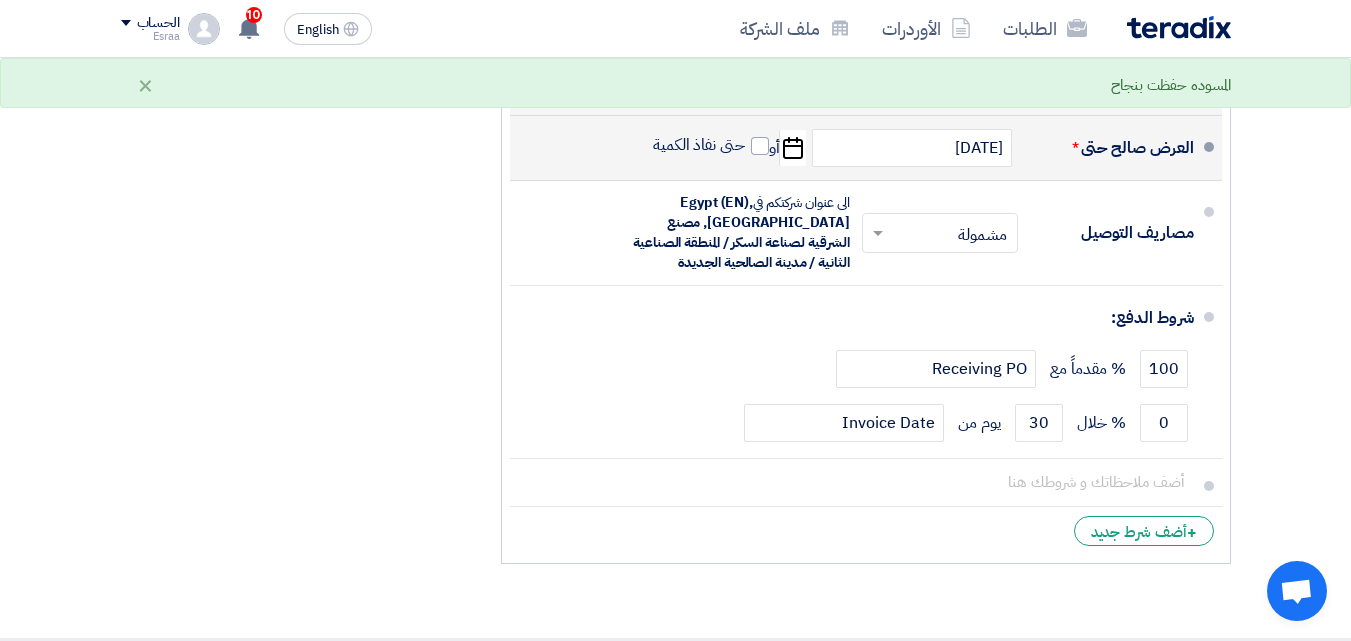 click on "+
أضف شرط جديد" 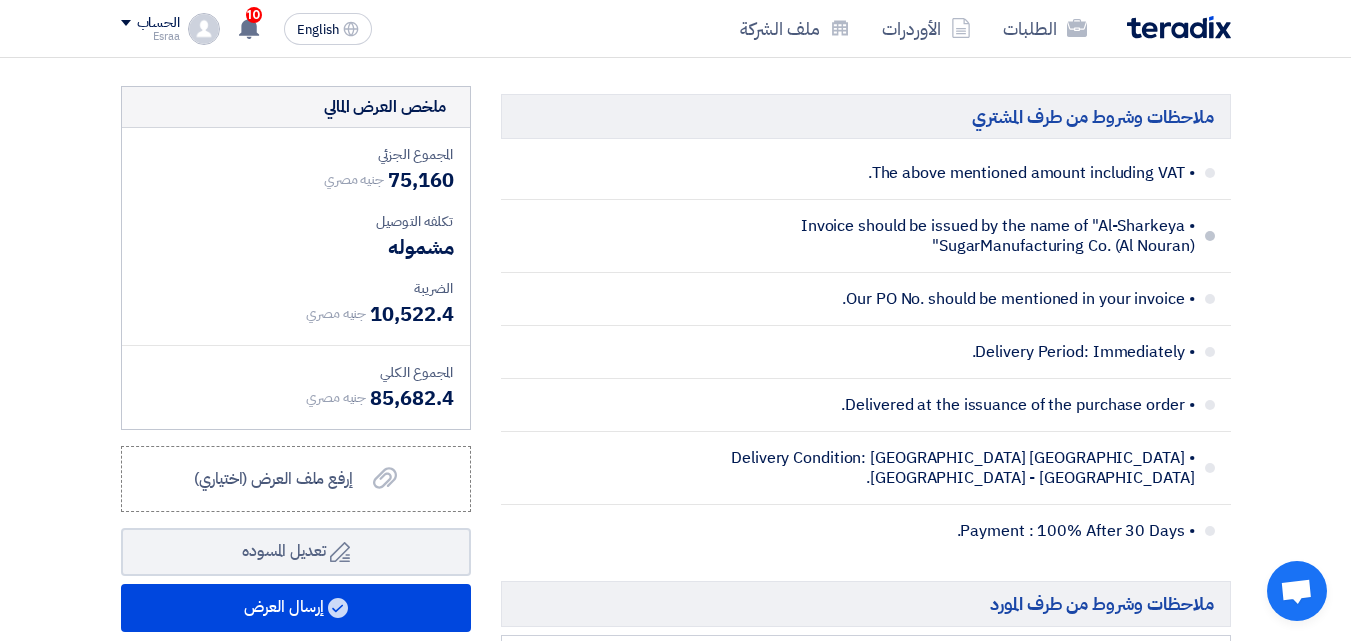 scroll, scrollTop: 1423, scrollLeft: 0, axis: vertical 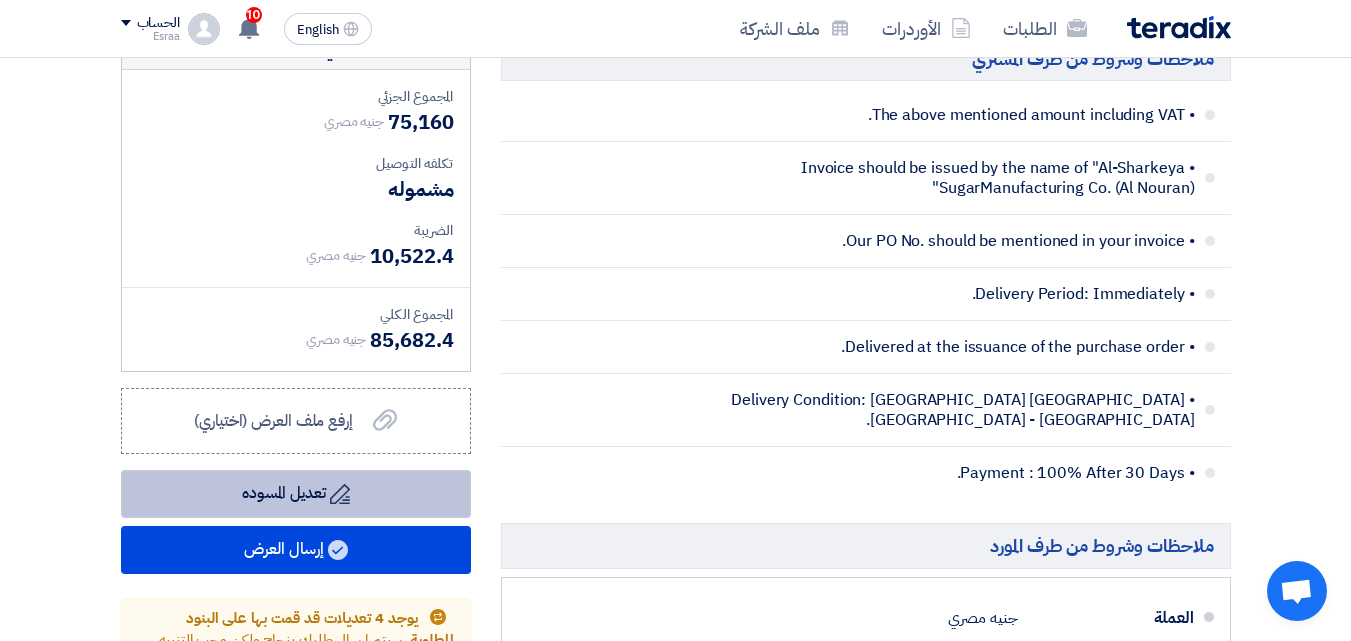 click on "Draft
تعديل المسوده" 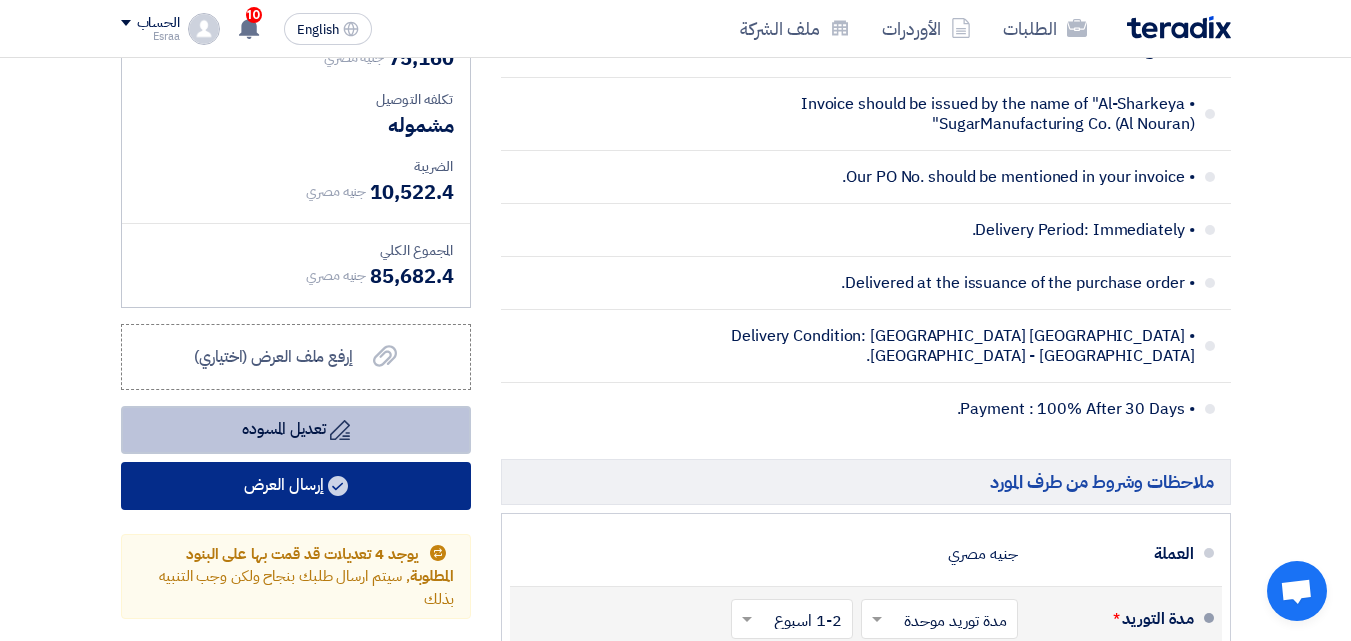 scroll, scrollTop: 1523, scrollLeft: 0, axis: vertical 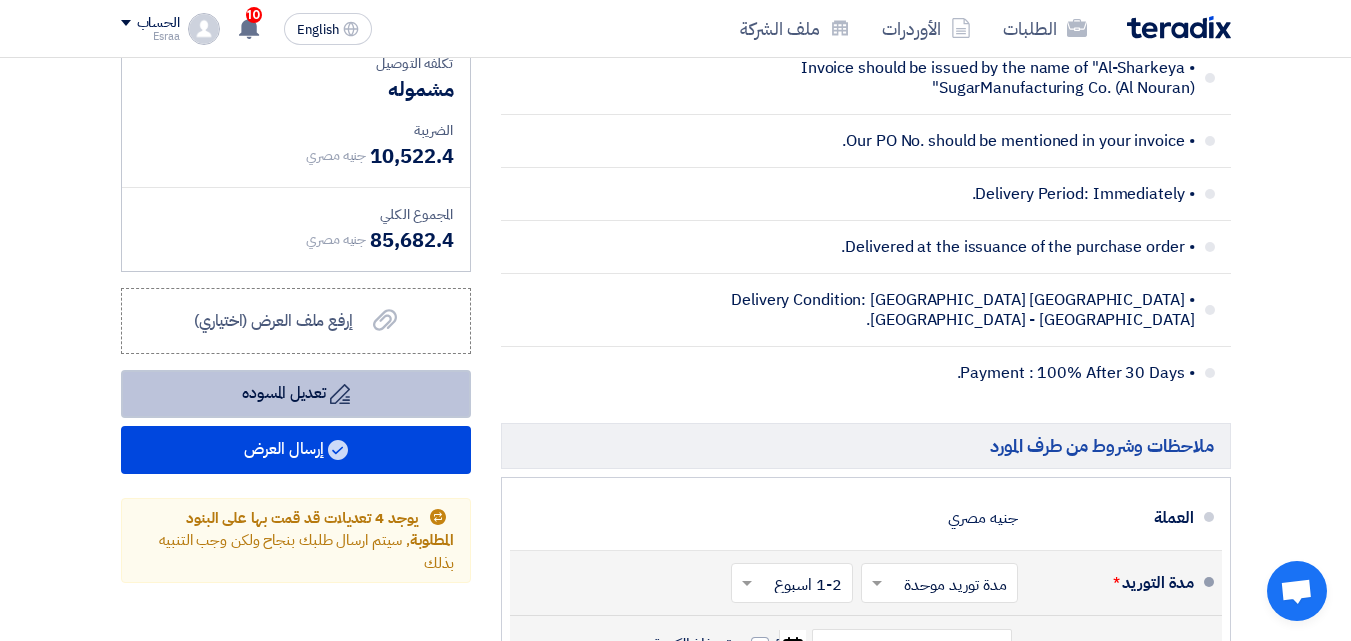 click on "Draft
تعديل المسوده" 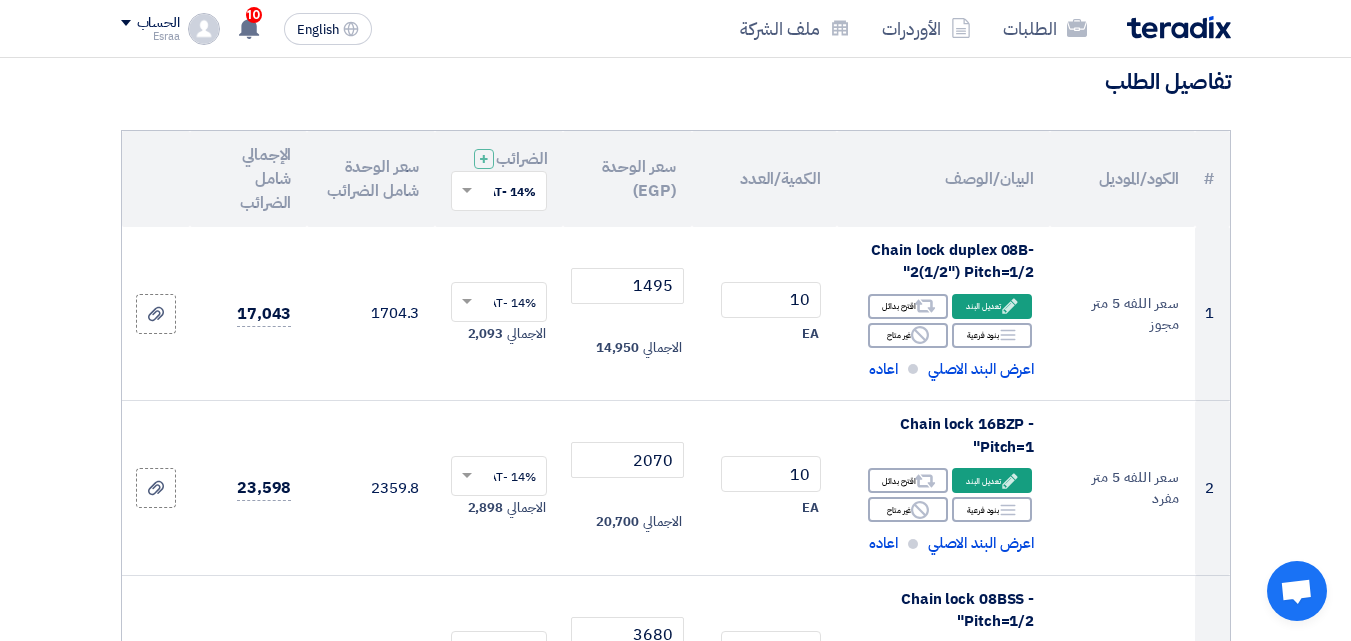 scroll, scrollTop: 123, scrollLeft: 0, axis: vertical 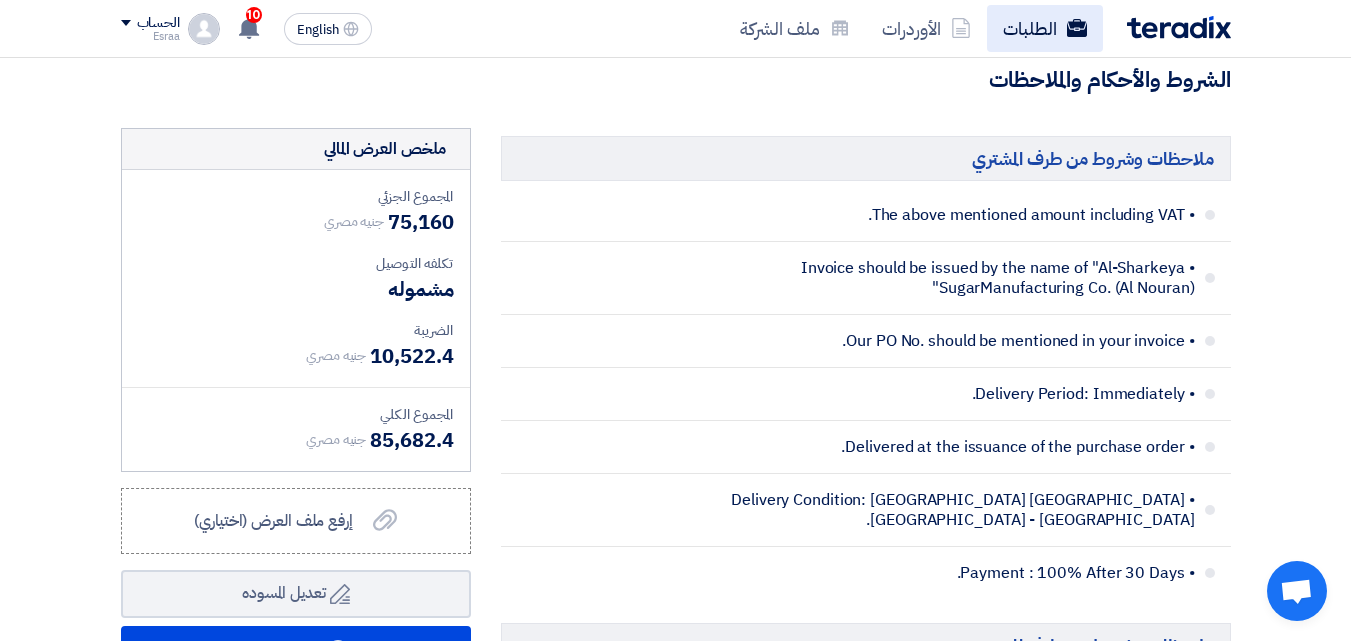 click on "الطلبات" 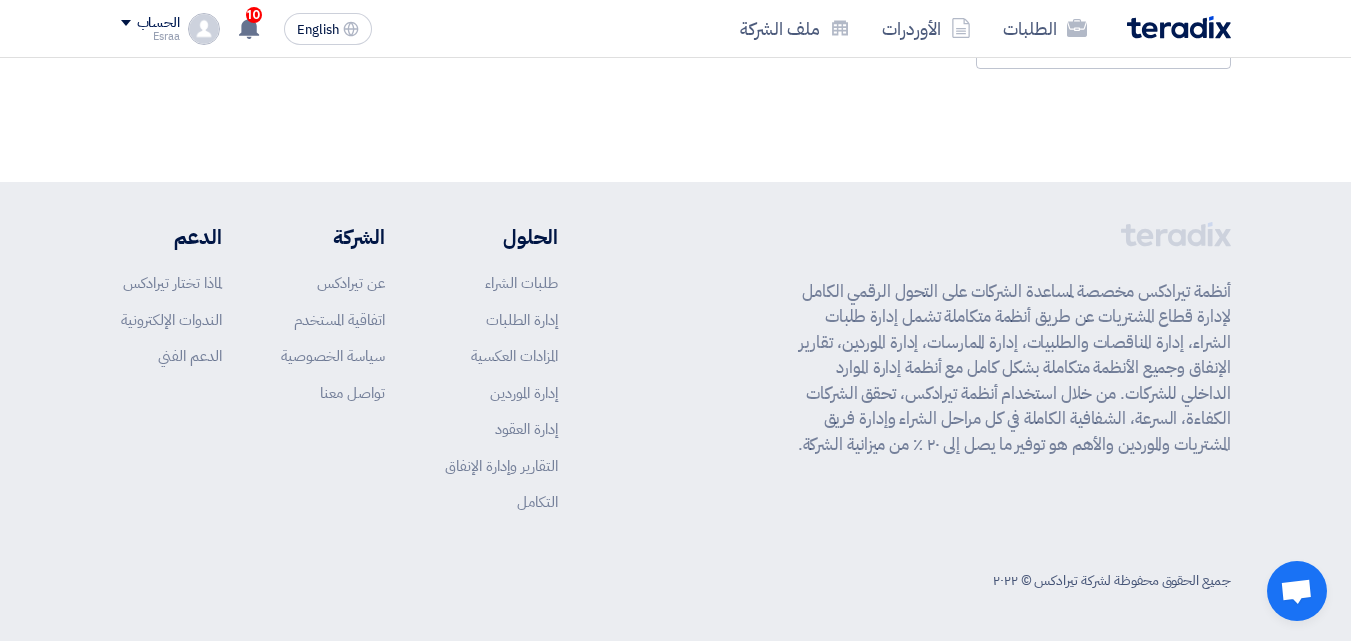 scroll, scrollTop: 0, scrollLeft: 0, axis: both 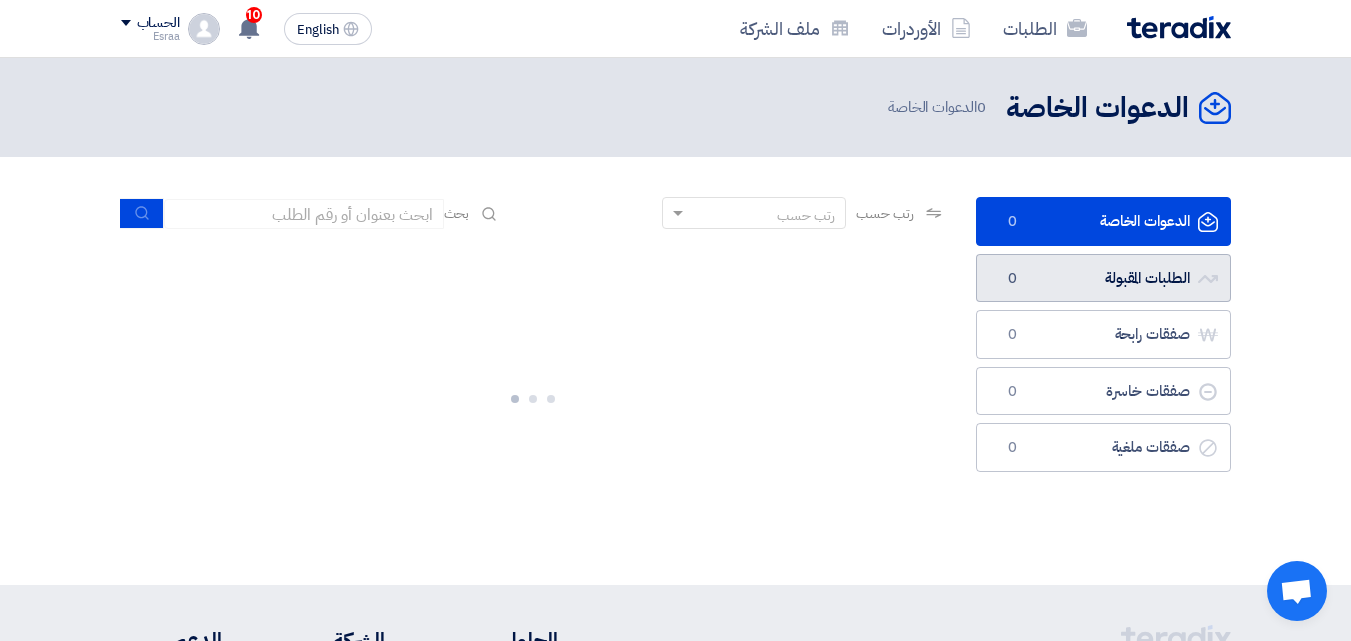 click on "الطلبات المقبولة
الطلبات المقبولة
0" 